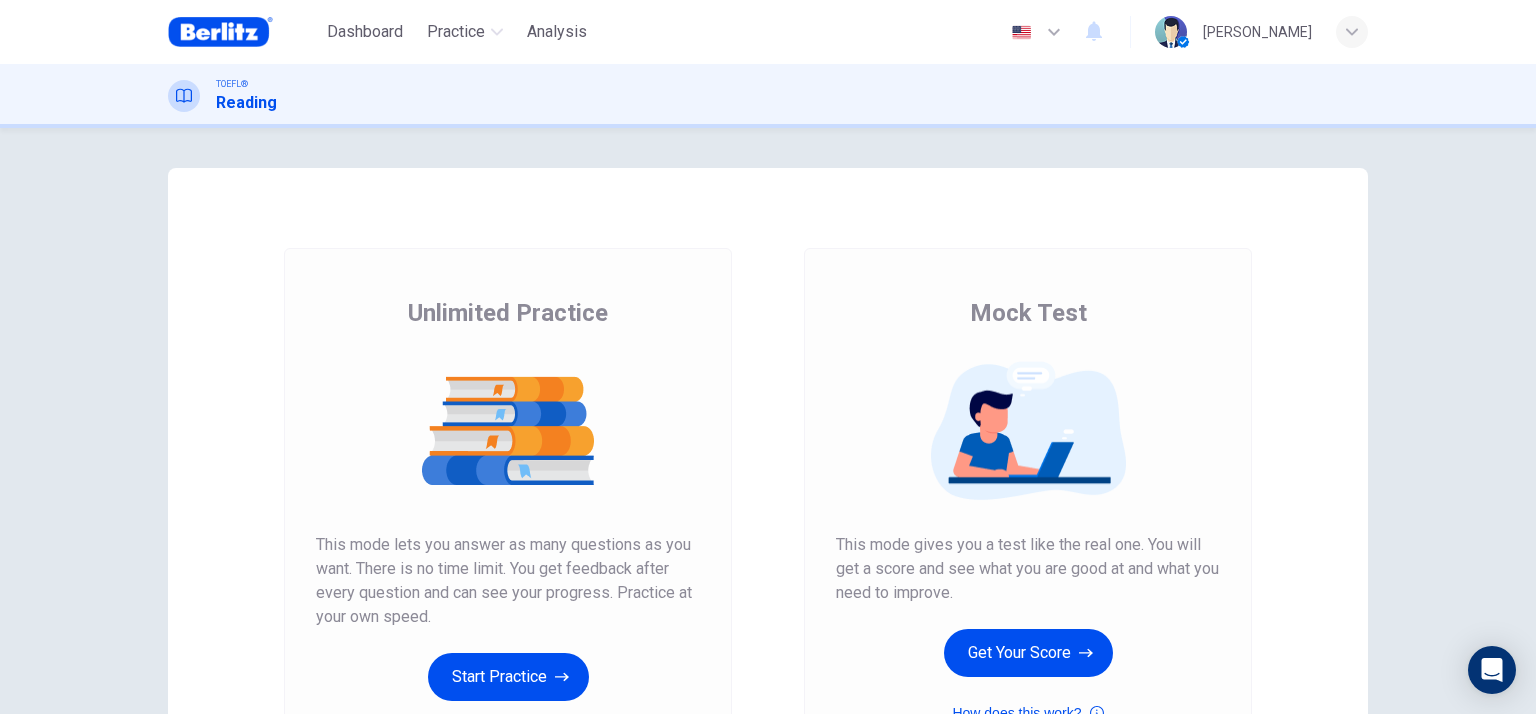 scroll, scrollTop: 0, scrollLeft: 0, axis: both 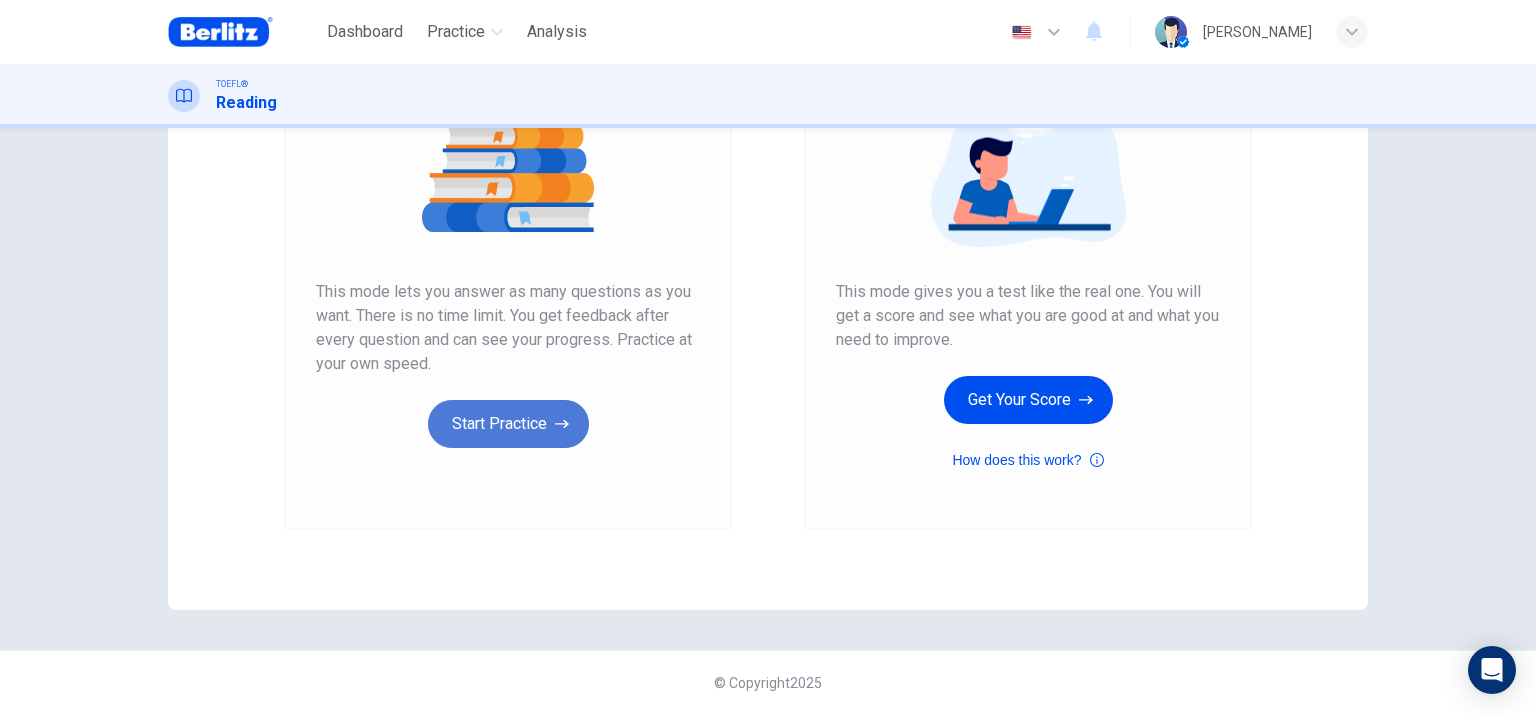 click on "Start Practice" at bounding box center [508, 424] 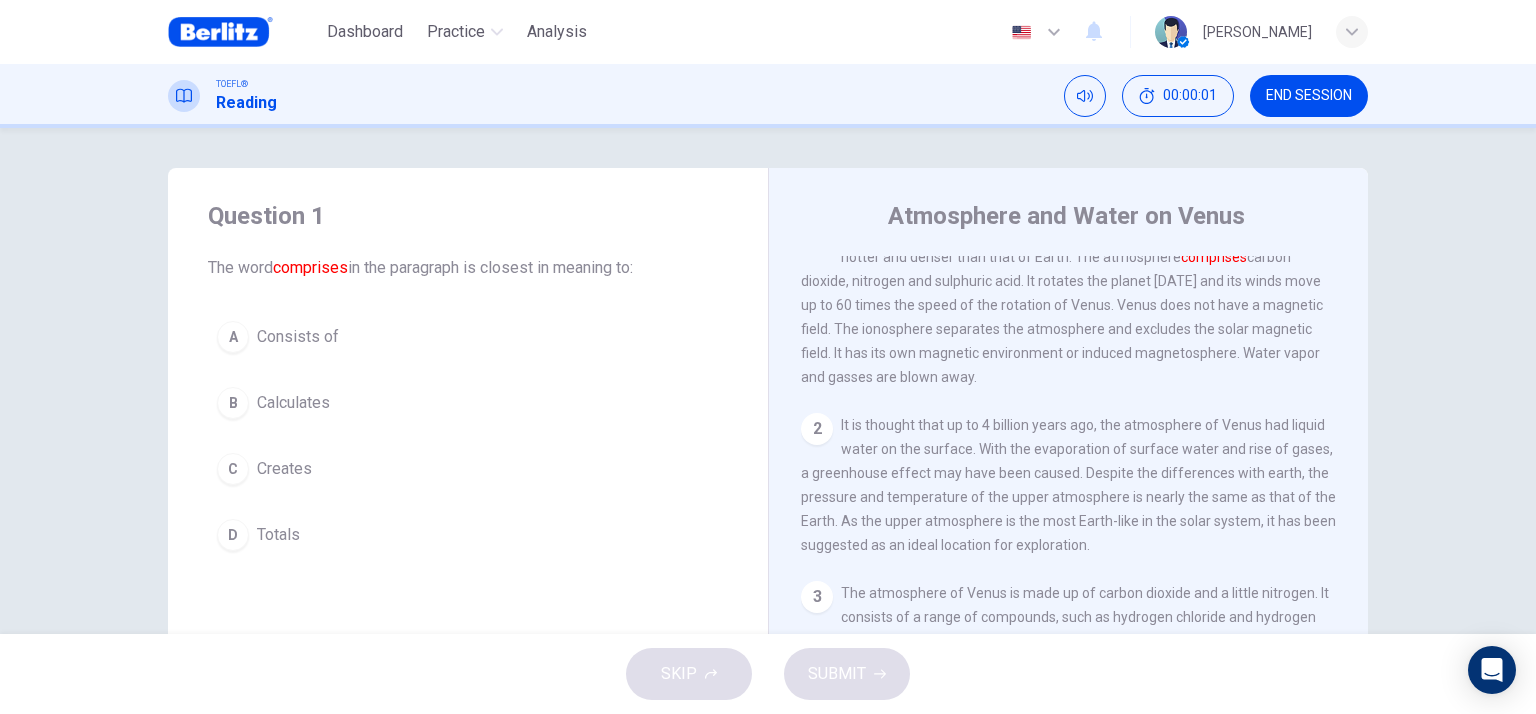 scroll, scrollTop: 0, scrollLeft: 0, axis: both 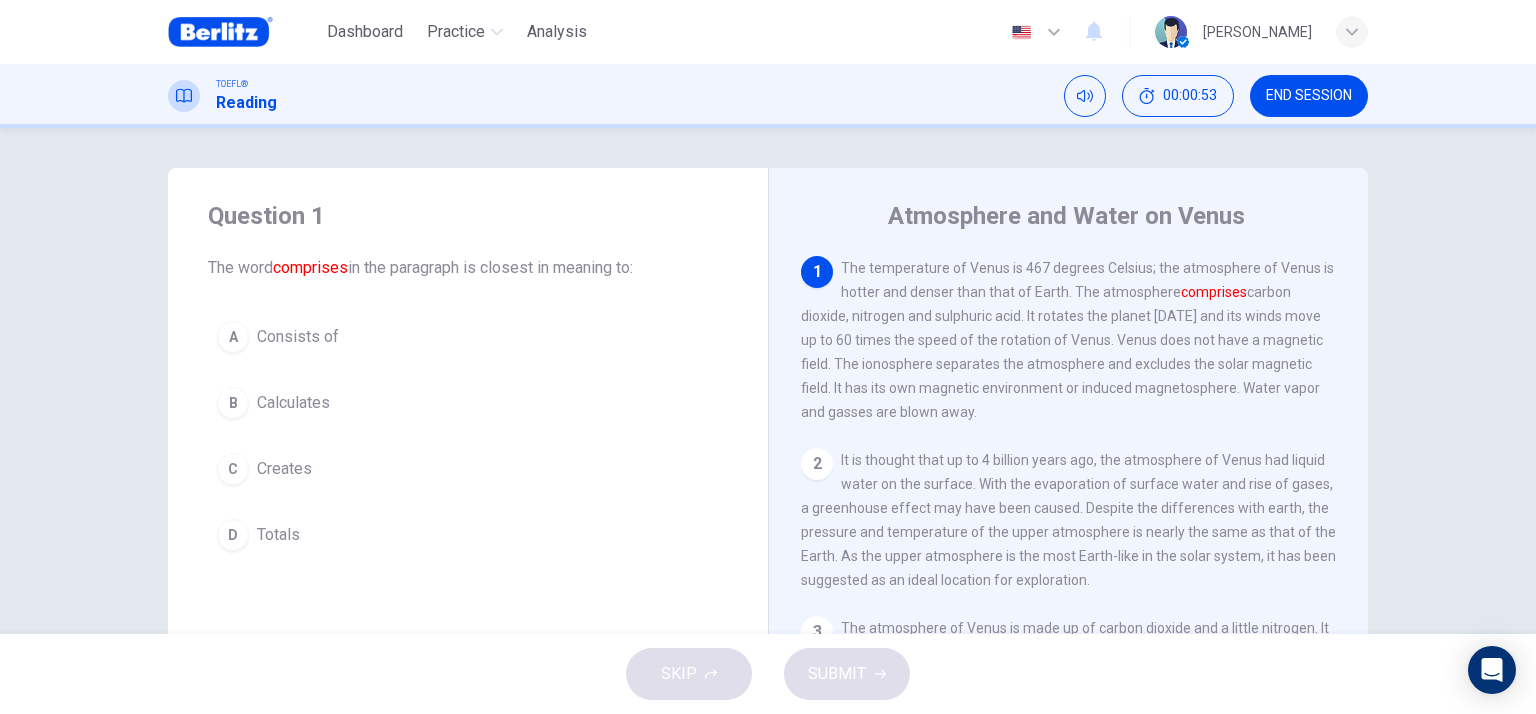 click on "A" at bounding box center [233, 337] 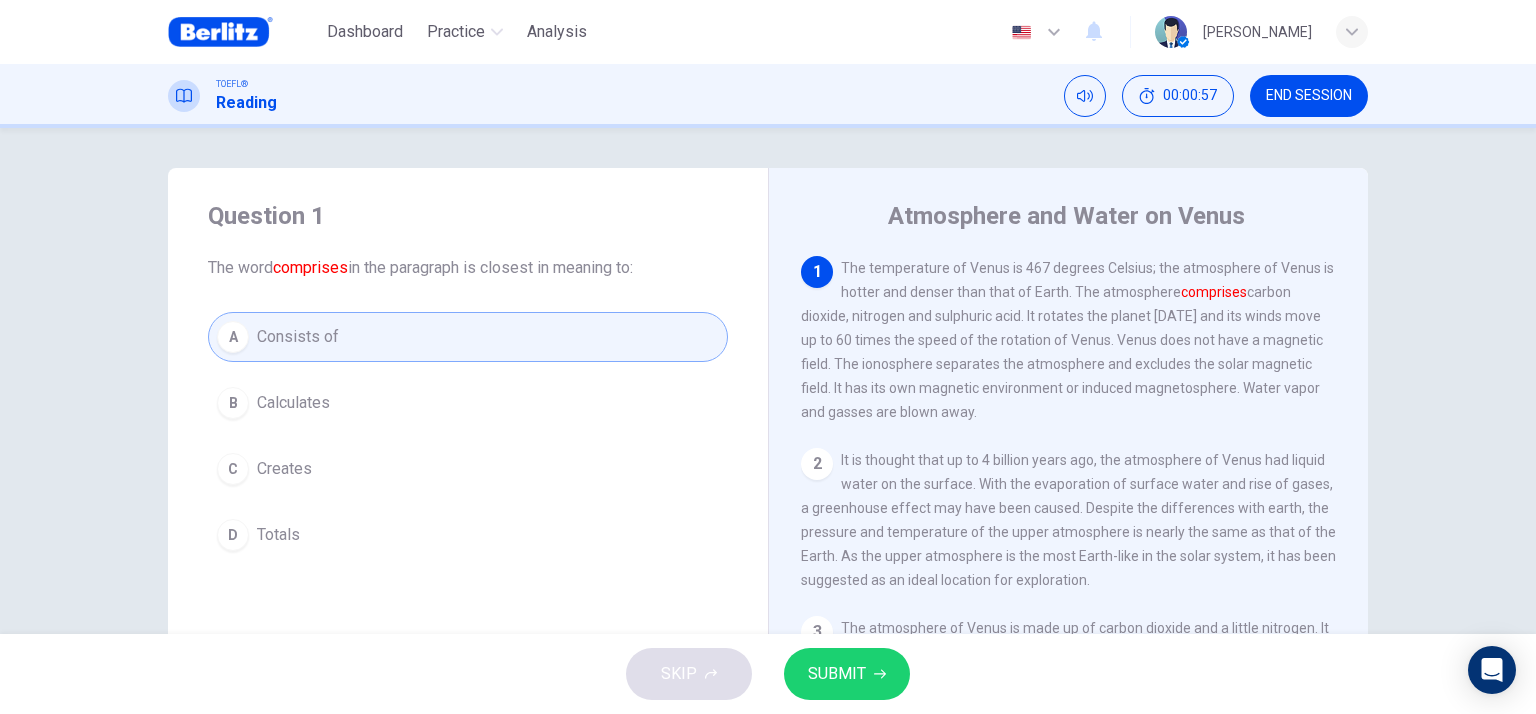 click on "SUBMIT" at bounding box center (837, 674) 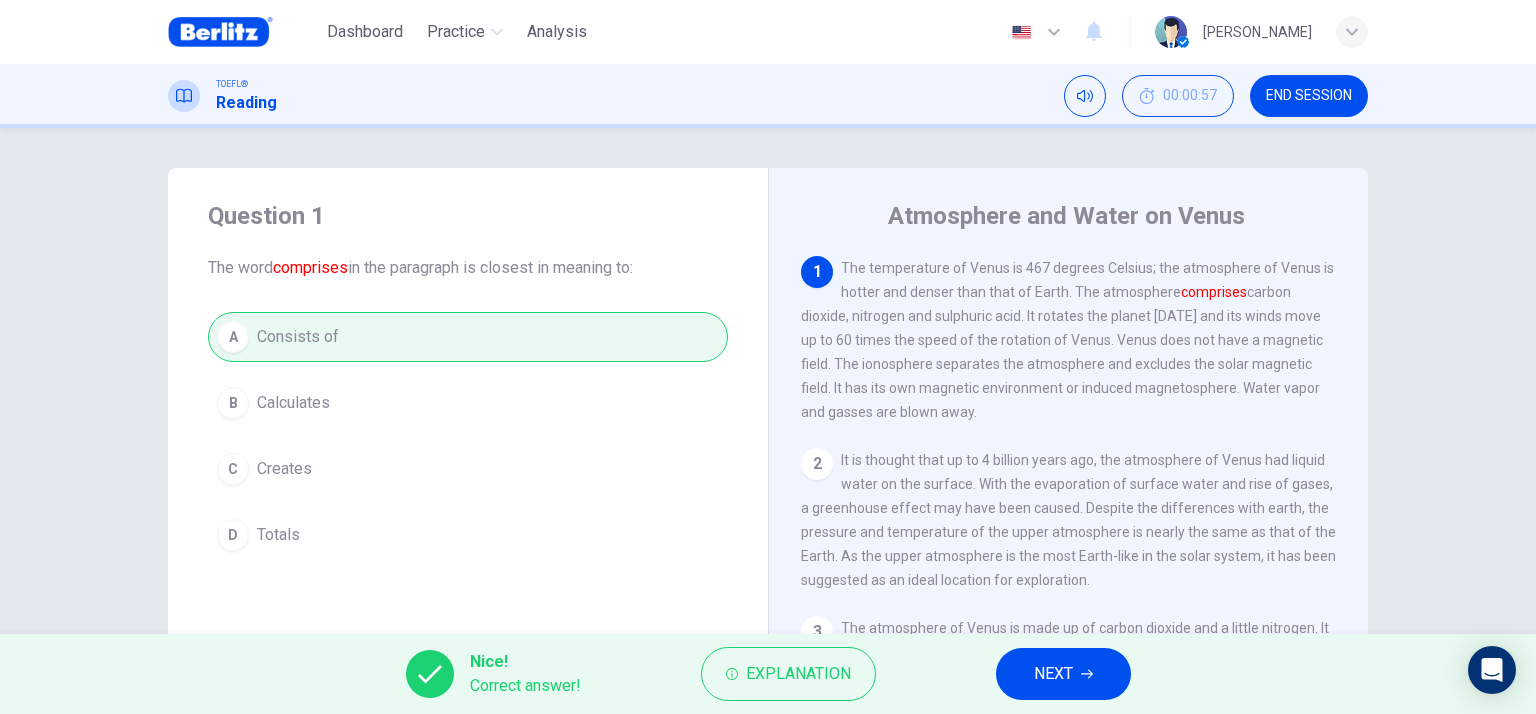 click on "NEXT" at bounding box center [1053, 674] 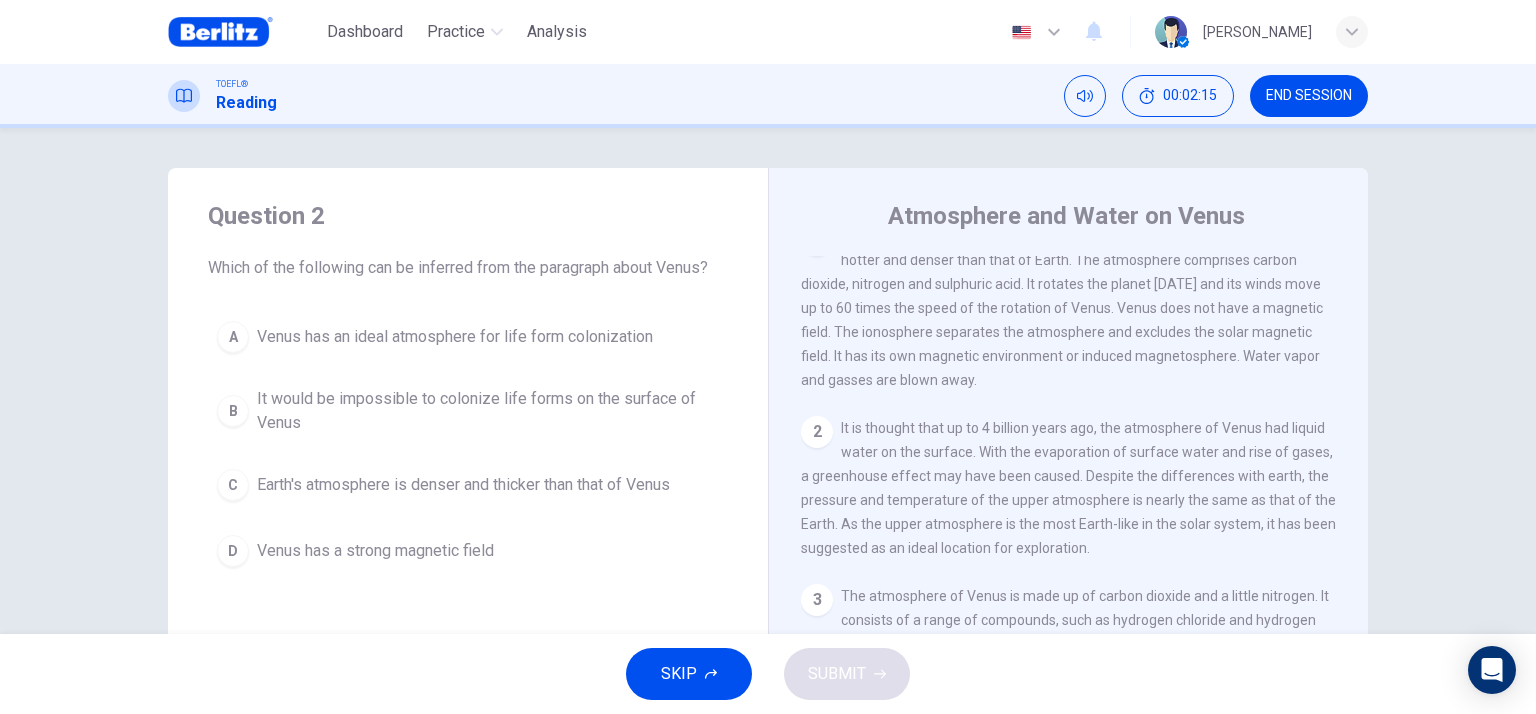 scroll, scrollTop: 0, scrollLeft: 0, axis: both 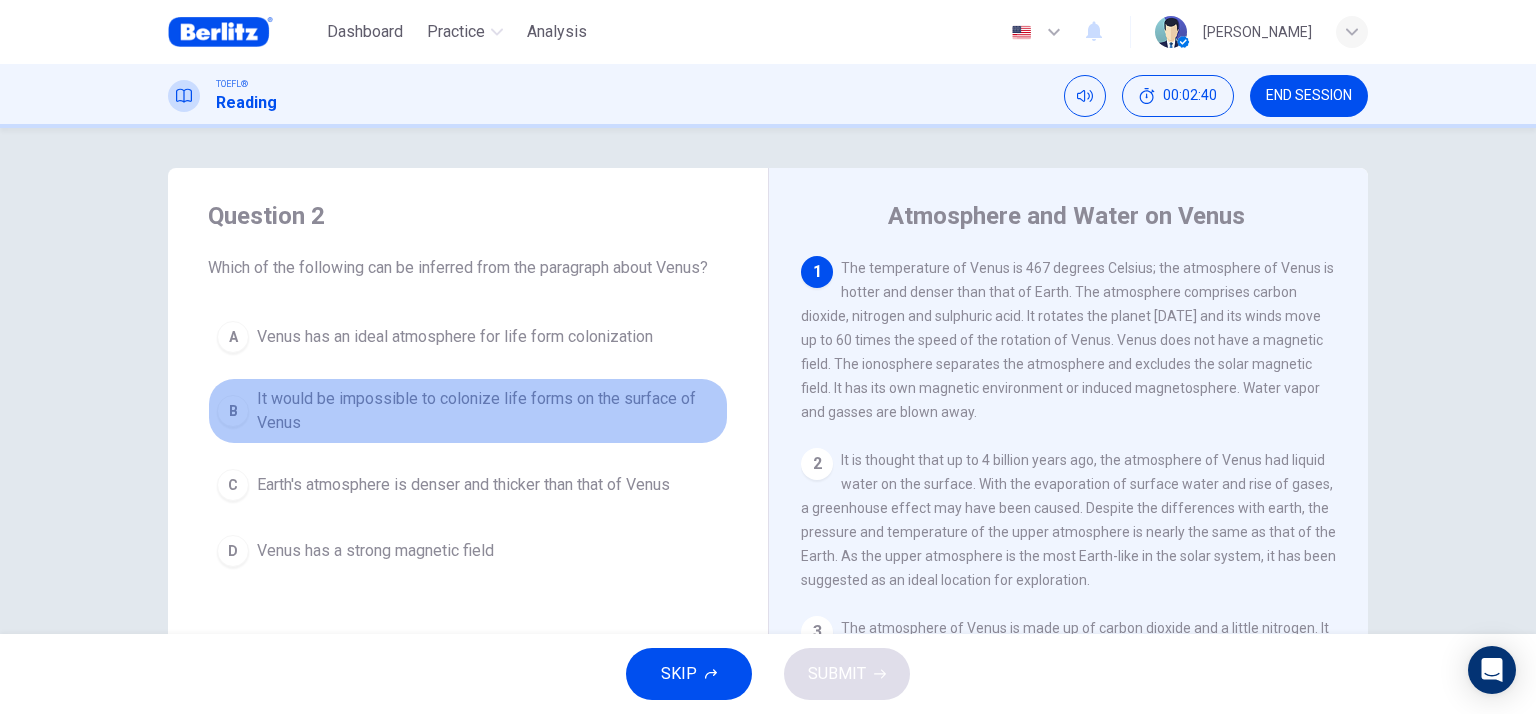 click on "It would be impossible to colonize life forms on the surface of Venus" at bounding box center (488, 411) 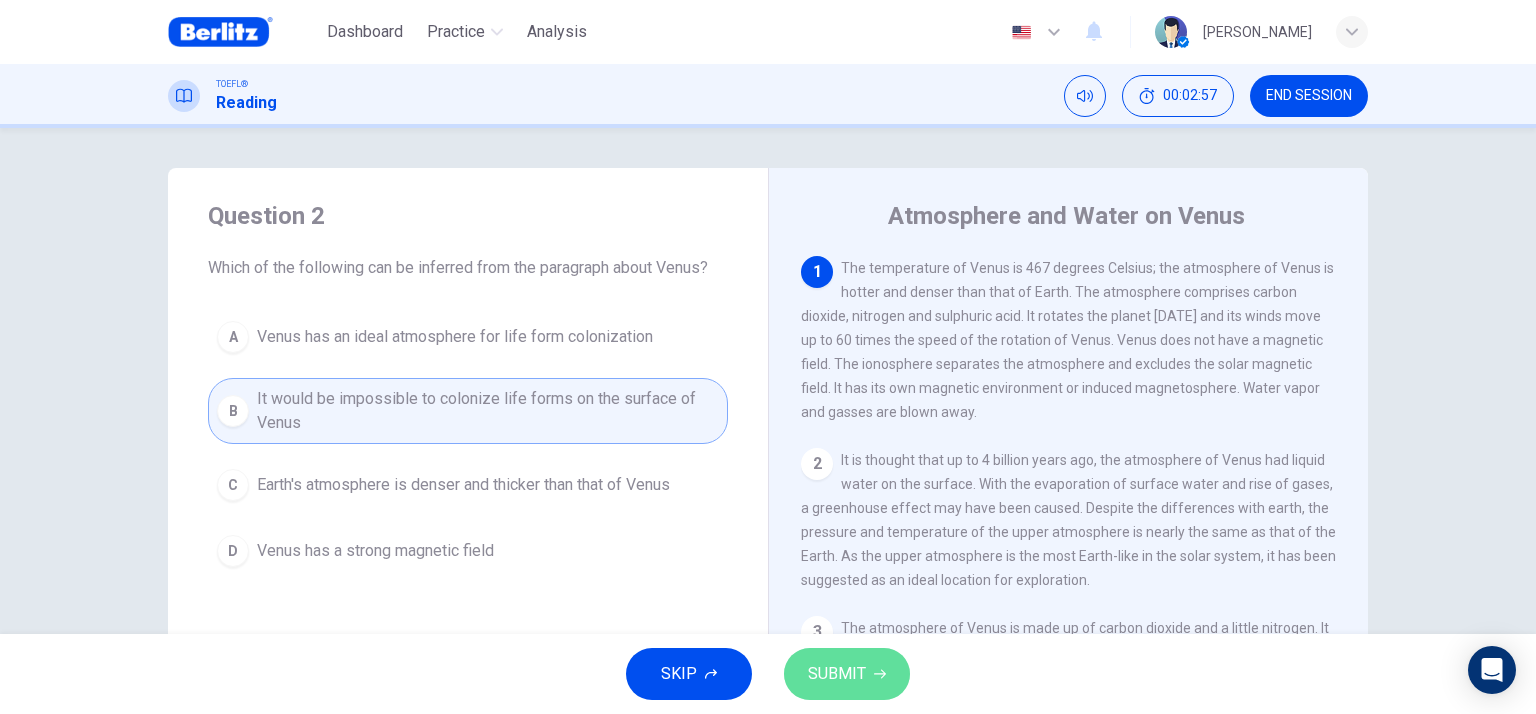 click on "SUBMIT" at bounding box center (837, 674) 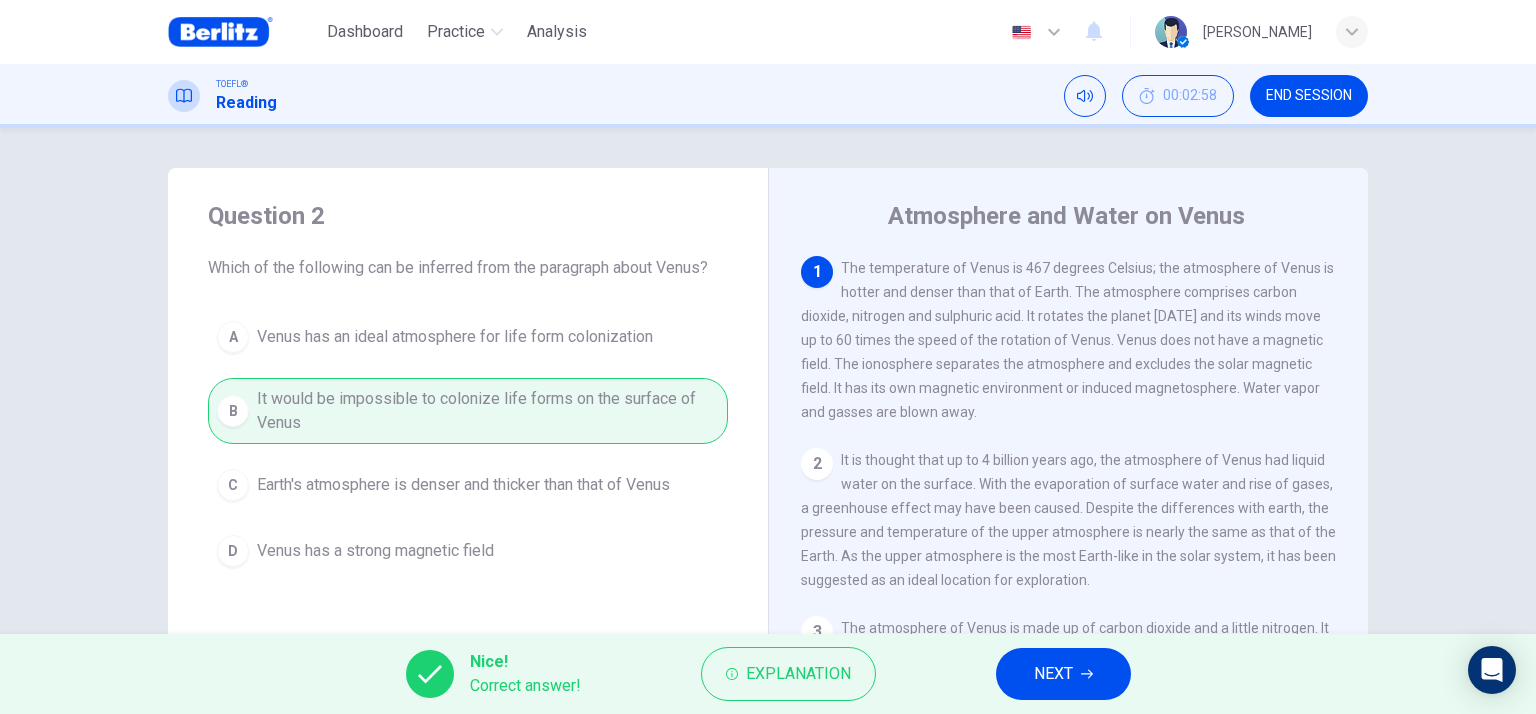 click on "NEXT" at bounding box center [1053, 674] 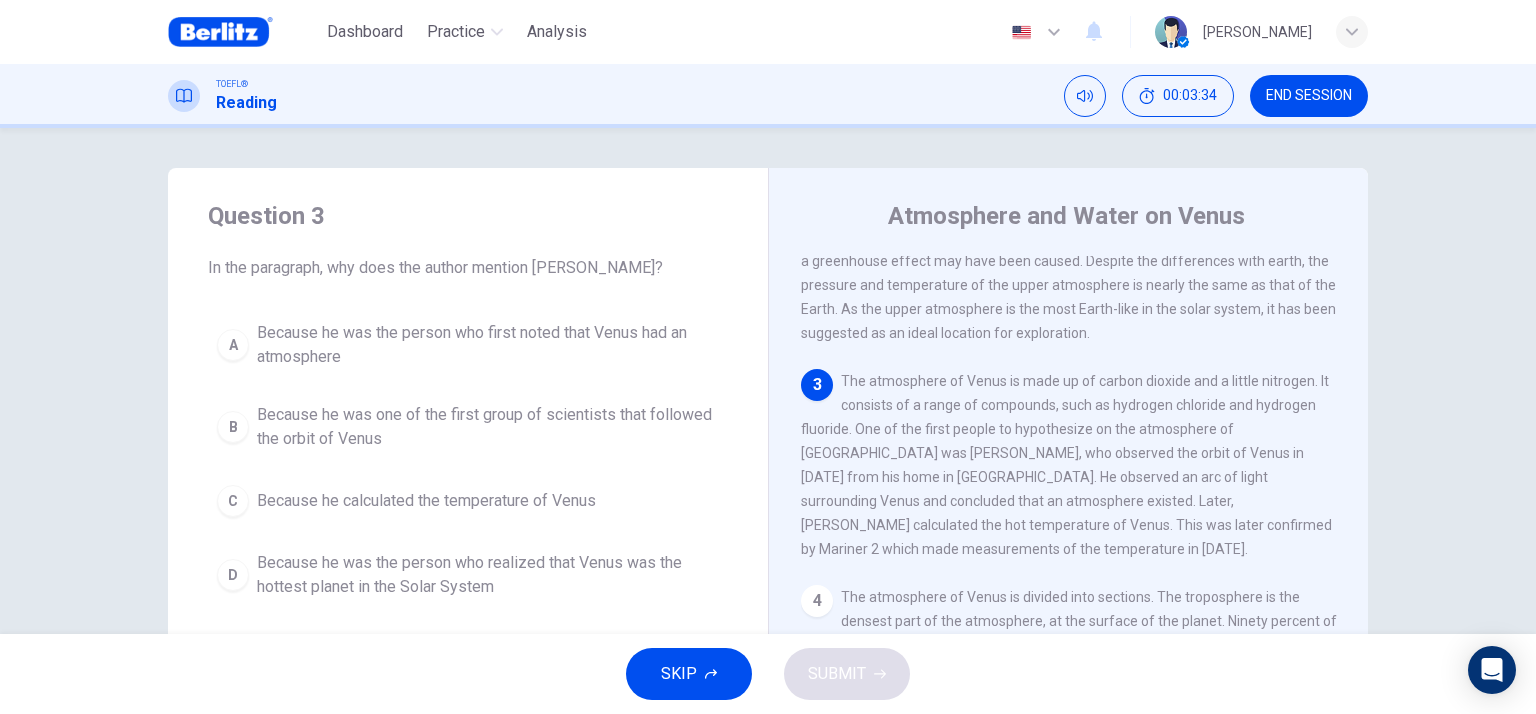 scroll, scrollTop: 293, scrollLeft: 0, axis: vertical 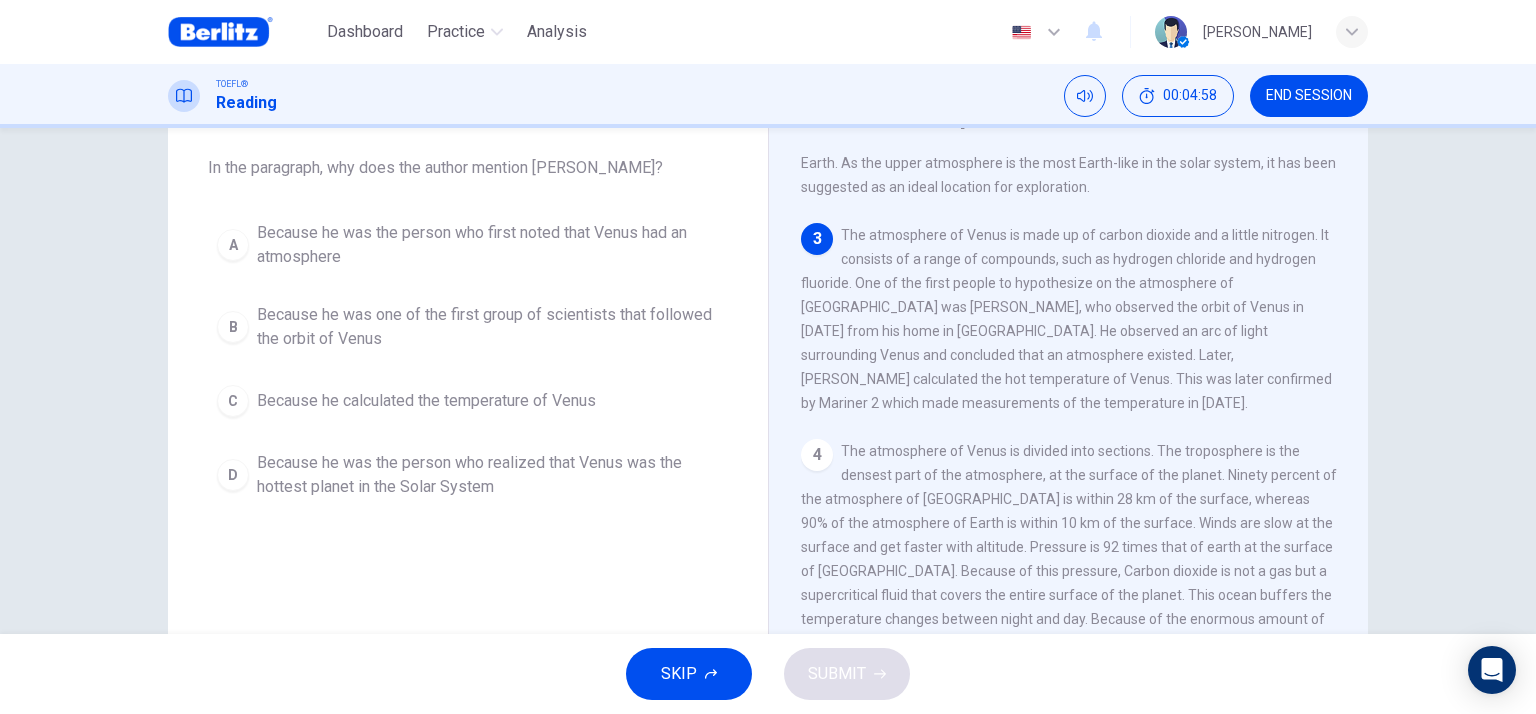 click on "Because he was the person who first noted that Venus had an atmosphere" at bounding box center [488, 245] 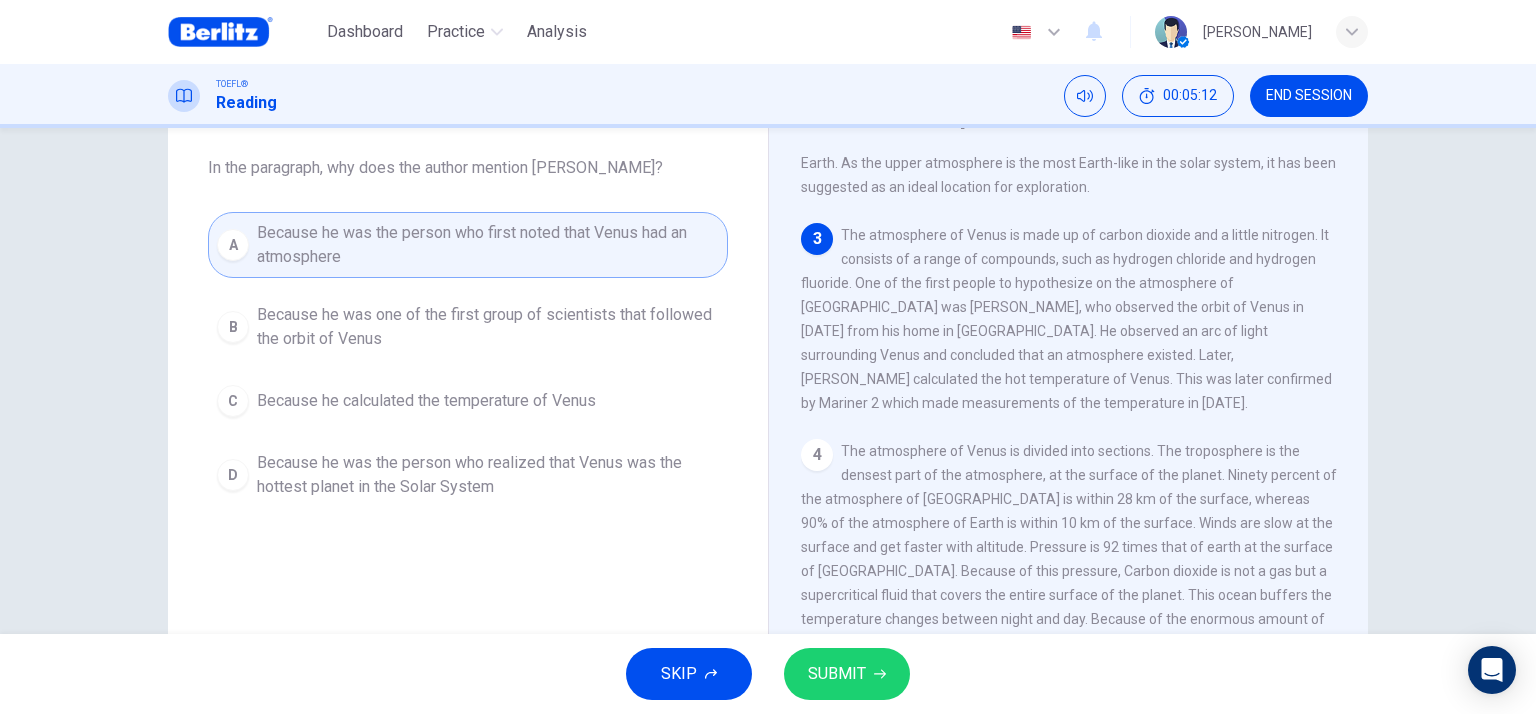 click 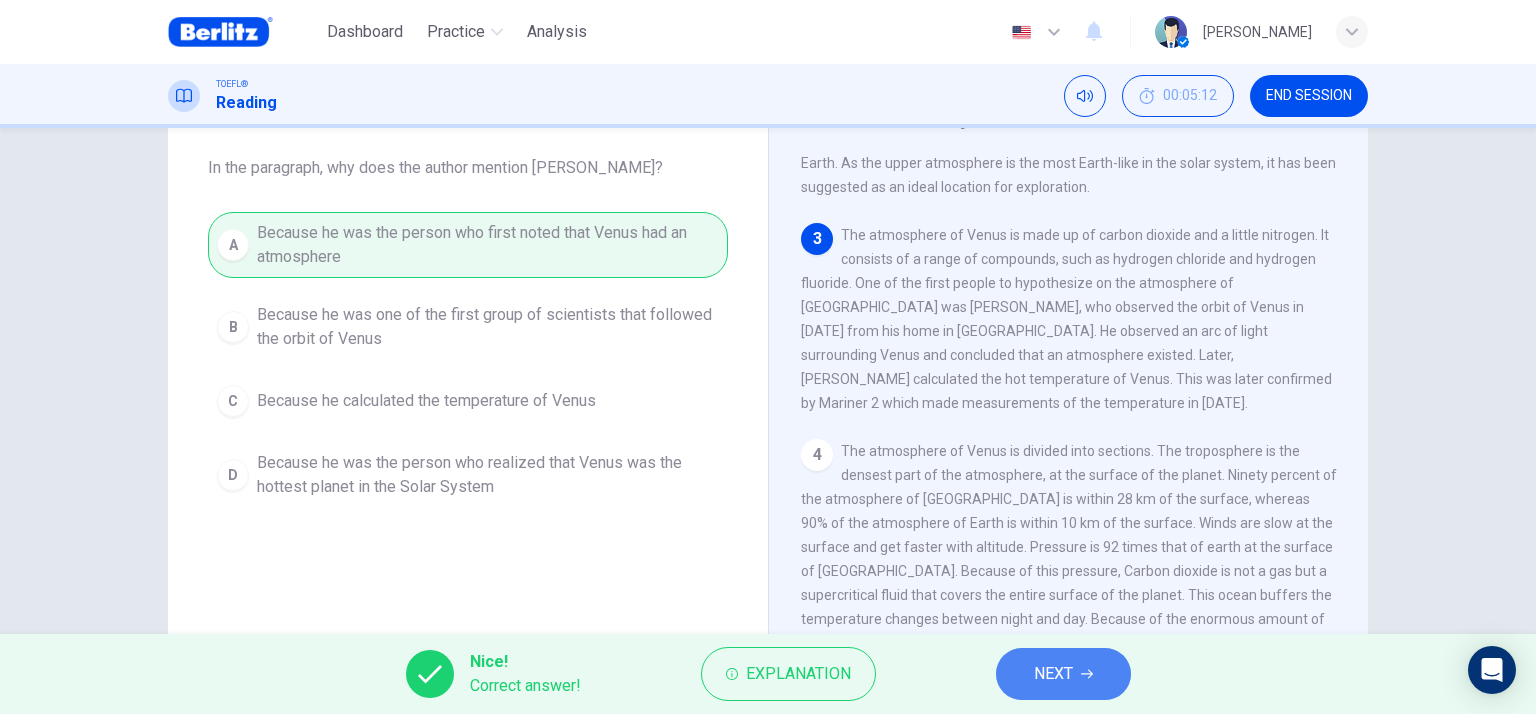 click 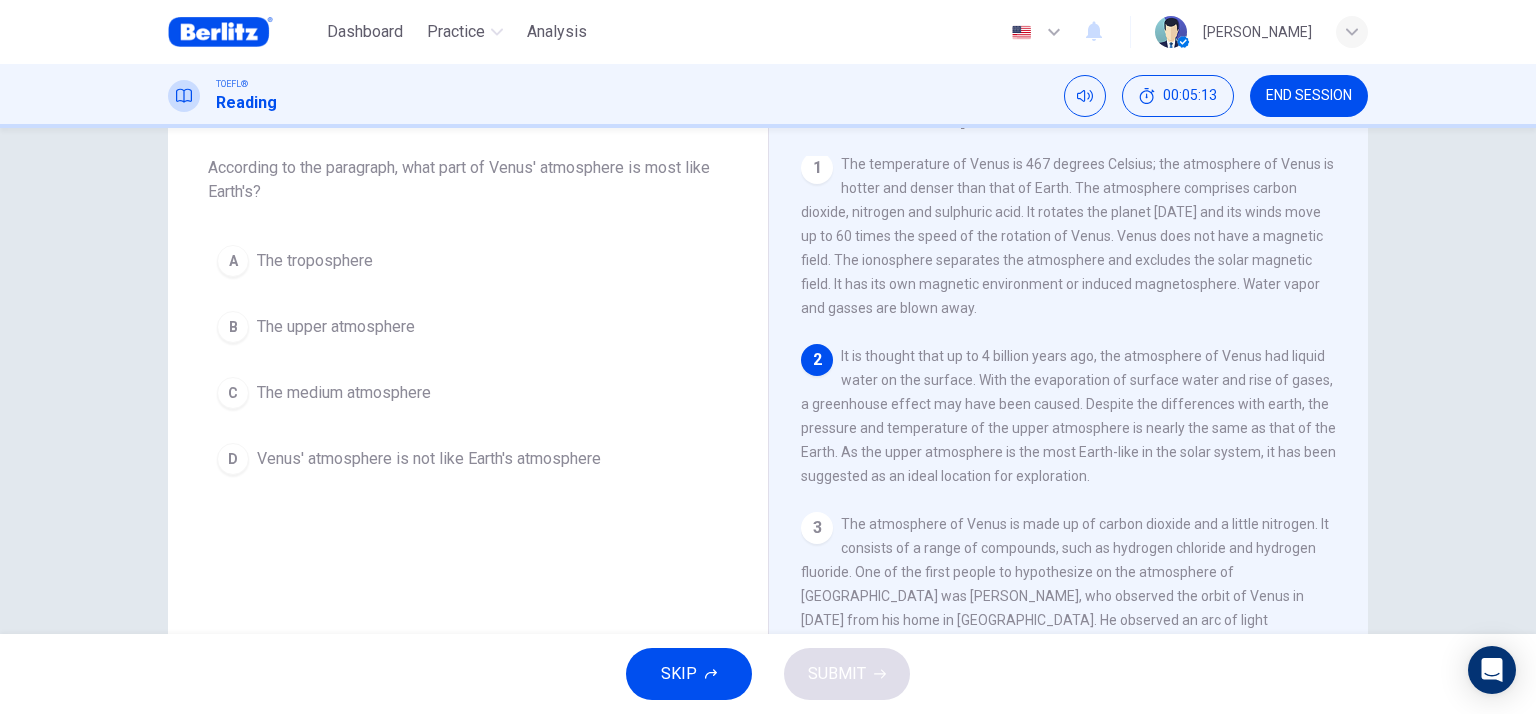 scroll, scrollTop: 0, scrollLeft: 0, axis: both 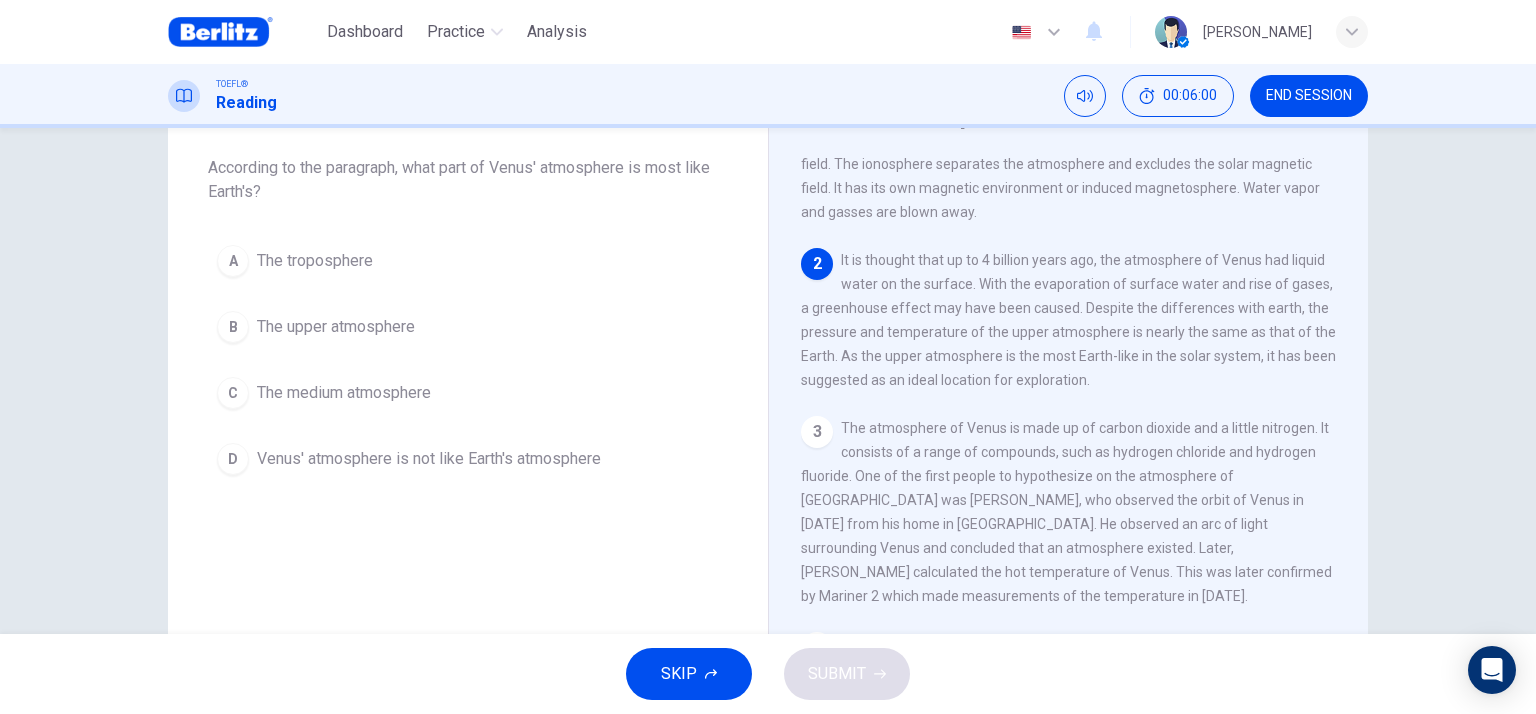 click on "It is thought that up to 4 billion years ago, the atmosphere of Venus had liquid water on the surface. With the evaporation of surface water and rise of gases, a greenhouse effect may have been caused. Despite the differences with earth, the pressure and temperature of the upper atmosphere is nearly the same as that of the Earth. As the upper atmosphere is the most Earth-like in the solar system, it has been suggested as an ideal location for exploration." at bounding box center (1068, 320) 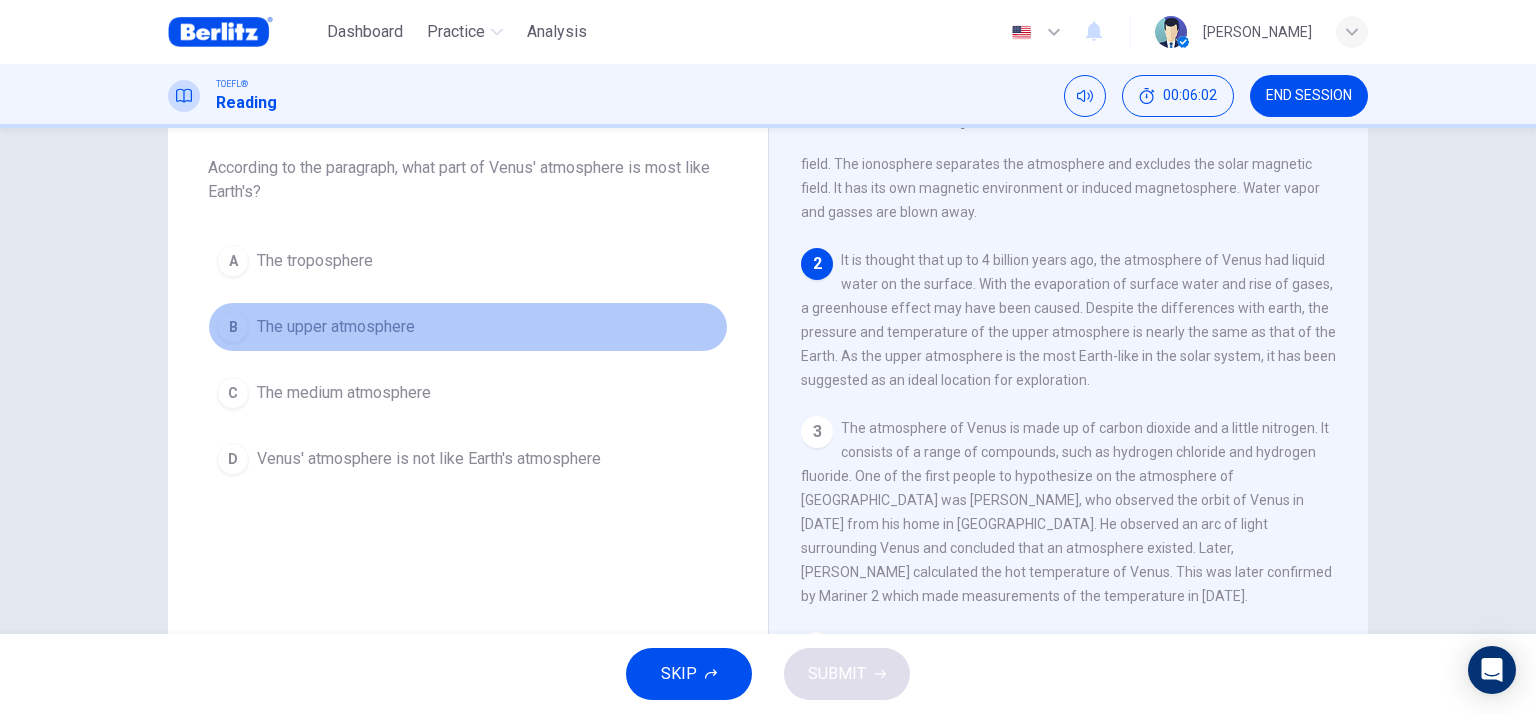 click on "The upper atmosphere" at bounding box center (336, 327) 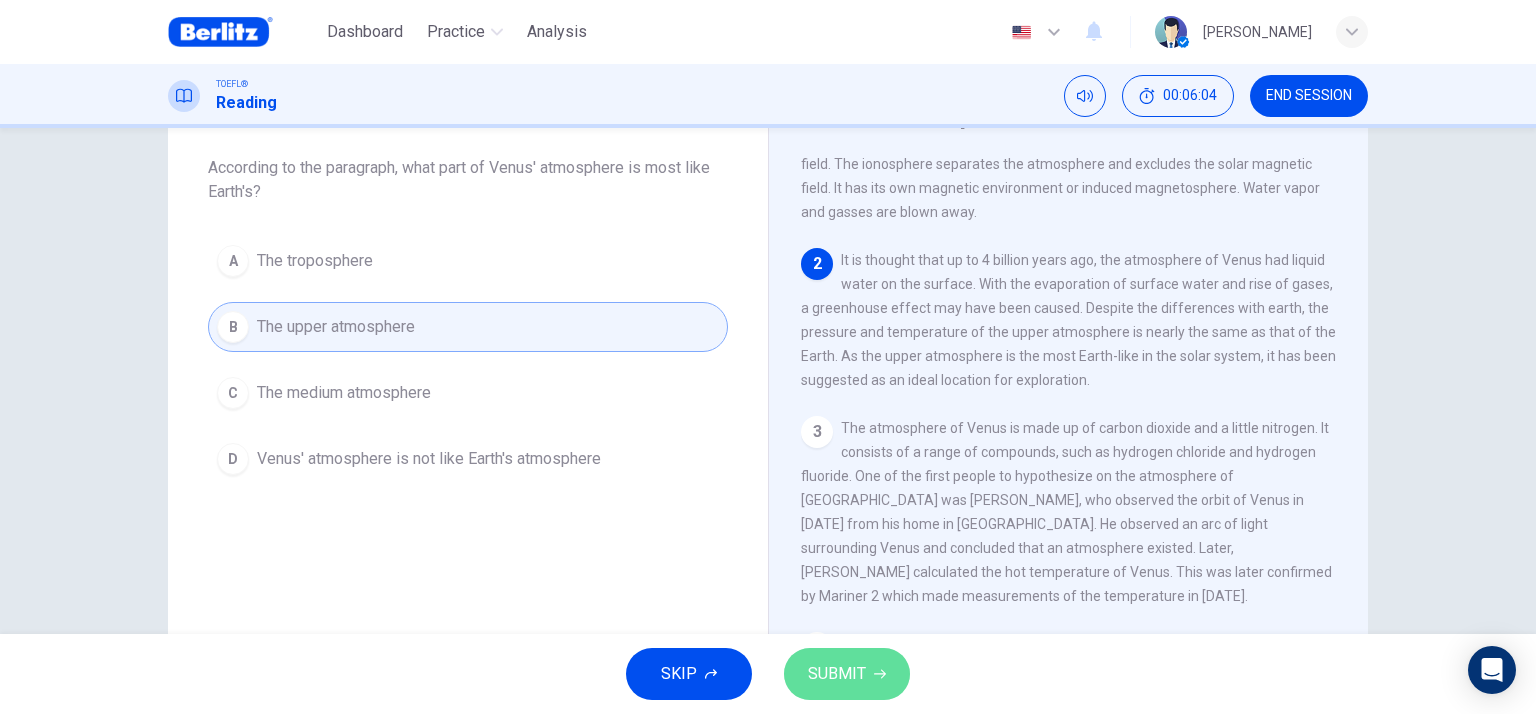 click on "SUBMIT" at bounding box center [837, 674] 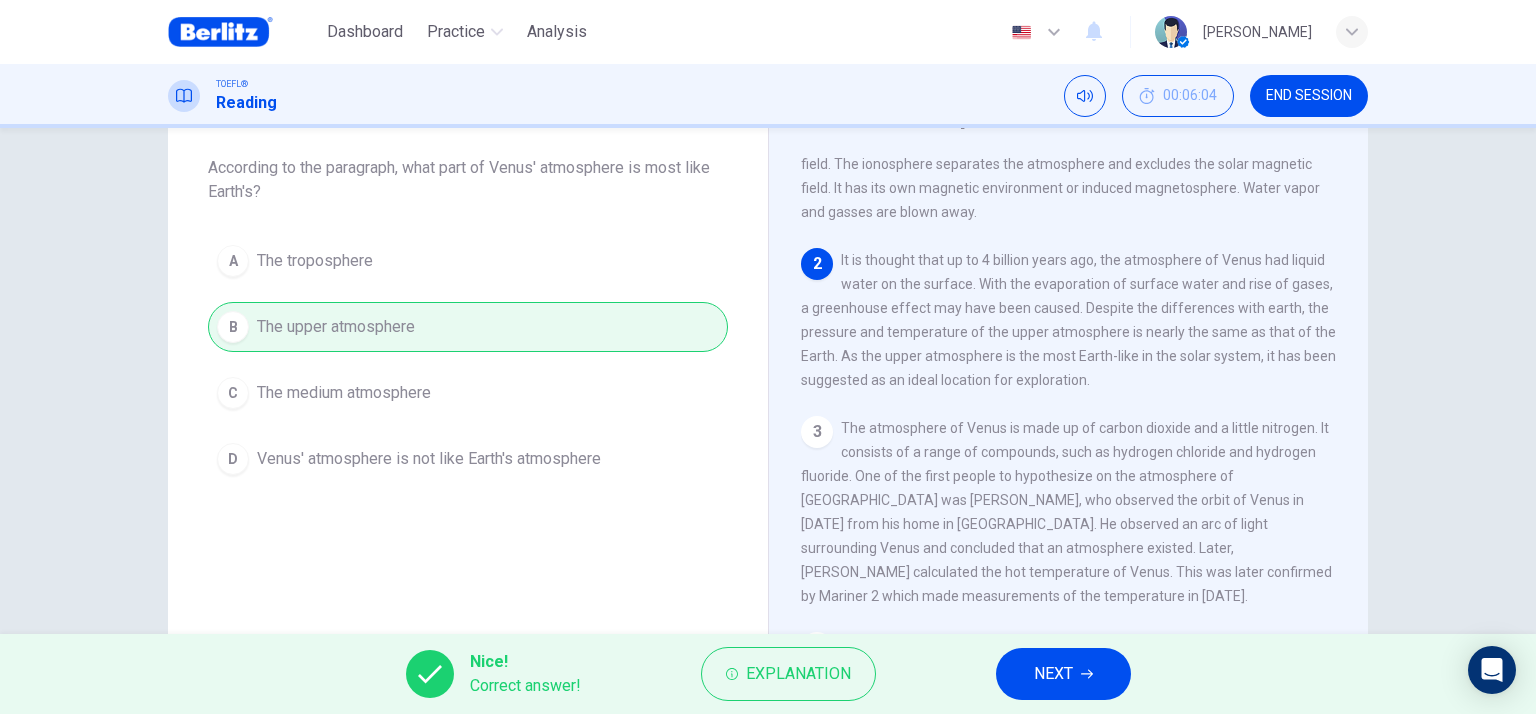 click on "1 The temperature of Venus is 467 degrees Celsius; the atmosphere of Venus is hotter and denser than that of Earth. The atmosphere comprises carbon dioxide, nitrogen and sulphuric acid. It rotates the planet in four days and its winds move up to 60 times the speed of the rotation of Venus. Venus does not have a magnetic field. The ionosphere separates the atmosphere and excludes the solar magnetic field. It has its own magnetic environment or induced magnetosphere. Water vapor and gasses are blown away. 2 It is thought that up to 4 billion years ago, the atmosphere of Venus had liquid water on the surface. With the evaporation of surface water and rise of gases, a greenhouse effect may have been caused. Despite the differences with earth, the pressure and temperature of the upper atmosphere is nearly the same as that of the Earth. As the upper atmosphere is the most Earth-like in the solar system, it has been suggested as an ideal location for exploration. 3 4 5 6" at bounding box center [1082, 443] 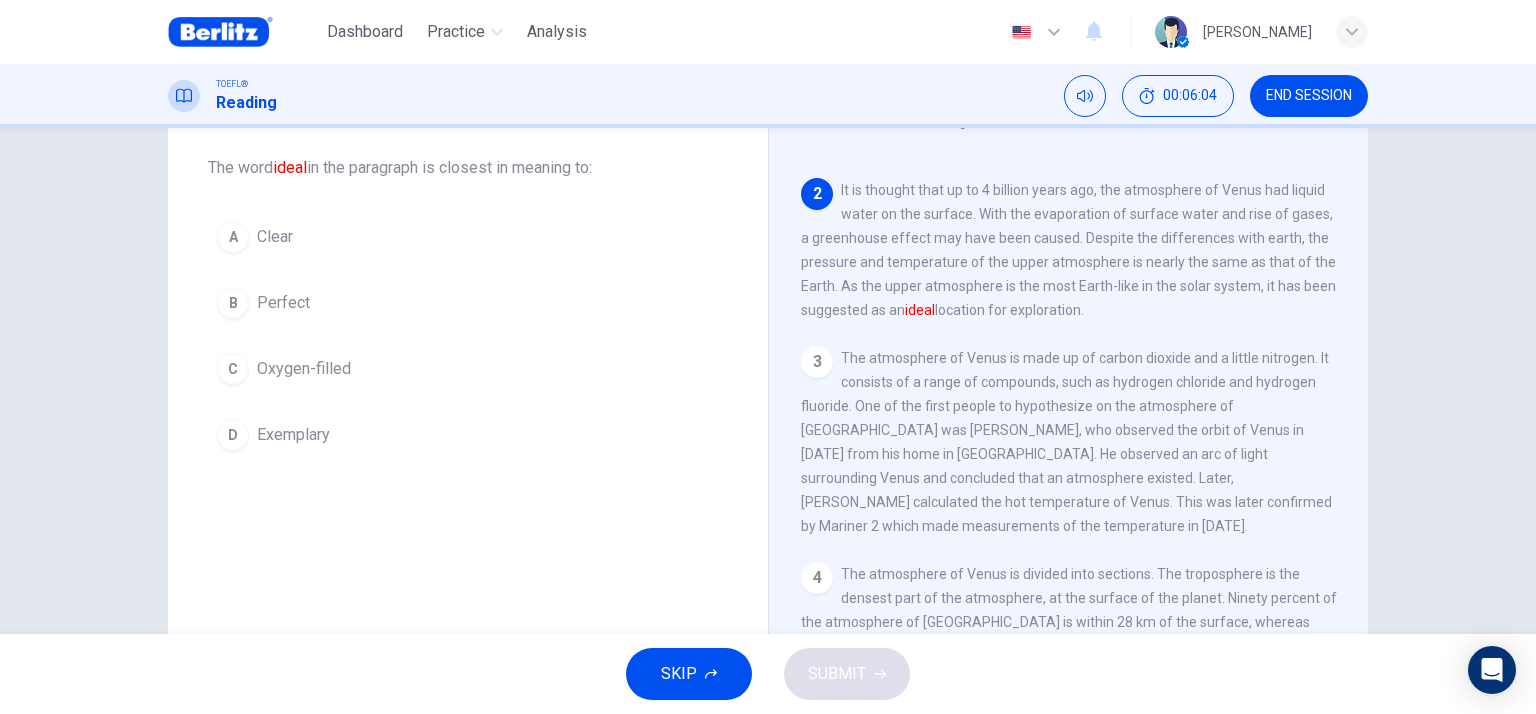 scroll, scrollTop: 197, scrollLeft: 0, axis: vertical 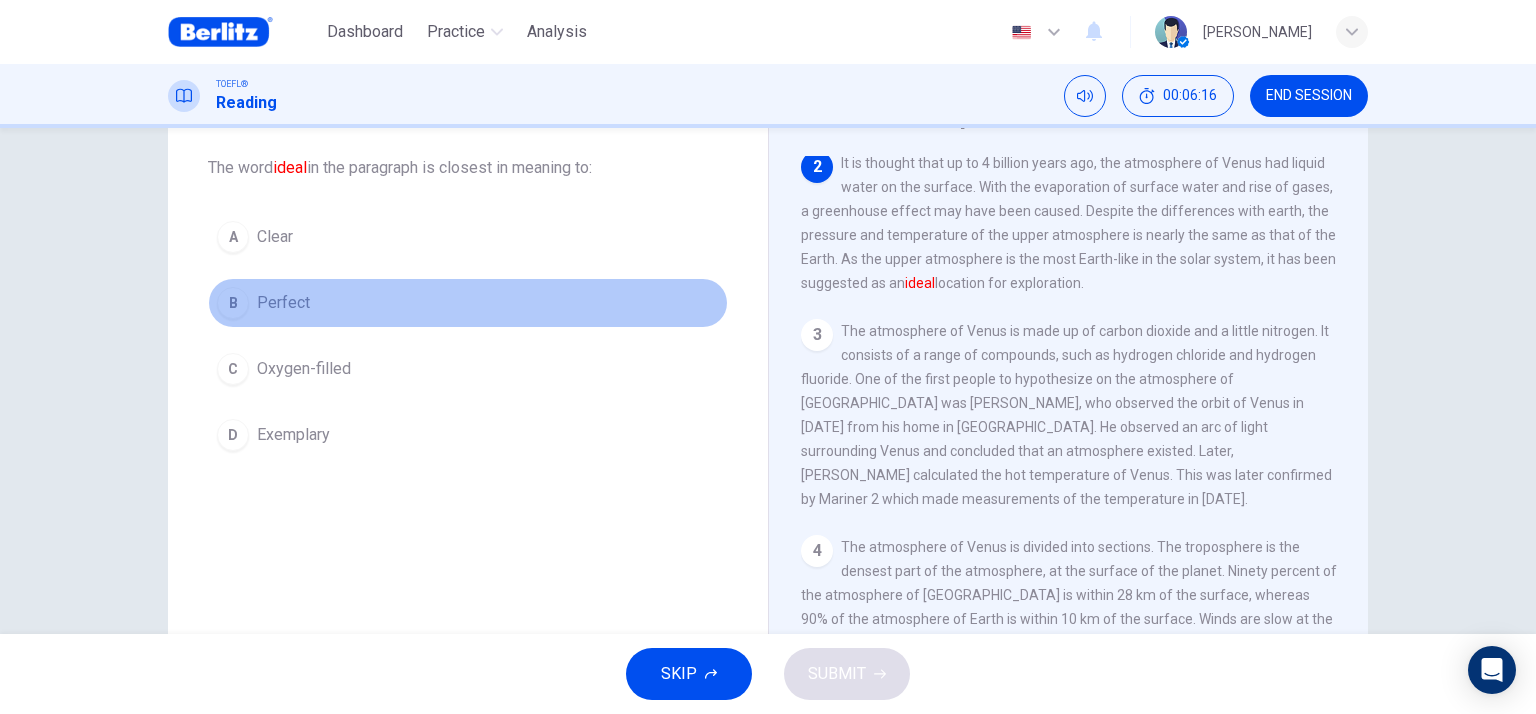 click on "Perfect" at bounding box center [283, 303] 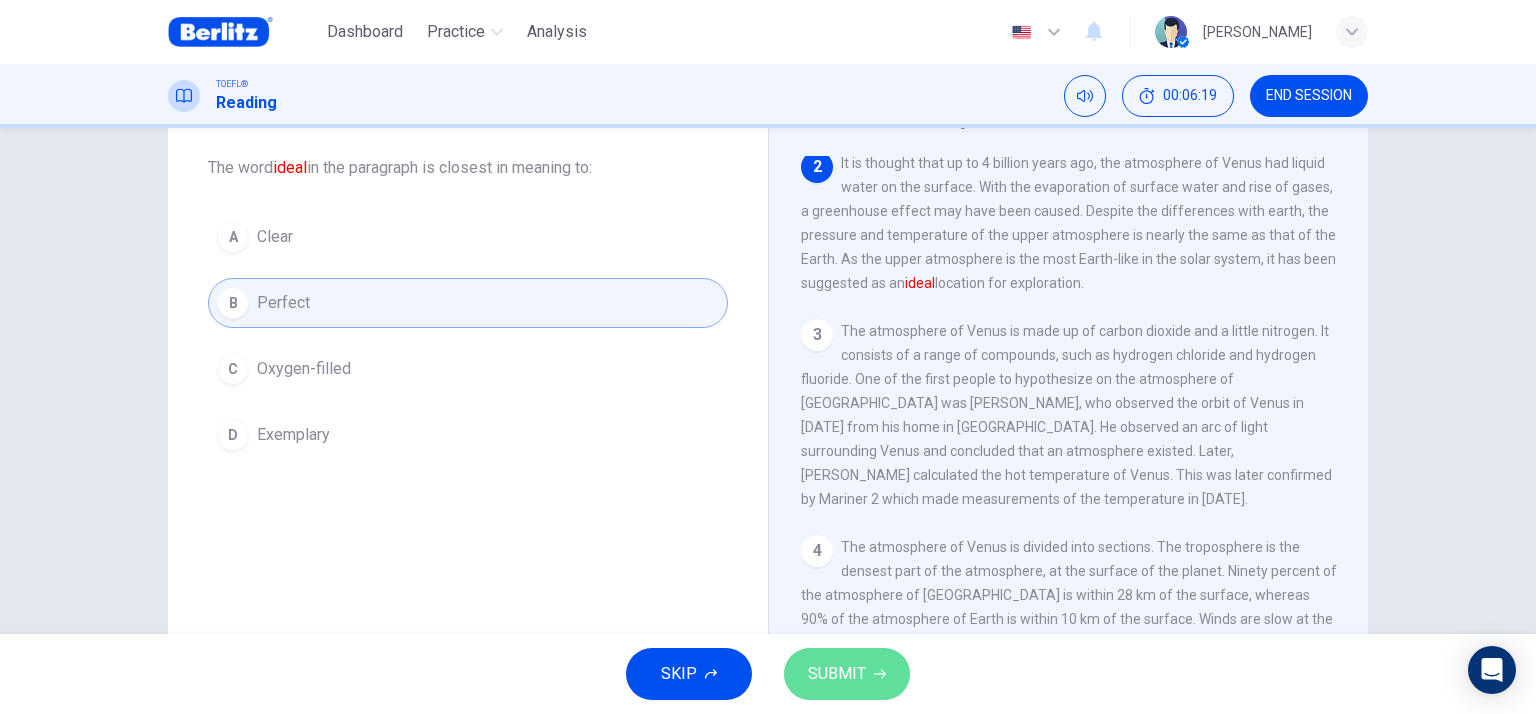 click on "SUBMIT" at bounding box center (837, 674) 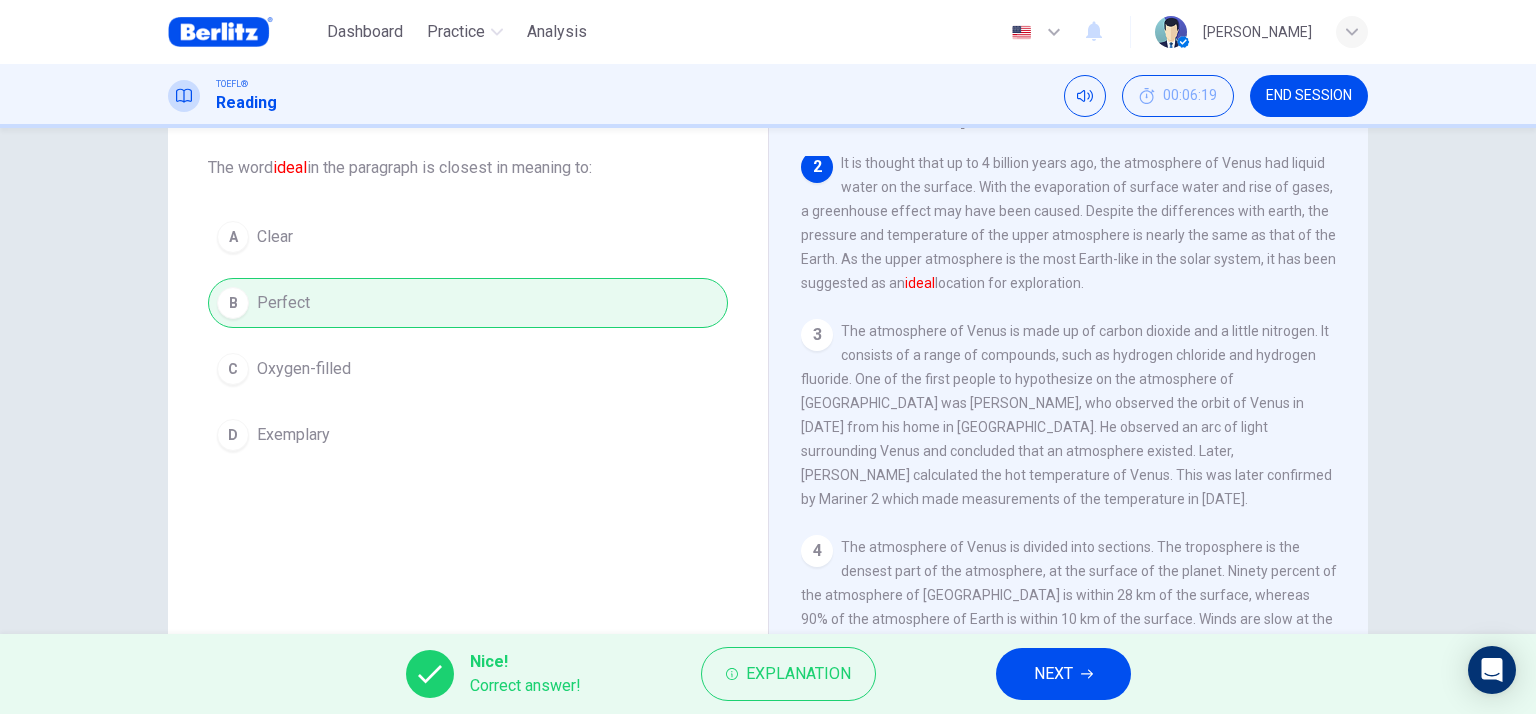 click on "NEXT" at bounding box center [1063, 674] 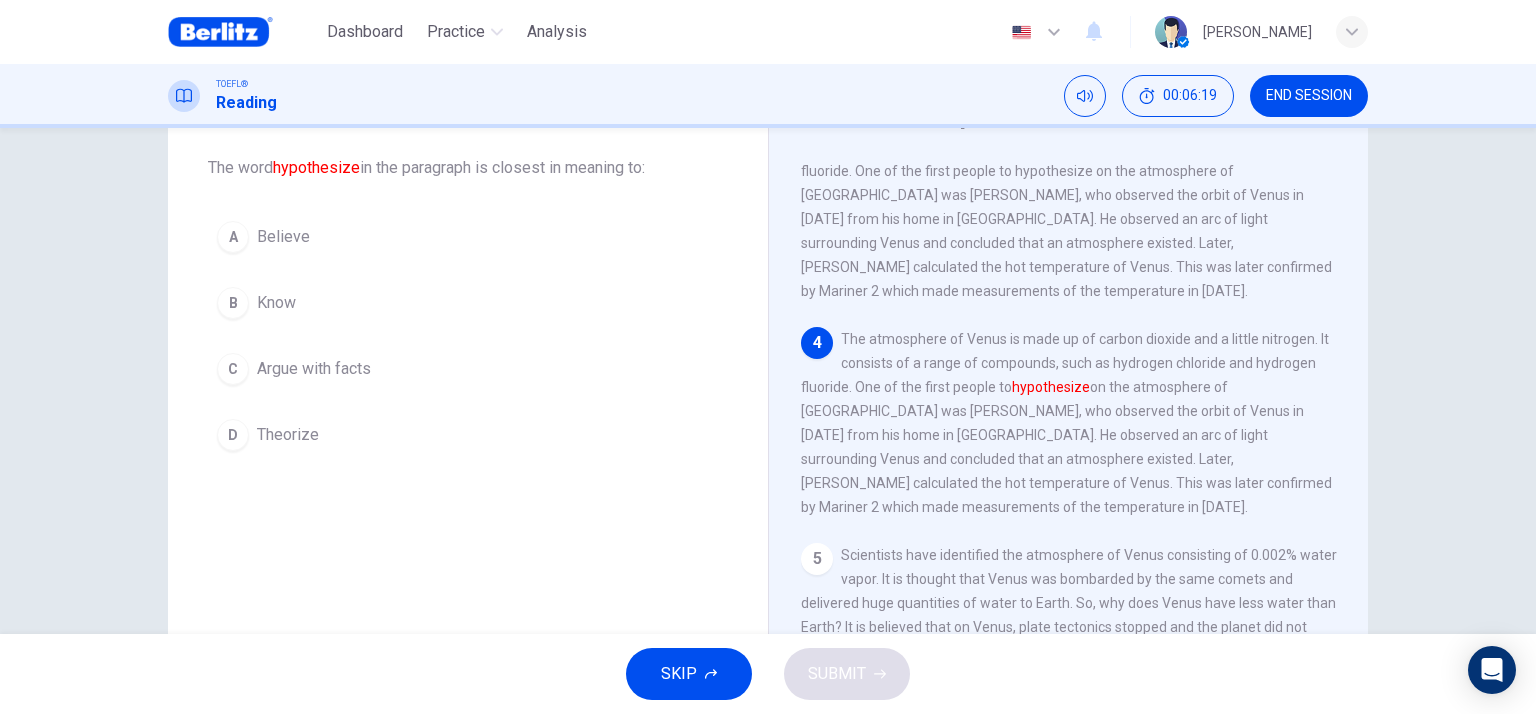 scroll, scrollTop: 416, scrollLeft: 0, axis: vertical 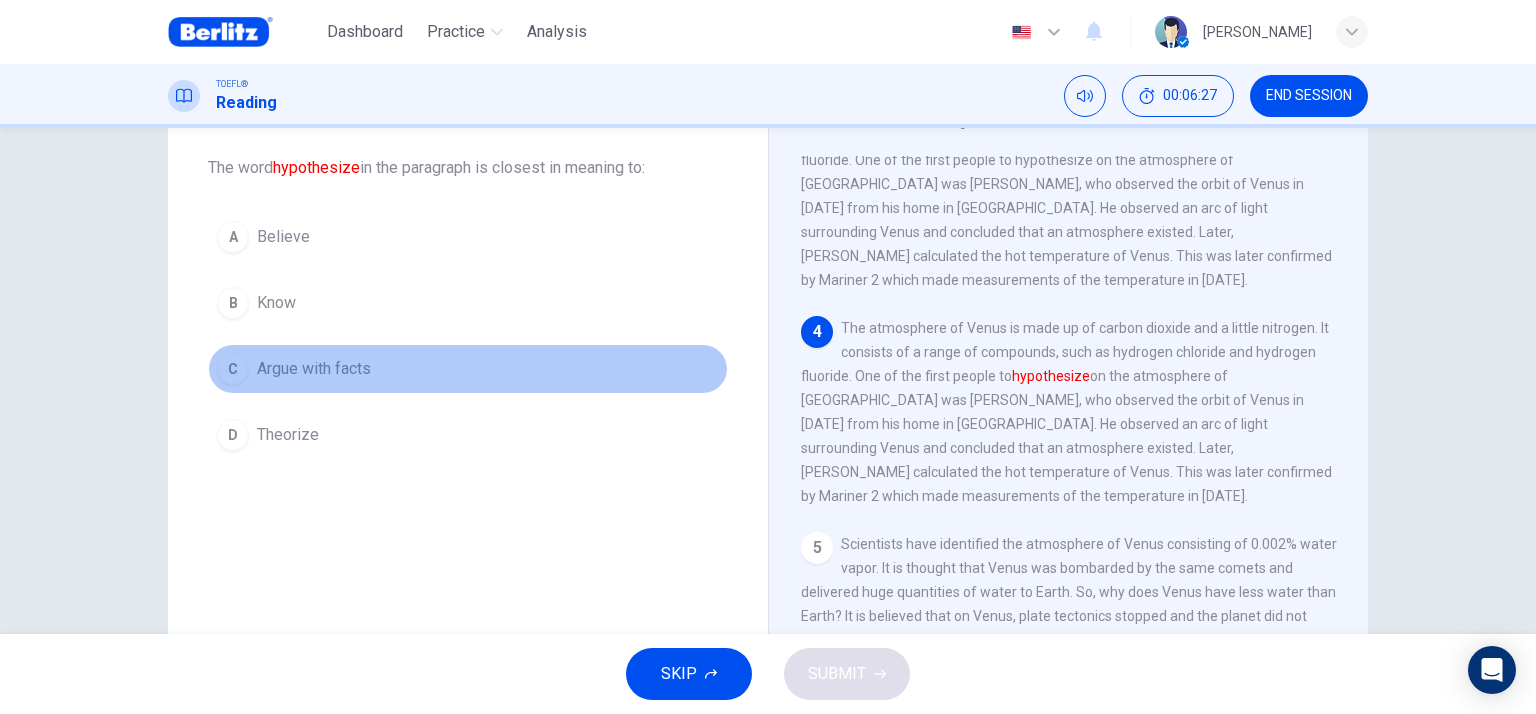 click on "C Argue with facts" at bounding box center [468, 369] 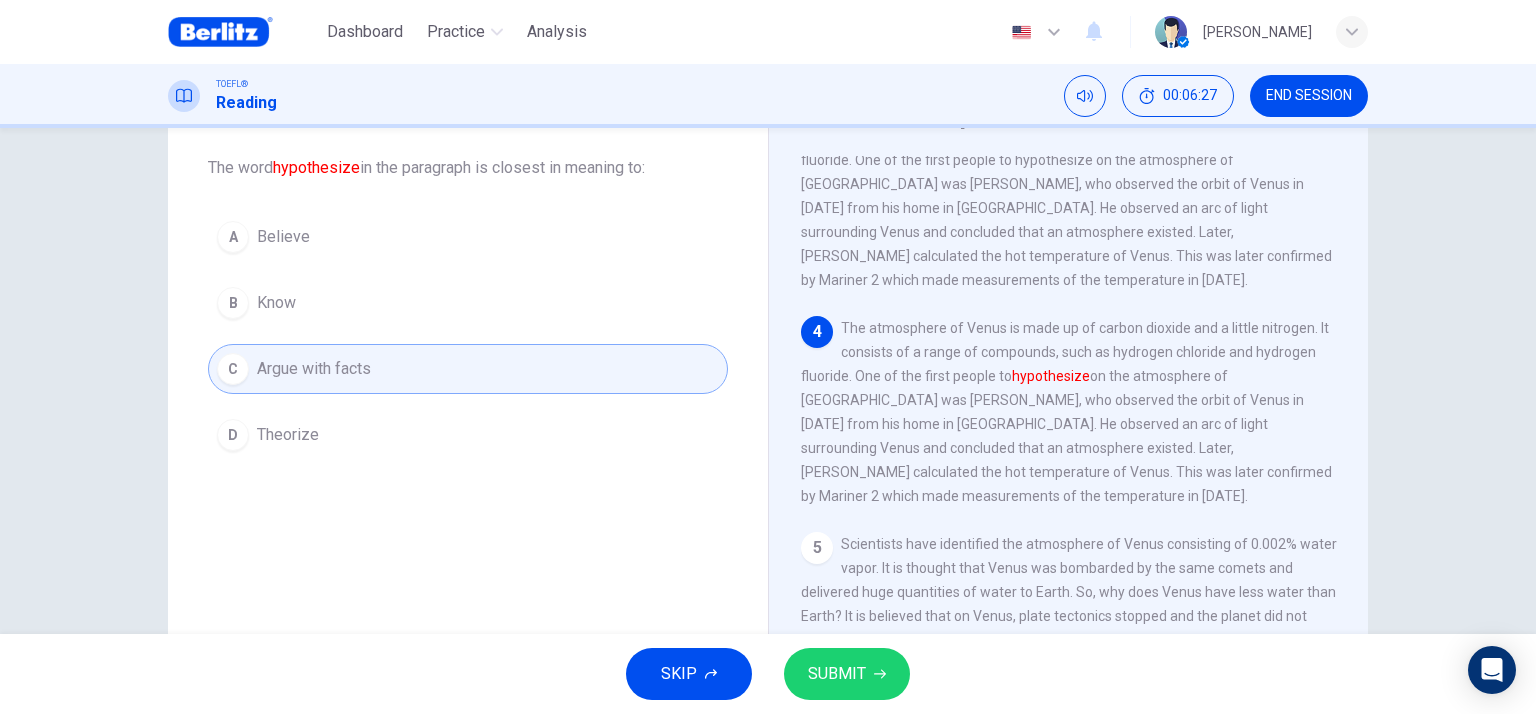 click on "D Theorize" at bounding box center [468, 435] 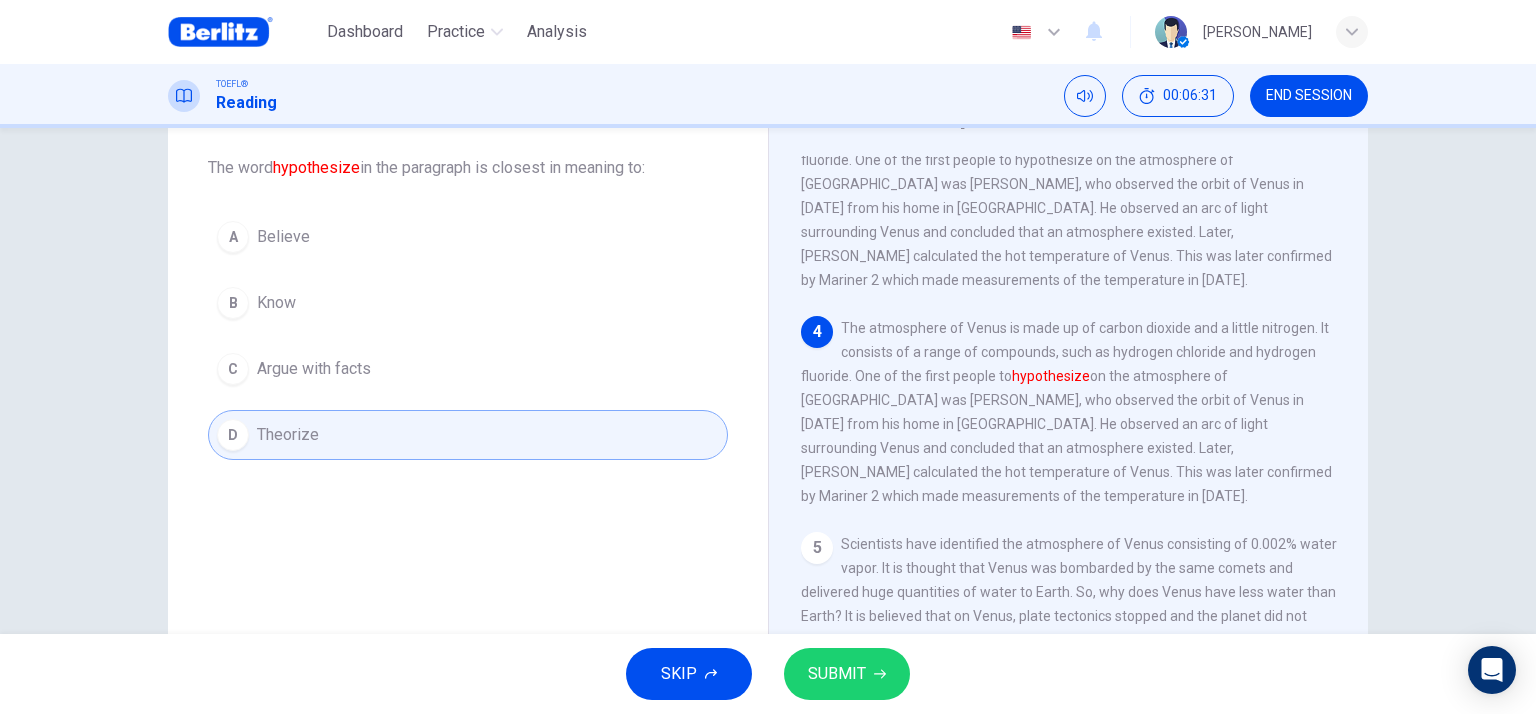 click on "SKIP SUBMIT" at bounding box center (768, 674) 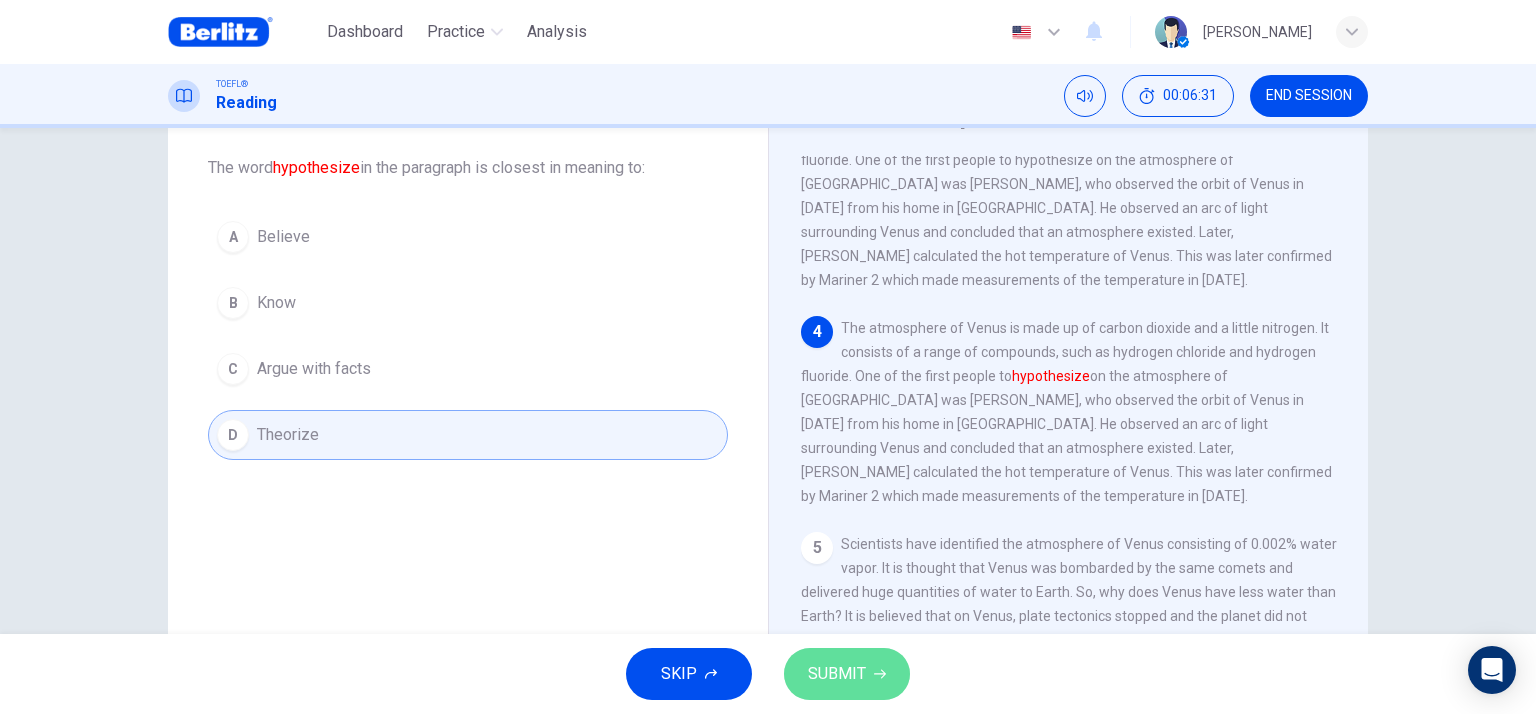 click 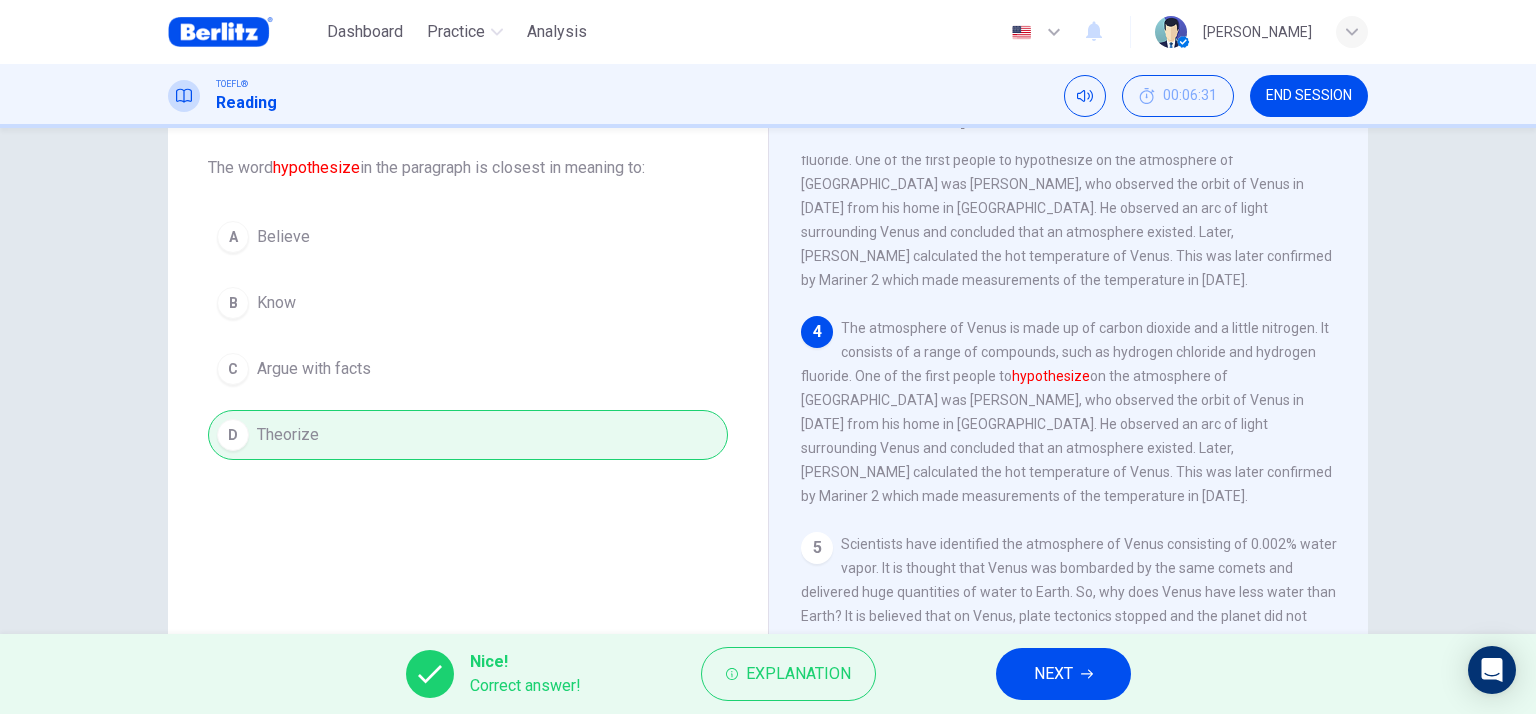 click on "NEXT" at bounding box center (1063, 674) 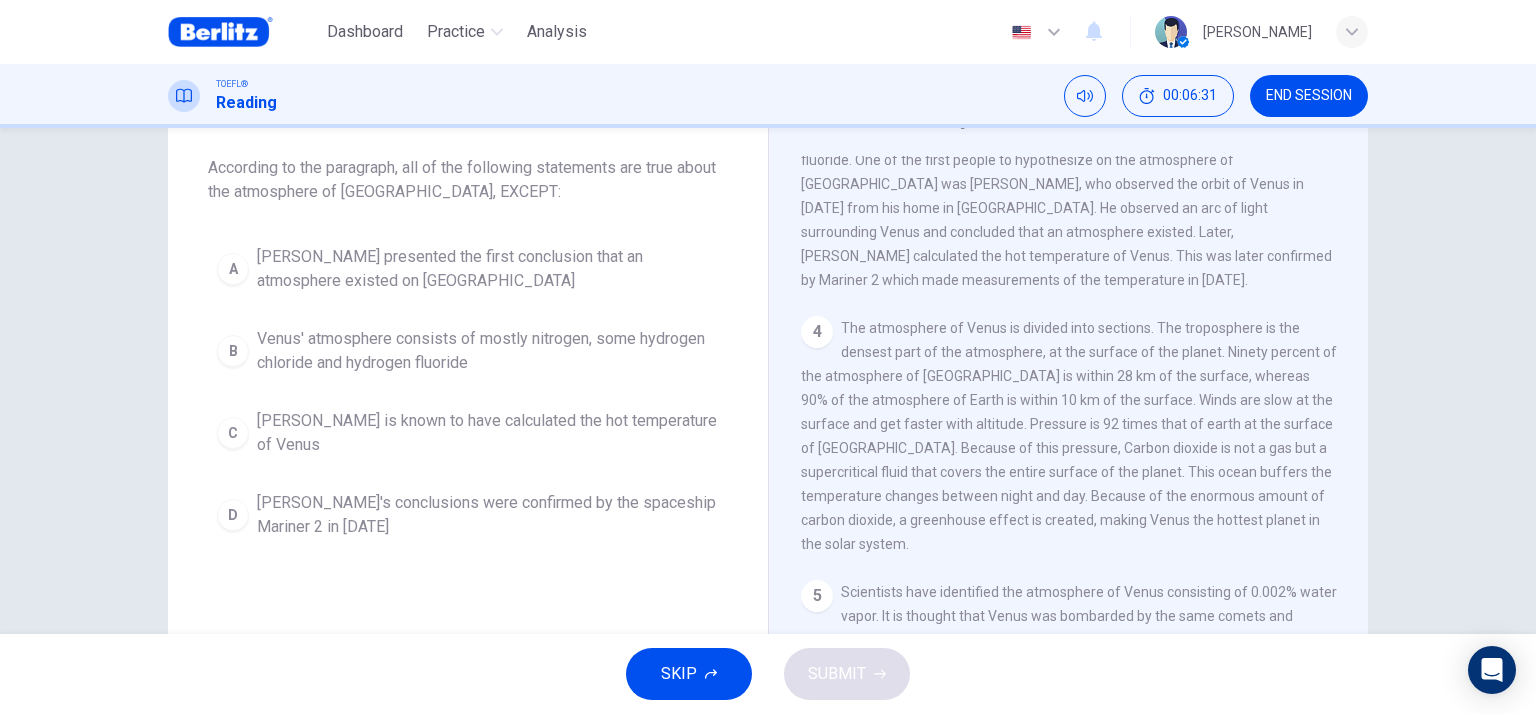 scroll, scrollTop: 370, scrollLeft: 0, axis: vertical 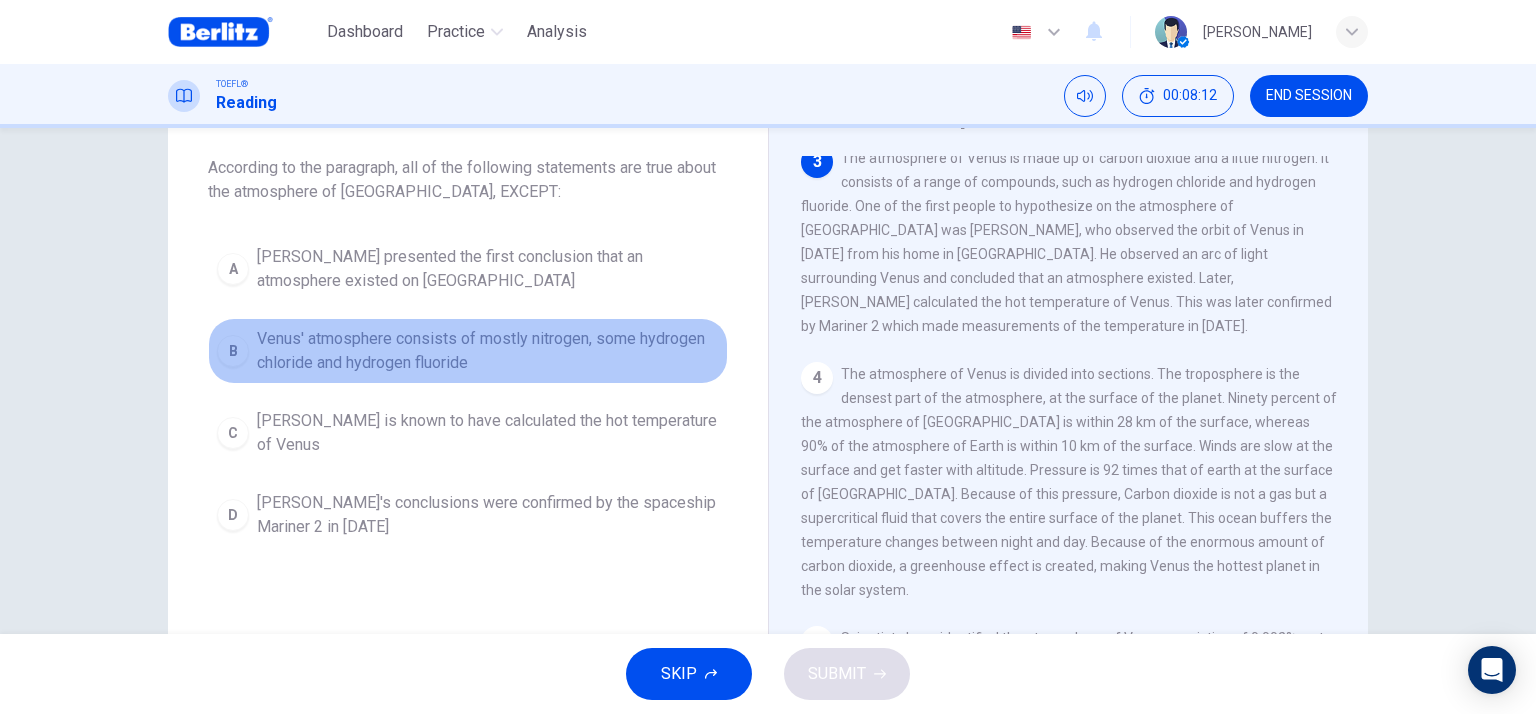 click on "Venus' atmosphere consists of mostly nitrogen, some hydrogen chloride and hydrogen fluoride" at bounding box center [488, 351] 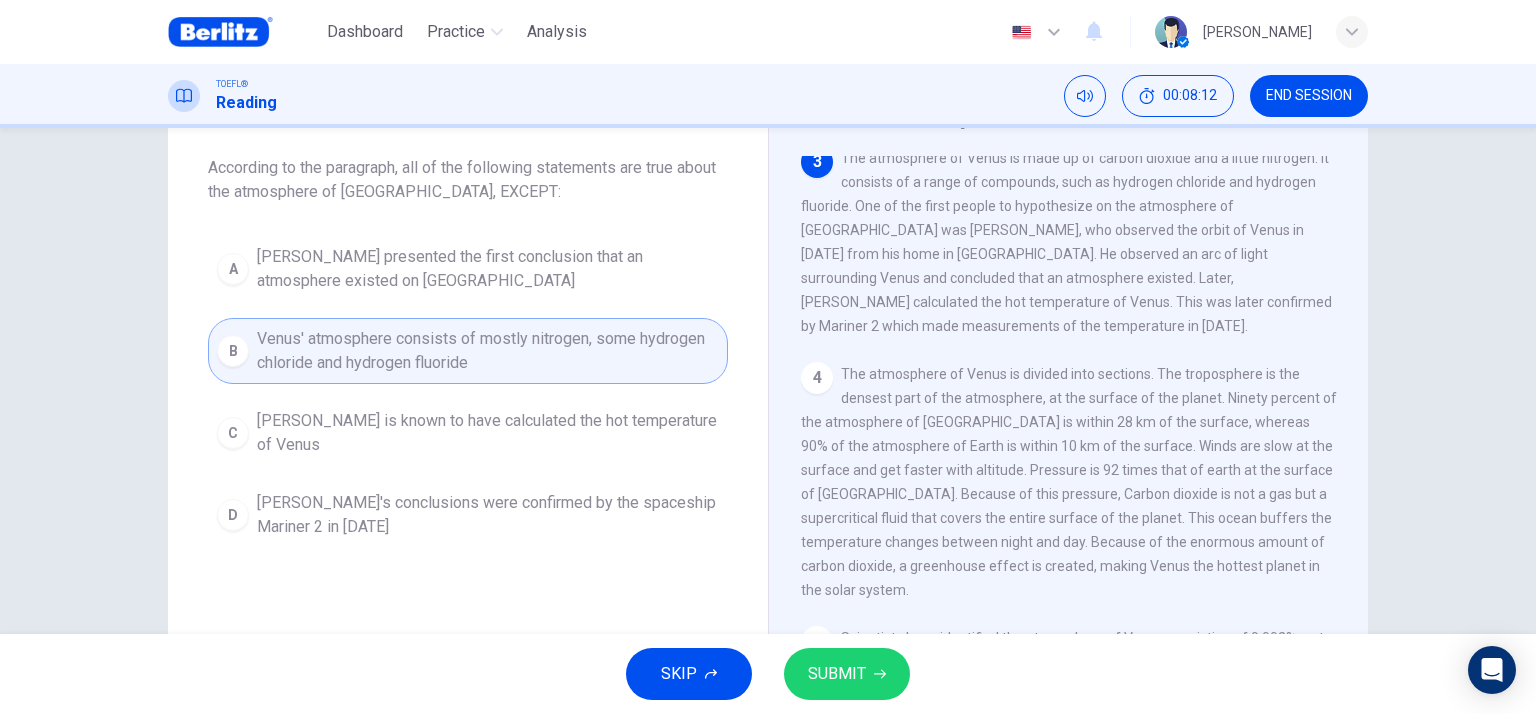 click on "SUBMIT" at bounding box center [847, 674] 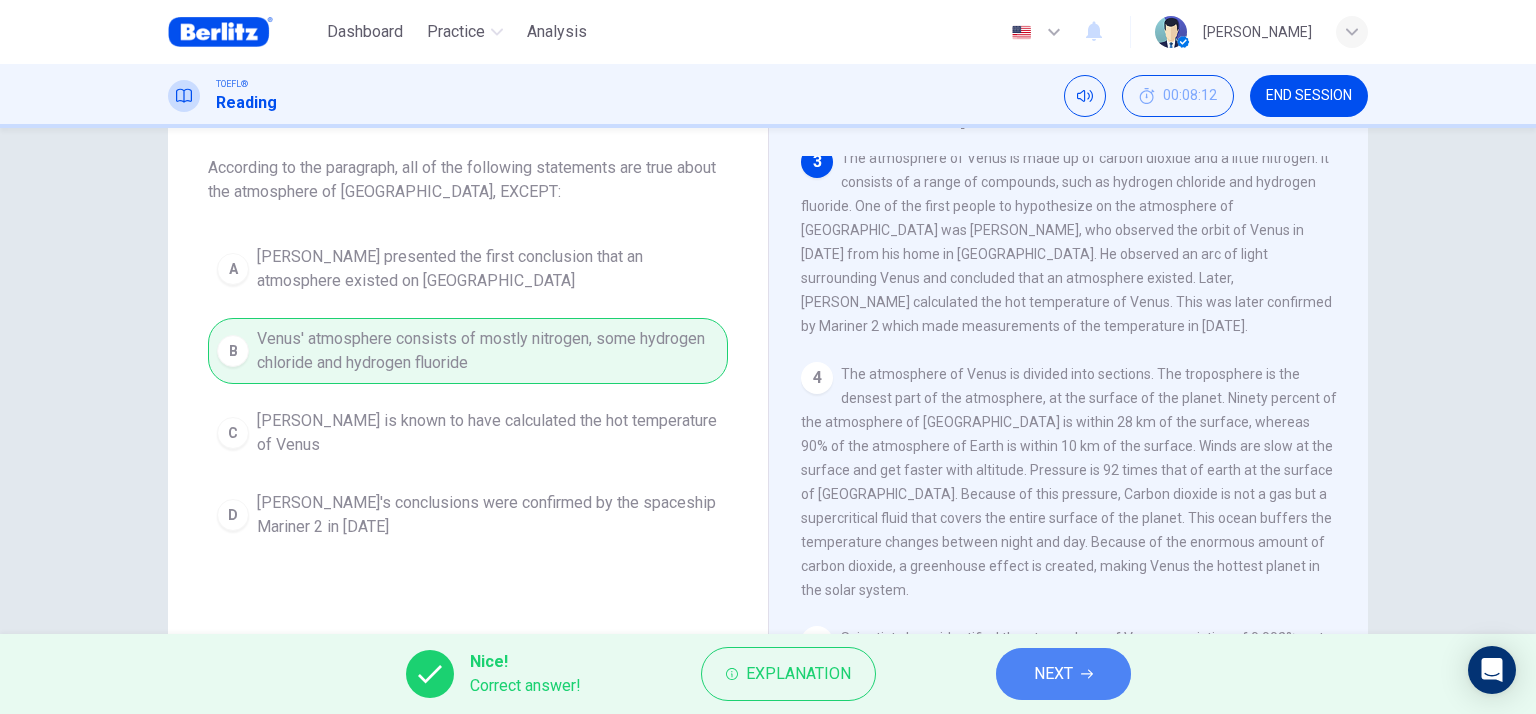 click on "NEXT" at bounding box center (1063, 674) 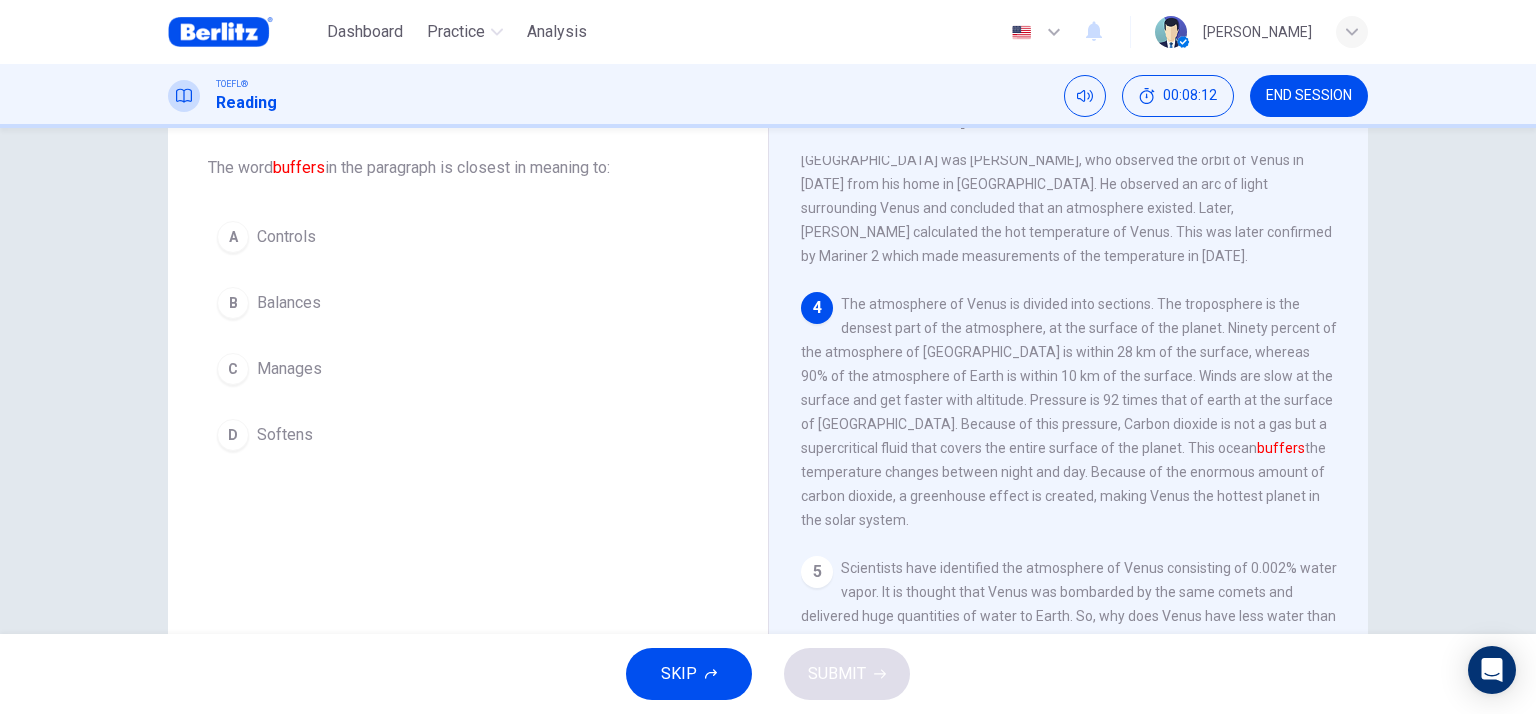 scroll, scrollTop: 465, scrollLeft: 0, axis: vertical 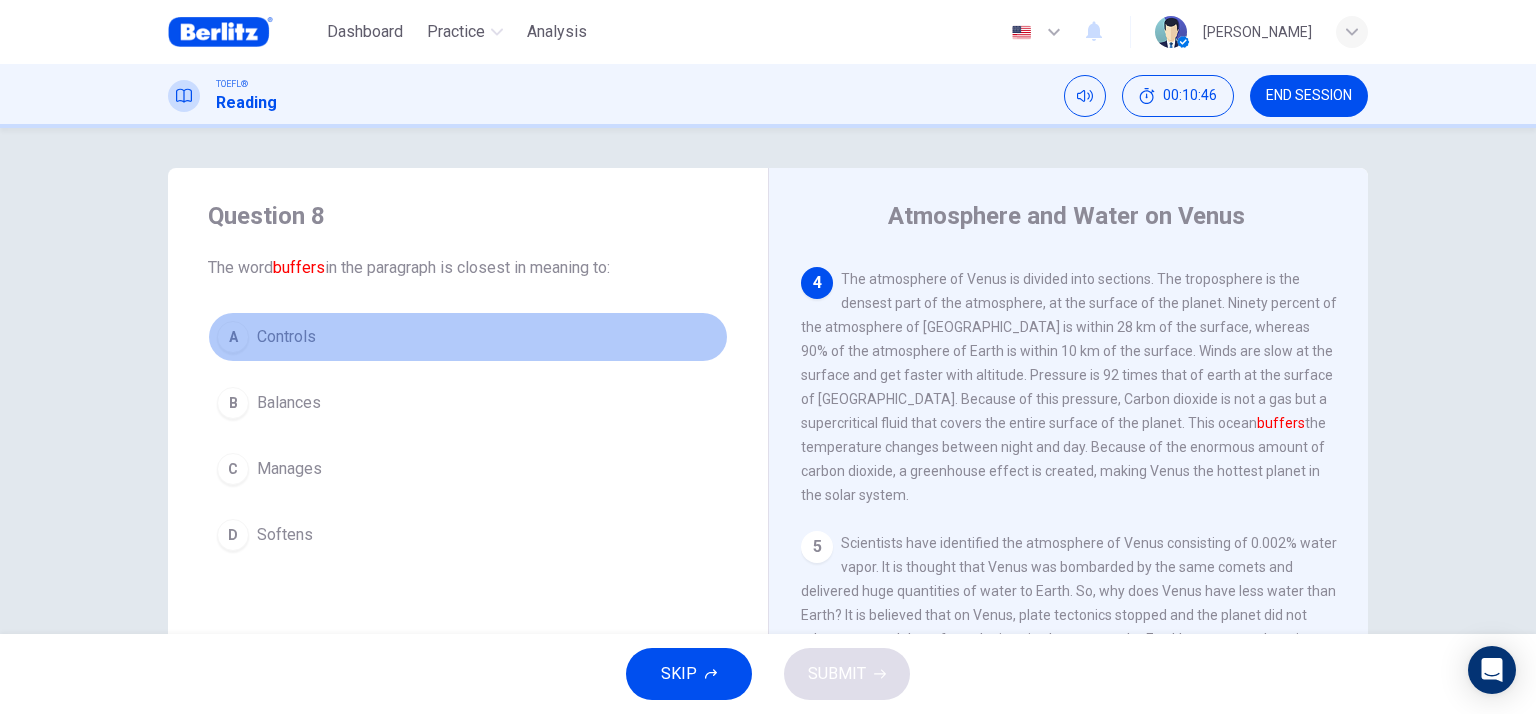 click on "A Controls" at bounding box center [468, 337] 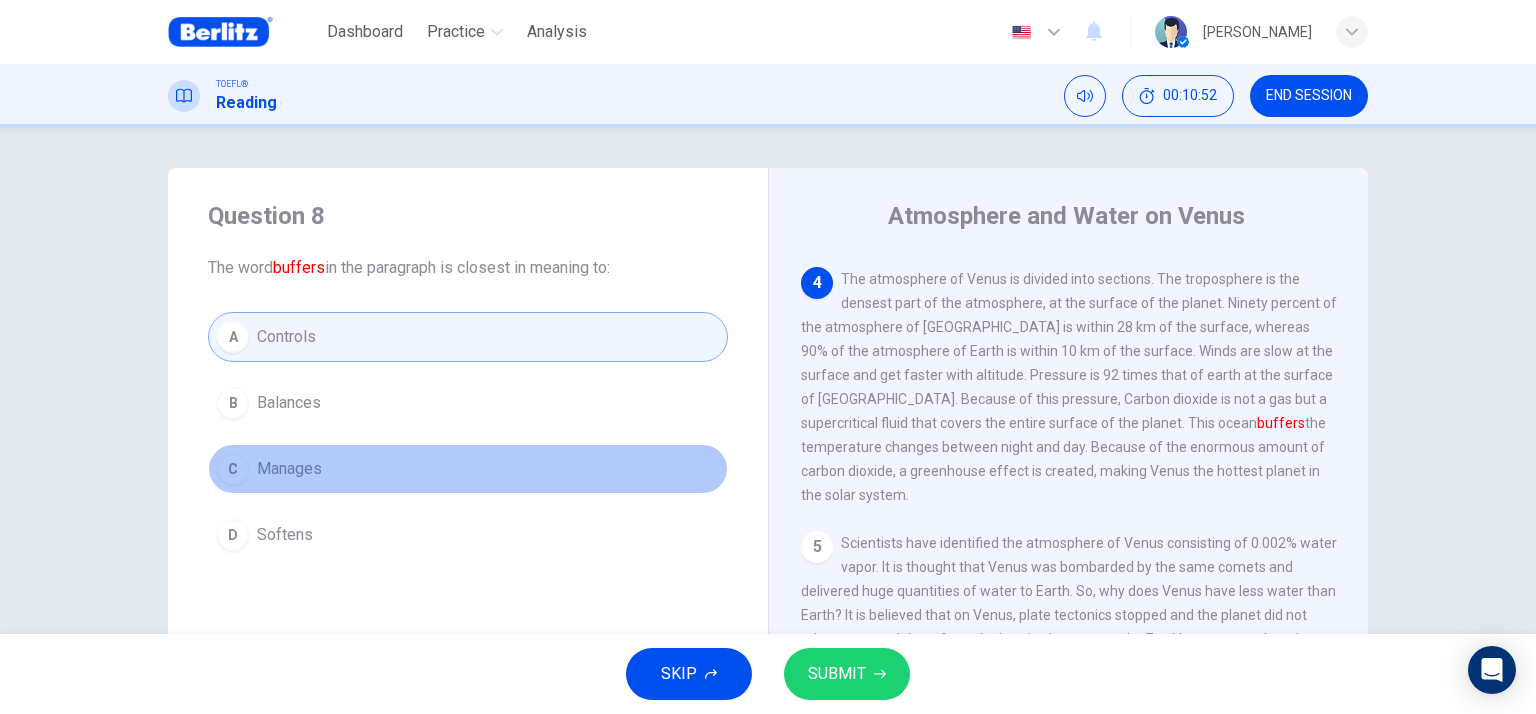 click on "C Manages" at bounding box center (468, 469) 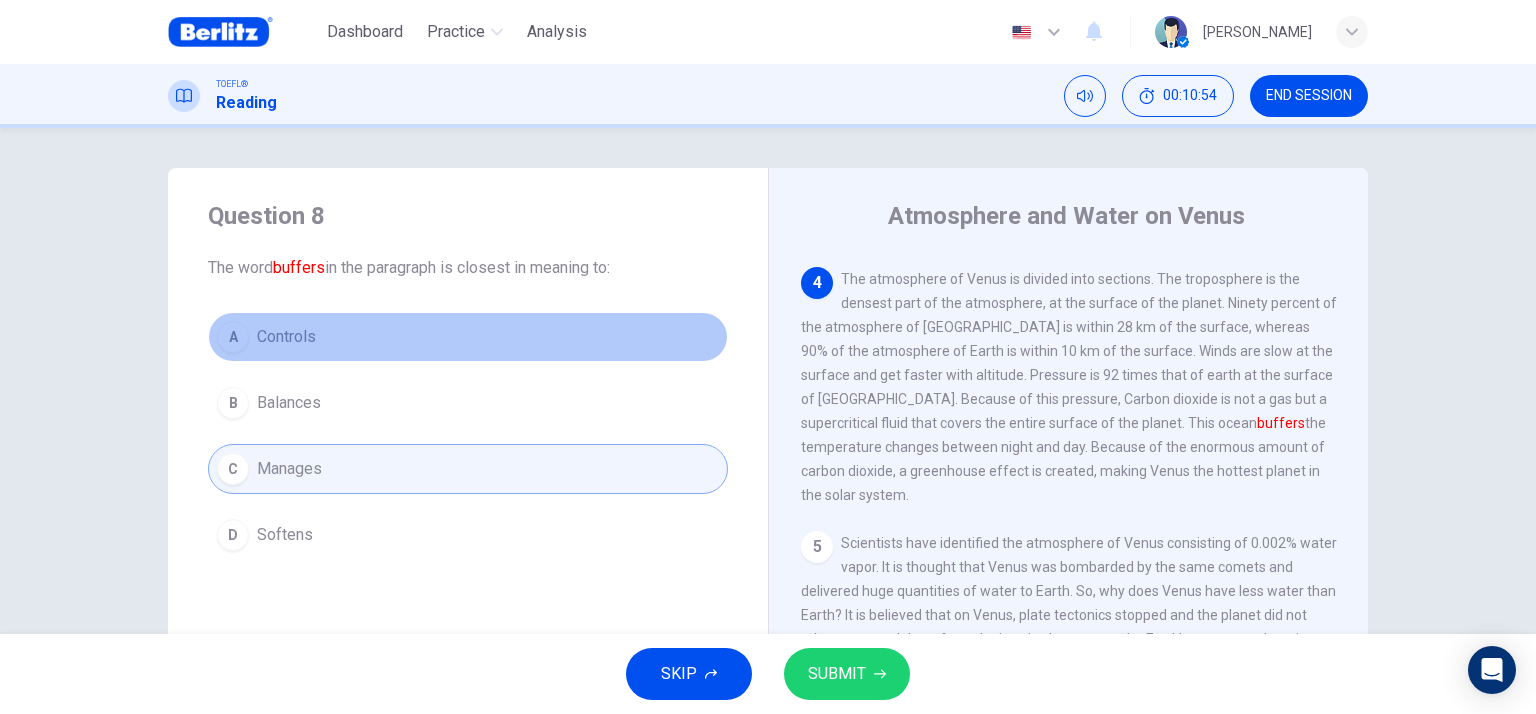 click on "A Controls" at bounding box center (468, 337) 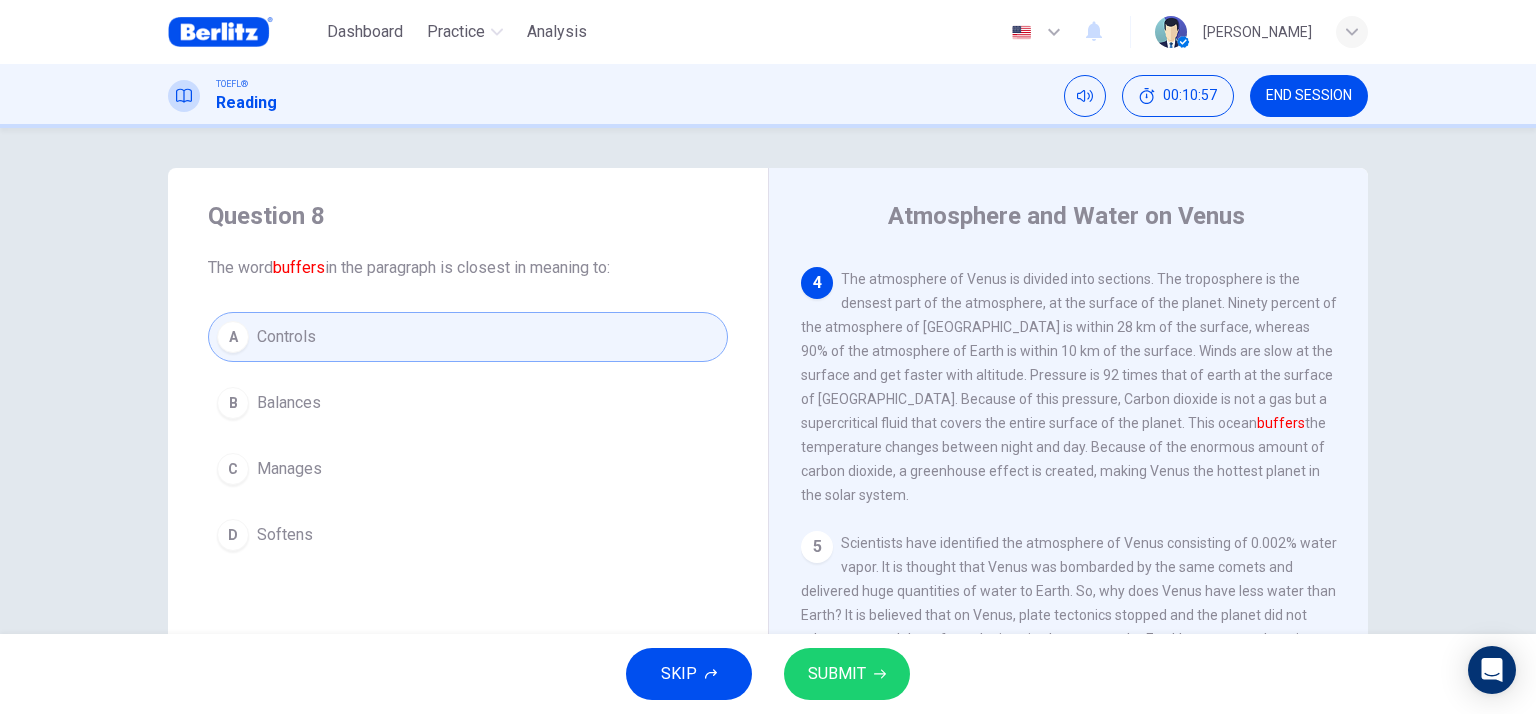 click on "SUBMIT" at bounding box center [847, 674] 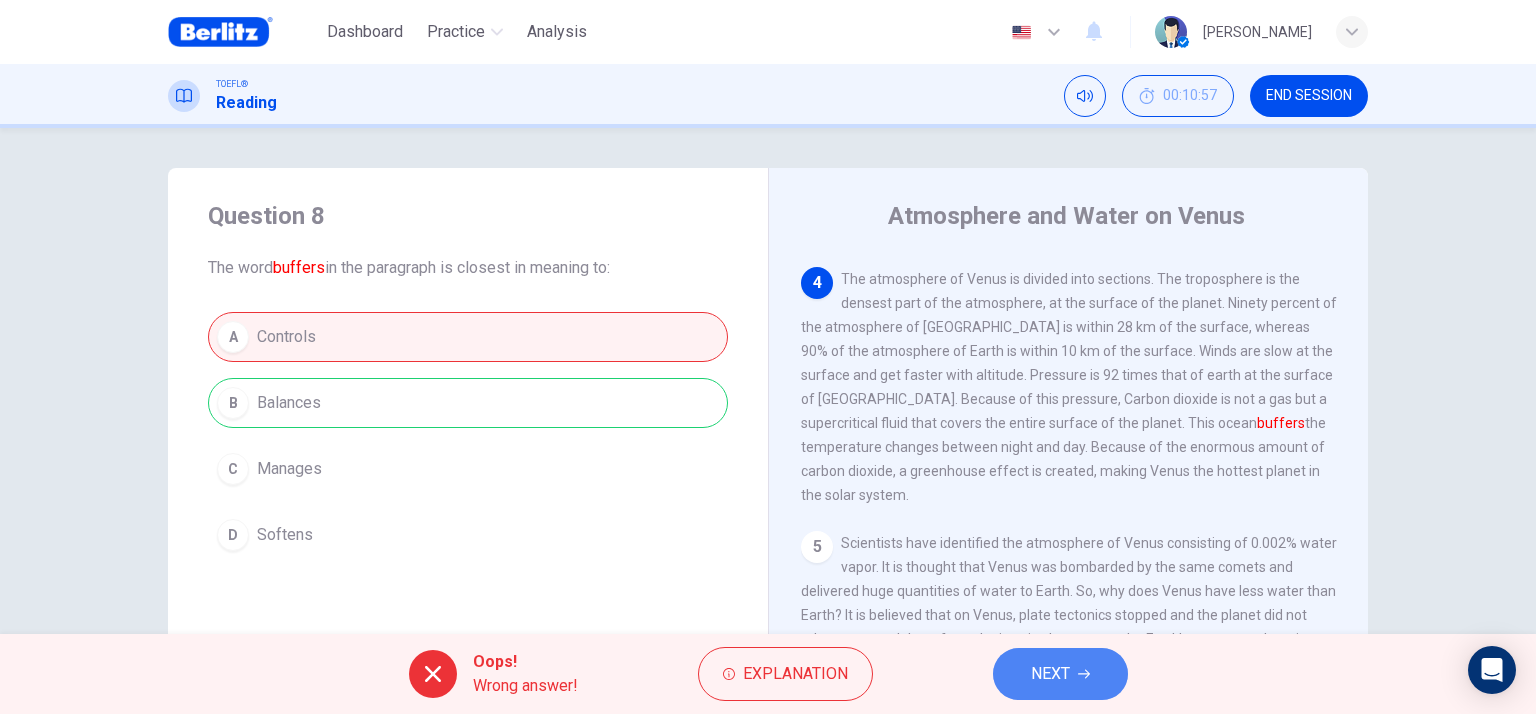 click on "NEXT" at bounding box center (1060, 674) 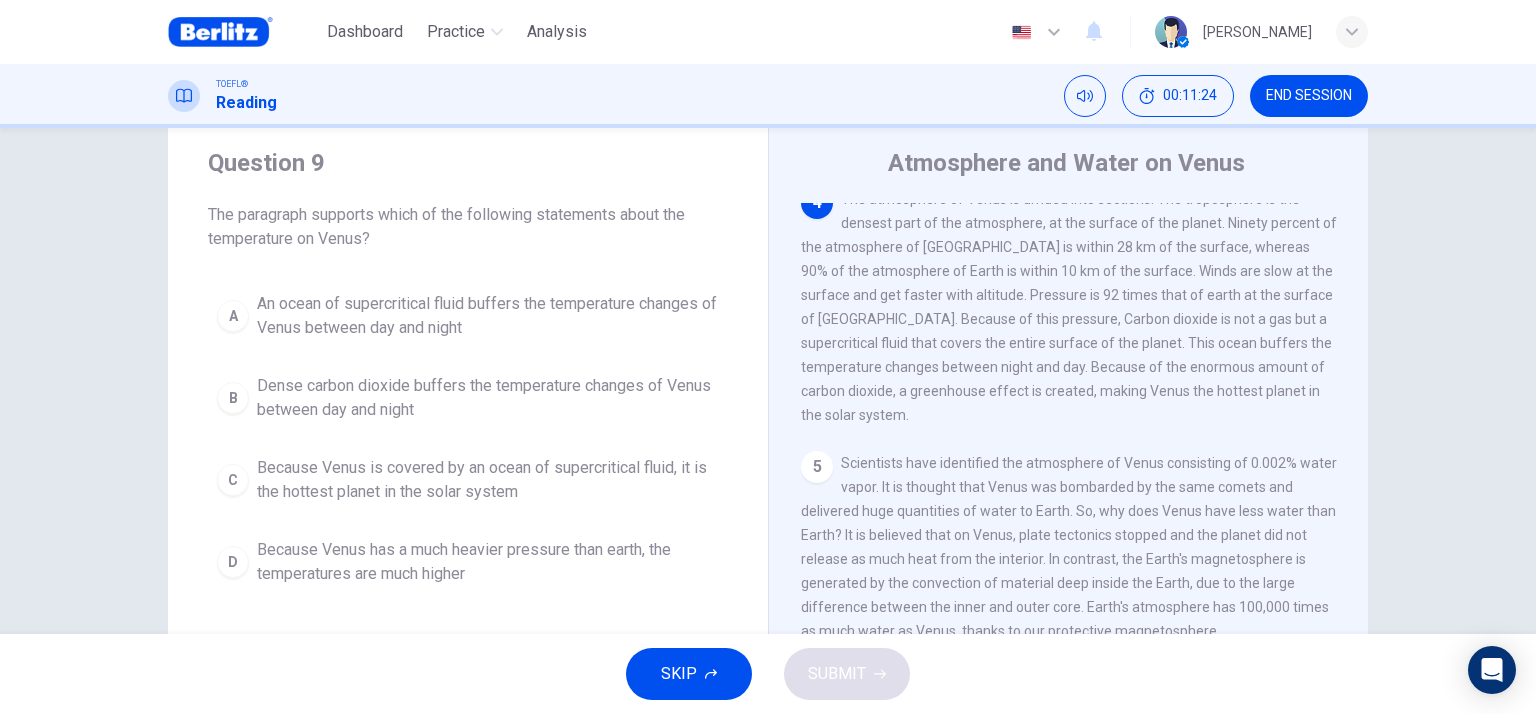 scroll, scrollTop: 100, scrollLeft: 0, axis: vertical 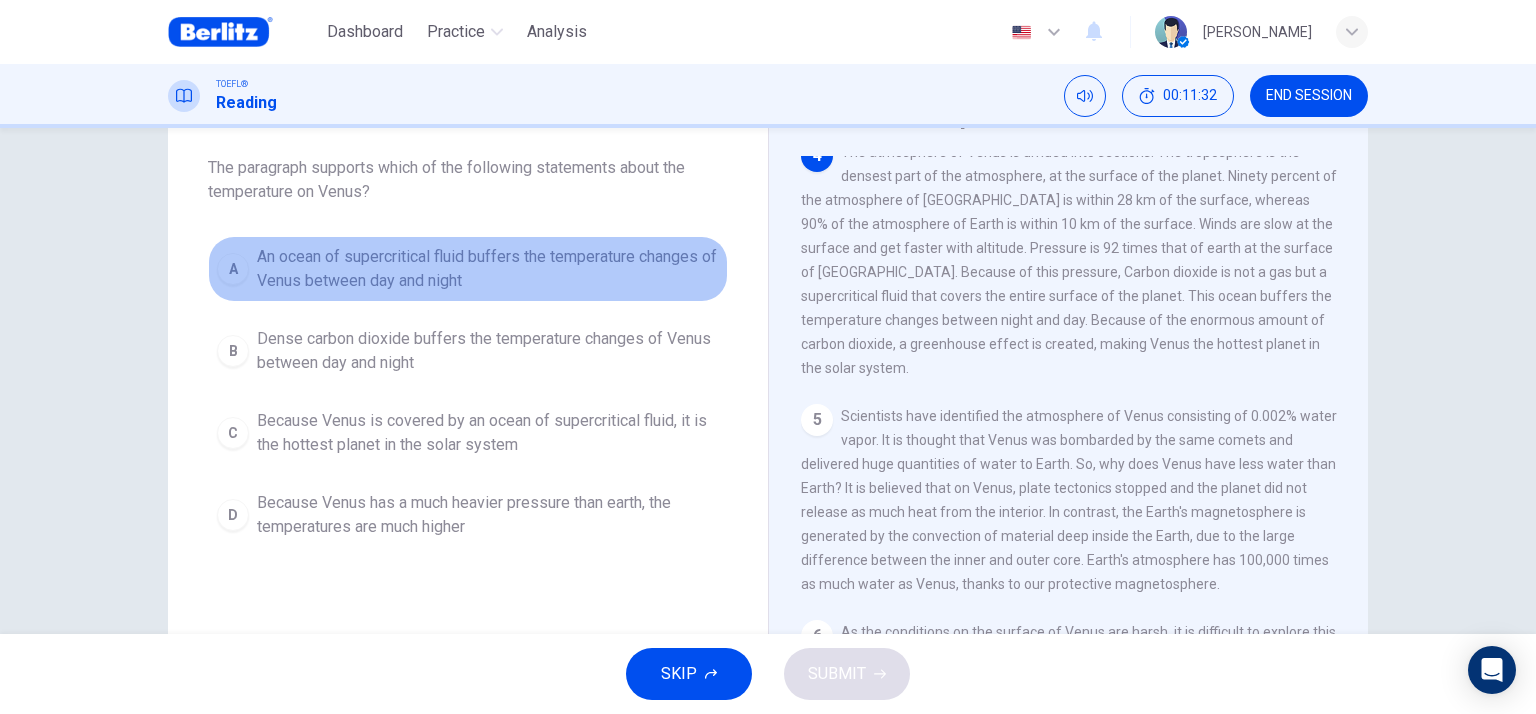 click on "An ocean of supercritical fluid buffers the temperature changes of Venus between day and night" at bounding box center [488, 269] 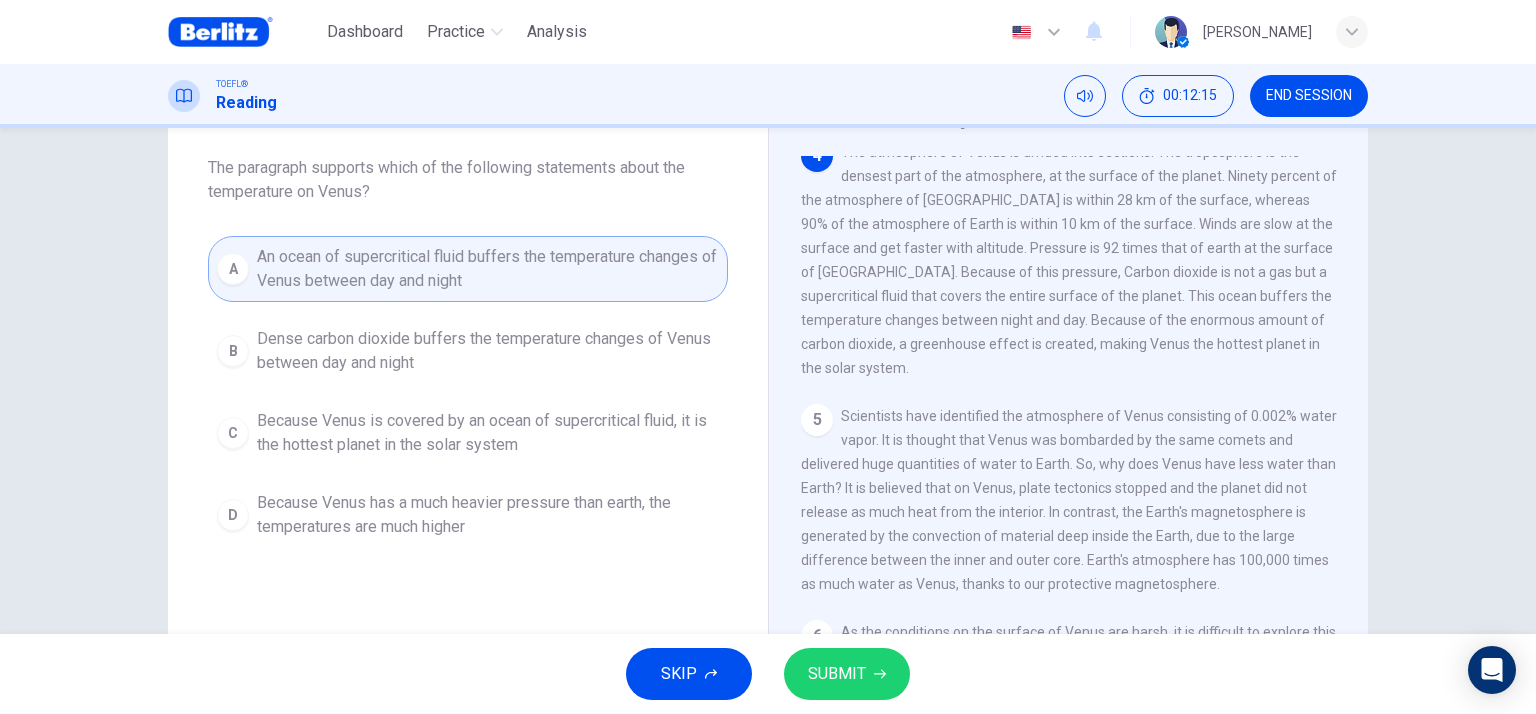 scroll, scrollTop: 0, scrollLeft: 0, axis: both 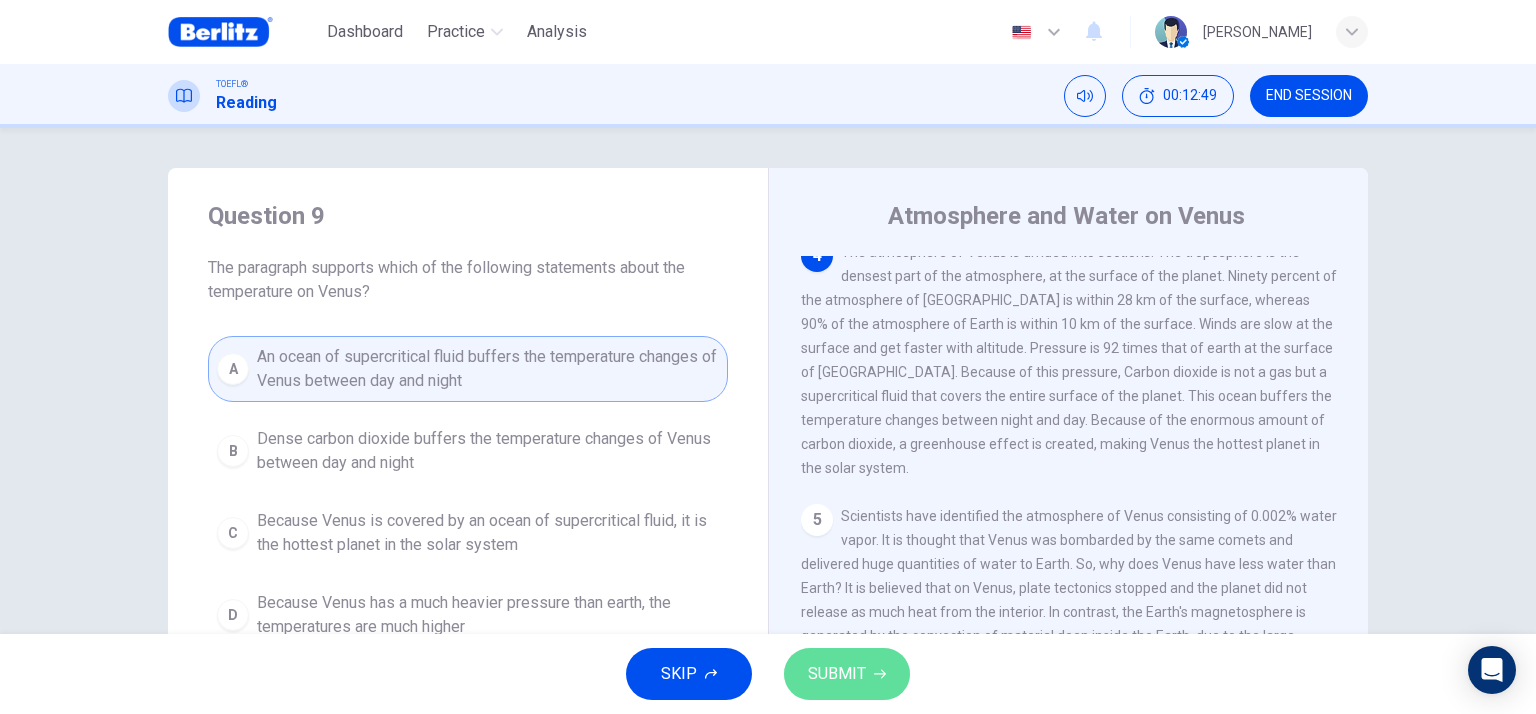 click on "SUBMIT" at bounding box center (837, 674) 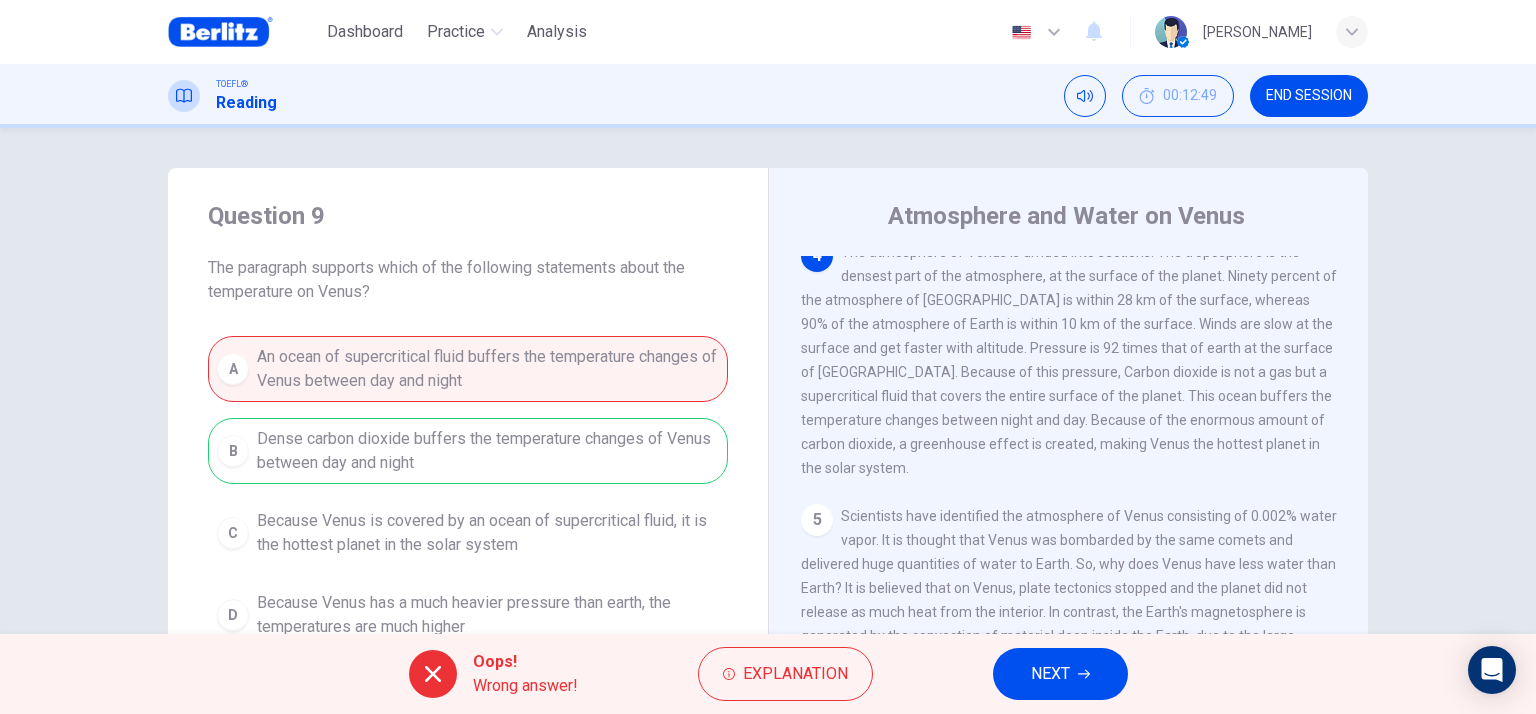 click 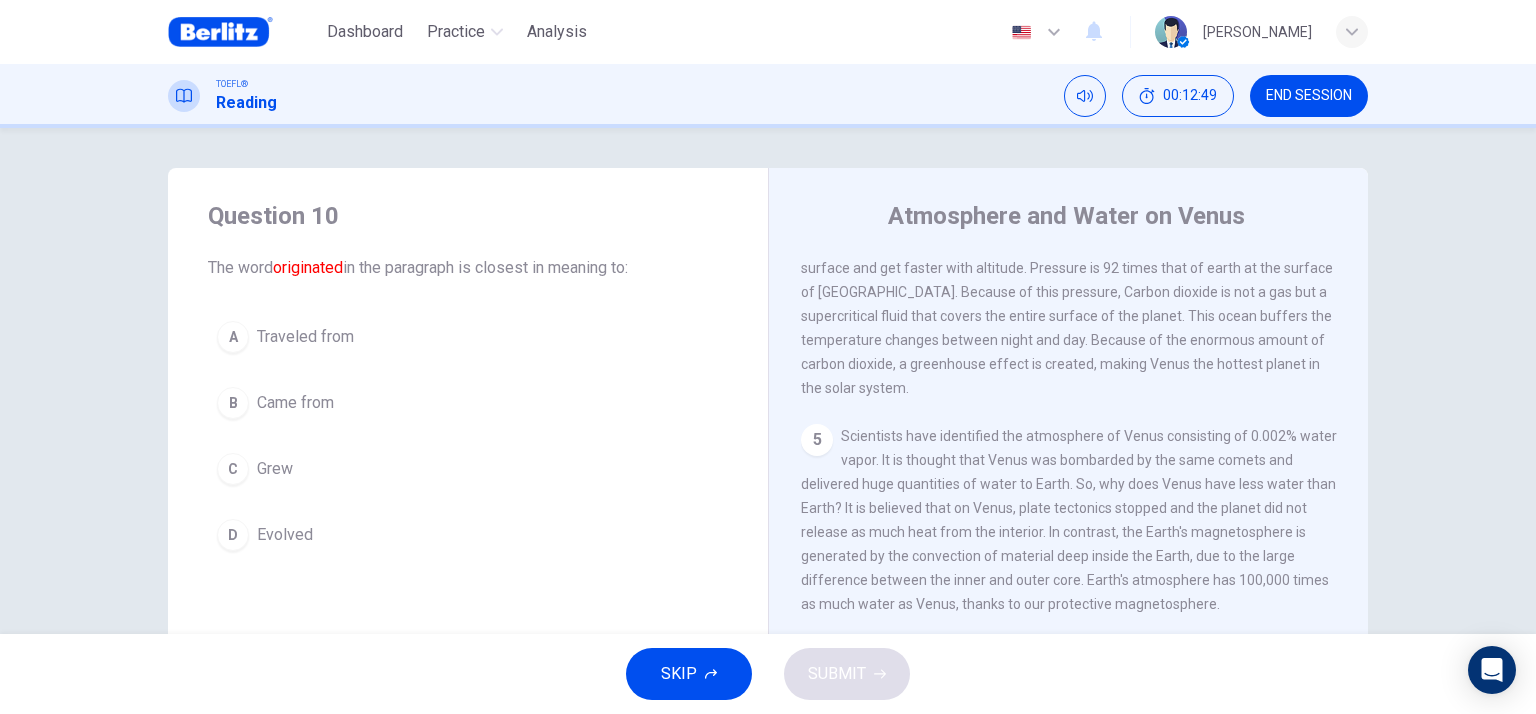 scroll, scrollTop: 759, scrollLeft: 0, axis: vertical 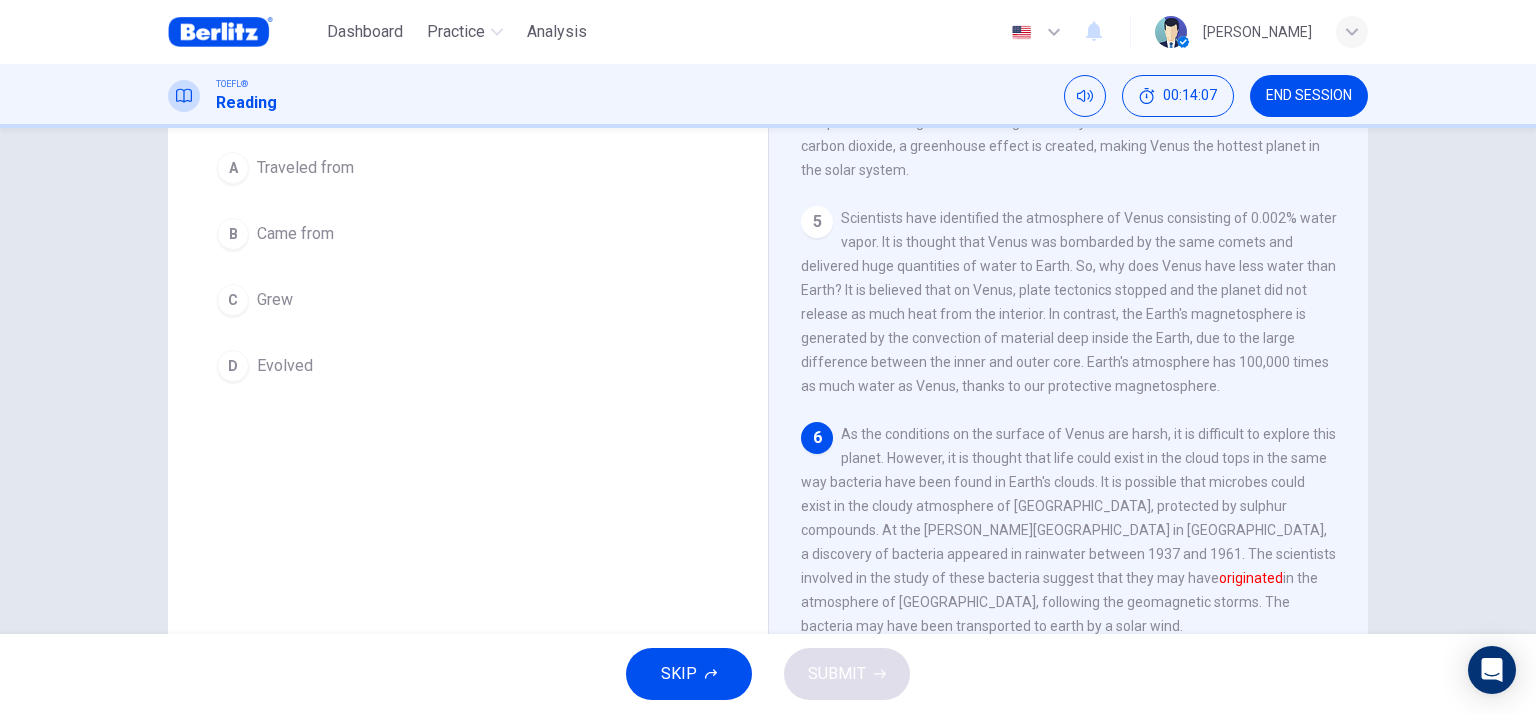 click on "Grew" at bounding box center (275, 300) 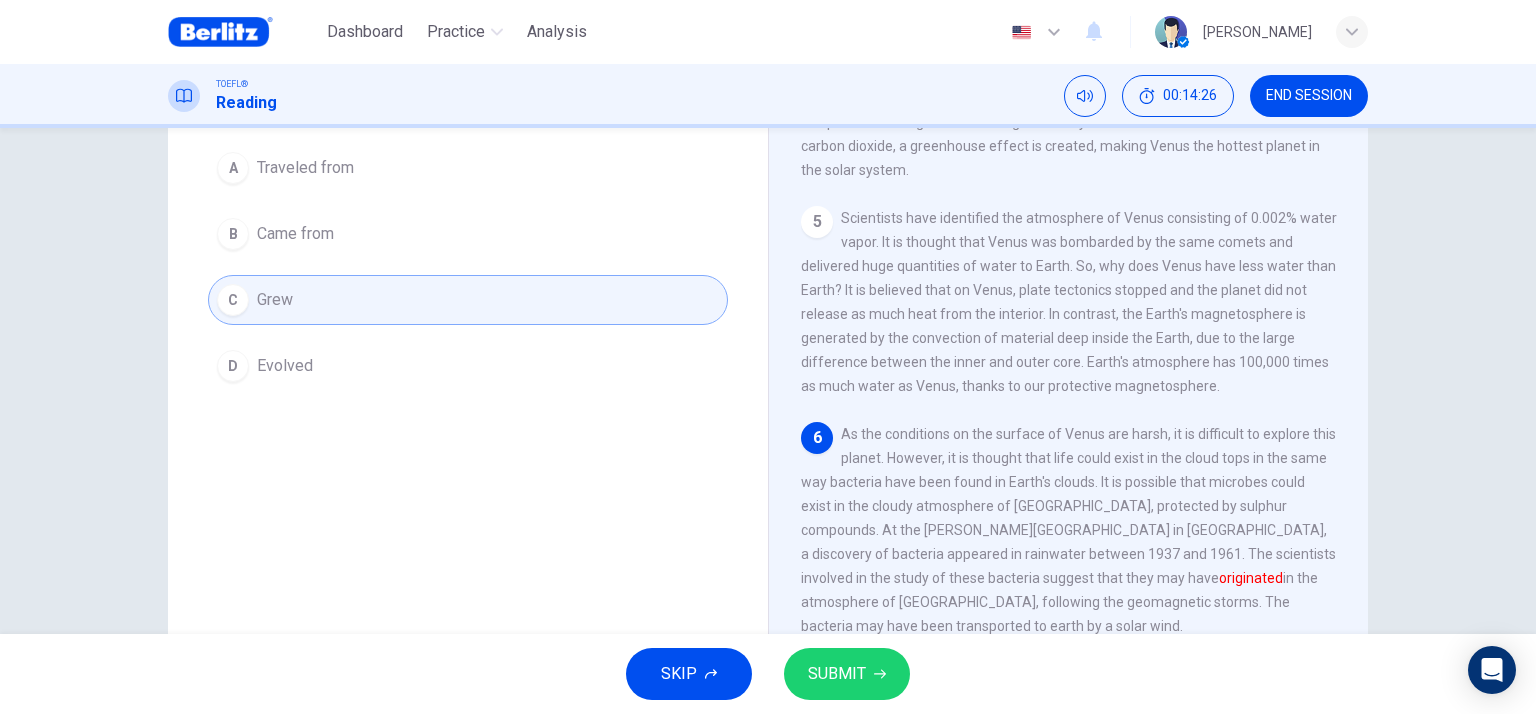 click on "B Came from" at bounding box center (468, 234) 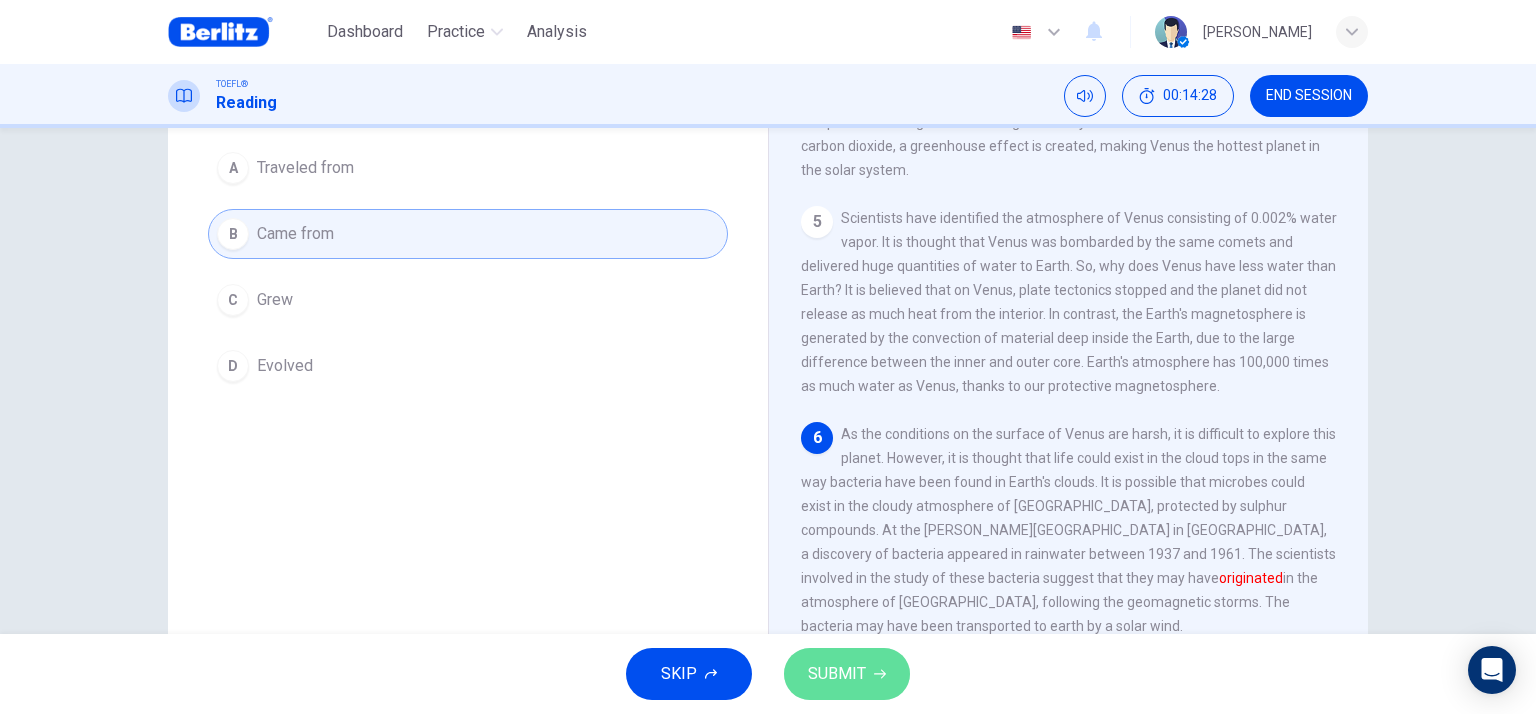click on "SUBMIT" at bounding box center (837, 674) 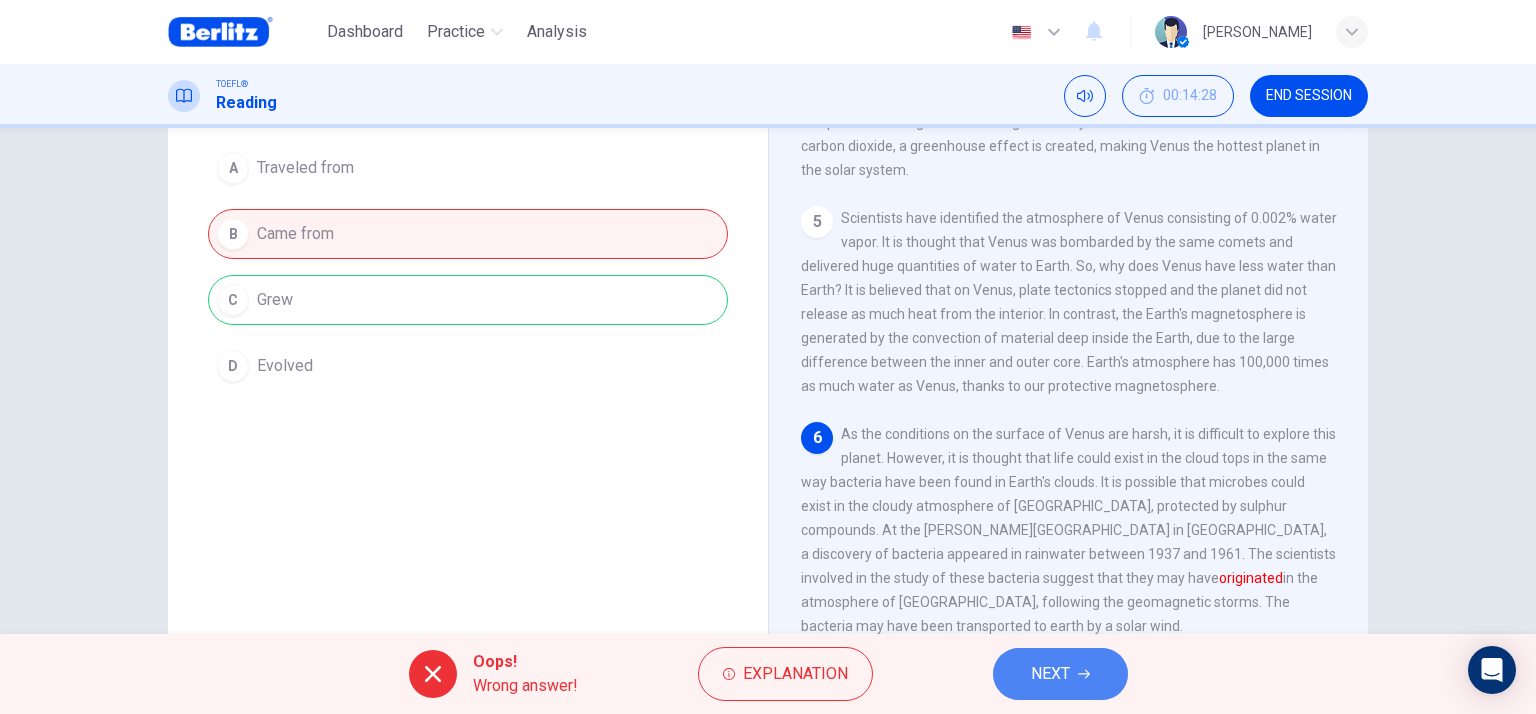 click on "NEXT" at bounding box center [1060, 674] 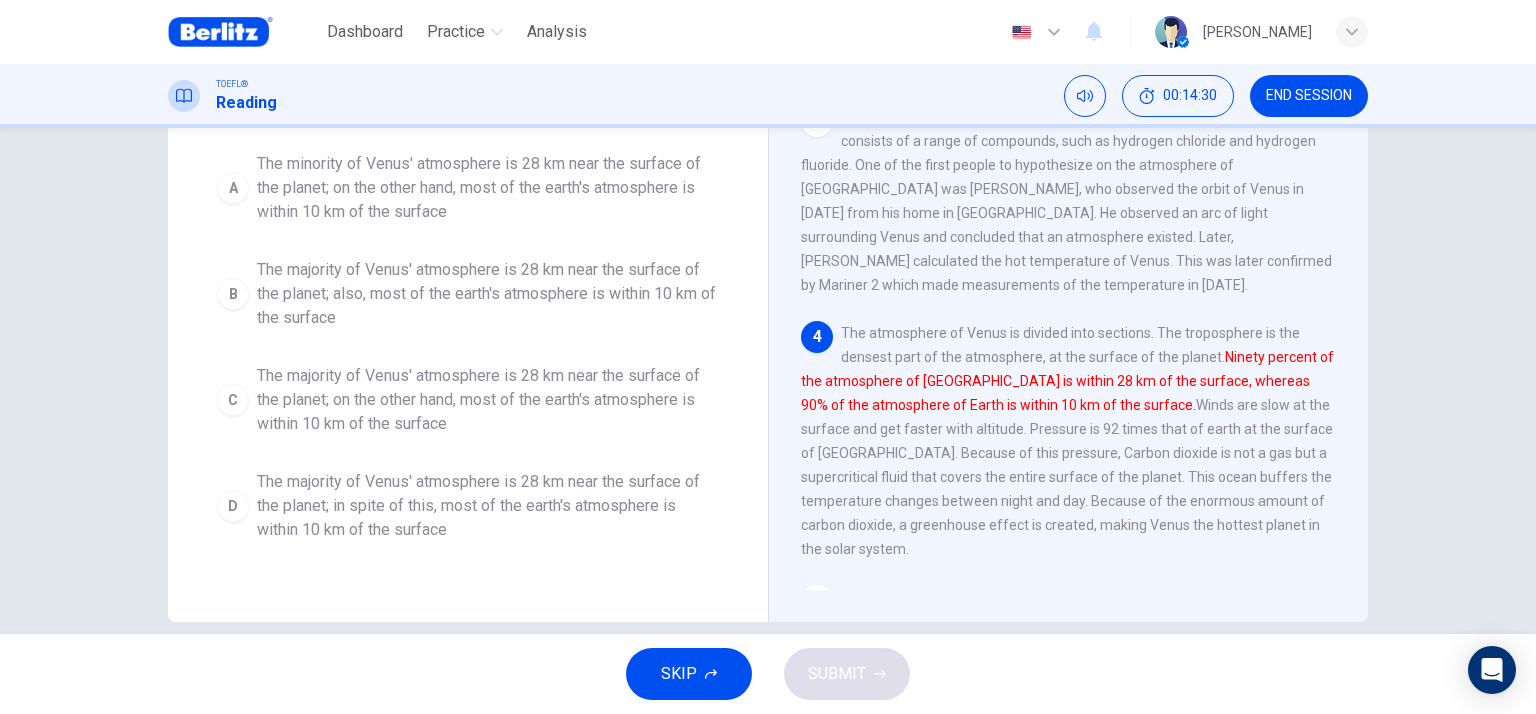 scroll, scrollTop: 292, scrollLeft: 0, axis: vertical 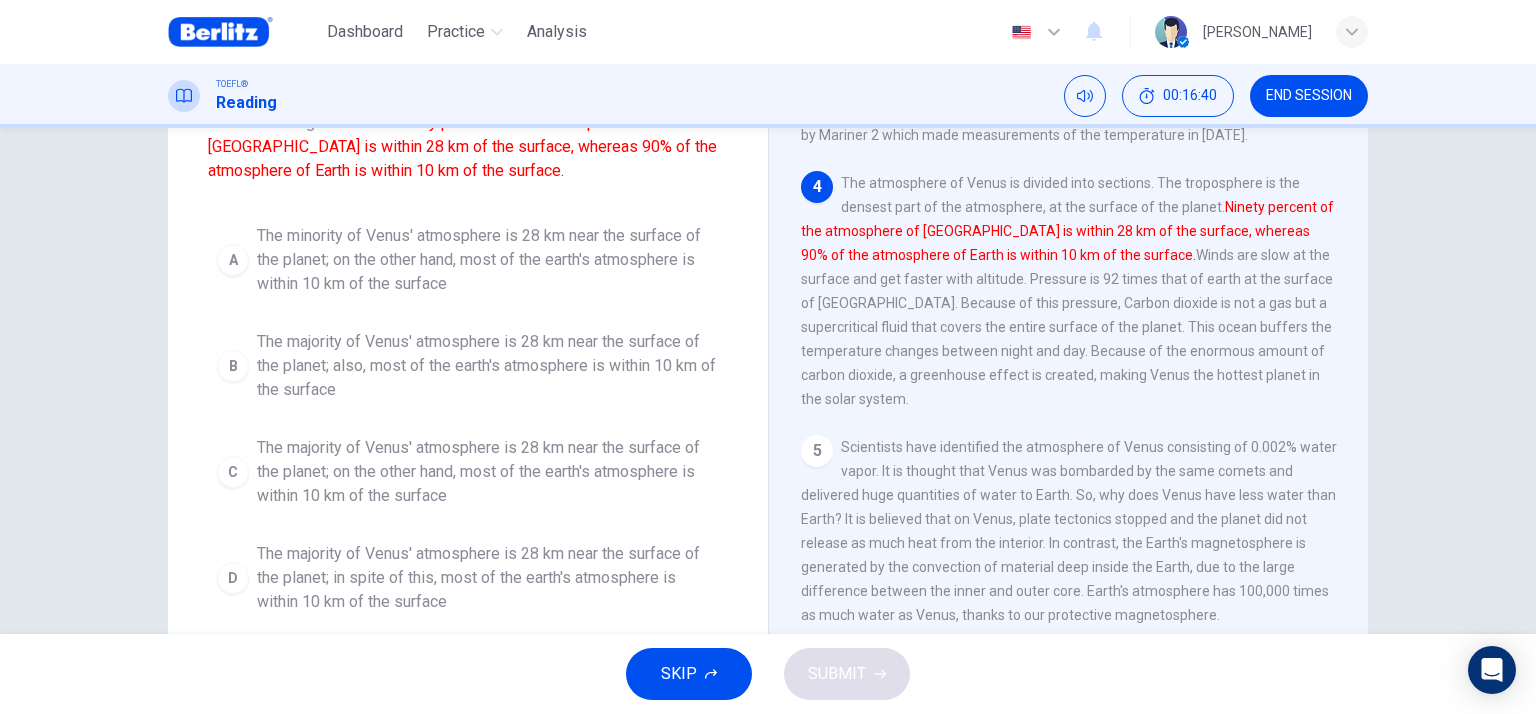 drag, startPoint x: 640, startPoint y: 360, endPoint x: 653, endPoint y: 359, distance: 13.038404 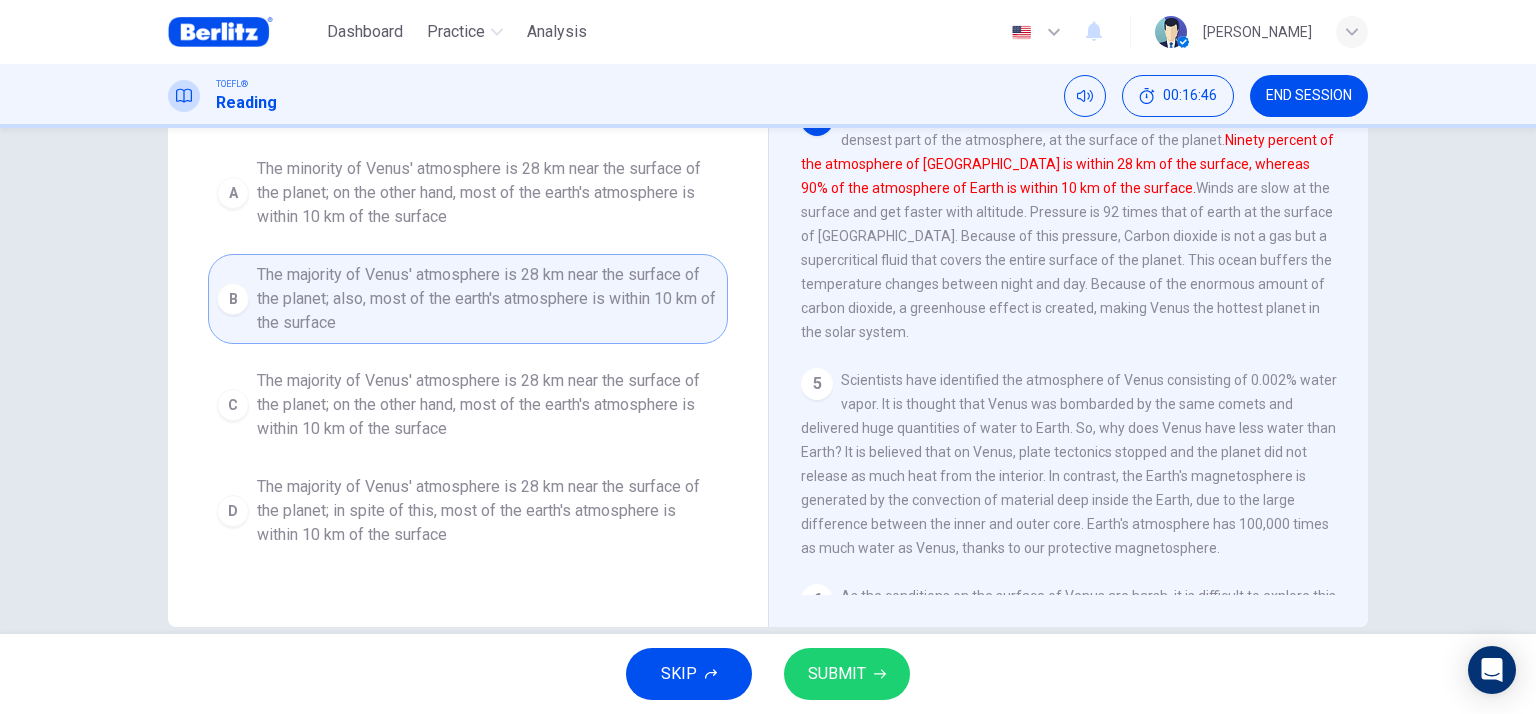 scroll, scrollTop: 269, scrollLeft: 0, axis: vertical 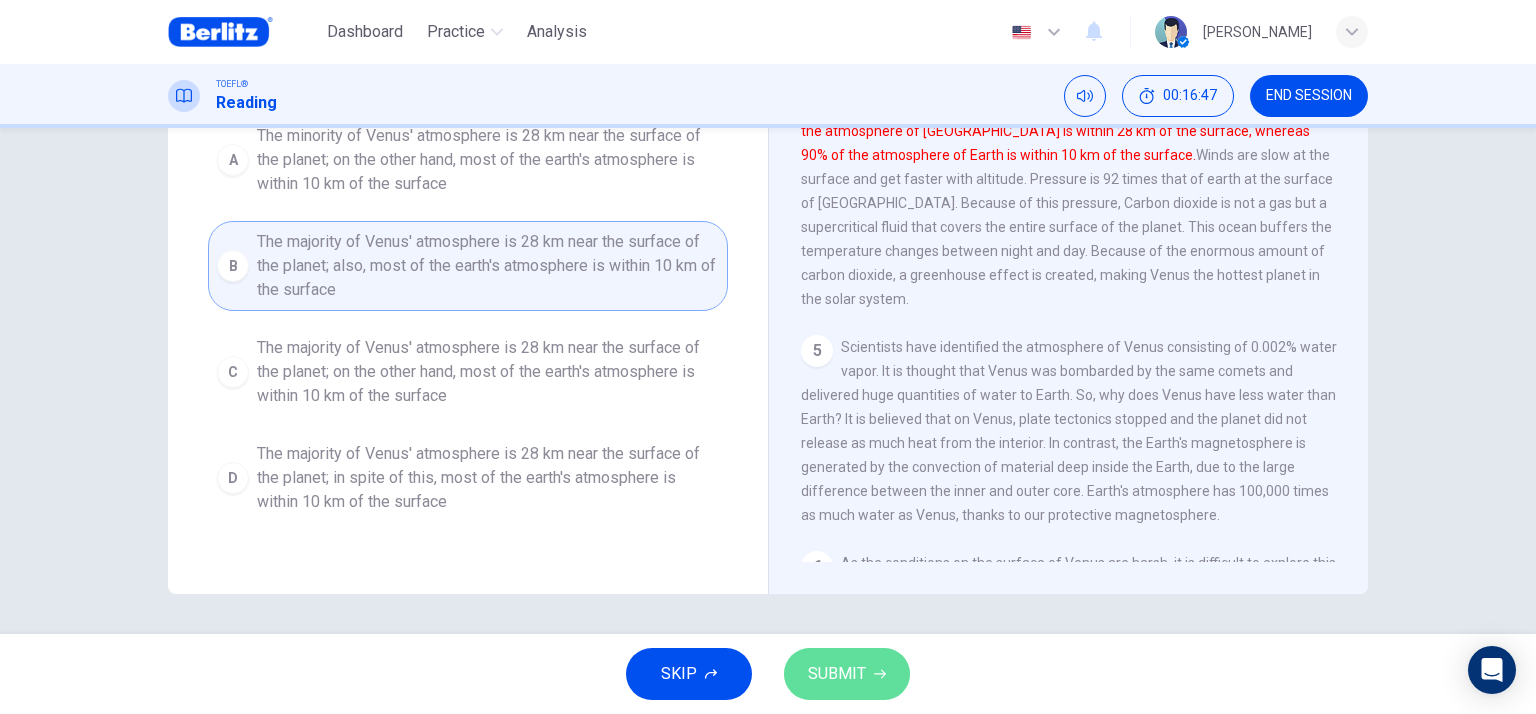click on "SUBMIT" at bounding box center [837, 674] 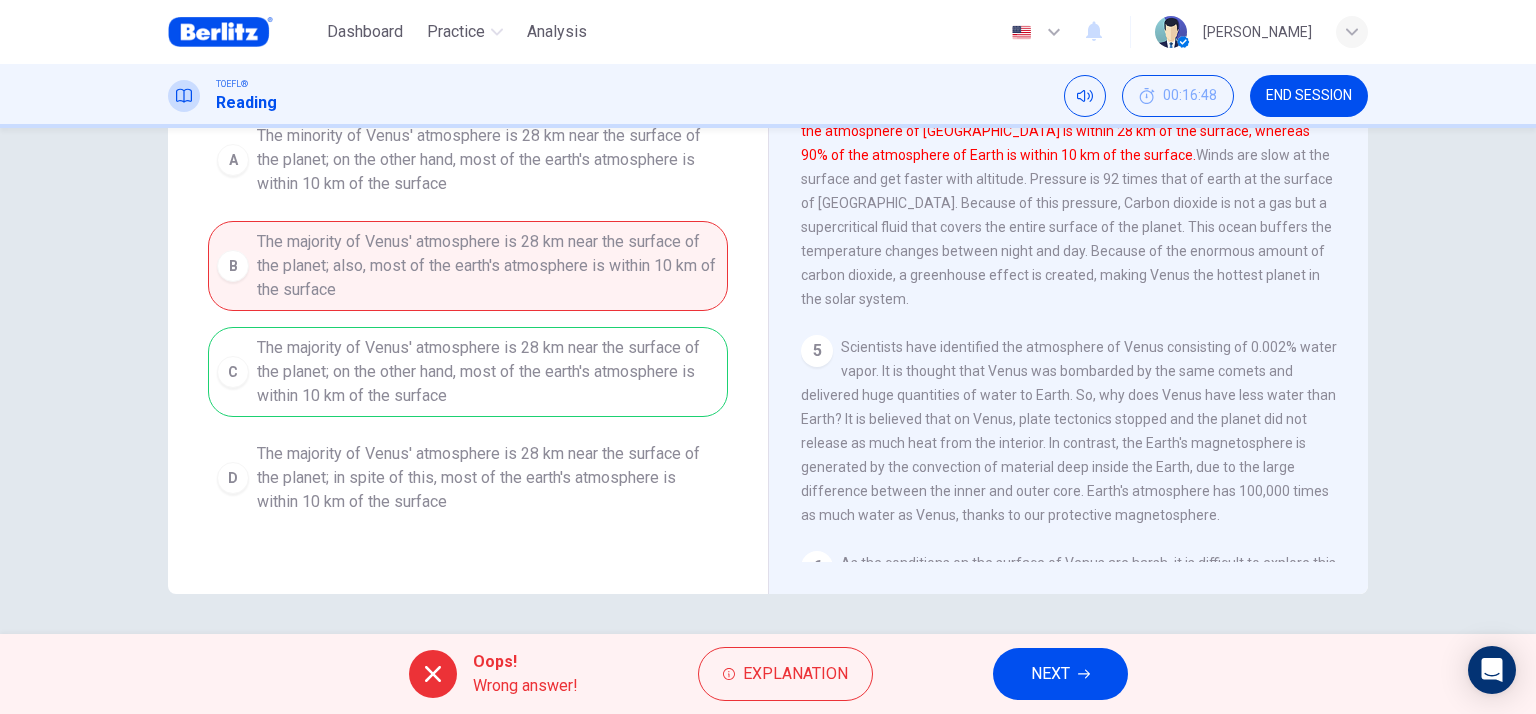 click on "NEXT" at bounding box center (1050, 674) 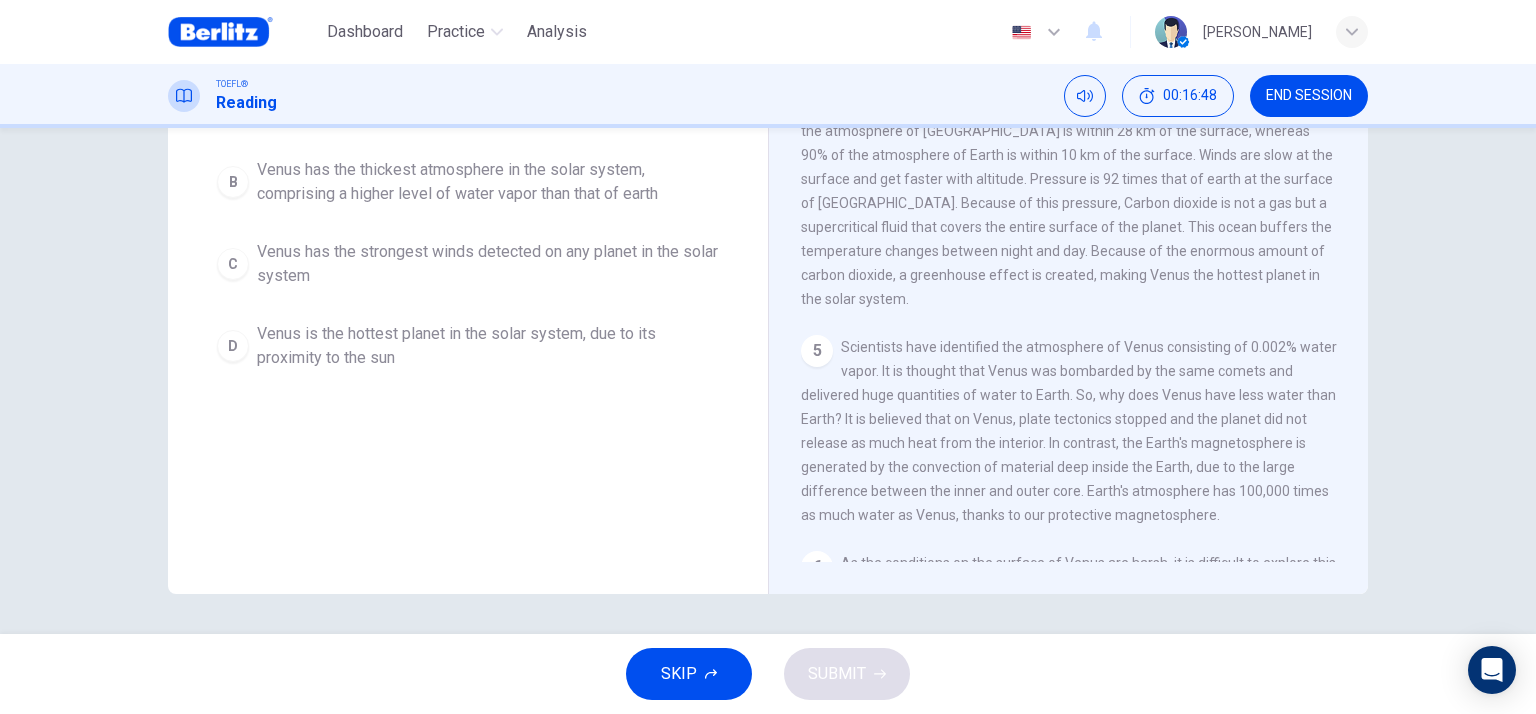 scroll, scrollTop: 221, scrollLeft: 0, axis: vertical 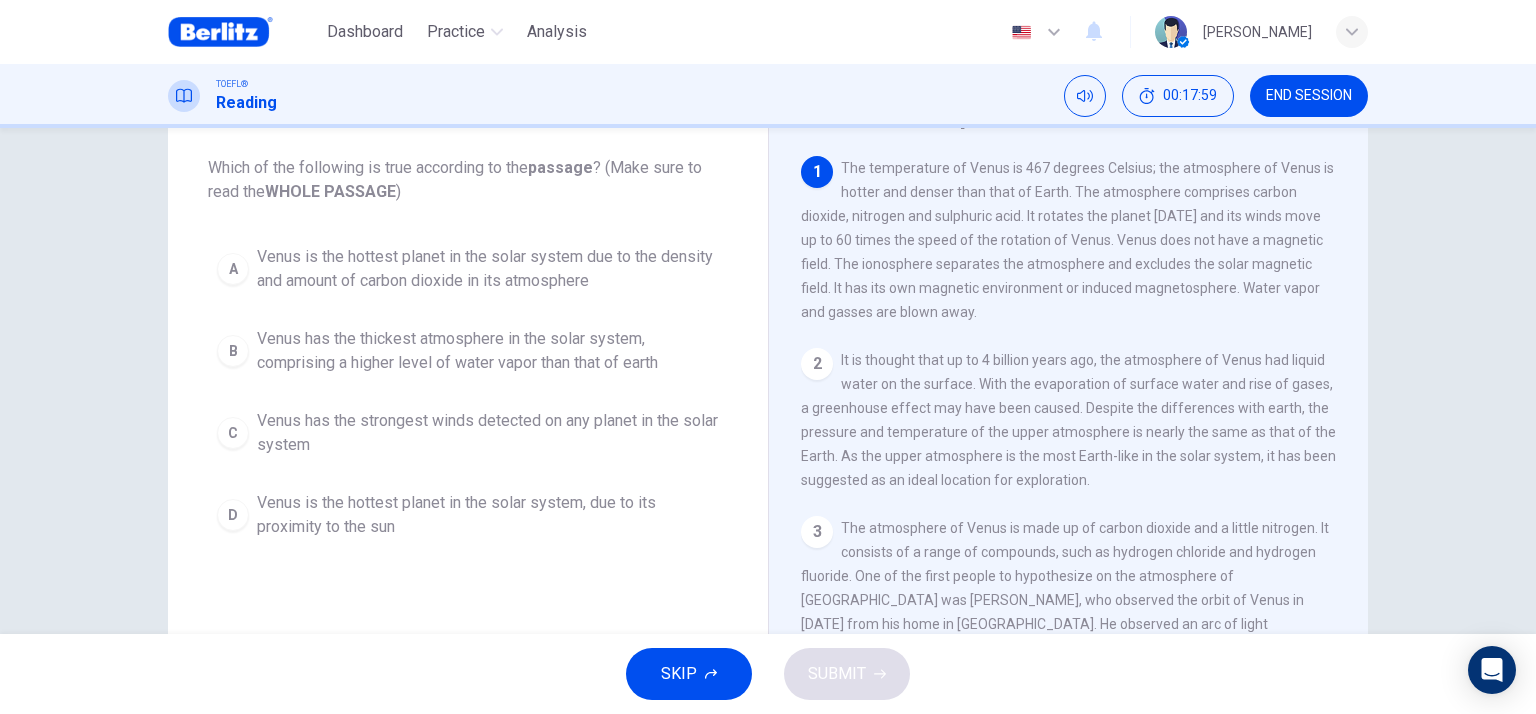 click on "Venus has the thickest atmosphere in the solar system, comprising a higher level of water vapor than that of earth" at bounding box center [488, 351] 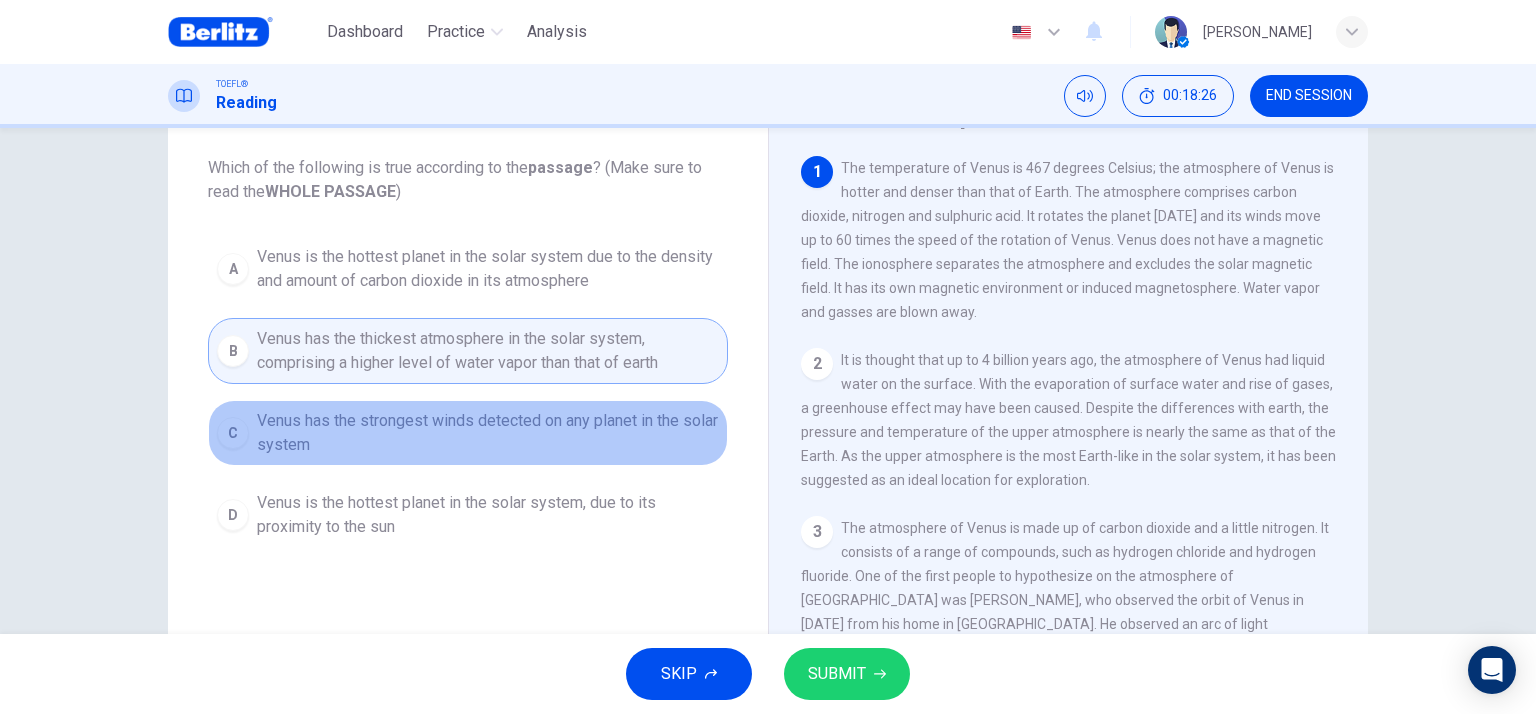 click on "Venus has the strongest winds detected on any planet in the solar system" at bounding box center (488, 433) 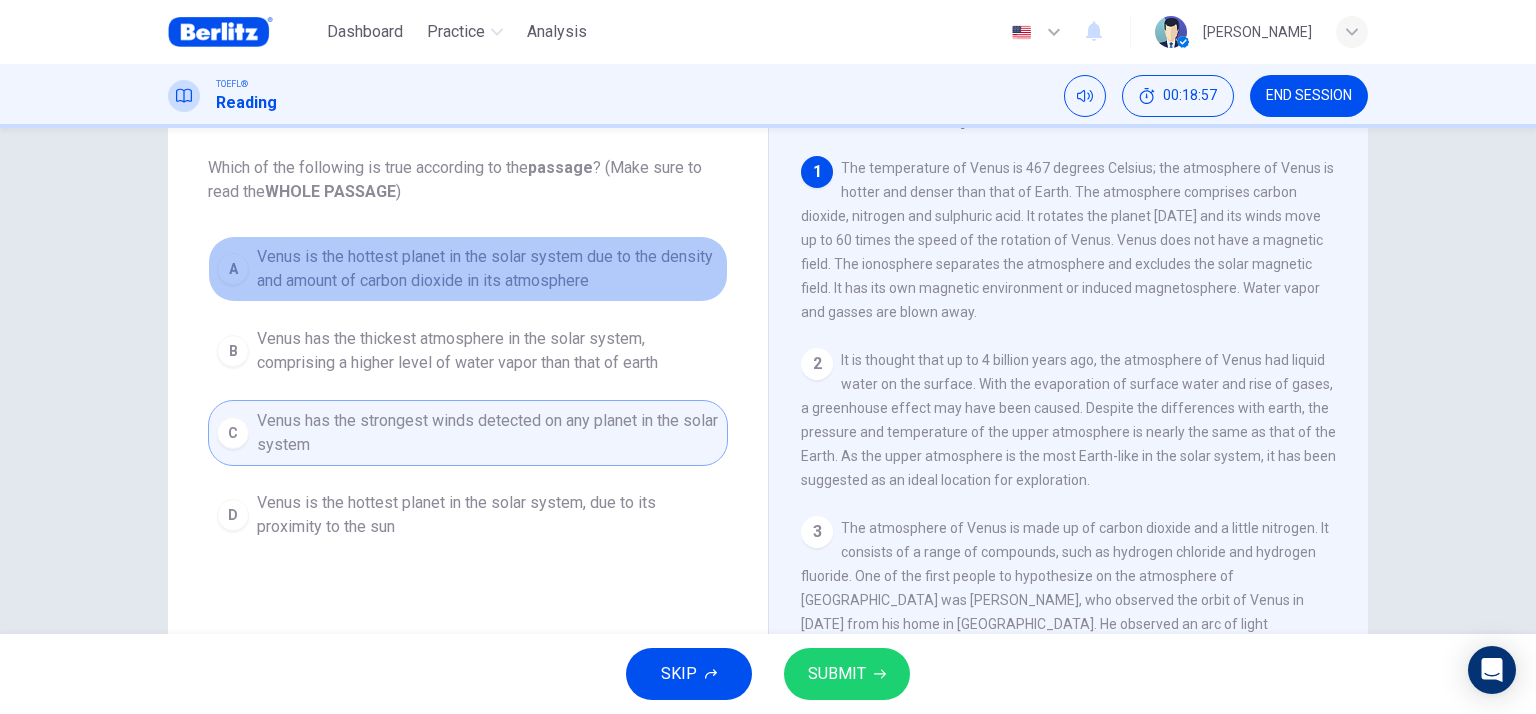 click on "Venus is the hottest planet in the solar system due to the density and amount of carbon dioxide in its atmosphere" at bounding box center [488, 269] 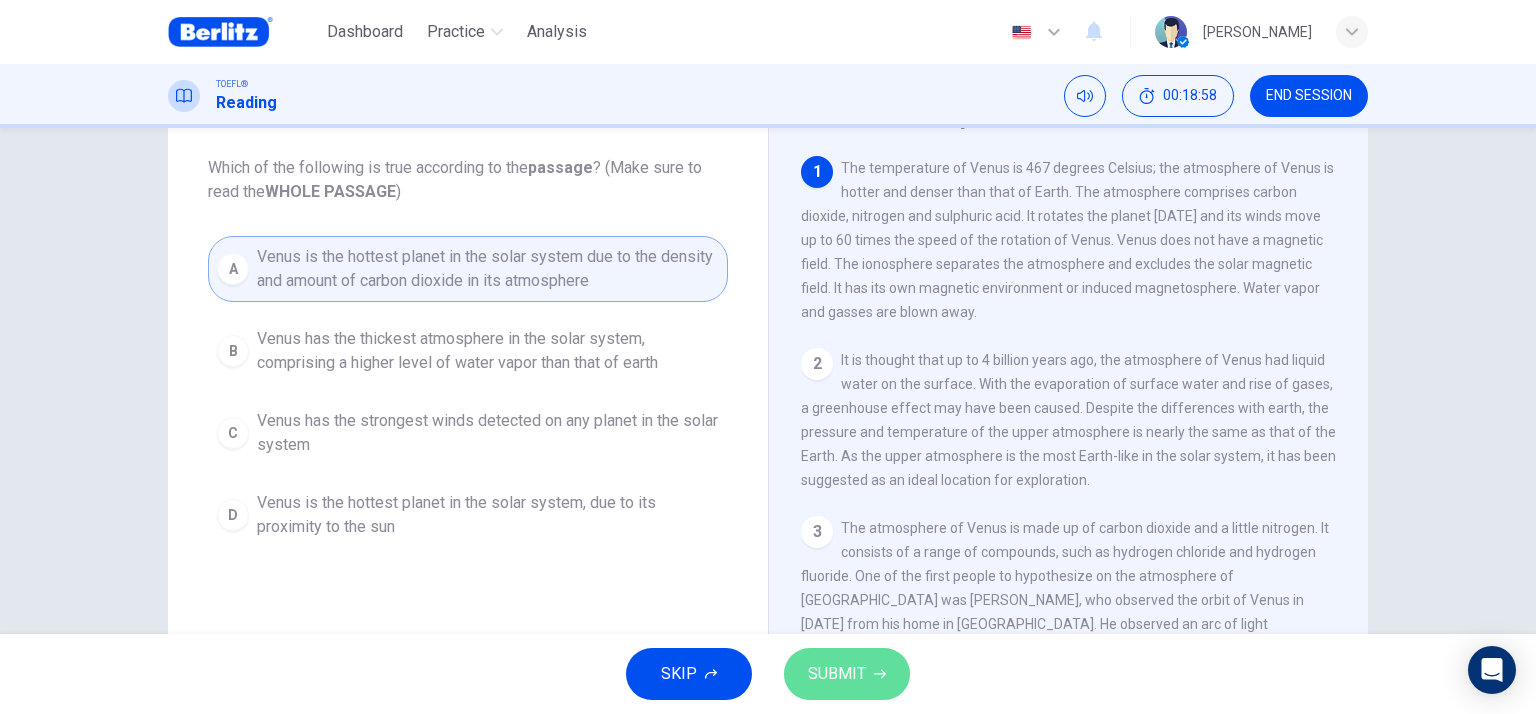click on "SUBMIT" at bounding box center [837, 674] 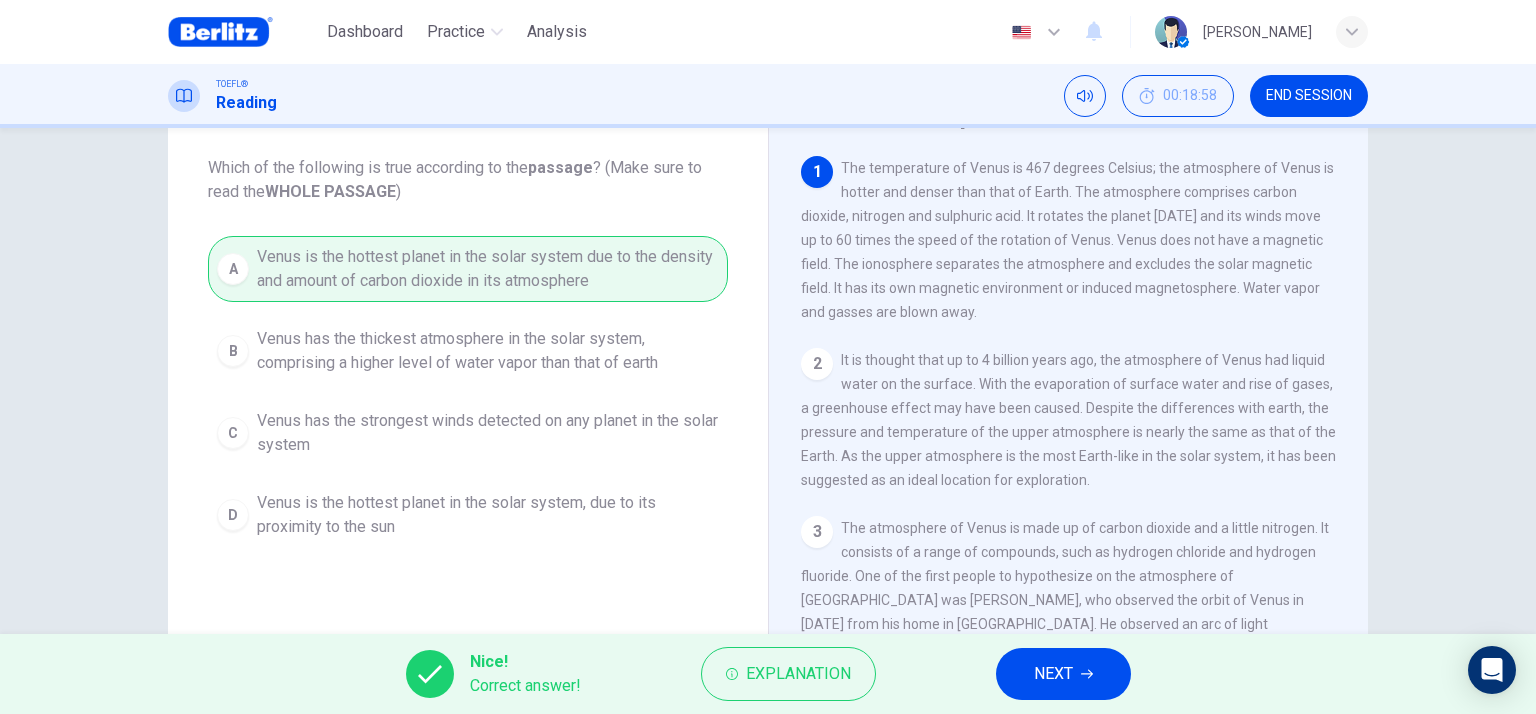 click 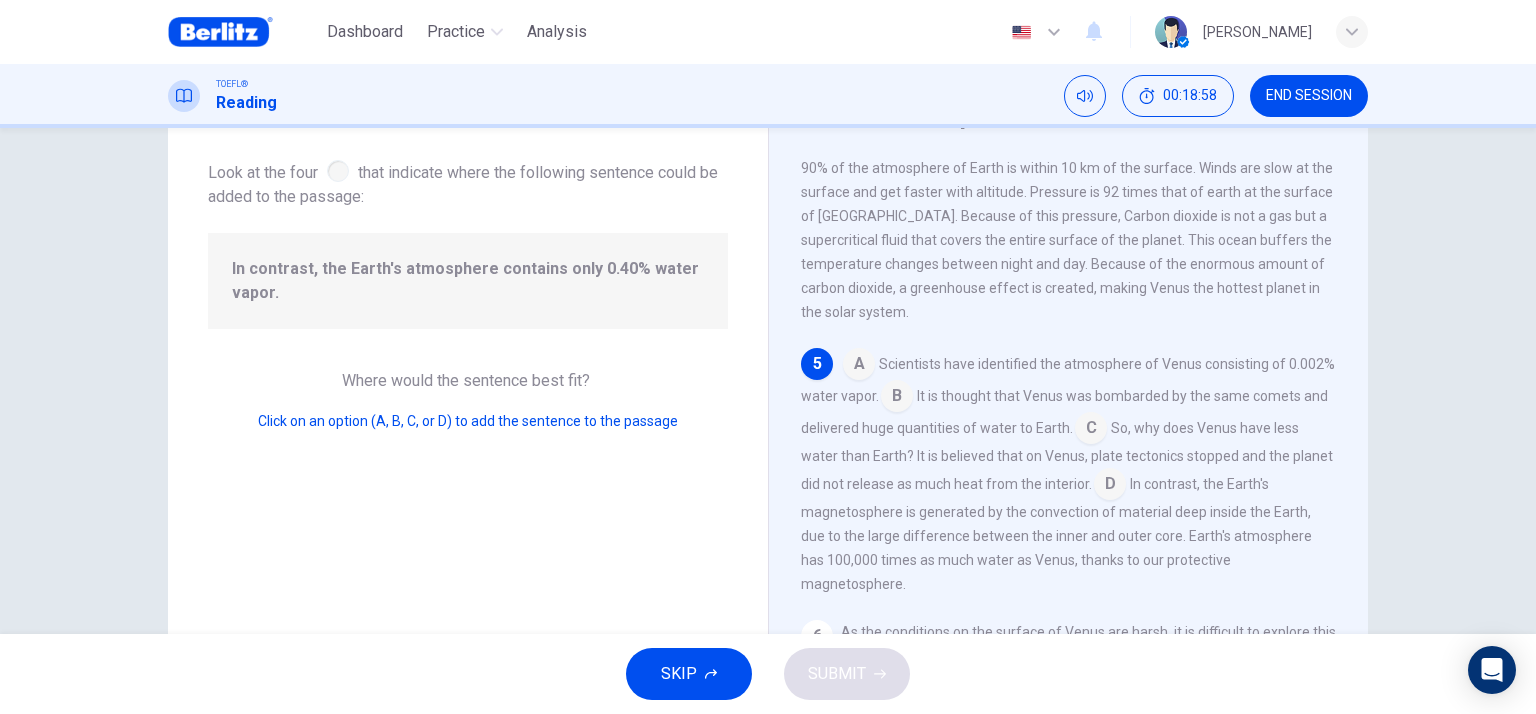 scroll, scrollTop: 737, scrollLeft: 0, axis: vertical 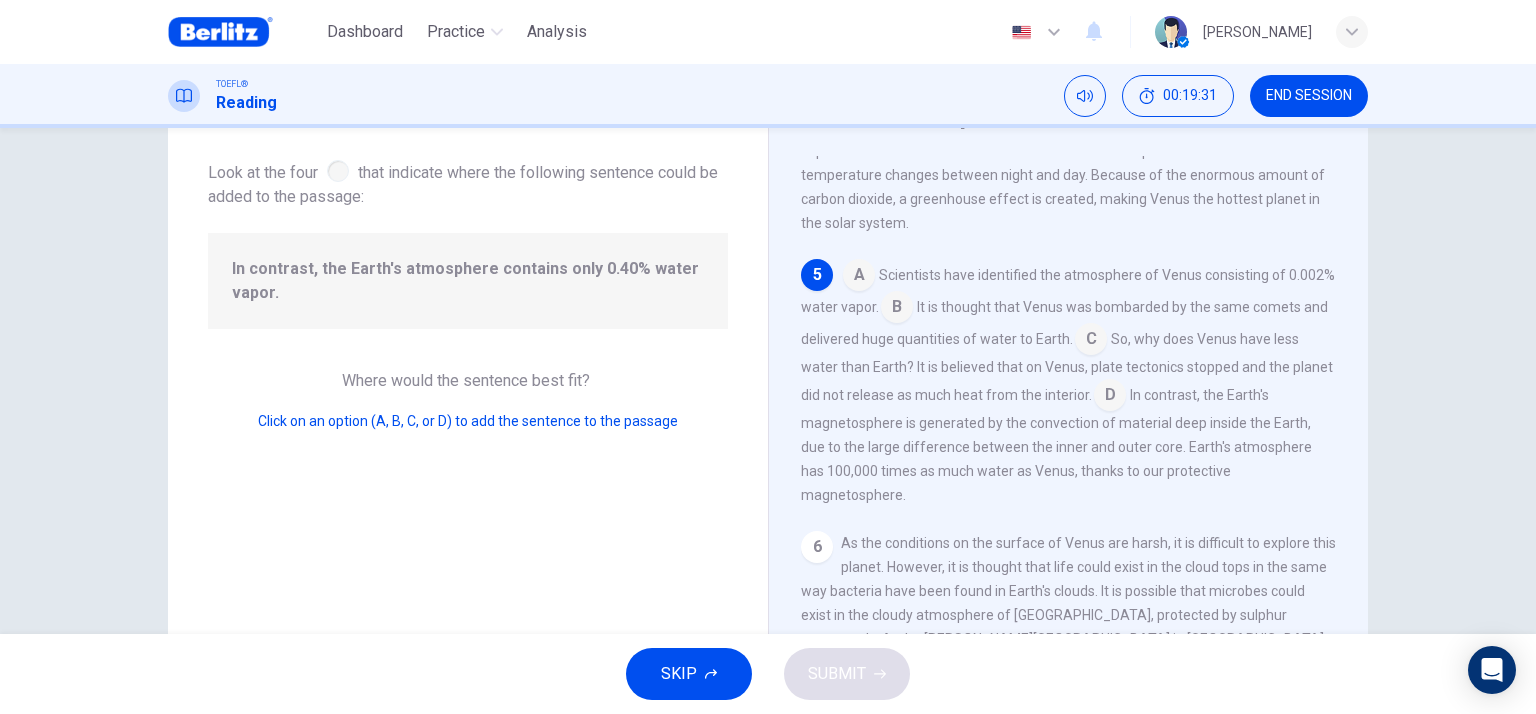 click at bounding box center (897, 309) 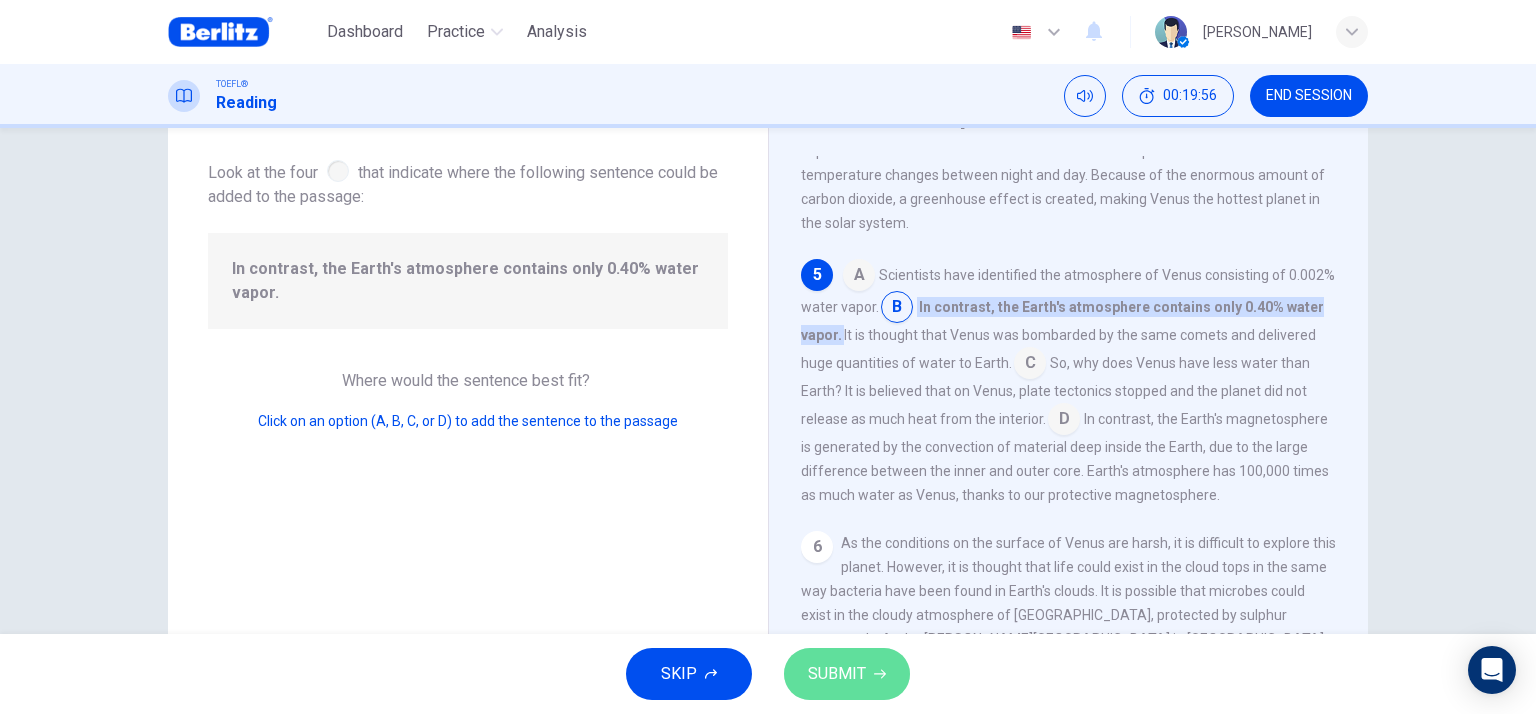 click on "SUBMIT" at bounding box center [847, 674] 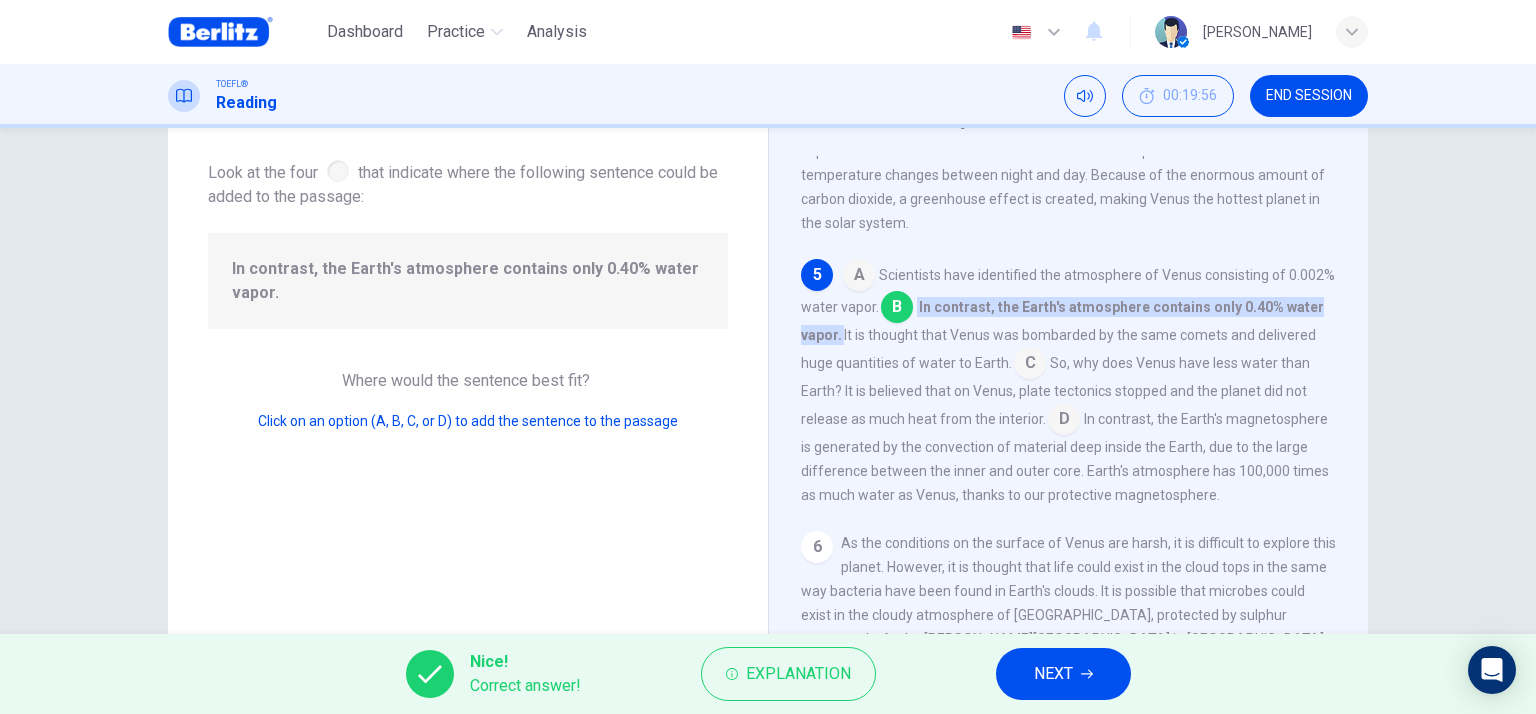 click on "NEXT" at bounding box center [1053, 674] 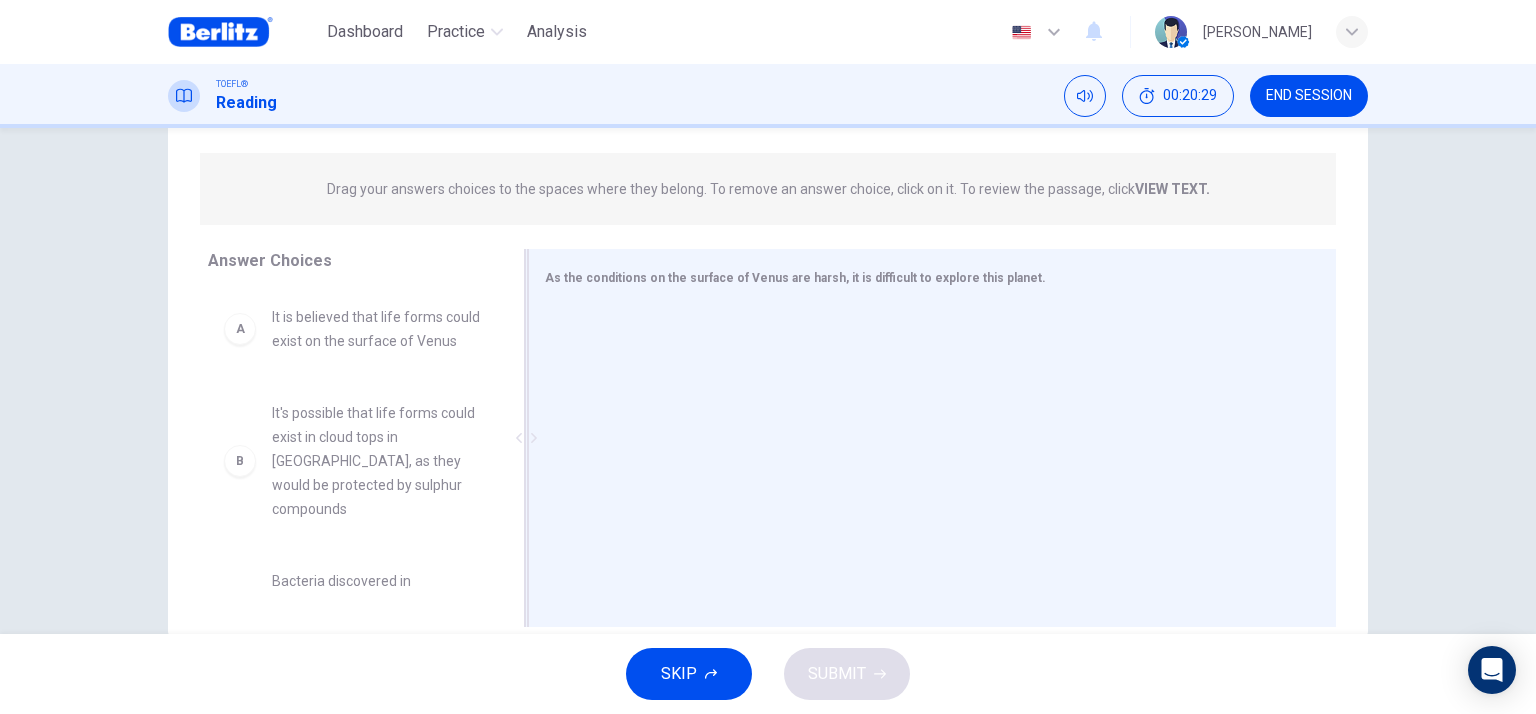 scroll, scrollTop: 269, scrollLeft: 0, axis: vertical 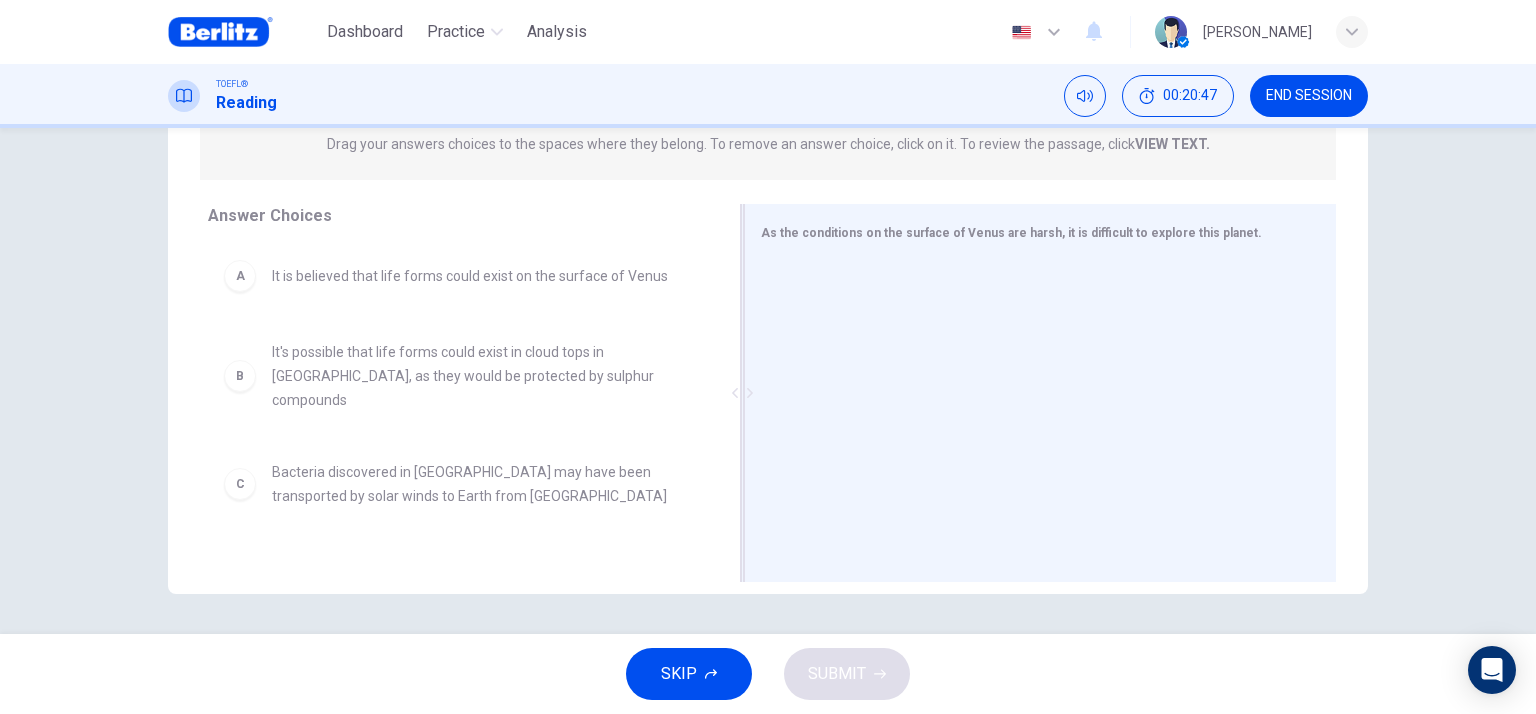 drag, startPoint x: 521, startPoint y: 383, endPoint x: 826, endPoint y: 369, distance: 305.32114 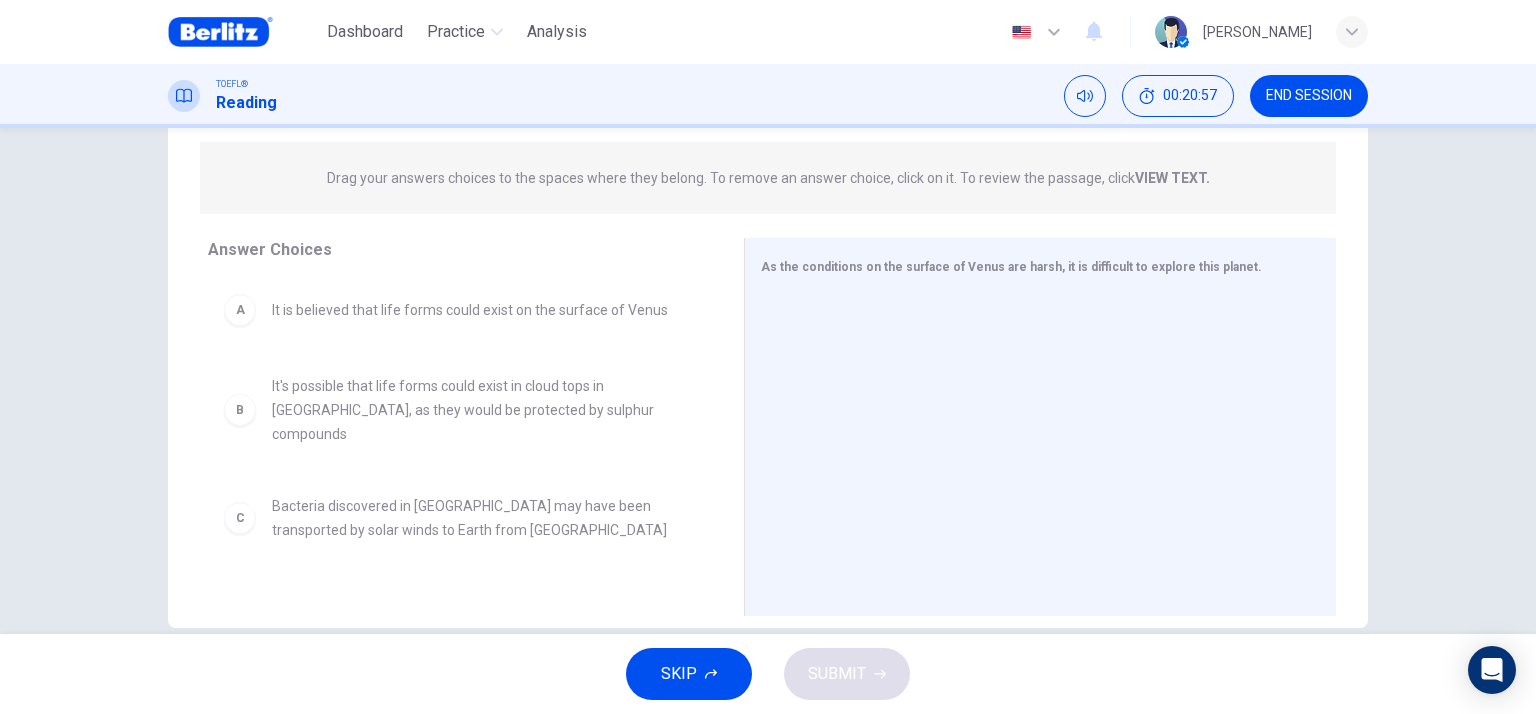 scroll, scrollTop: 269, scrollLeft: 0, axis: vertical 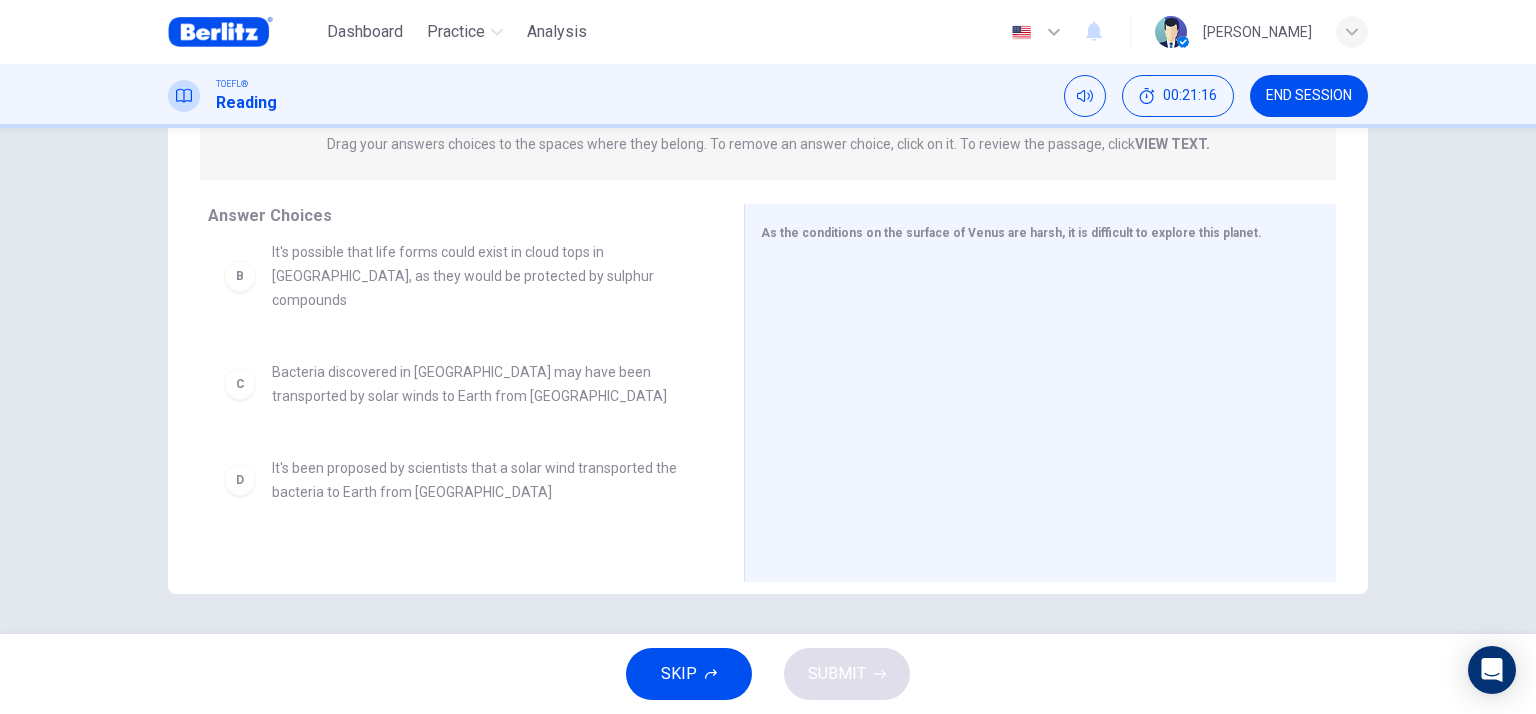 click on "It's possible that life forms could exist in cloud tops in Venus, as they would be protected by sulphur compounds" at bounding box center (484, 276) 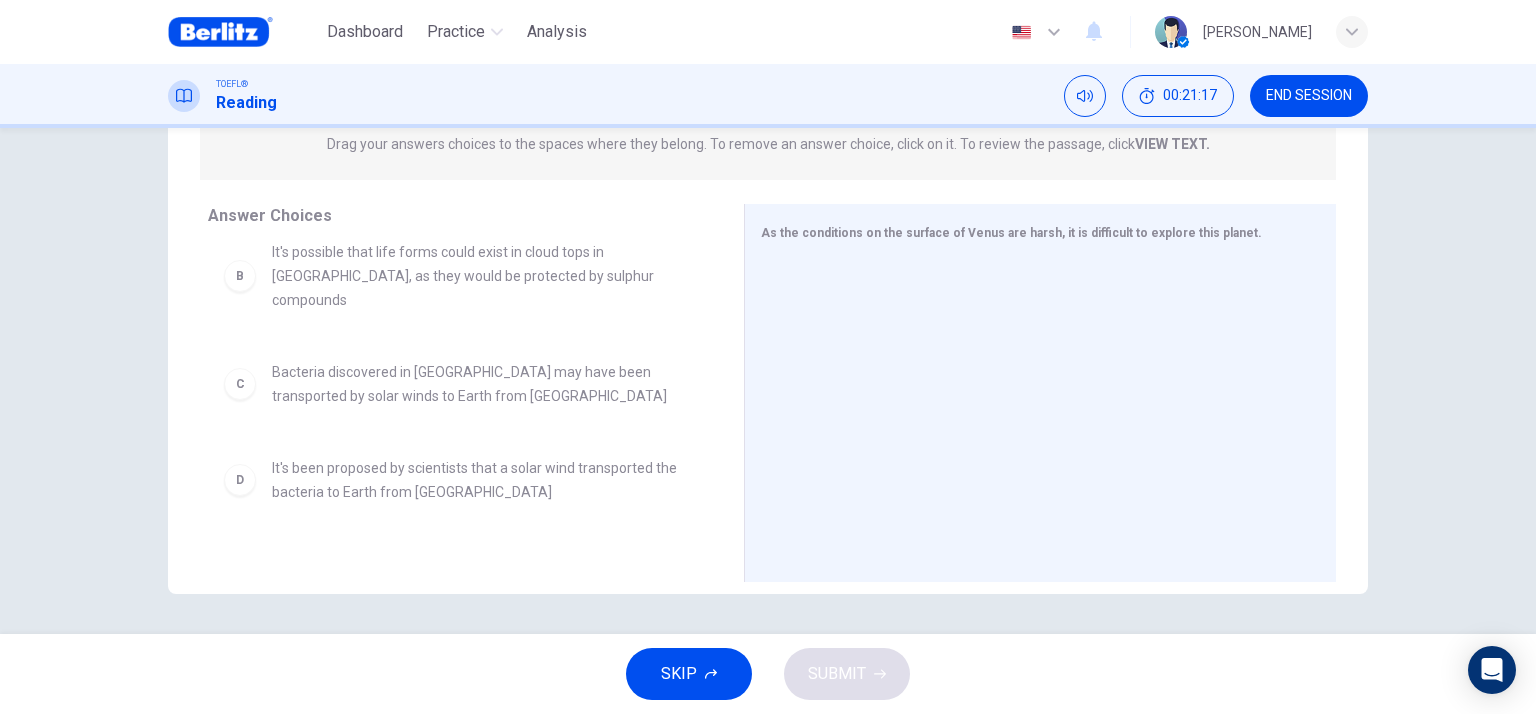 click on "It's possible that life forms could exist in cloud tops in Venus, as they would be protected by sulphur compounds" at bounding box center [484, 276] 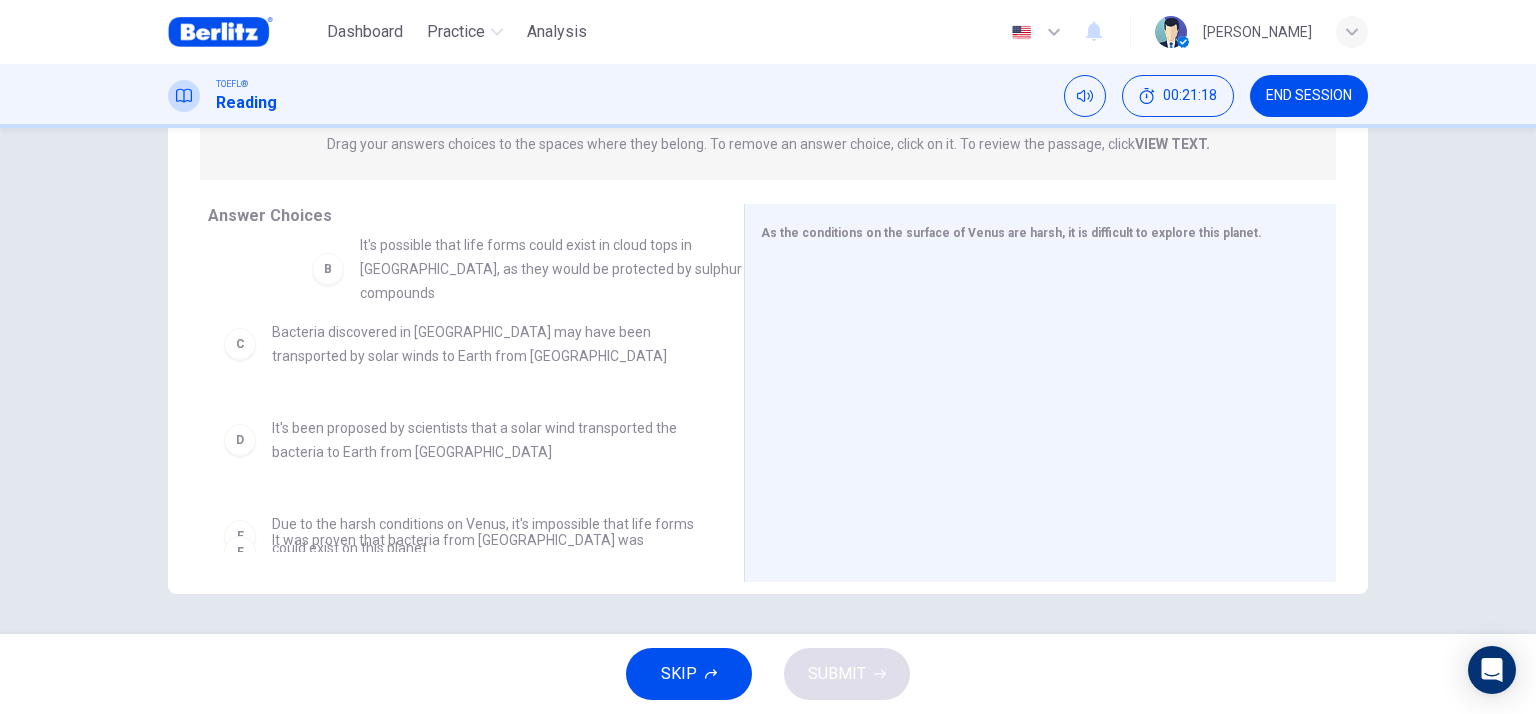 scroll, scrollTop: 95, scrollLeft: 0, axis: vertical 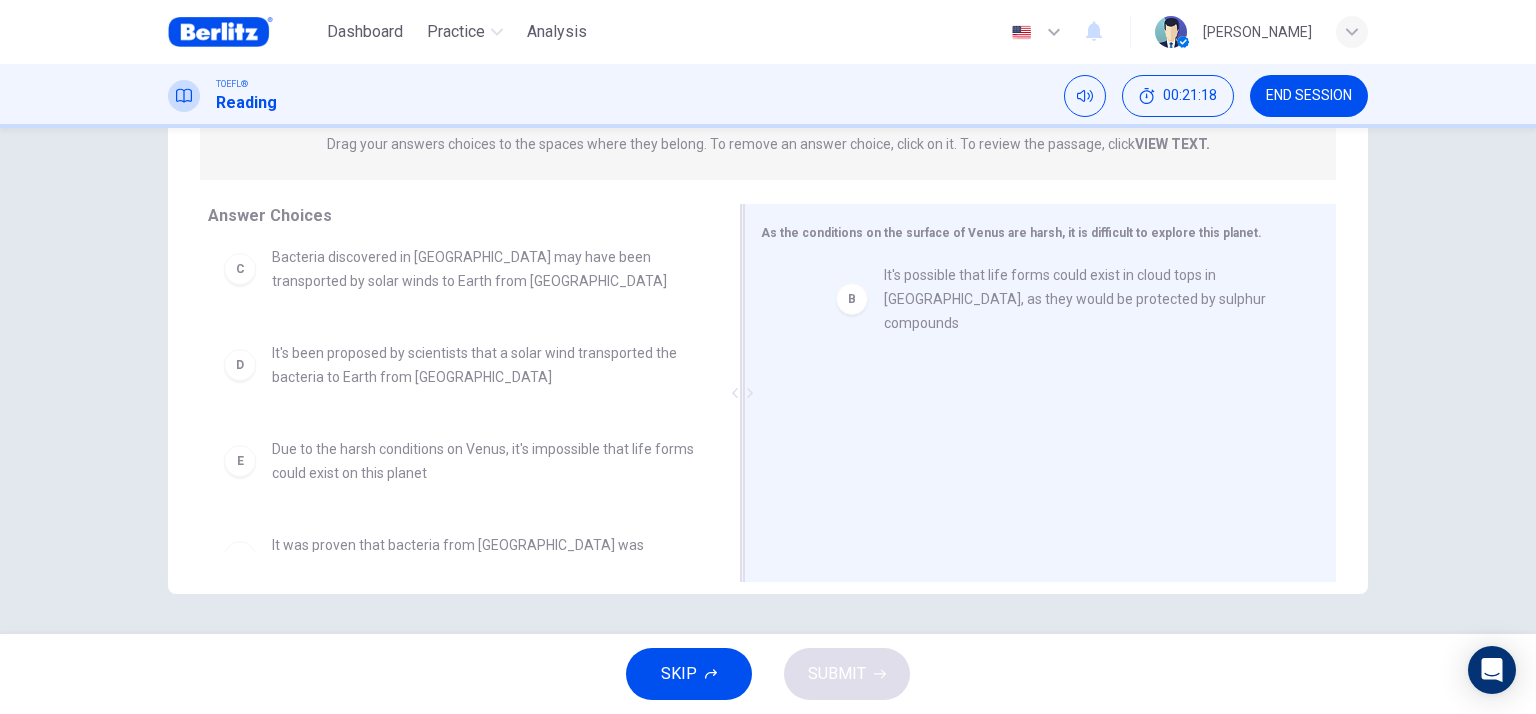 drag, startPoint x: 256, startPoint y: 275, endPoint x: 865, endPoint y: 299, distance: 609.4727 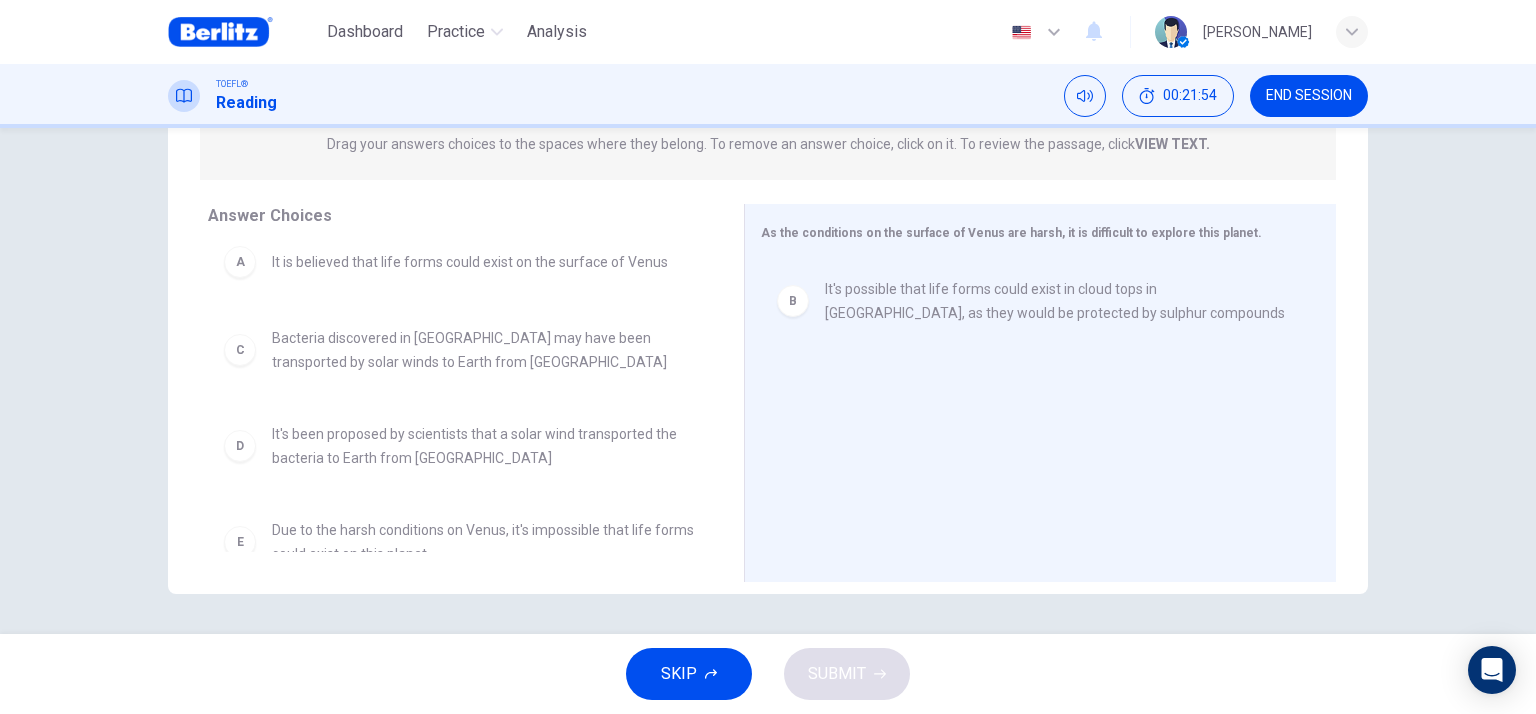 scroll, scrollTop: 0, scrollLeft: 0, axis: both 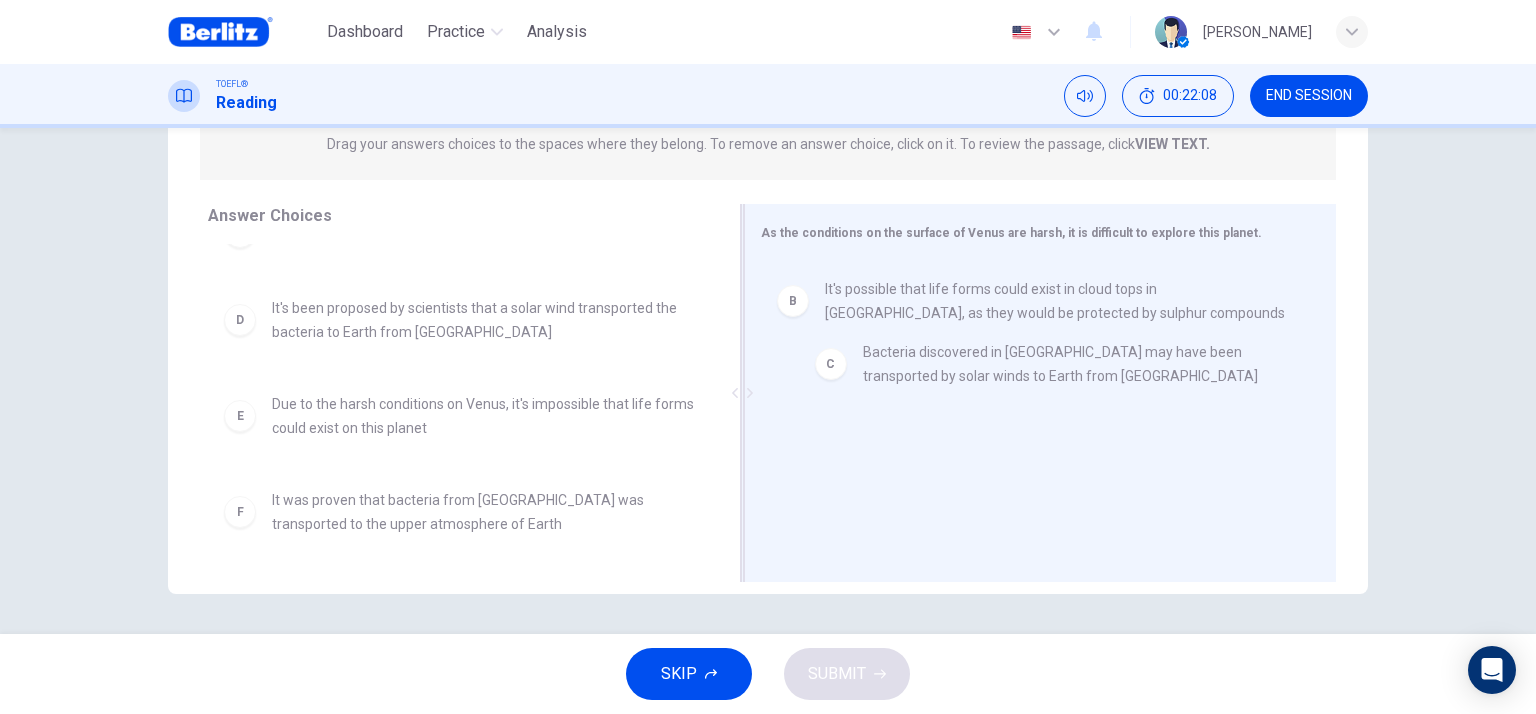 drag, startPoint x: 411, startPoint y: 275, endPoint x: 1007, endPoint y: 381, distance: 605.3528 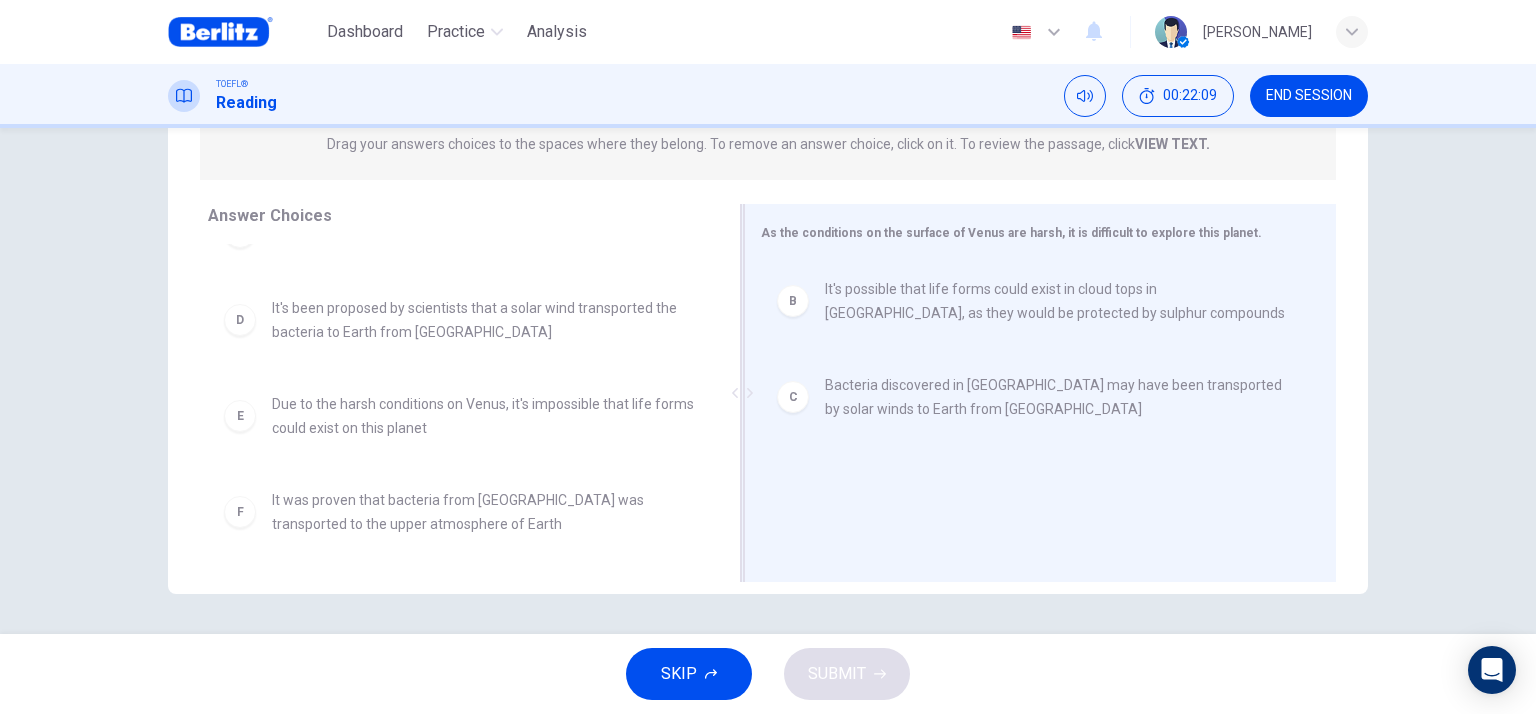 scroll, scrollTop: 44, scrollLeft: 0, axis: vertical 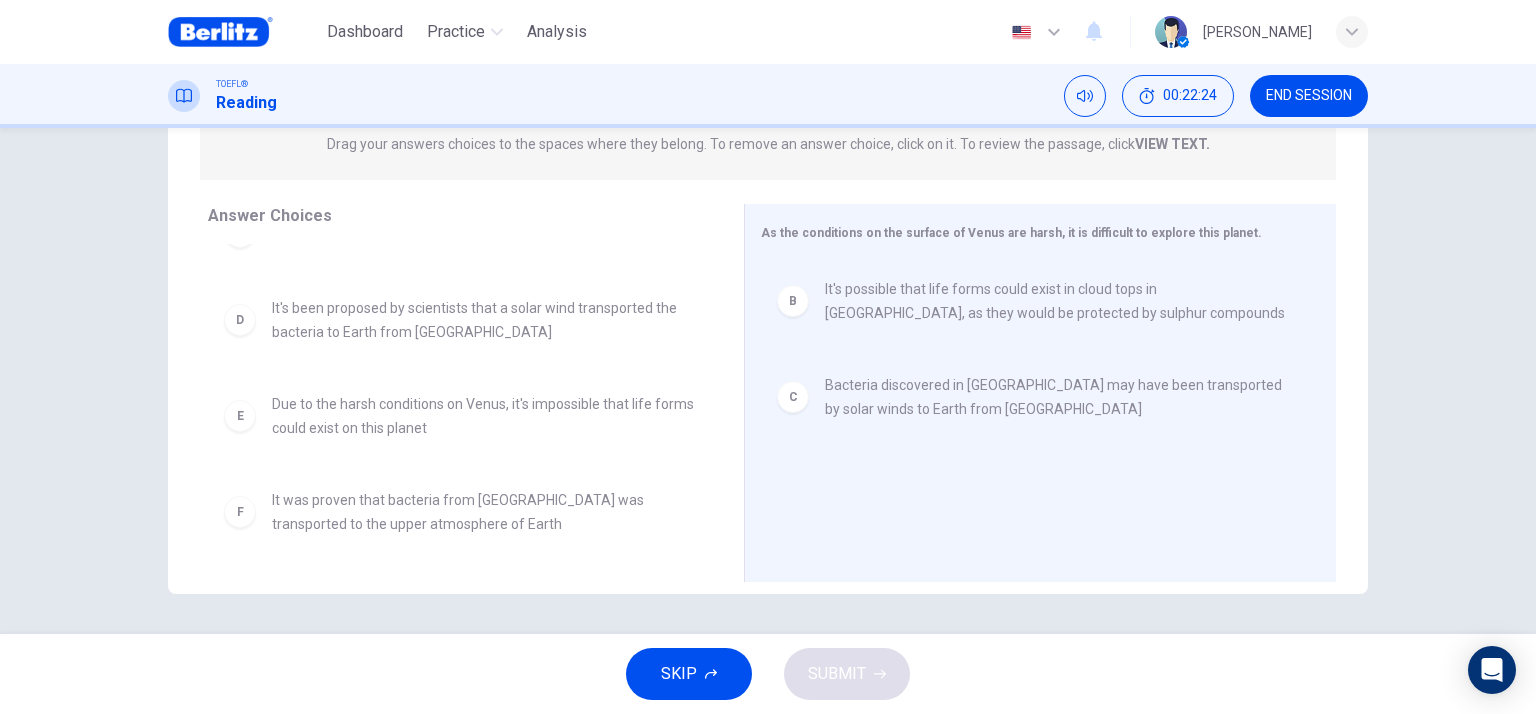 click on "VIEW TEXT." at bounding box center (1172, 144) 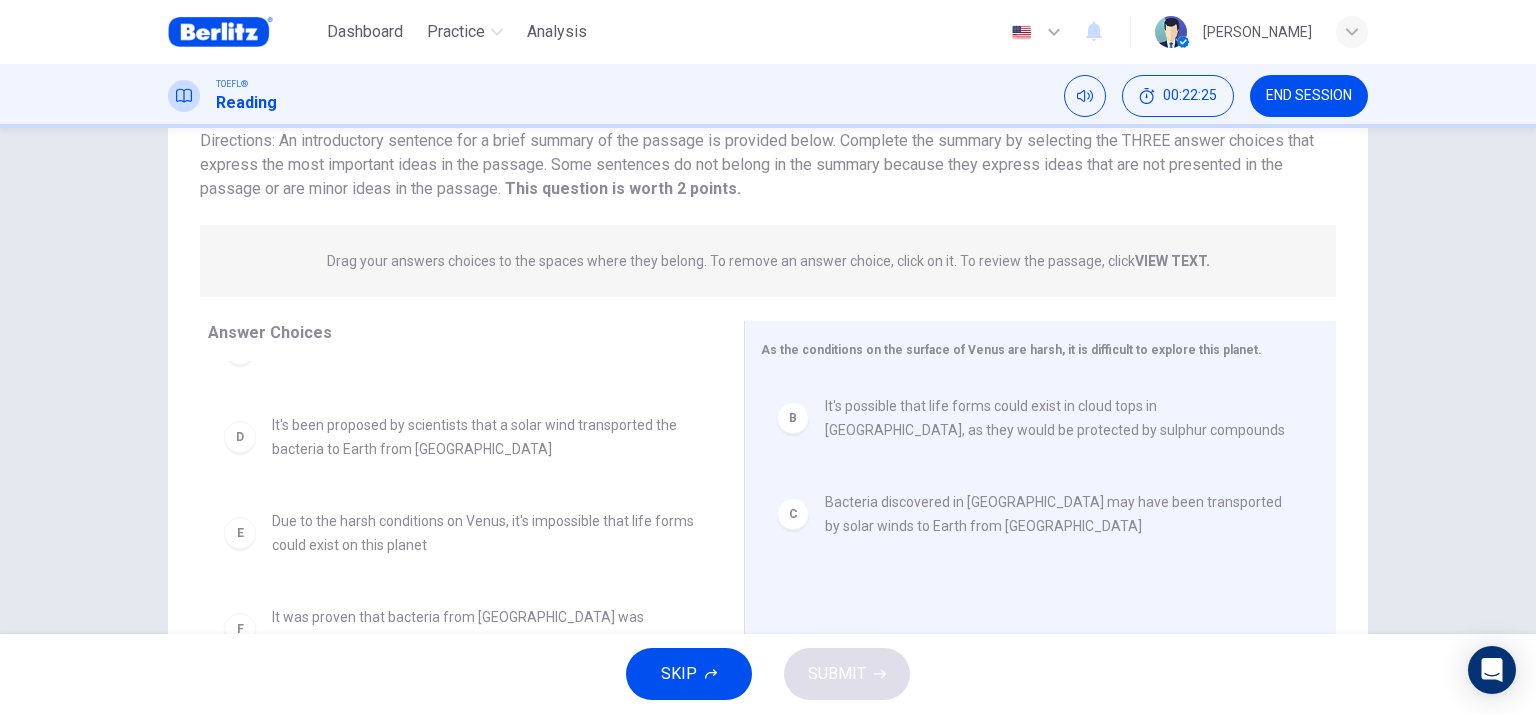 scroll, scrollTop: 69, scrollLeft: 0, axis: vertical 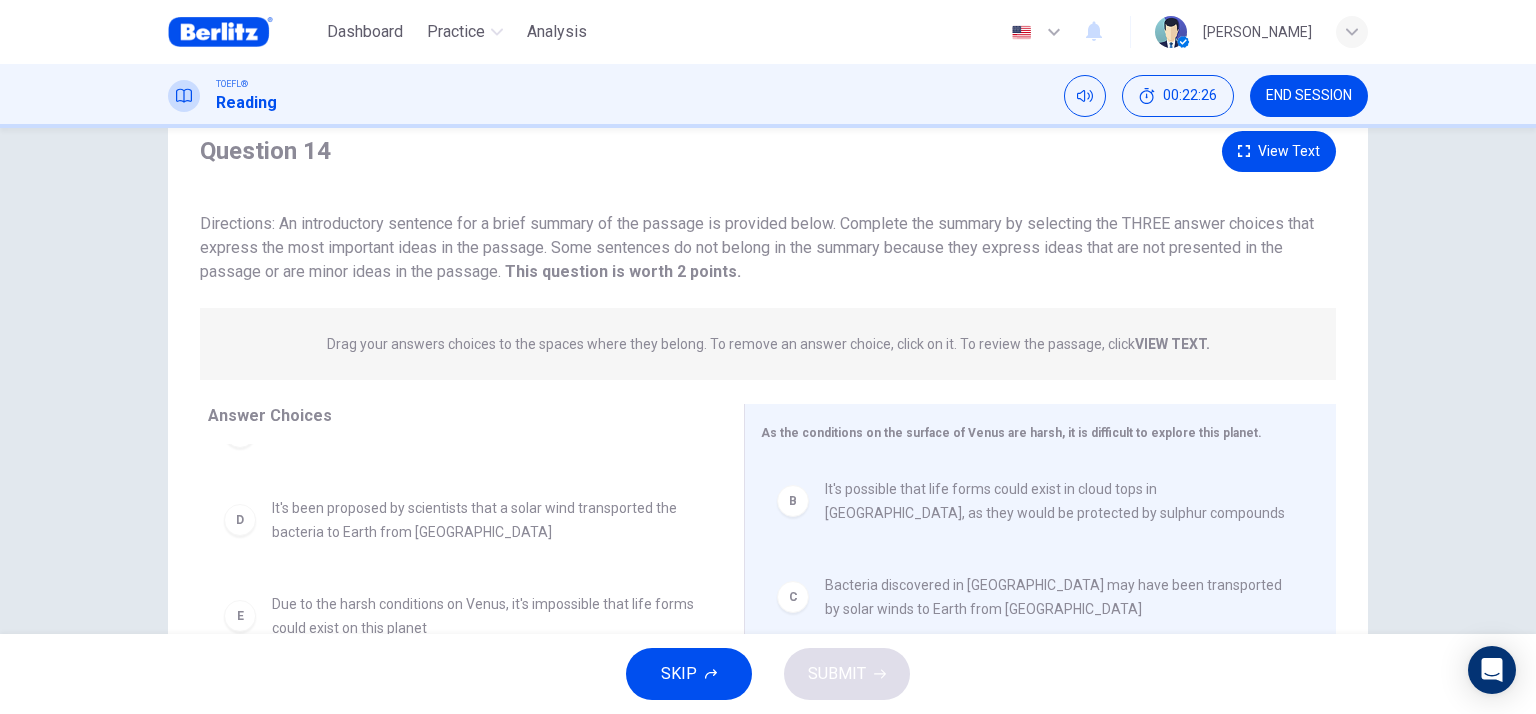 click on "Drag your answers choices to the spaces where they belong. To remove an answer choice, click on it. To review the passage, click   VIEW TEXT. Click on the answer choices below to select your answers. To remove an answer choice, go to the Answers tab and click on it. To review the passage, click the PASSAGE tab." at bounding box center [768, 344] 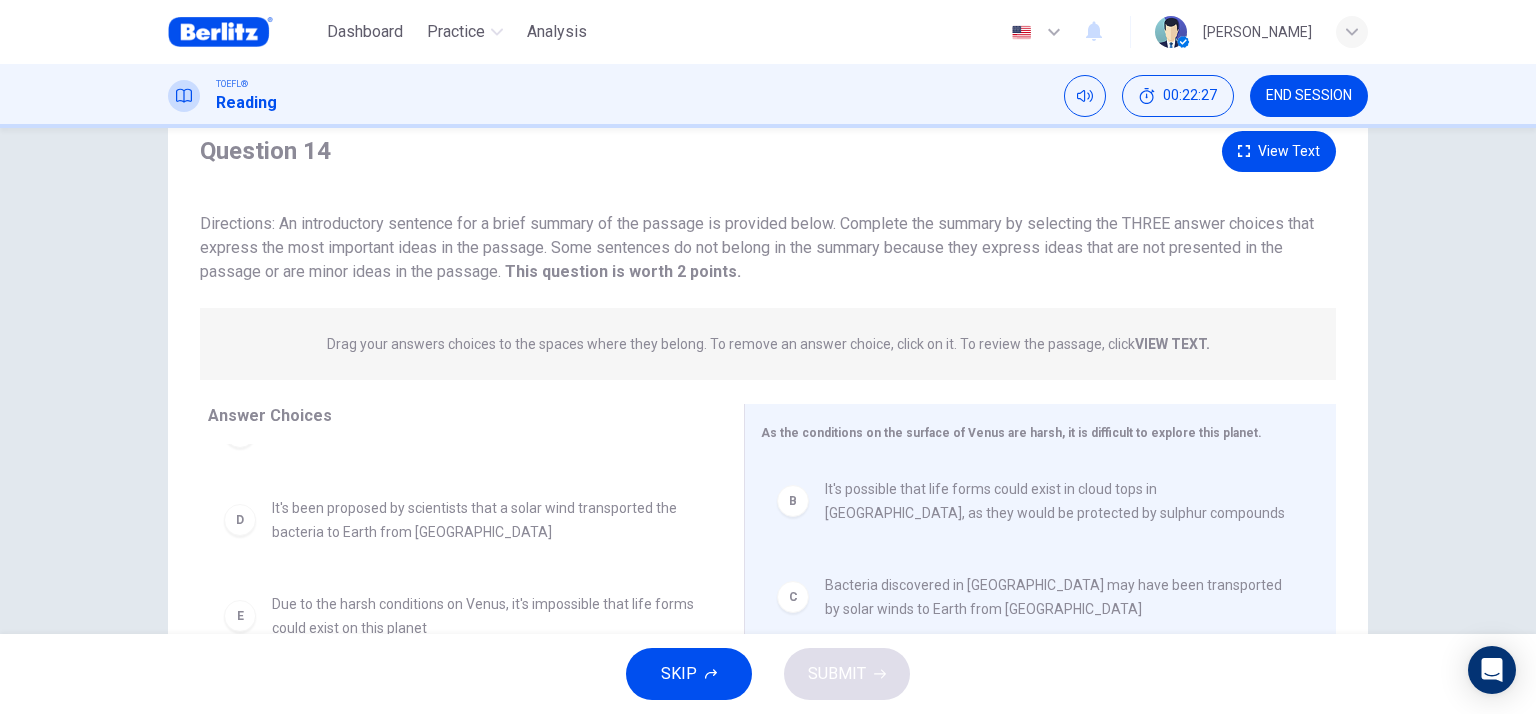 click on "Drag your answers choices to the spaces where they belong. To remove an answer choice, click on it. To review the passage, click   VIEW TEXT. Click on the answer choices below to select your answers. To remove an answer choice, go to the Answers tab and click on it. To review the passage, click the PASSAGE tab." at bounding box center (768, 344) 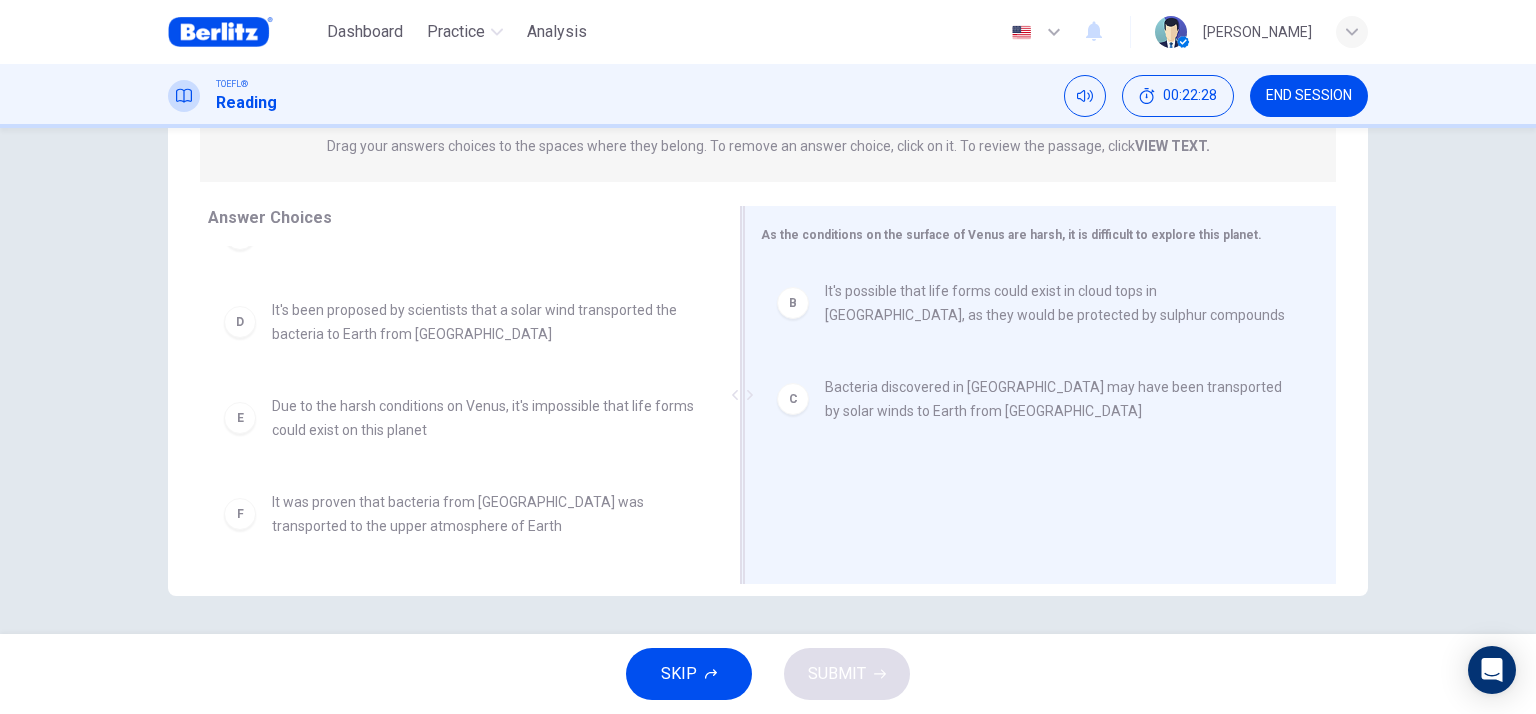 scroll, scrollTop: 269, scrollLeft: 0, axis: vertical 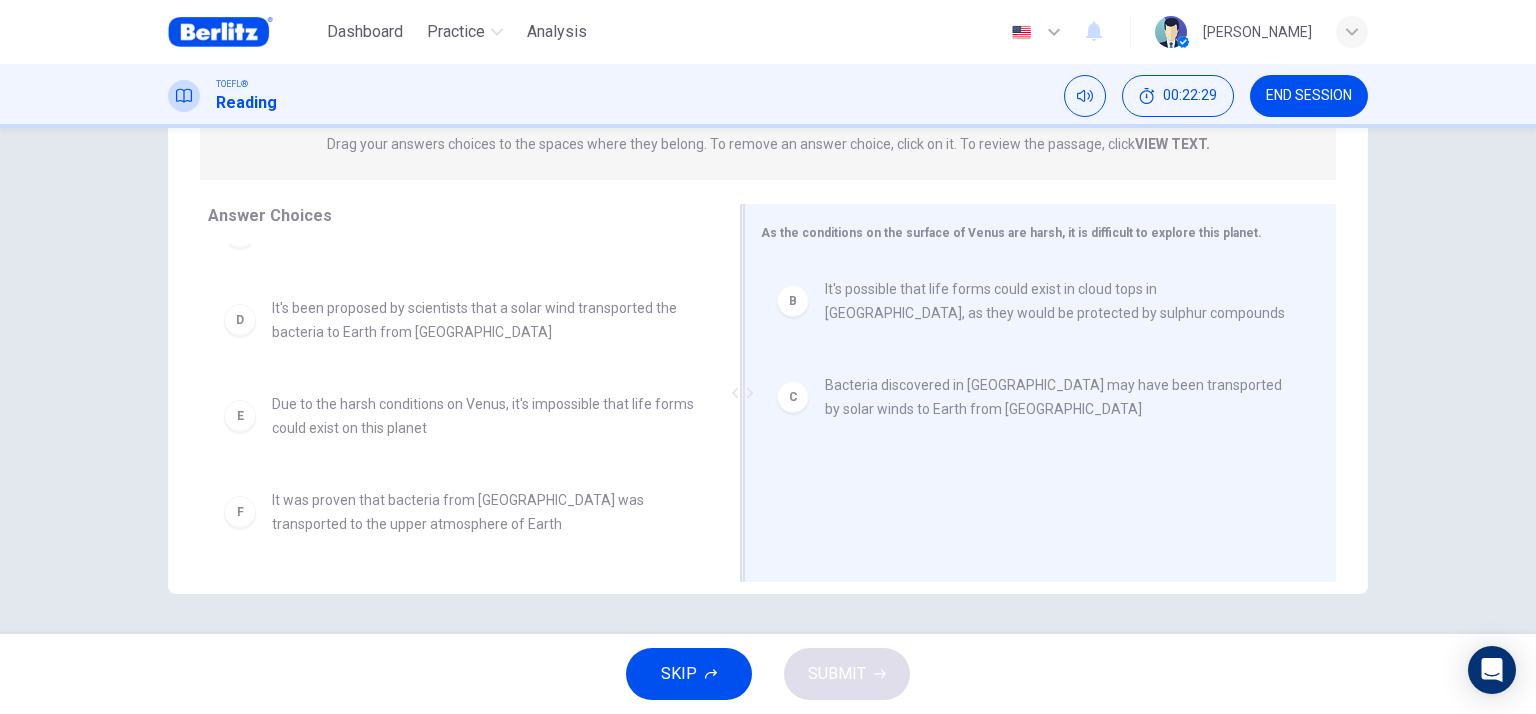 click on "Bacteria discovered in England may have been transported by solar winds to Earth from Venus" at bounding box center (1056, 397) 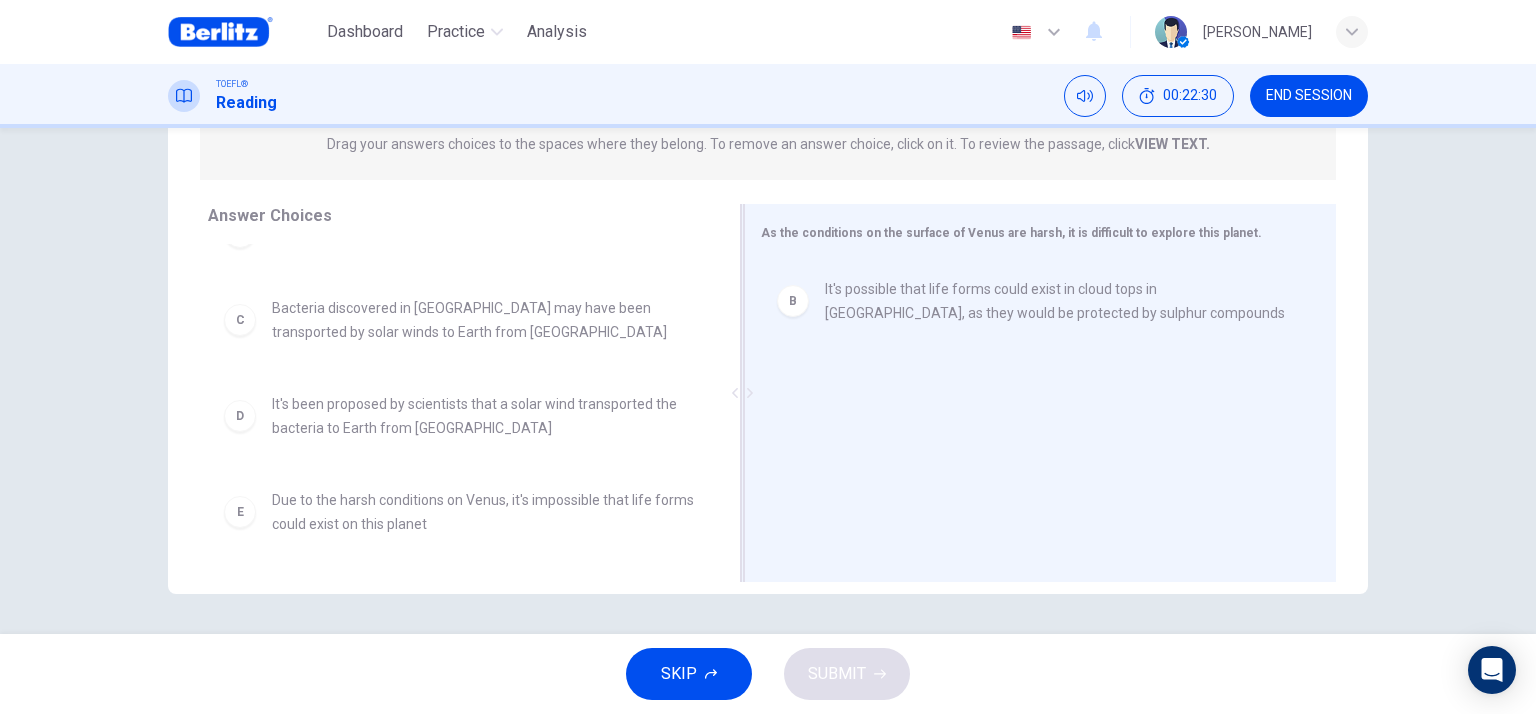click on "It's been proposed by scientists that a solar wind transported the bacteria to Earth from Venus" at bounding box center (484, 416) 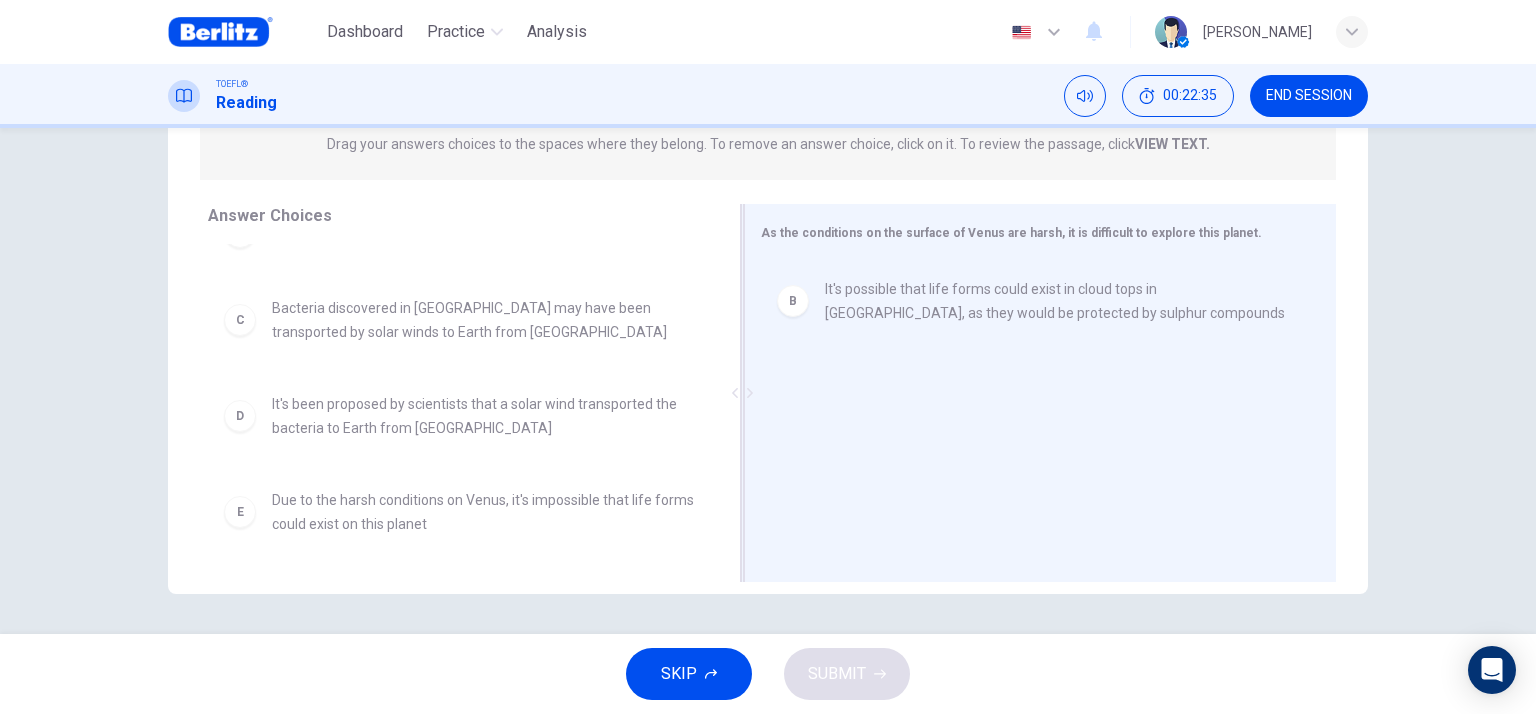 scroll, scrollTop: 0, scrollLeft: 0, axis: both 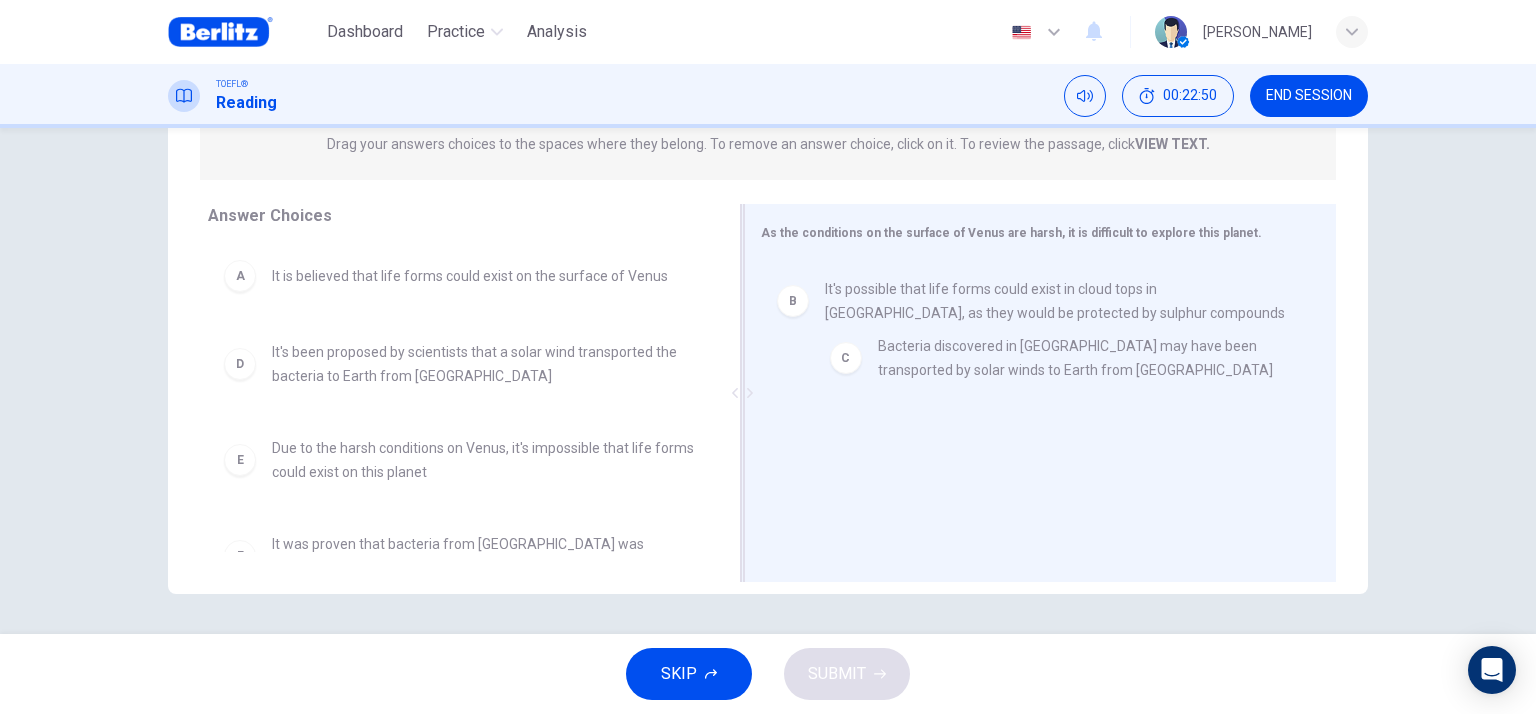 drag, startPoint x: 320, startPoint y: 379, endPoint x: 953, endPoint y: 375, distance: 633.01263 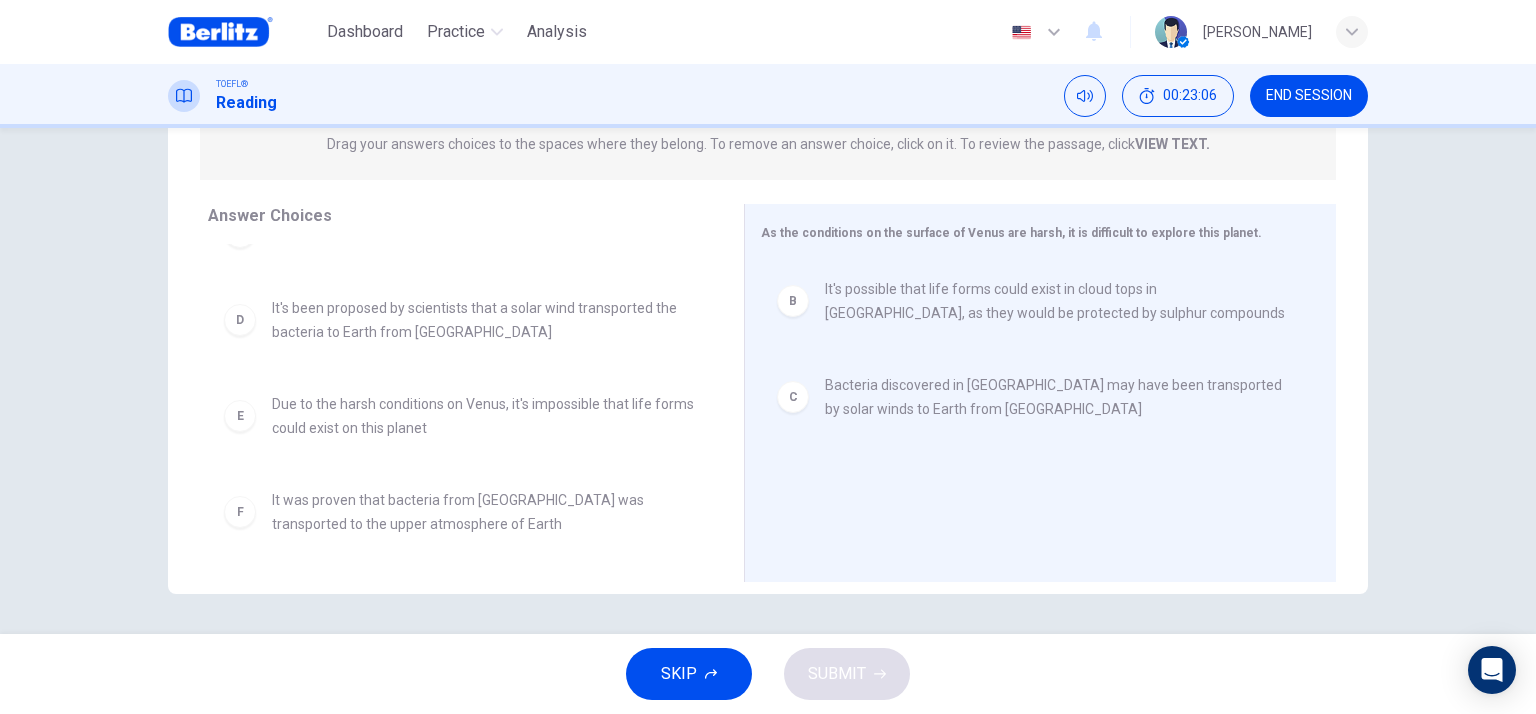 scroll, scrollTop: 0, scrollLeft: 0, axis: both 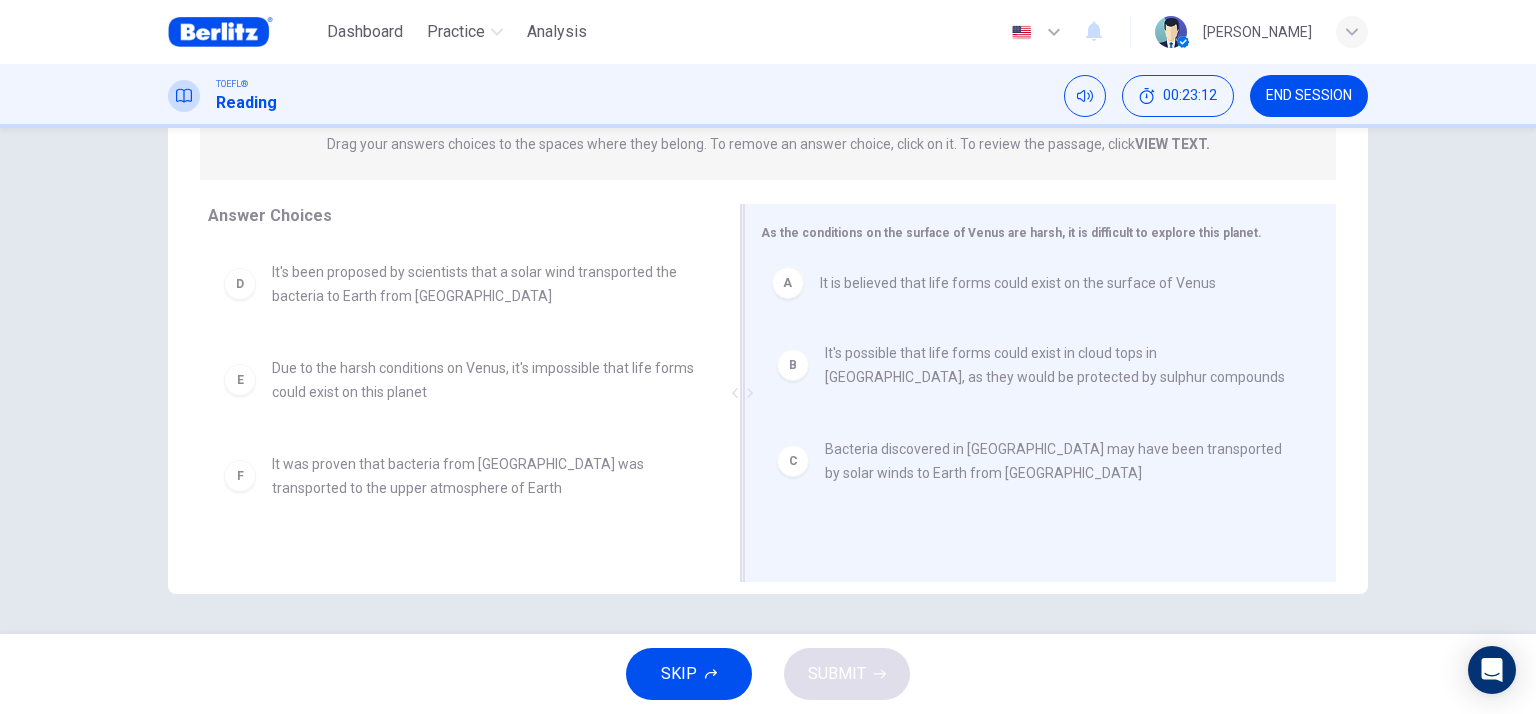 drag, startPoint x: 348, startPoint y: 290, endPoint x: 892, endPoint y: 302, distance: 544.1323 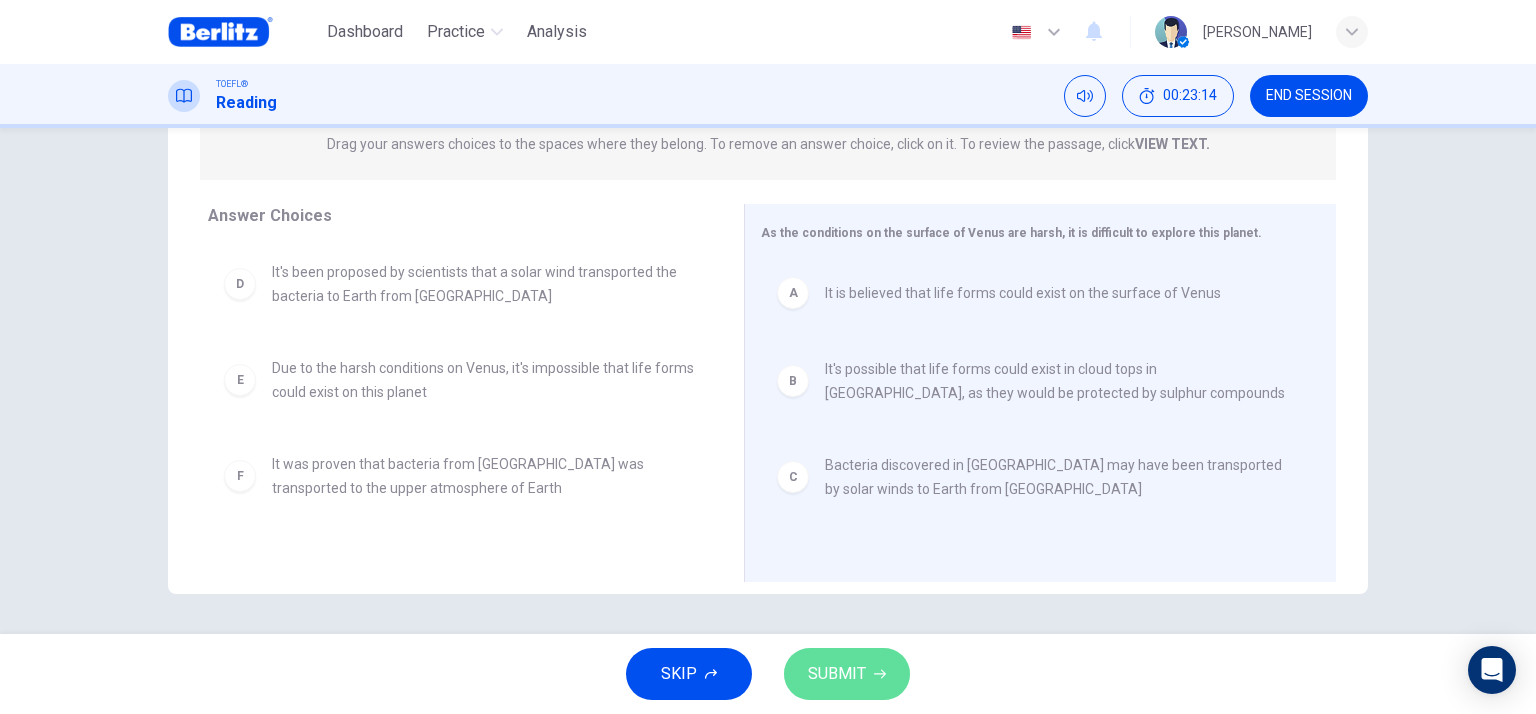 click on "SUBMIT" at bounding box center (837, 674) 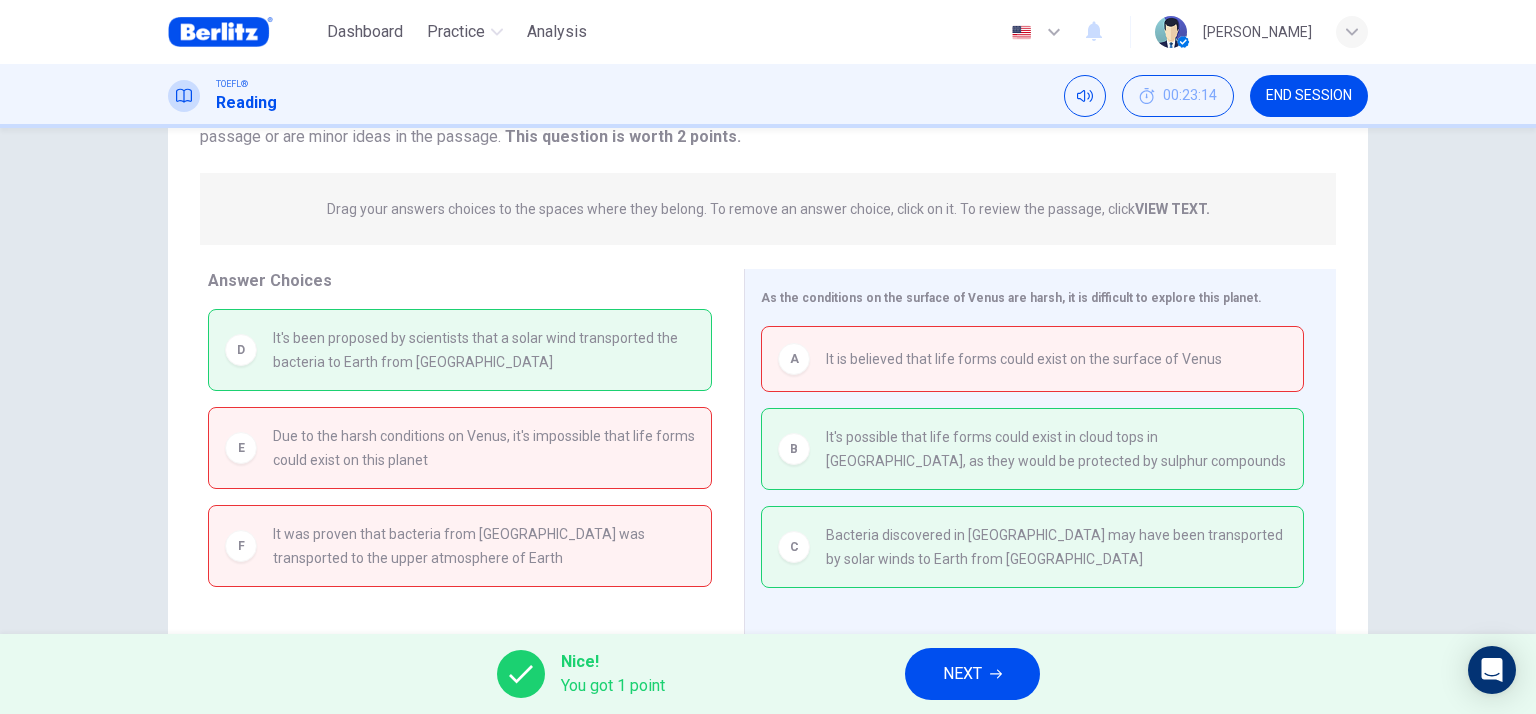 scroll, scrollTop: 169, scrollLeft: 0, axis: vertical 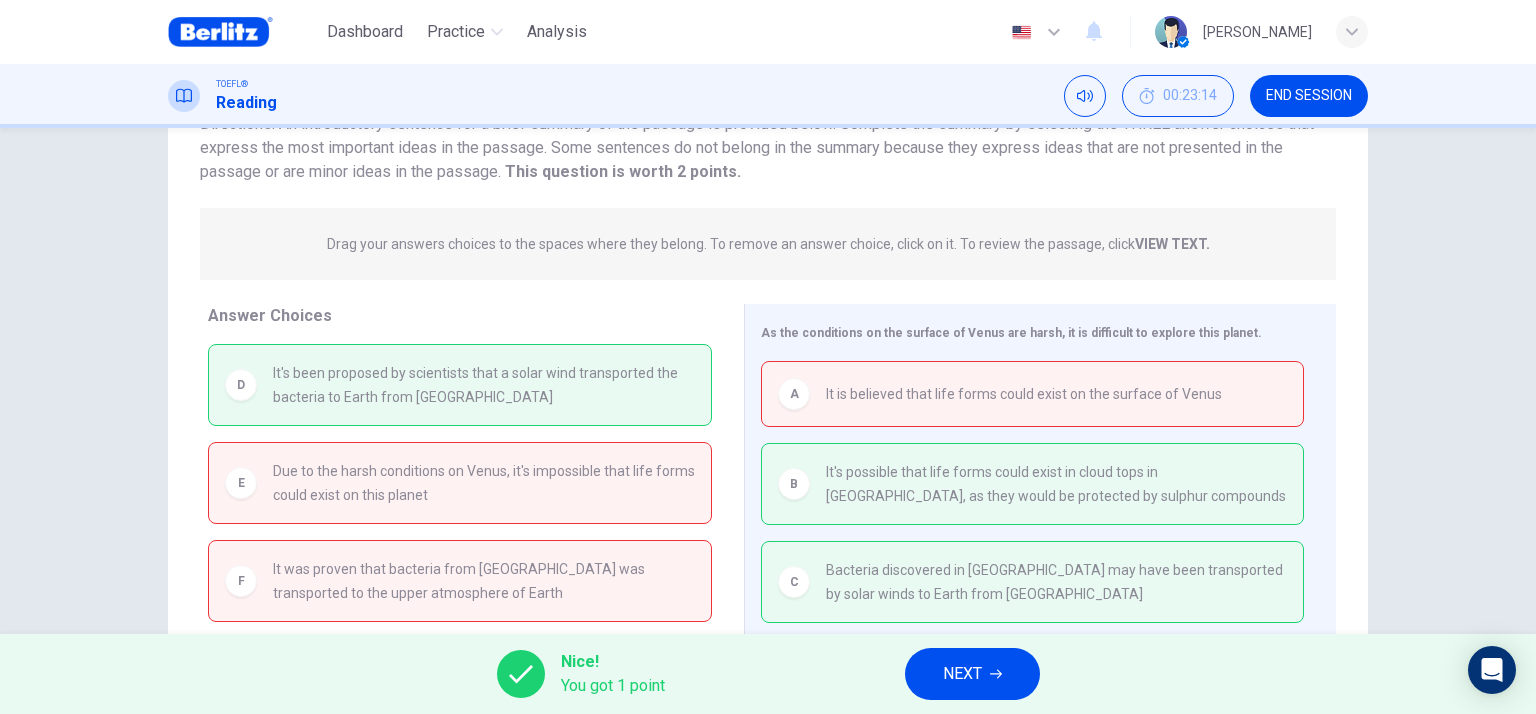 click on "NEXT" at bounding box center (972, 674) 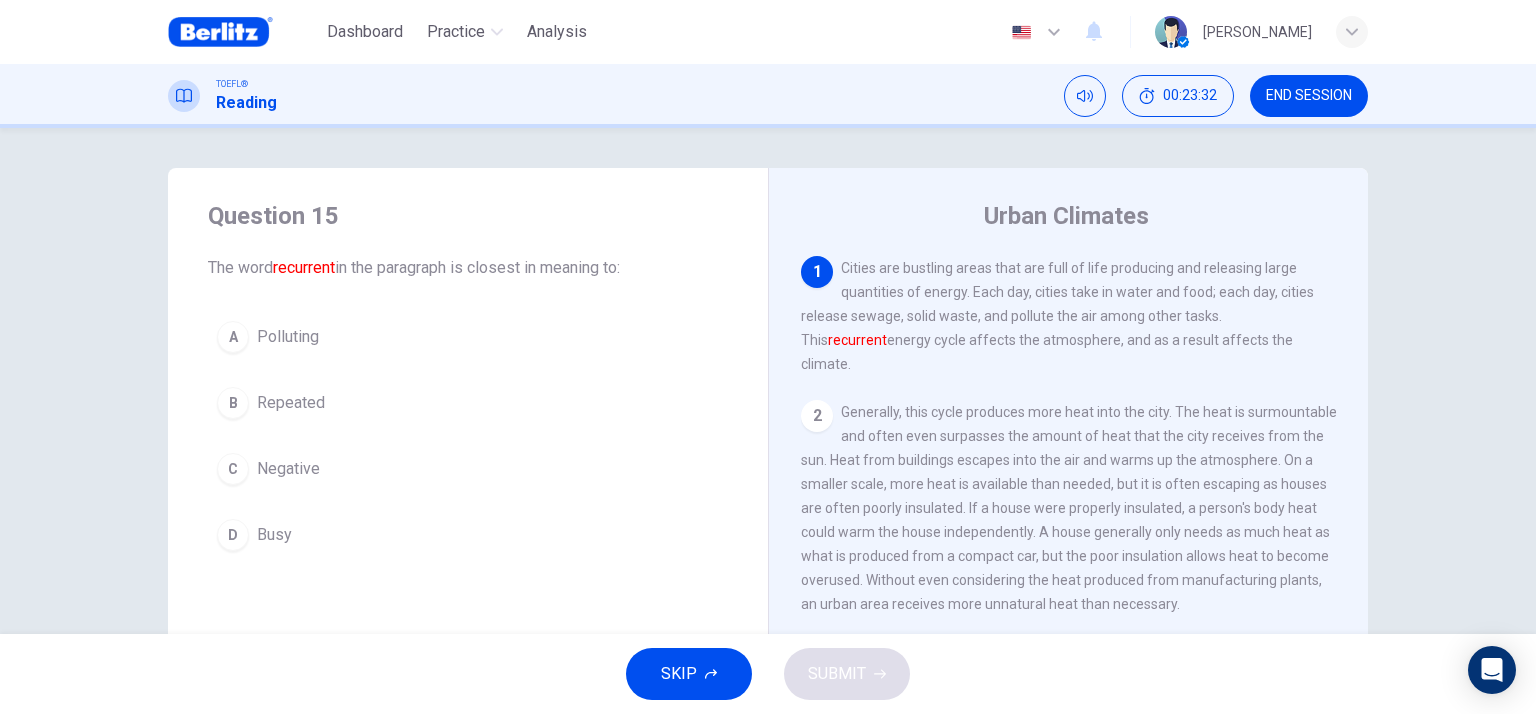 click on "B" at bounding box center (233, 403) 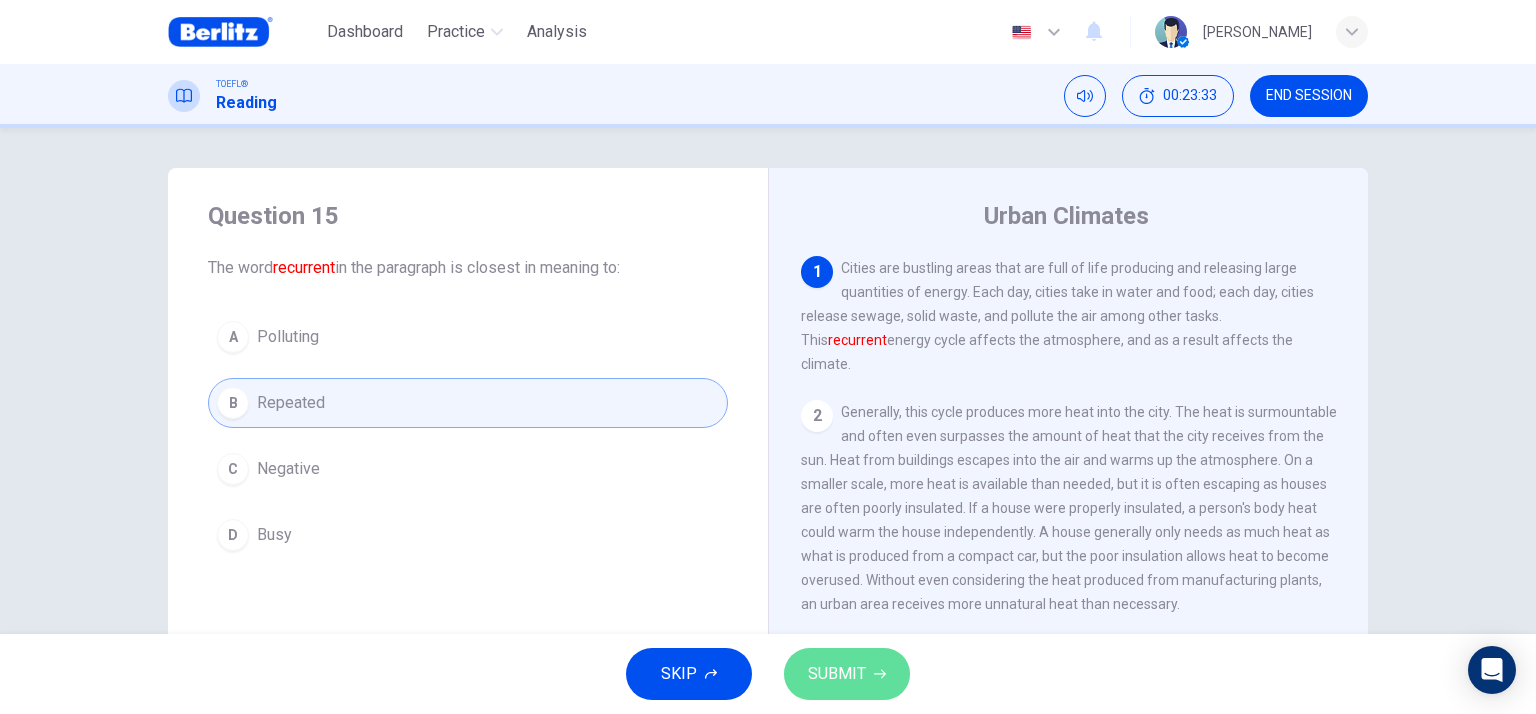 click on "SUBMIT" at bounding box center (847, 674) 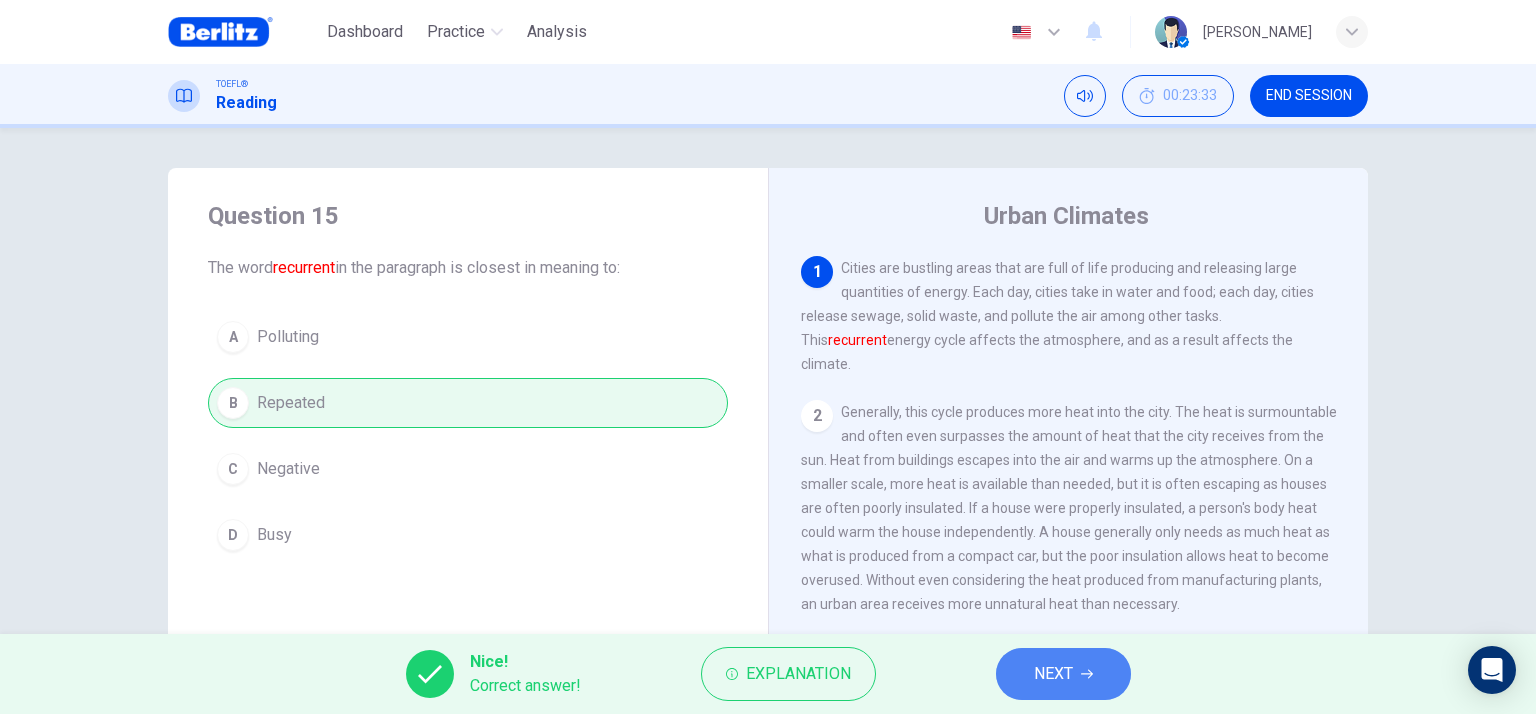 click on "NEXT" at bounding box center (1063, 674) 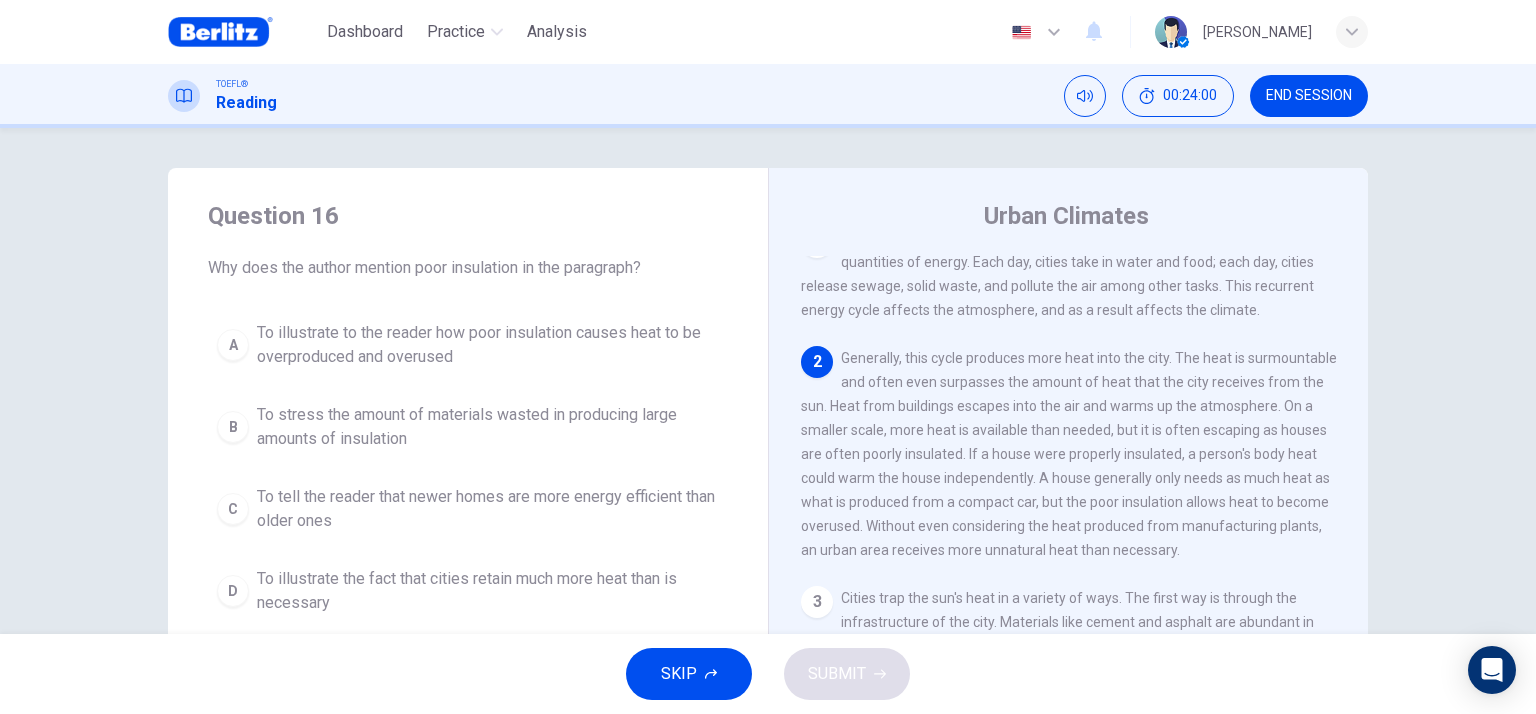 scroll, scrollTop: 0, scrollLeft: 0, axis: both 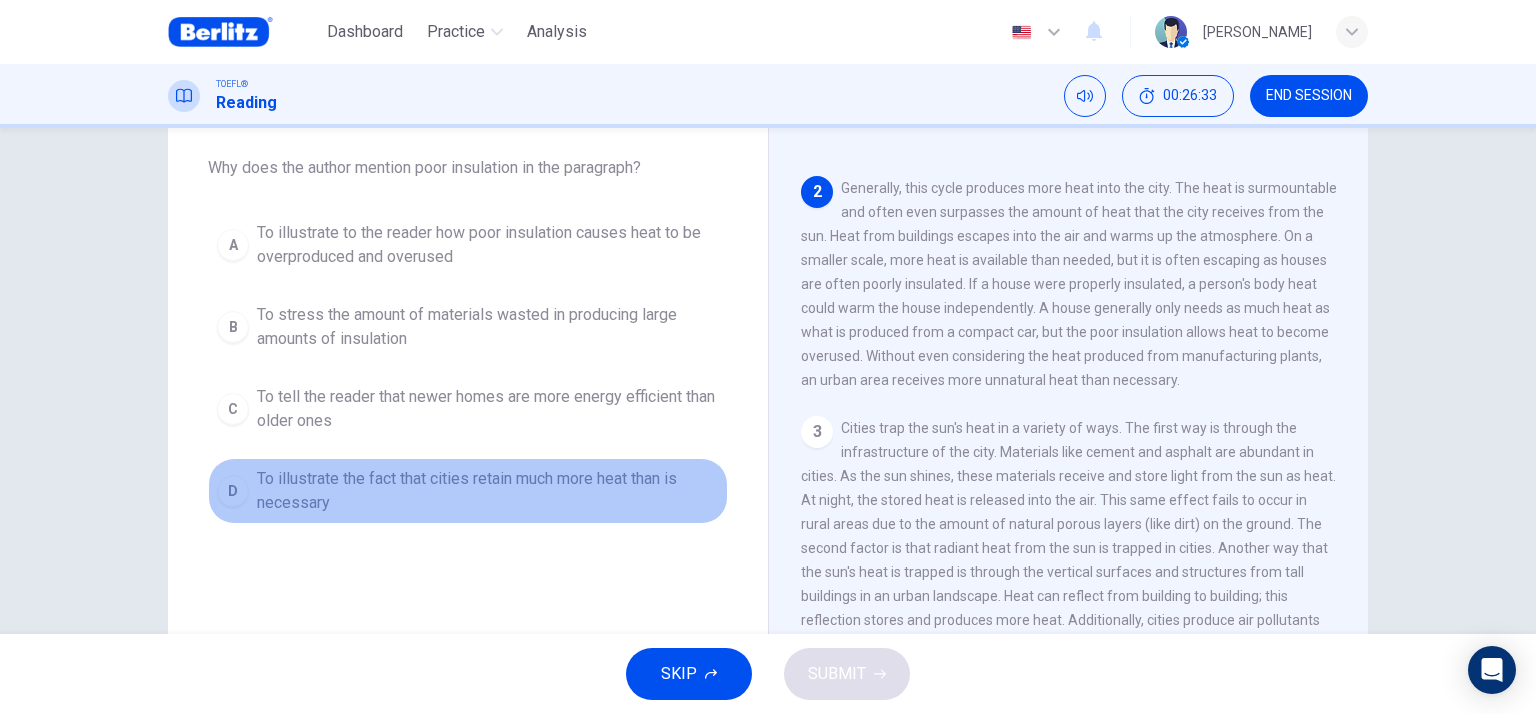 click on "To illustrate the fact that cities retain much more heat than is necessary" at bounding box center (488, 491) 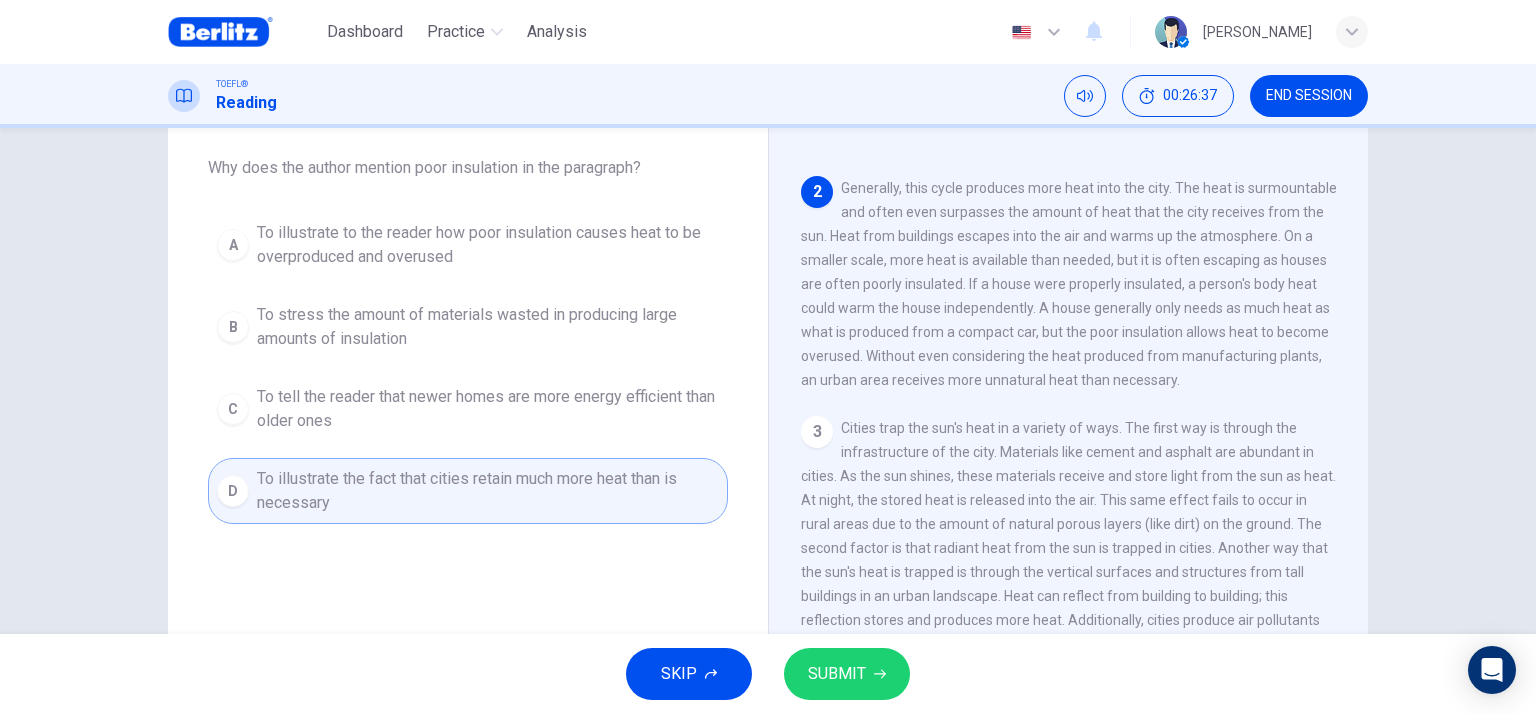 click on "To illustrate to the reader how poor insulation causes heat to be overproduced and overused" at bounding box center [488, 245] 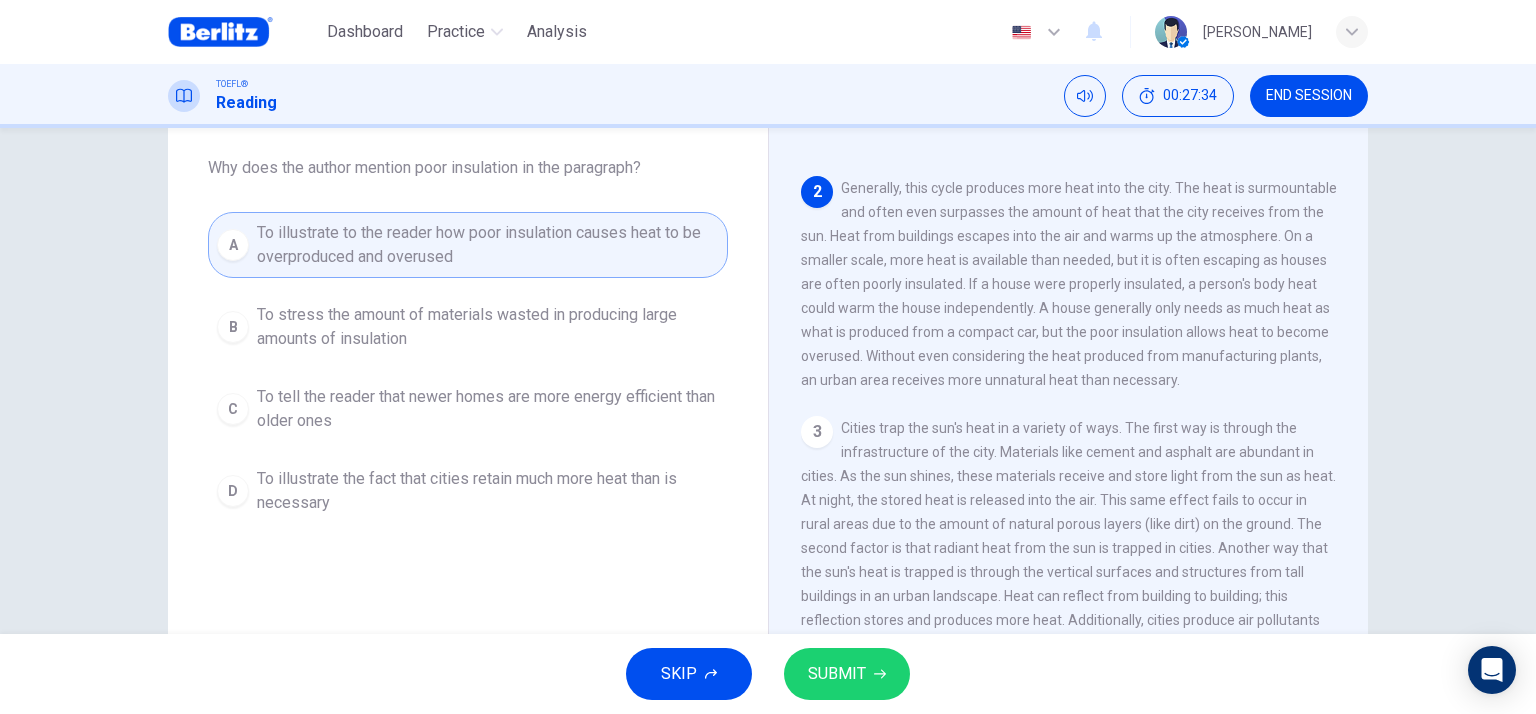 click on "SUBMIT" at bounding box center (847, 674) 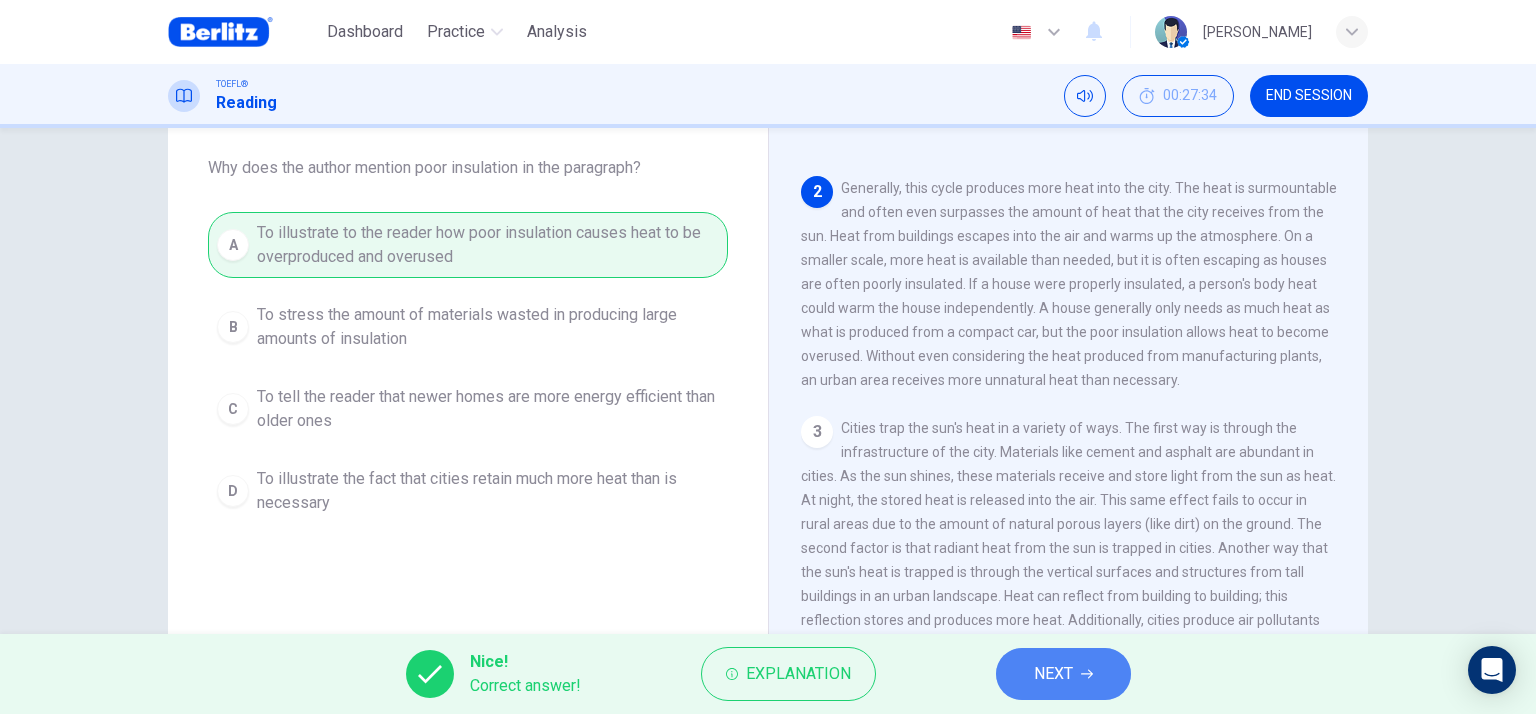 click on "NEXT" at bounding box center [1053, 674] 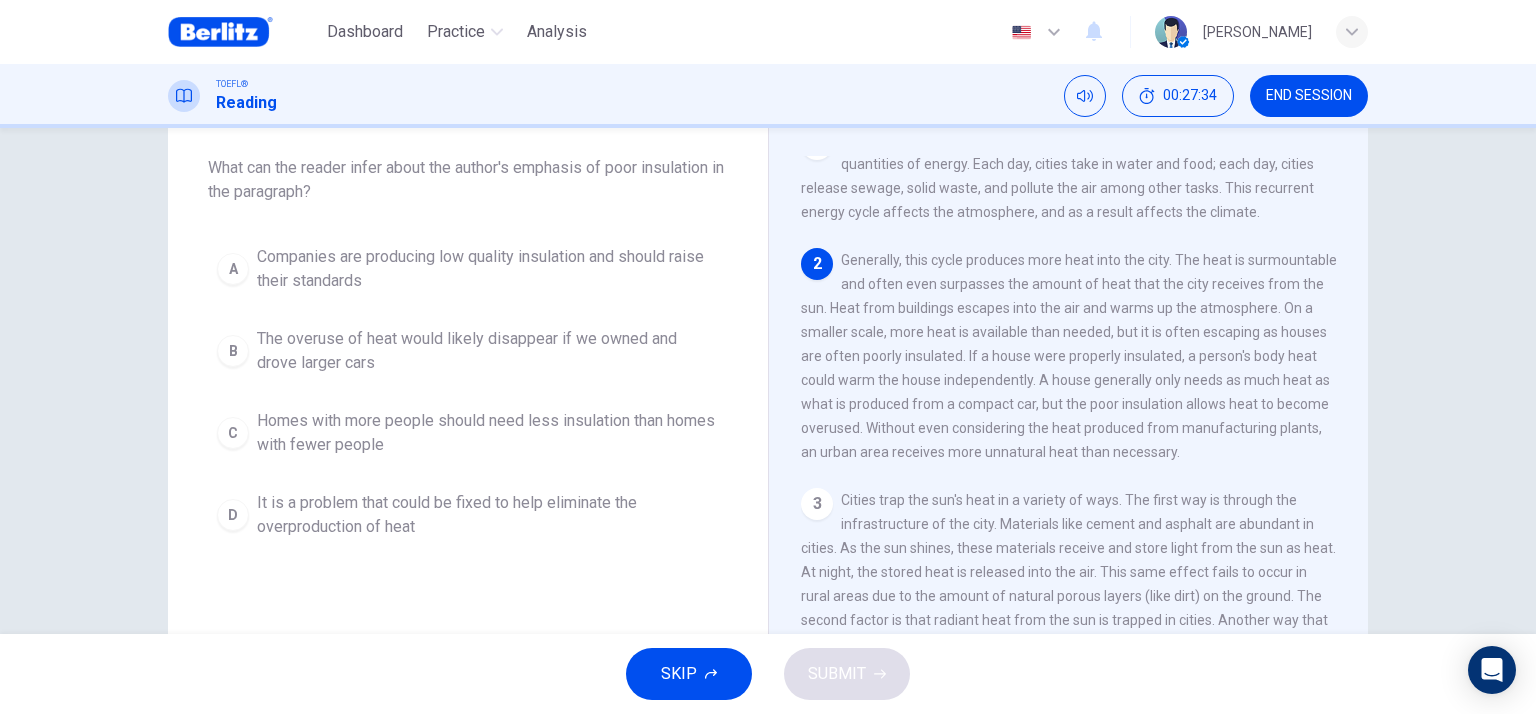 scroll, scrollTop: 0, scrollLeft: 0, axis: both 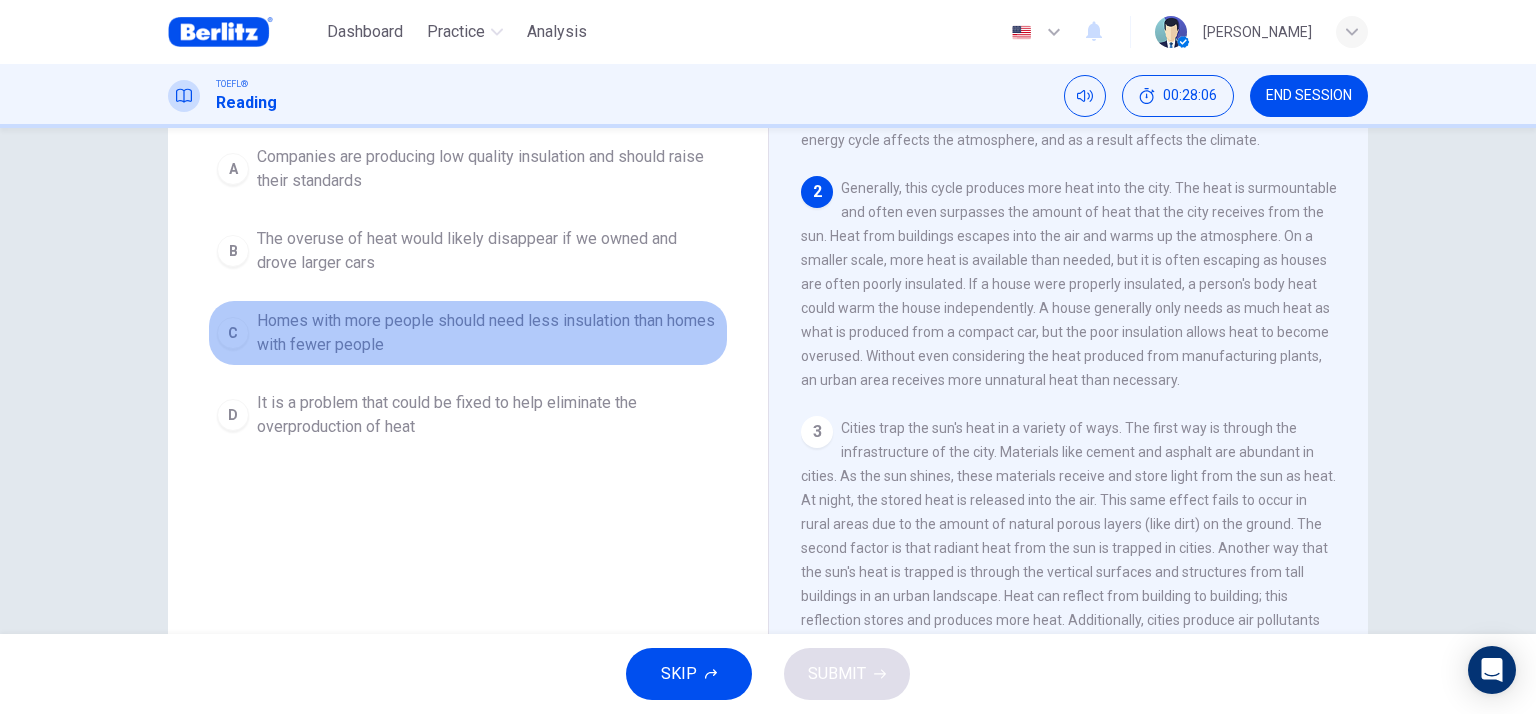 click on "Homes with more people should need less insulation than homes with fewer people" at bounding box center (488, 333) 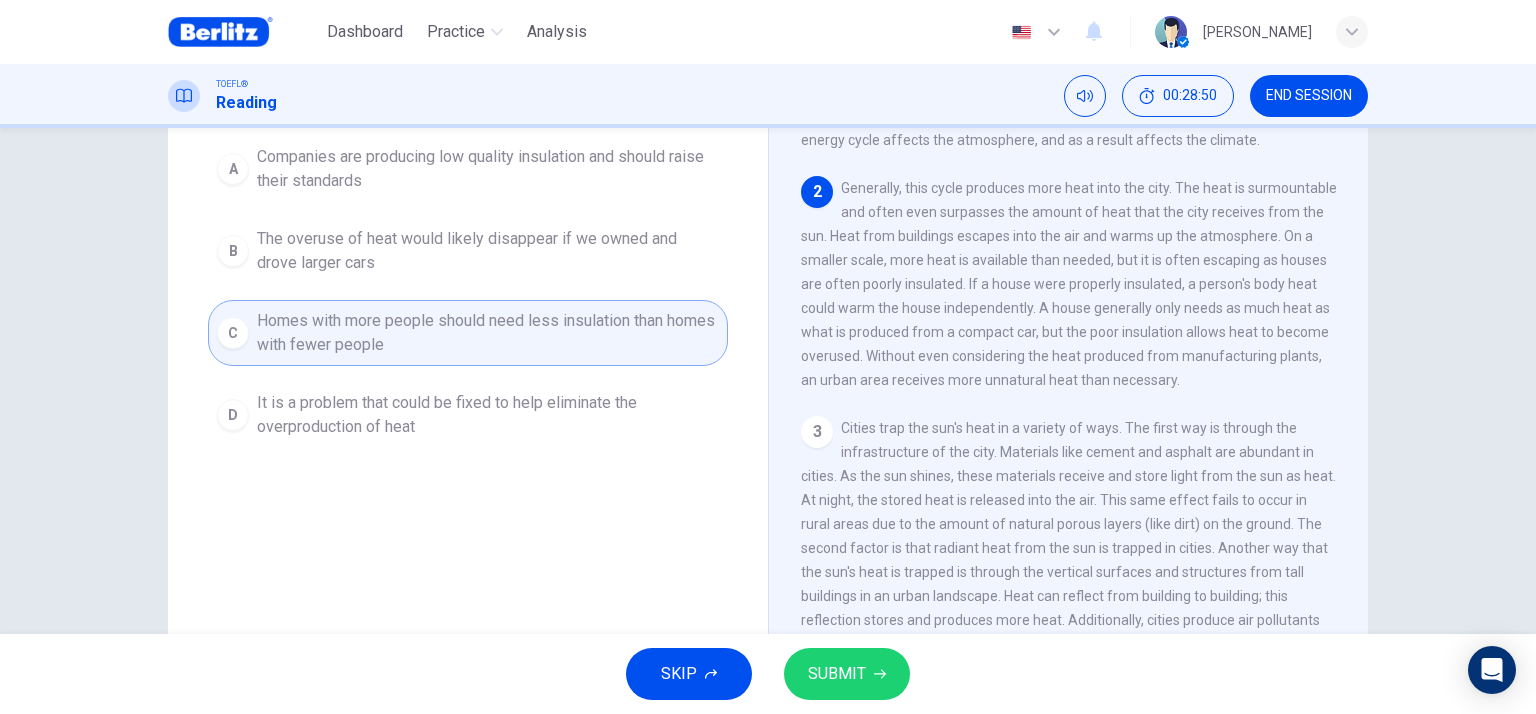 click on "It is a problem that could be fixed to help eliminate the overproduction of heat" at bounding box center [488, 415] 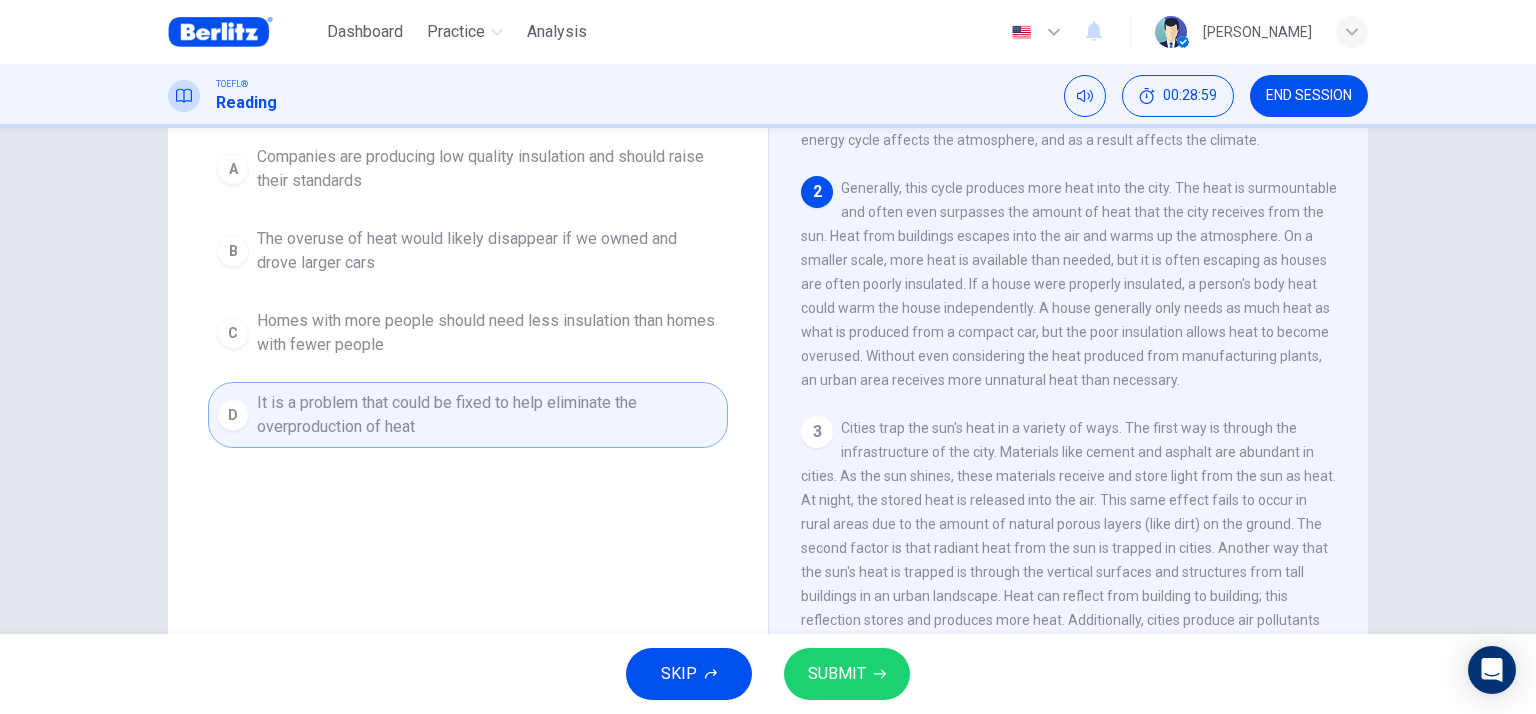 click on "SUBMIT" at bounding box center [837, 674] 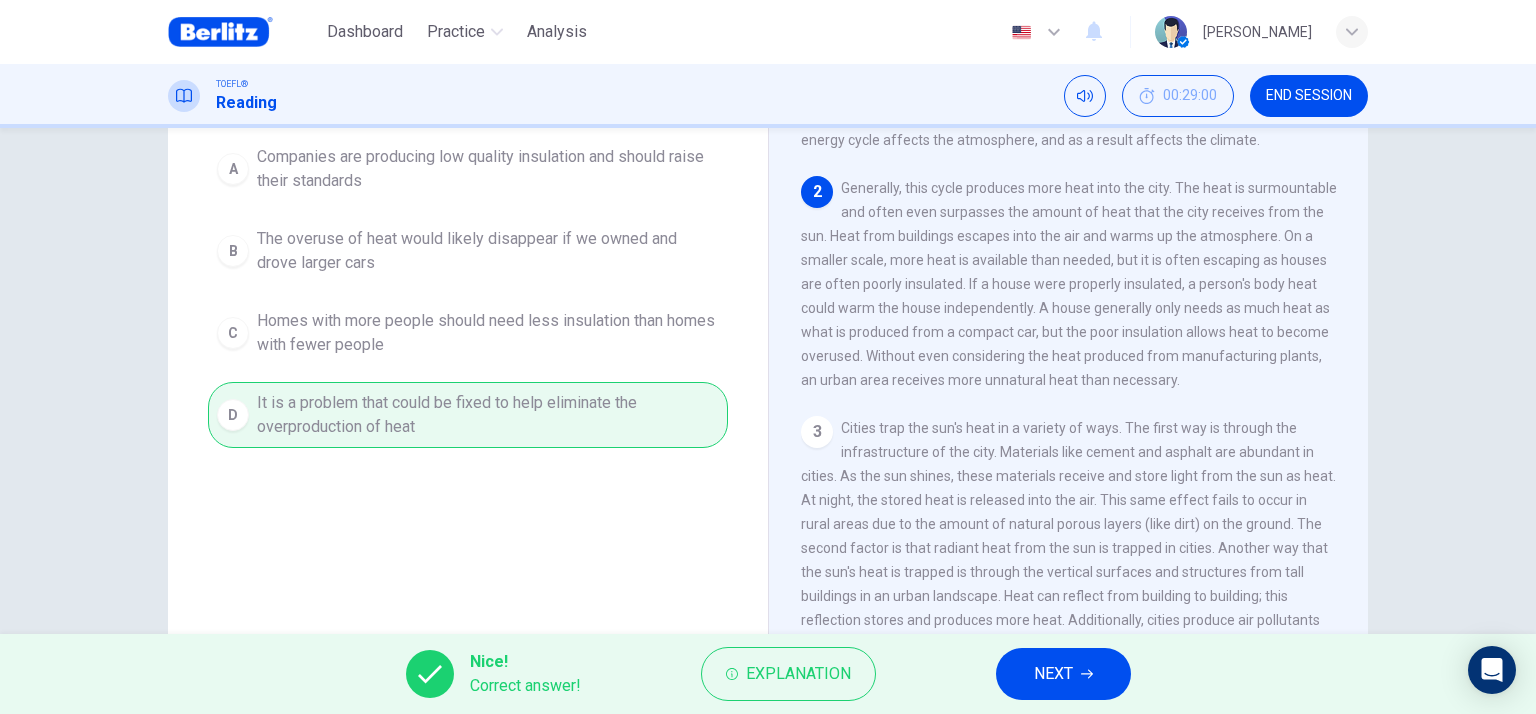 click on "NEXT" at bounding box center [1053, 674] 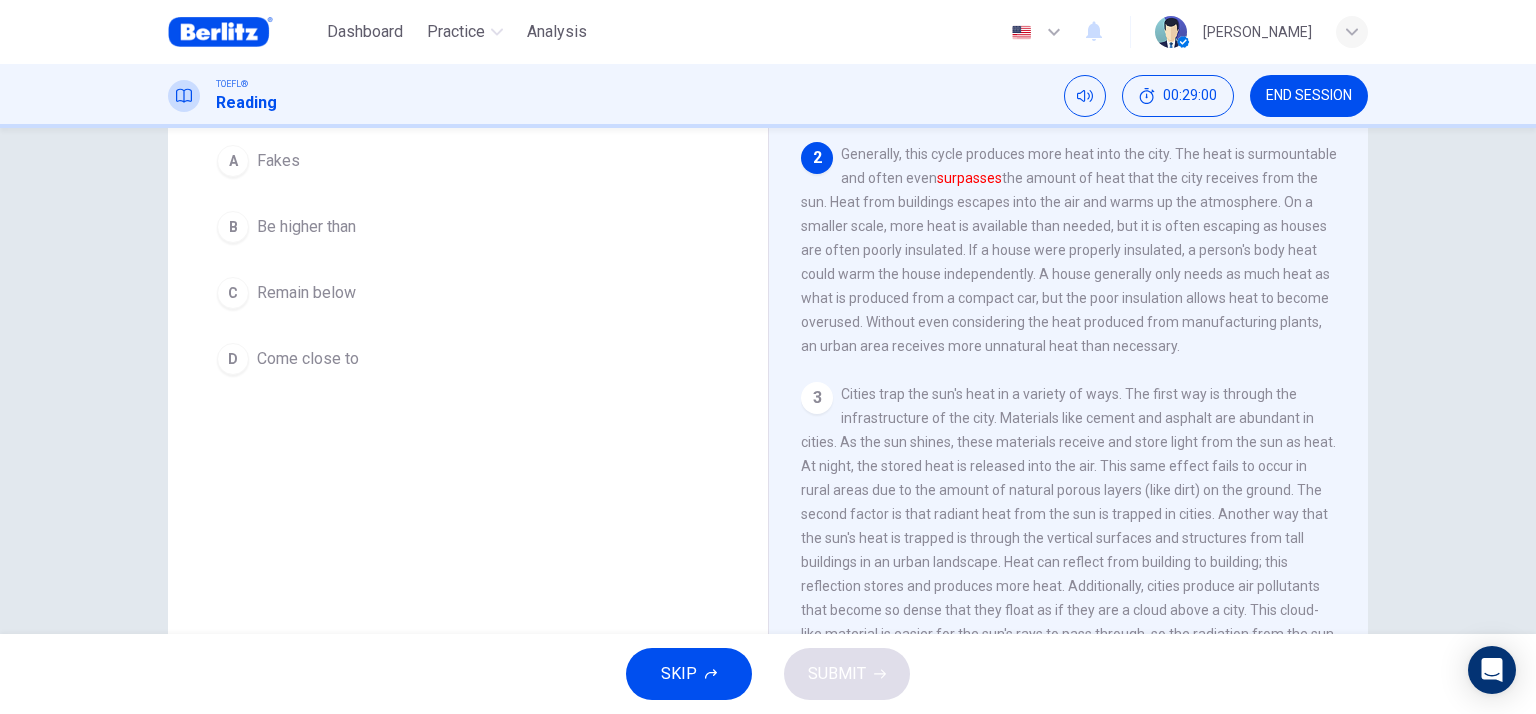 scroll, scrollTop: 123, scrollLeft: 0, axis: vertical 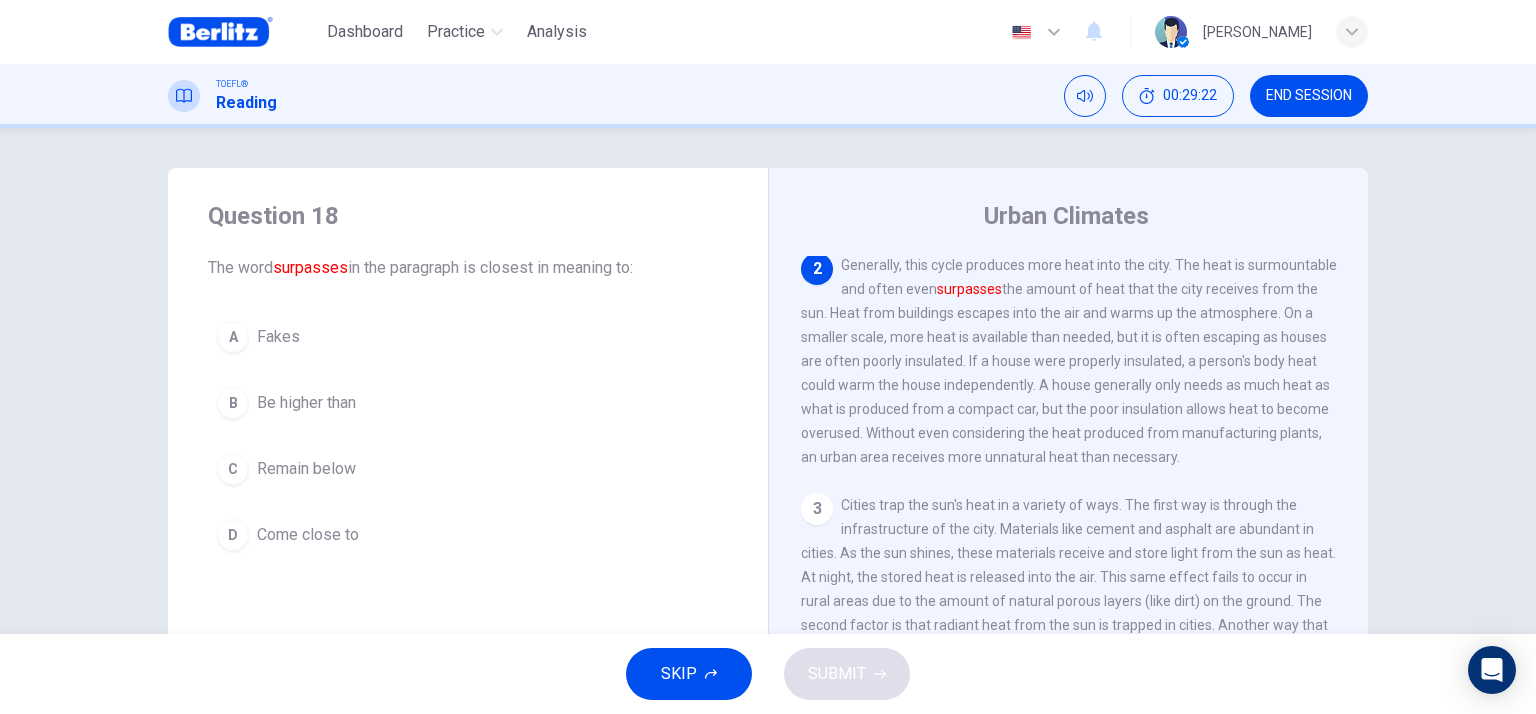 click on "B Be higher than" at bounding box center (468, 403) 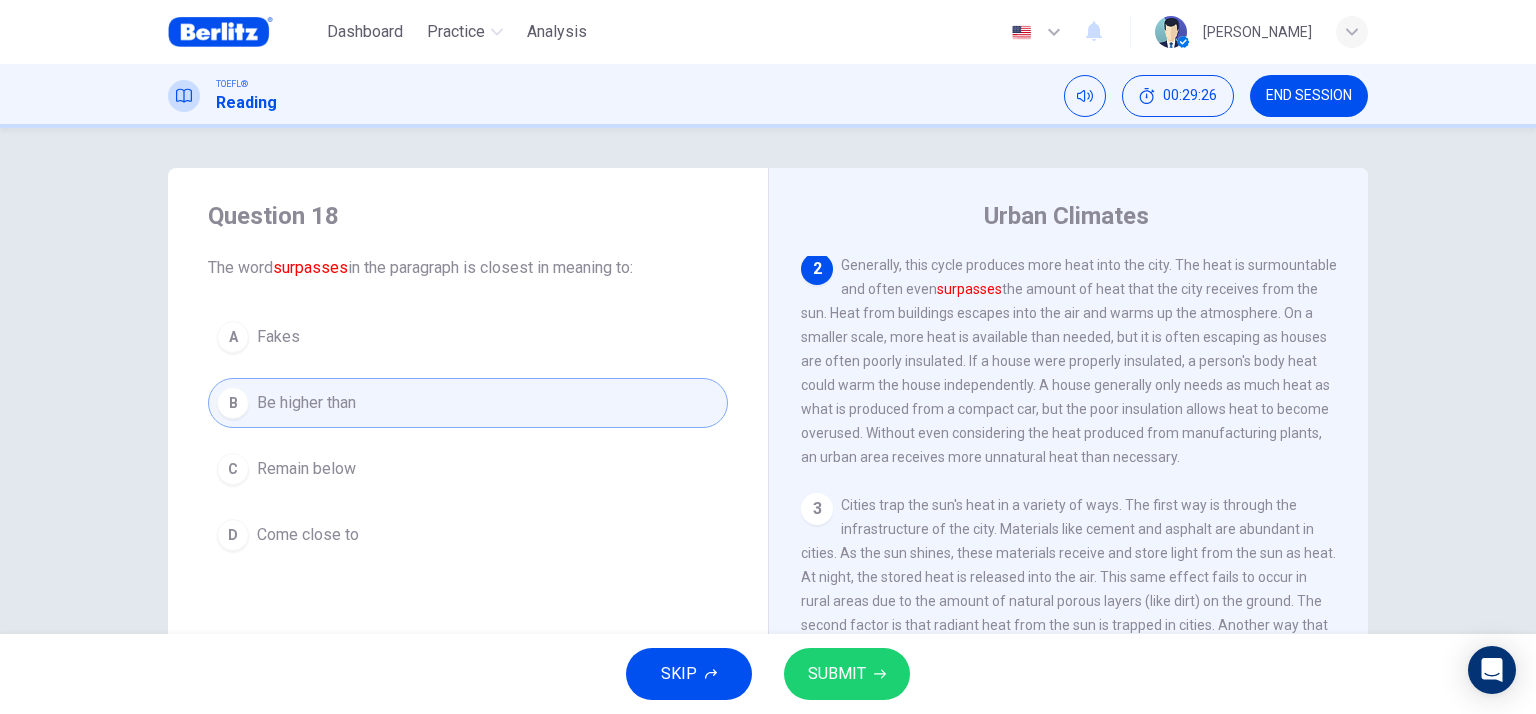 click on "SUBMIT" at bounding box center (837, 674) 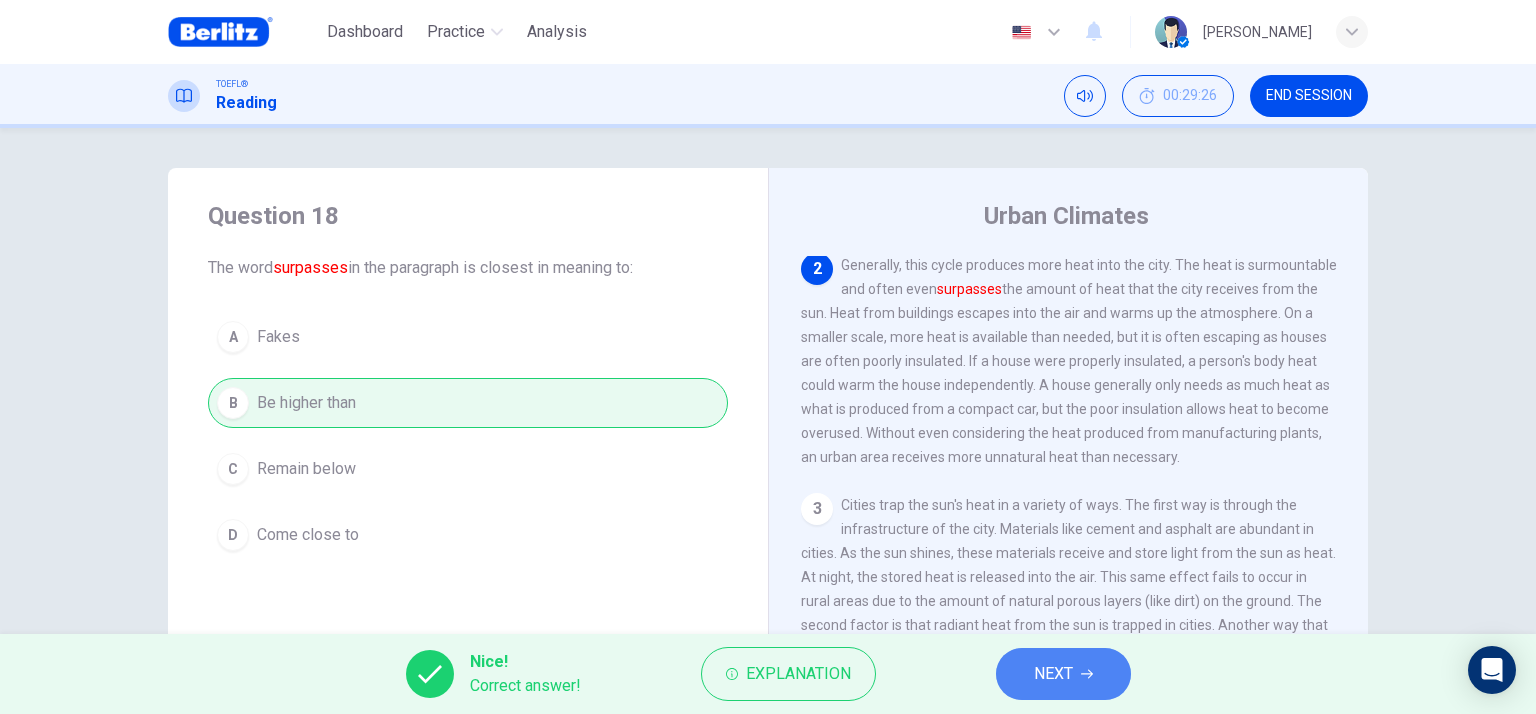 click on "NEXT" at bounding box center [1063, 674] 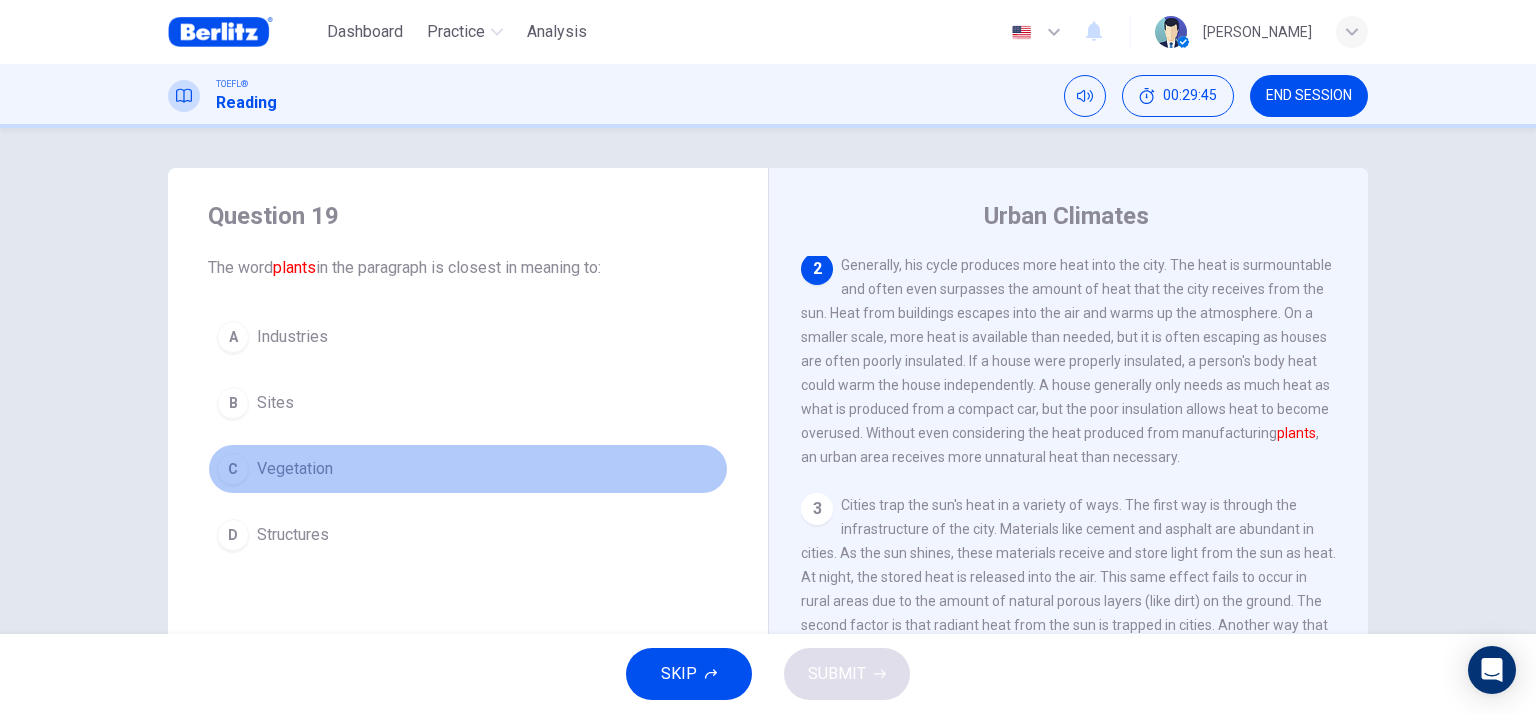 click on "Vegetation" at bounding box center (295, 469) 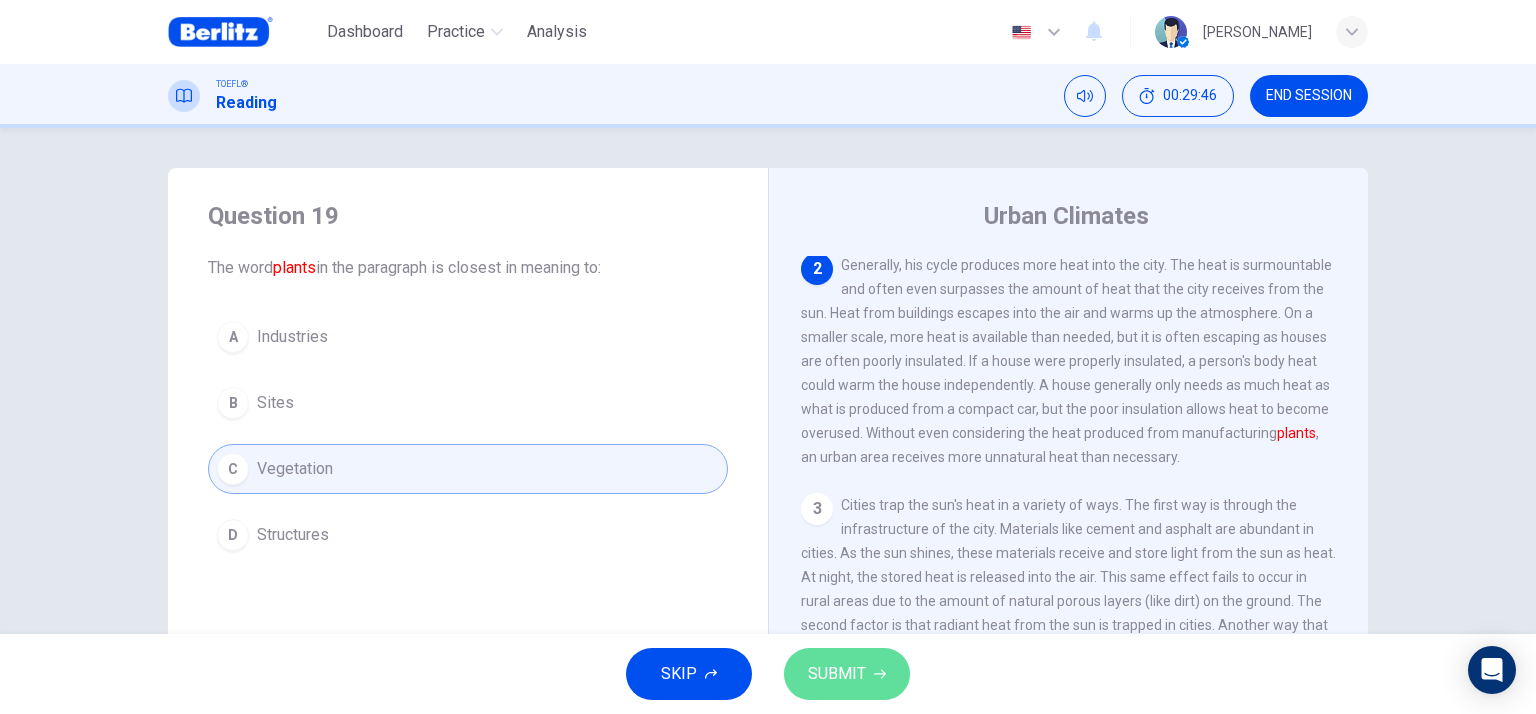 click on "SUBMIT" at bounding box center [847, 674] 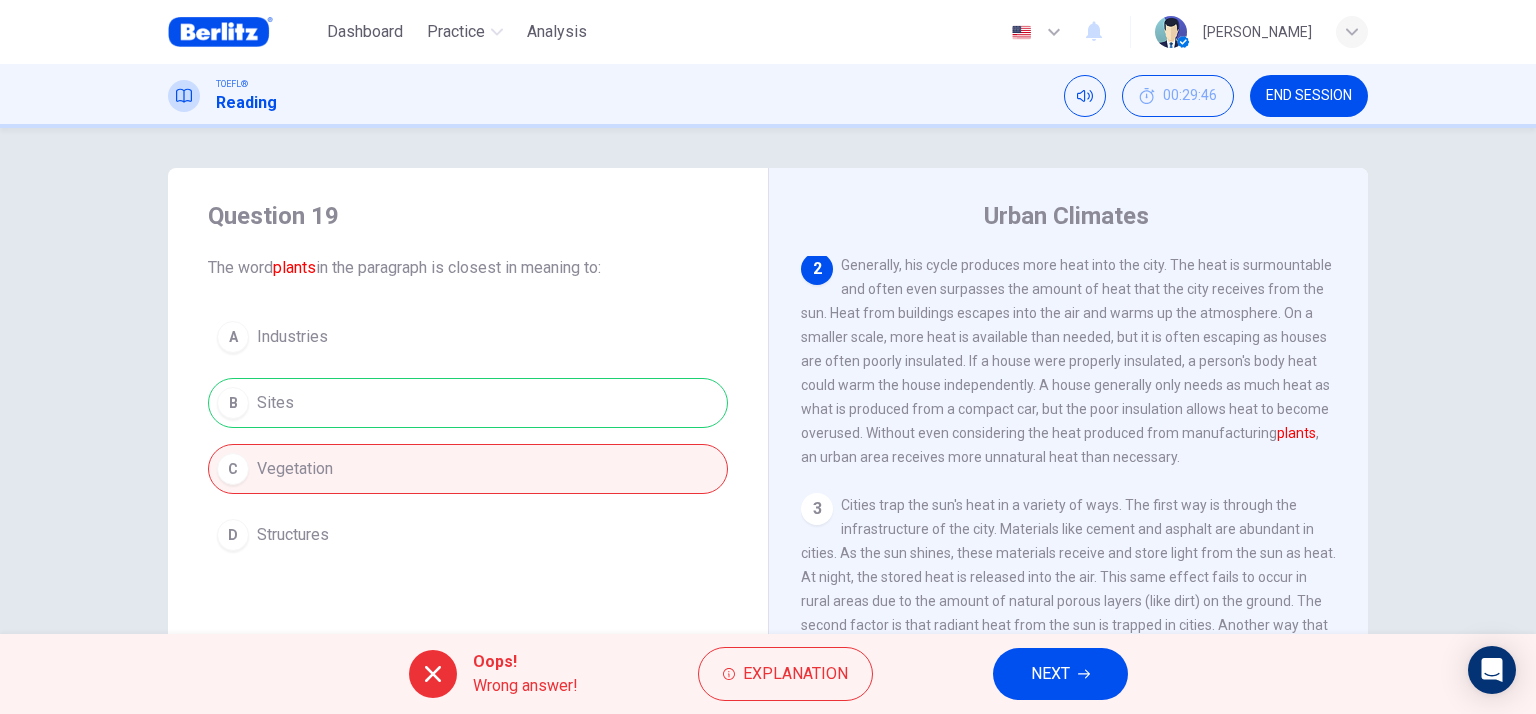 click on "NEXT" at bounding box center [1050, 674] 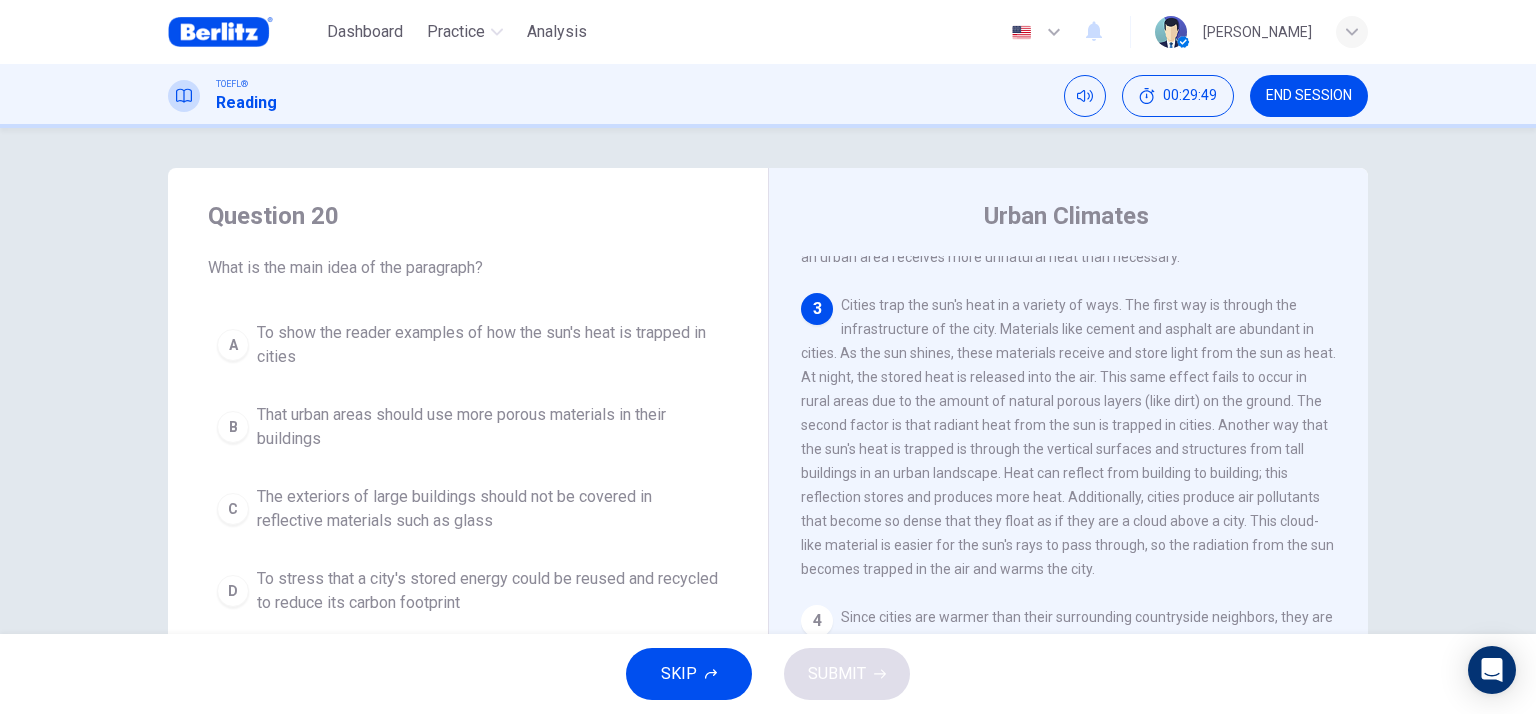 scroll, scrollTop: 292, scrollLeft: 0, axis: vertical 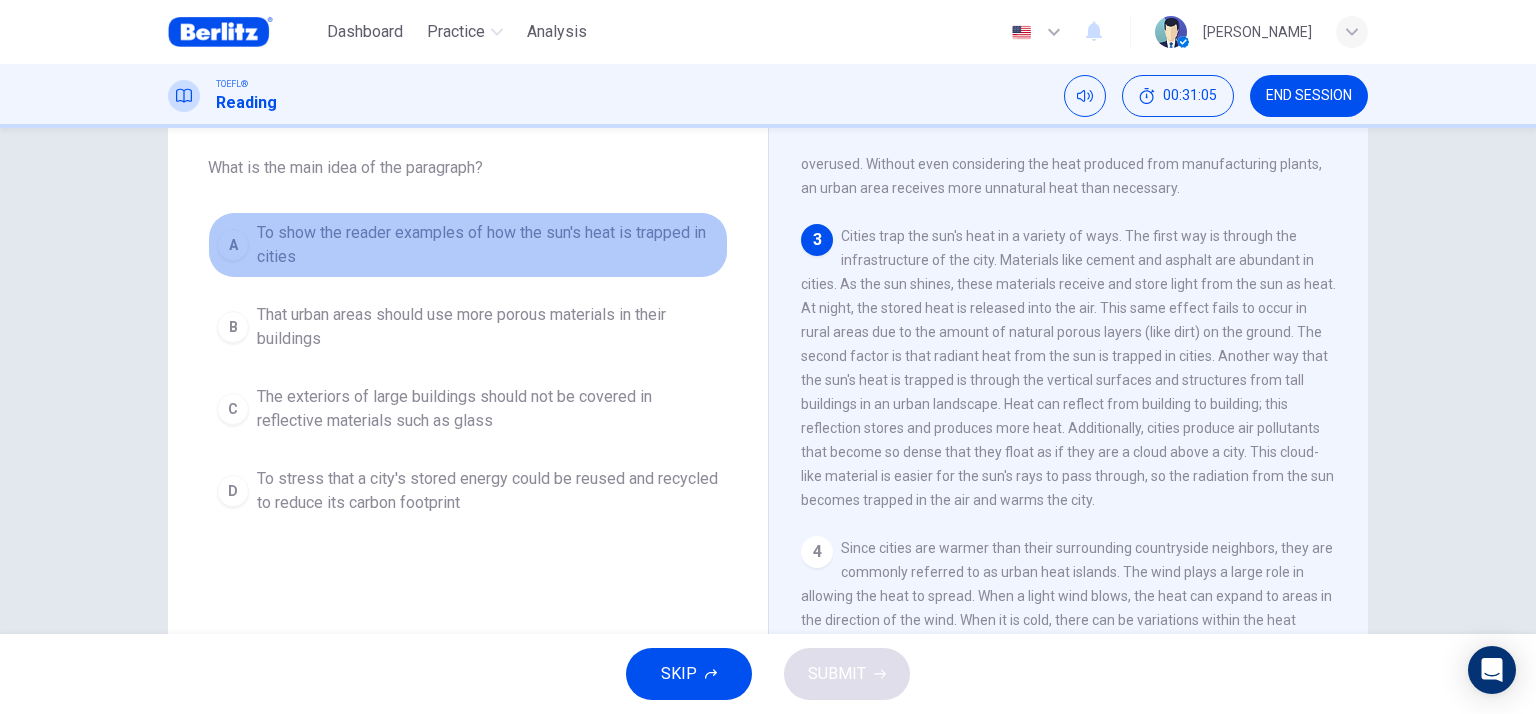click on "To show the reader examples of how the sun's heat is trapped in cities" at bounding box center (488, 245) 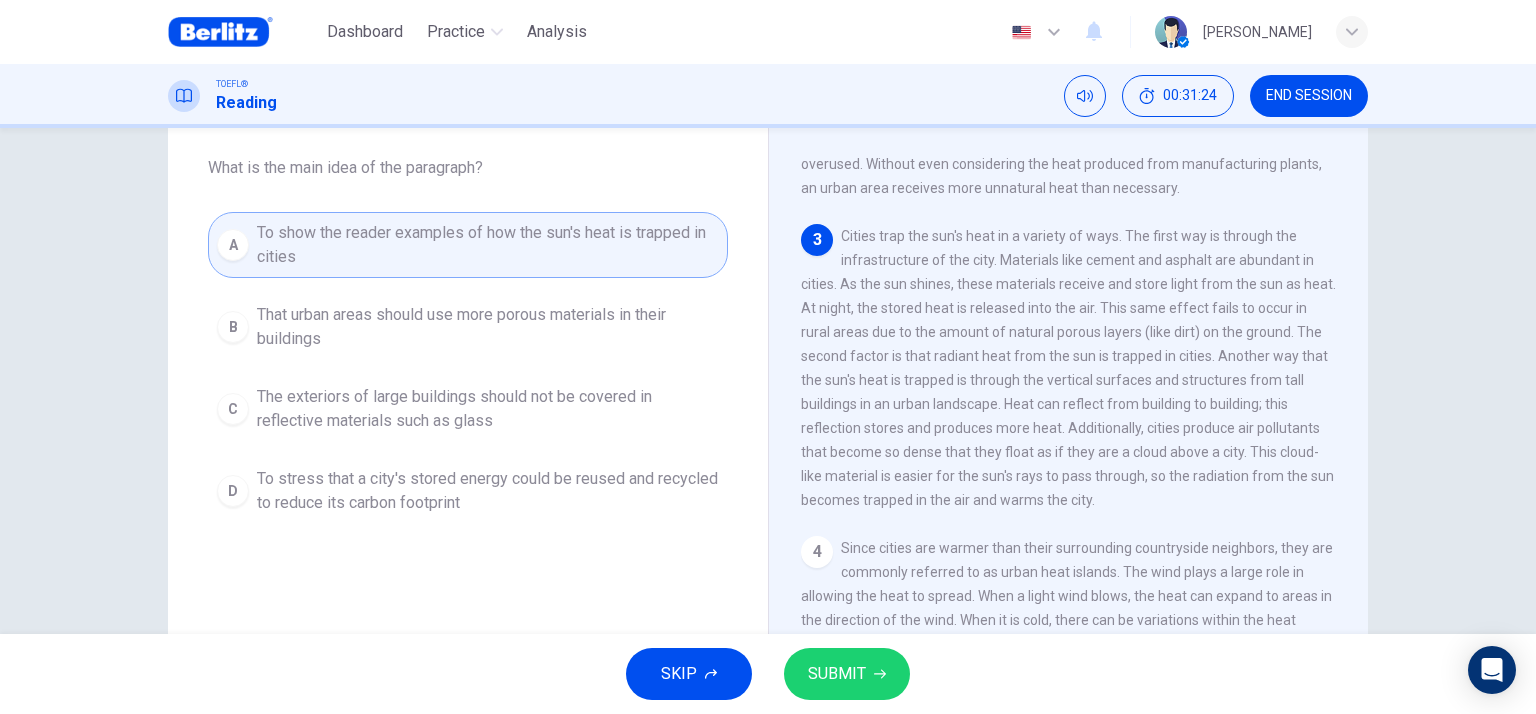 click on "To stress that a city's stored energy could be reused and recycled to reduce its carbon footprint" at bounding box center (488, 491) 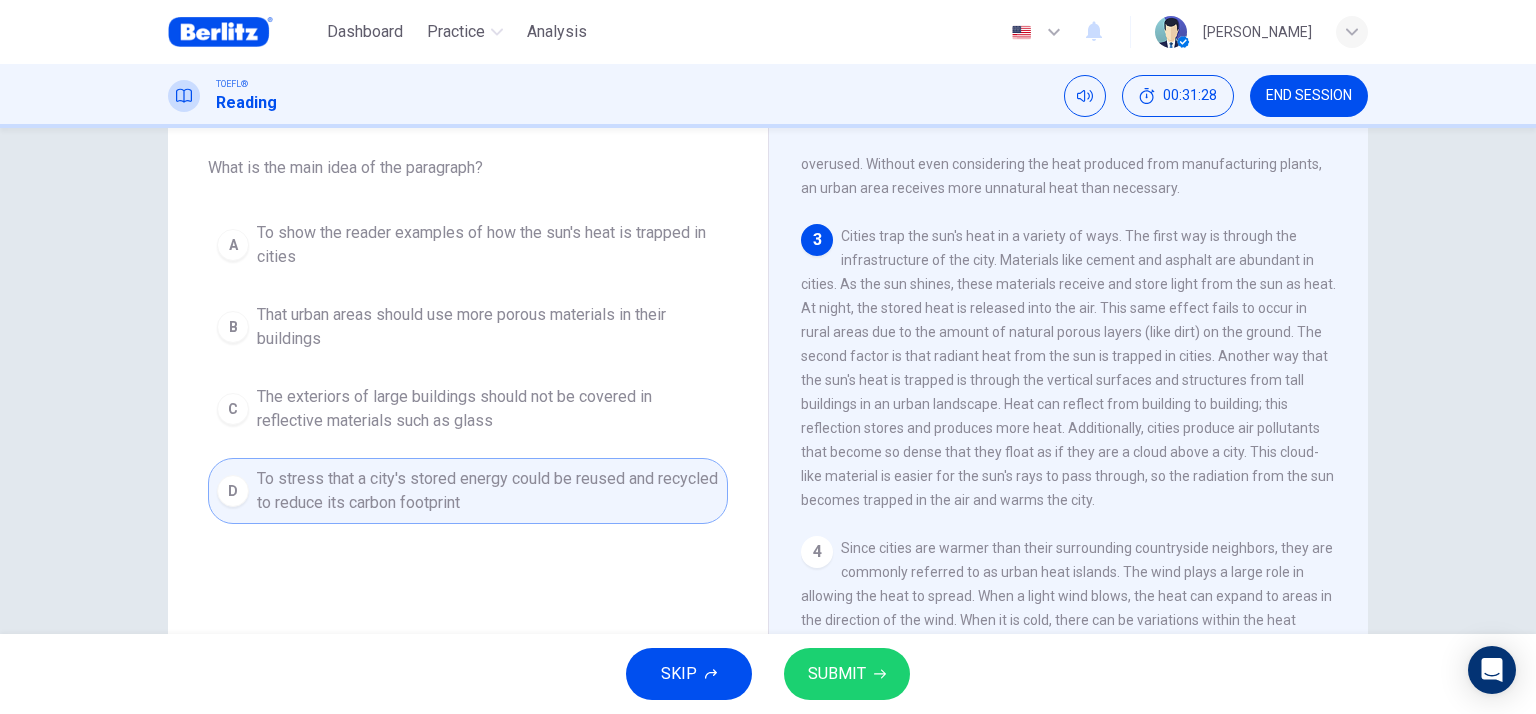 click on "To show the reader examples of how the sun's heat is trapped in cities" at bounding box center [488, 245] 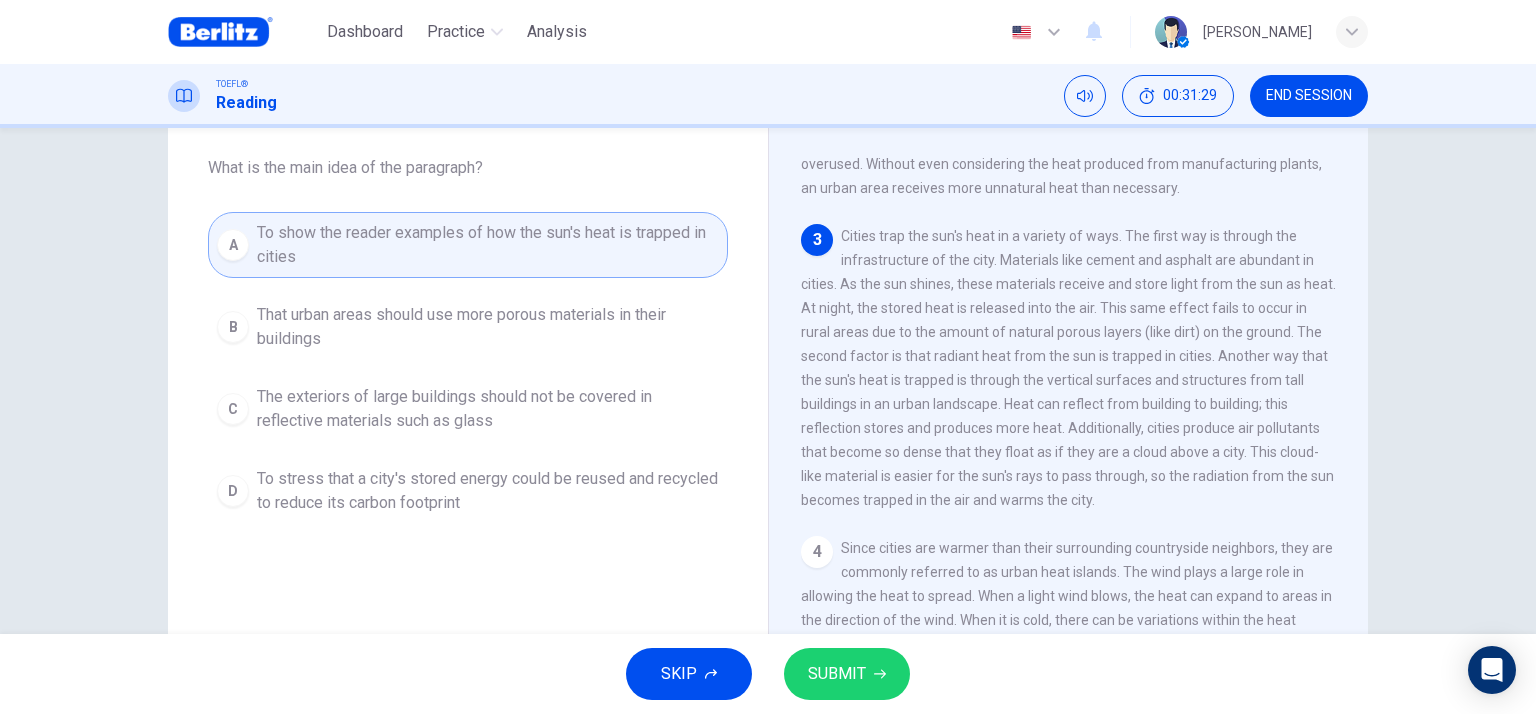 click on "SUBMIT" at bounding box center (837, 674) 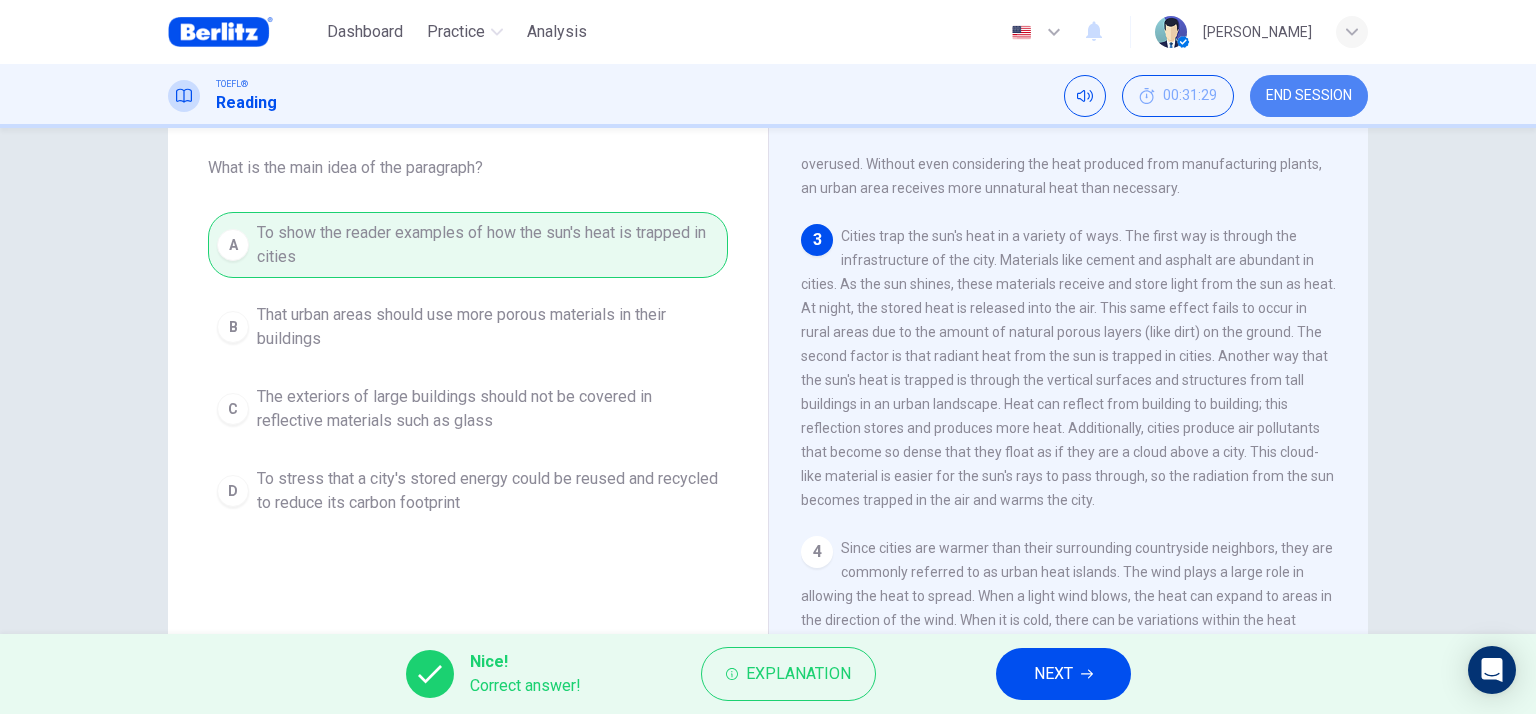 click on "END SESSION" at bounding box center [1309, 96] 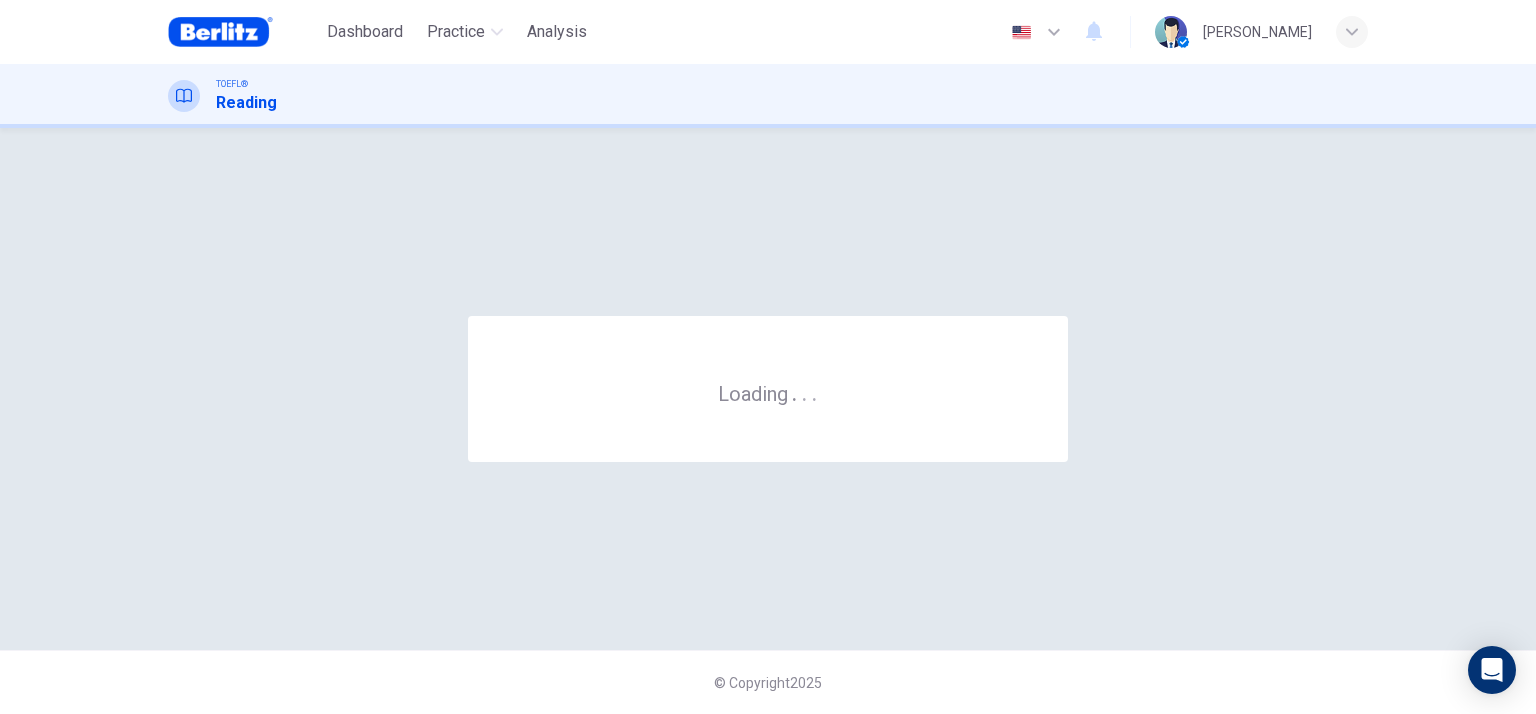 scroll, scrollTop: 0, scrollLeft: 0, axis: both 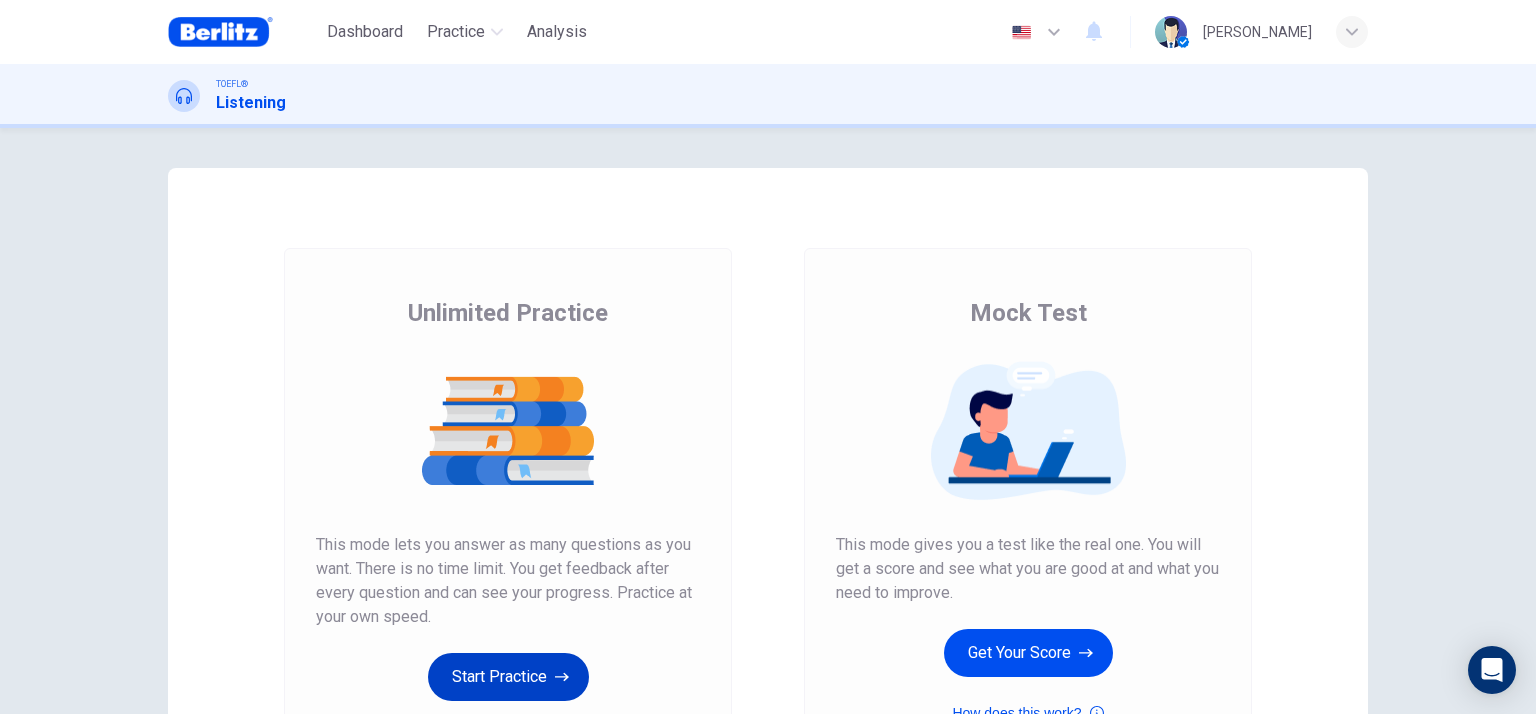 click on "Start Practice" at bounding box center (508, 677) 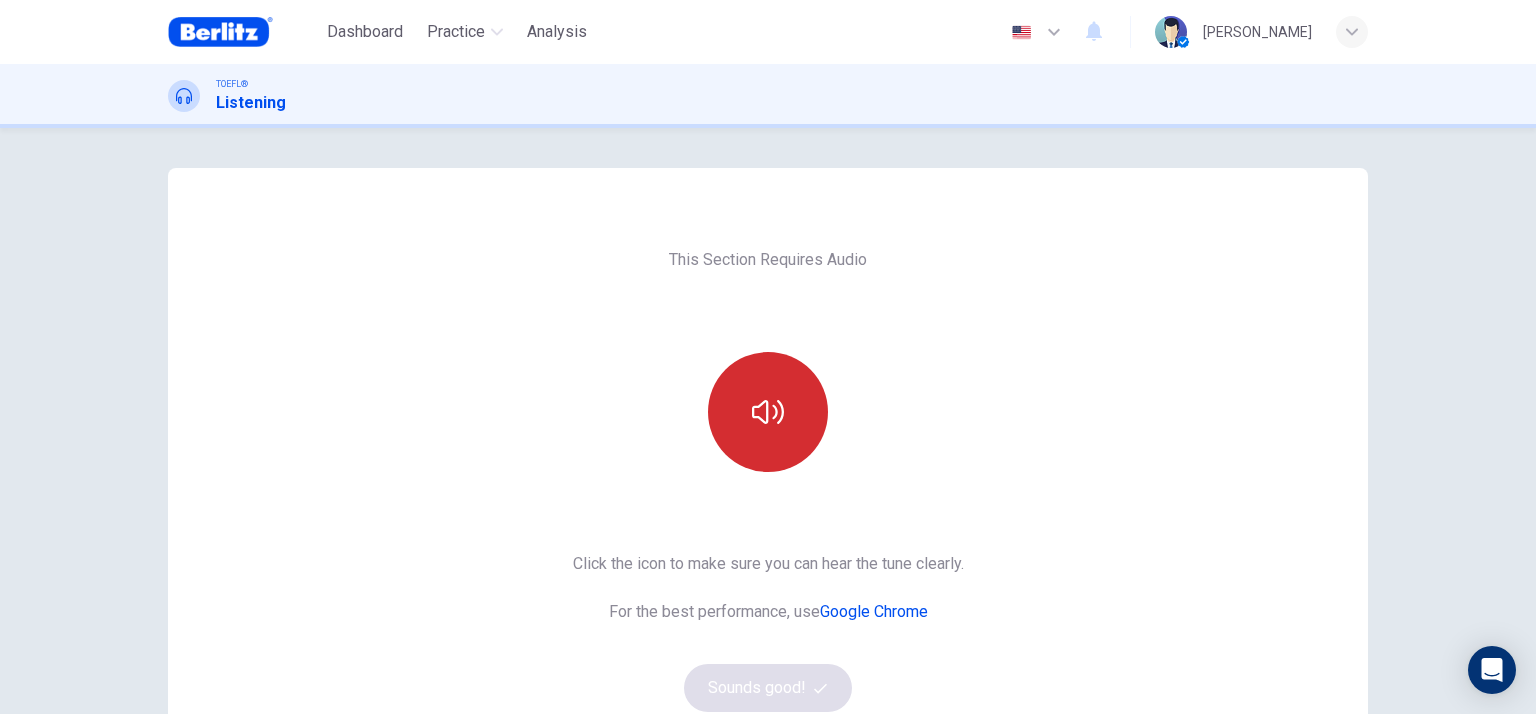 click at bounding box center (768, 412) 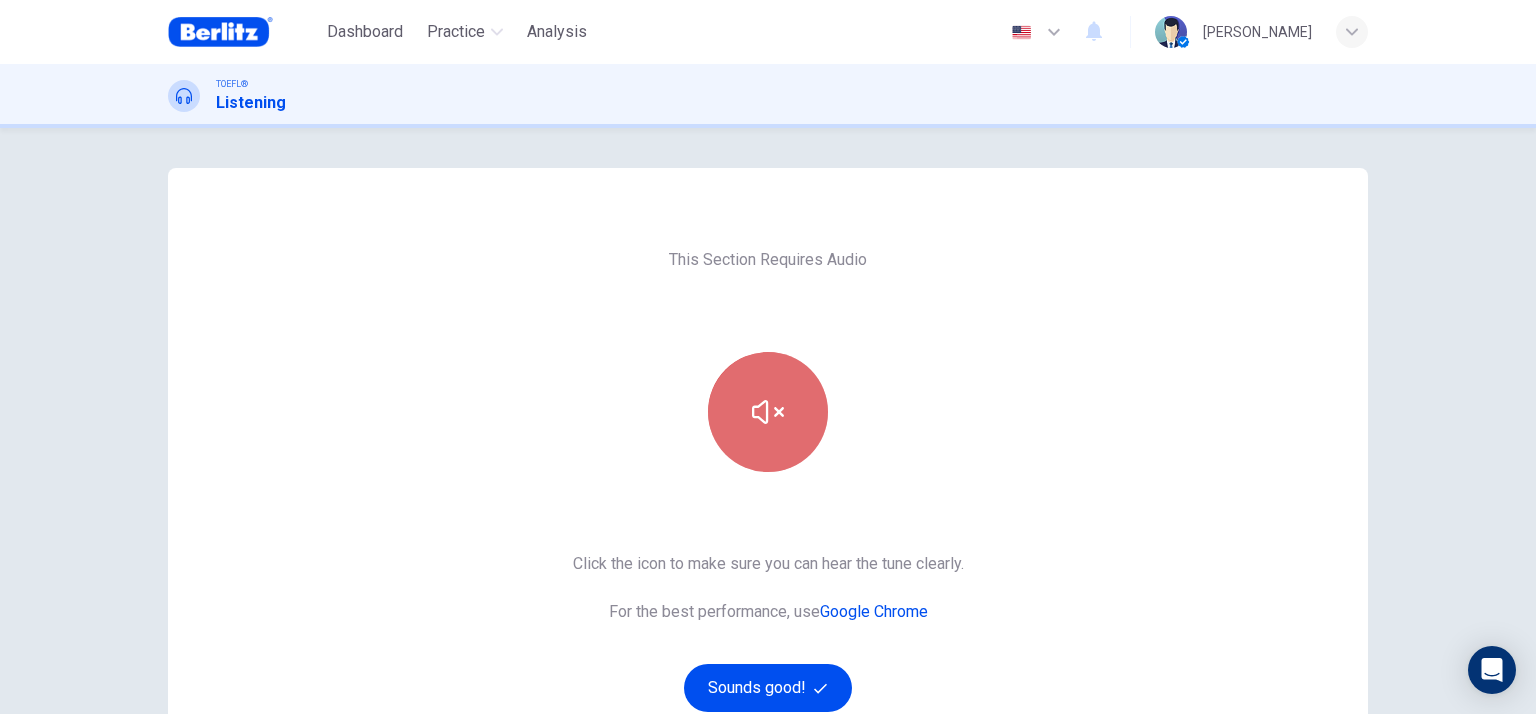 click at bounding box center [768, 412] 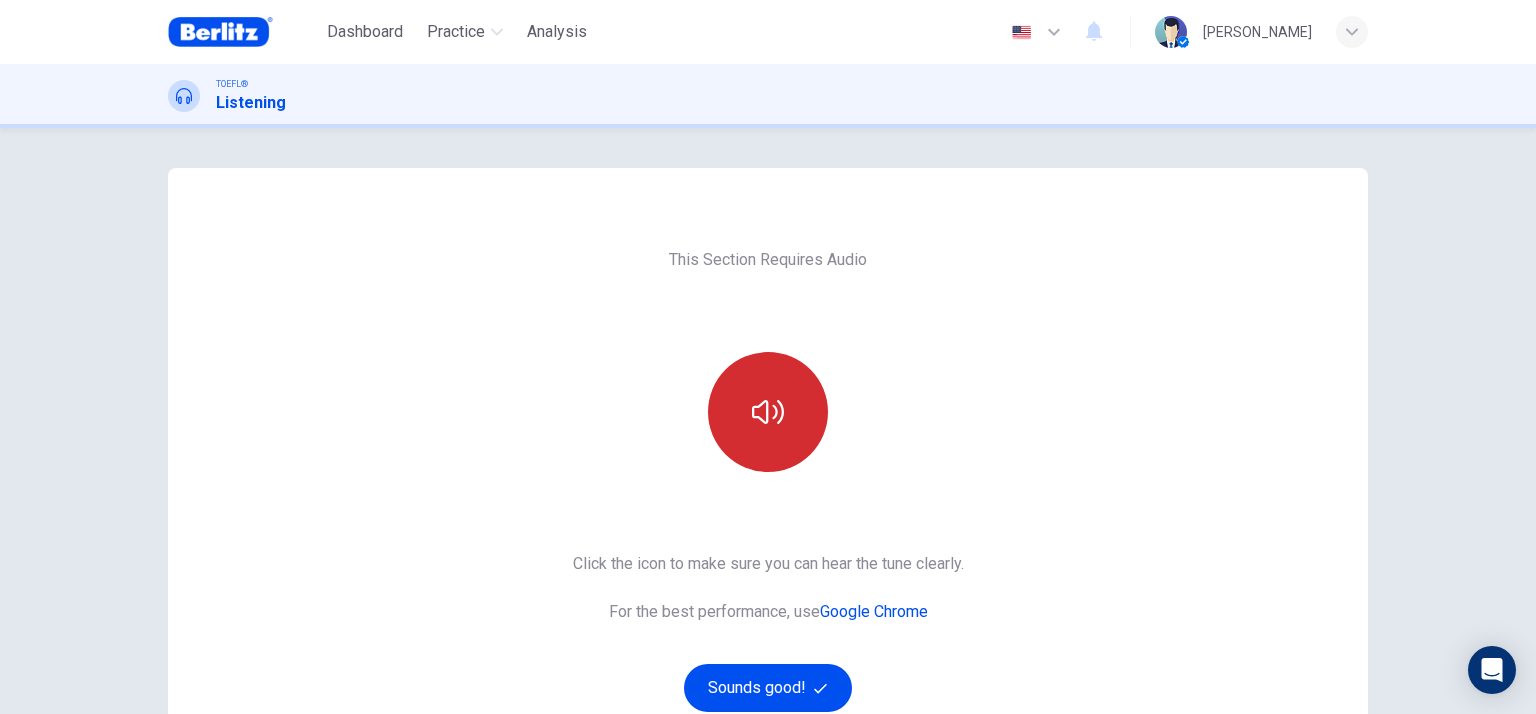 click at bounding box center (768, 412) 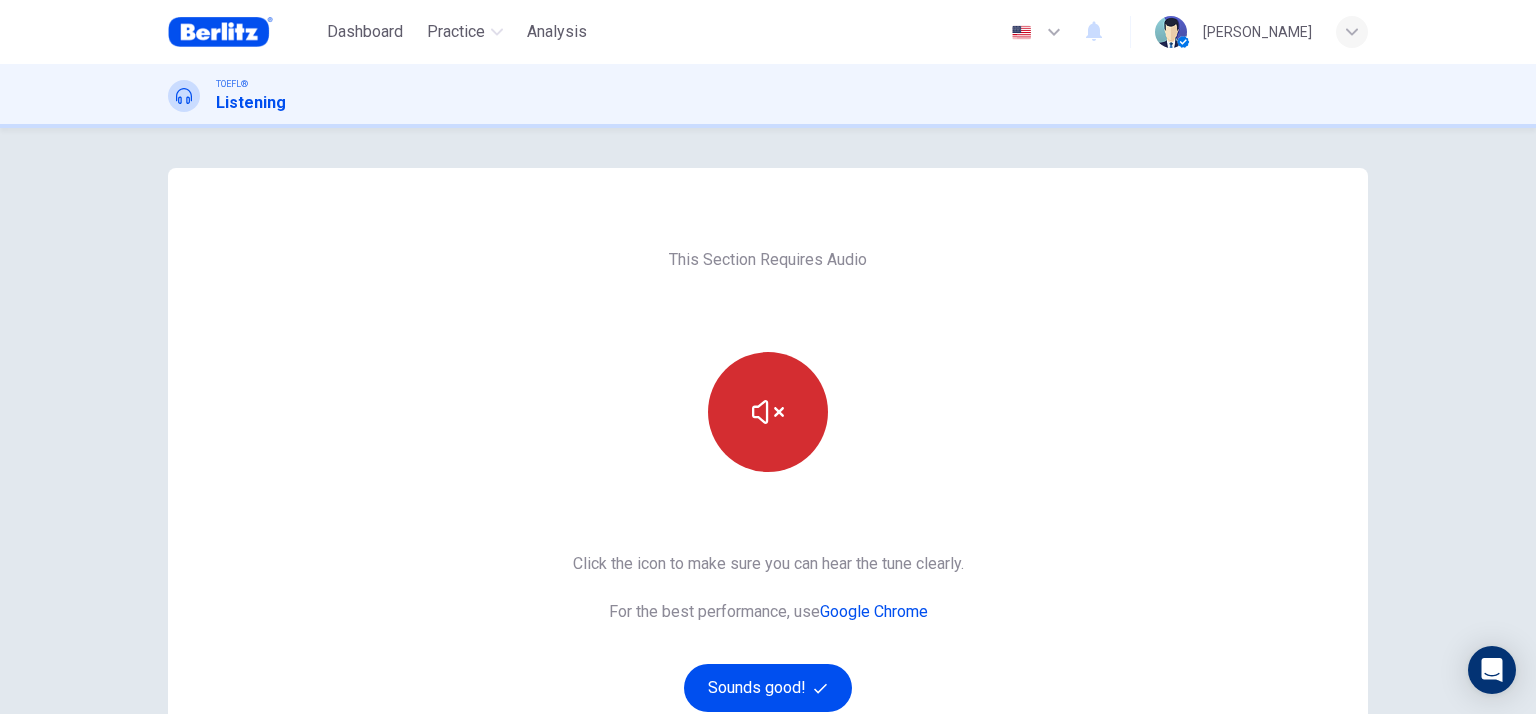 click 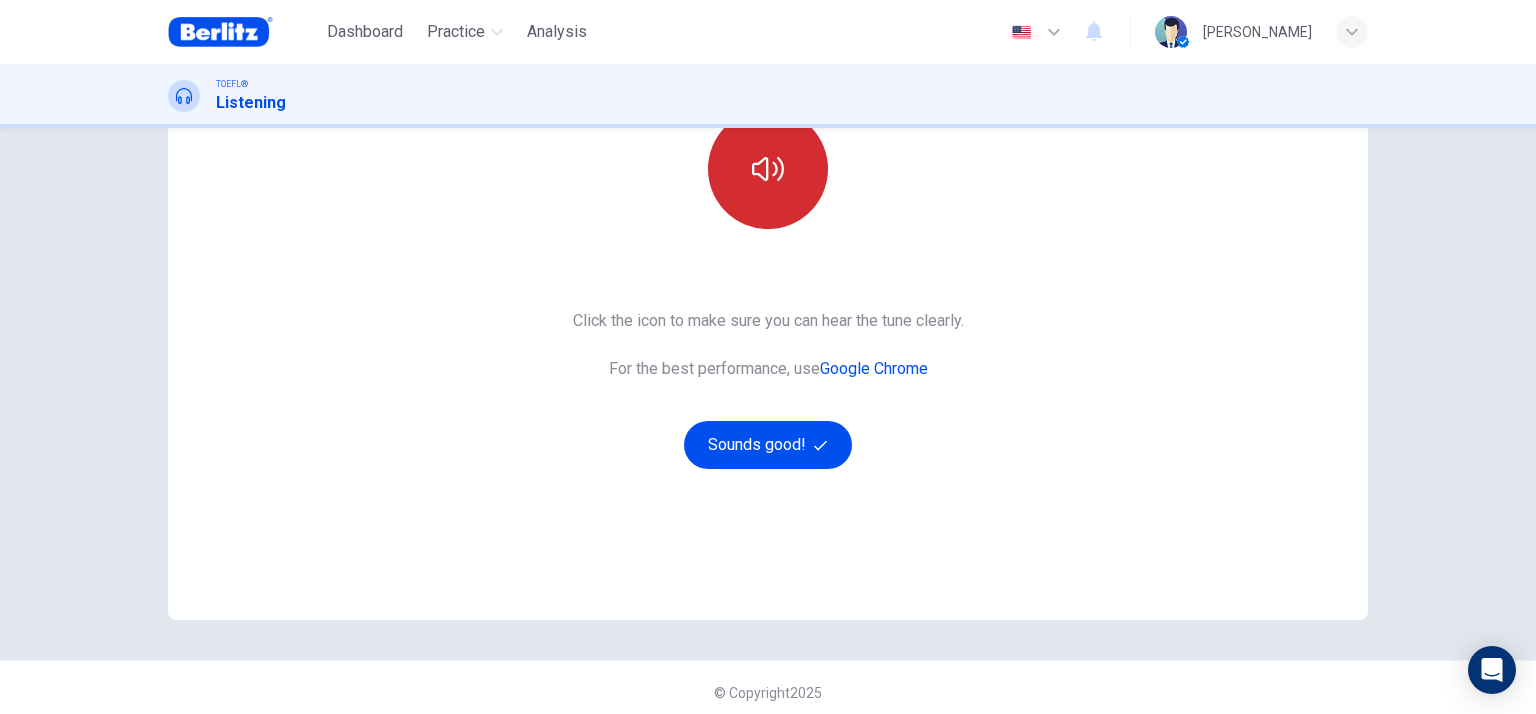 scroll, scrollTop: 253, scrollLeft: 0, axis: vertical 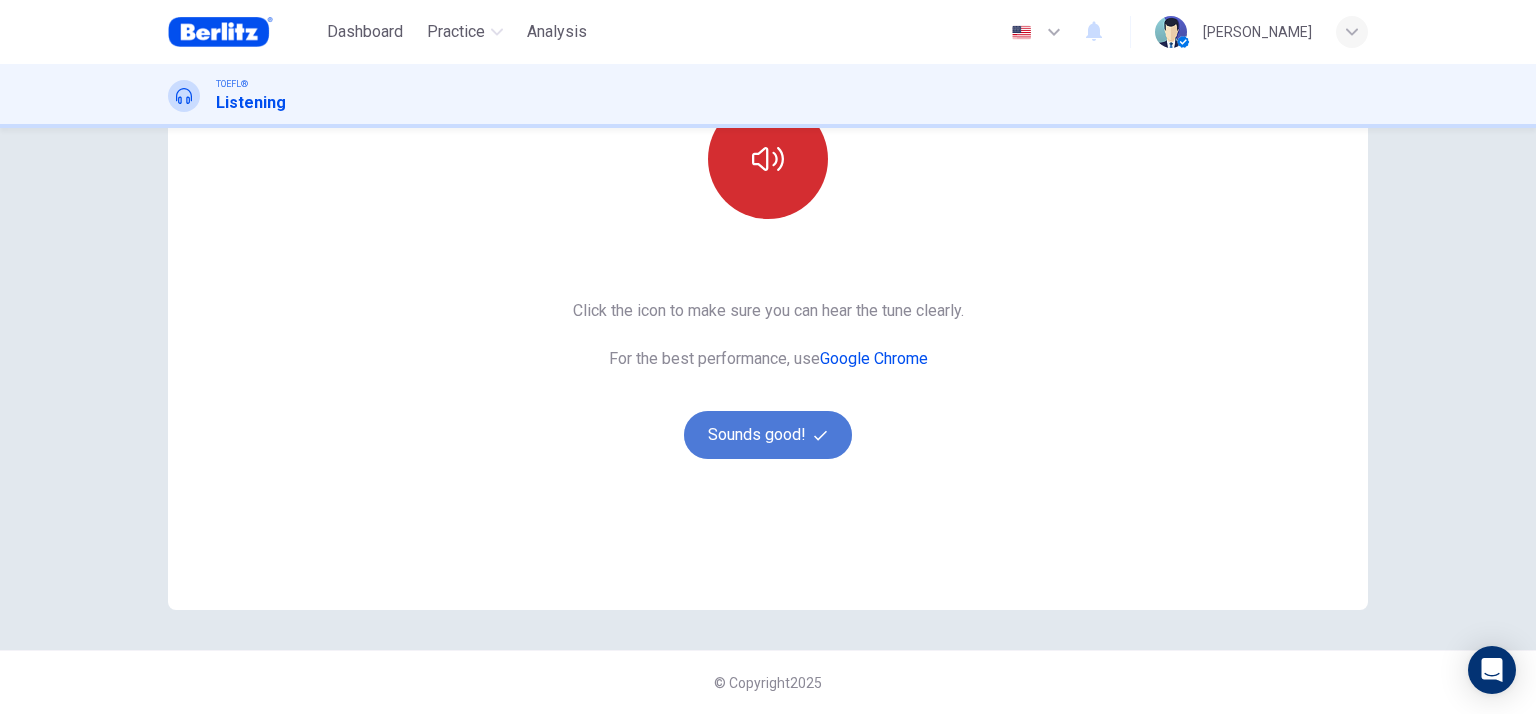 click on "Sounds good!" at bounding box center (768, 435) 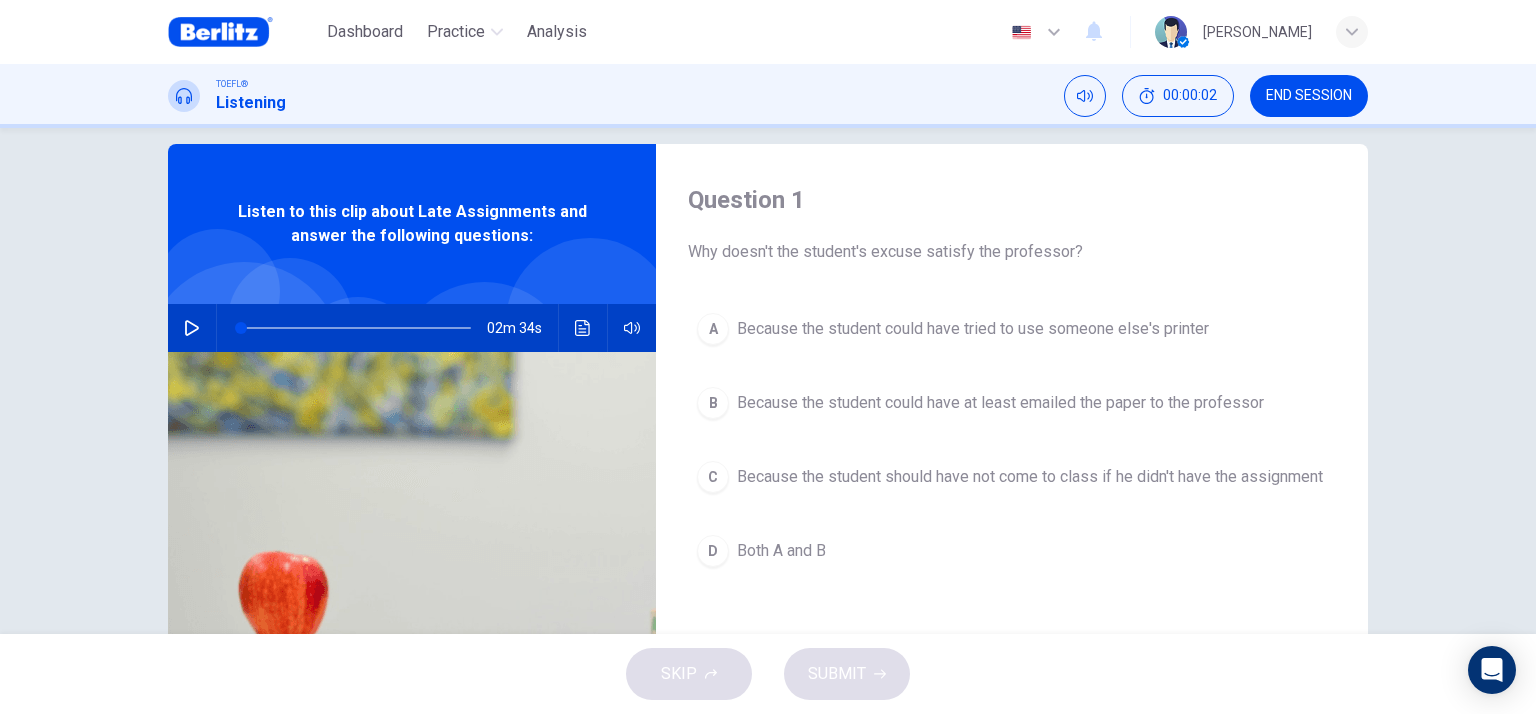 scroll, scrollTop: 0, scrollLeft: 0, axis: both 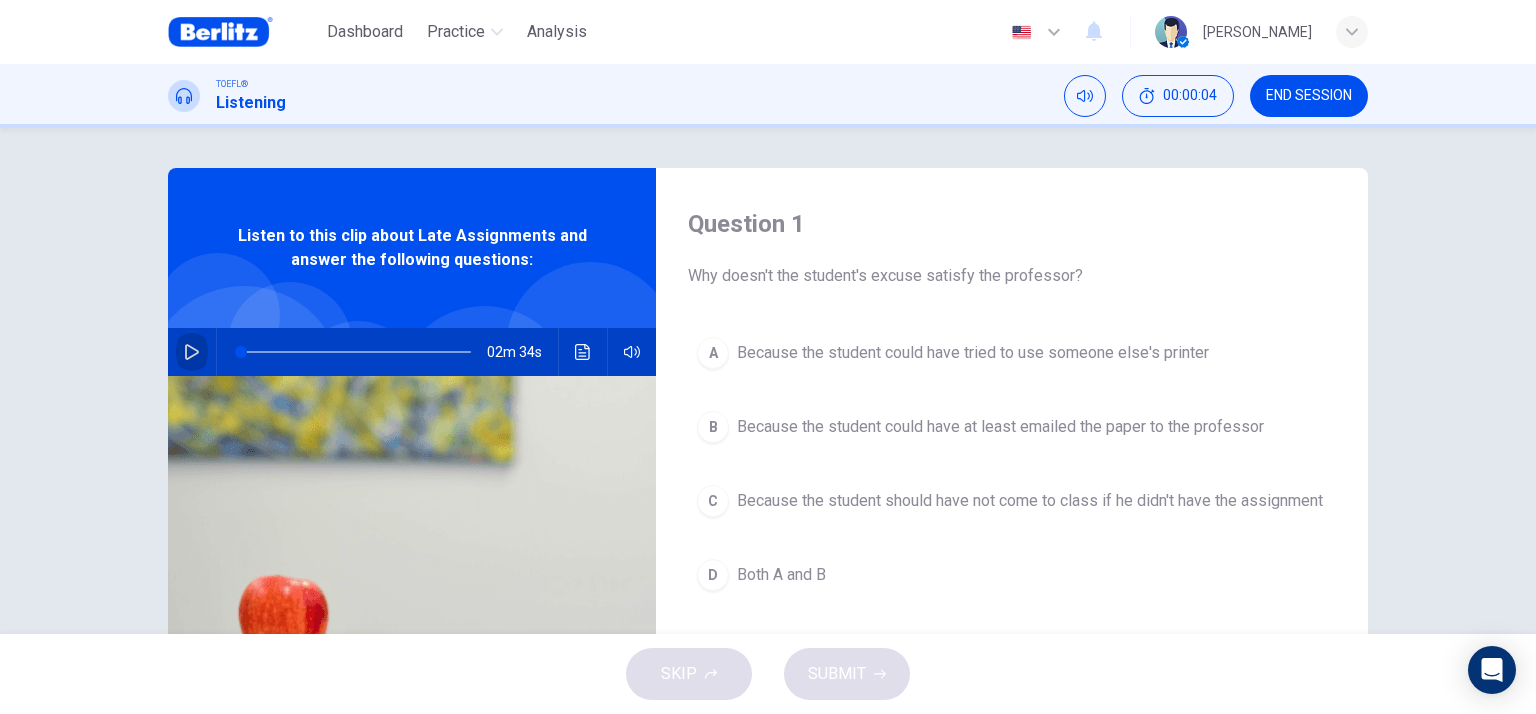 click 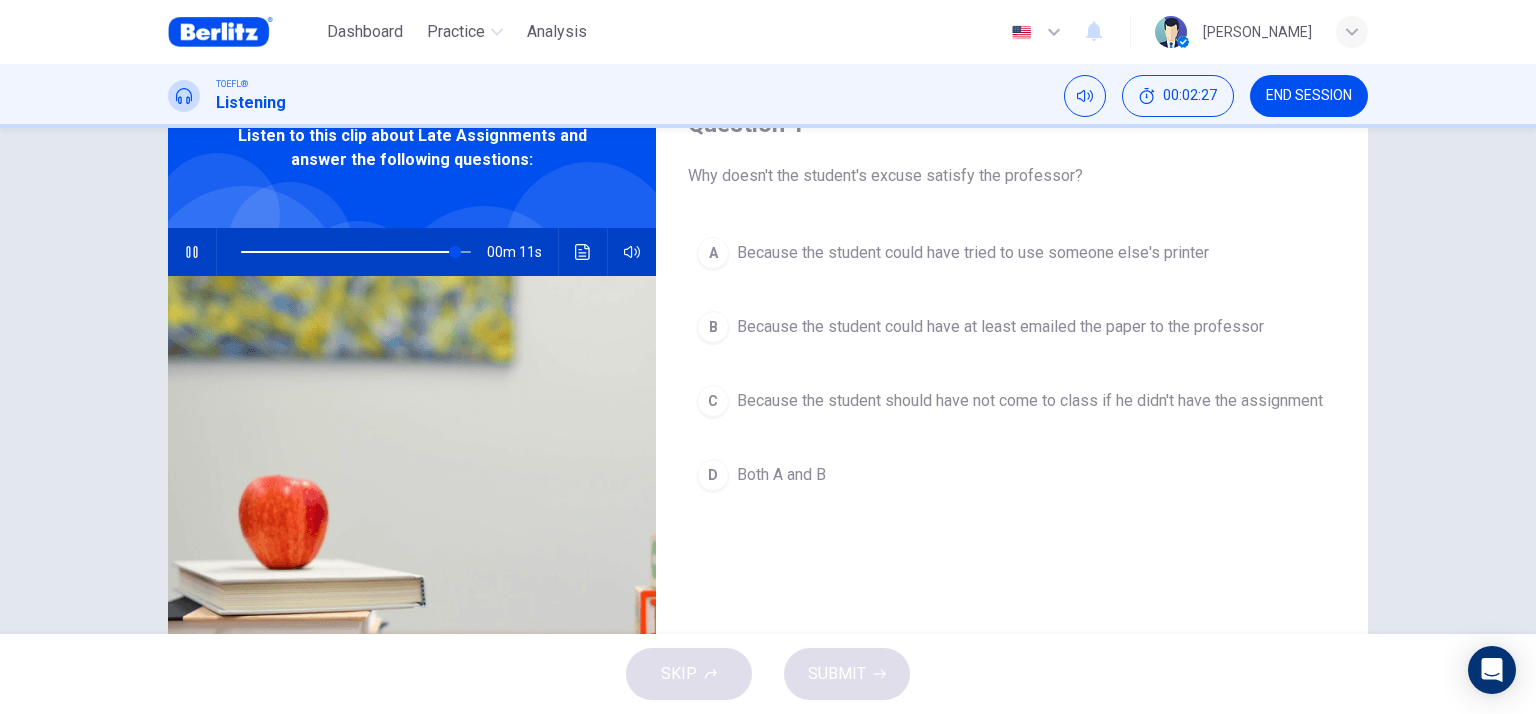 scroll, scrollTop: 200, scrollLeft: 0, axis: vertical 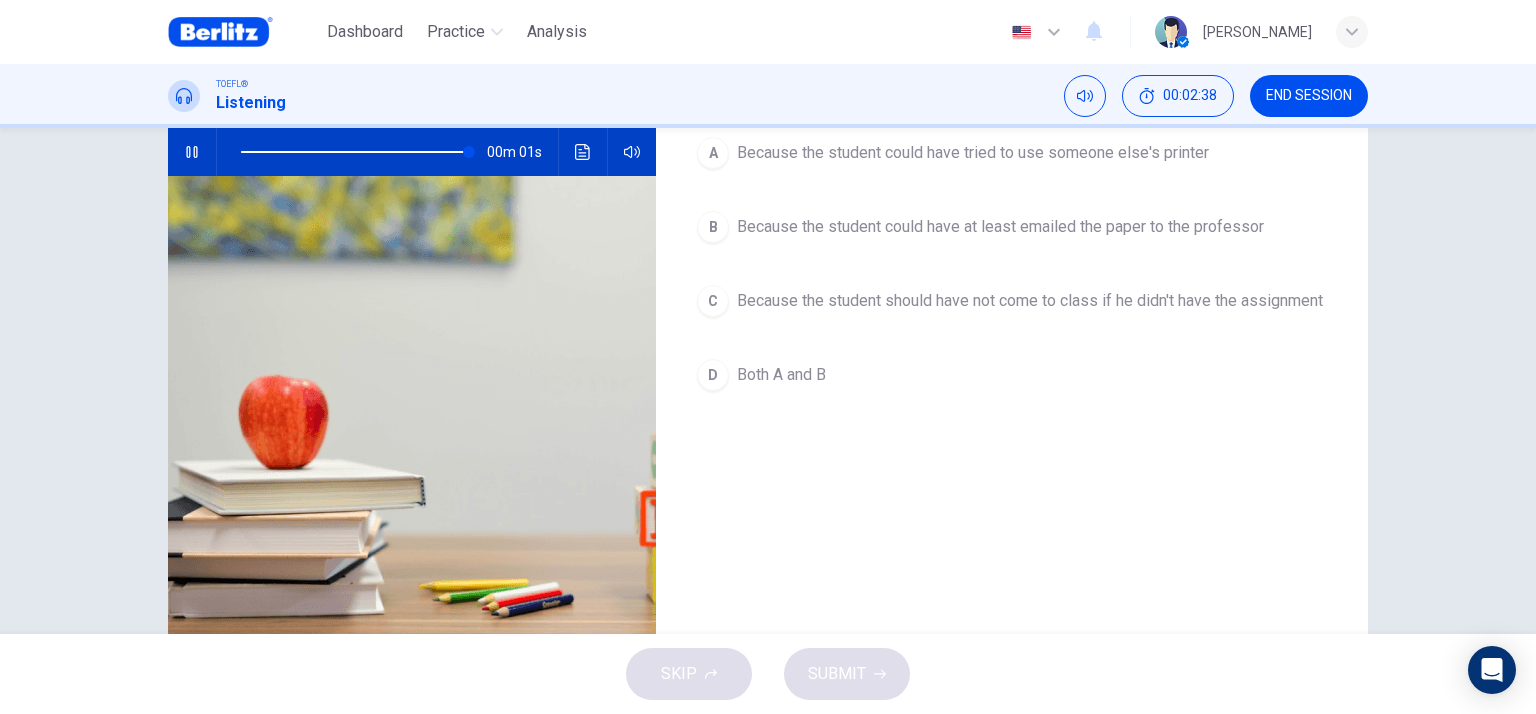 type on "*" 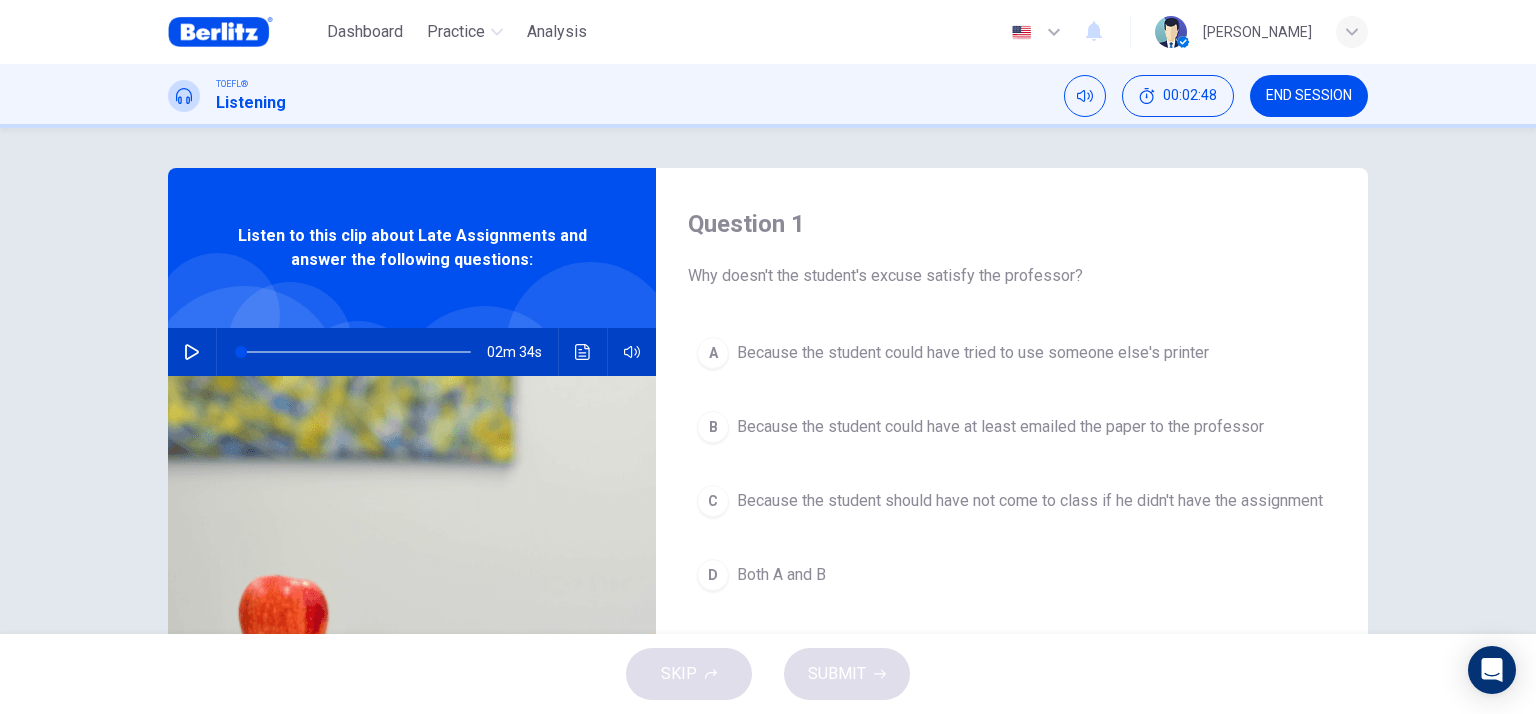 scroll, scrollTop: 100, scrollLeft: 0, axis: vertical 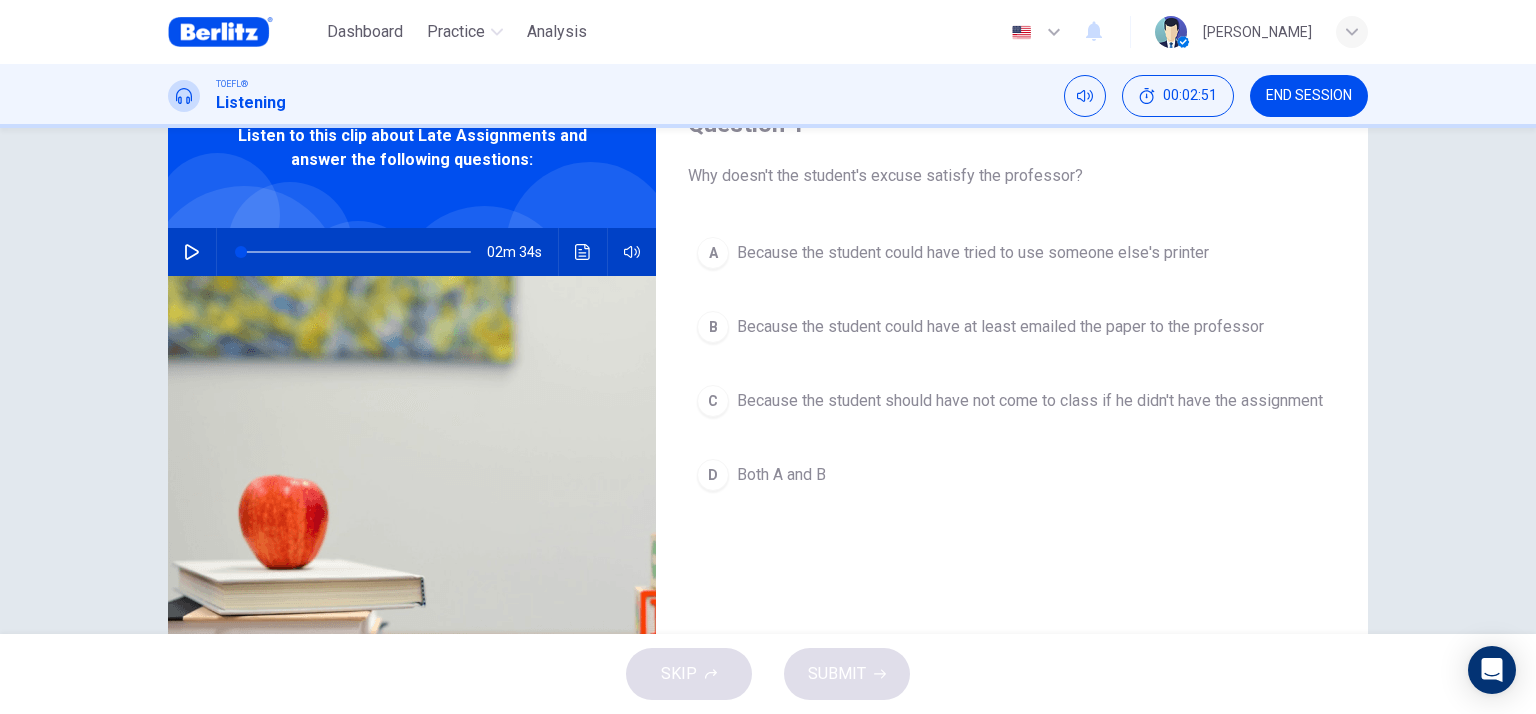 click on "Because the student could have tried to use someone else's printer" at bounding box center [973, 253] 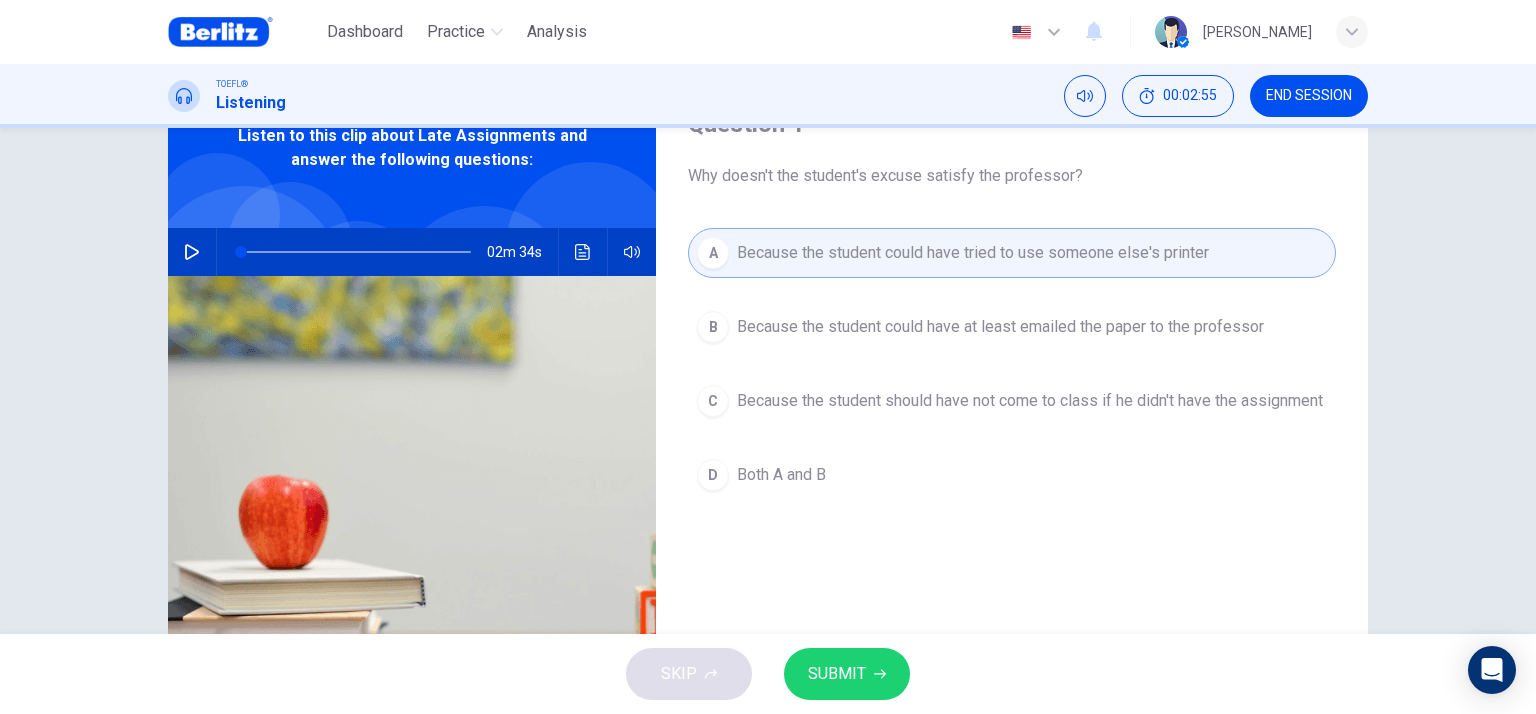 click on "Because the student could have at least emailed the paper to the professor" at bounding box center (1000, 327) 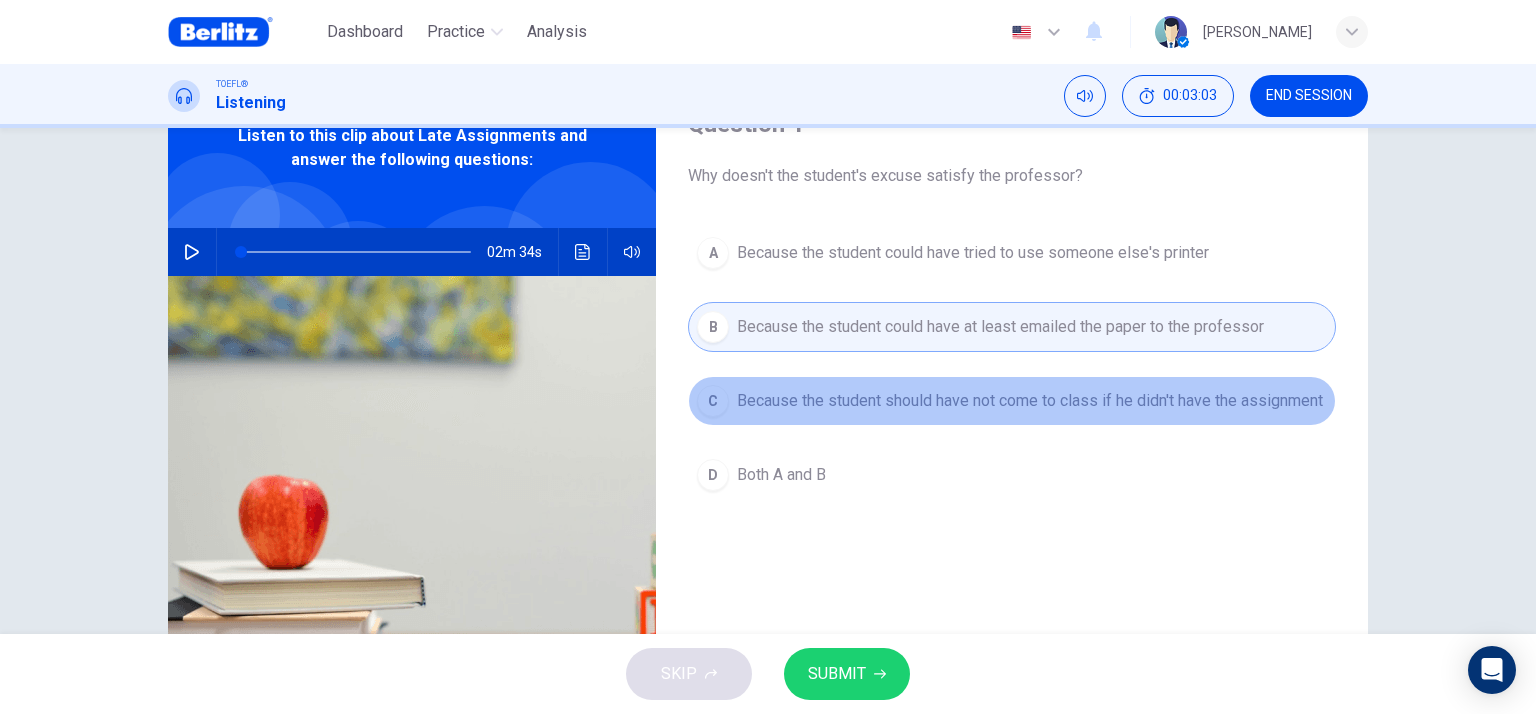 click on "Because the student should have not come to class if he didn't have the assignment" at bounding box center [1030, 401] 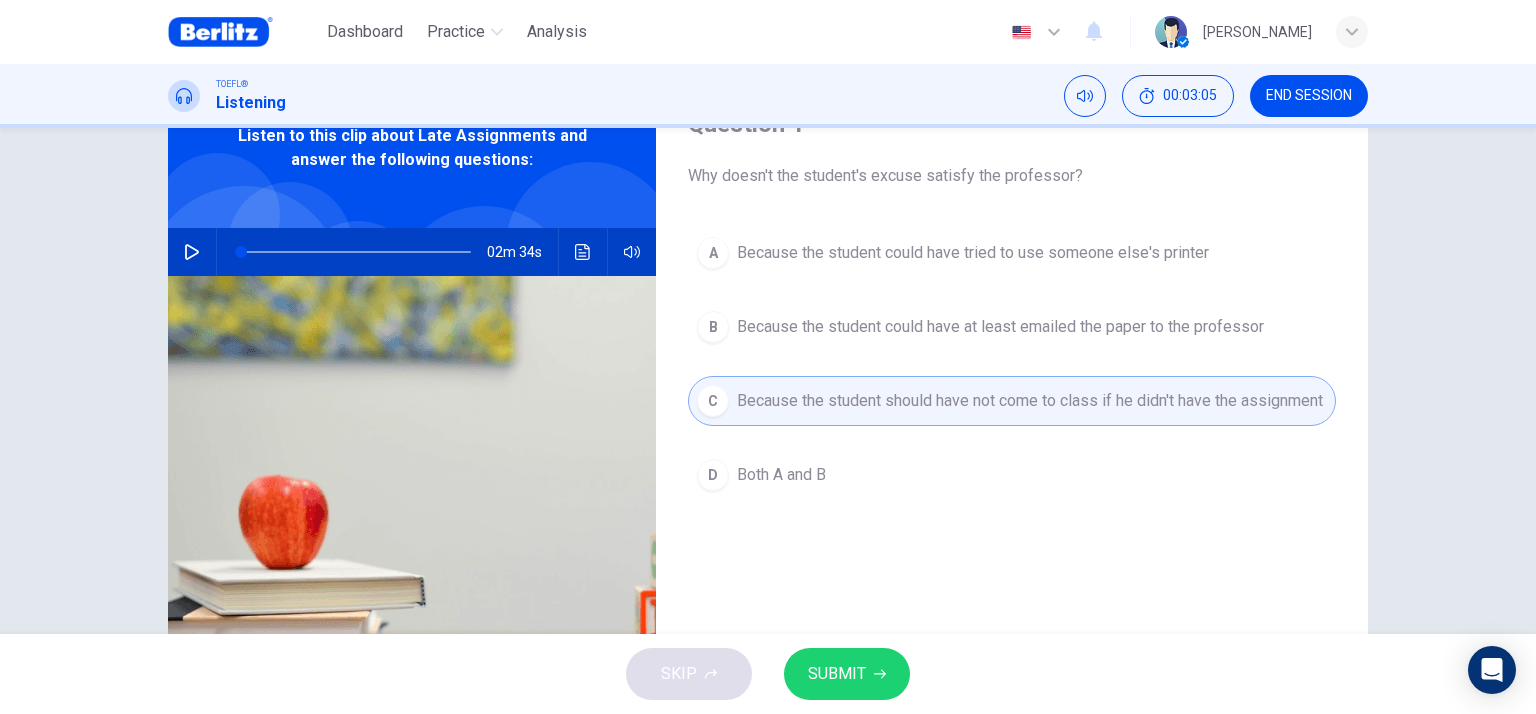 click on "Both A and B" at bounding box center (781, 475) 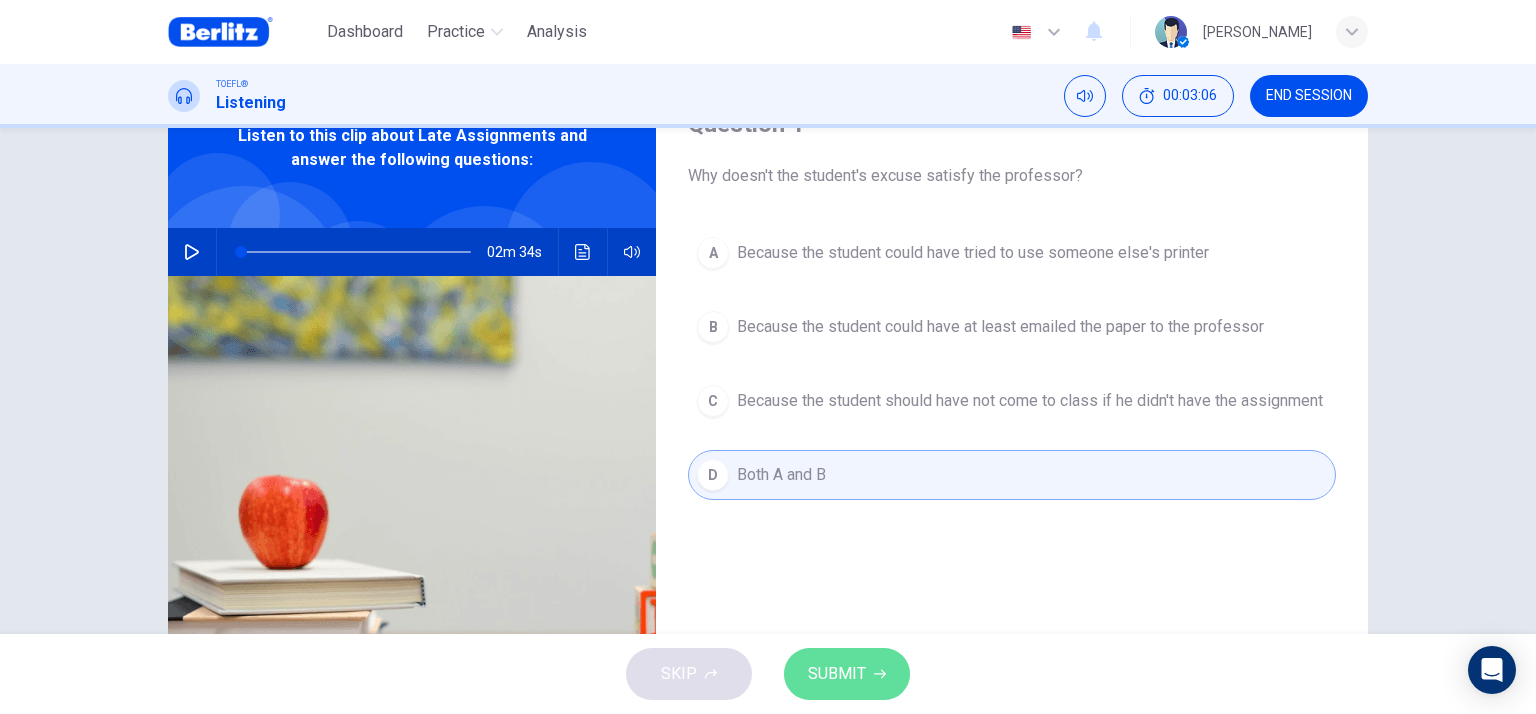 click on "SUBMIT" at bounding box center (837, 674) 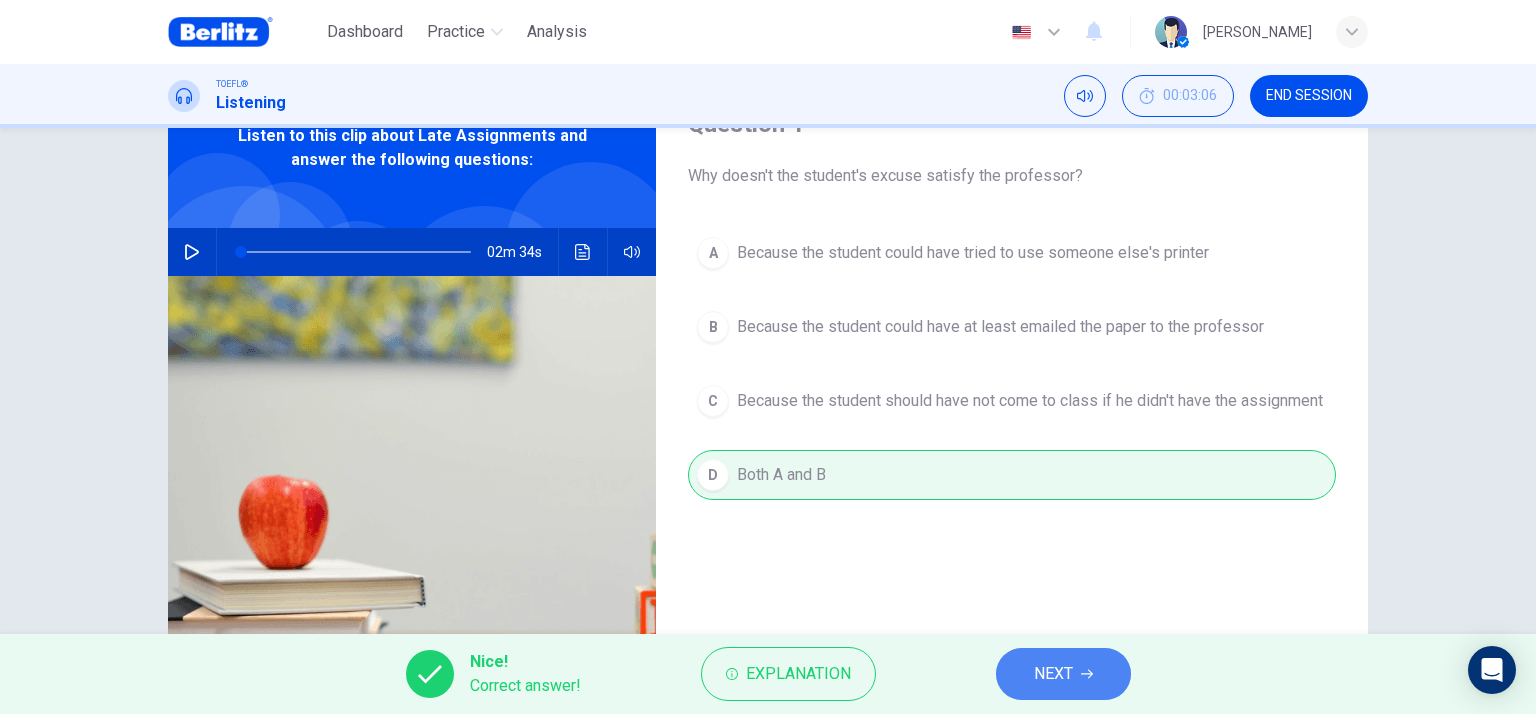 click on "NEXT" at bounding box center (1053, 674) 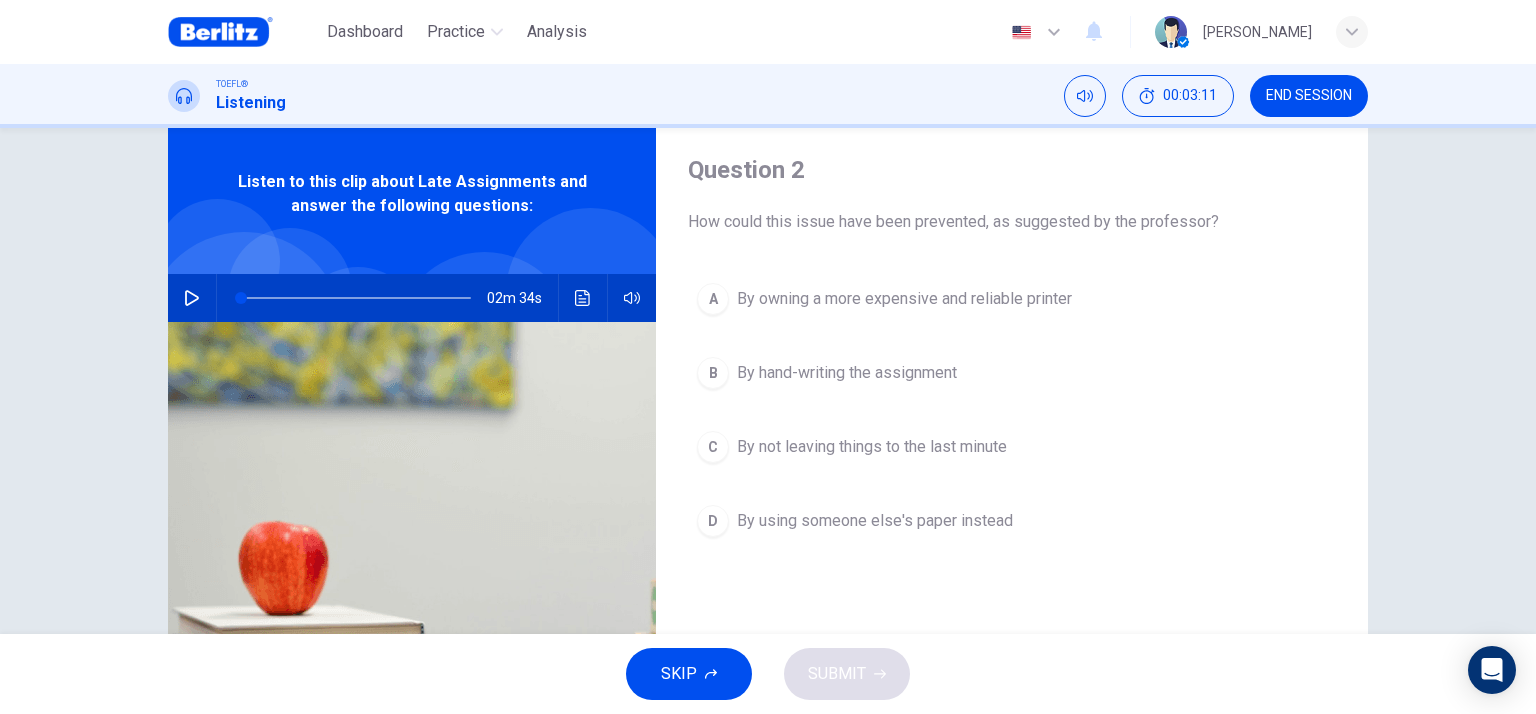 scroll, scrollTop: 100, scrollLeft: 0, axis: vertical 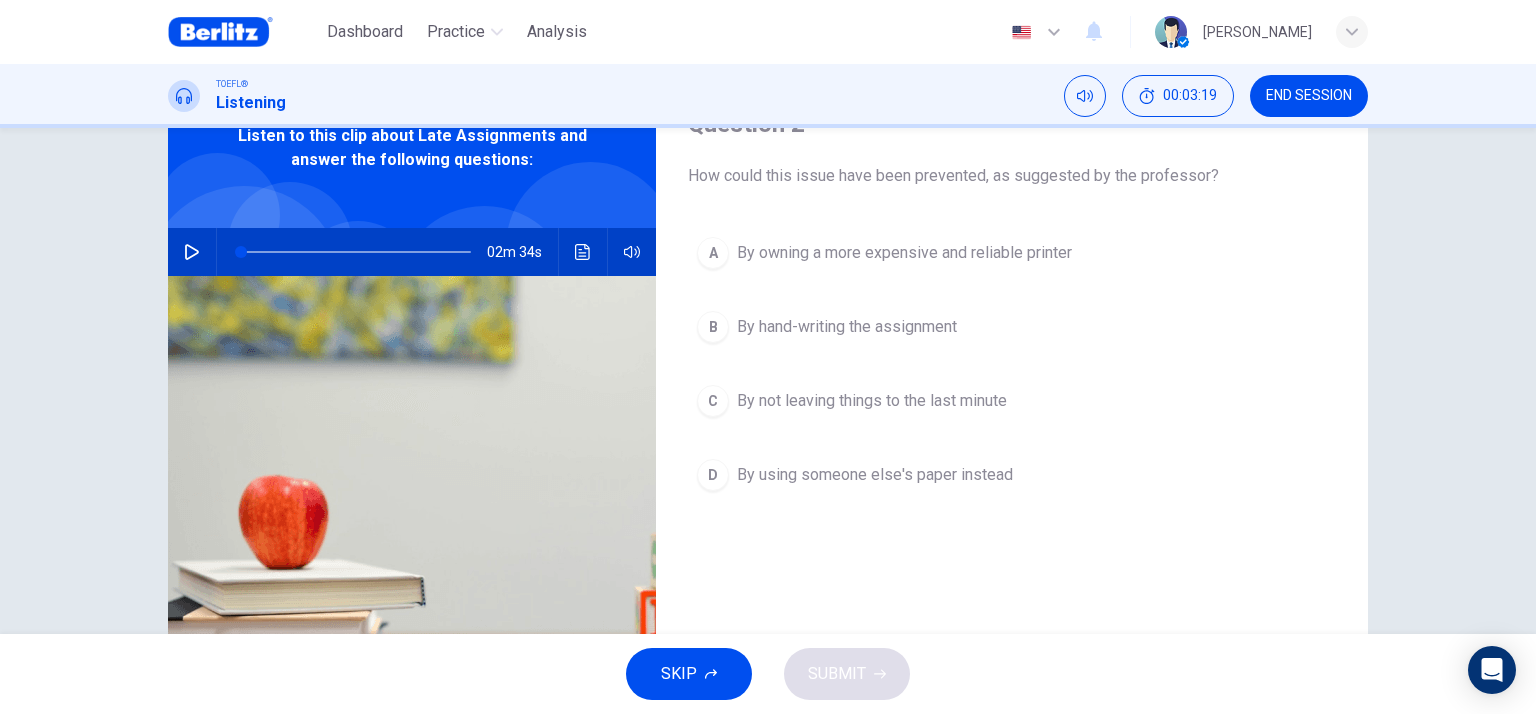 click on "By not leaving things to the last minute" at bounding box center (872, 401) 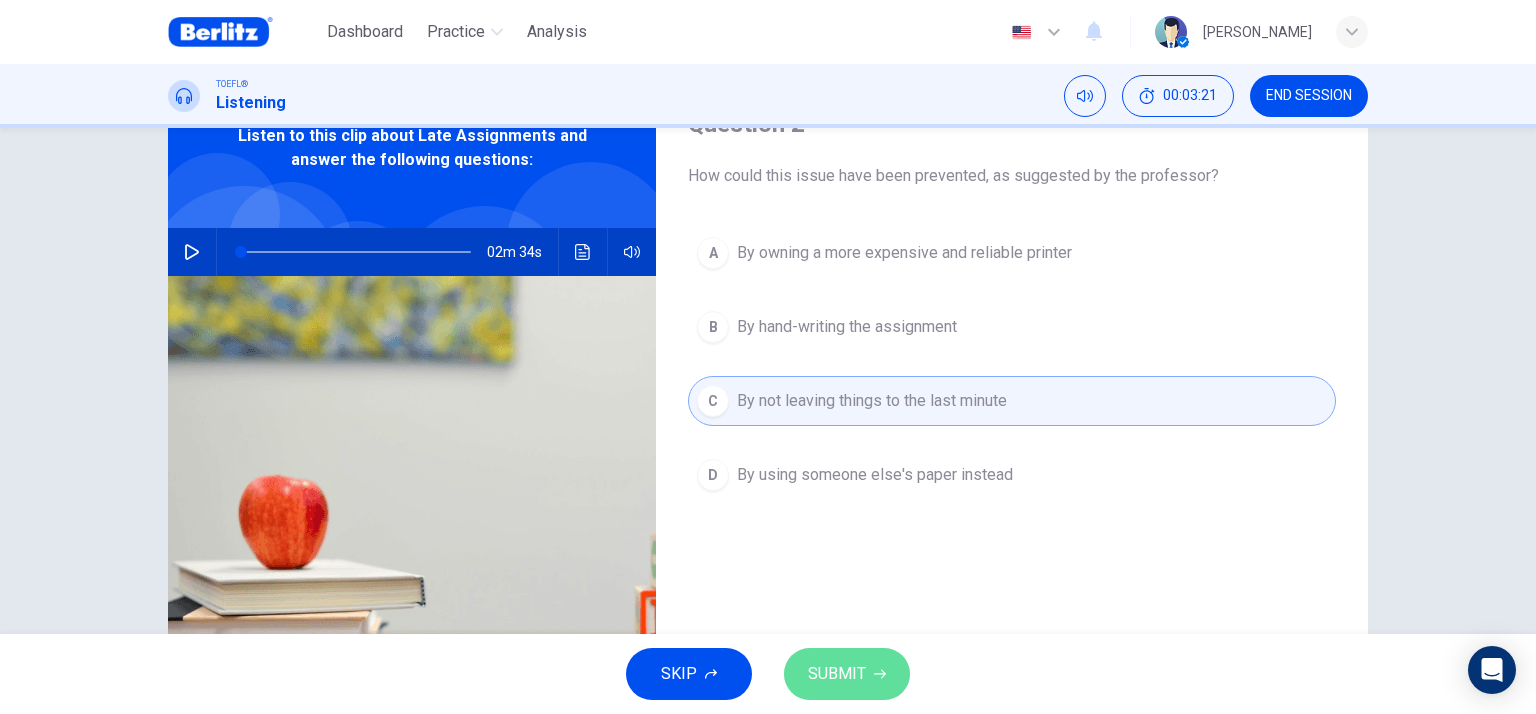 click on "SUBMIT" at bounding box center (847, 674) 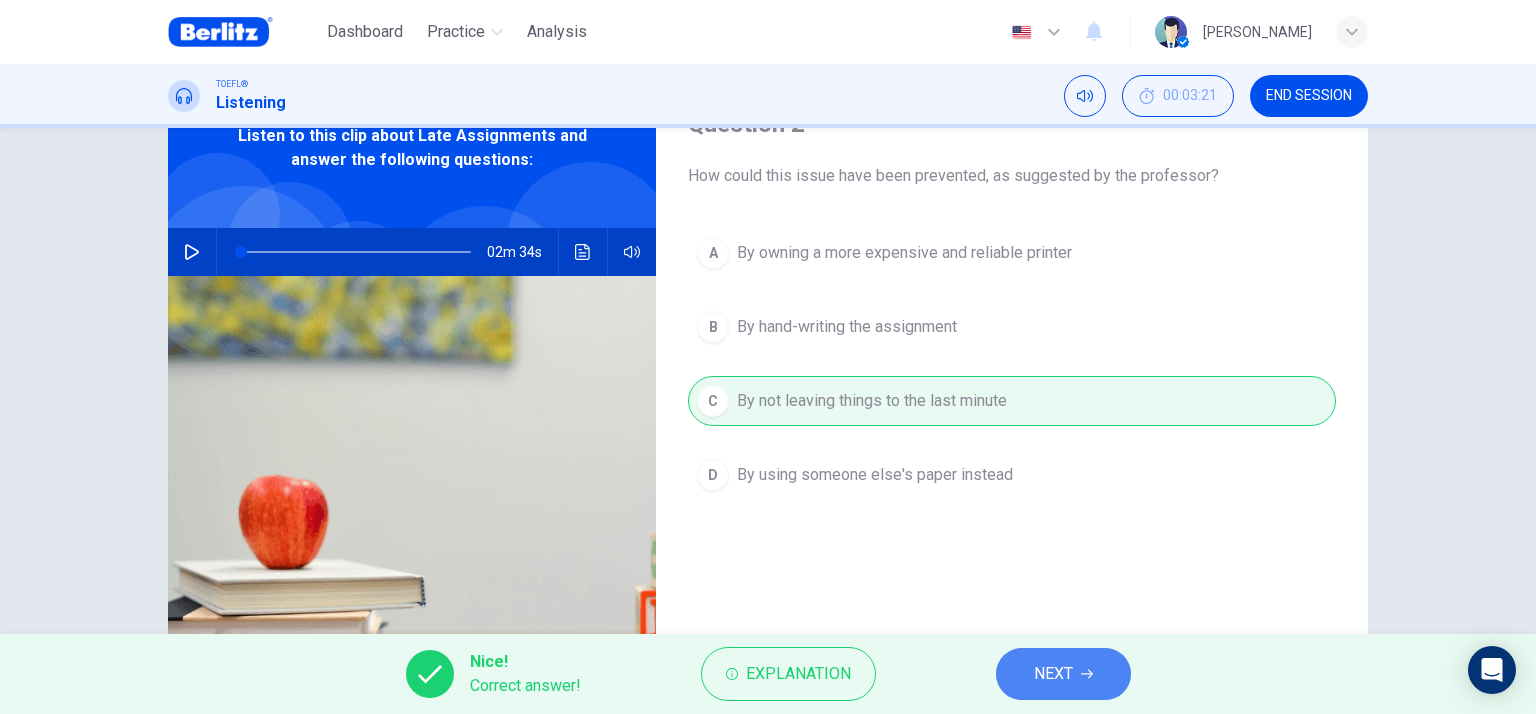 click on "NEXT" at bounding box center (1063, 674) 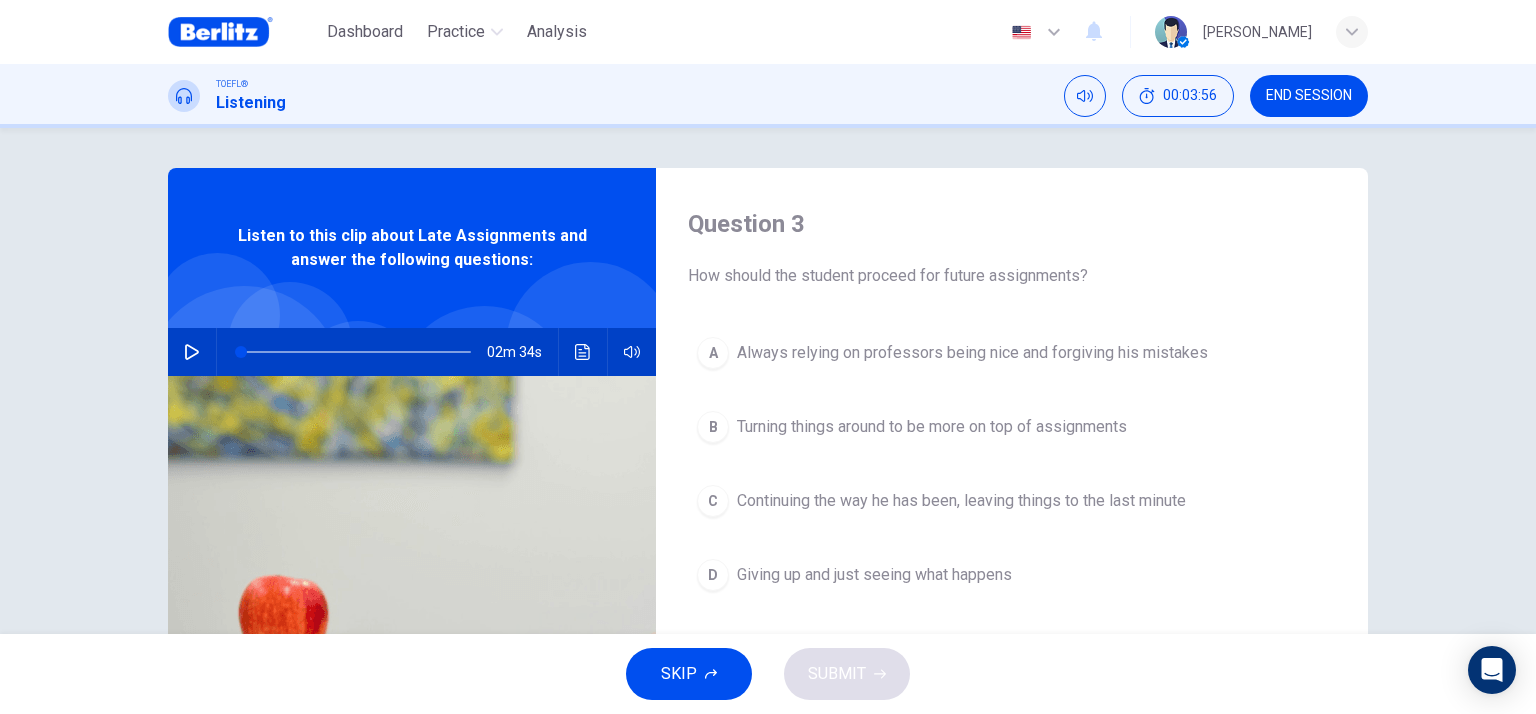 scroll, scrollTop: 100, scrollLeft: 0, axis: vertical 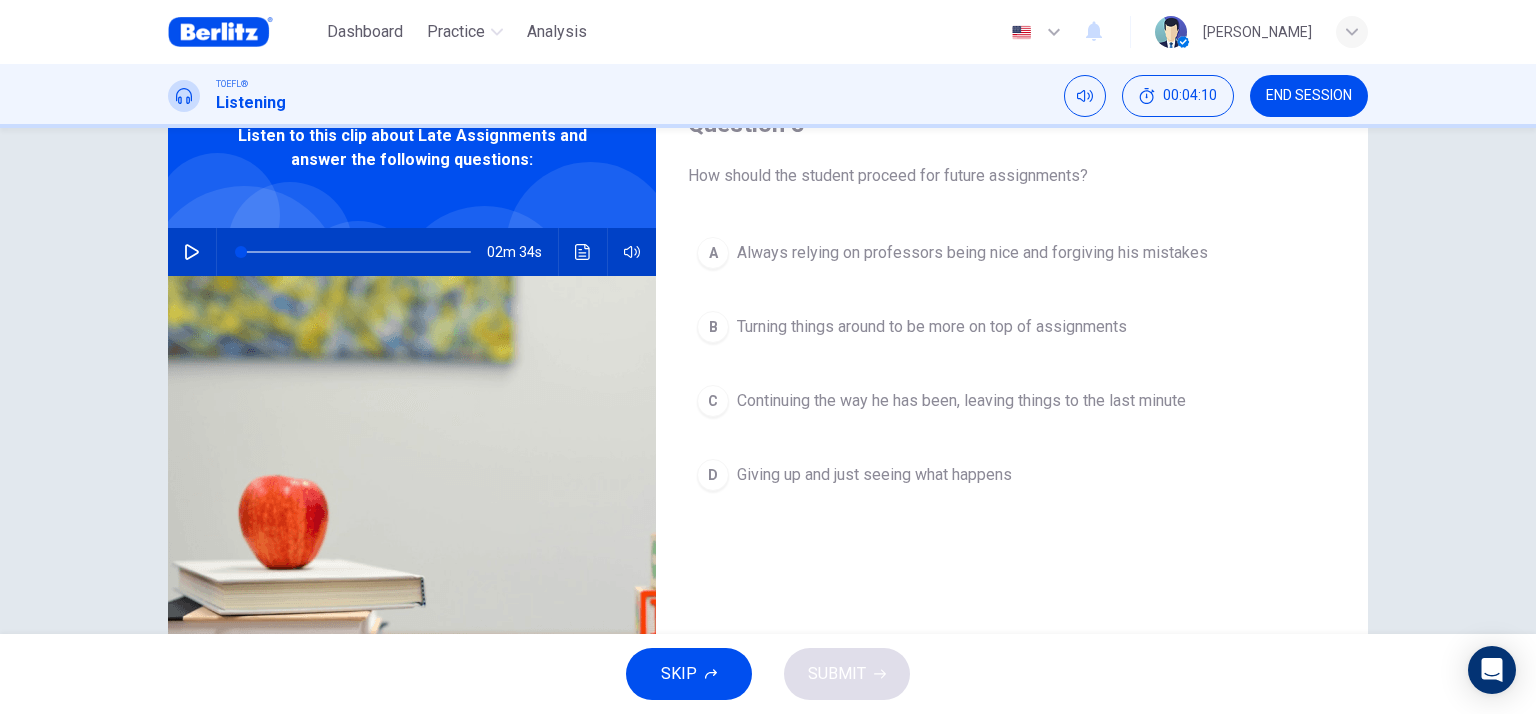 click on "Turning things around to be more on top of assignments" at bounding box center [932, 327] 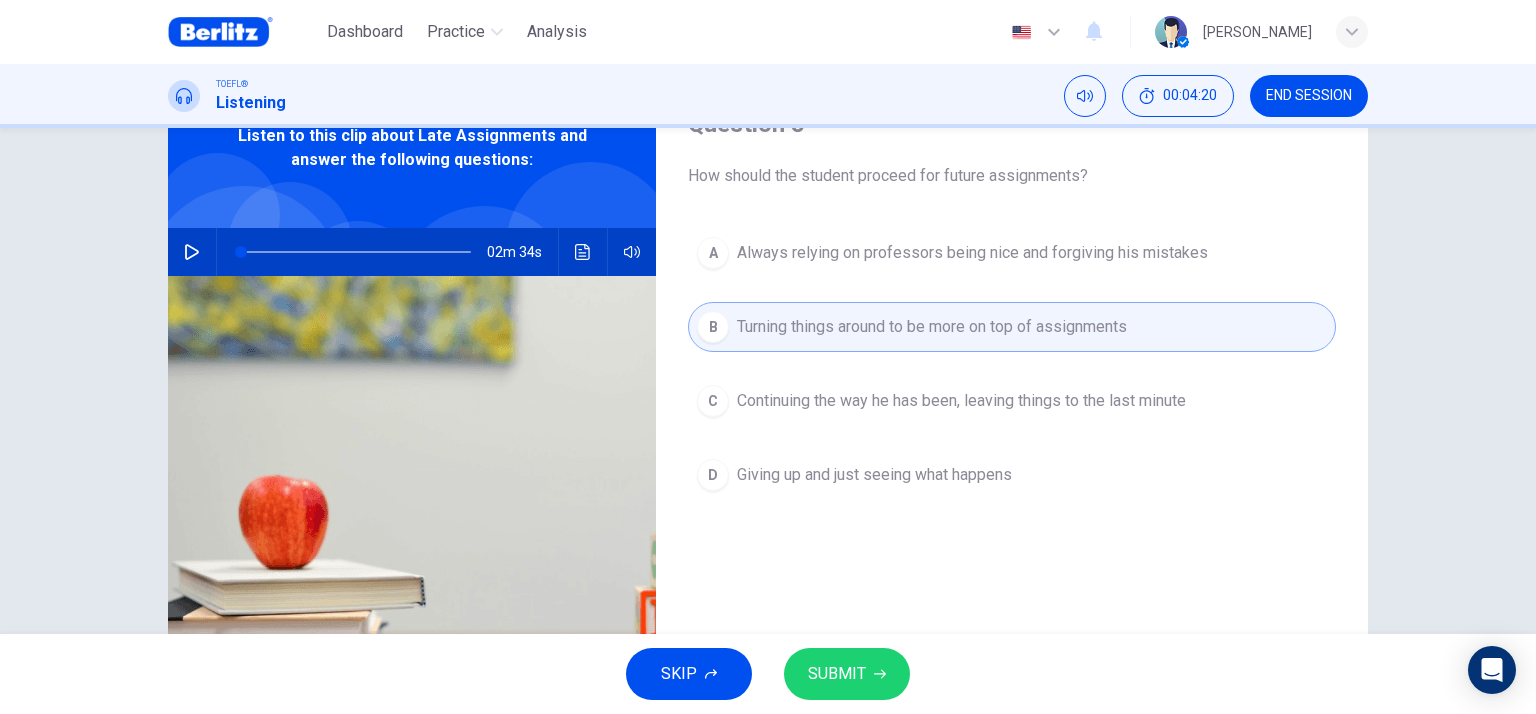click on "SUBMIT" at bounding box center (837, 674) 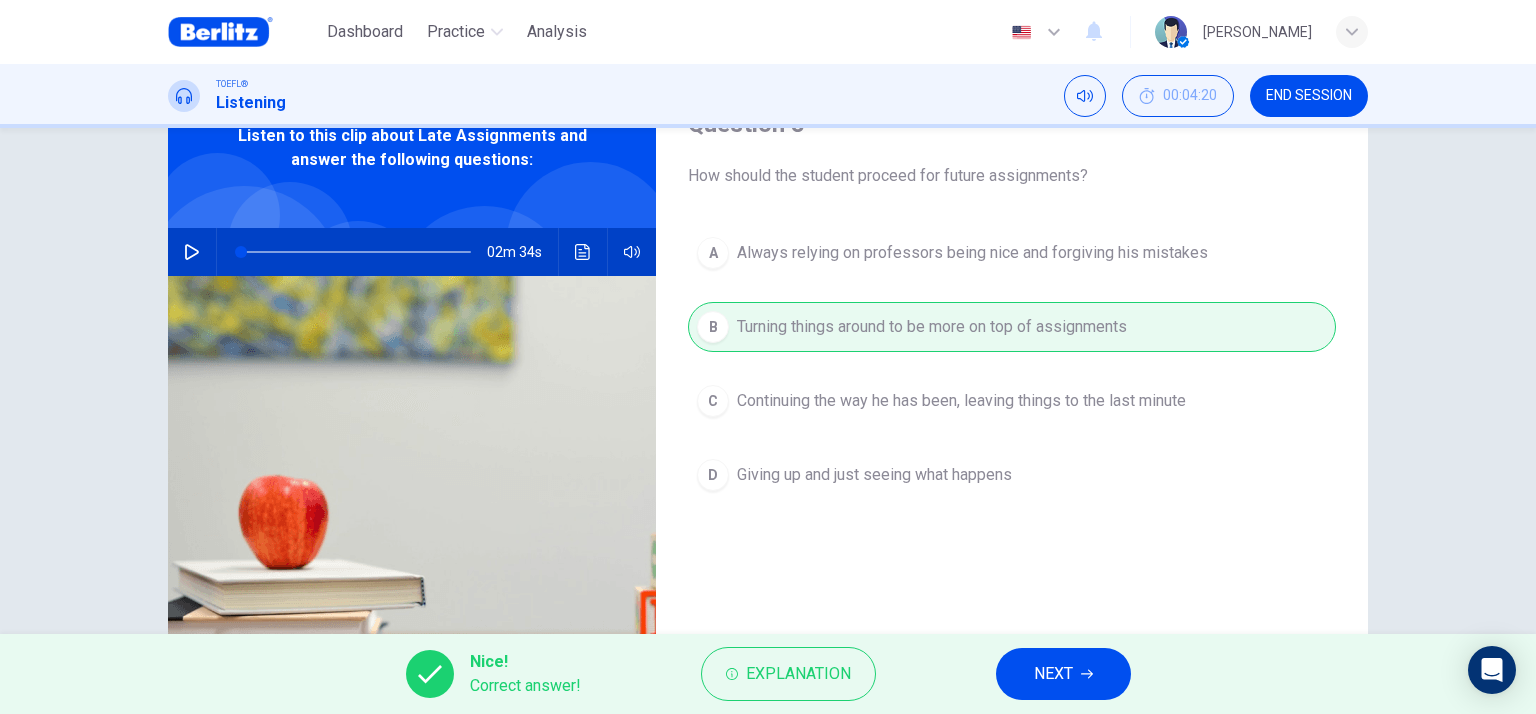 click on "NEXT" at bounding box center [1053, 674] 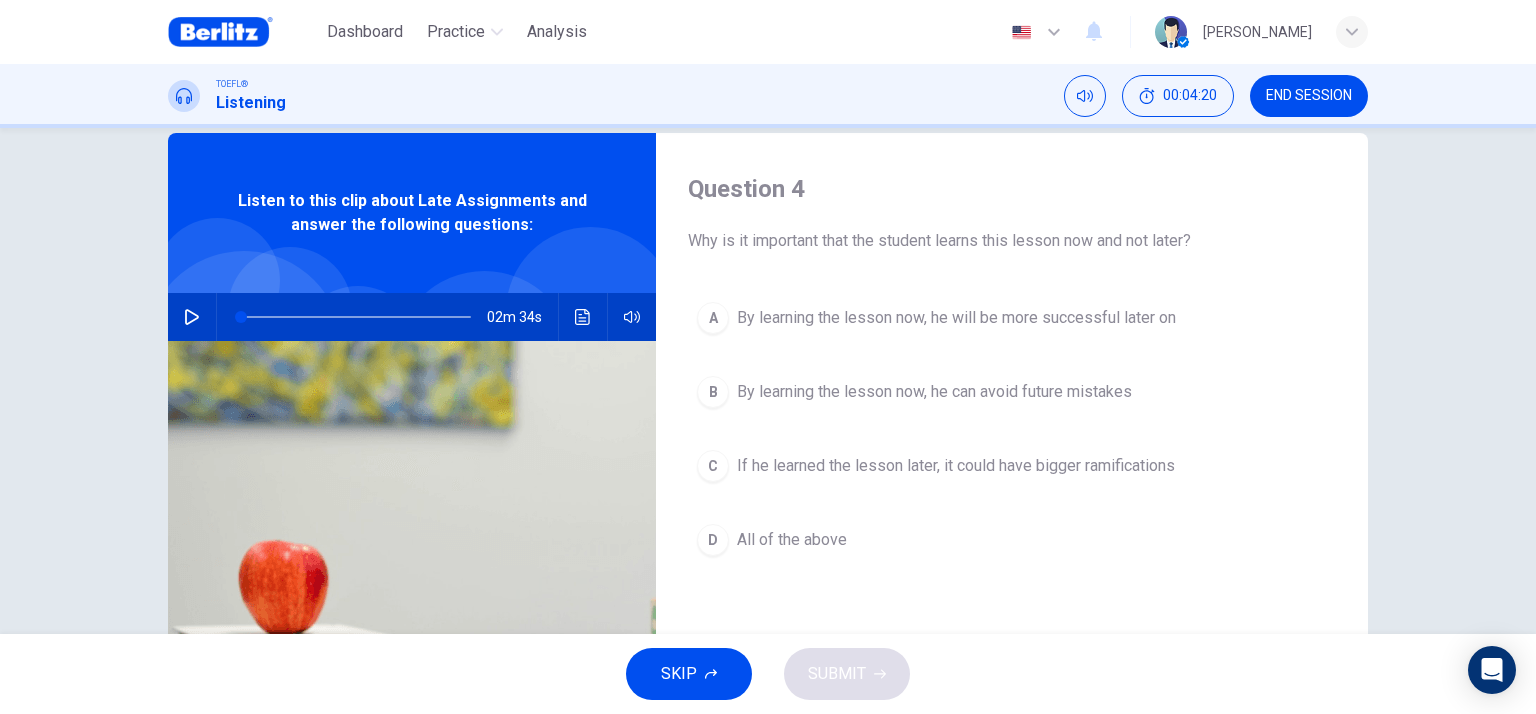 scroll, scrollTop: 0, scrollLeft: 0, axis: both 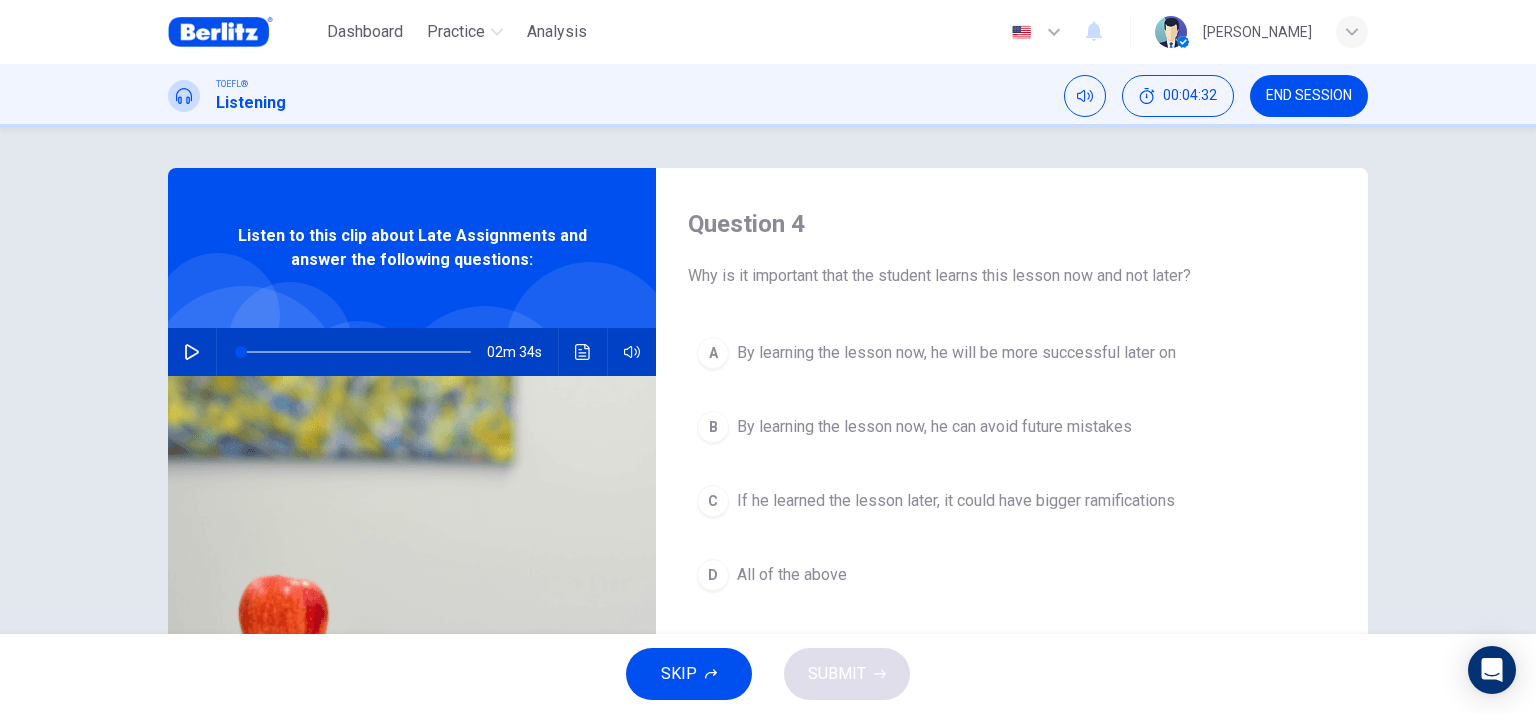 click on "By learning the lesson now, he will be more successful later on" at bounding box center [956, 353] 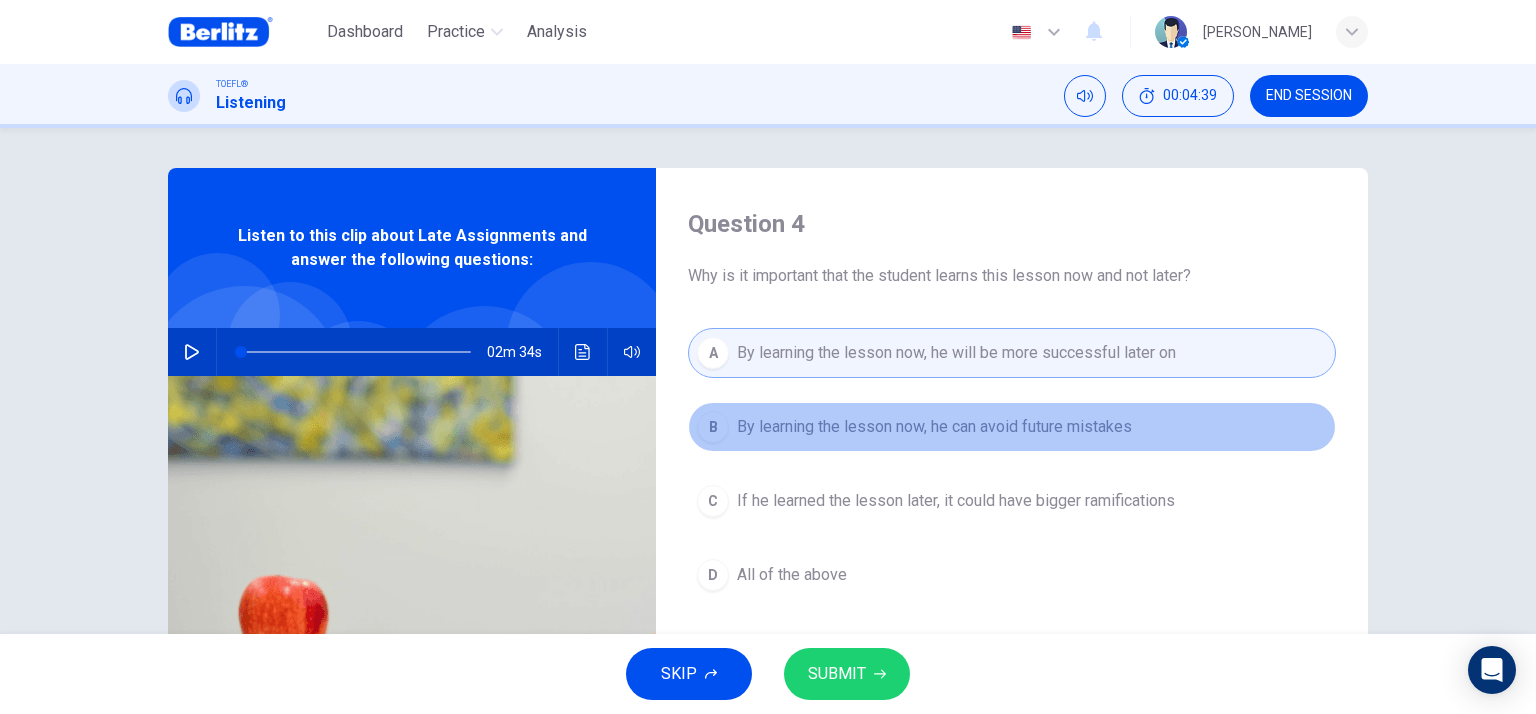 click on "By learning the lesson now, he can avoid future mistakes" at bounding box center [934, 427] 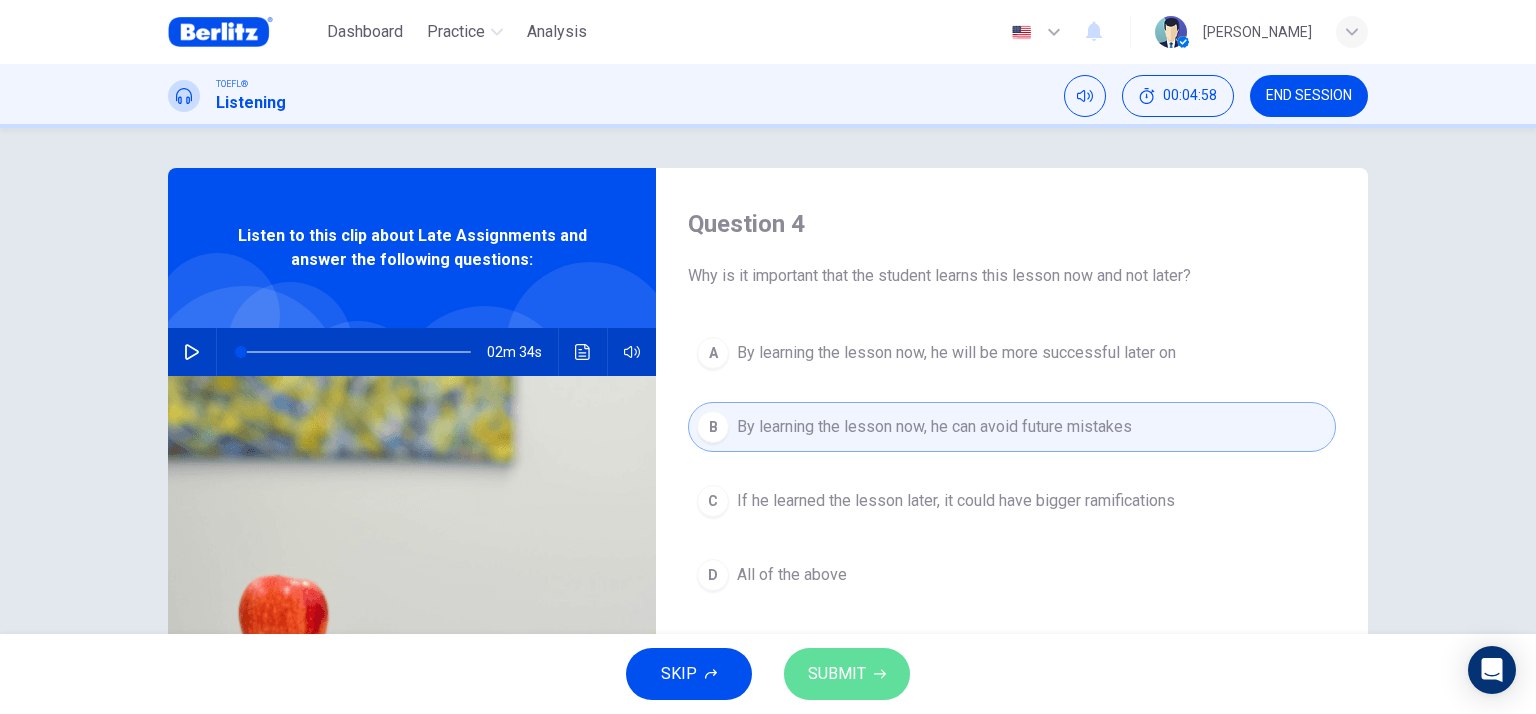 click on "SUBMIT" at bounding box center (837, 674) 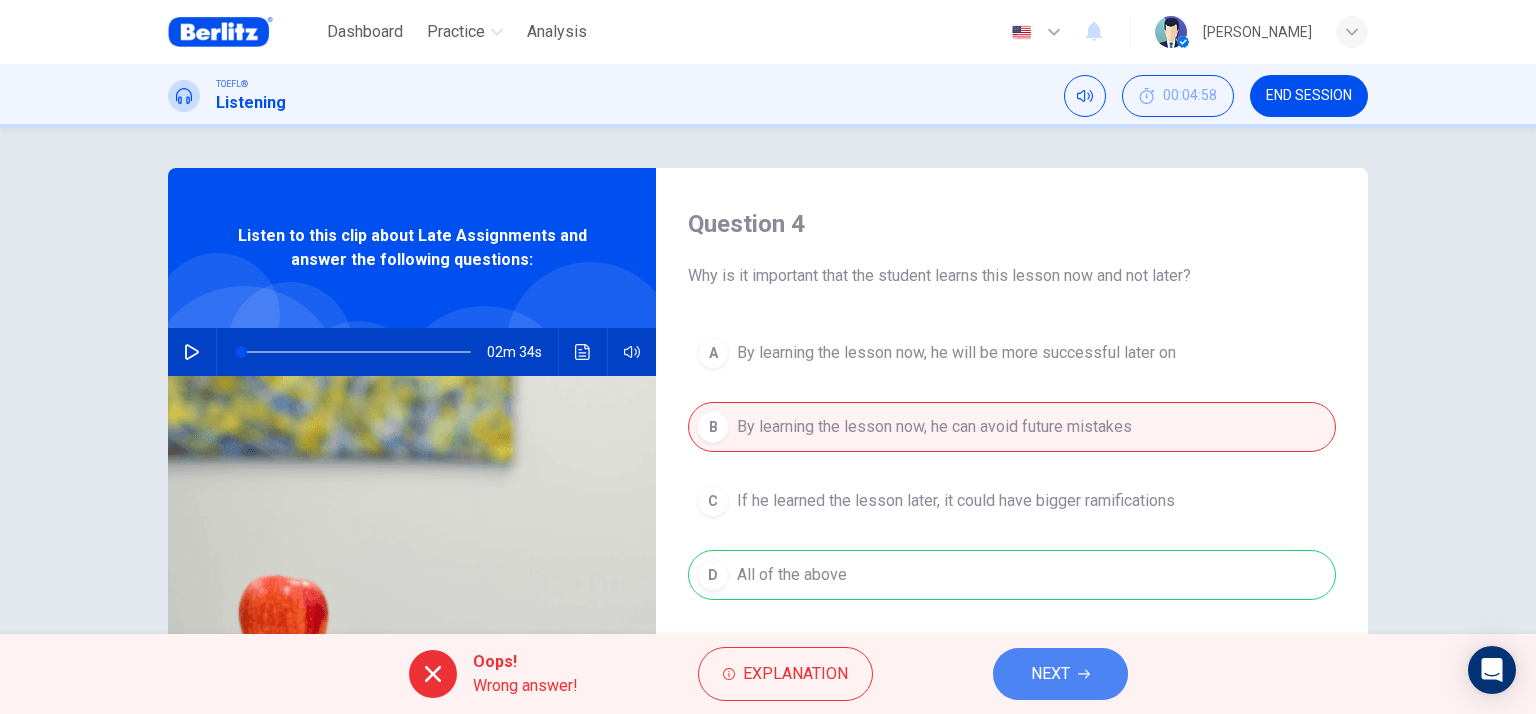 click on "NEXT" at bounding box center (1050, 674) 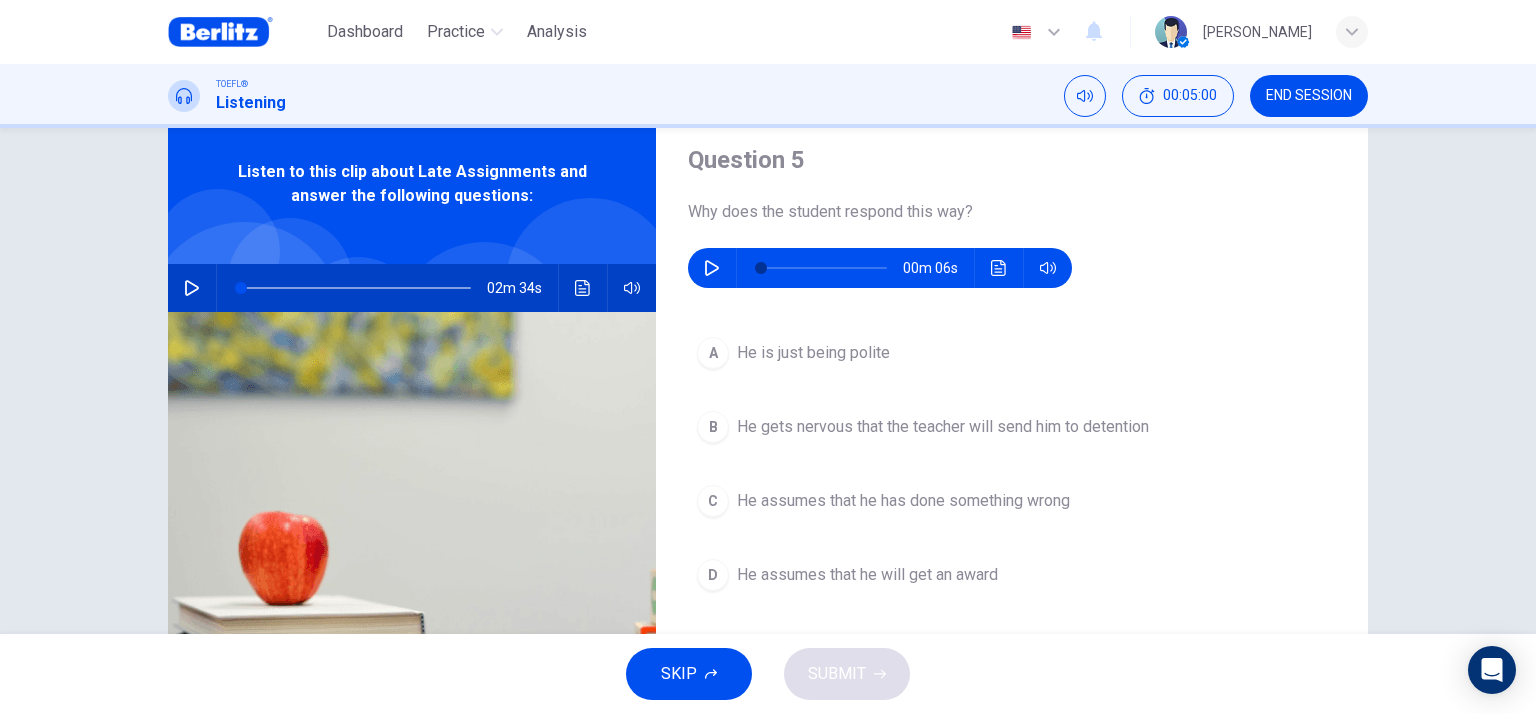 scroll, scrollTop: 100, scrollLeft: 0, axis: vertical 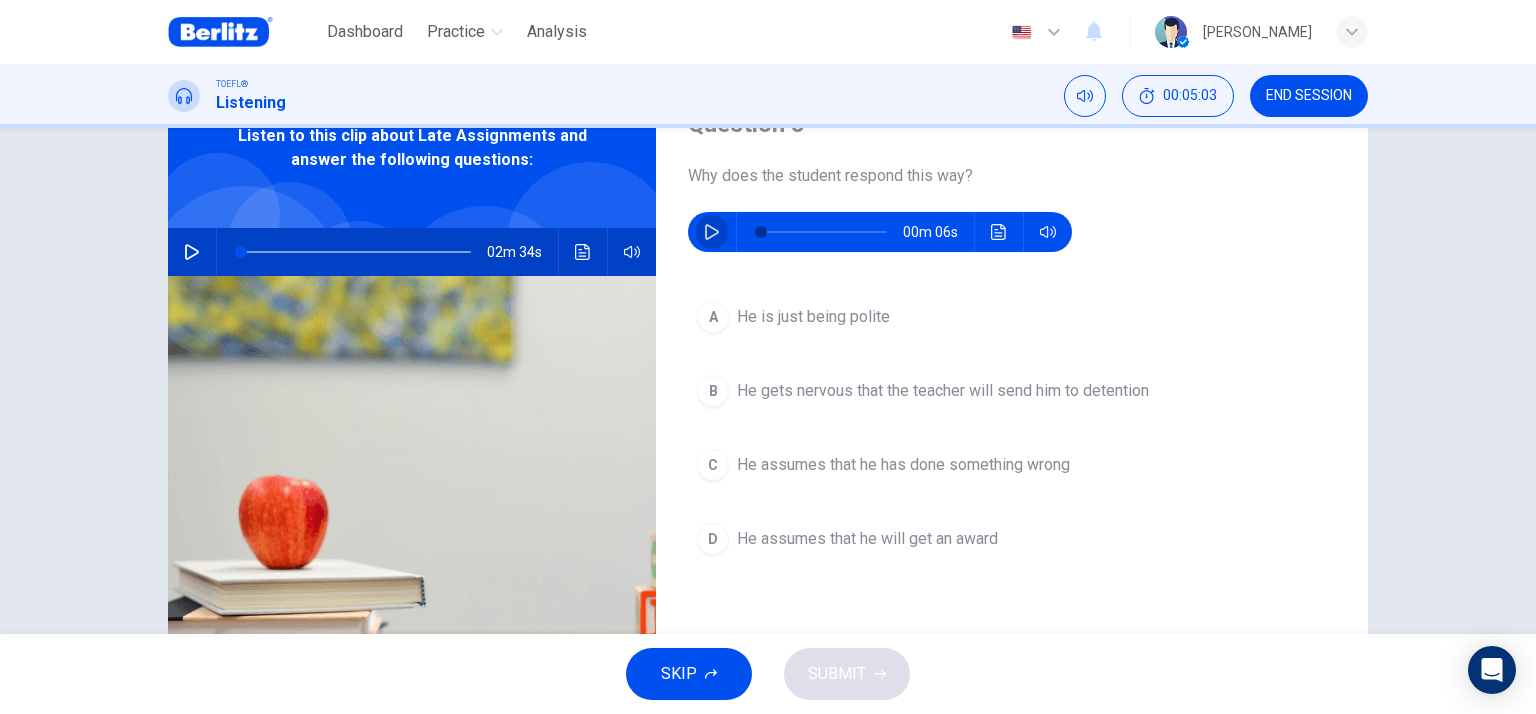 click at bounding box center [712, 232] 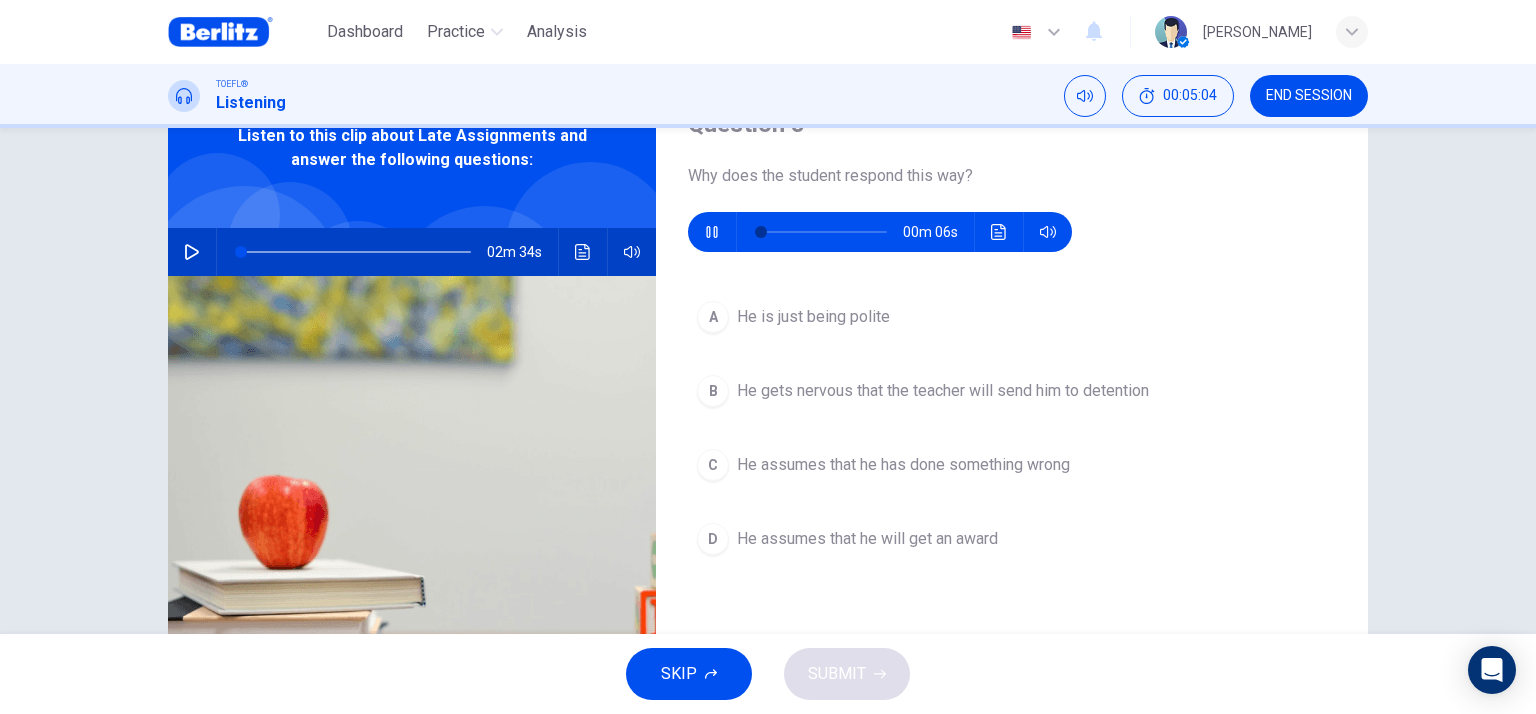 click 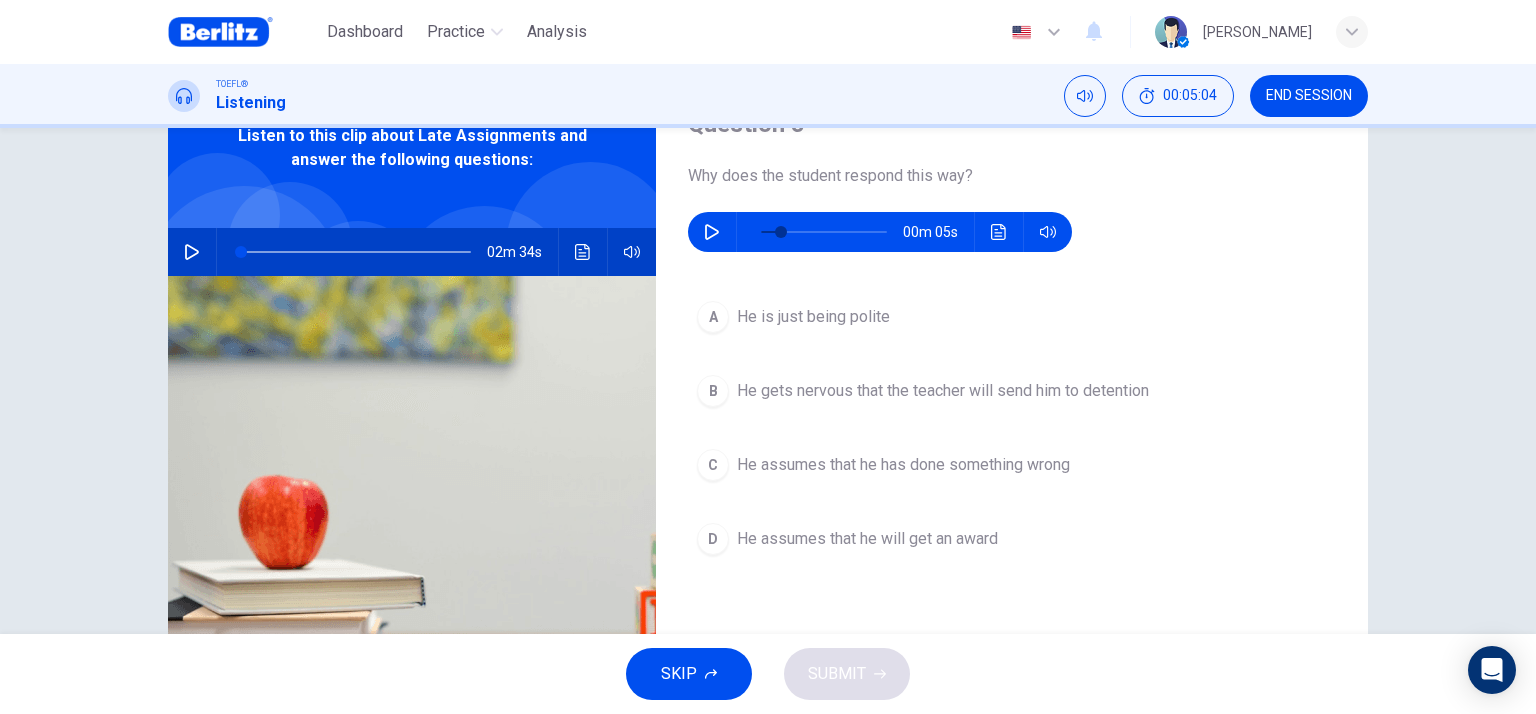 click 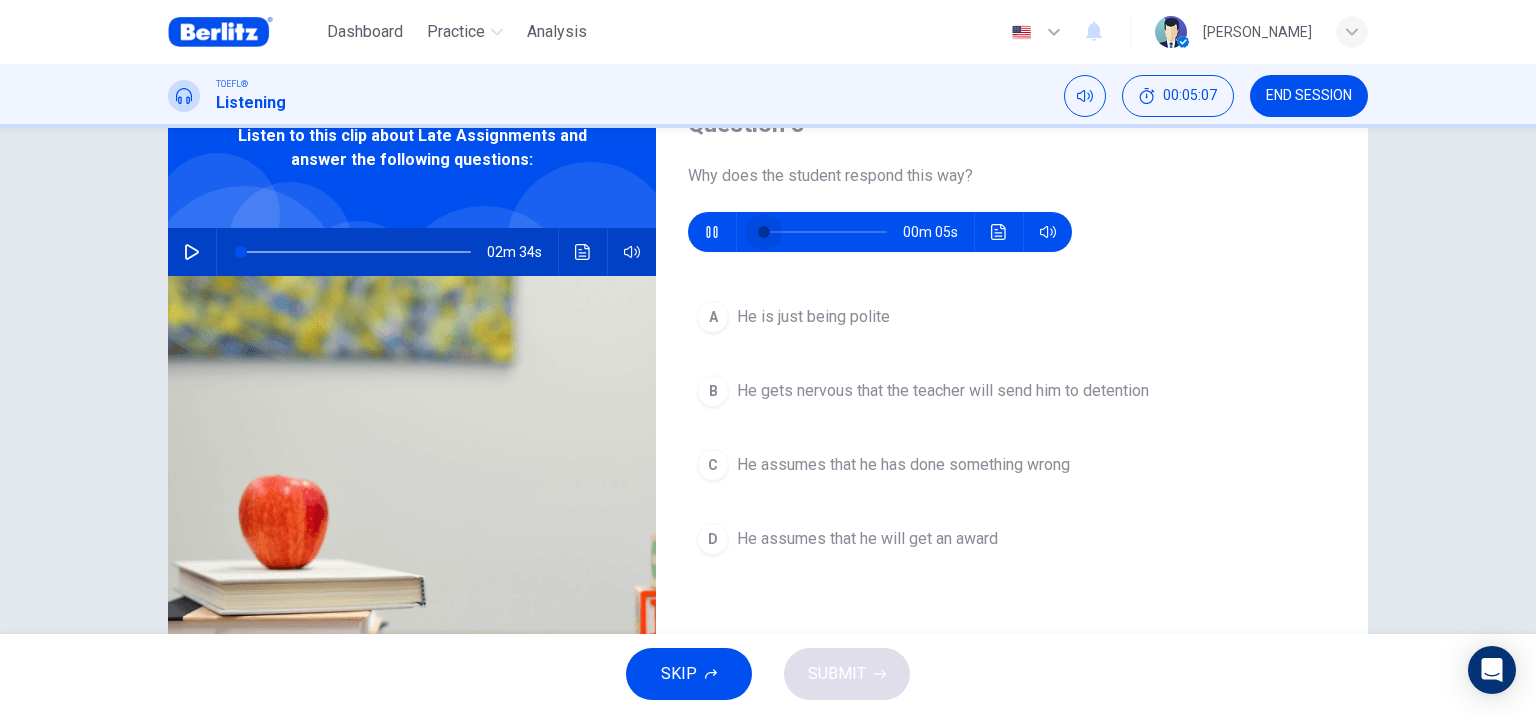 drag, startPoint x: 826, startPoint y: 229, endPoint x: 480, endPoint y: 266, distance: 347.9727 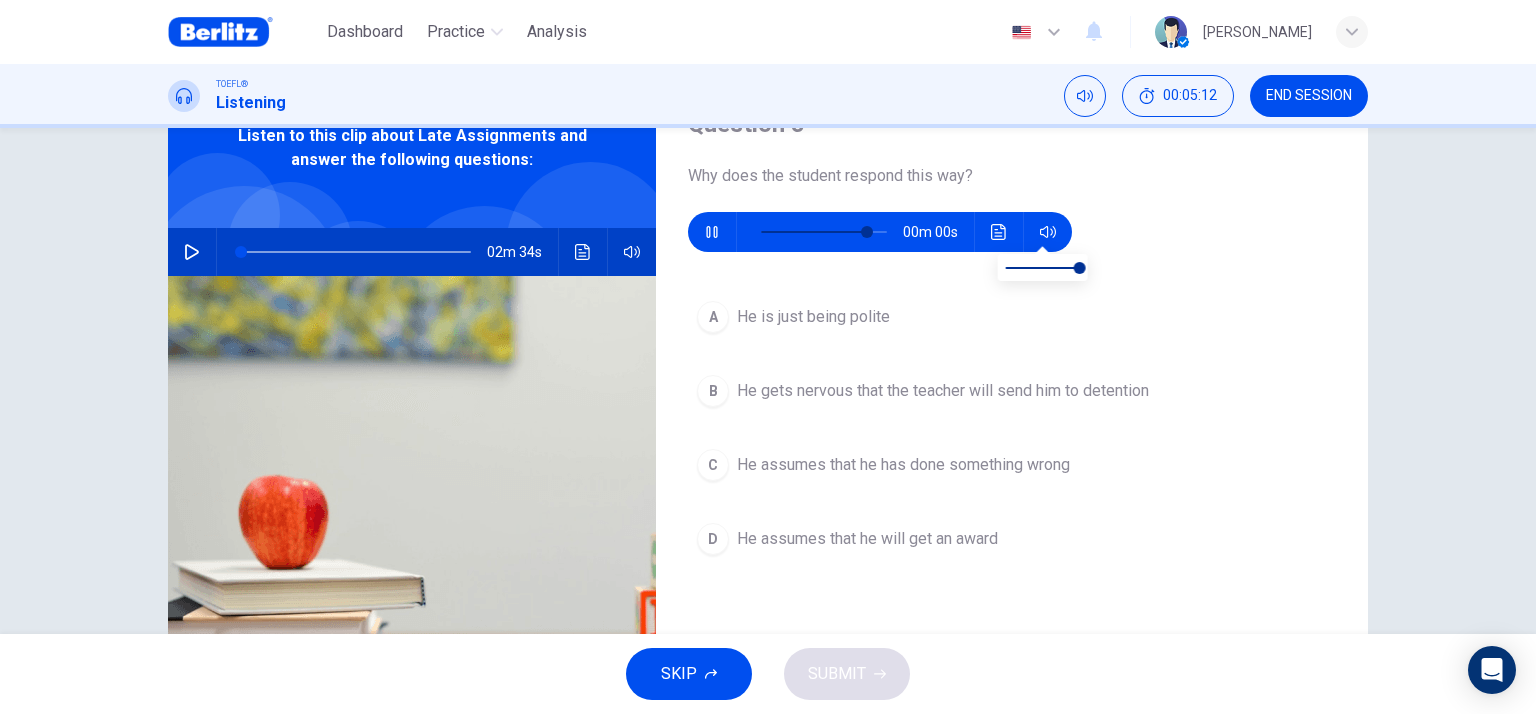 click at bounding box center [1048, 232] 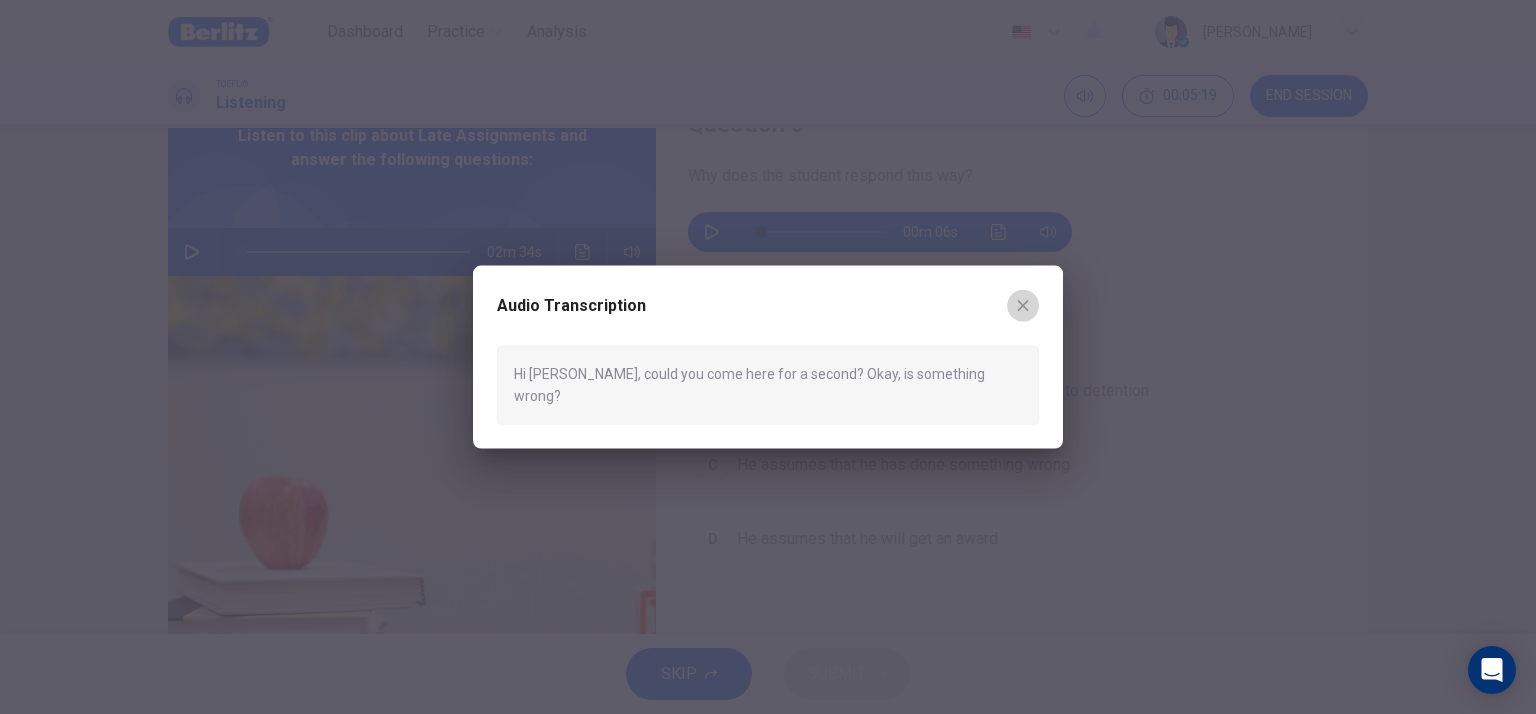 click 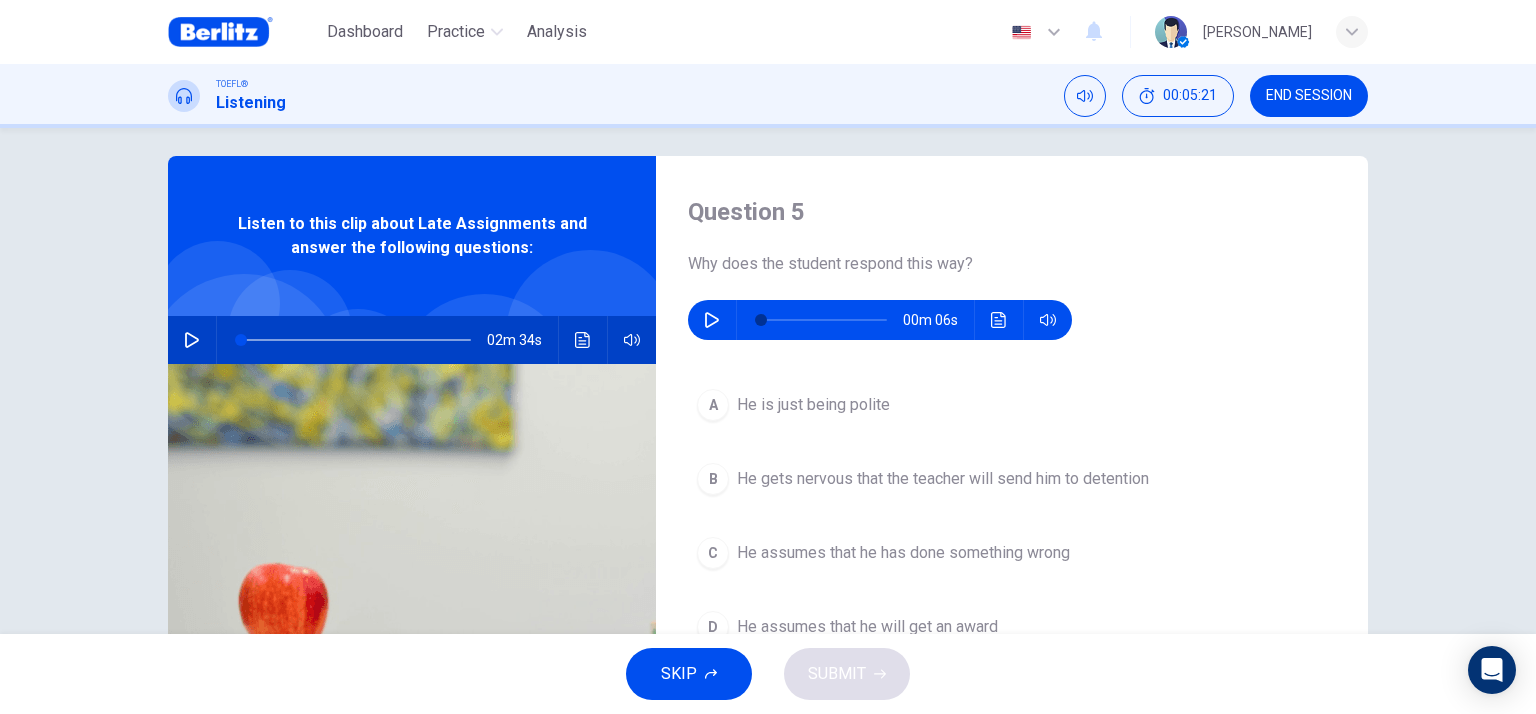 scroll, scrollTop: 0, scrollLeft: 0, axis: both 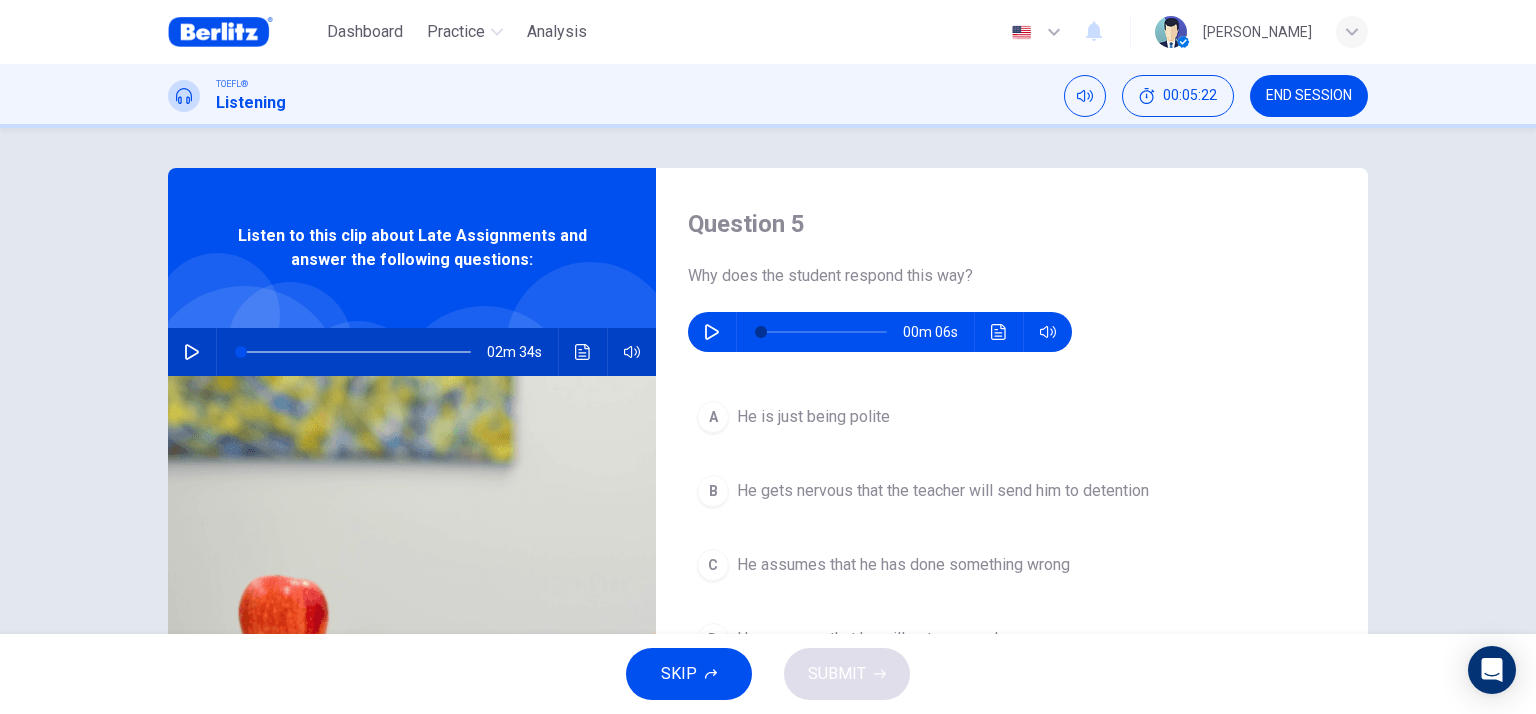 click at bounding box center [712, 332] 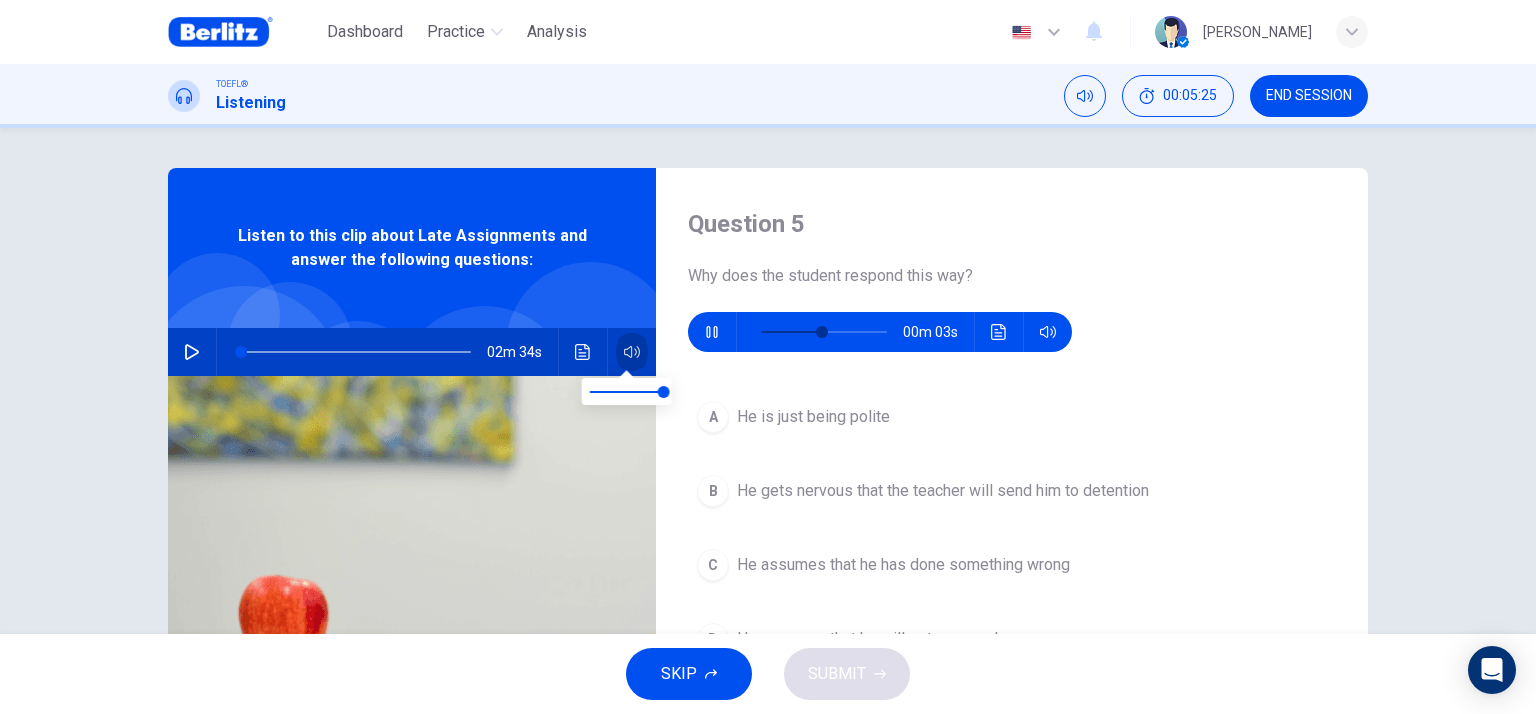 click at bounding box center (632, 352) 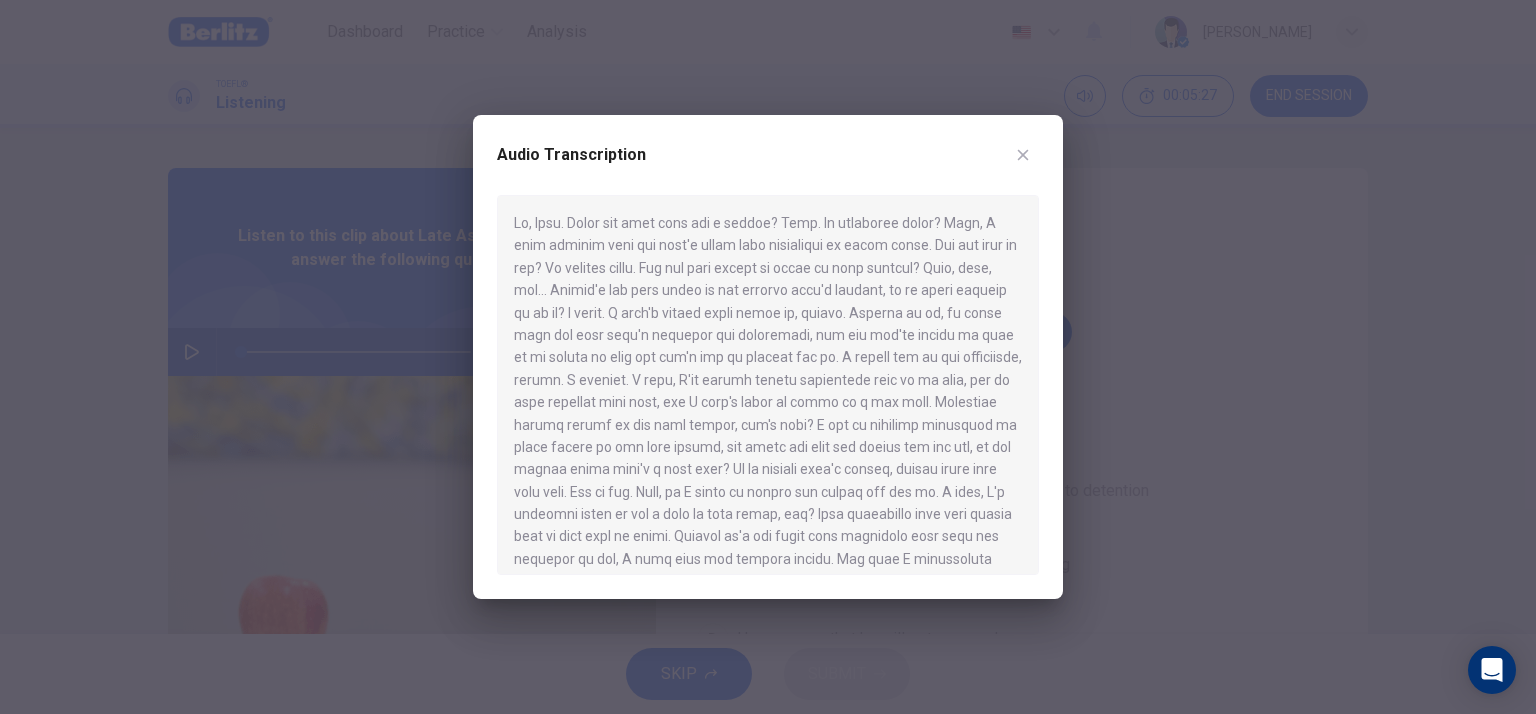 drag, startPoint x: 1034, startPoint y: 141, endPoint x: 1048, endPoint y: 151, distance: 17.20465 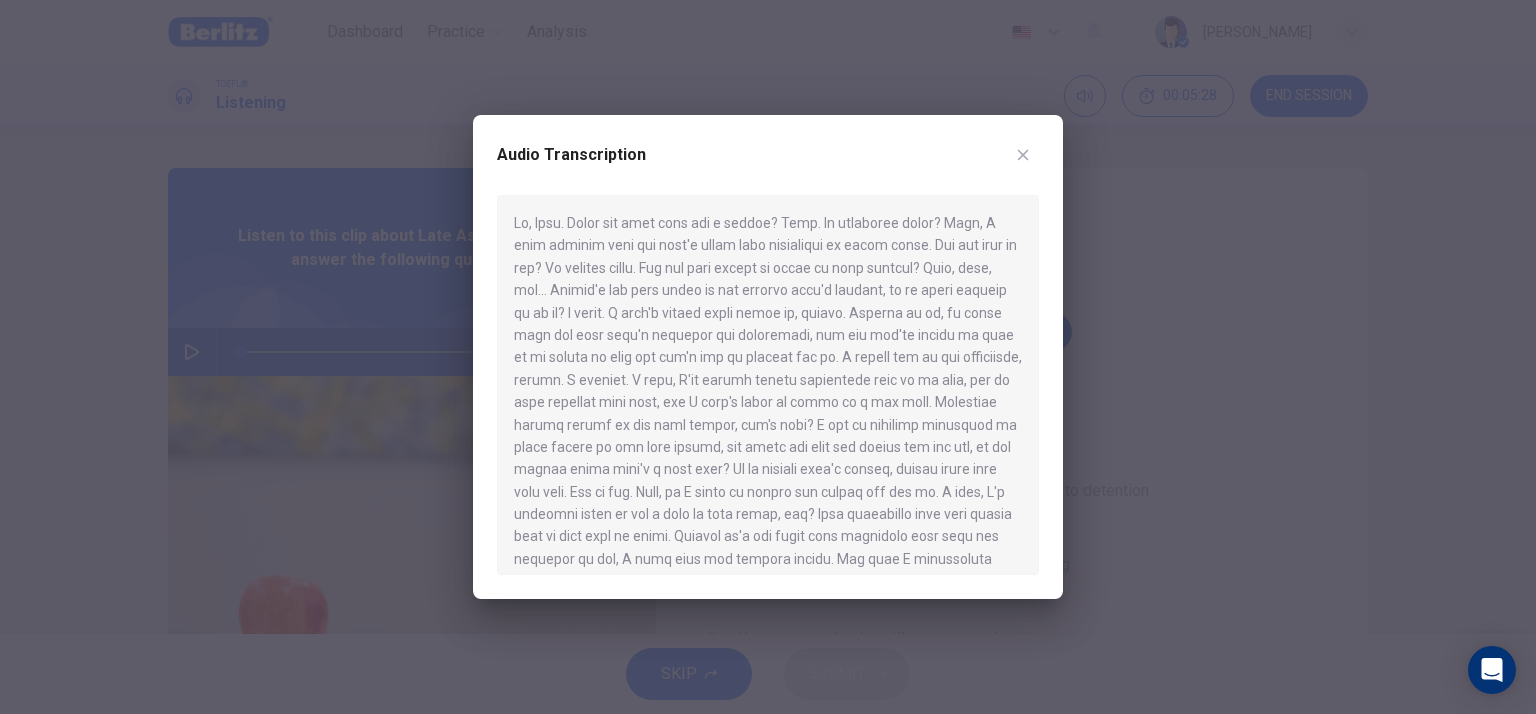 click at bounding box center (1023, 155) 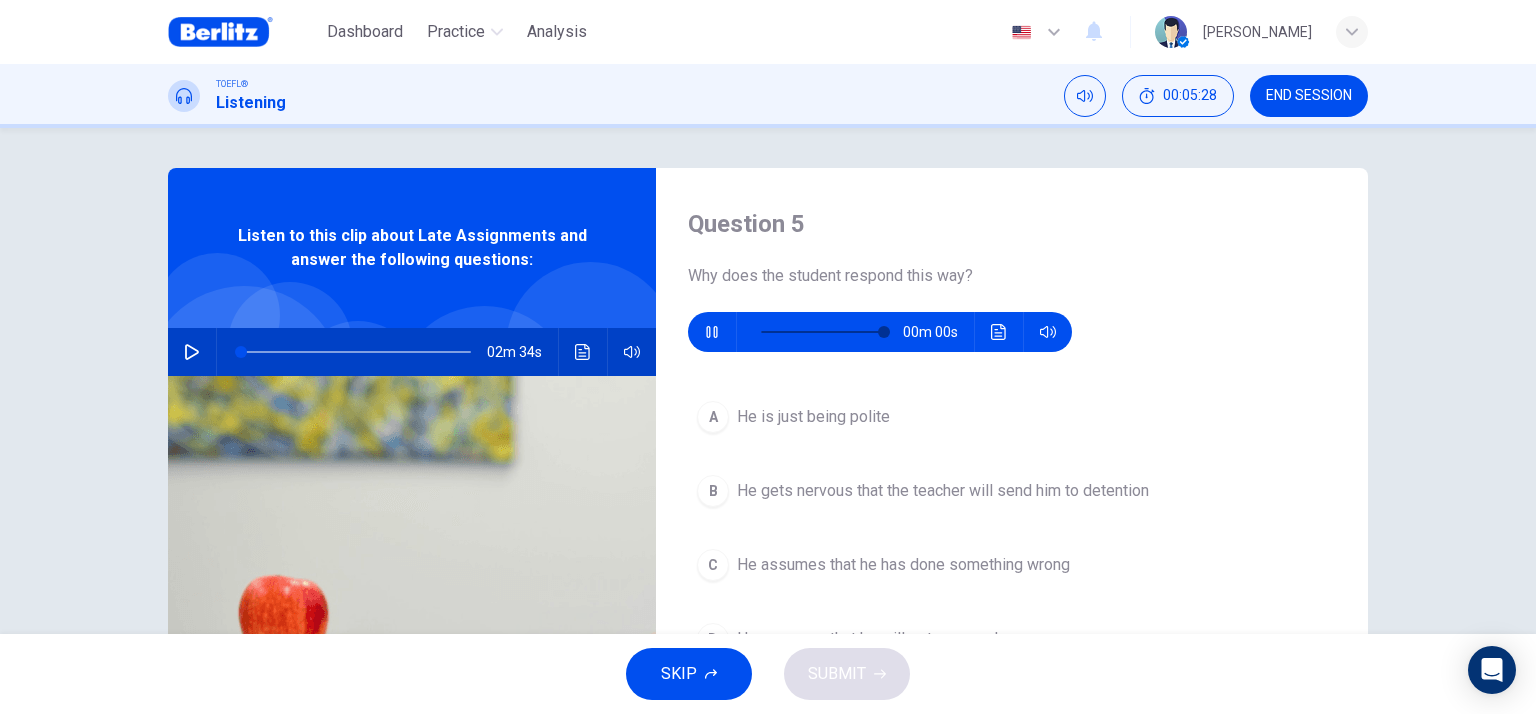 type on "*" 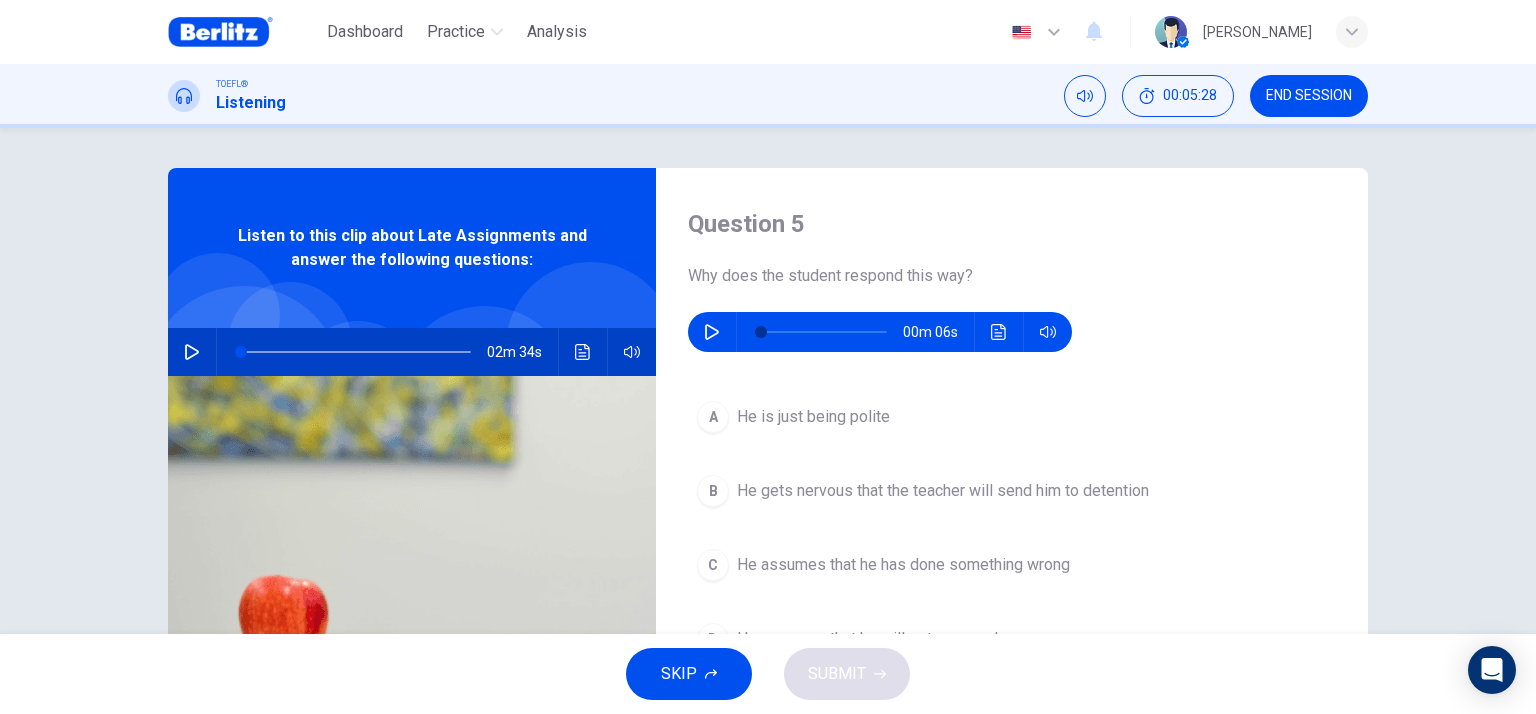 click on "END SESSION" at bounding box center (1309, 96) 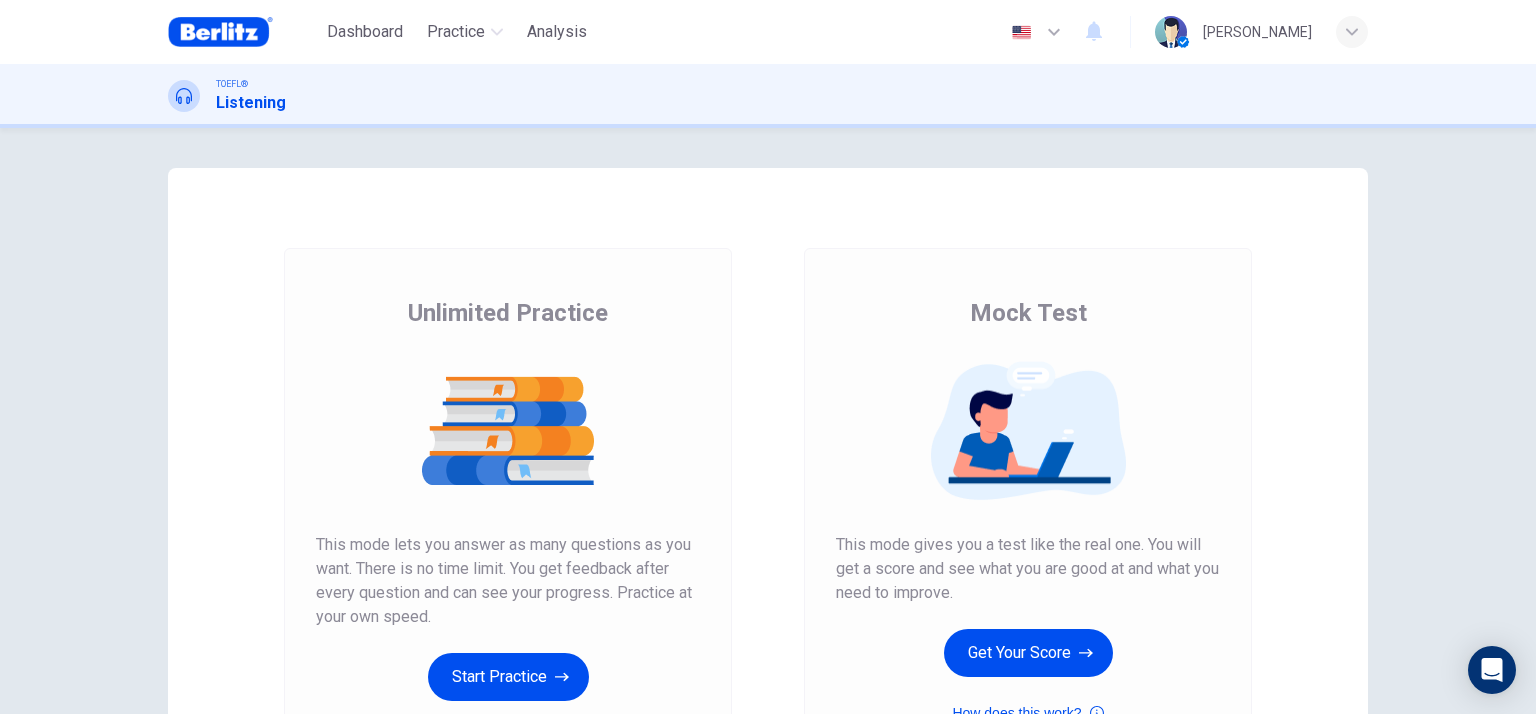 scroll, scrollTop: 0, scrollLeft: 0, axis: both 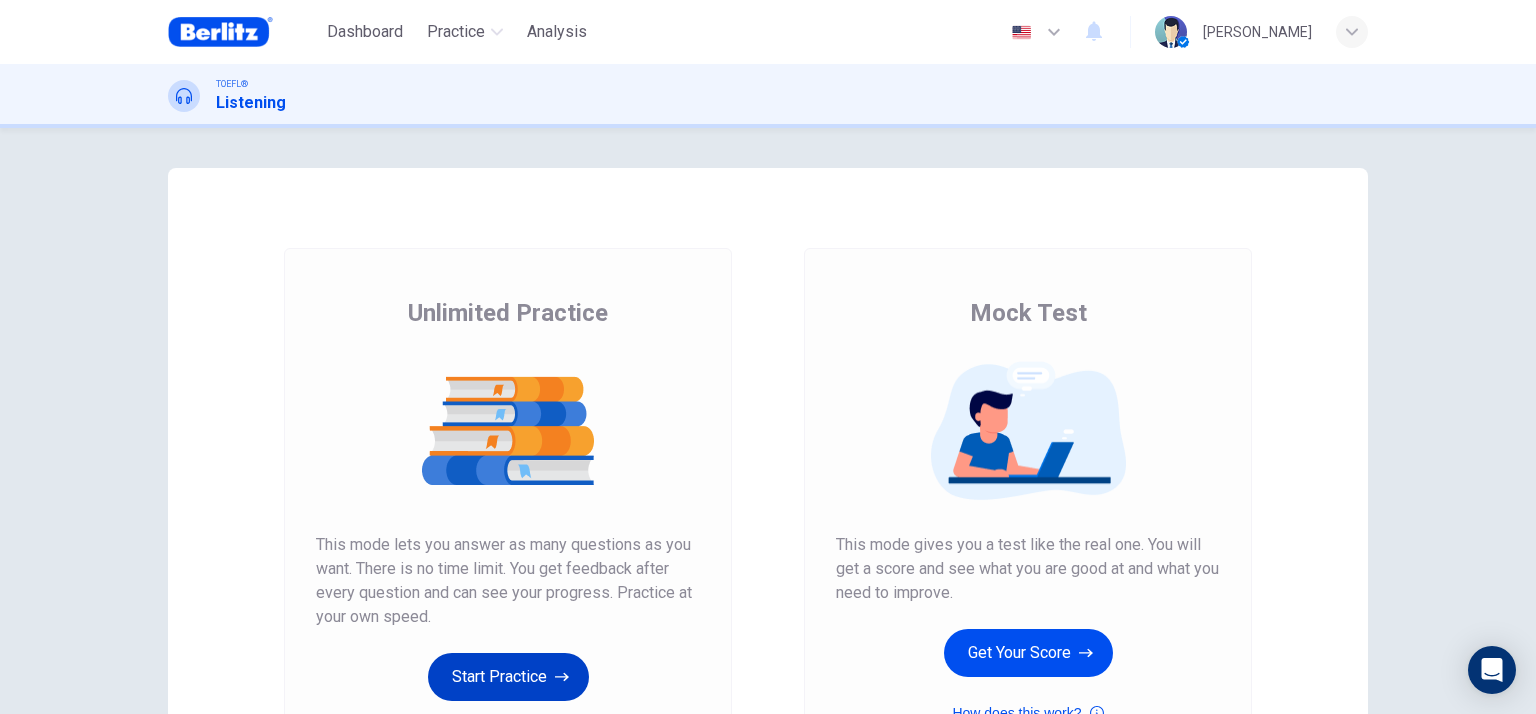 click on "Start Practice" at bounding box center (508, 677) 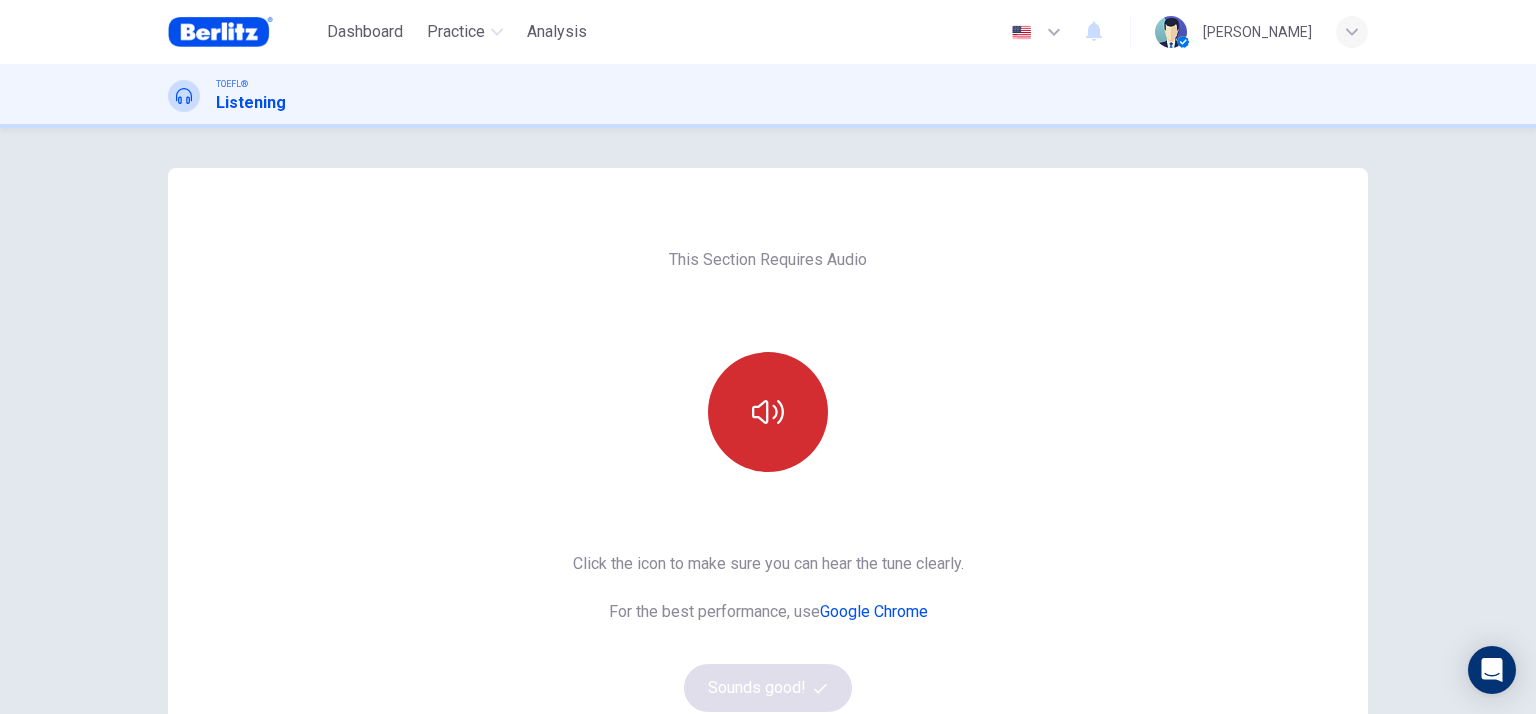 drag, startPoint x: 692, startPoint y: 386, endPoint x: 730, endPoint y: 417, distance: 49.0408 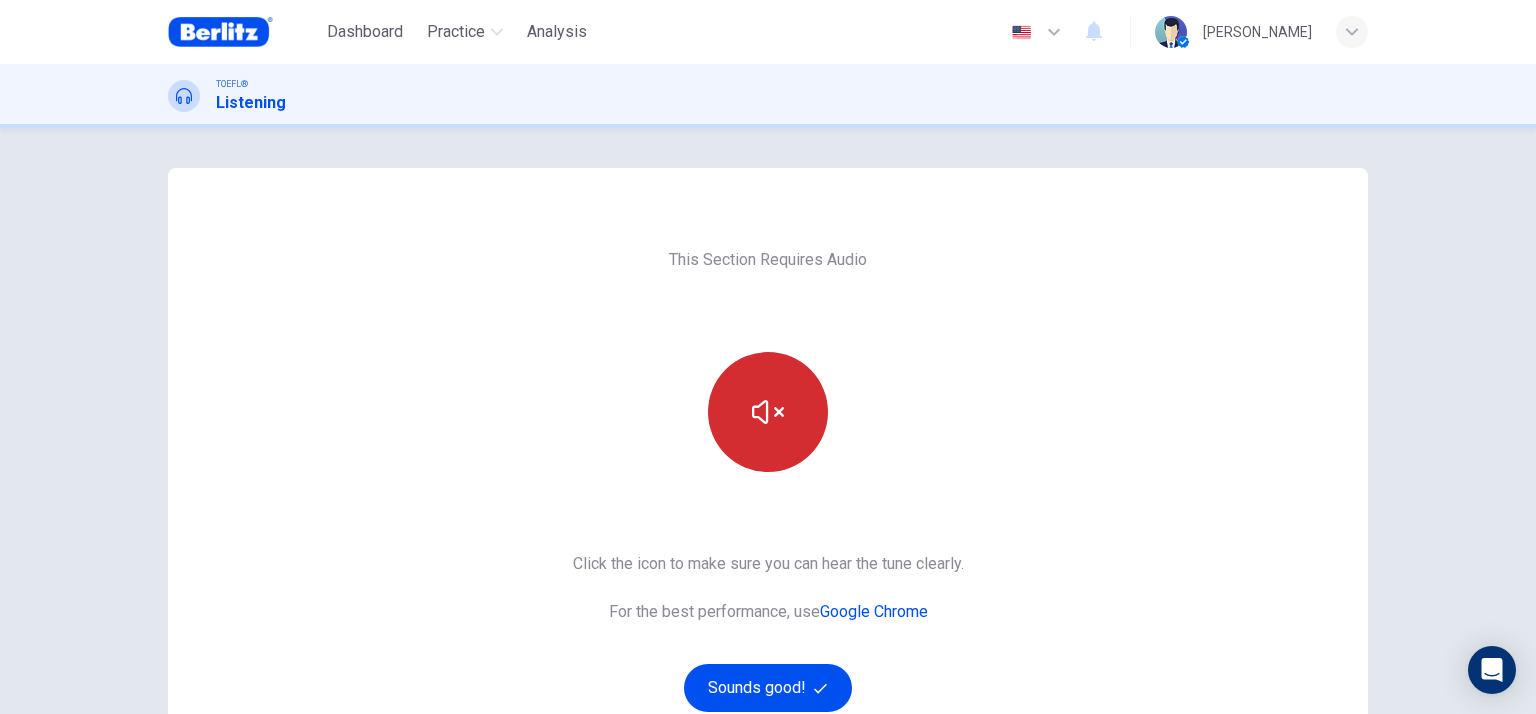 click at bounding box center (768, 412) 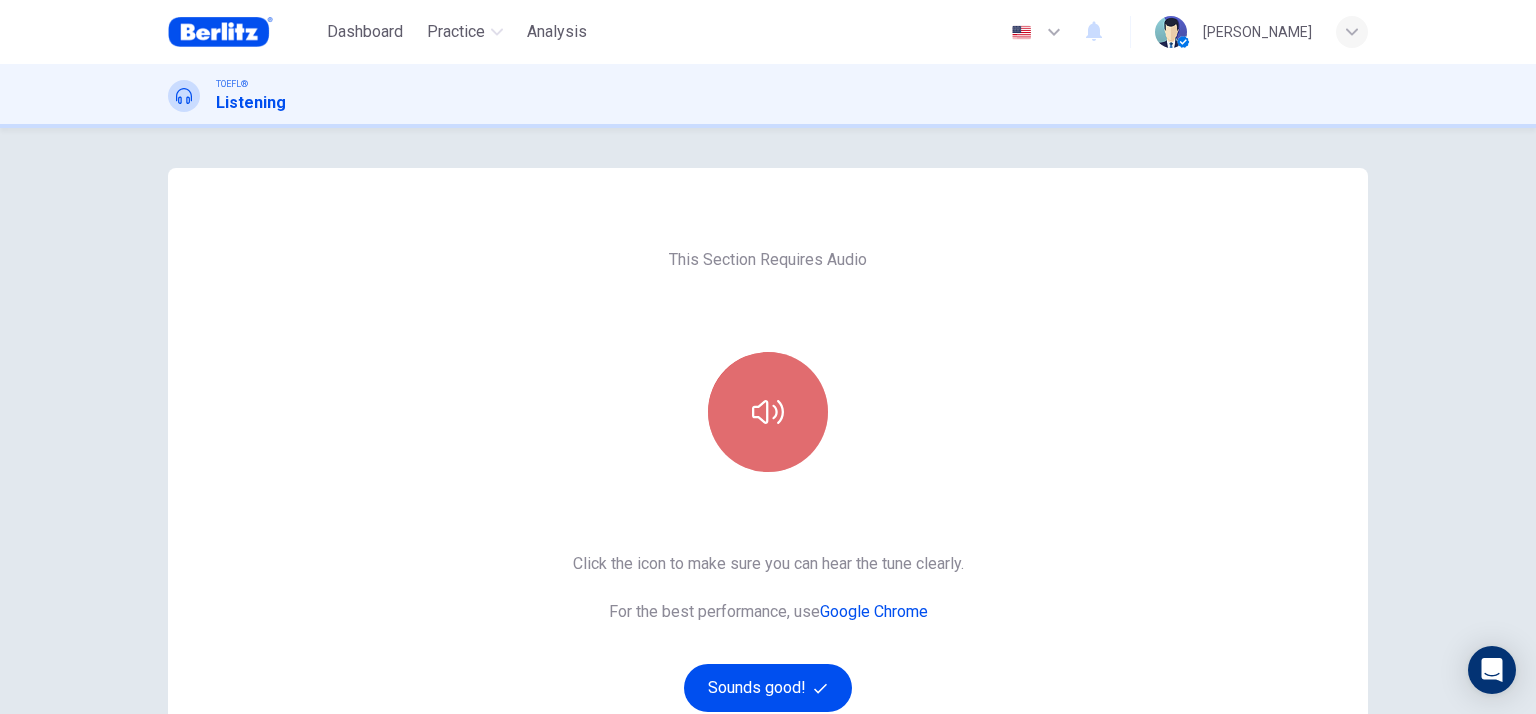 click 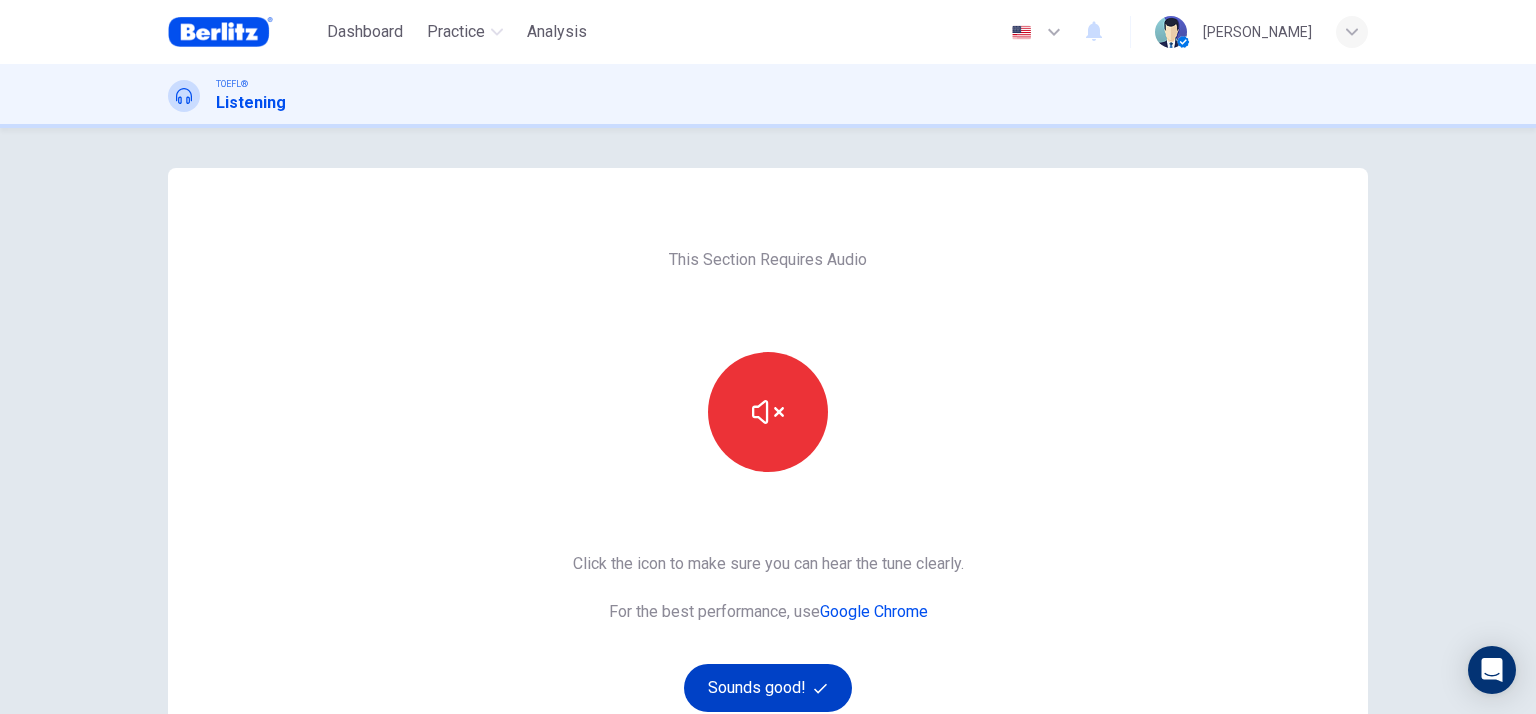 click on "Sounds good!" at bounding box center [768, 688] 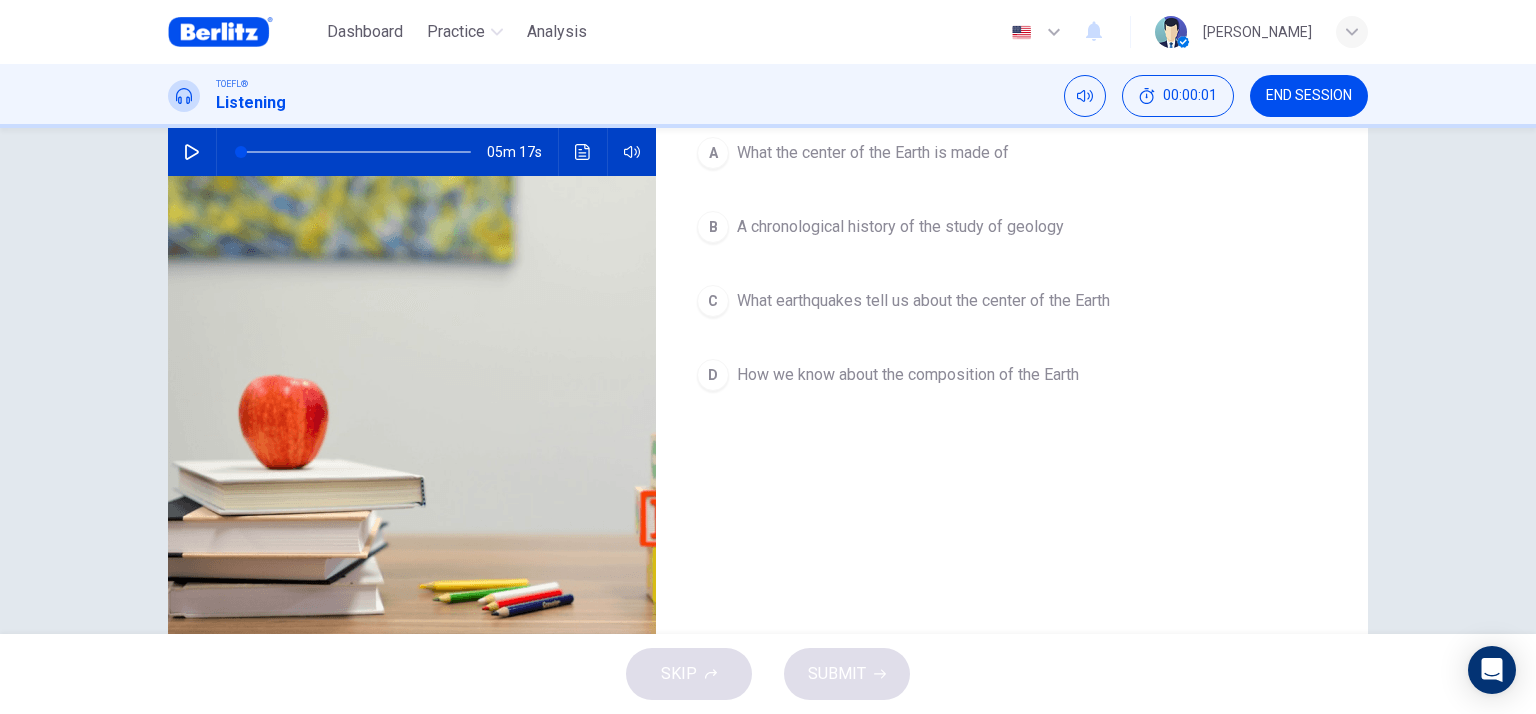 scroll, scrollTop: 0, scrollLeft: 0, axis: both 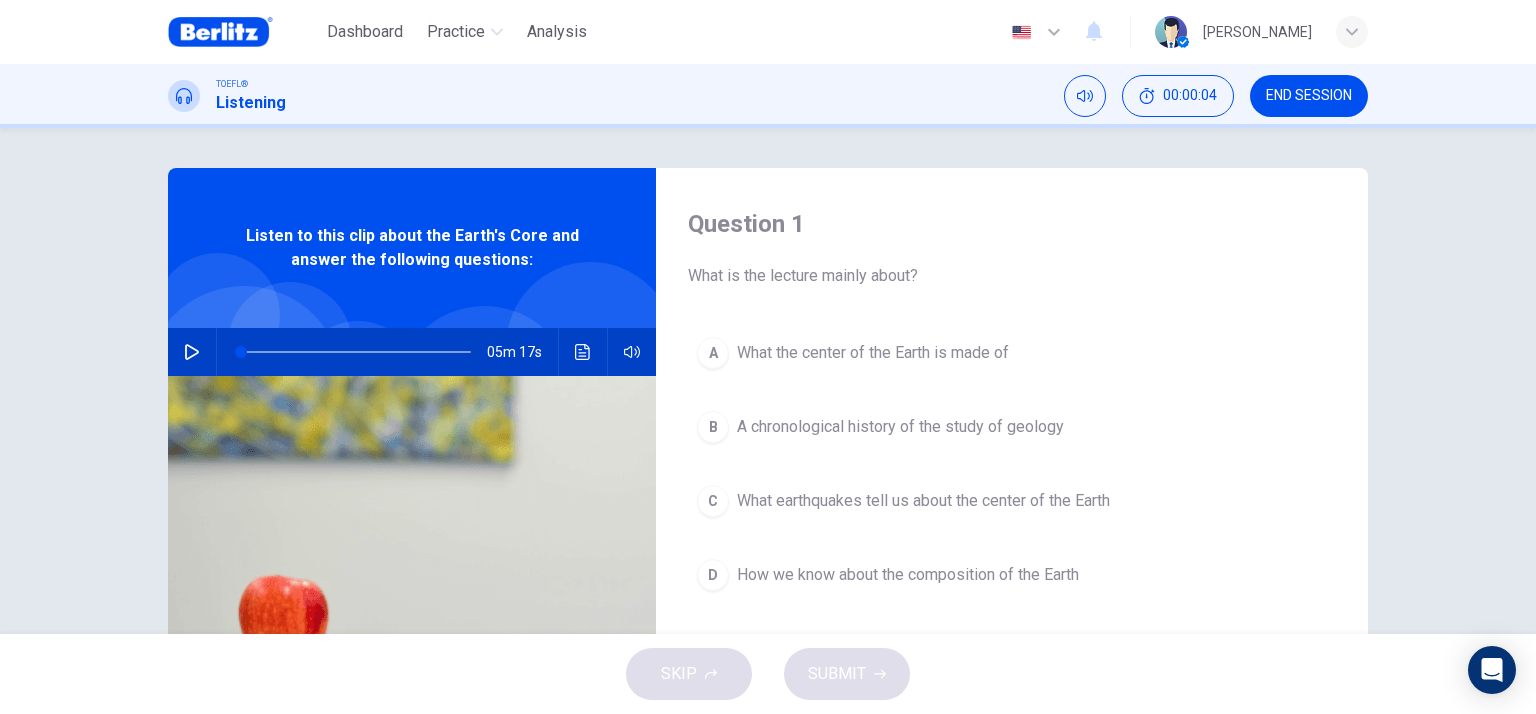 click 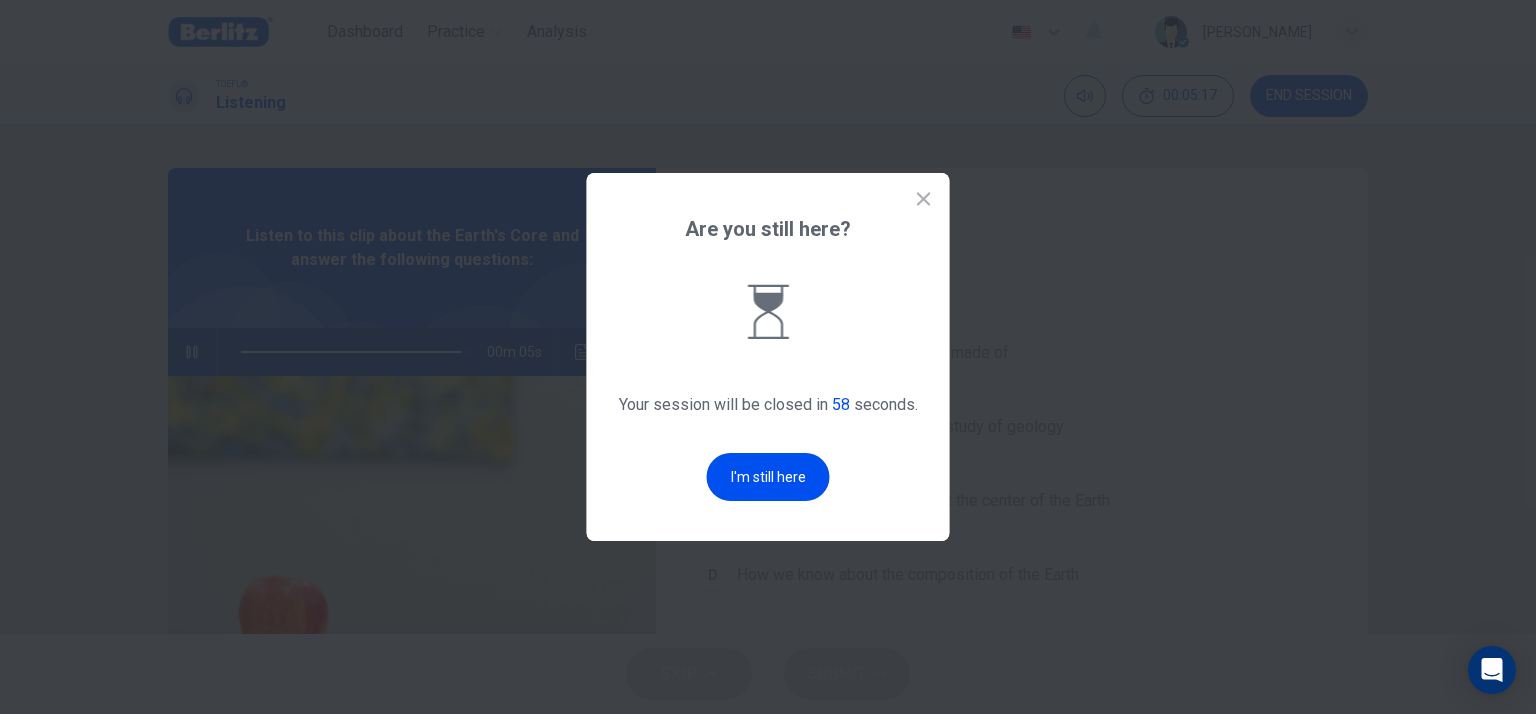 click 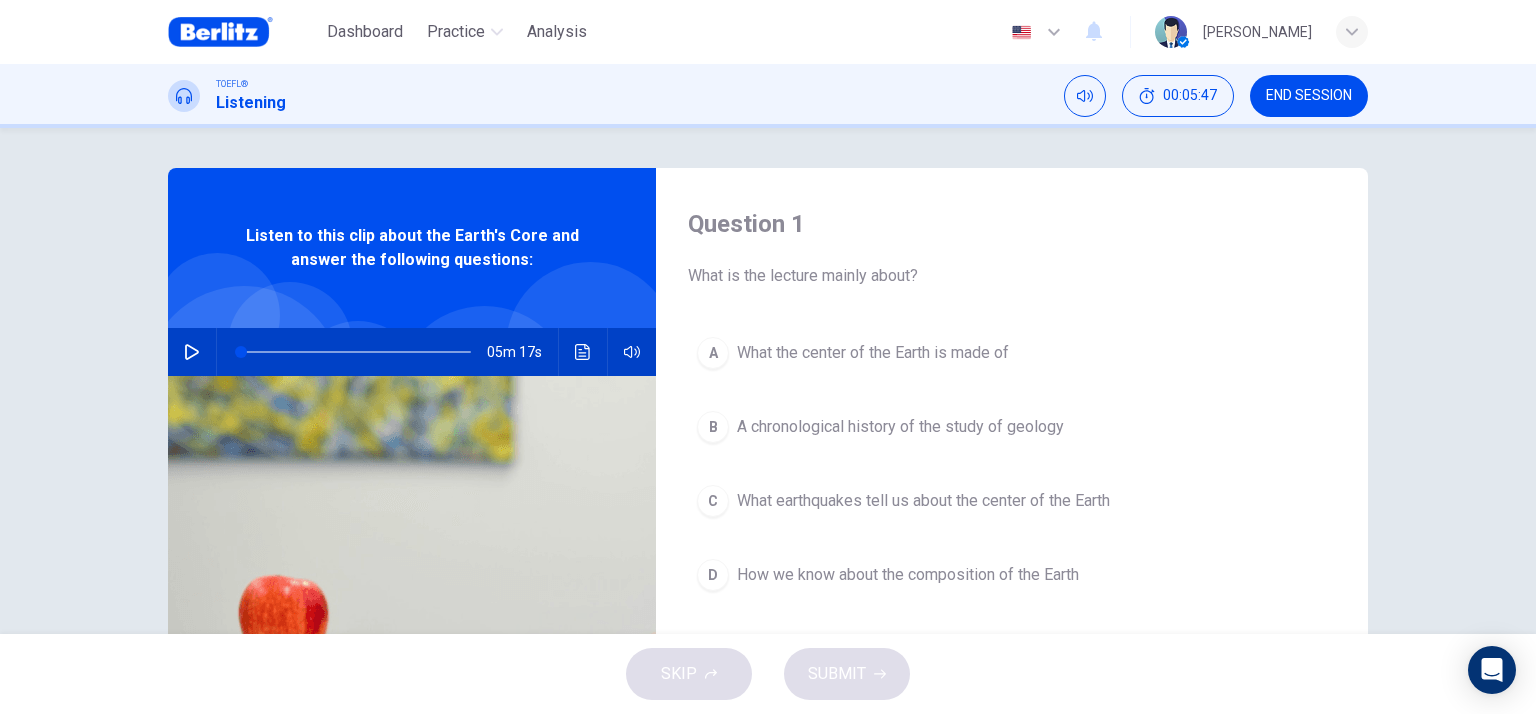 scroll, scrollTop: 100, scrollLeft: 0, axis: vertical 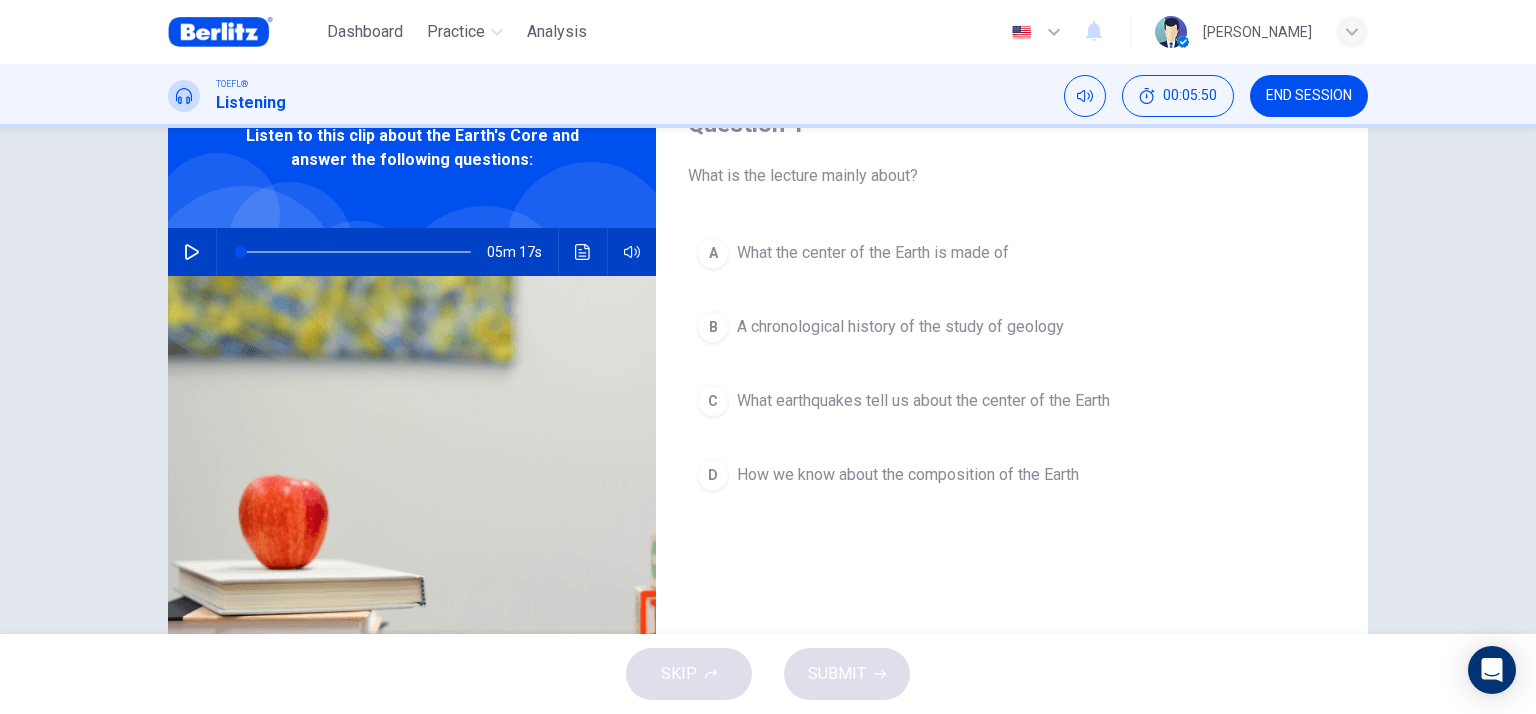 click on "What the center of the Earth is made of" at bounding box center (873, 253) 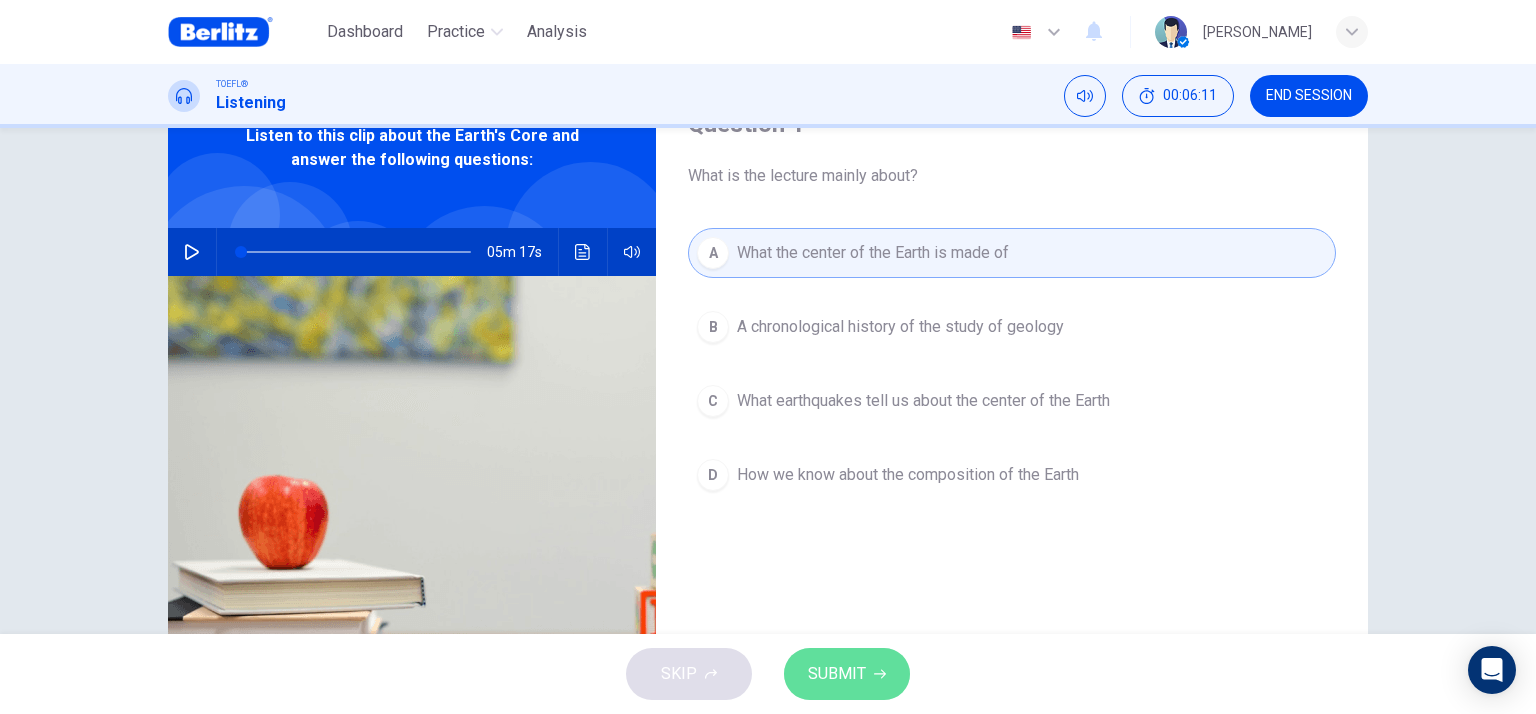 click 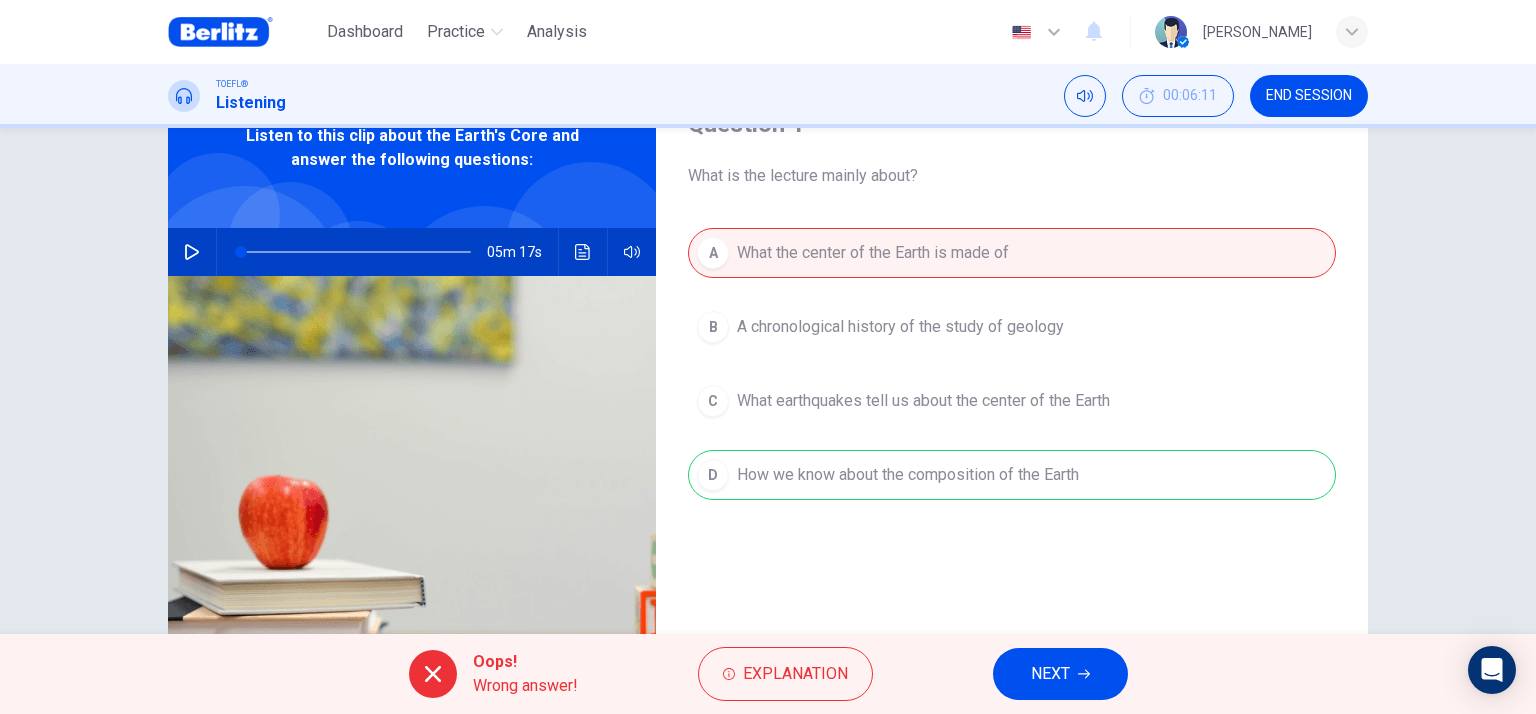 click on "NEXT" at bounding box center (1050, 674) 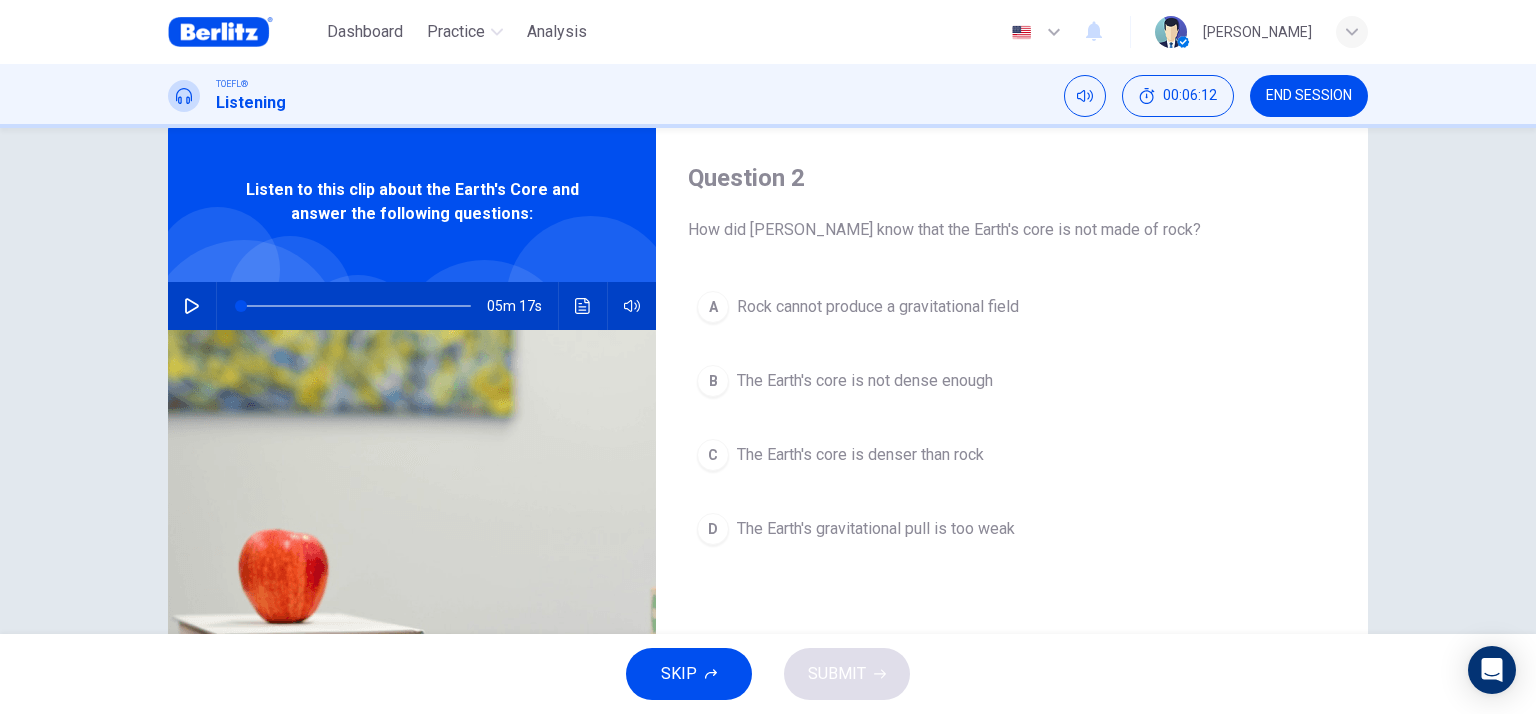 scroll, scrollTop: 0, scrollLeft: 0, axis: both 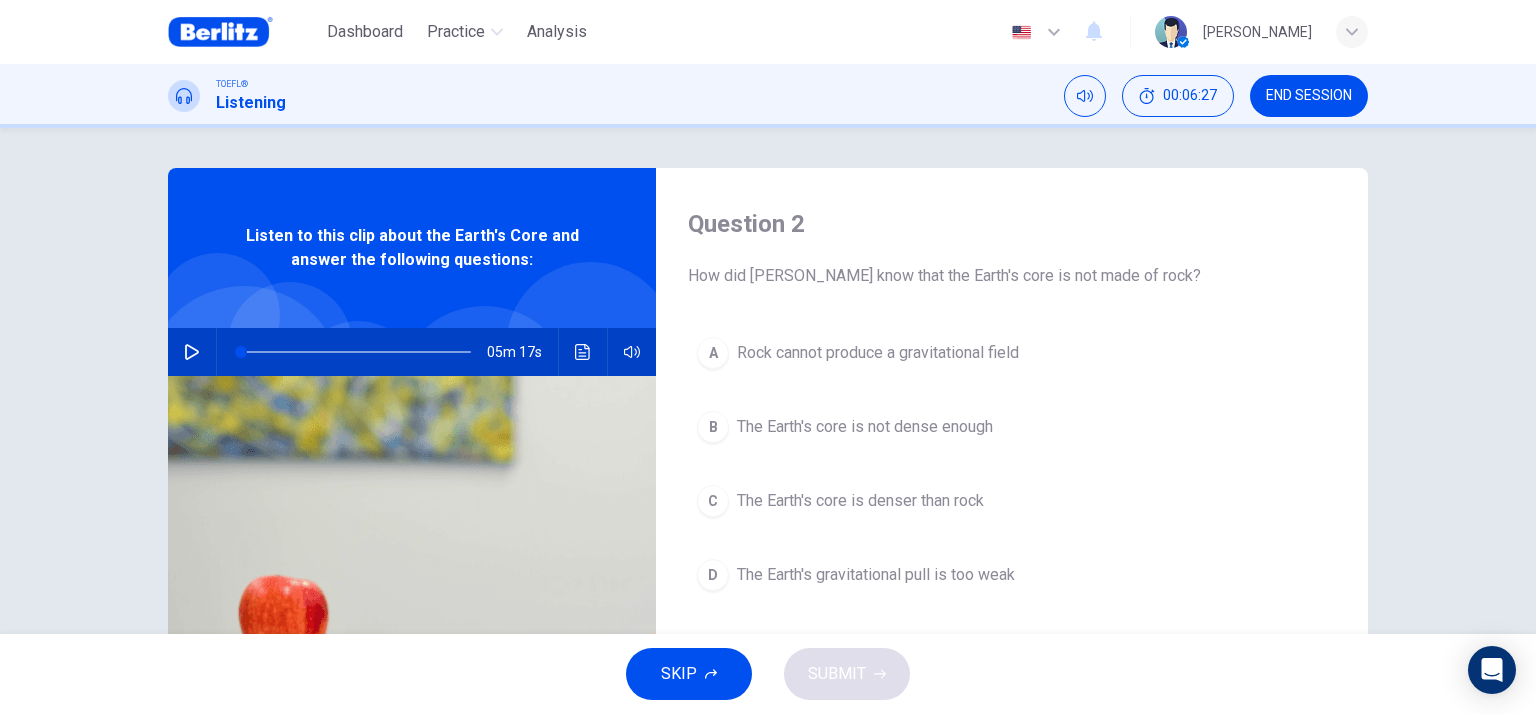 click on "The Earth's gravitational pull is too weak" at bounding box center (876, 575) 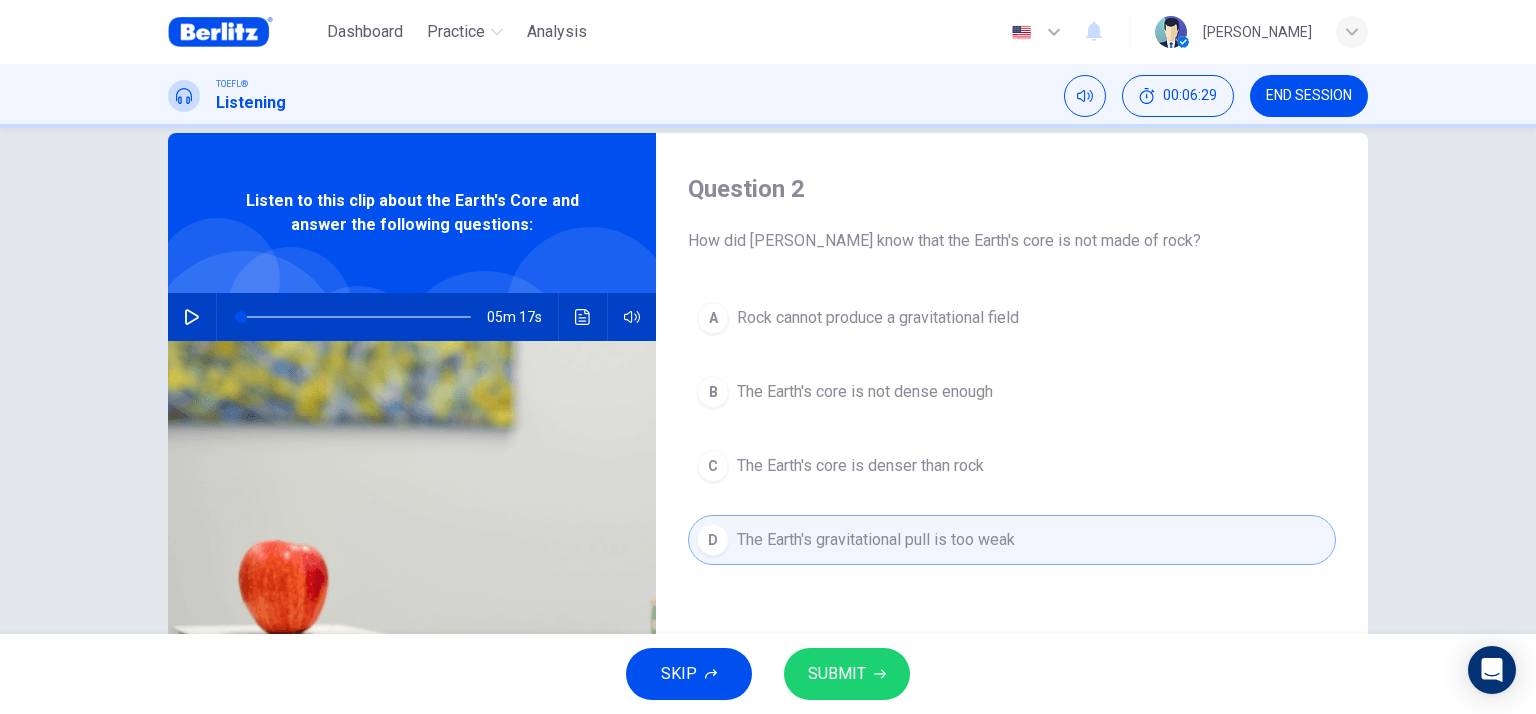 scroll, scrollTop: 0, scrollLeft: 0, axis: both 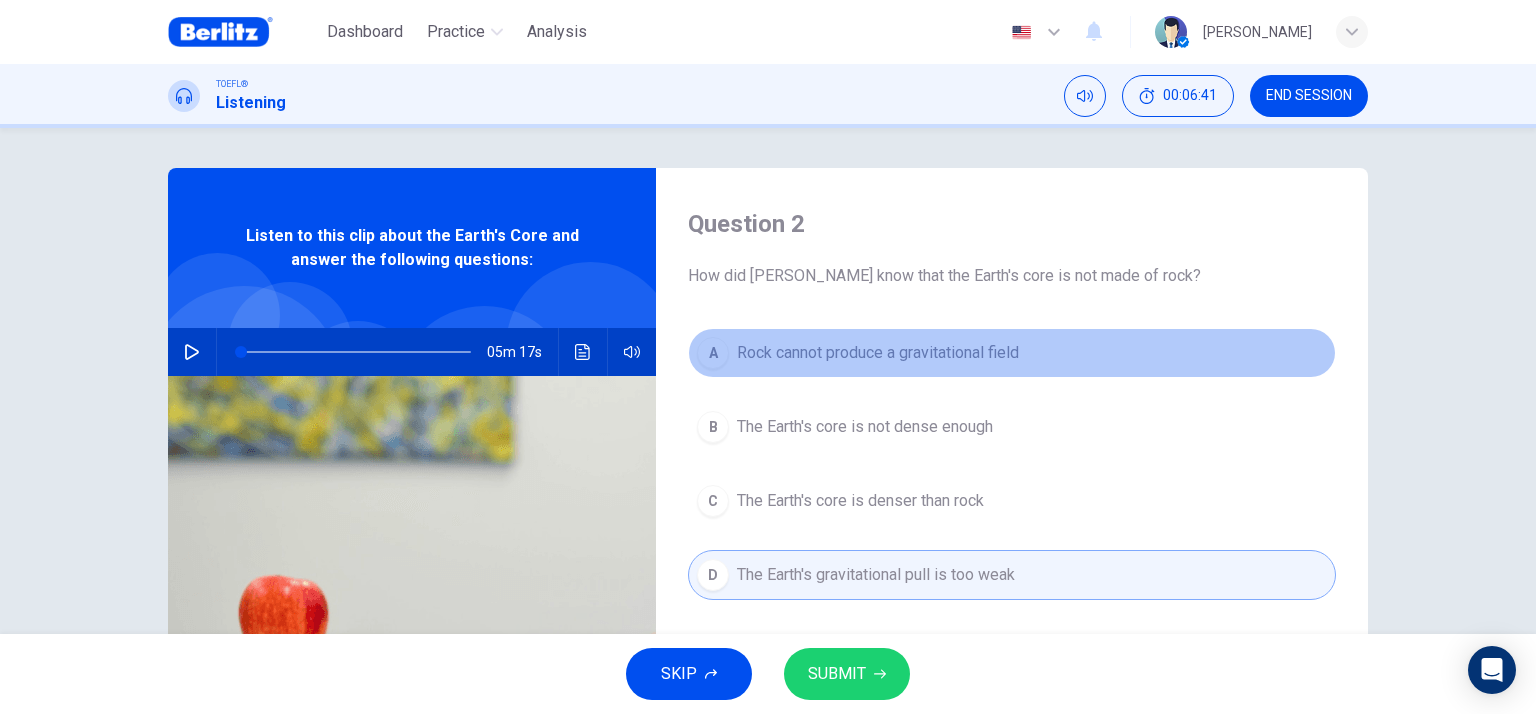 click on "Rock cannot produce a gravitational field" at bounding box center [878, 353] 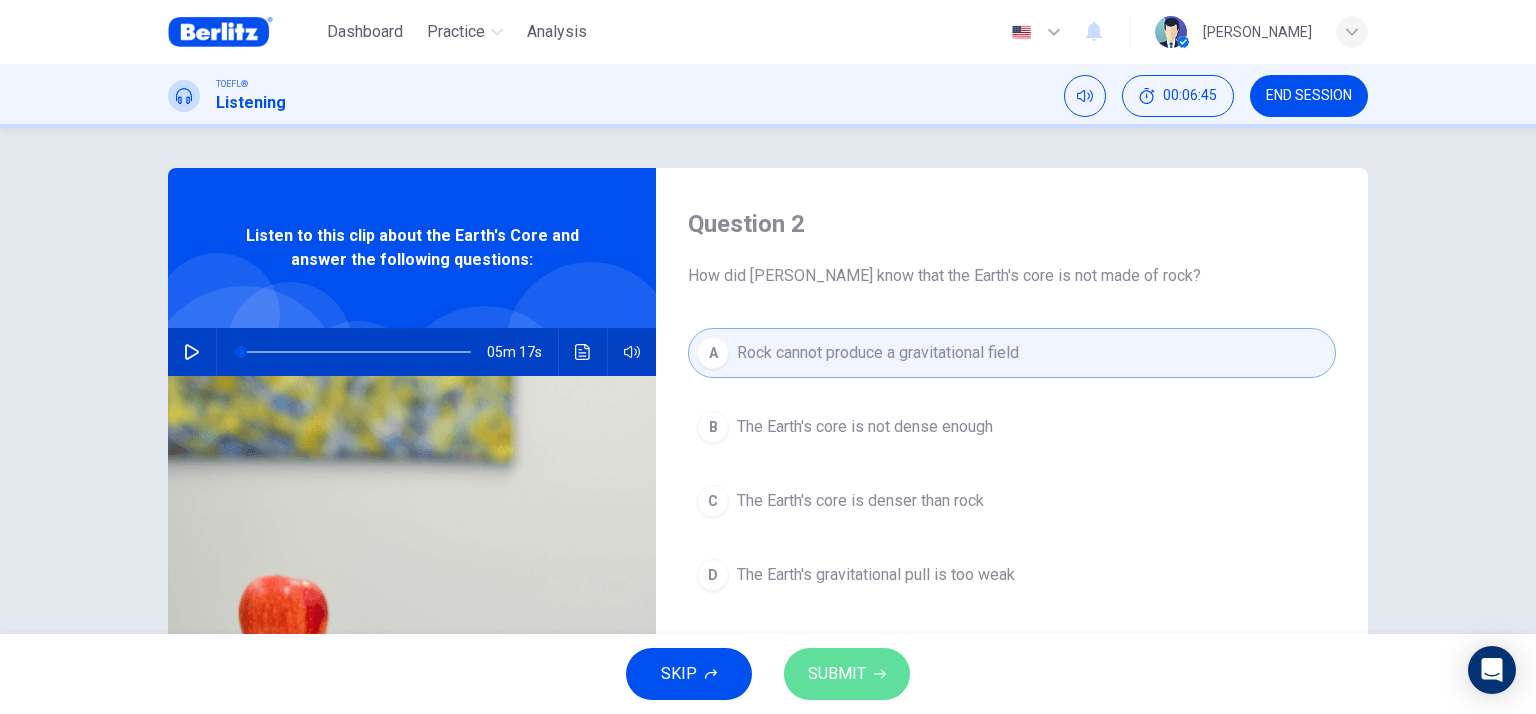 click on "SUBMIT" at bounding box center [837, 674] 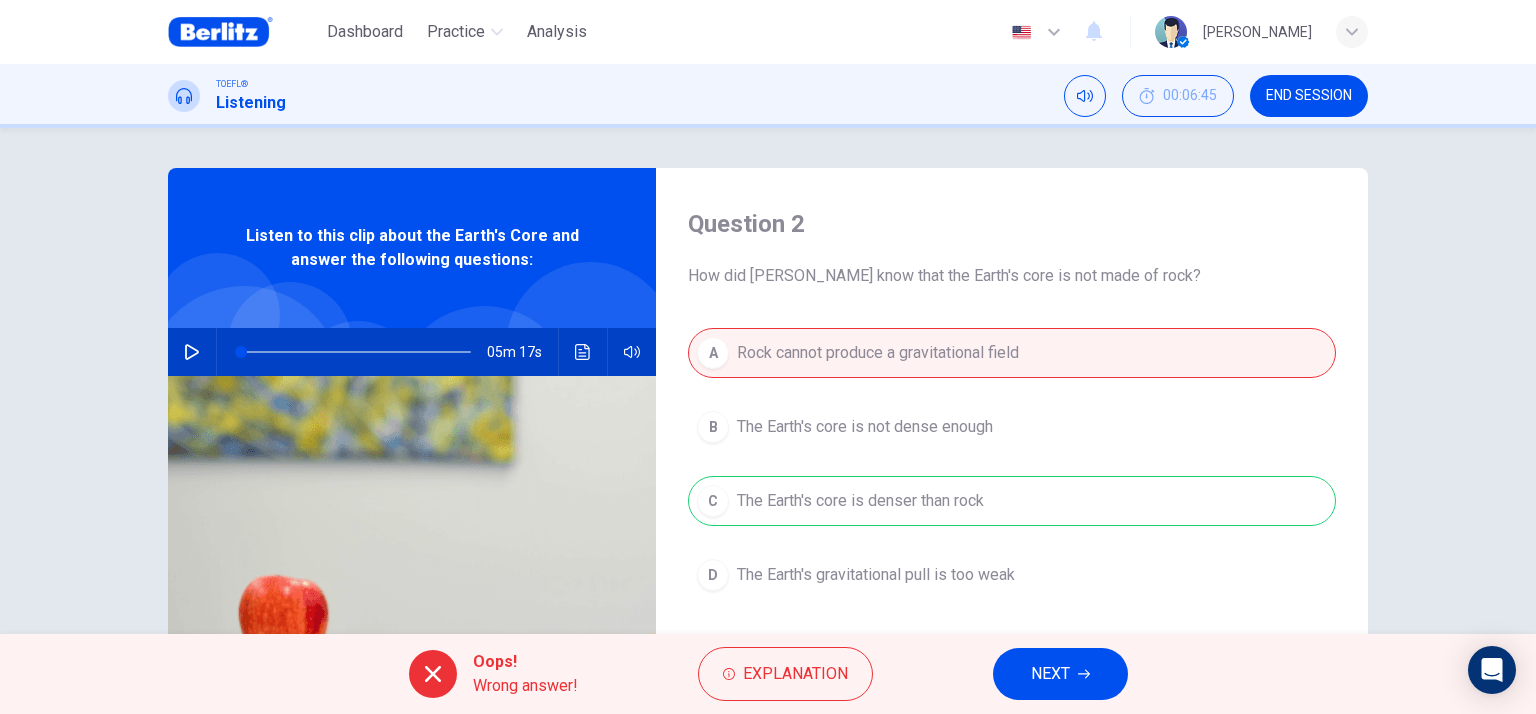 click on "NEXT" at bounding box center (1060, 674) 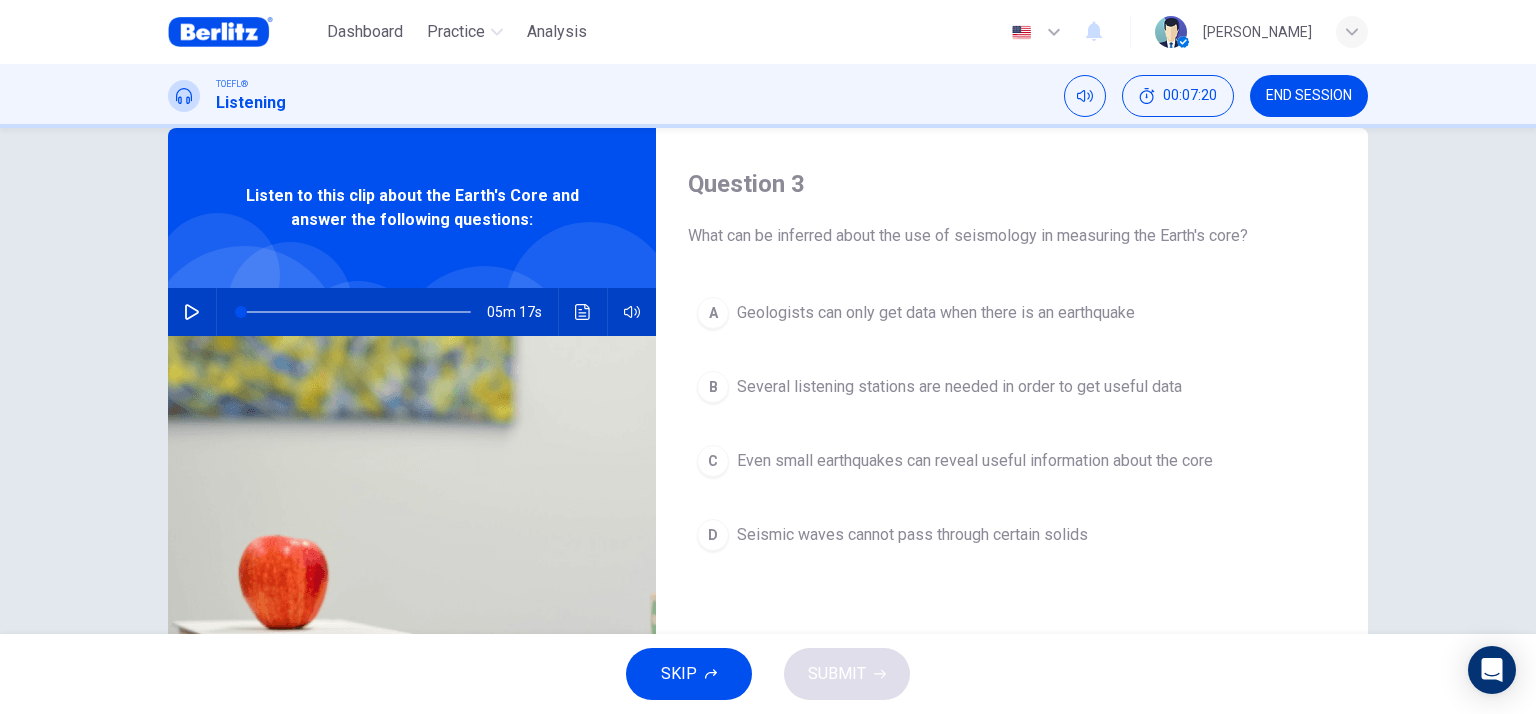 scroll, scrollTop: 100, scrollLeft: 0, axis: vertical 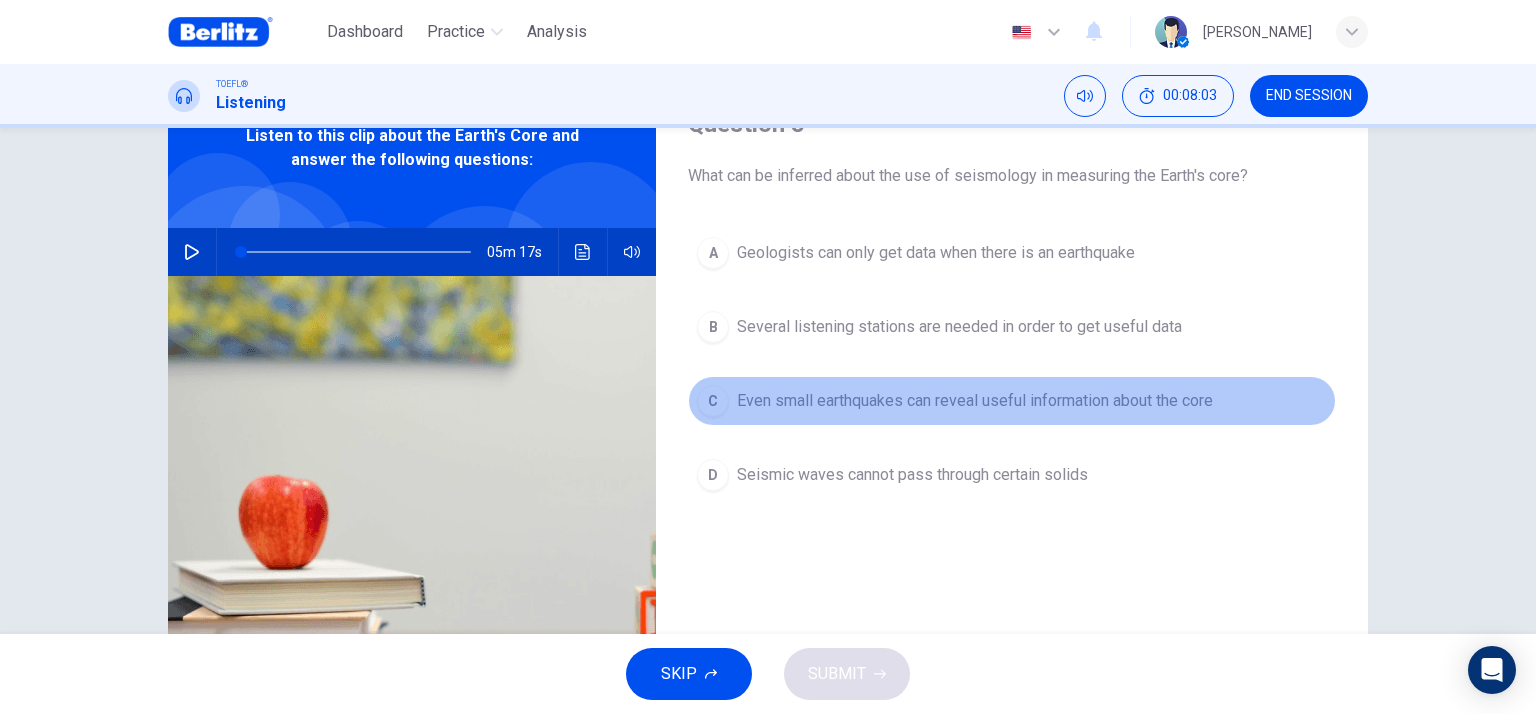 click on "Even small earthquakes can reveal useful information about the core" at bounding box center (975, 401) 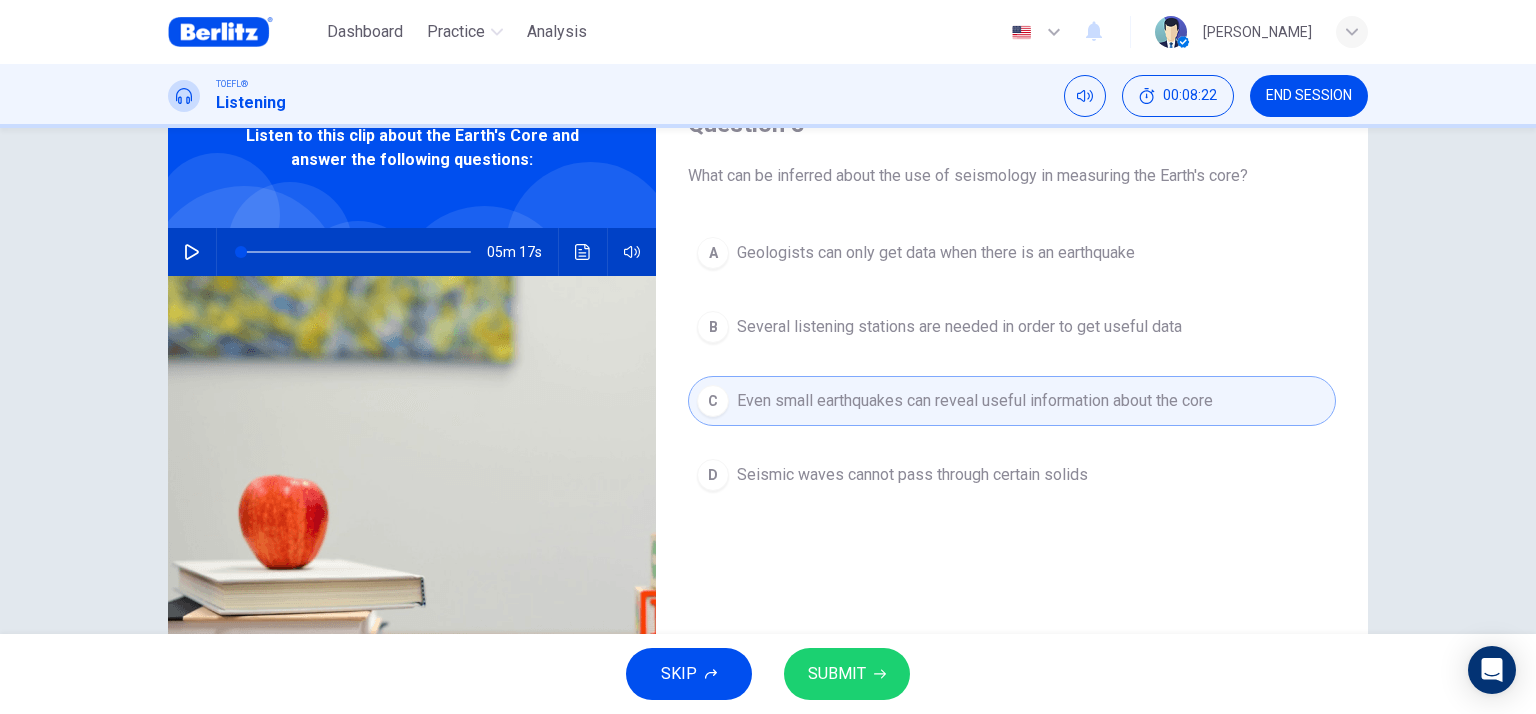click at bounding box center [356, 252] 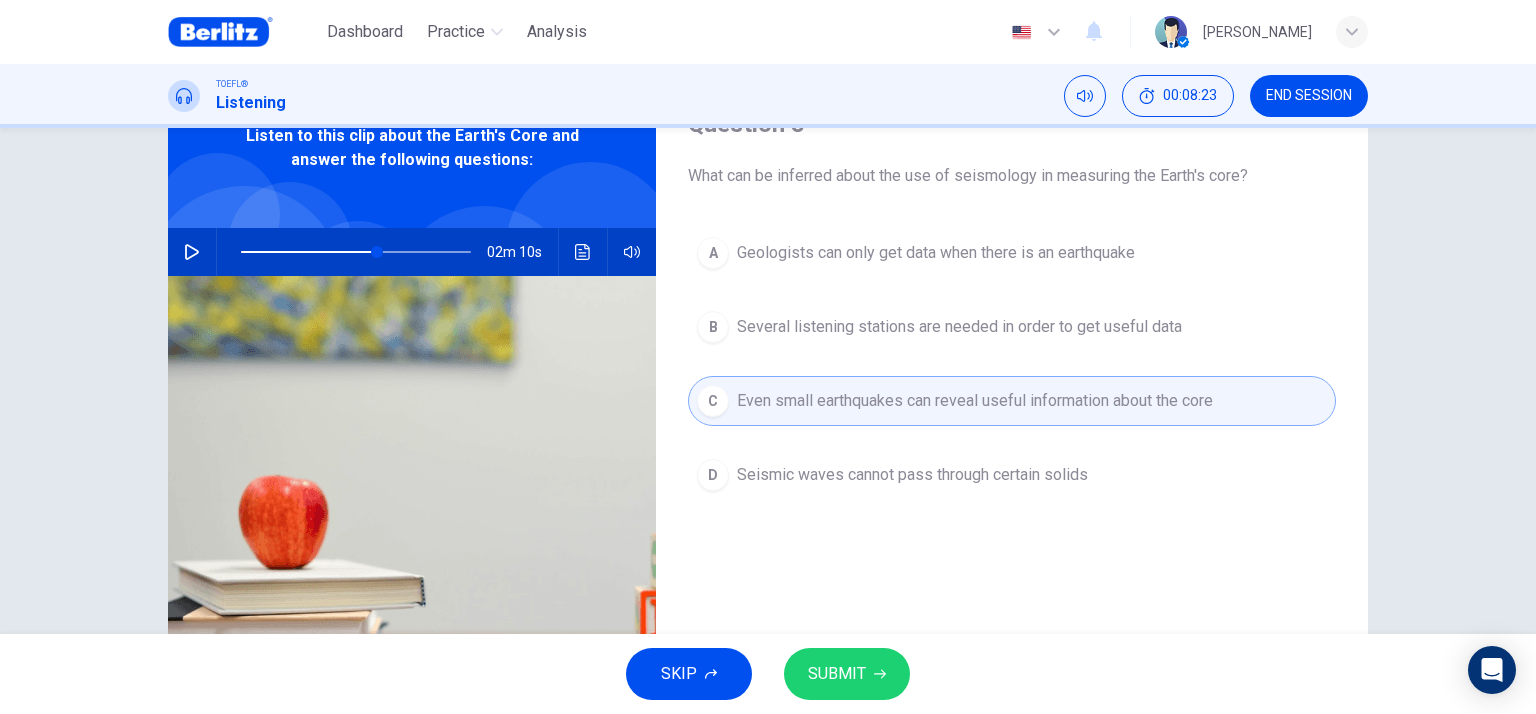 click on "02m 10s" at bounding box center [412, 252] 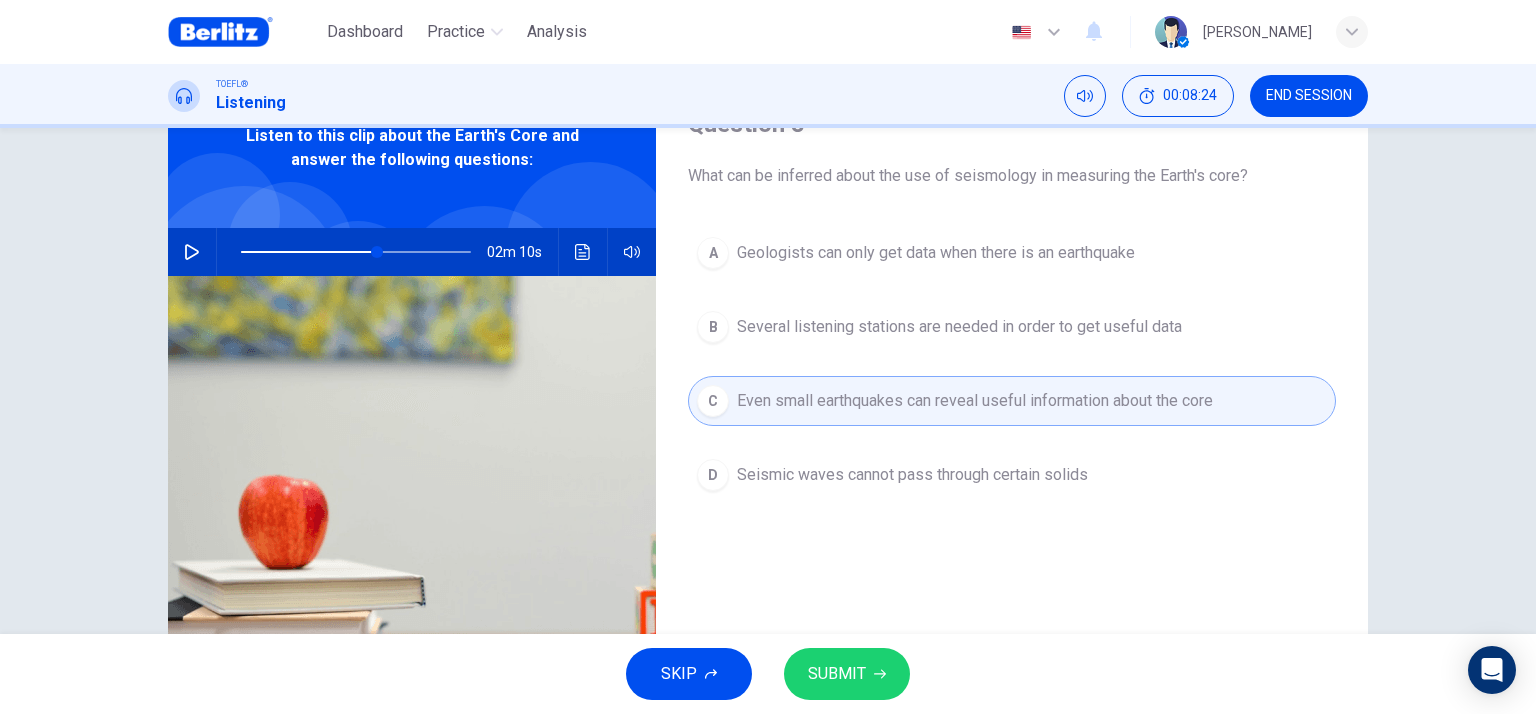 click 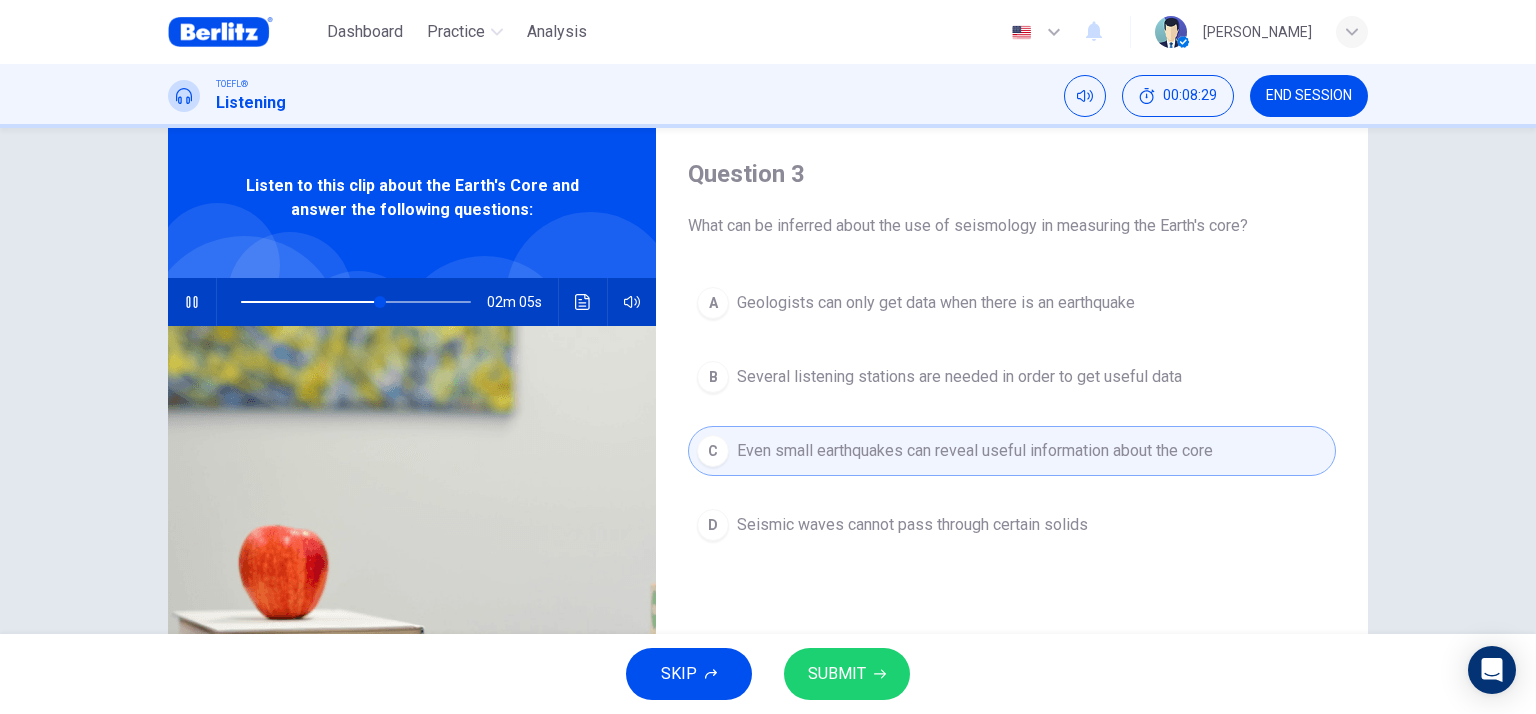 scroll, scrollTop: 100, scrollLeft: 0, axis: vertical 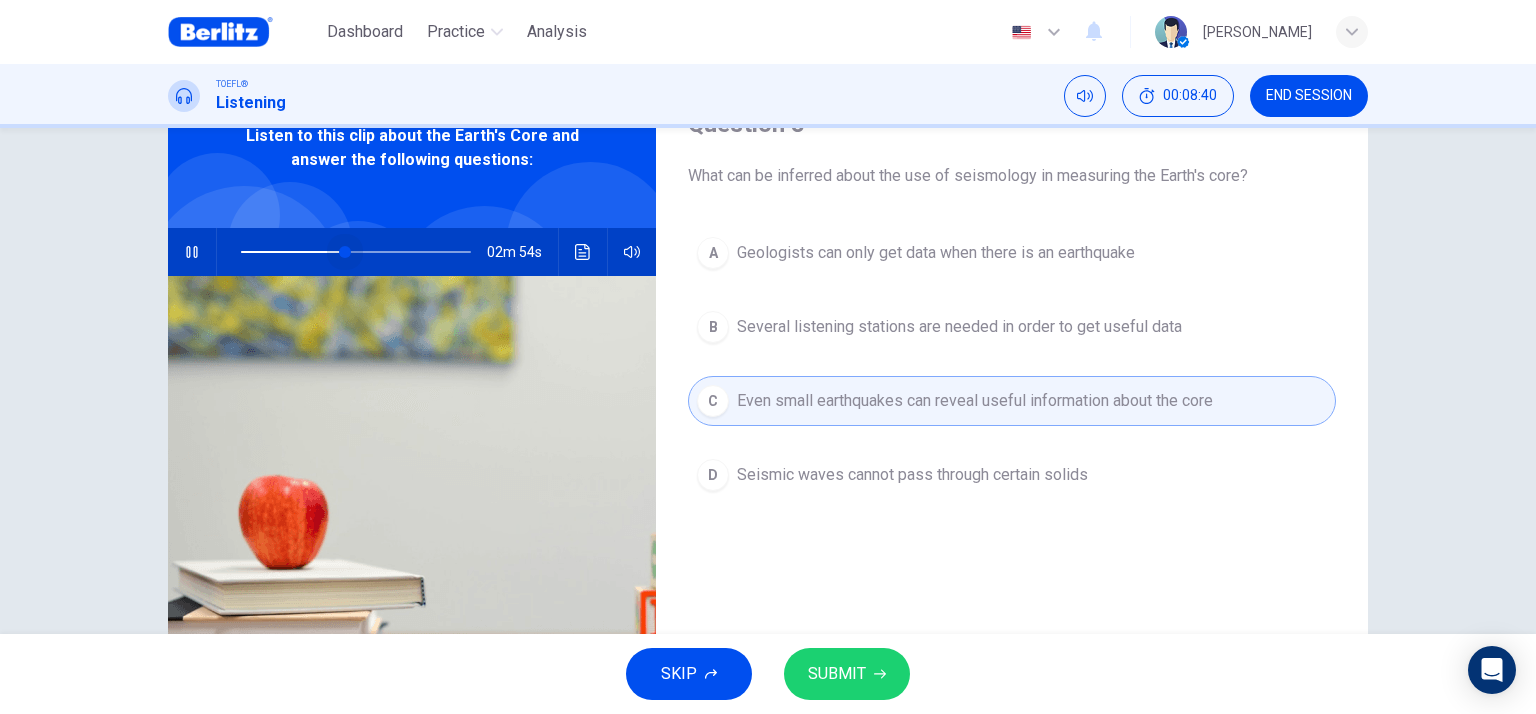 click at bounding box center [356, 252] 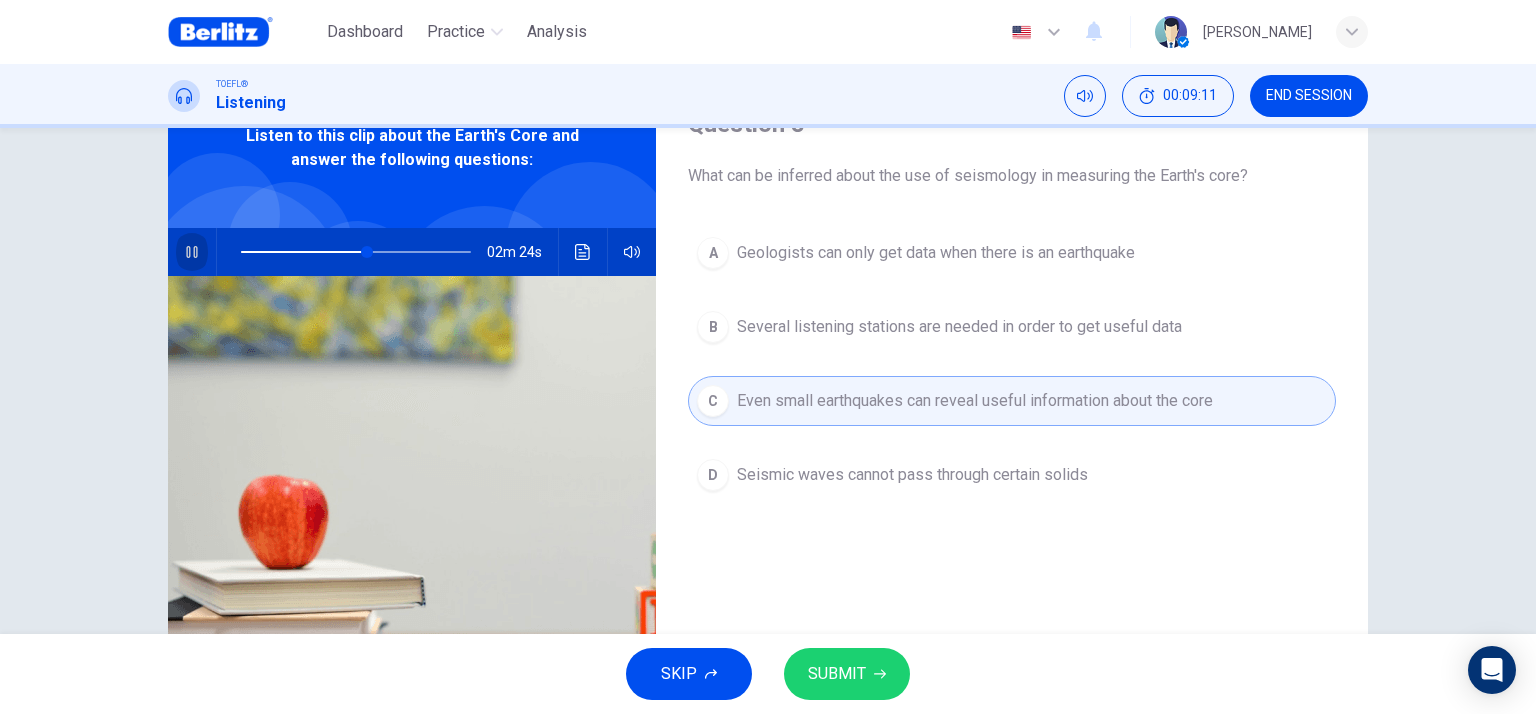 click 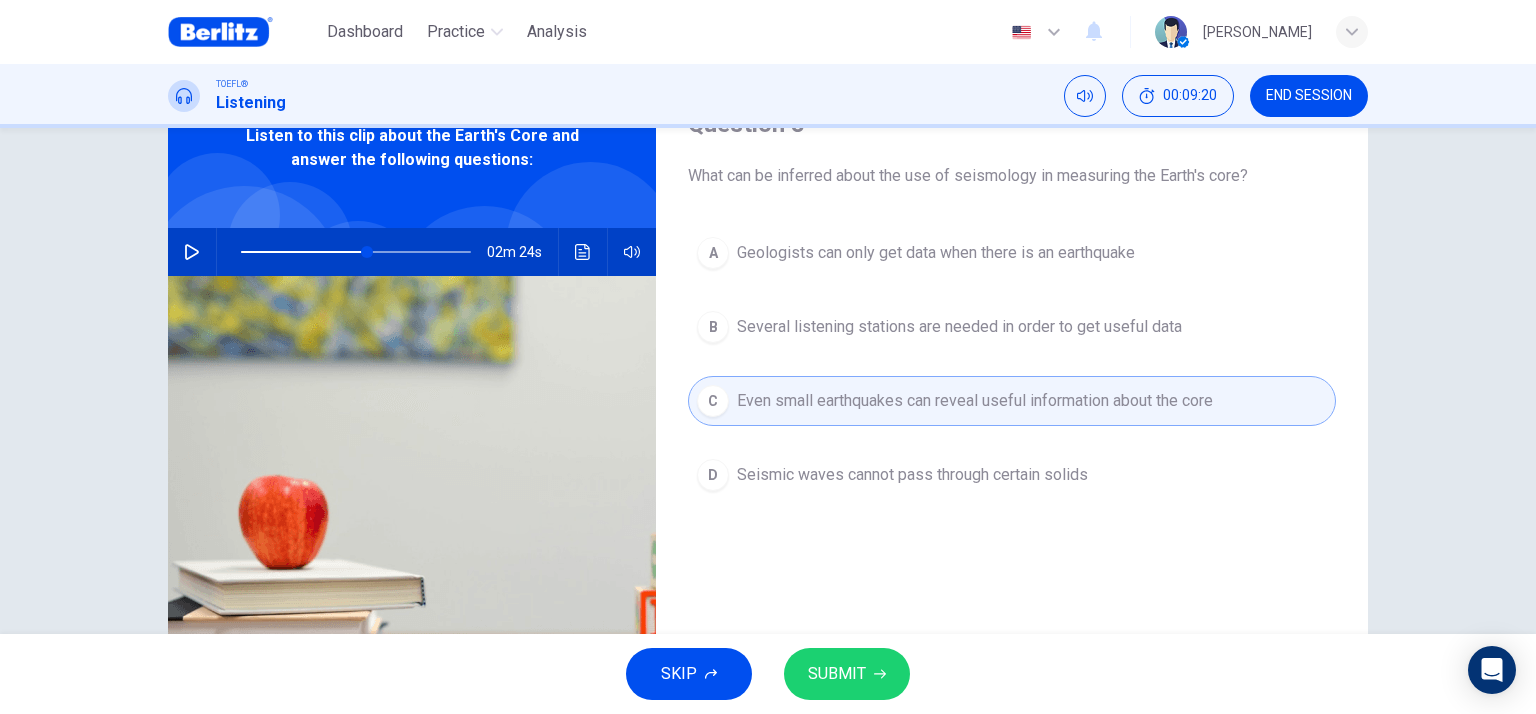 click on "SUBMIT" at bounding box center [847, 674] 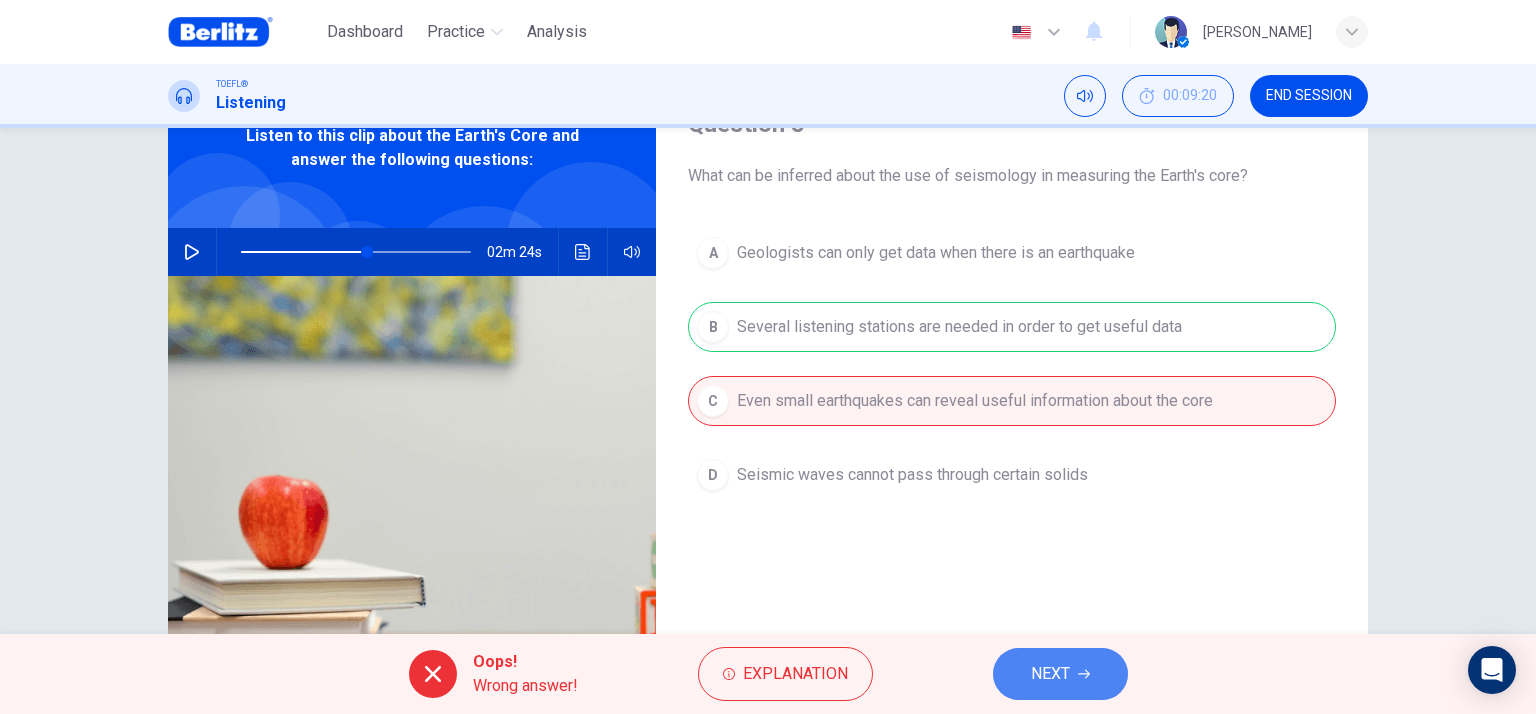click on "NEXT" at bounding box center [1060, 674] 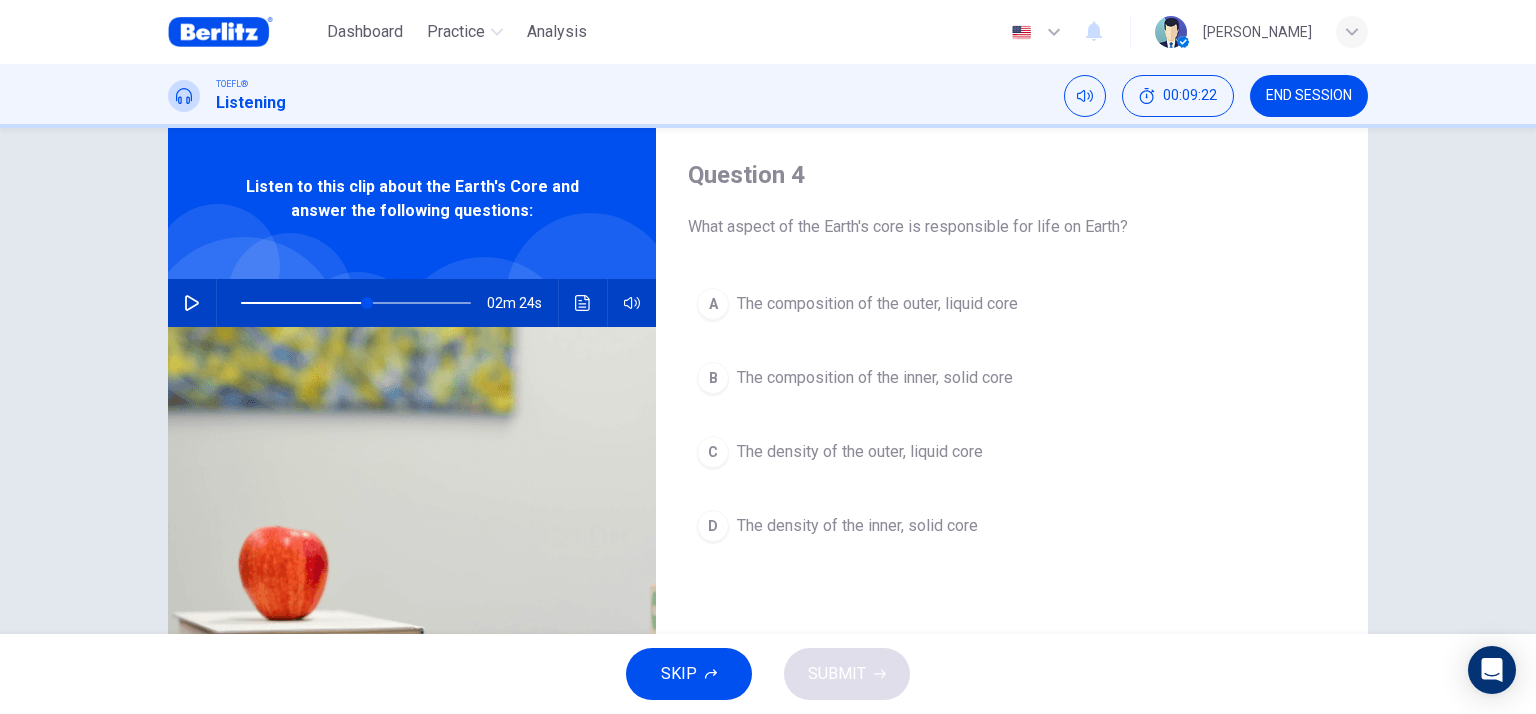 scroll, scrollTop: 0, scrollLeft: 0, axis: both 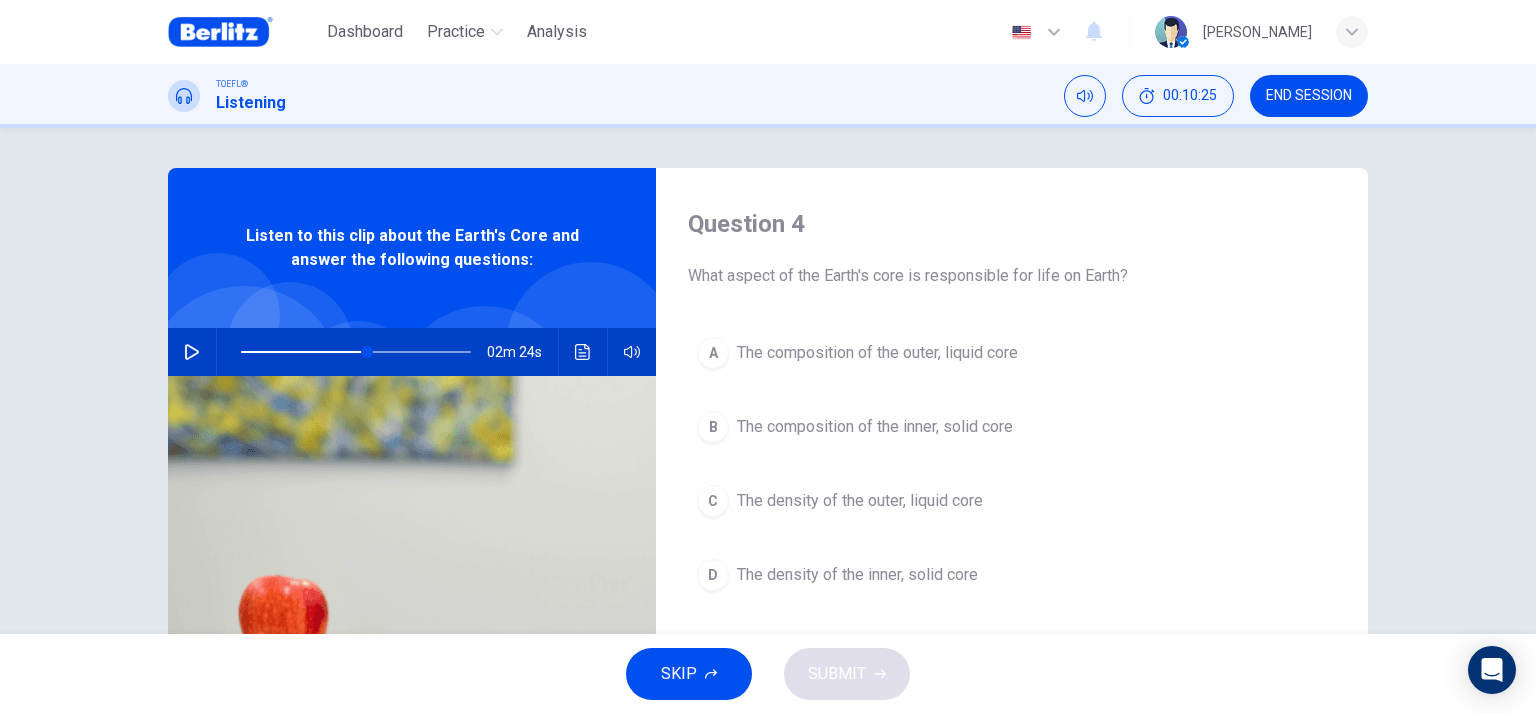 click 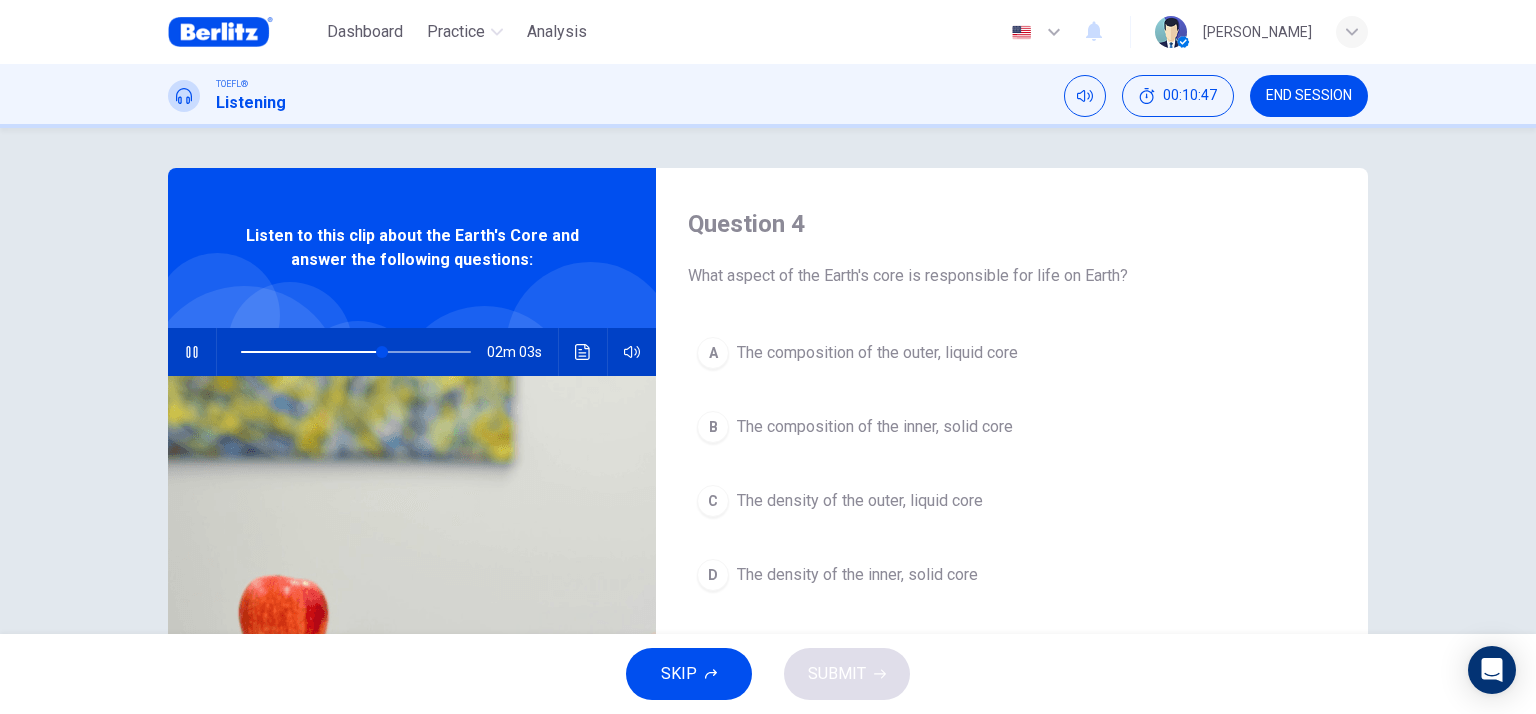 click on "The density of the outer, liquid core" at bounding box center (860, 501) 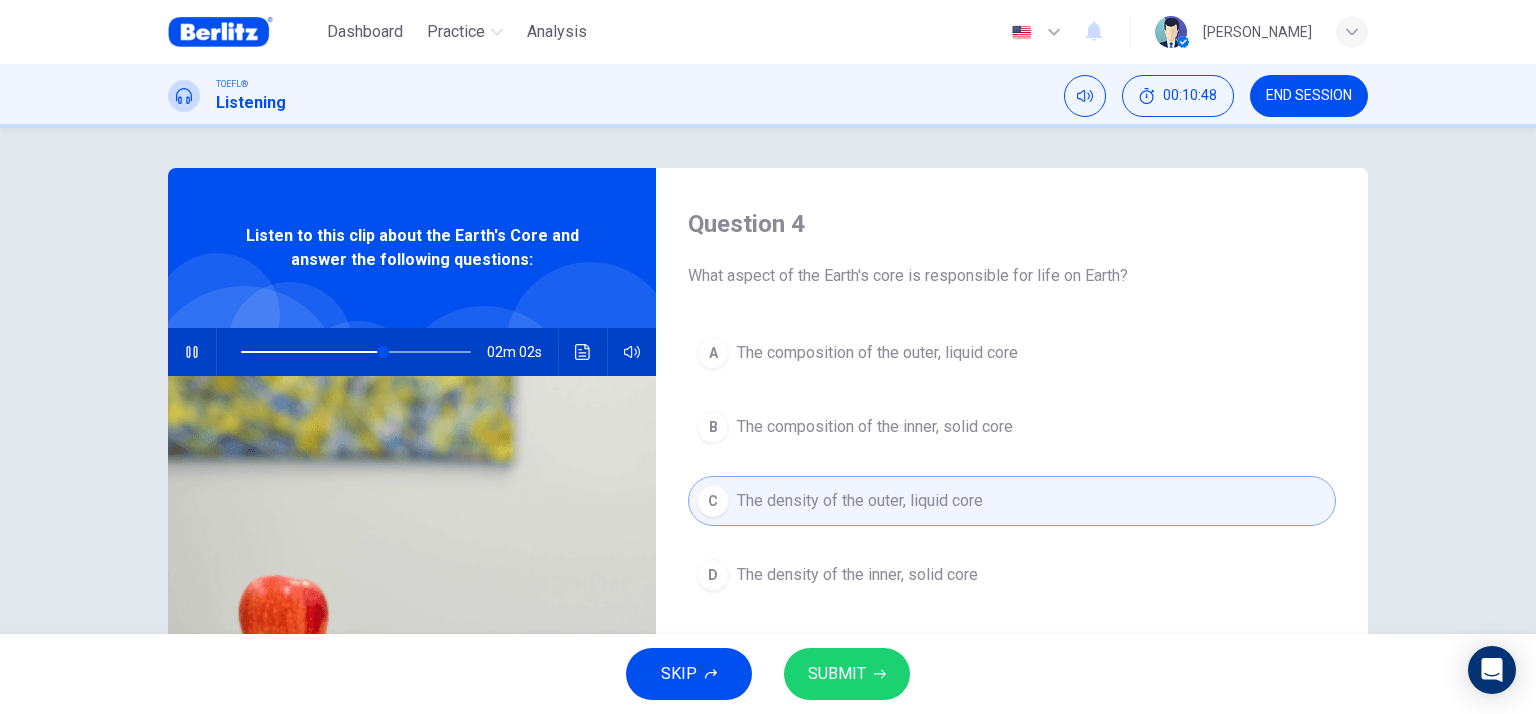 click on "SUBMIT" at bounding box center [837, 674] 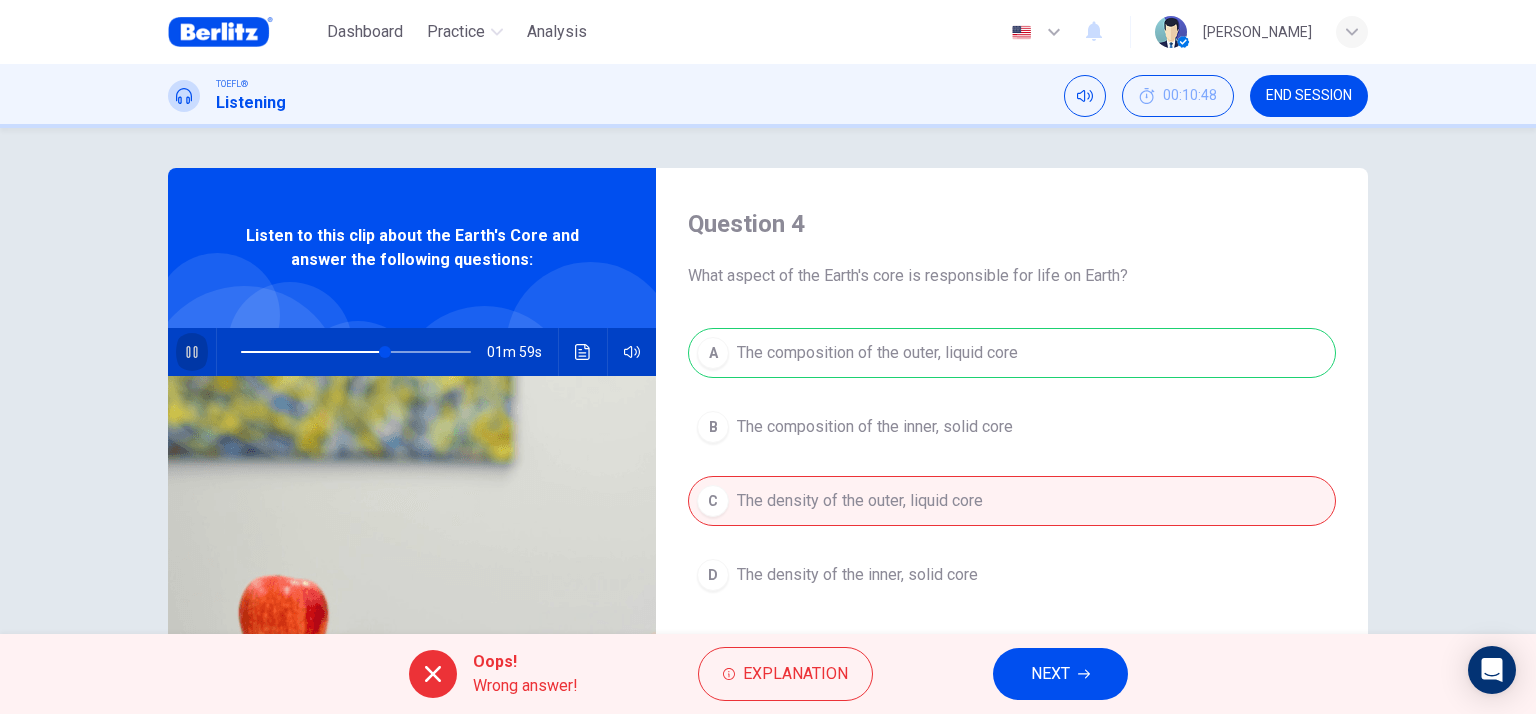 click at bounding box center [192, 352] 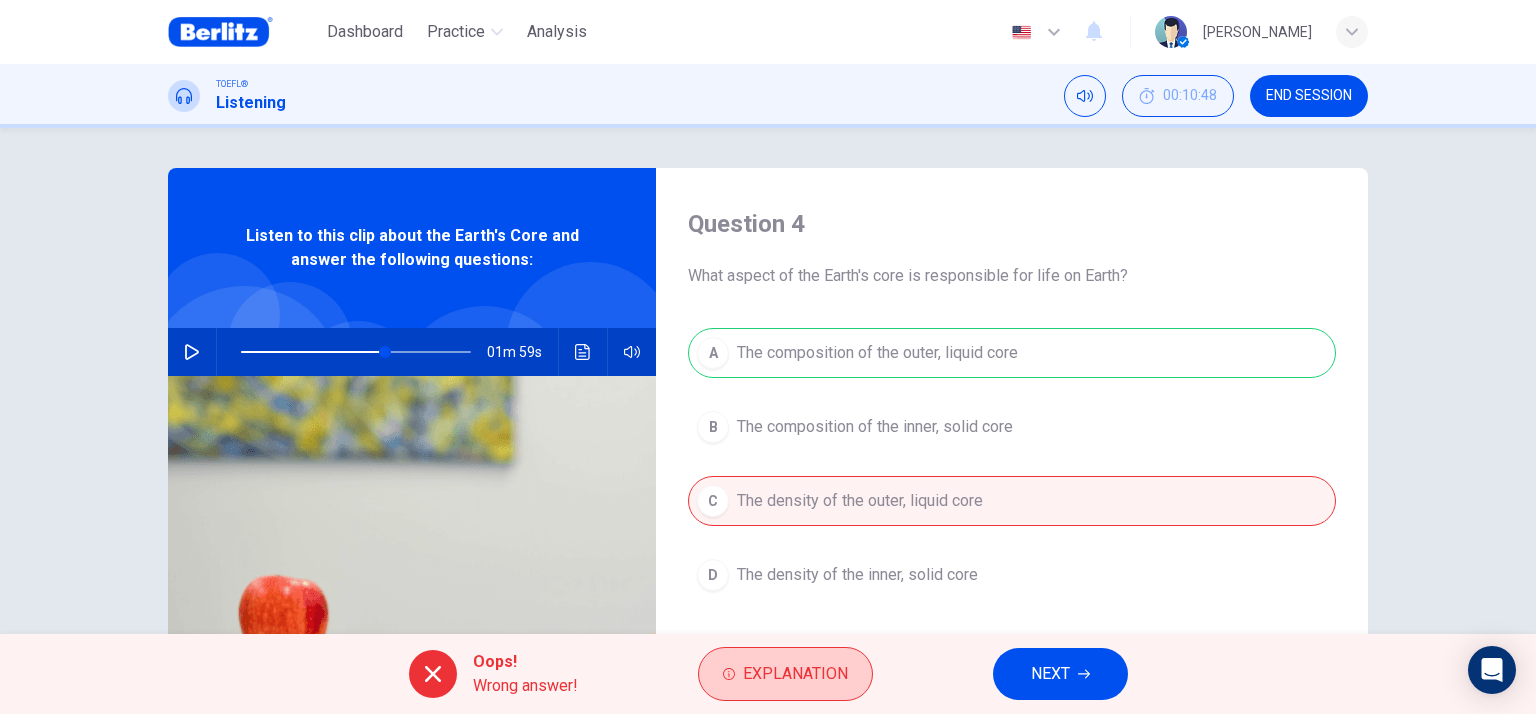 click on "Explanation" at bounding box center (785, 674) 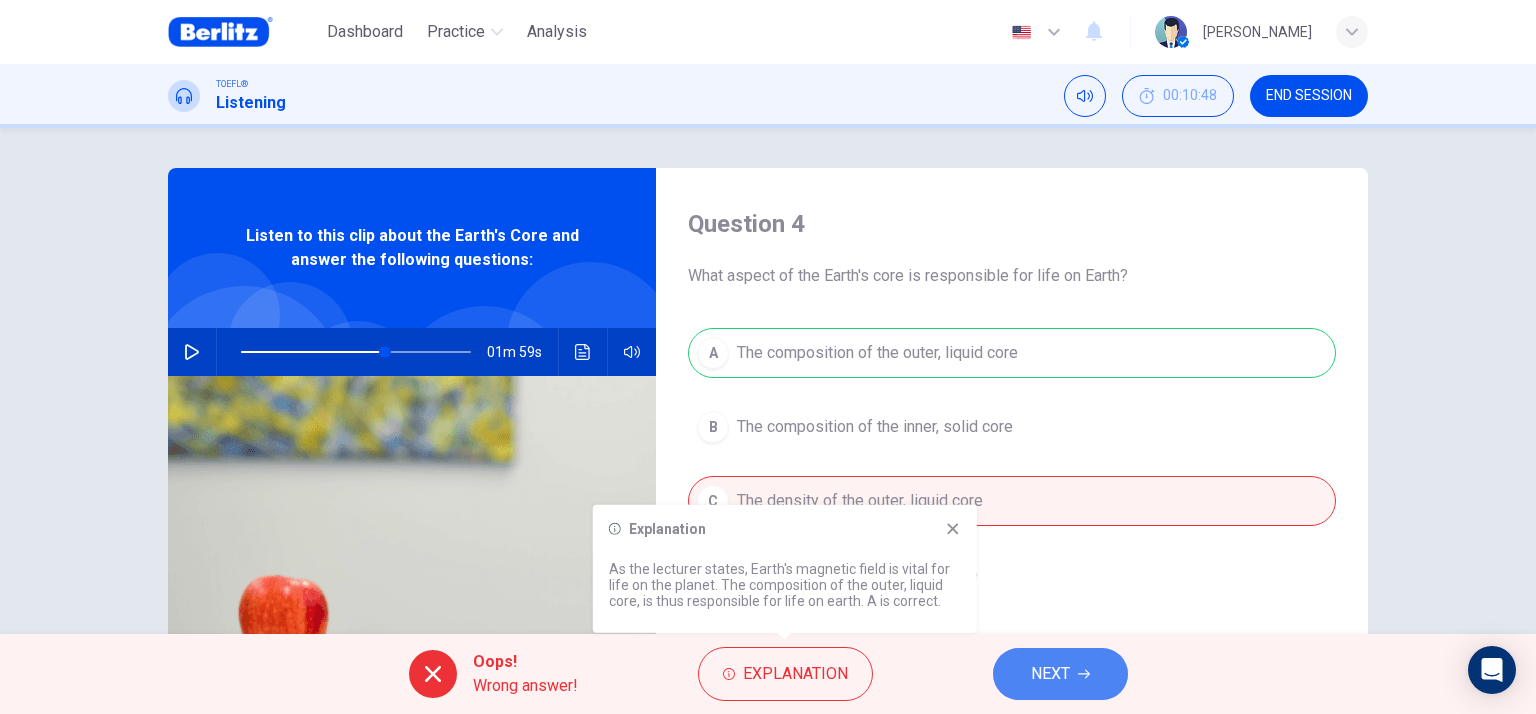 click on "NEXT" at bounding box center (1050, 674) 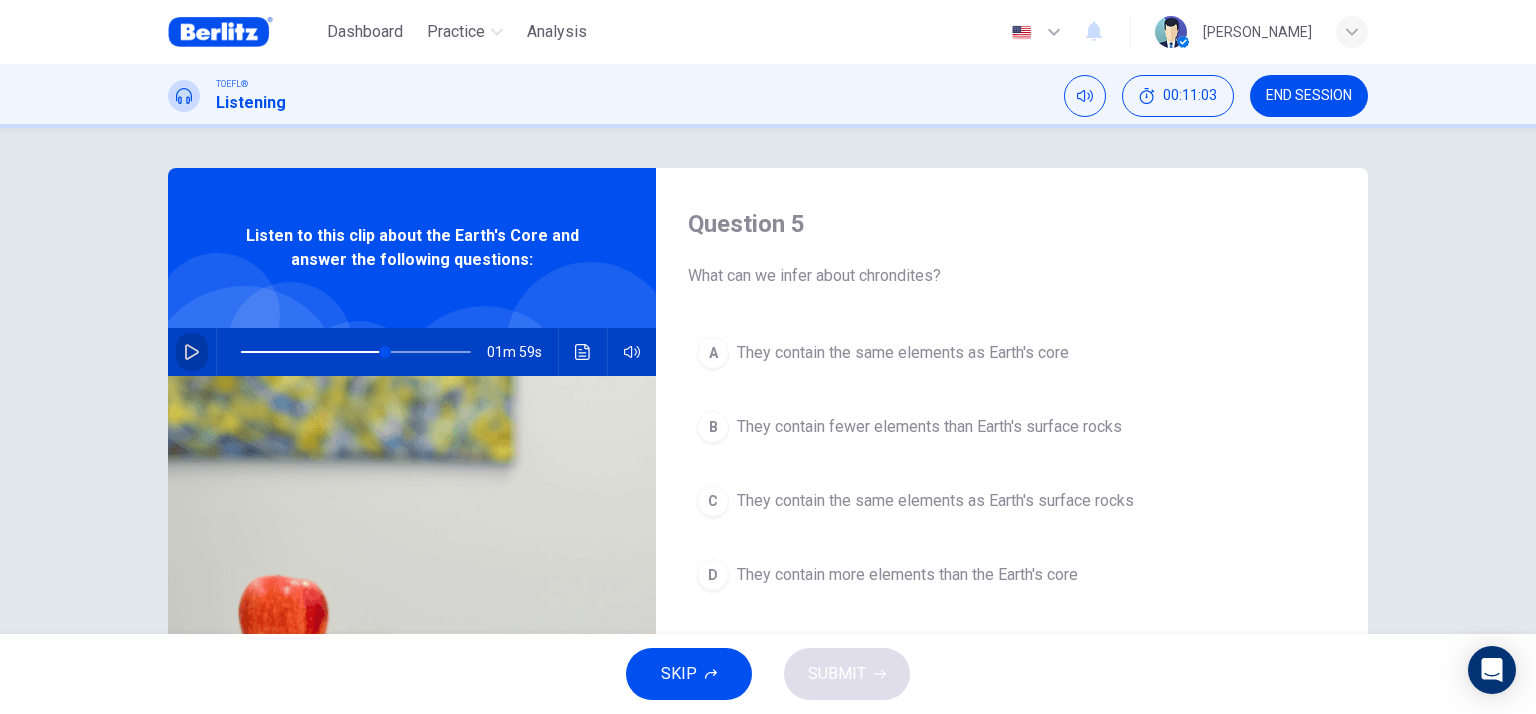 click at bounding box center [192, 352] 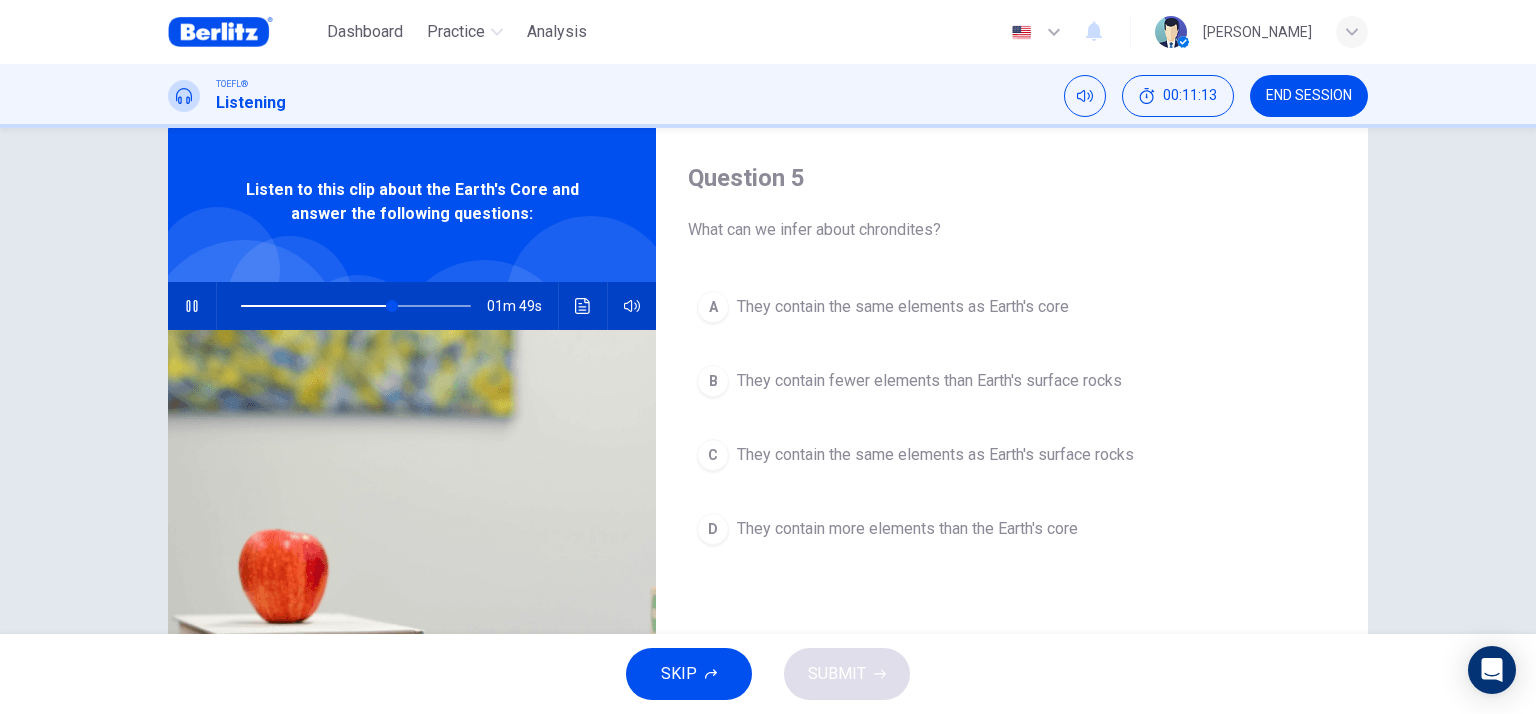 scroll, scrollTop: 0, scrollLeft: 0, axis: both 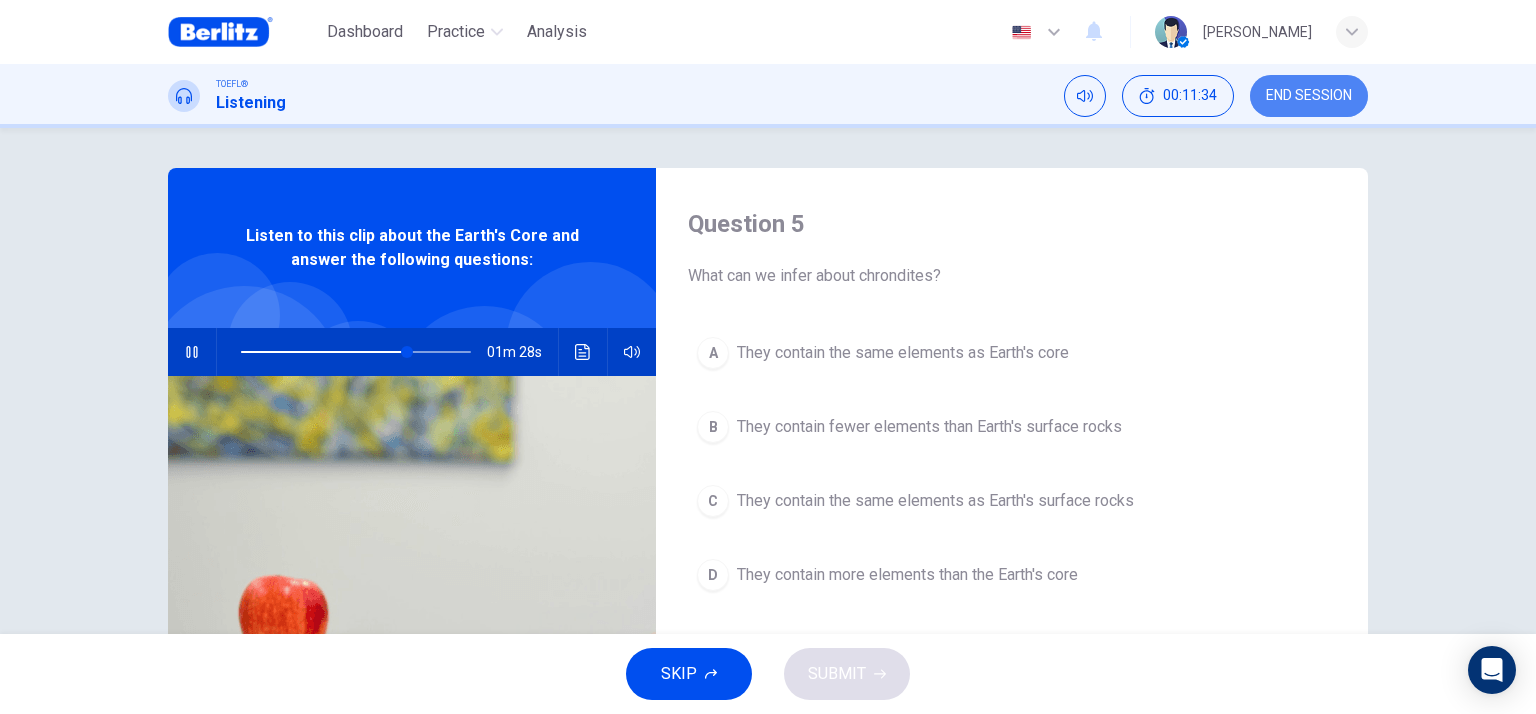 type on "**" 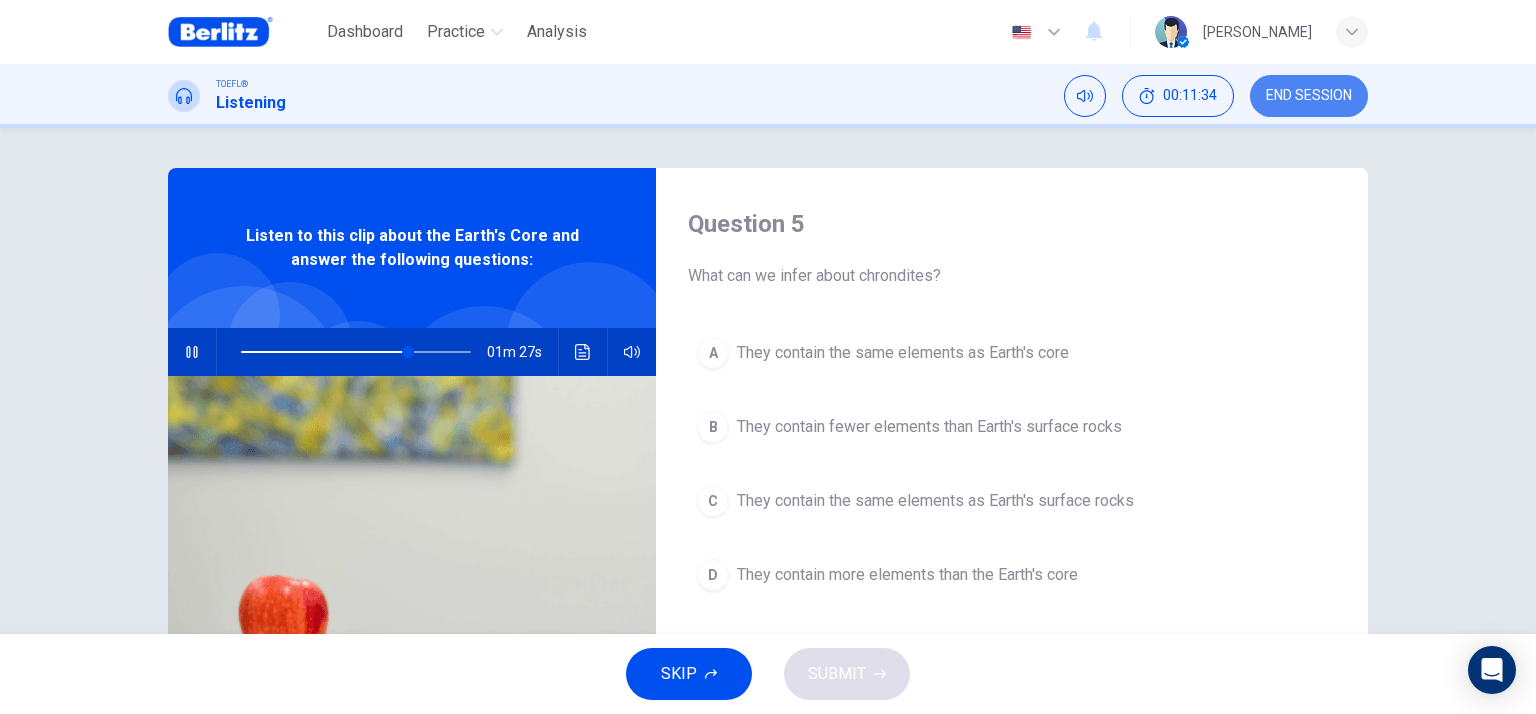 click on "END SESSION" at bounding box center [1309, 96] 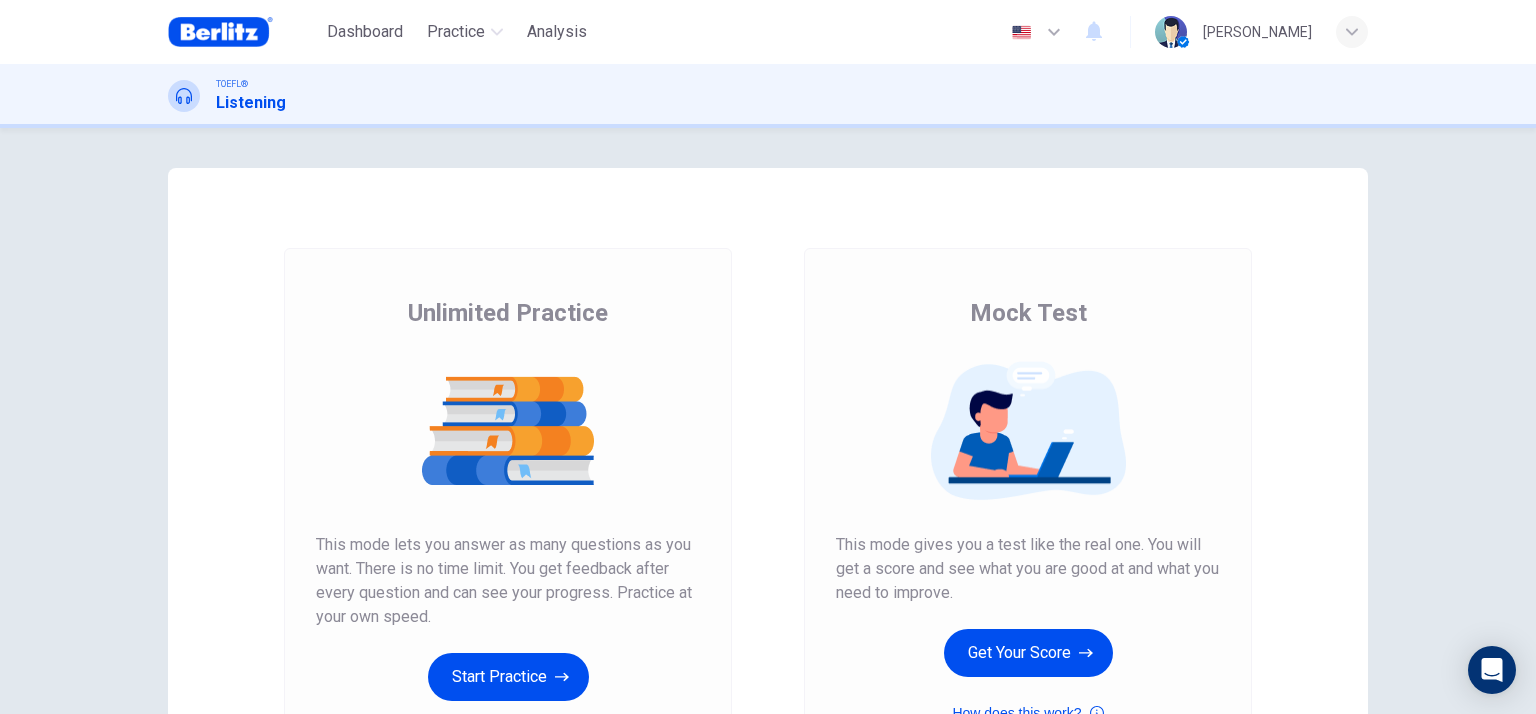 scroll, scrollTop: 0, scrollLeft: 0, axis: both 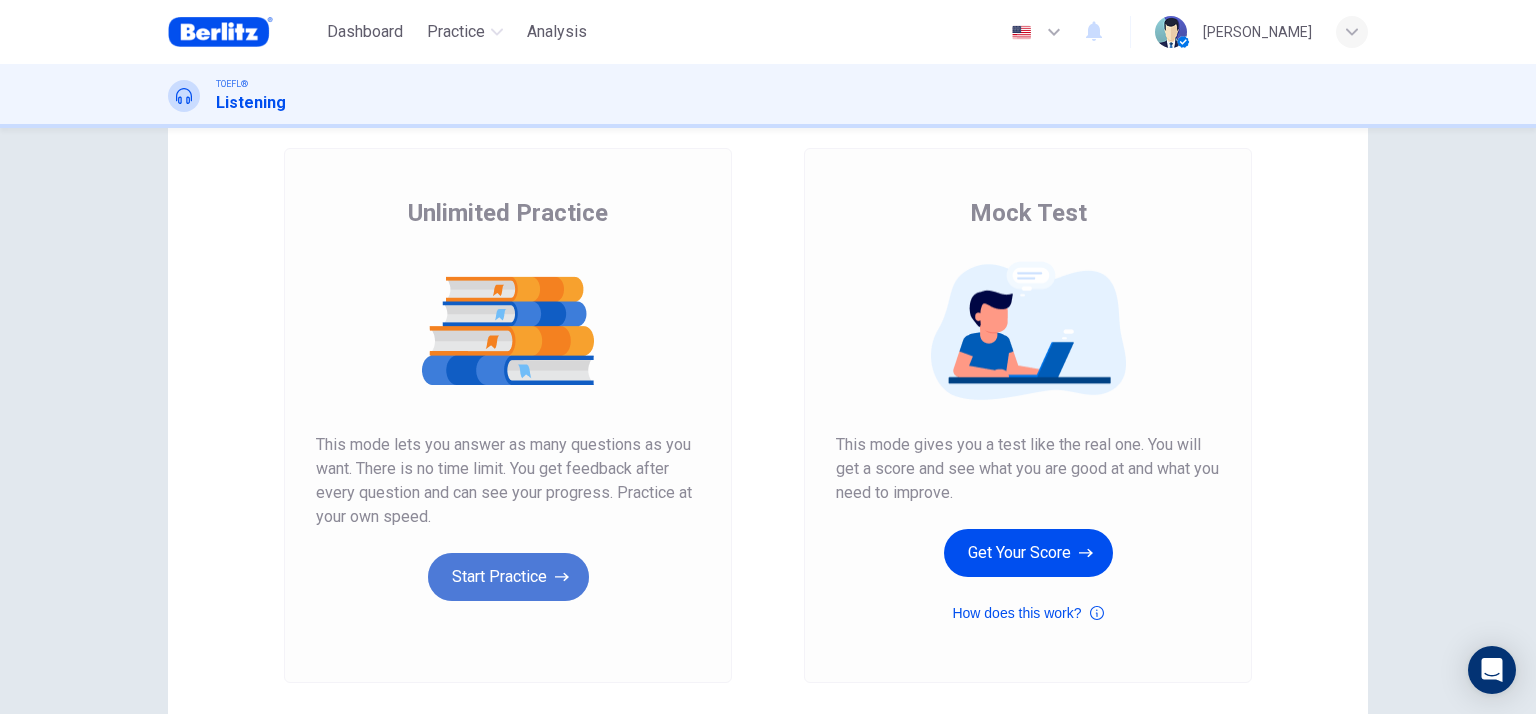 click on "Start Practice" at bounding box center [508, 577] 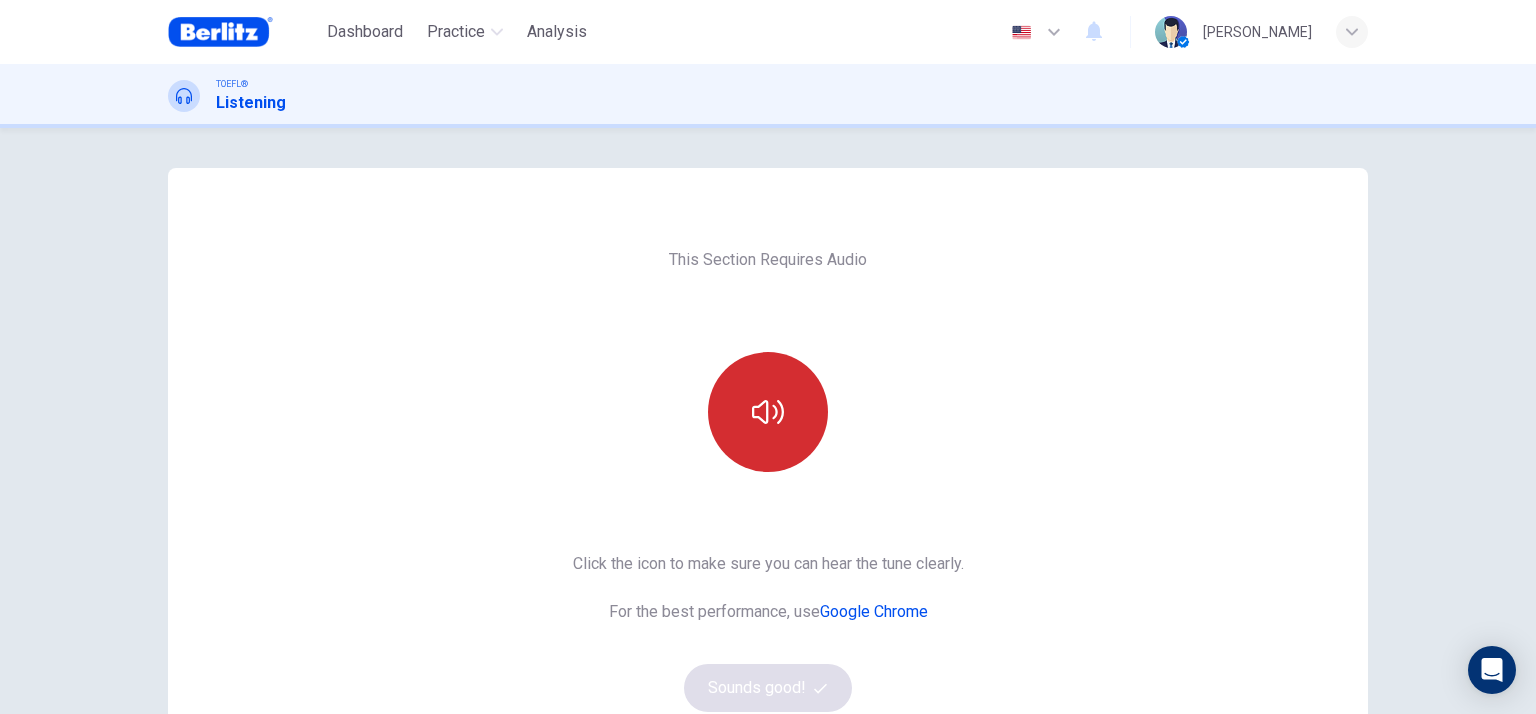 click at bounding box center (768, 412) 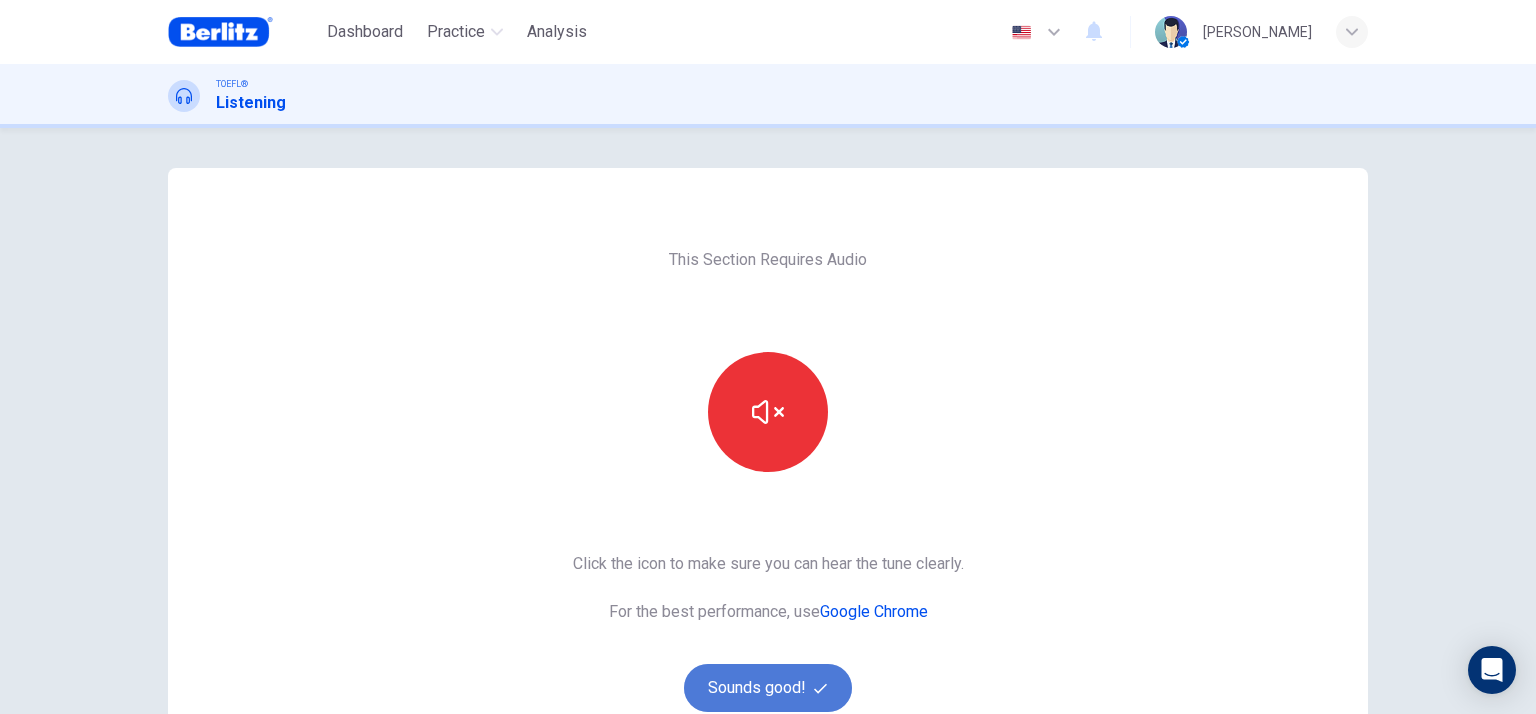 click on "Sounds good!" at bounding box center (768, 688) 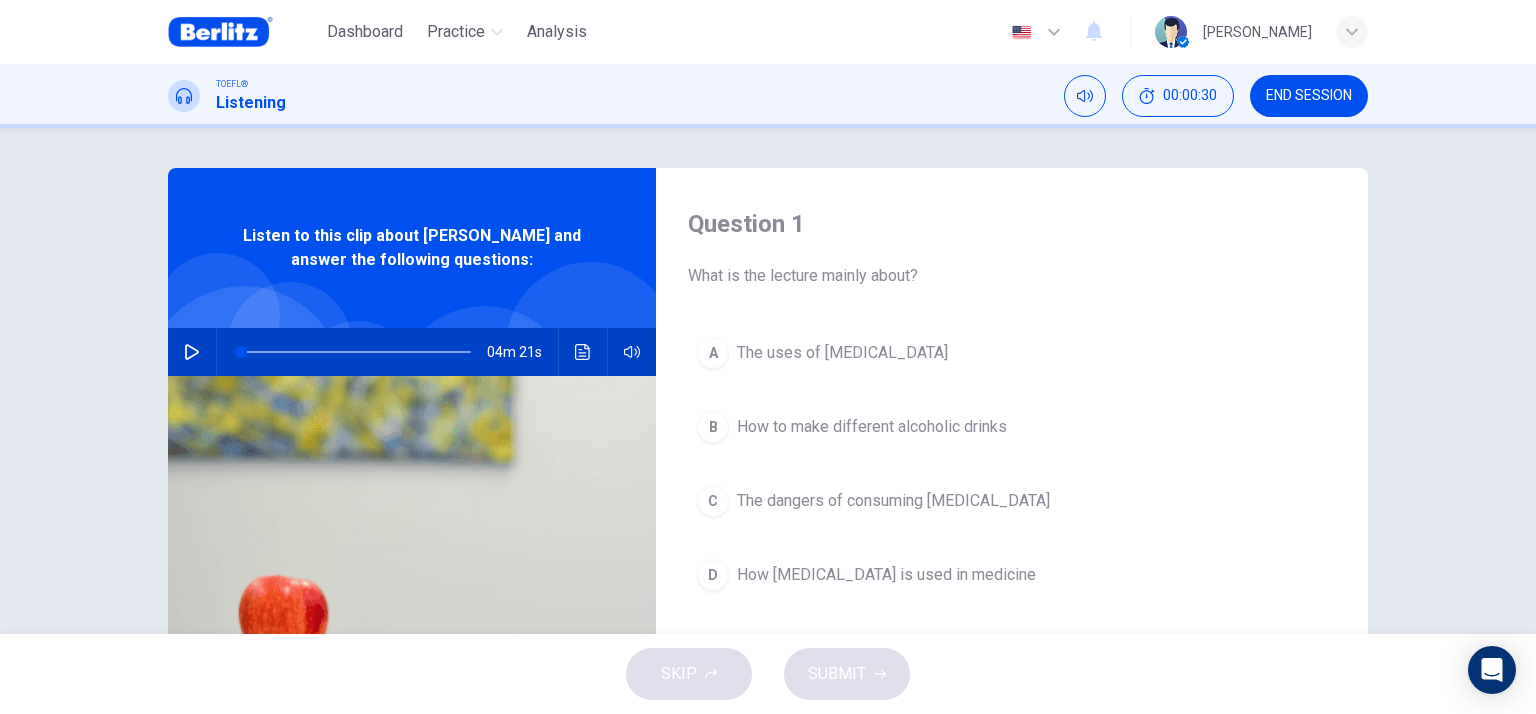 click 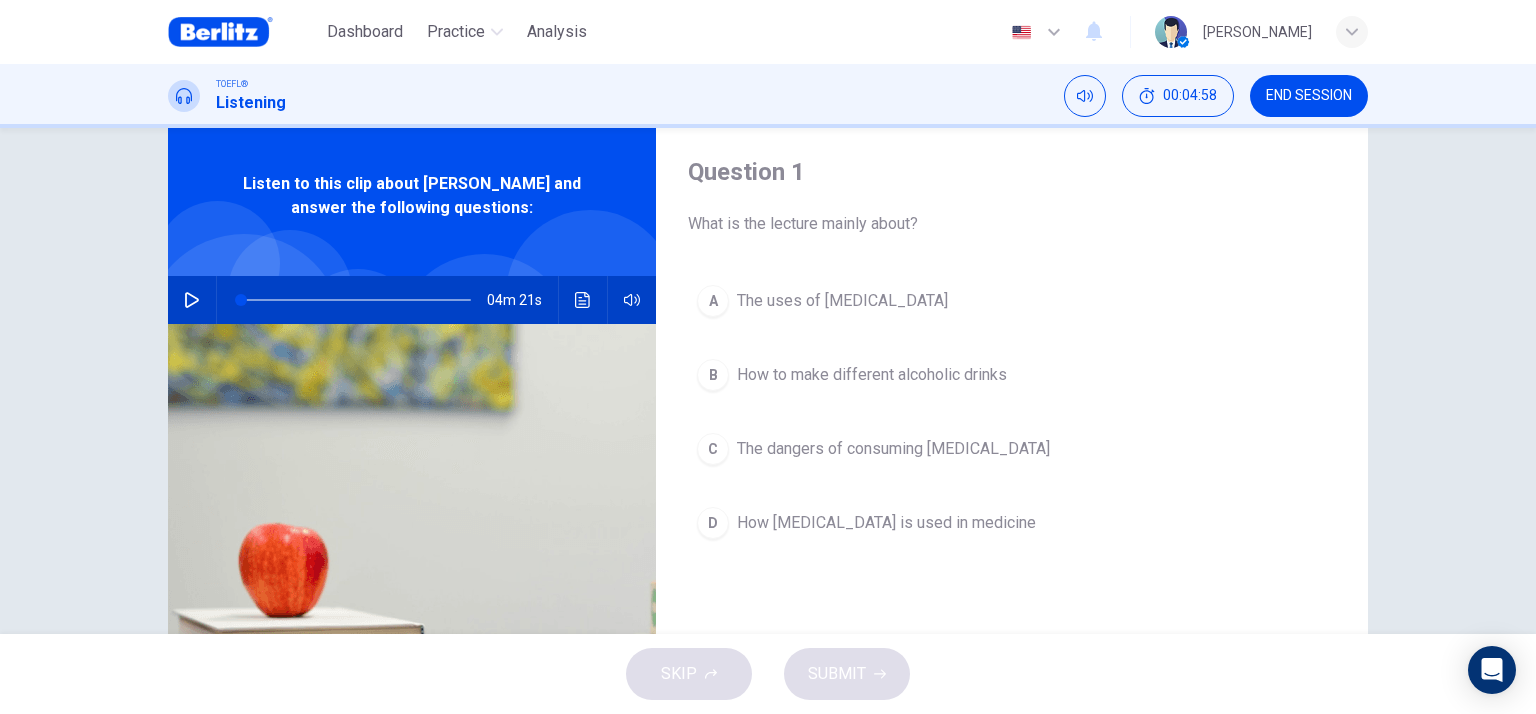 scroll, scrollTop: 100, scrollLeft: 0, axis: vertical 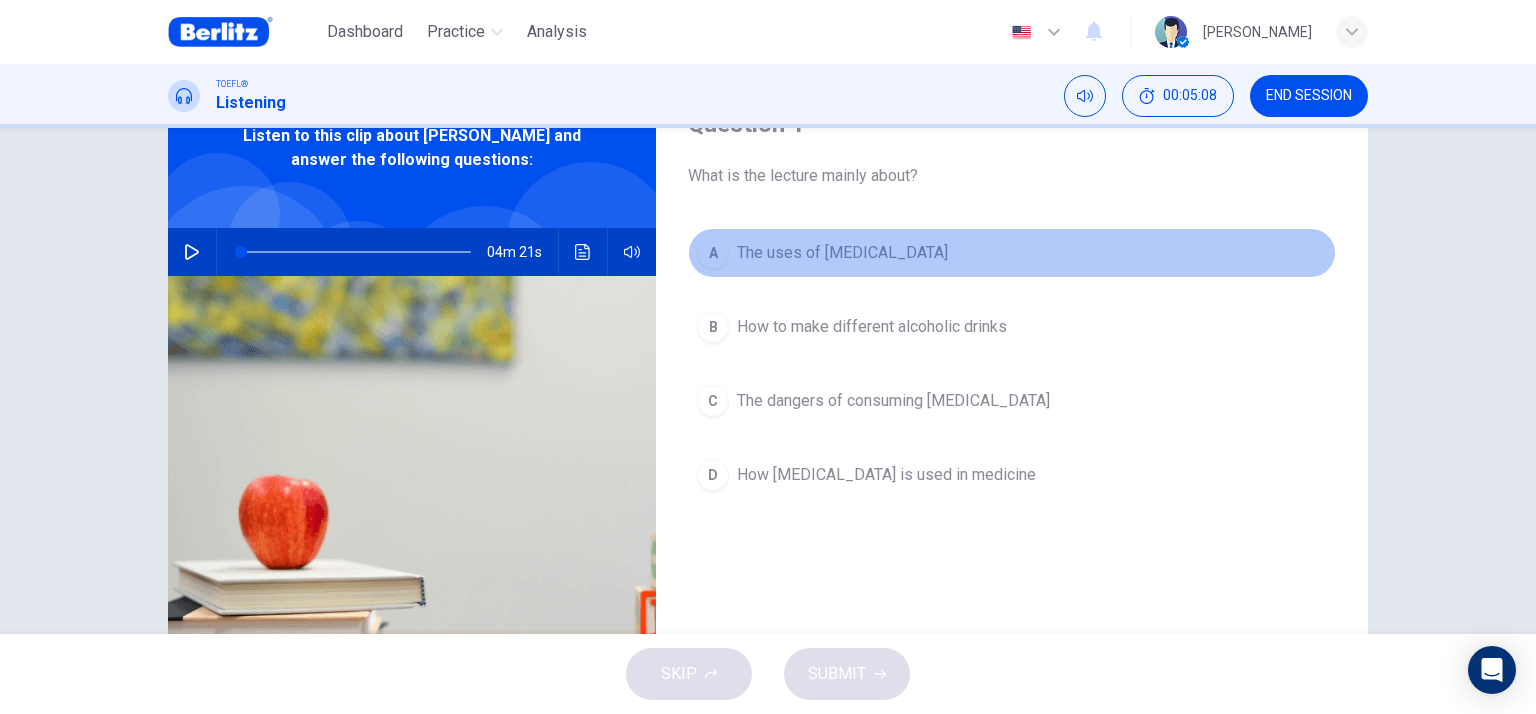 click on "A The uses of [MEDICAL_DATA]" at bounding box center [1012, 253] 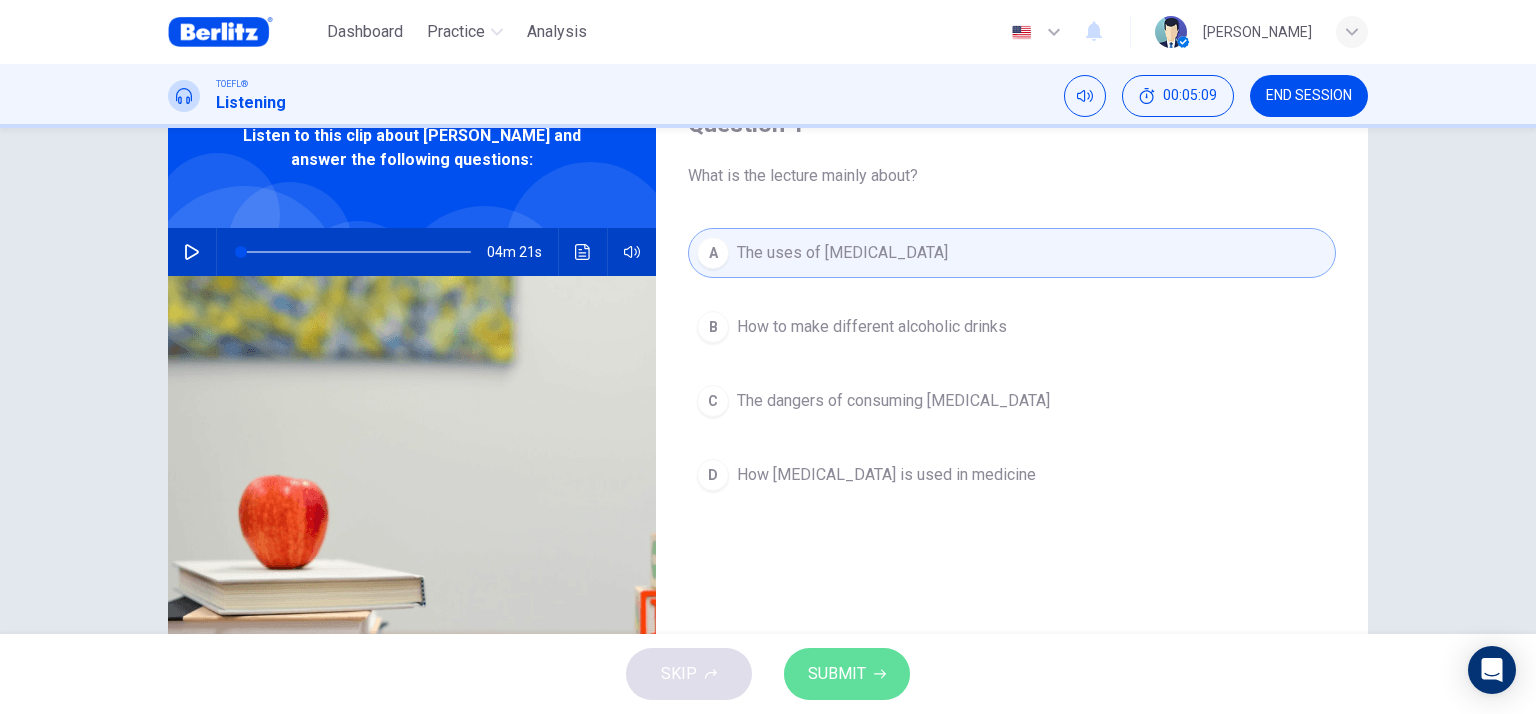 drag, startPoint x: 860, startPoint y: 662, endPoint x: 848, endPoint y: 659, distance: 12.369317 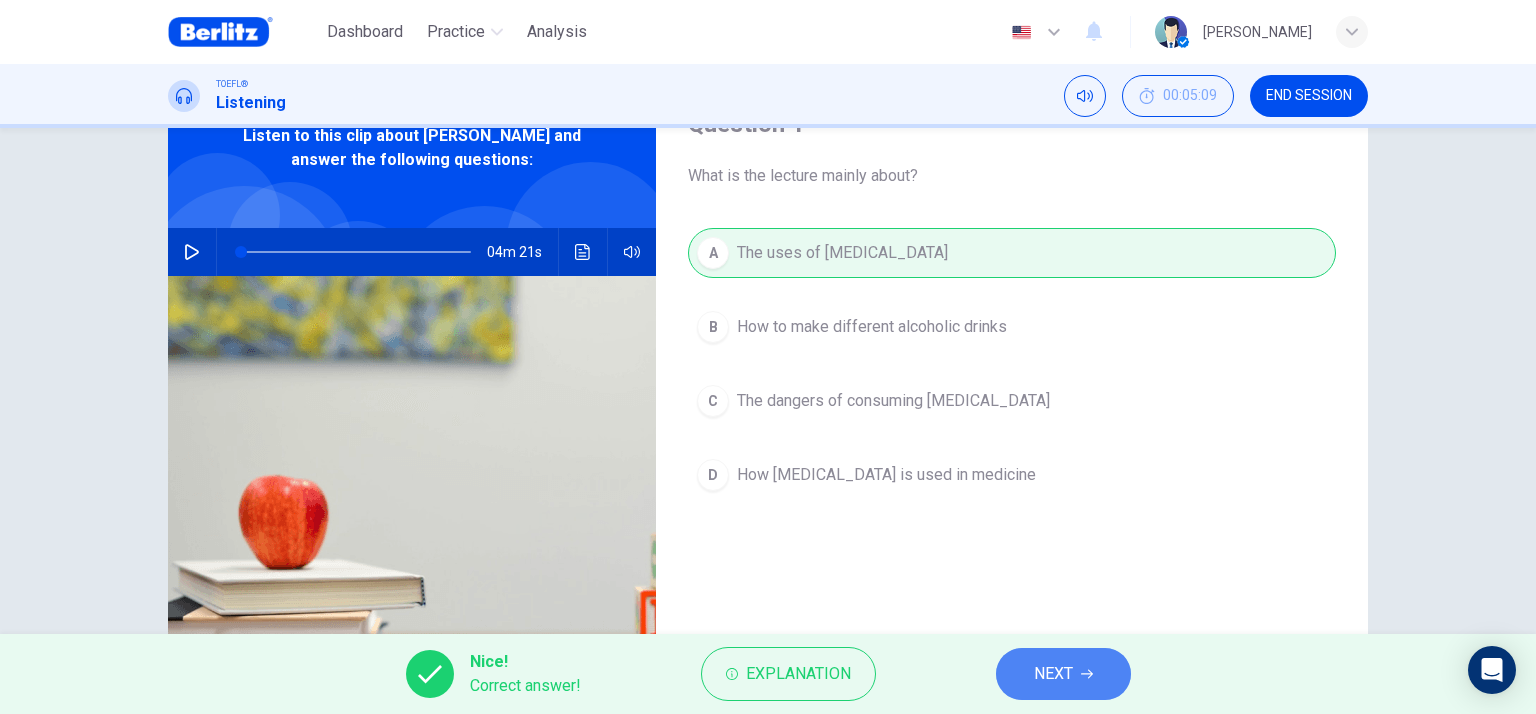 click on "NEXT" at bounding box center (1063, 674) 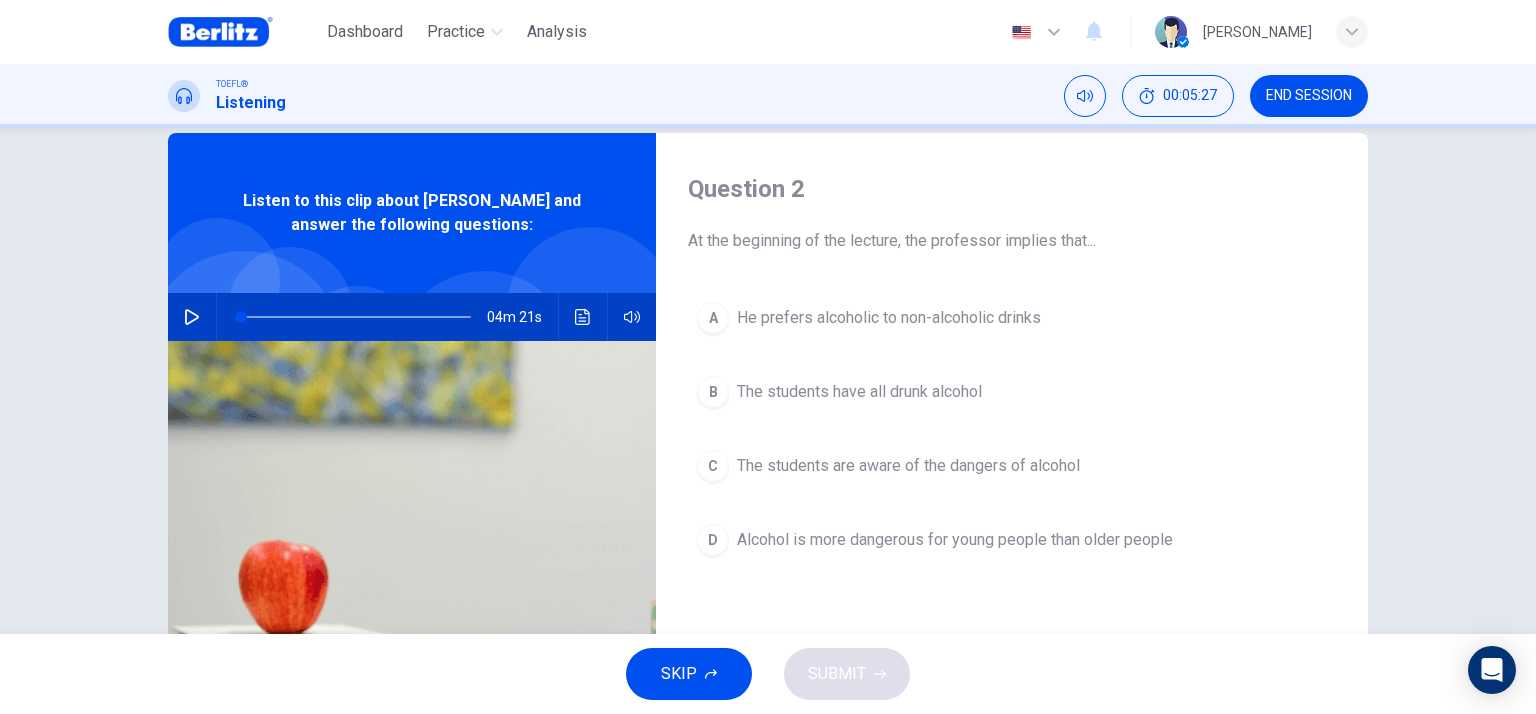 scroll, scrollTop: 0, scrollLeft: 0, axis: both 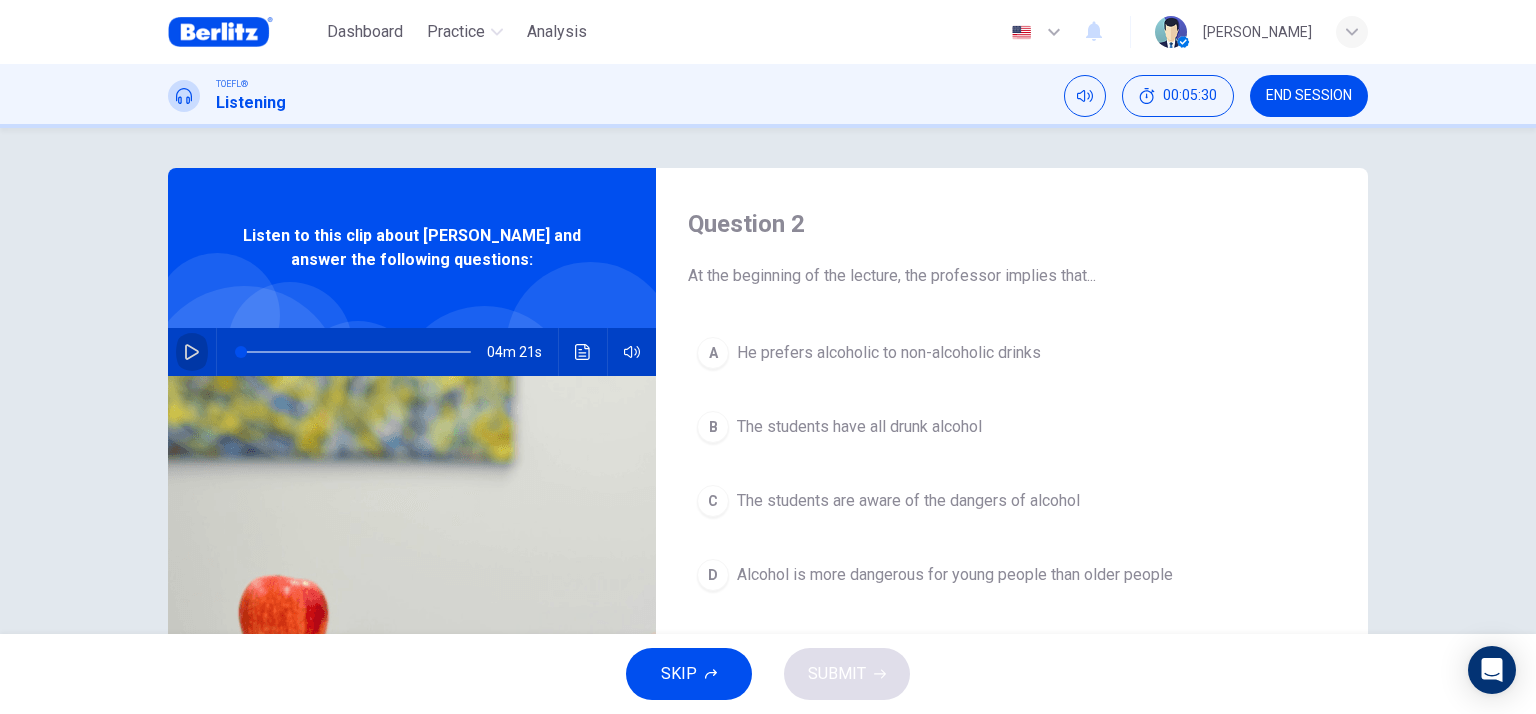 click 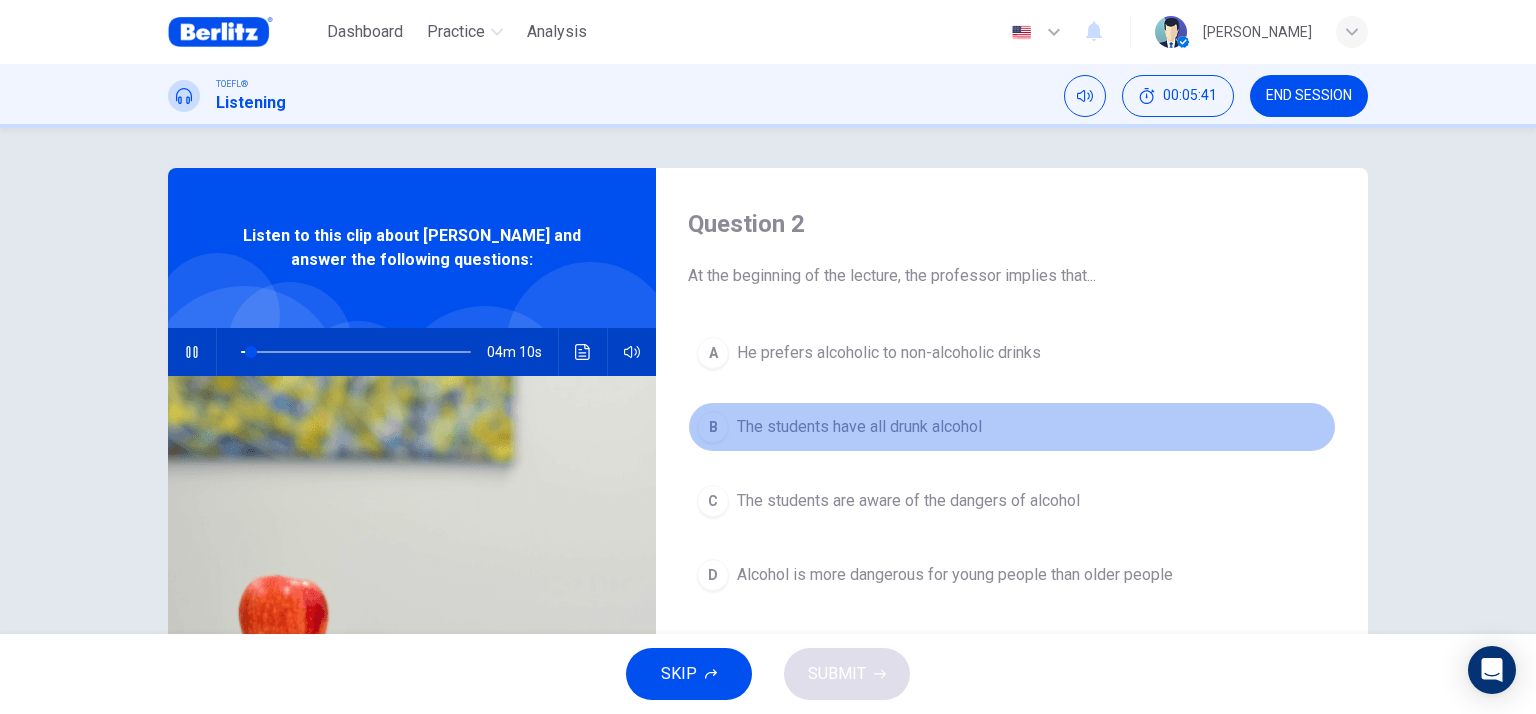 click on "The students have all drunk alcohol" at bounding box center (859, 427) 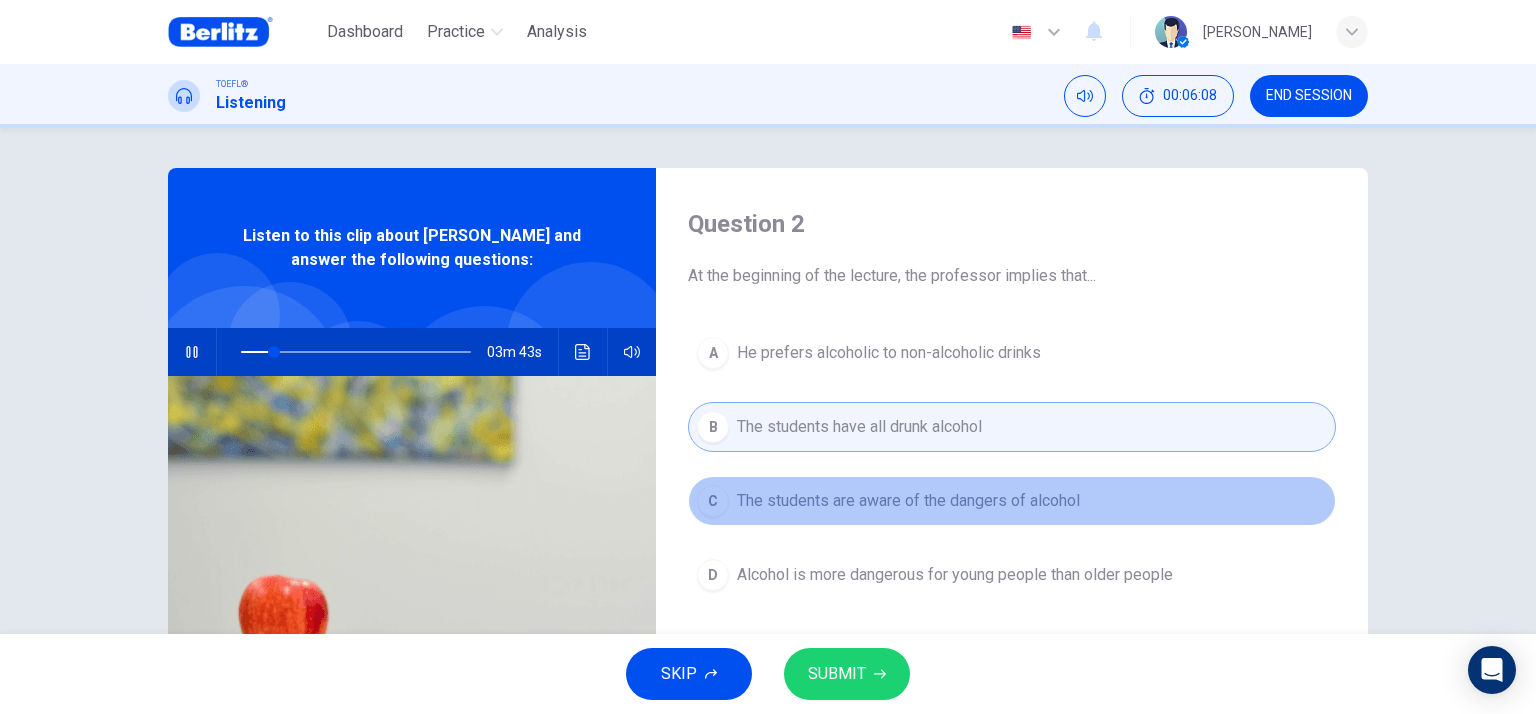 click on "The students are aware of the dangers of alcohol" at bounding box center (908, 501) 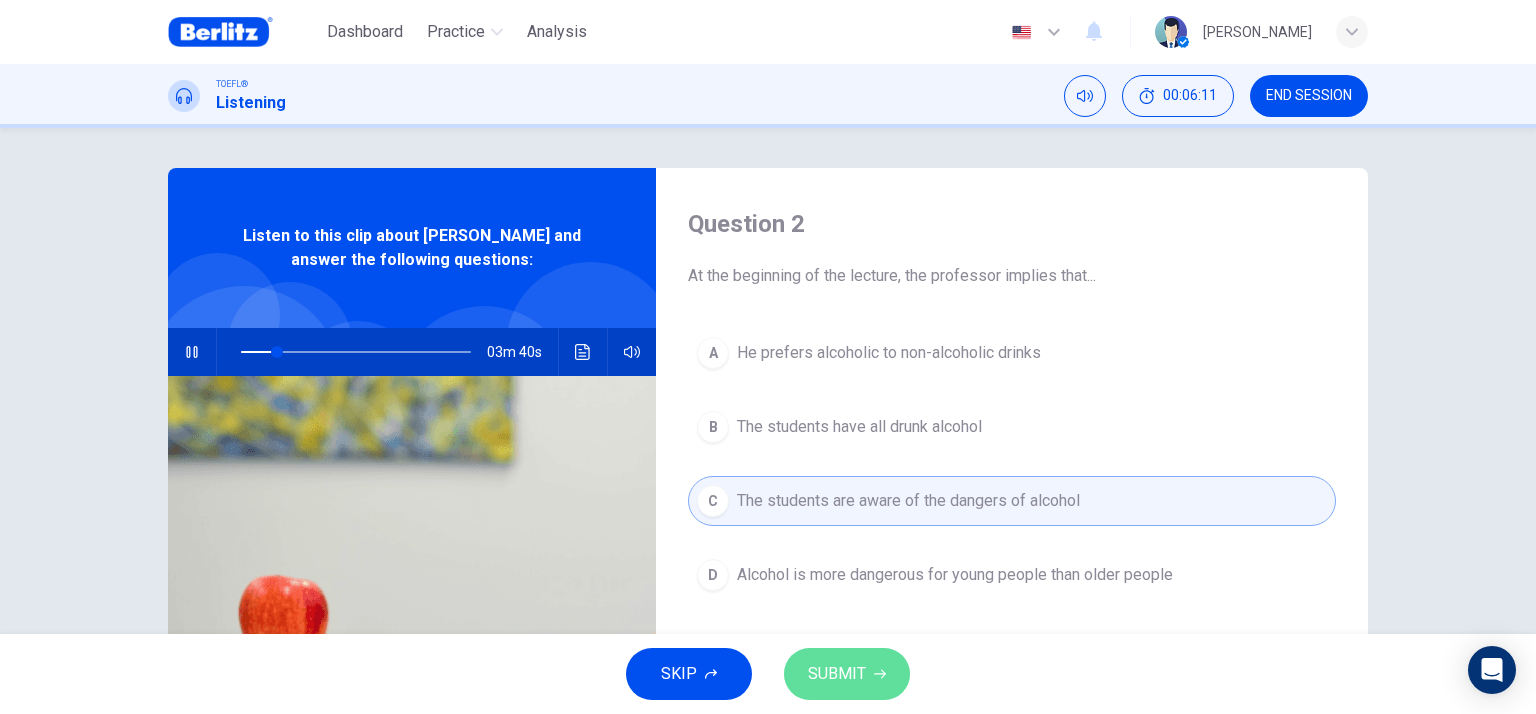 click on "SUBMIT" at bounding box center (847, 674) 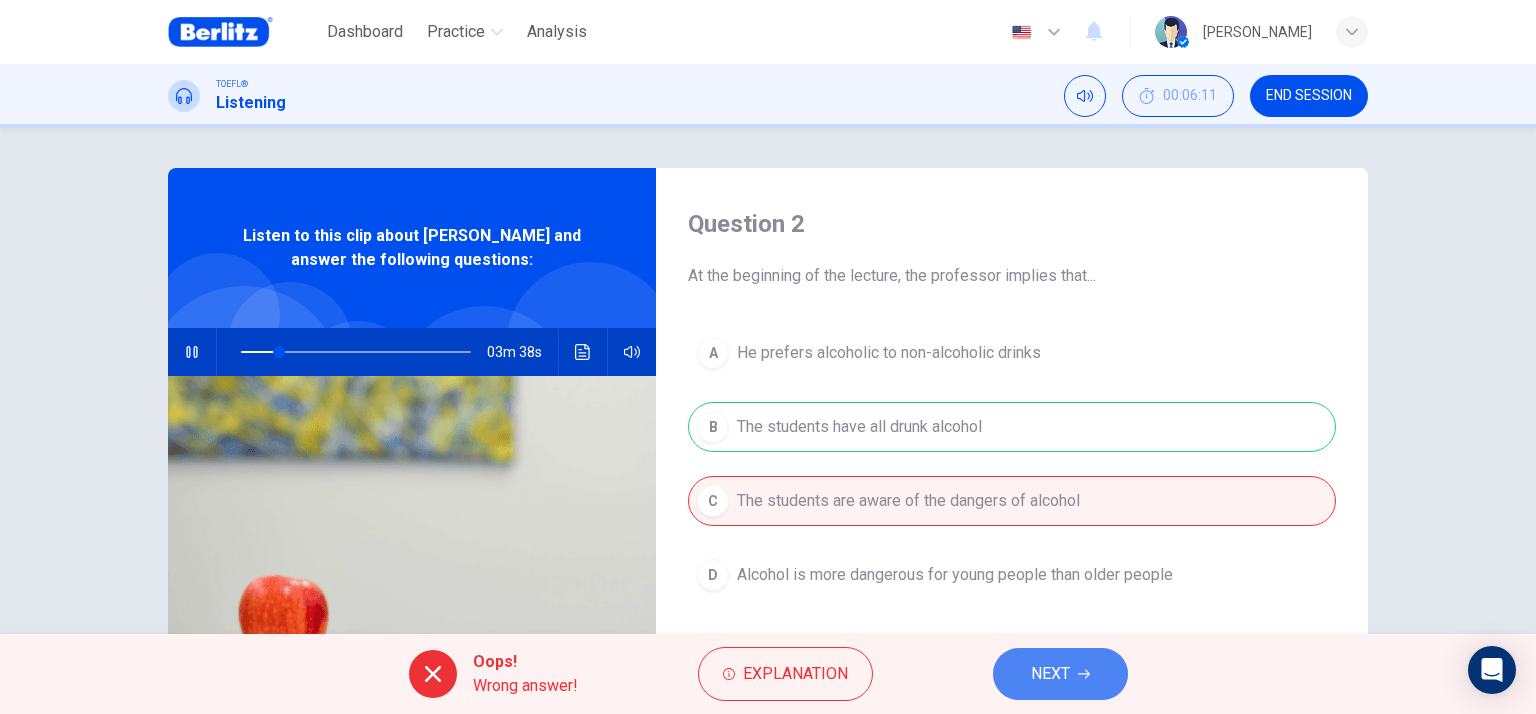 click on "NEXT" at bounding box center [1060, 674] 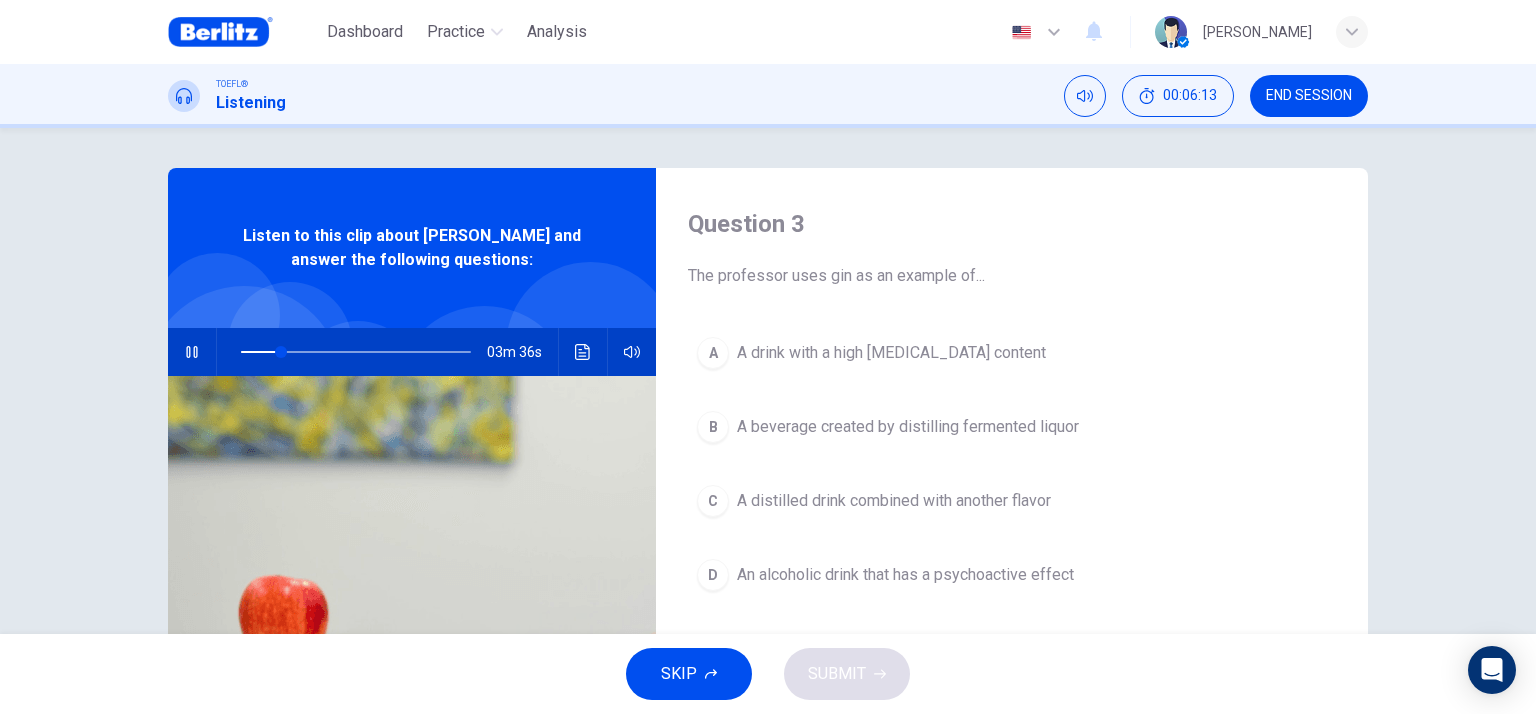 click on "Question 3 The professor uses gin as an example of... A A drink with a high [MEDICAL_DATA] content B A beverage created by distilling fermented liquor C A distilled drink combined with another flavor D An alcoholic drink that has a psychoactive effect Listen to this clip about [MEDICAL_DATA] and answer the following questions: 03m 36s" at bounding box center [768, 515] 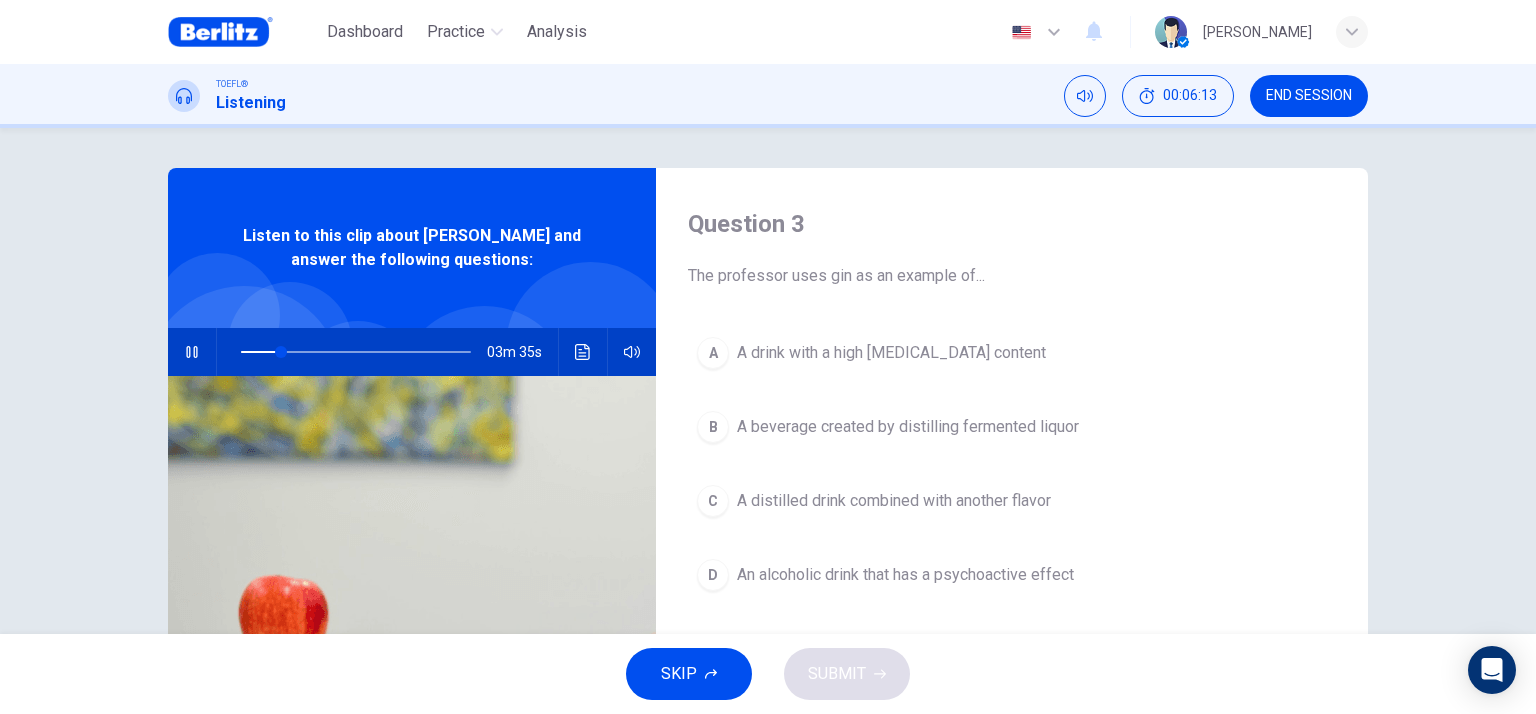 click on "03m 35s" at bounding box center (412, 352) 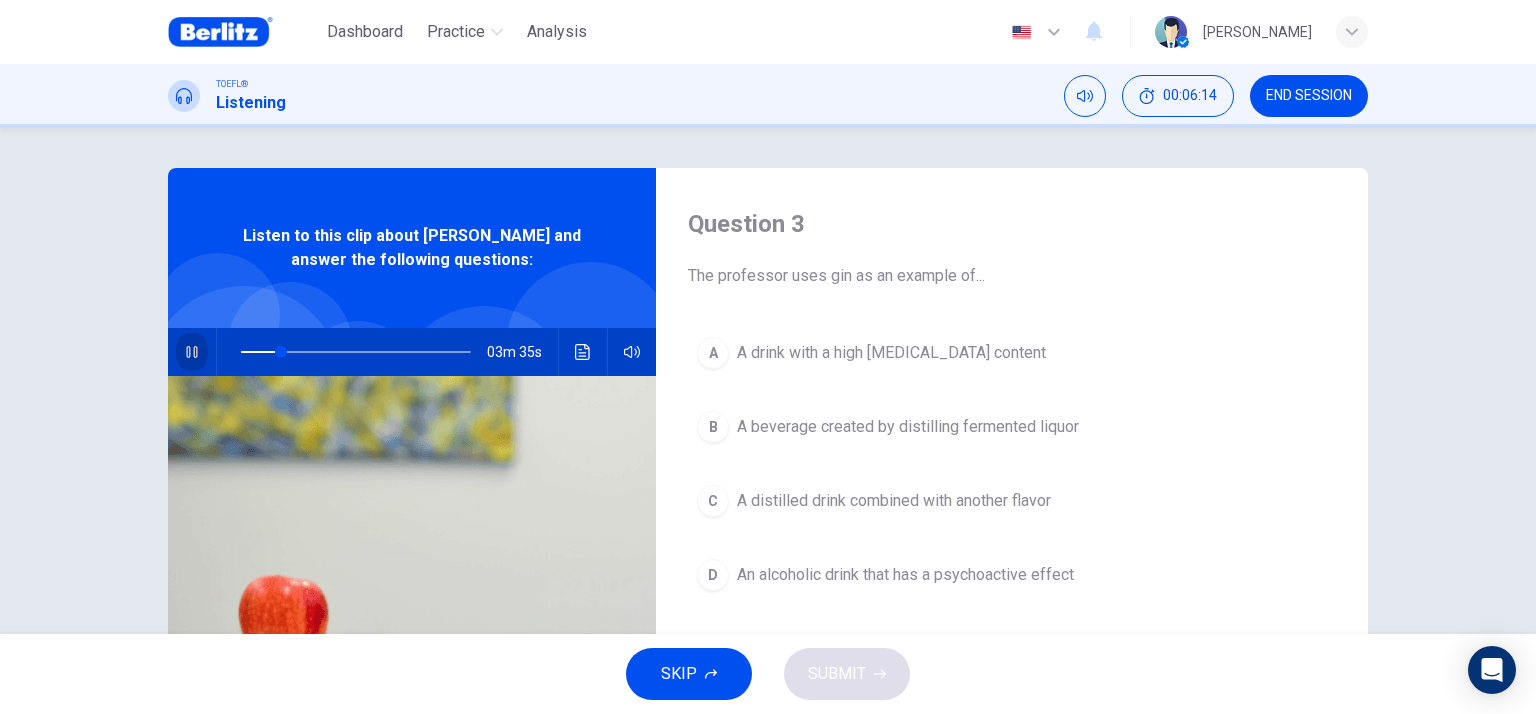 click at bounding box center (192, 352) 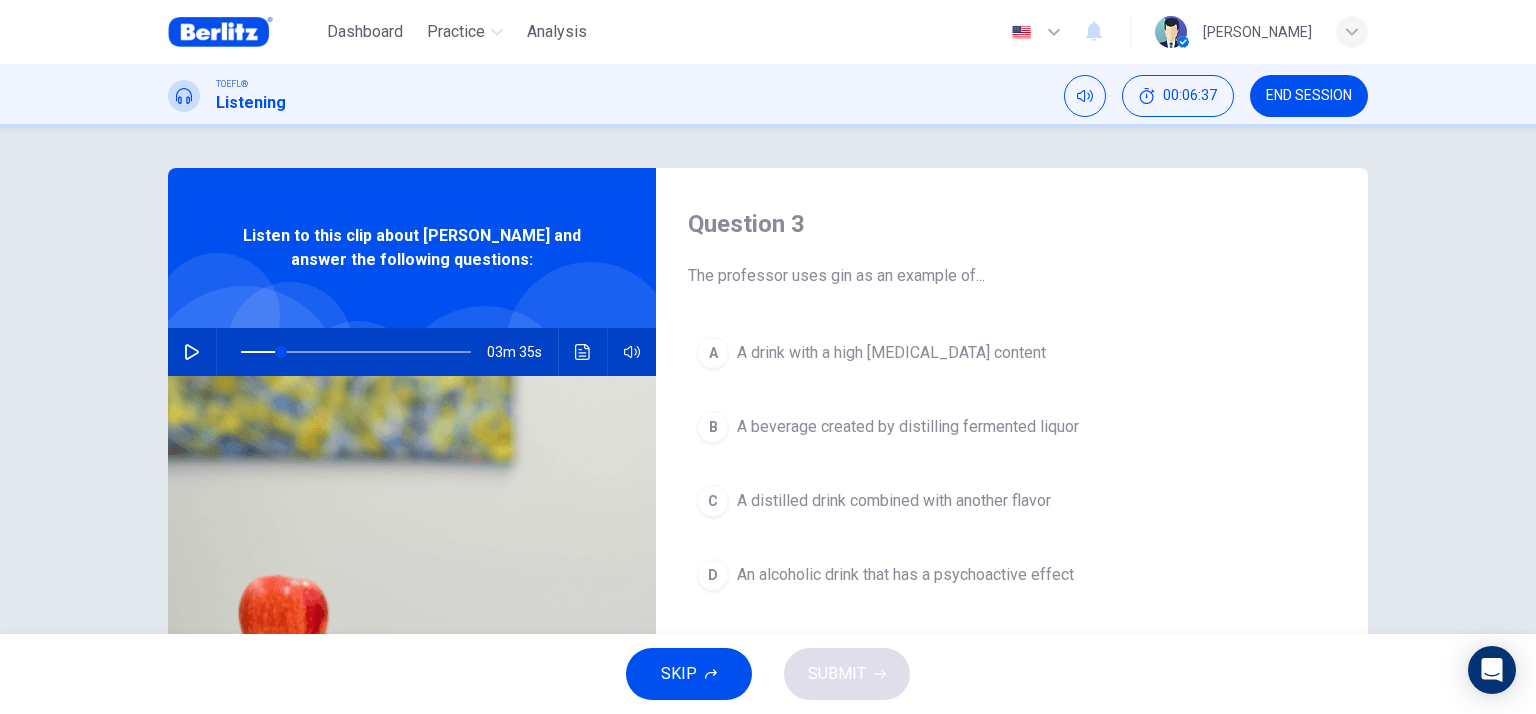 scroll, scrollTop: 100, scrollLeft: 0, axis: vertical 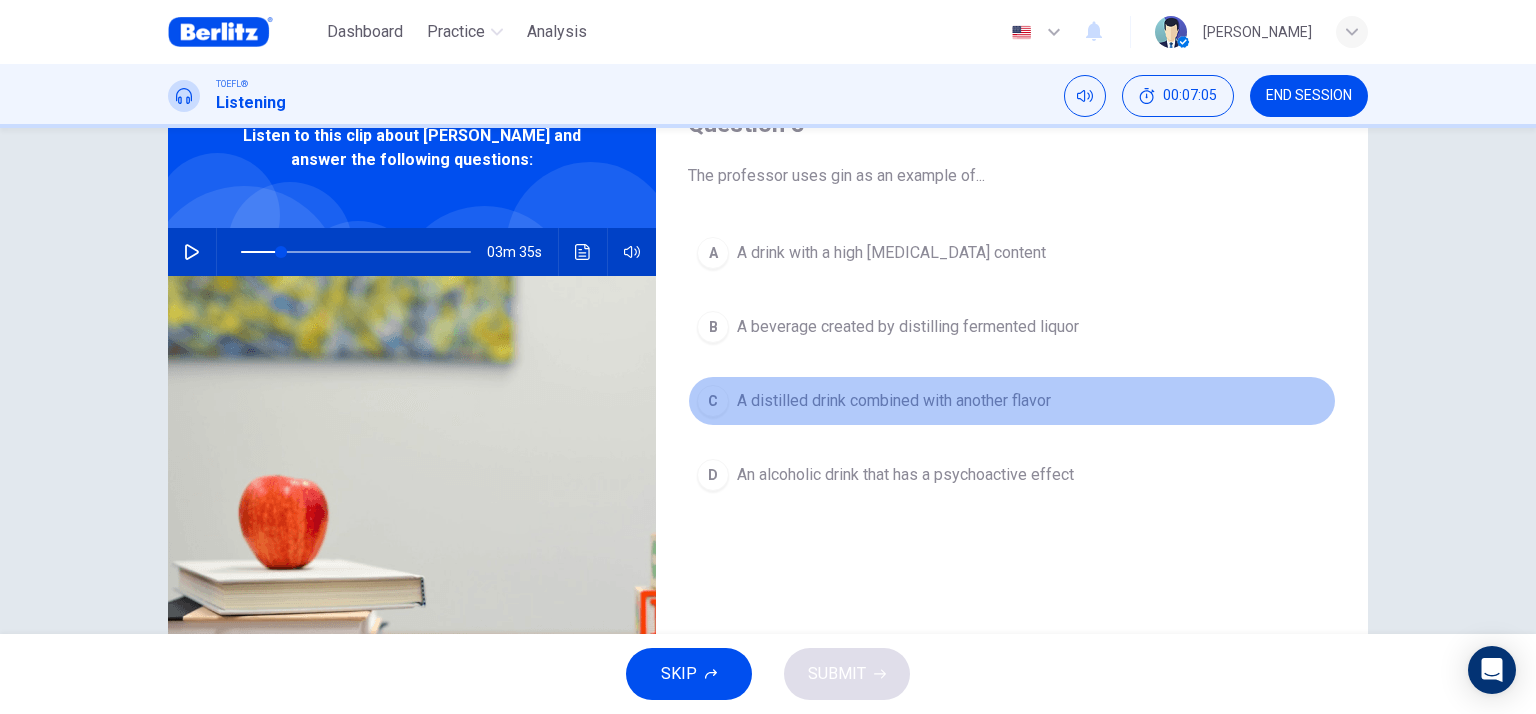 click on "C A distilled drink combined with another flavor" at bounding box center [1012, 401] 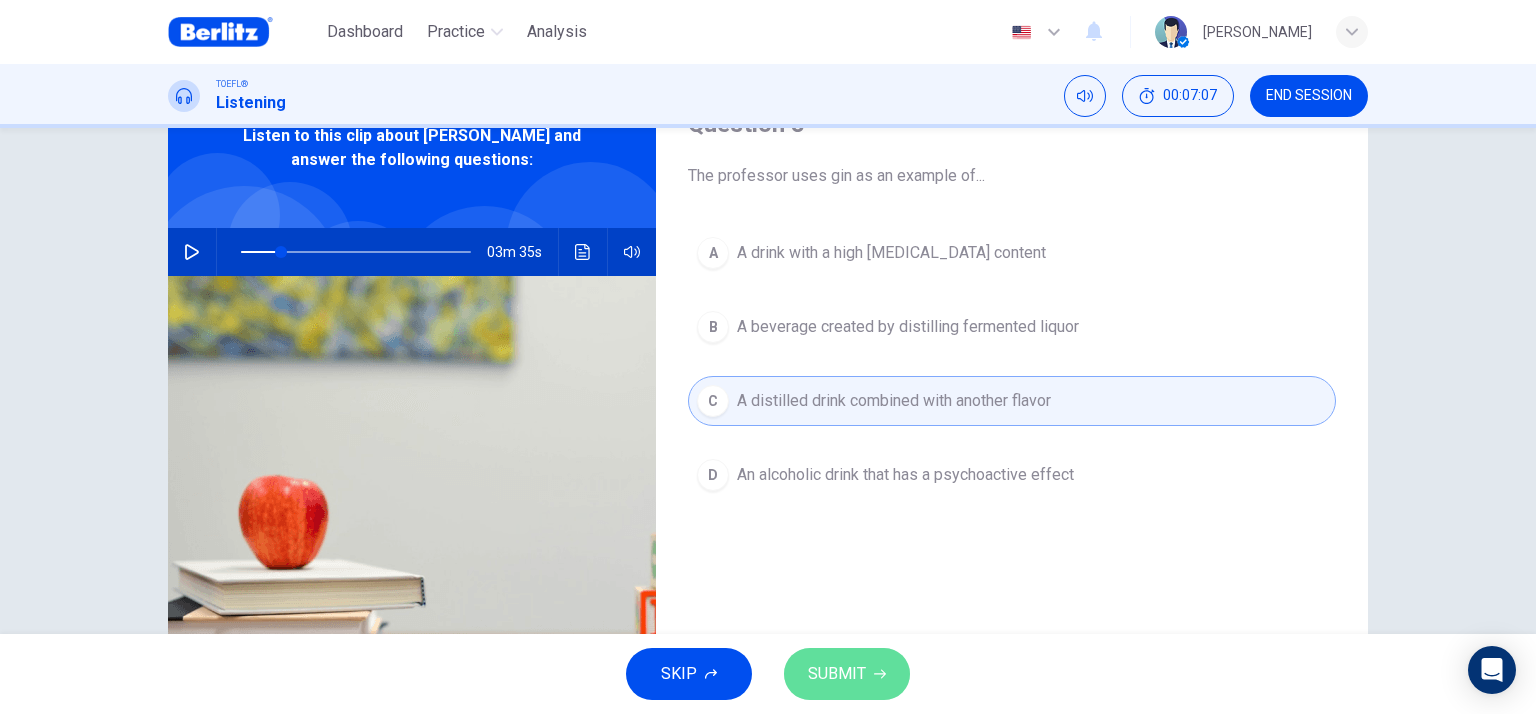 click on "SUBMIT" at bounding box center [837, 674] 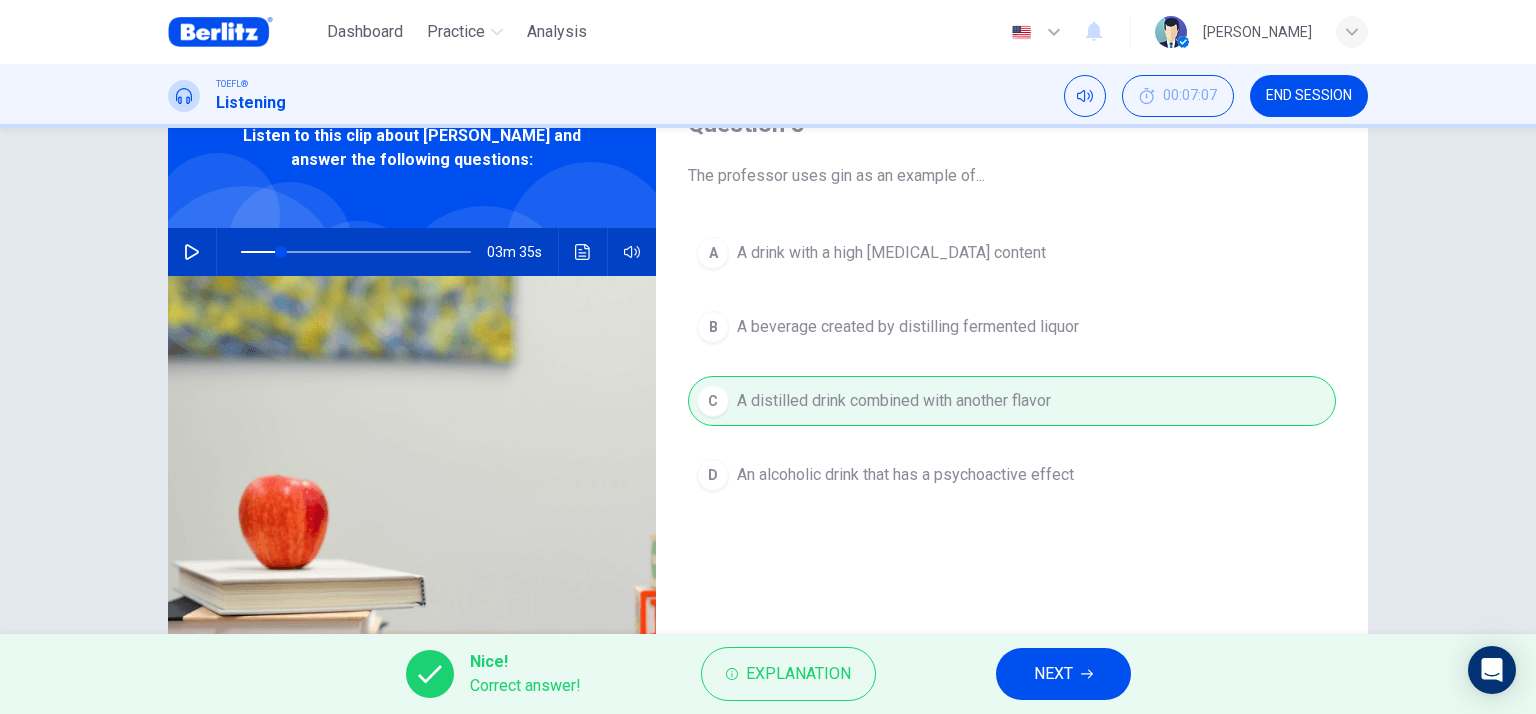 click on "NEXT" at bounding box center (1053, 674) 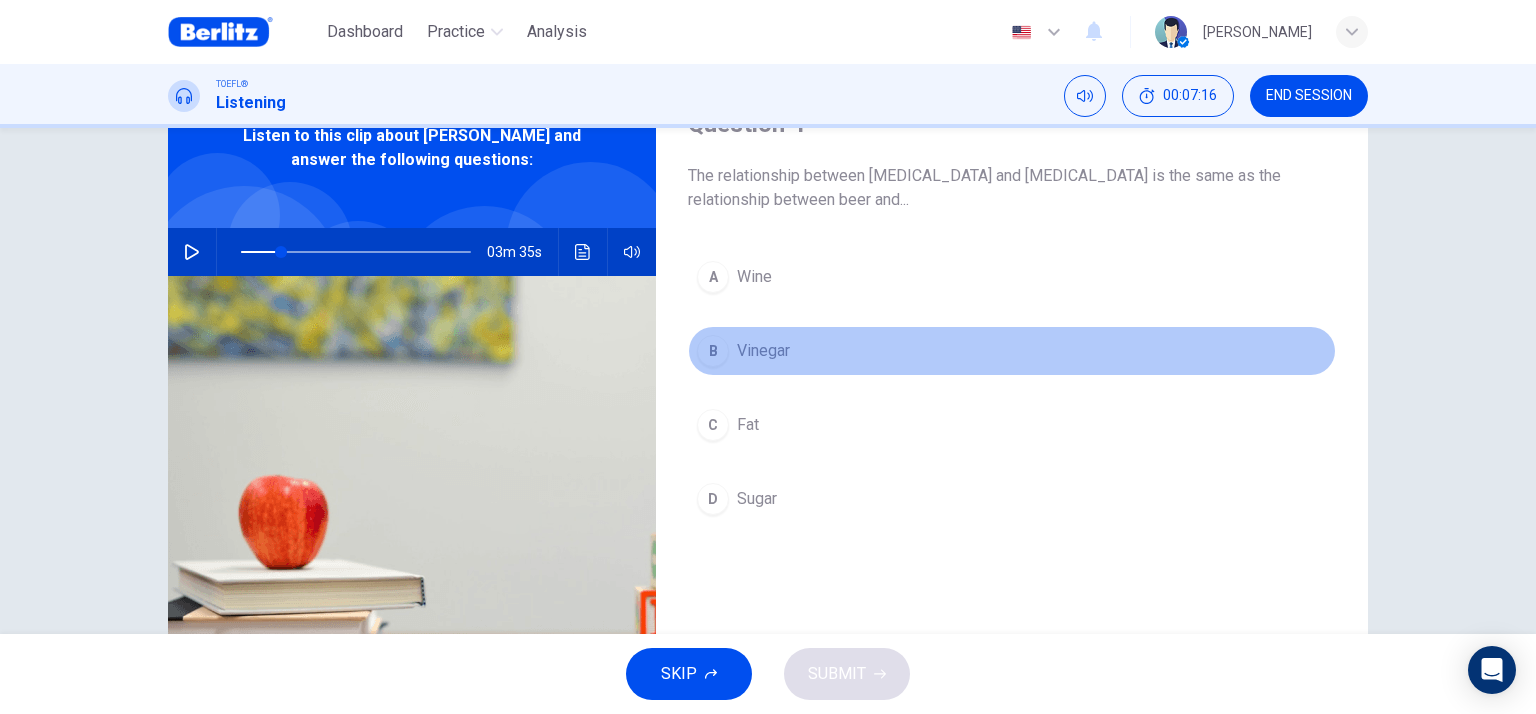 drag, startPoint x: 743, startPoint y: 355, endPoint x: 753, endPoint y: 364, distance: 13.453624 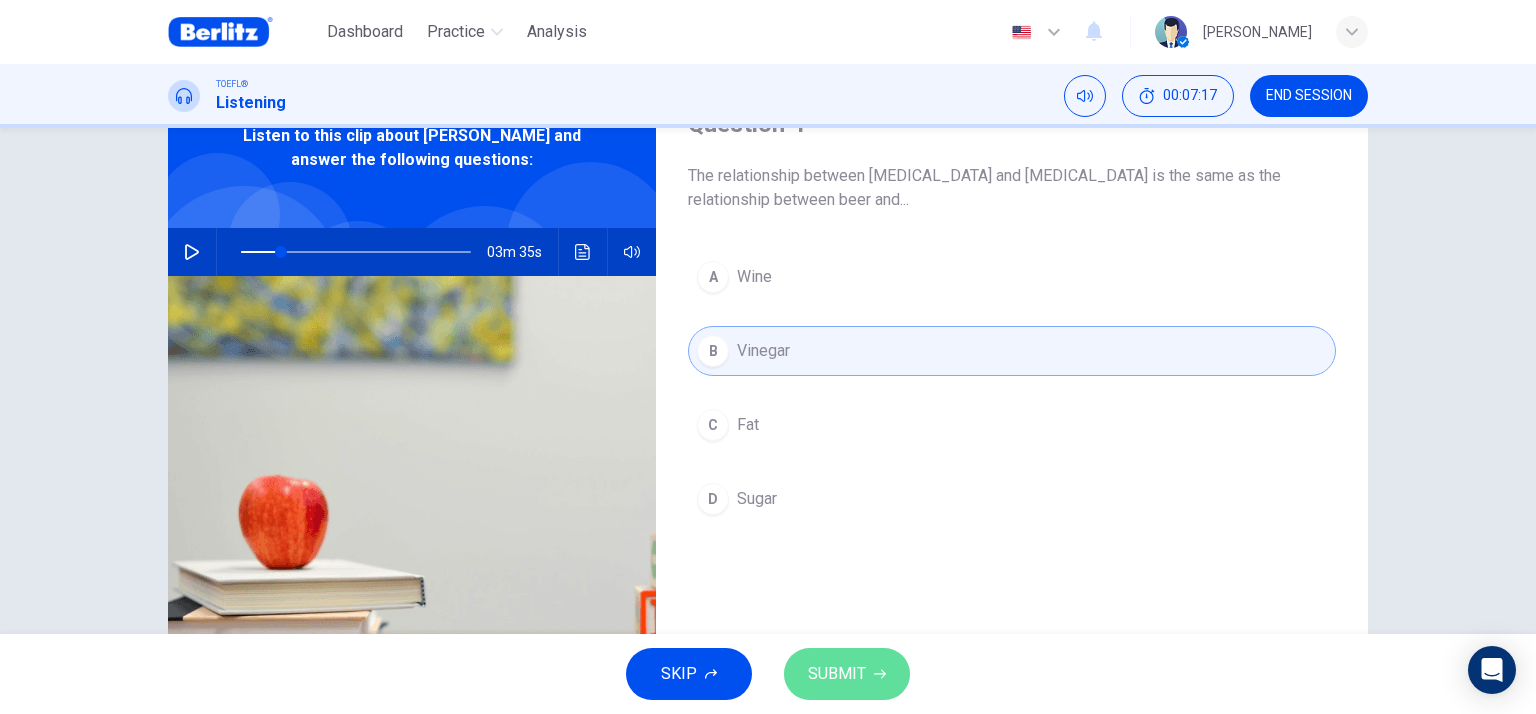 click on "SUBMIT" at bounding box center [837, 674] 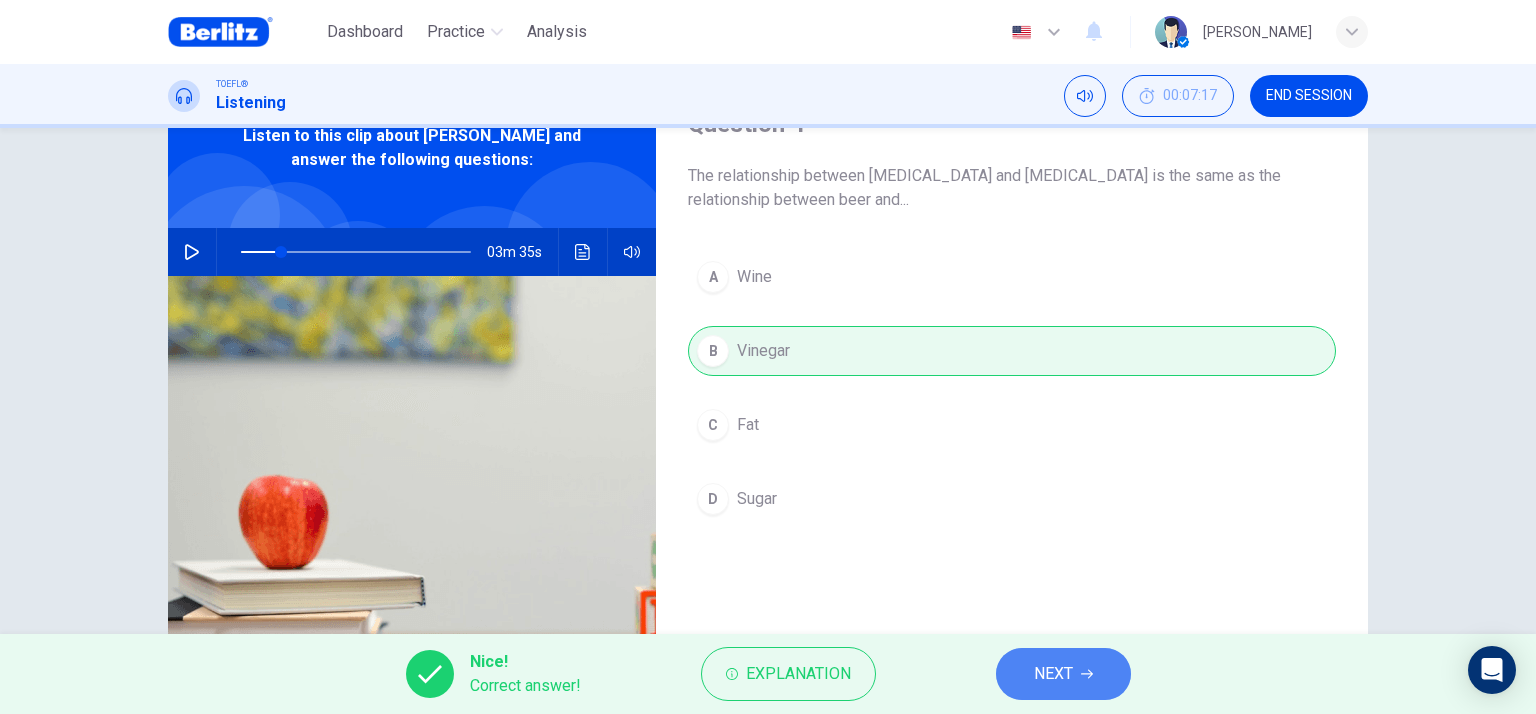 click on "NEXT" at bounding box center [1063, 674] 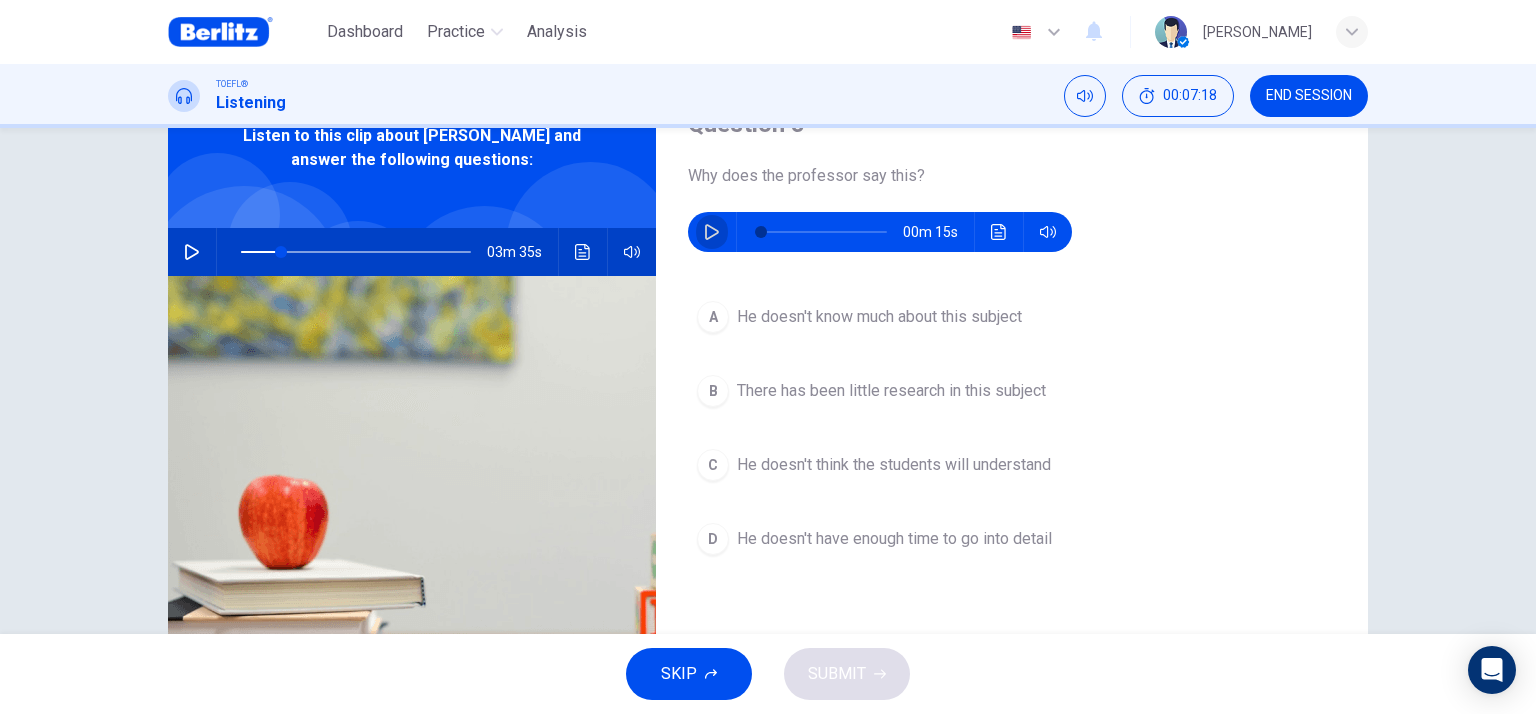 click 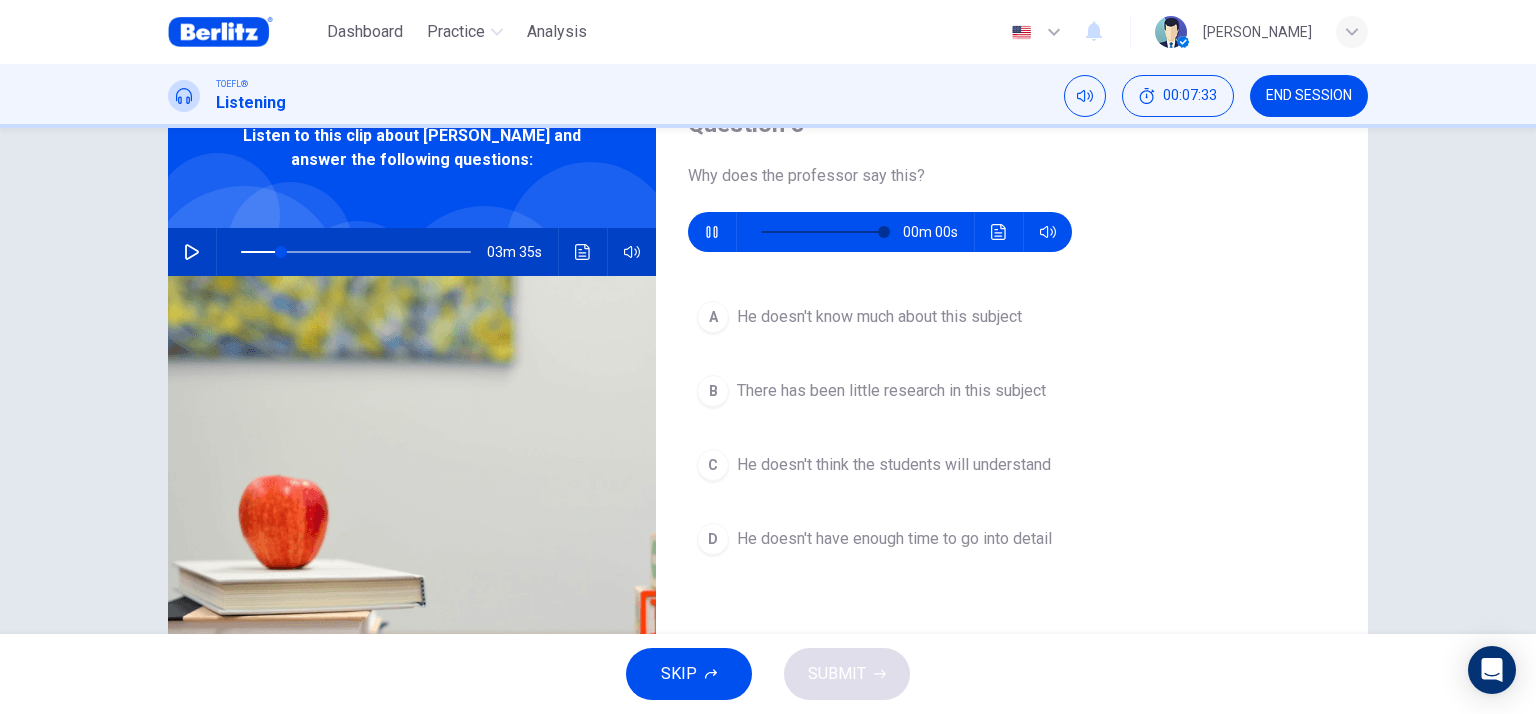 type on "*" 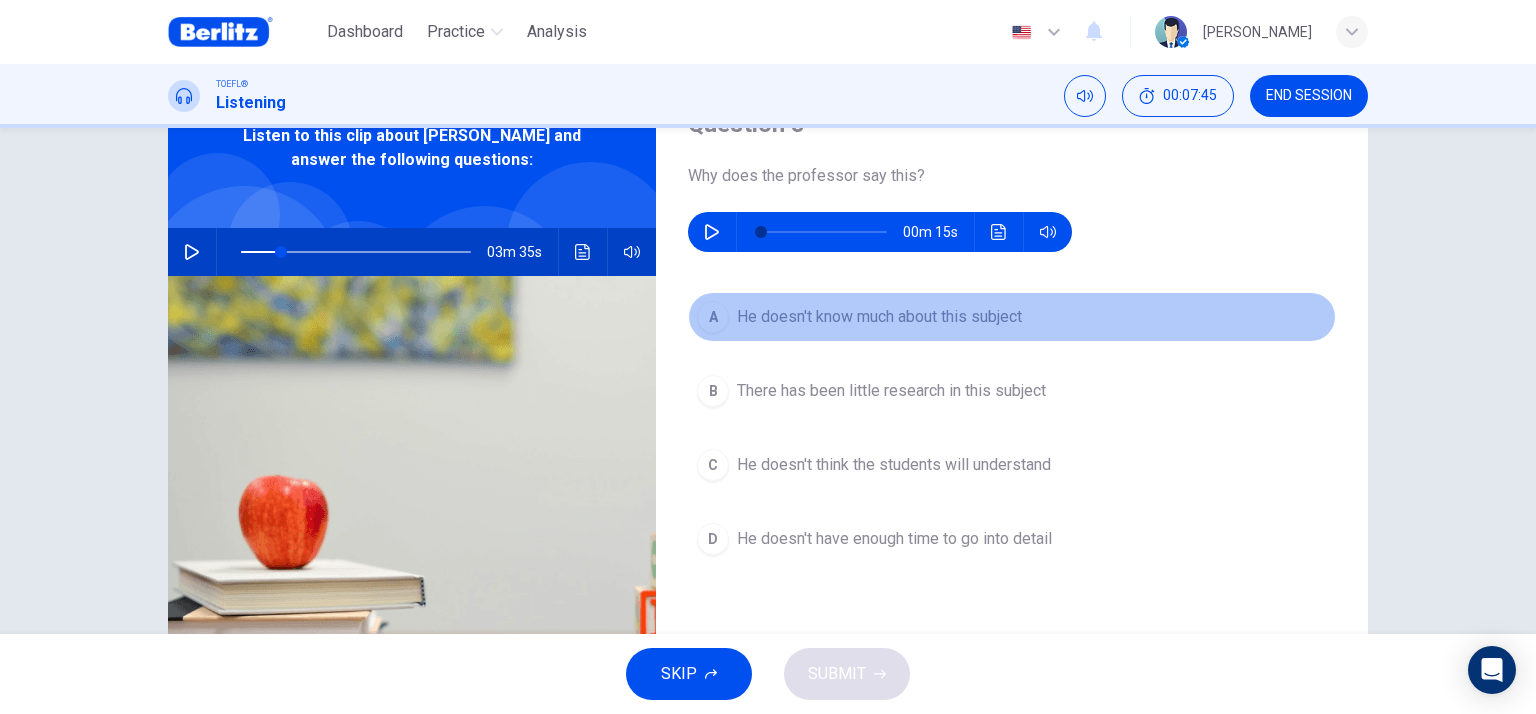 click on "He doesn't know much about this subject" at bounding box center [879, 317] 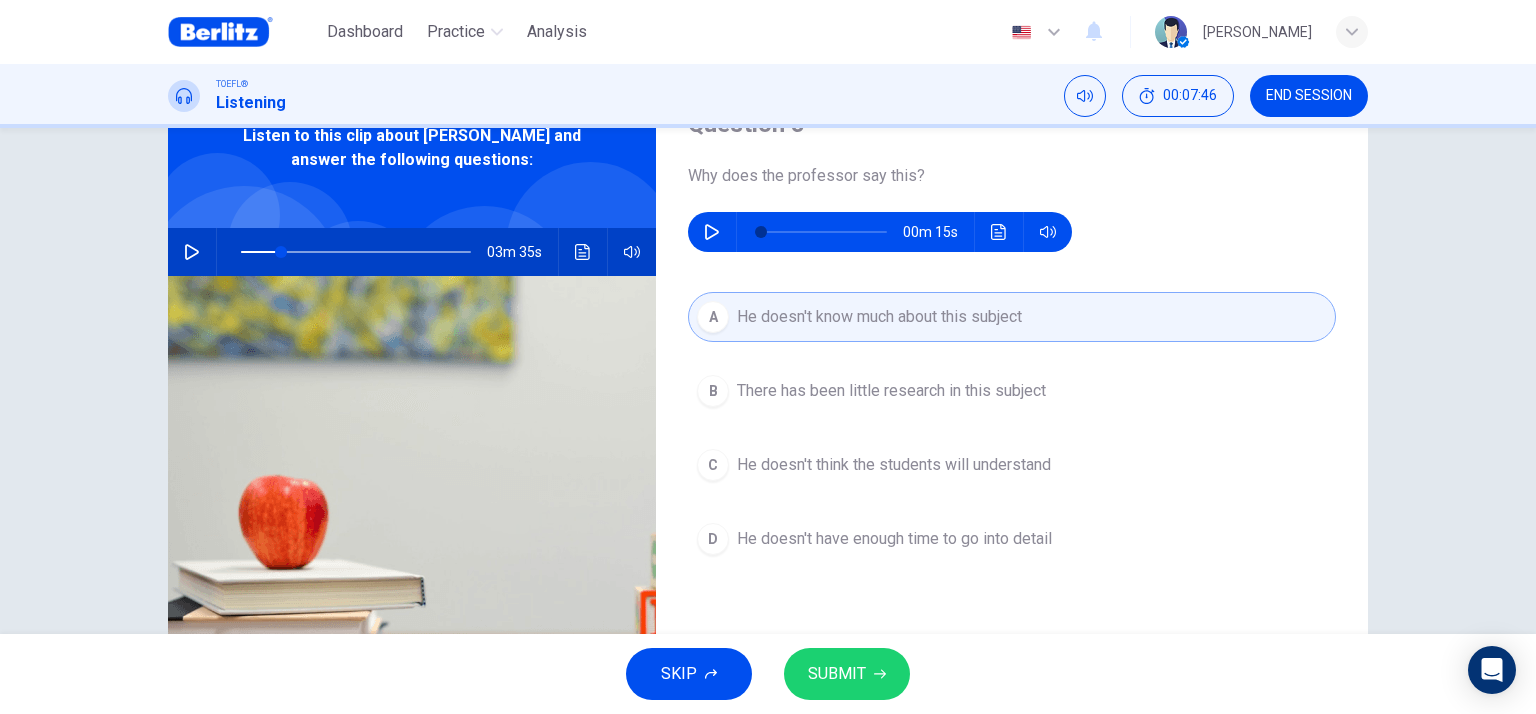 click on "SUBMIT" at bounding box center [847, 674] 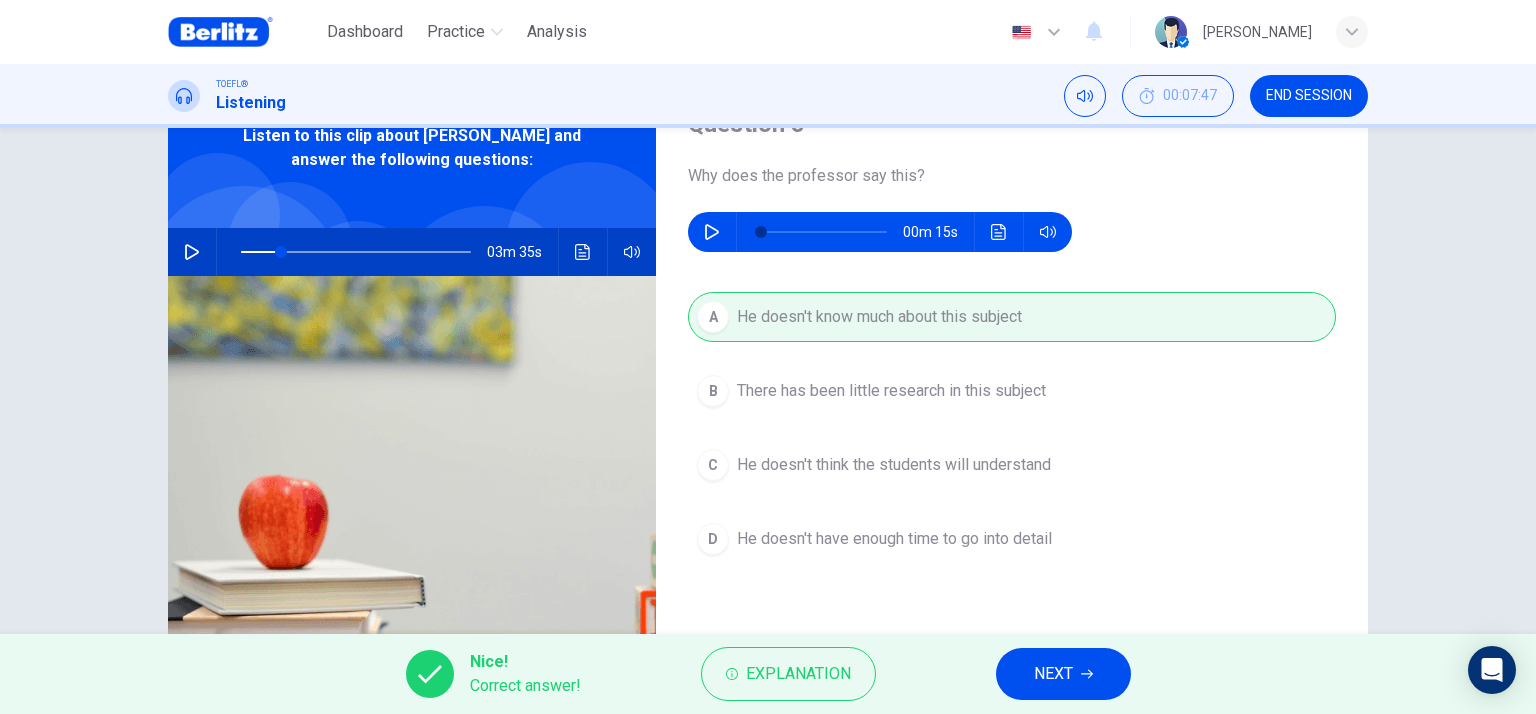 type on "**" 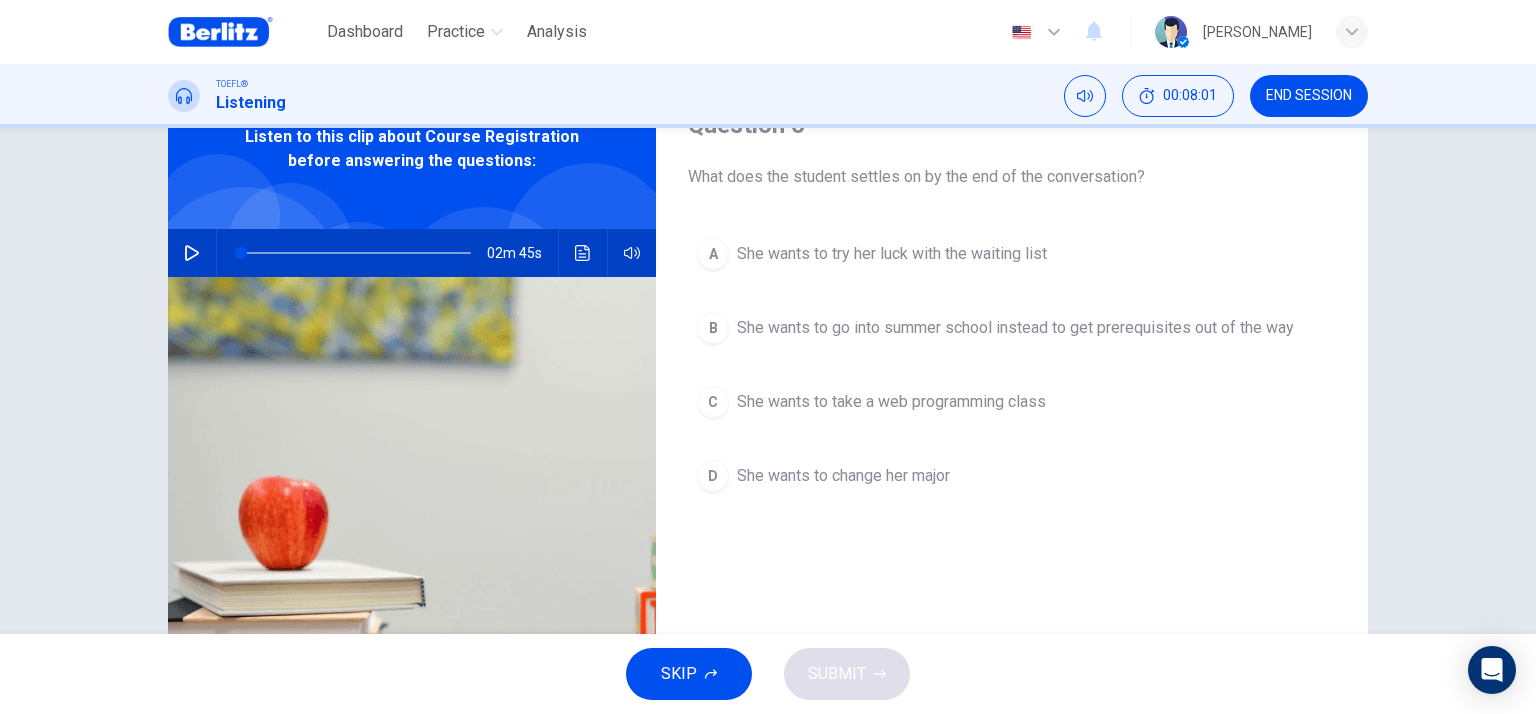 scroll, scrollTop: 100, scrollLeft: 0, axis: vertical 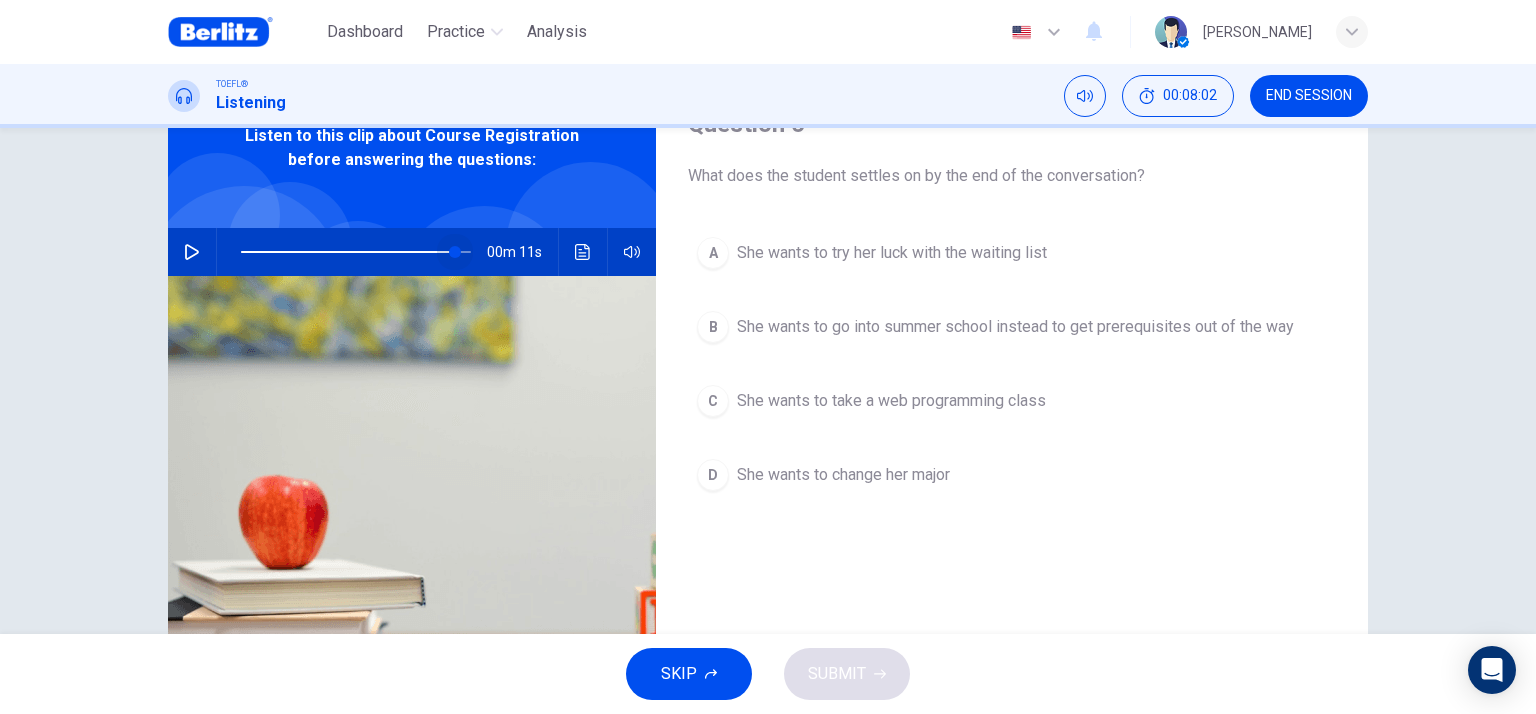 click at bounding box center (356, 252) 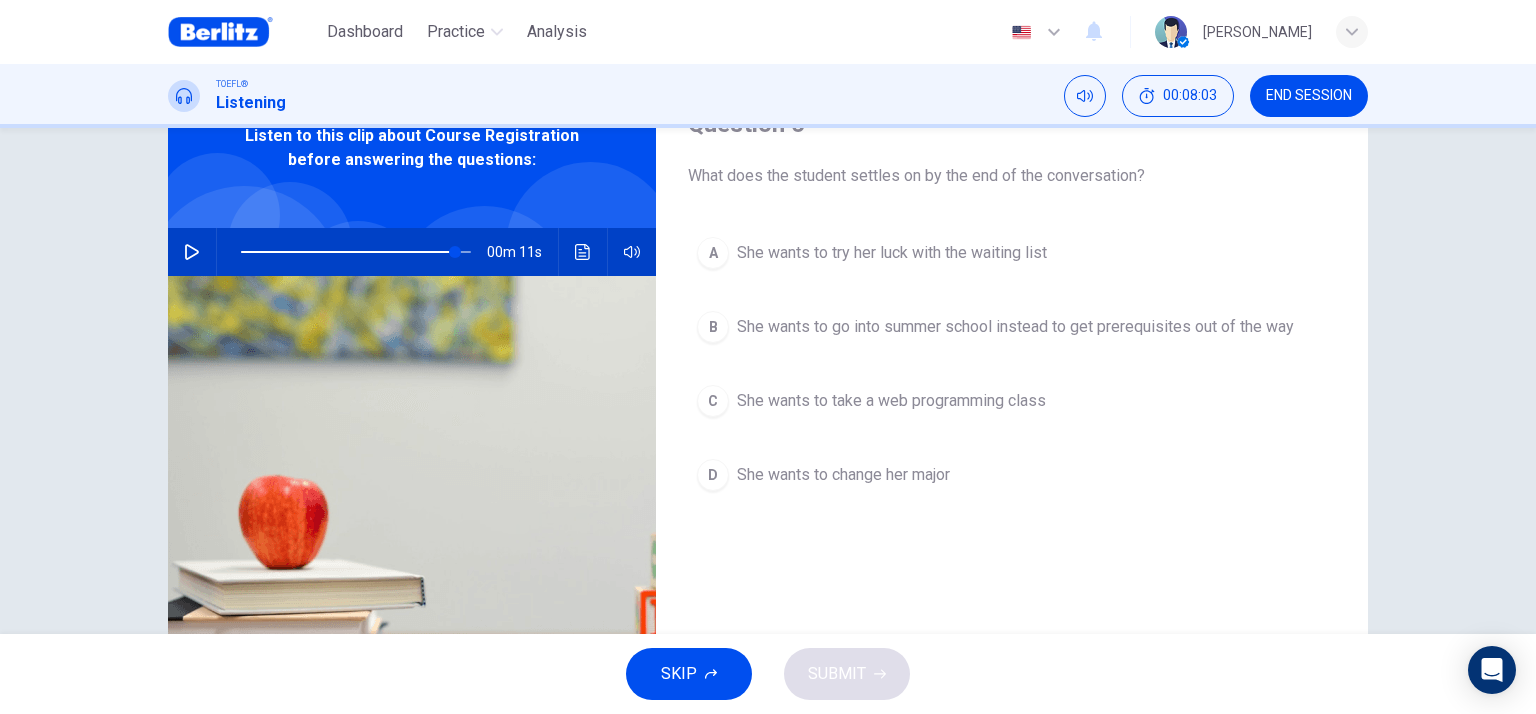 click on "00m 11s" at bounding box center [412, 252] 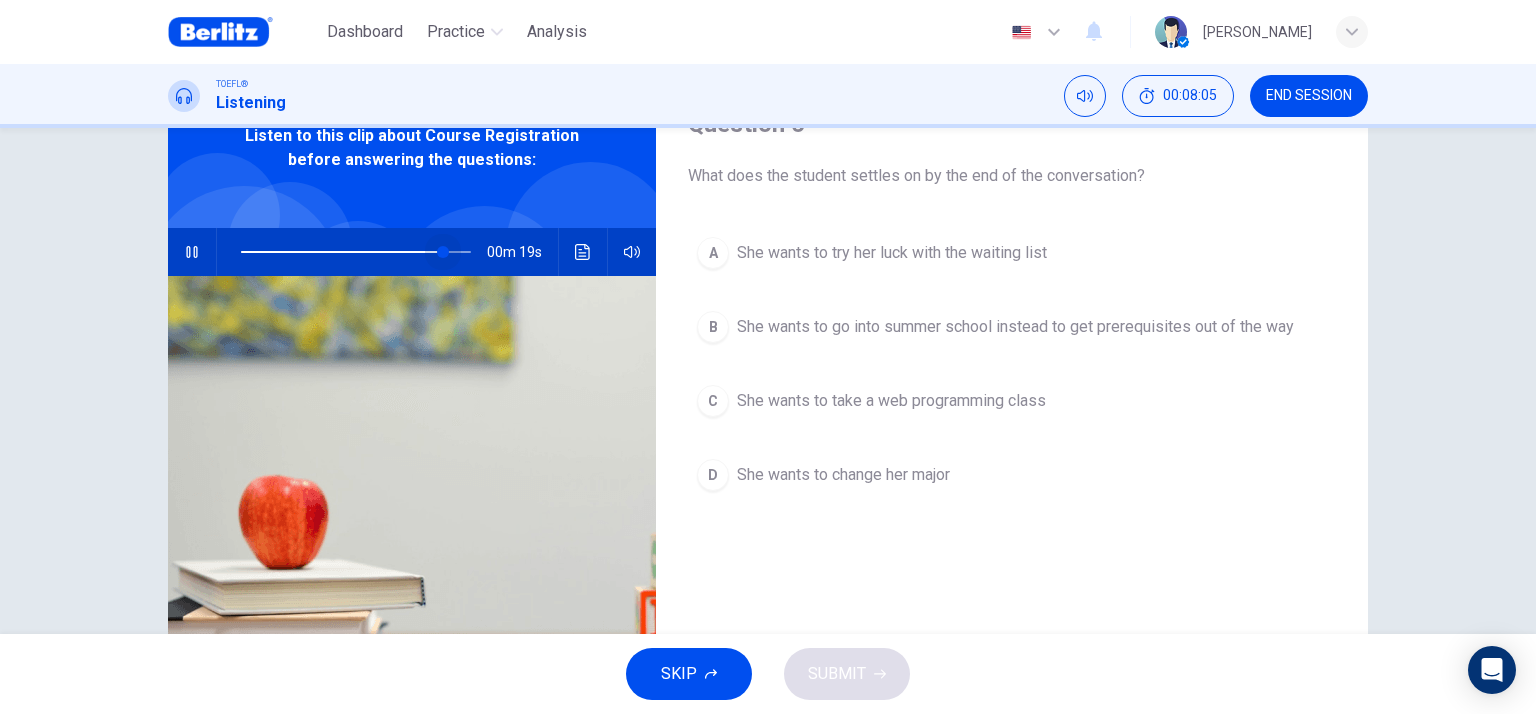 click at bounding box center [443, 252] 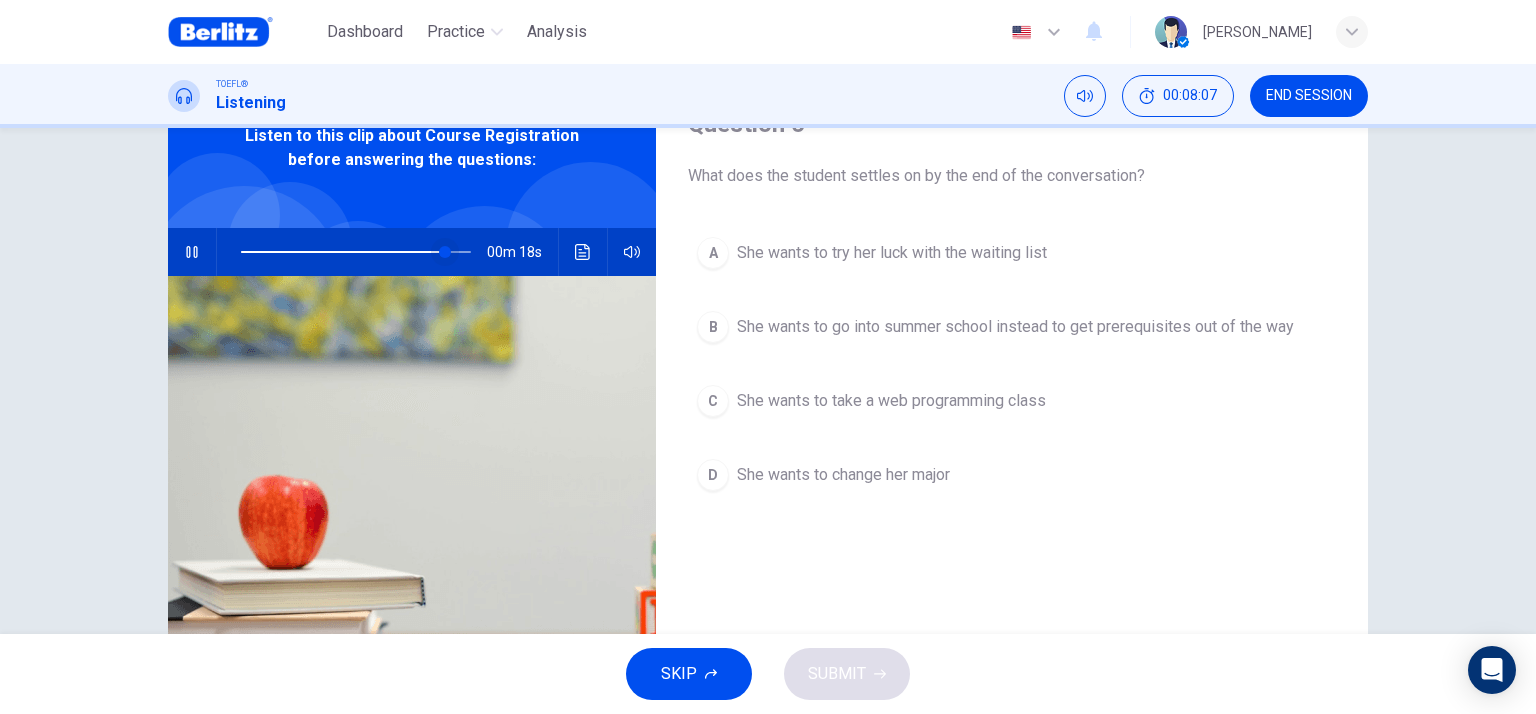 click at bounding box center [445, 252] 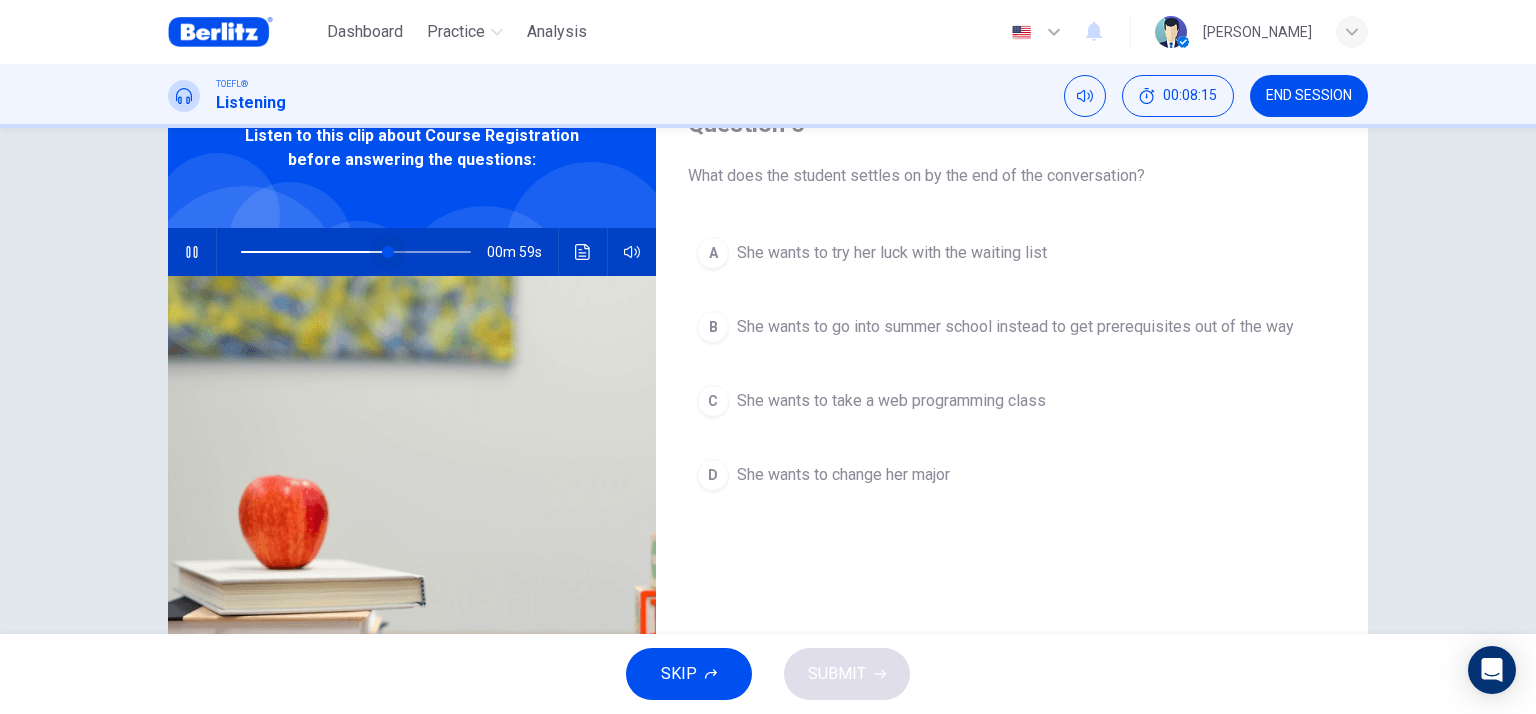 click at bounding box center (356, 252) 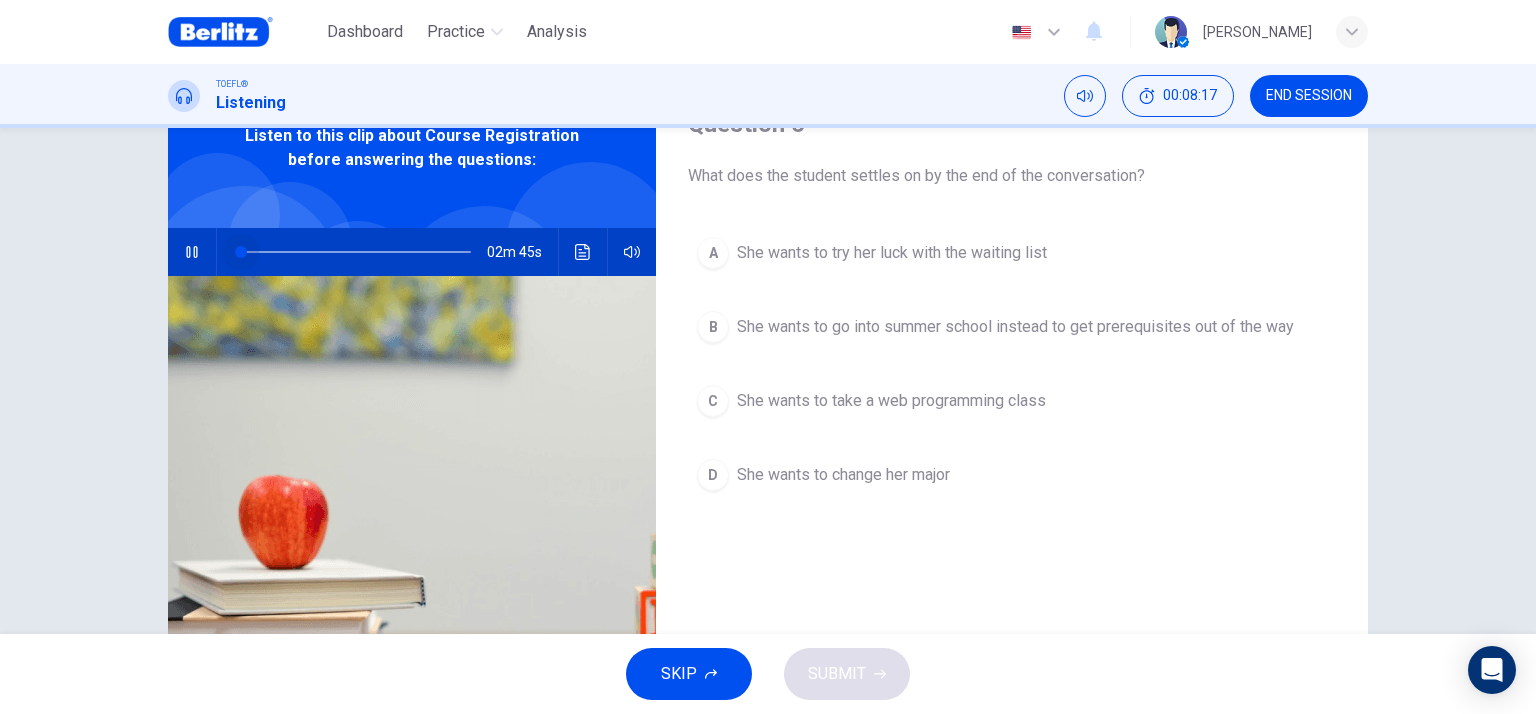 drag, startPoint x: 368, startPoint y: 239, endPoint x: 40, endPoint y: 211, distance: 329.19296 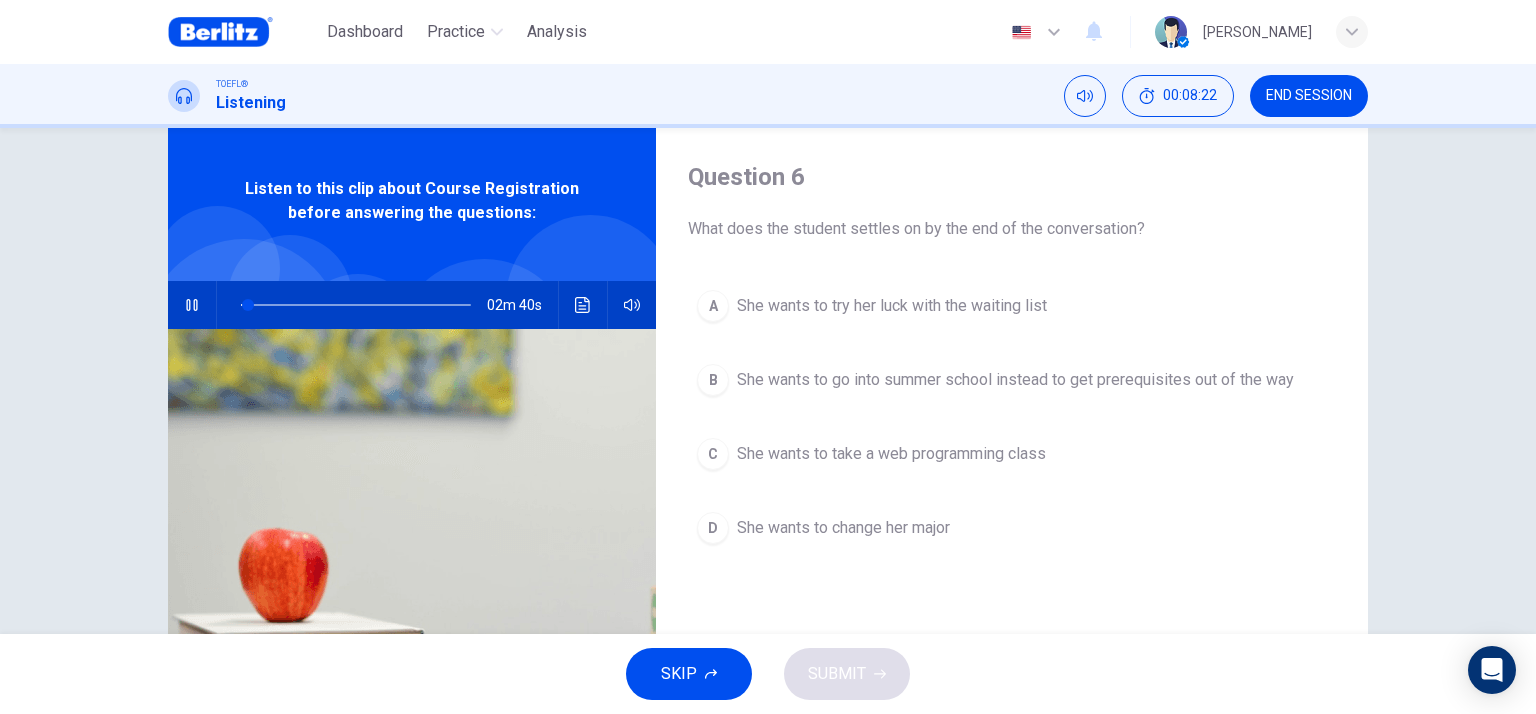 scroll, scrollTop: 0, scrollLeft: 0, axis: both 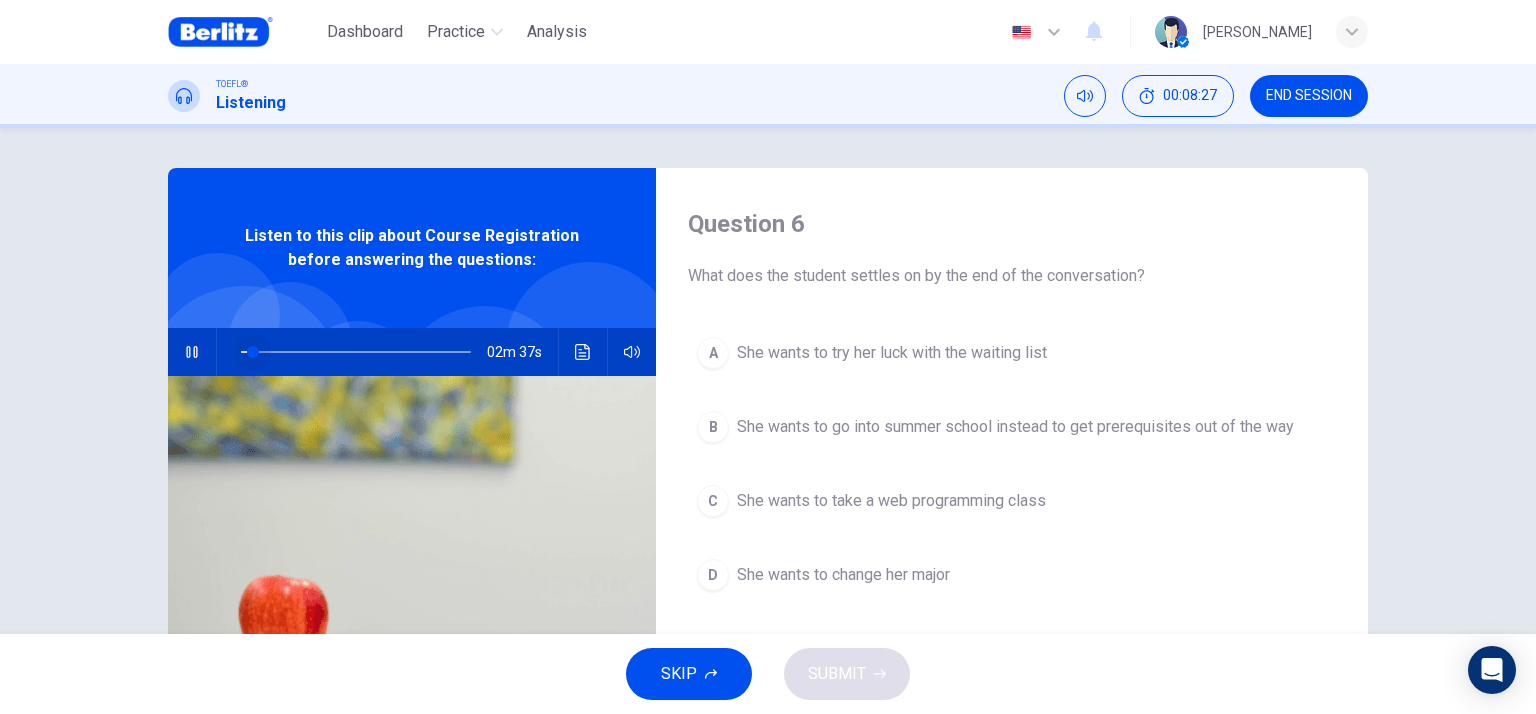 drag, startPoint x: 255, startPoint y: 352, endPoint x: 73, endPoint y: 327, distance: 183.70901 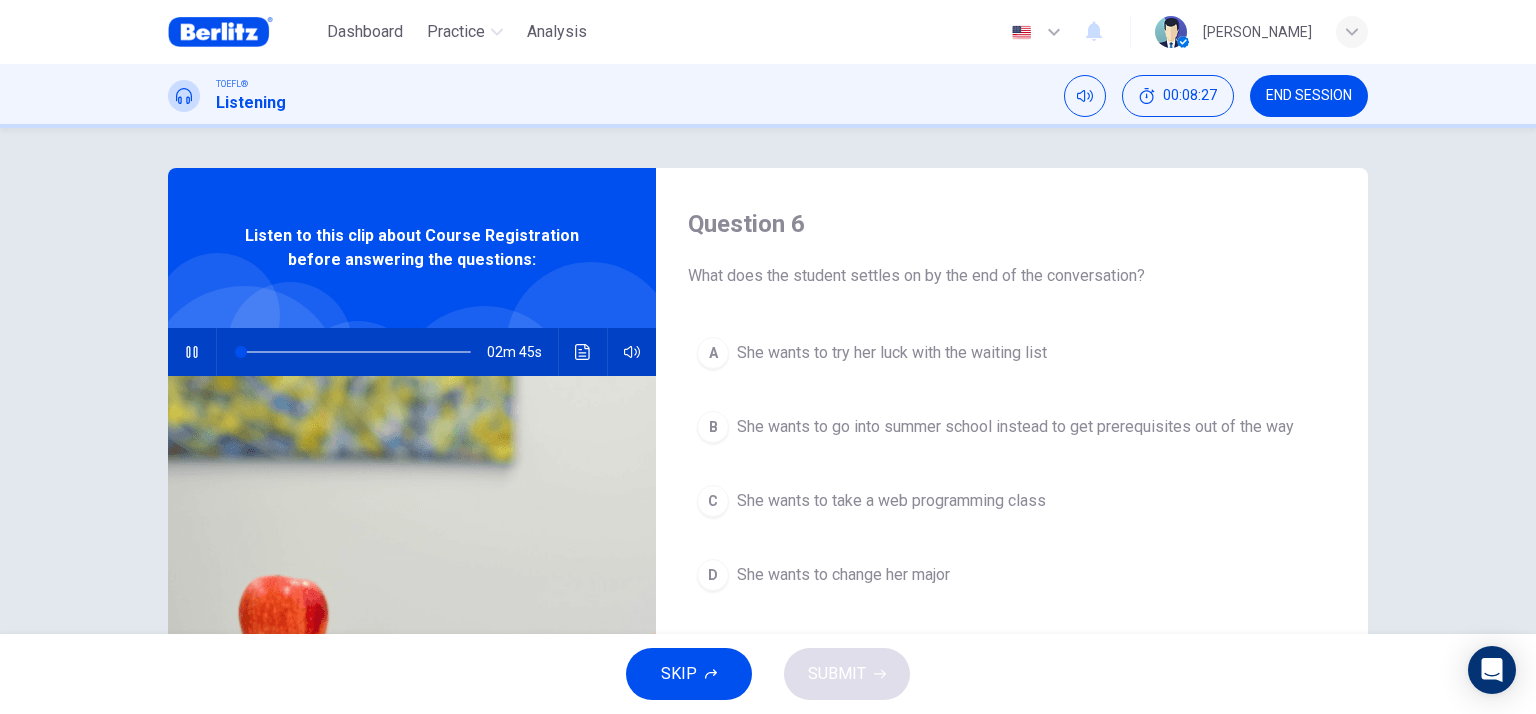 click at bounding box center (192, 352) 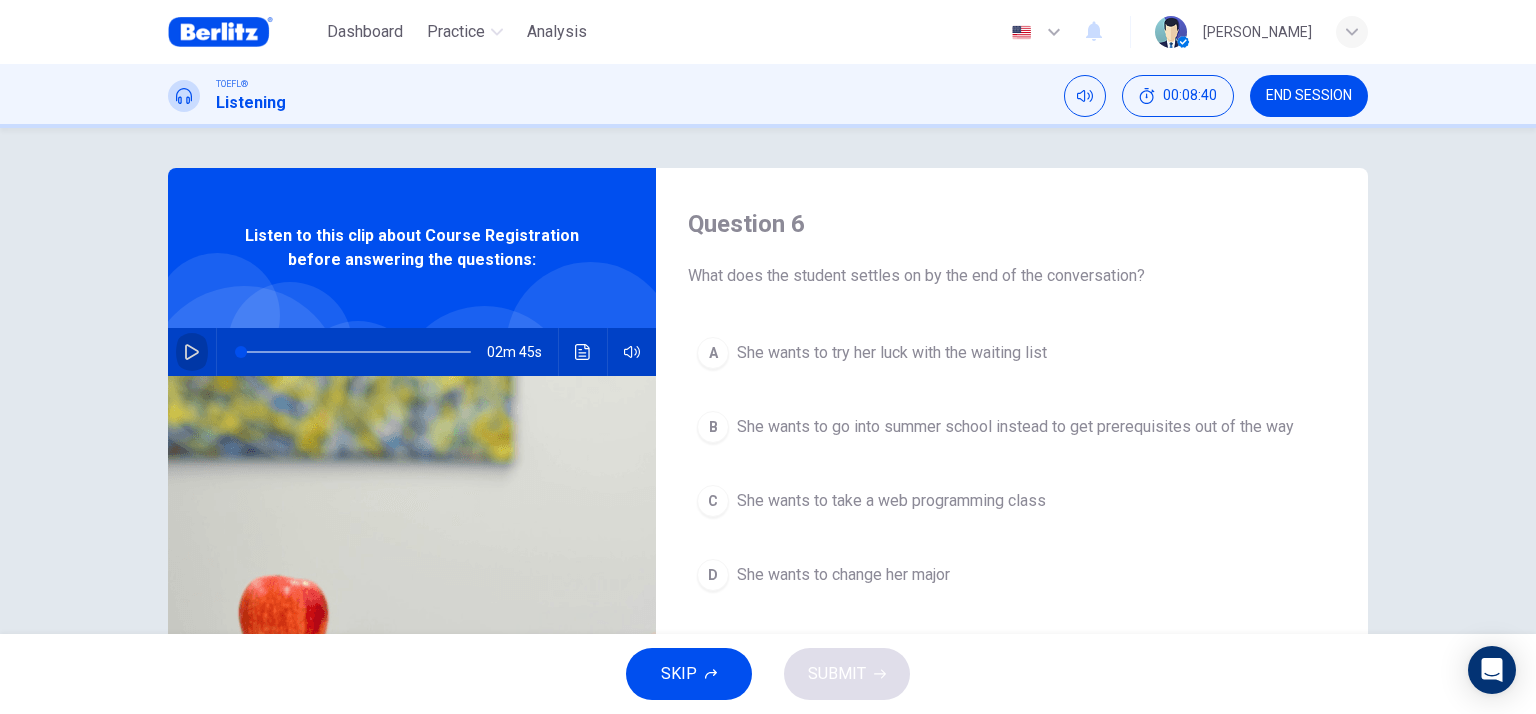 click 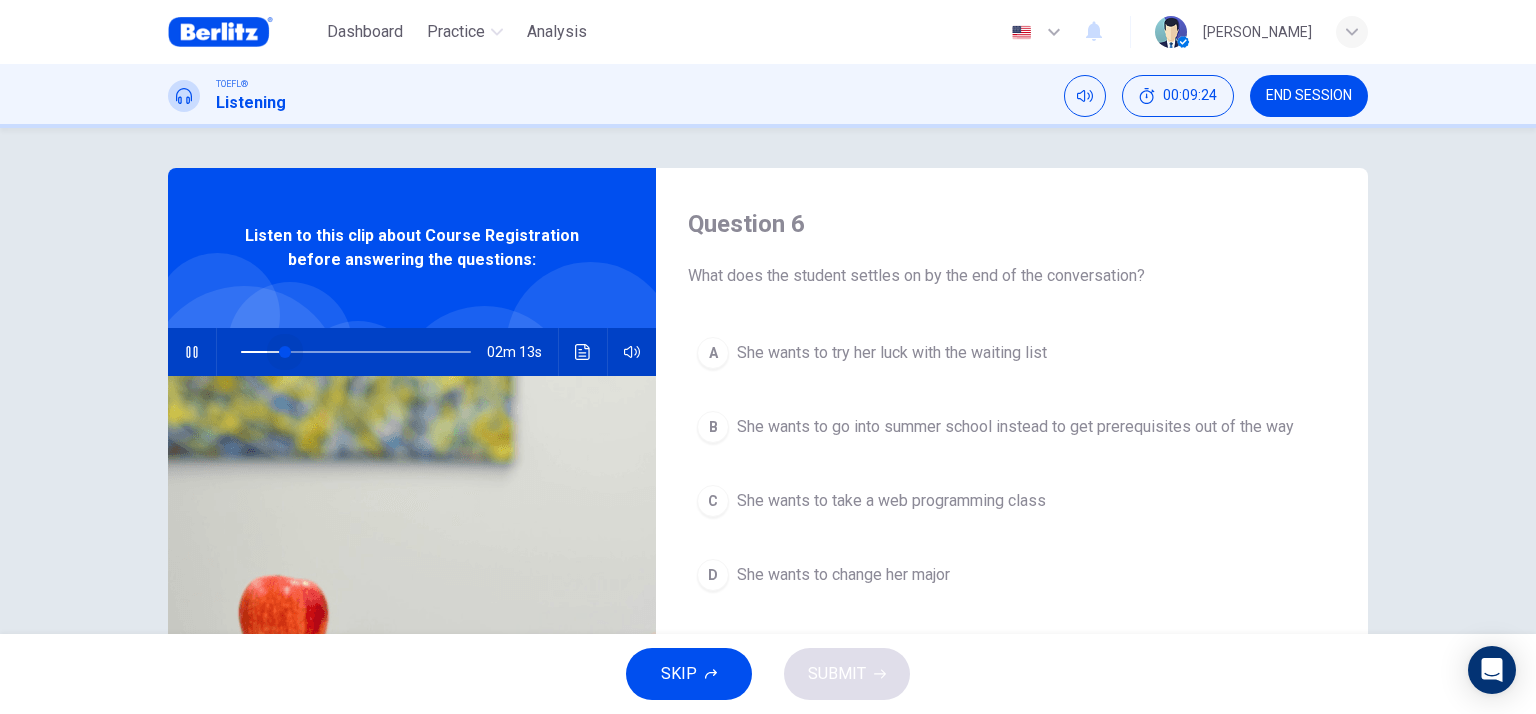click at bounding box center [285, 352] 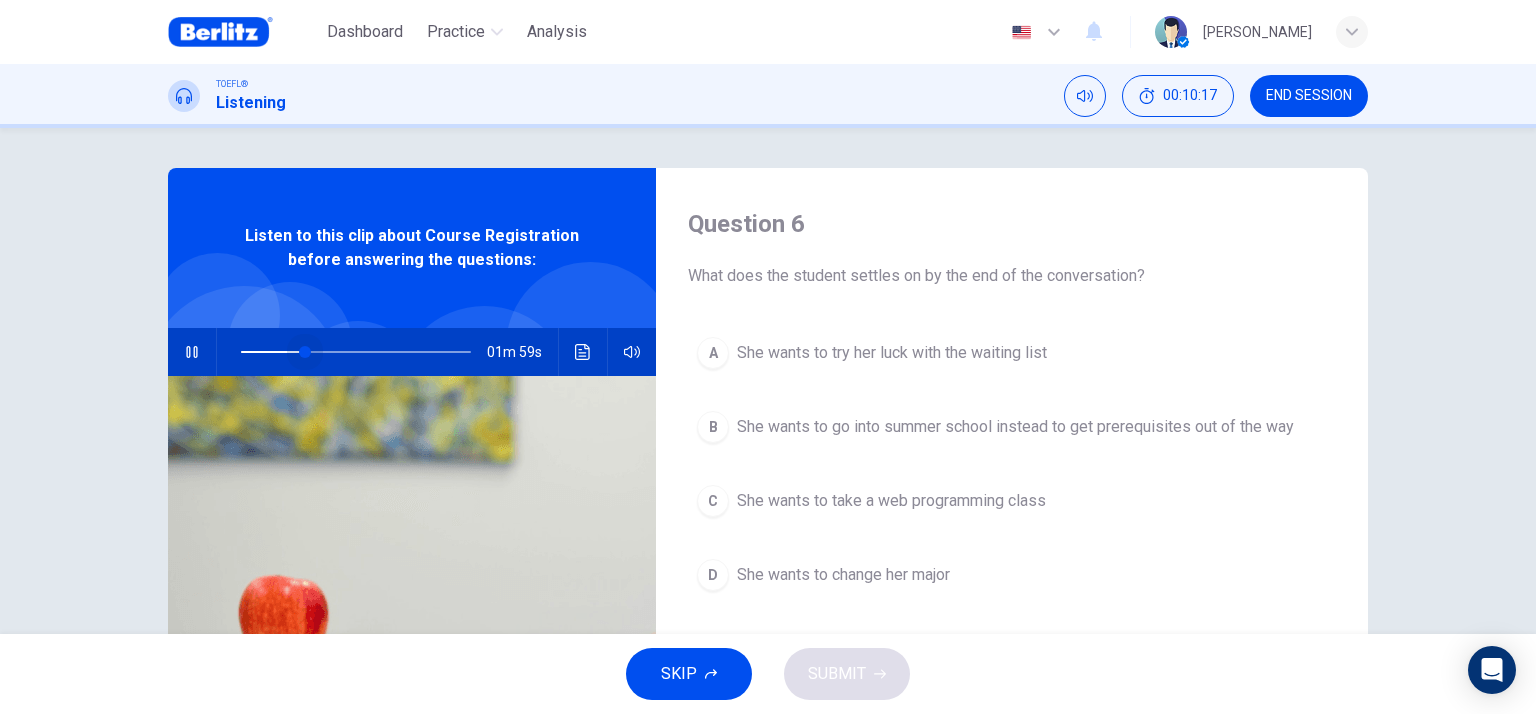 click at bounding box center (356, 352) 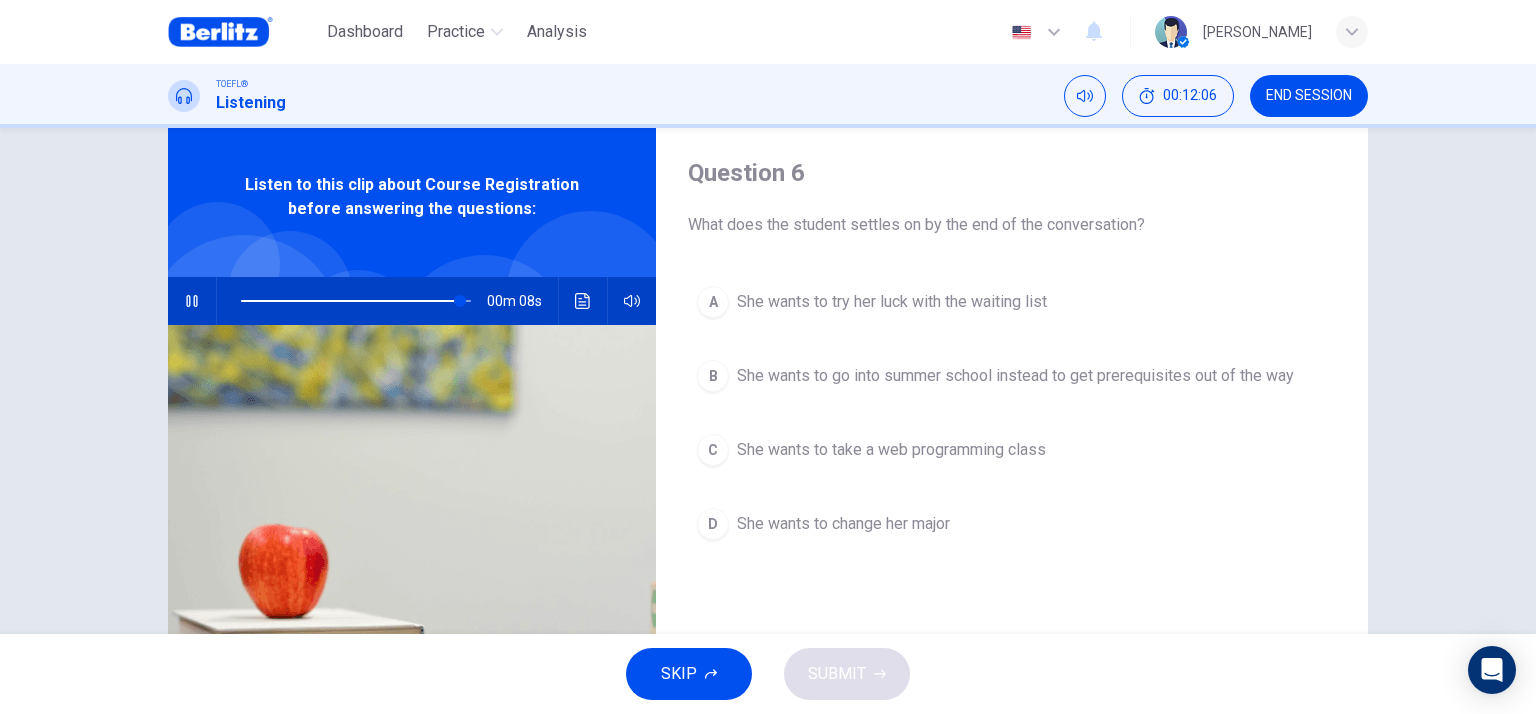 scroll, scrollTop: 100, scrollLeft: 0, axis: vertical 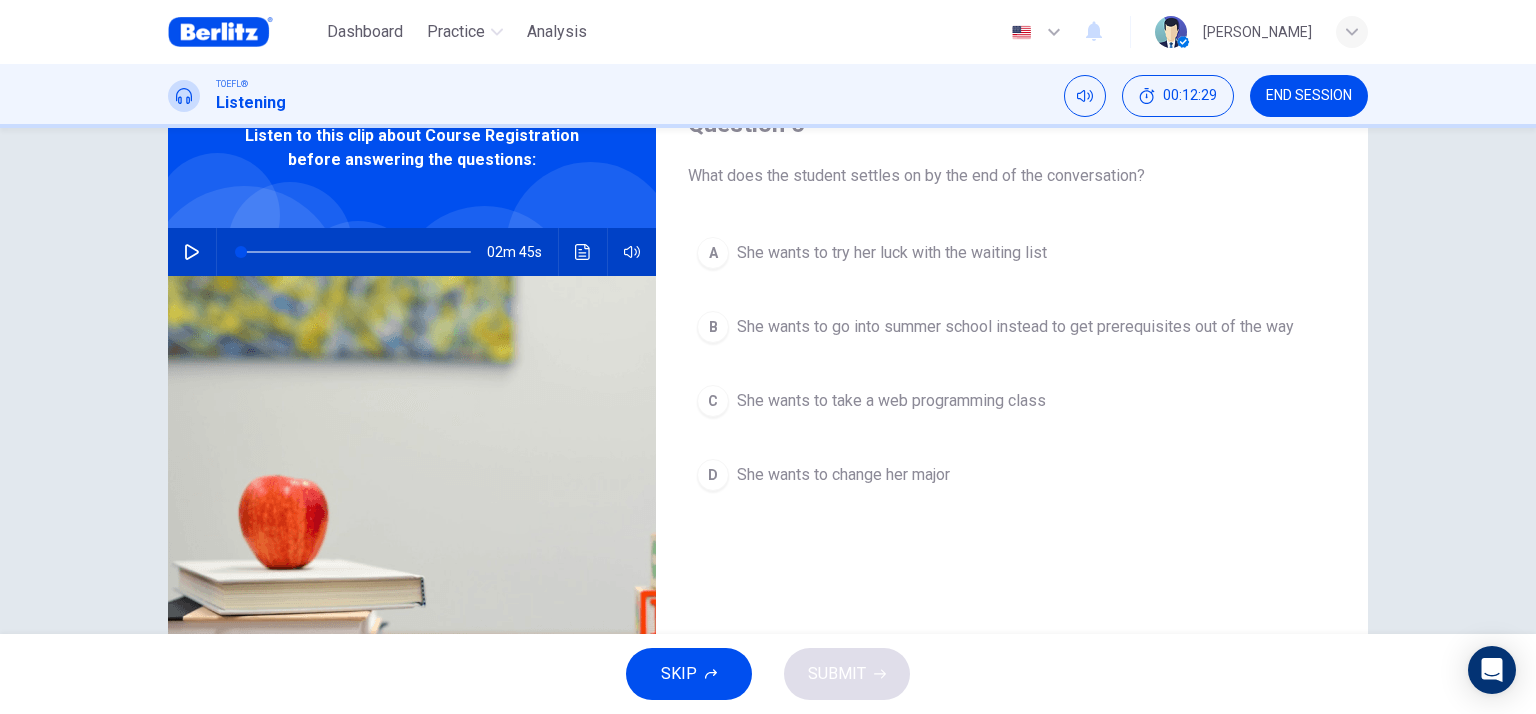 click on "She wants to take a web programming class" at bounding box center (891, 401) 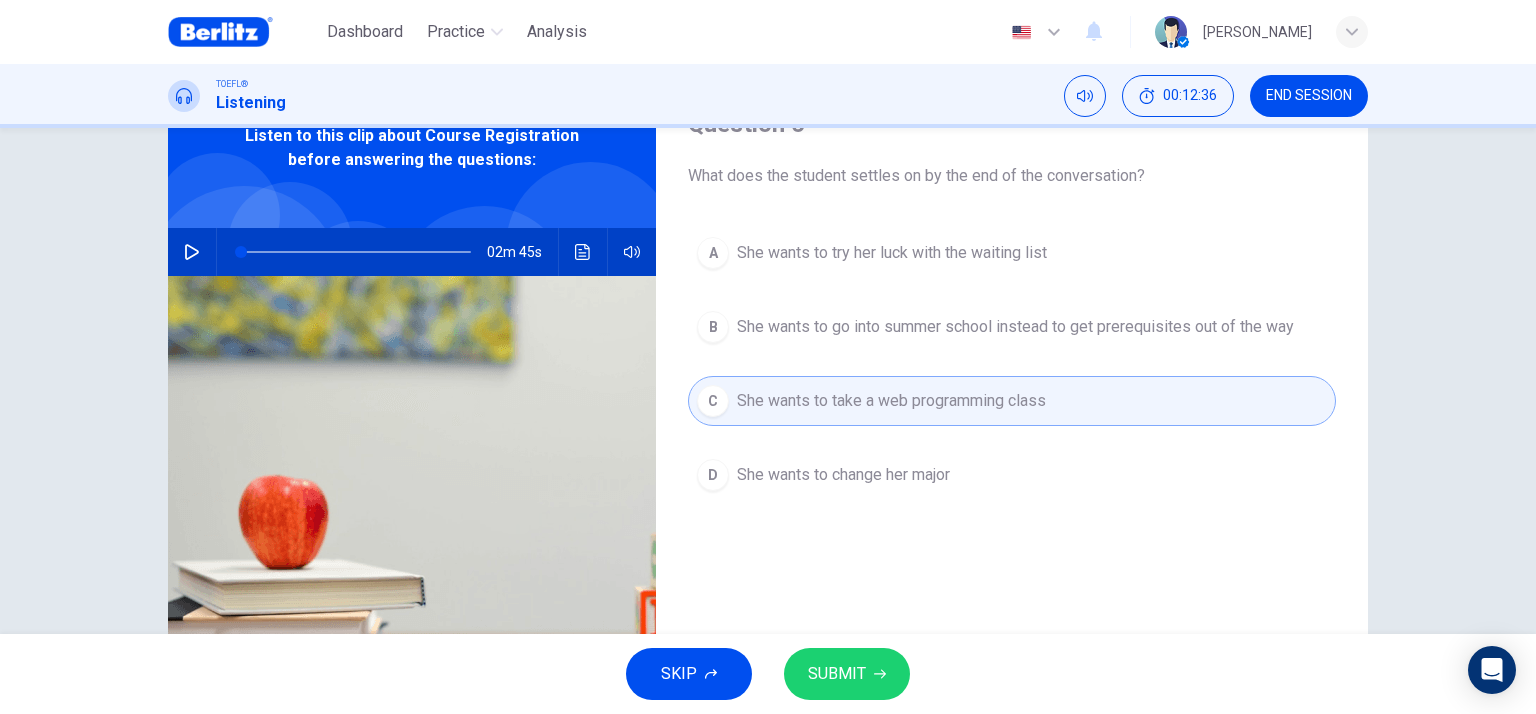 click on "SUBMIT" at bounding box center (847, 674) 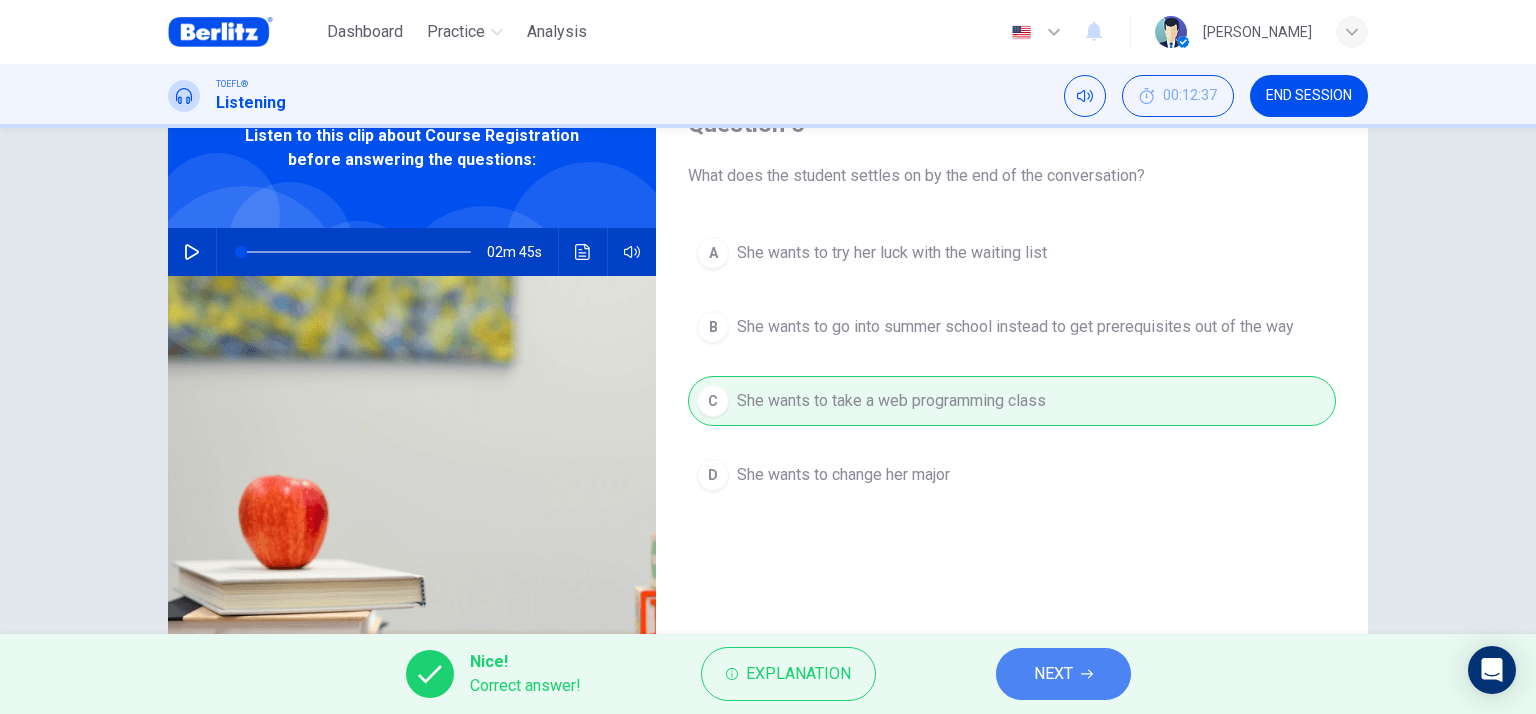 drag, startPoint x: 1094, startPoint y: 661, endPoint x: 1043, endPoint y: 604, distance: 76.48529 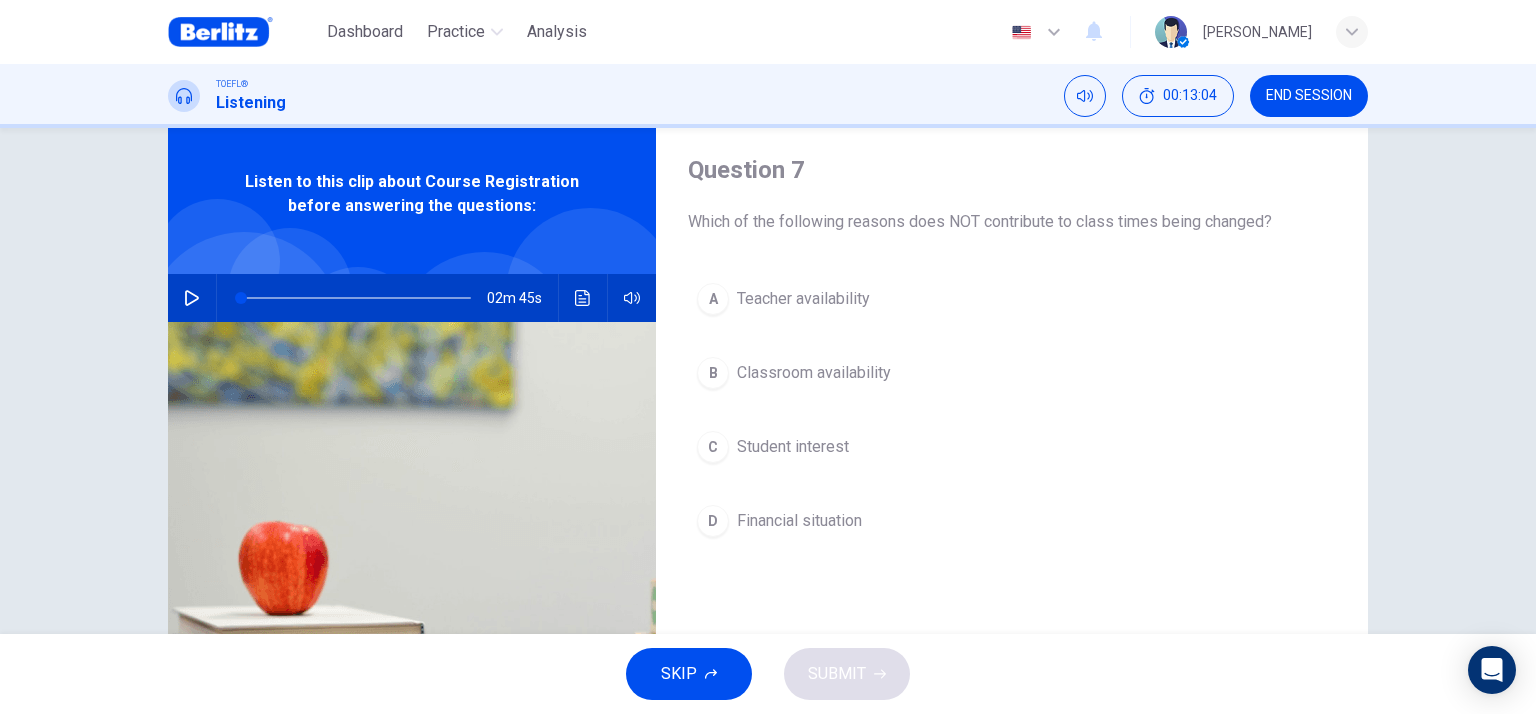 scroll, scrollTop: 100, scrollLeft: 0, axis: vertical 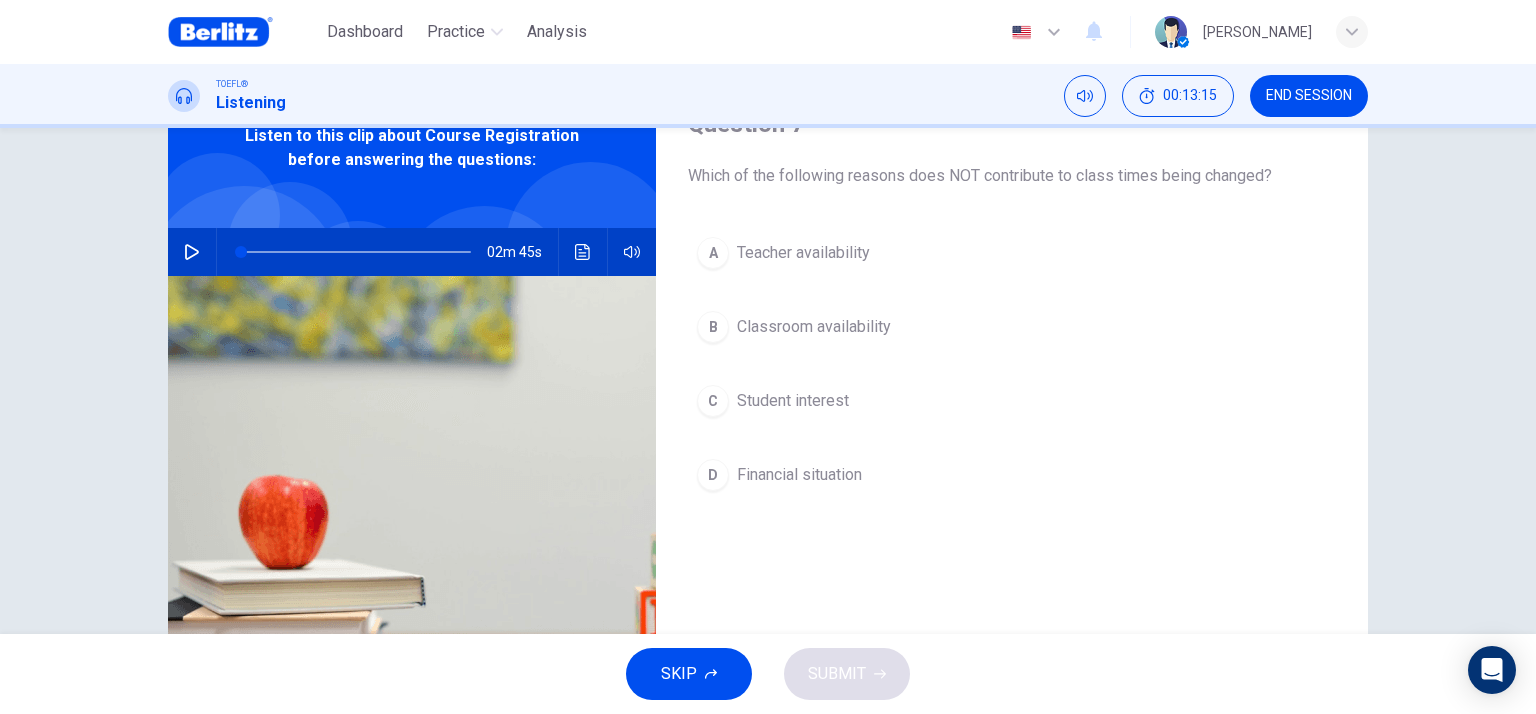 click at bounding box center [356, 252] 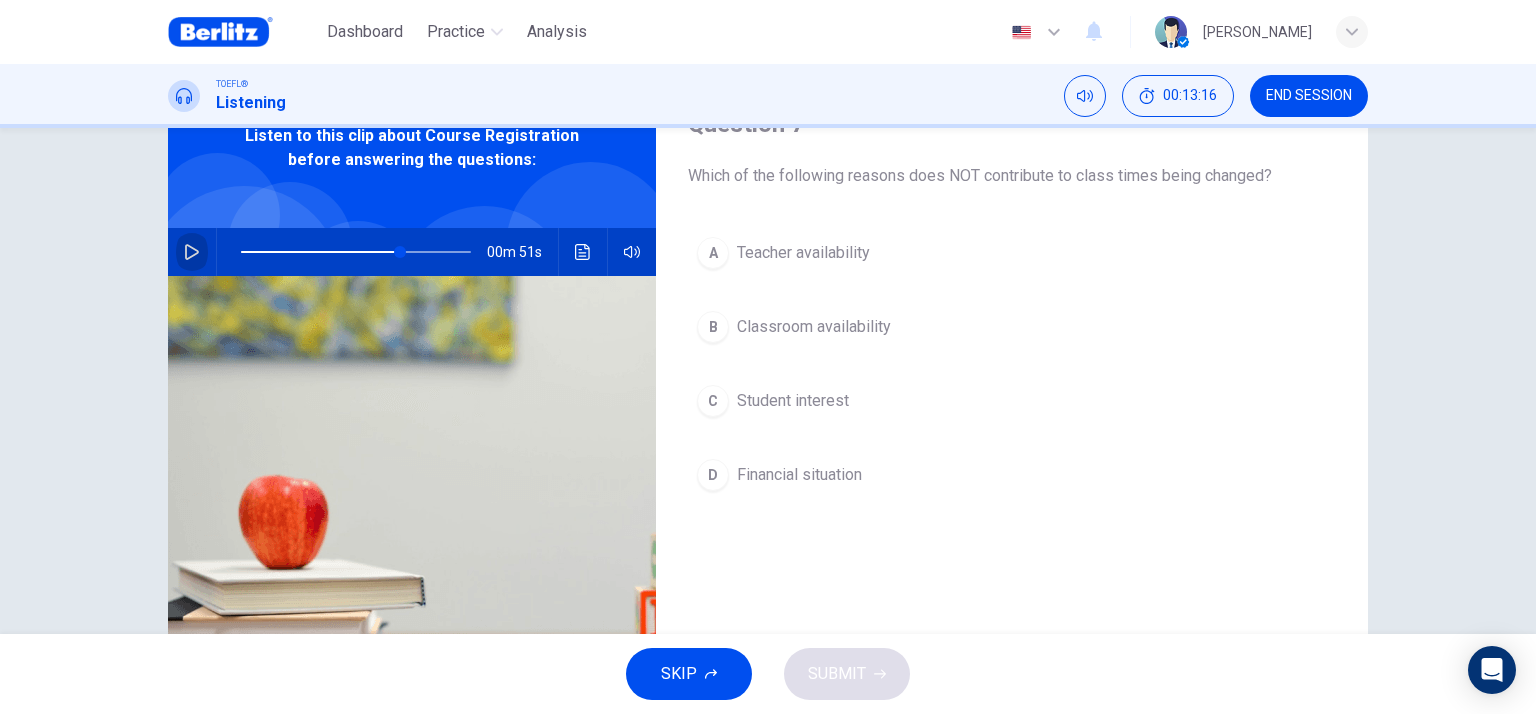click at bounding box center [192, 252] 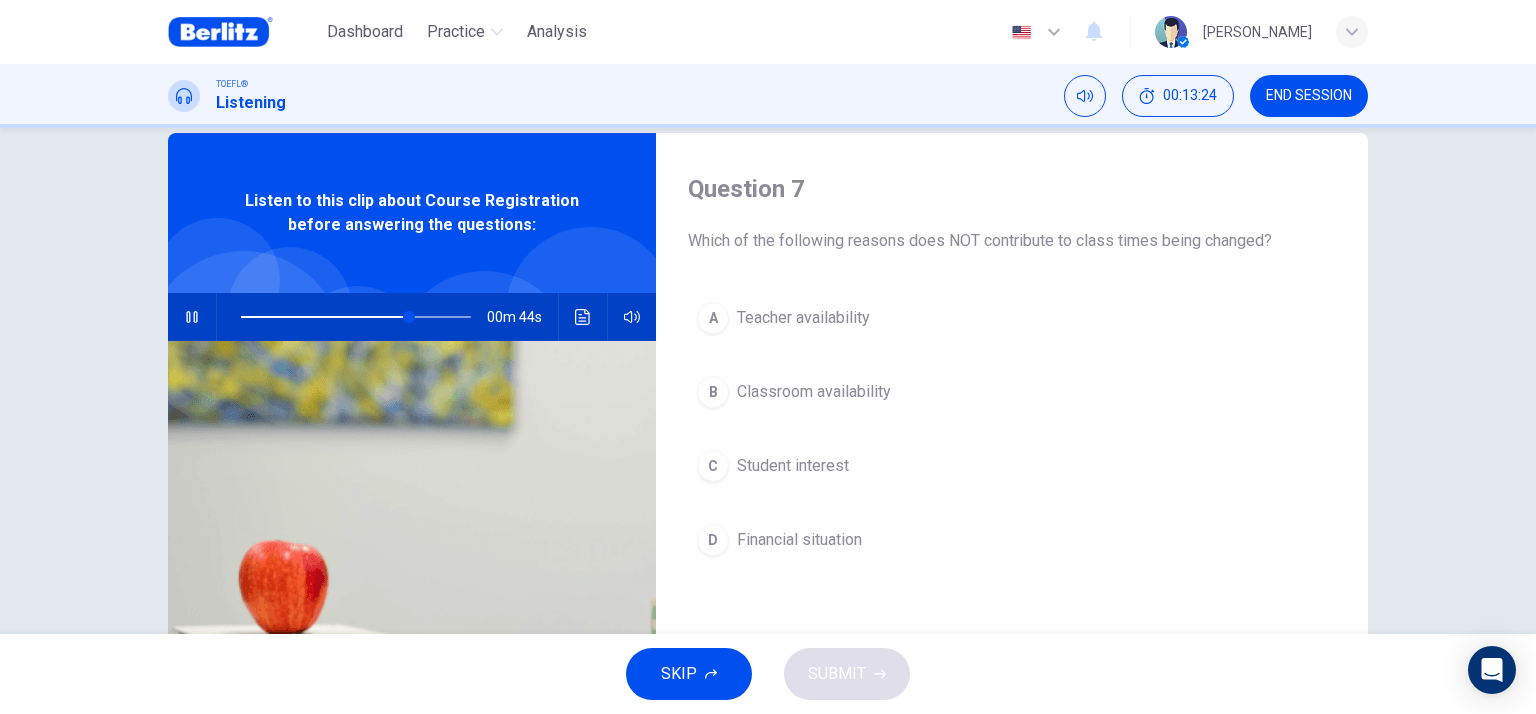 scroll, scrollTop: 0, scrollLeft: 0, axis: both 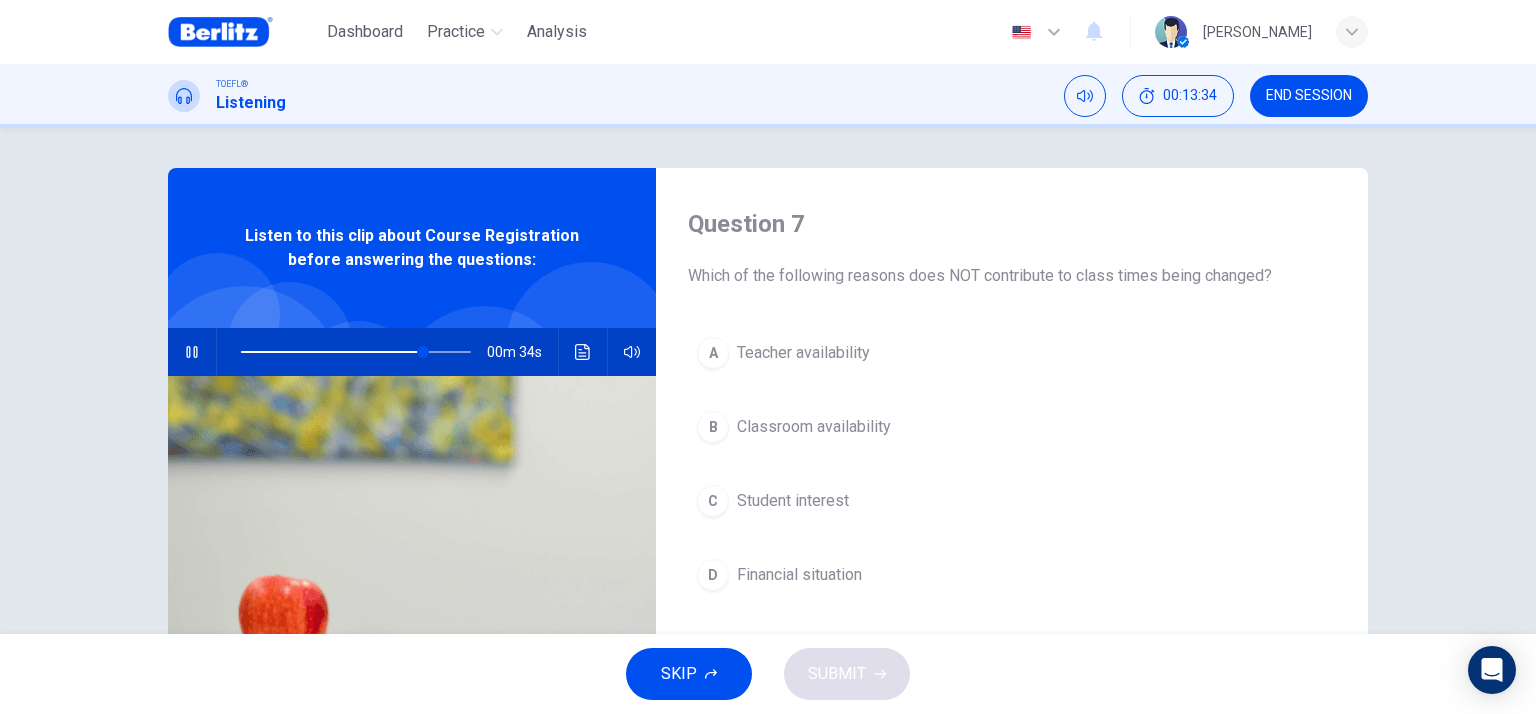 click on "D Financial situation" at bounding box center [1012, 575] 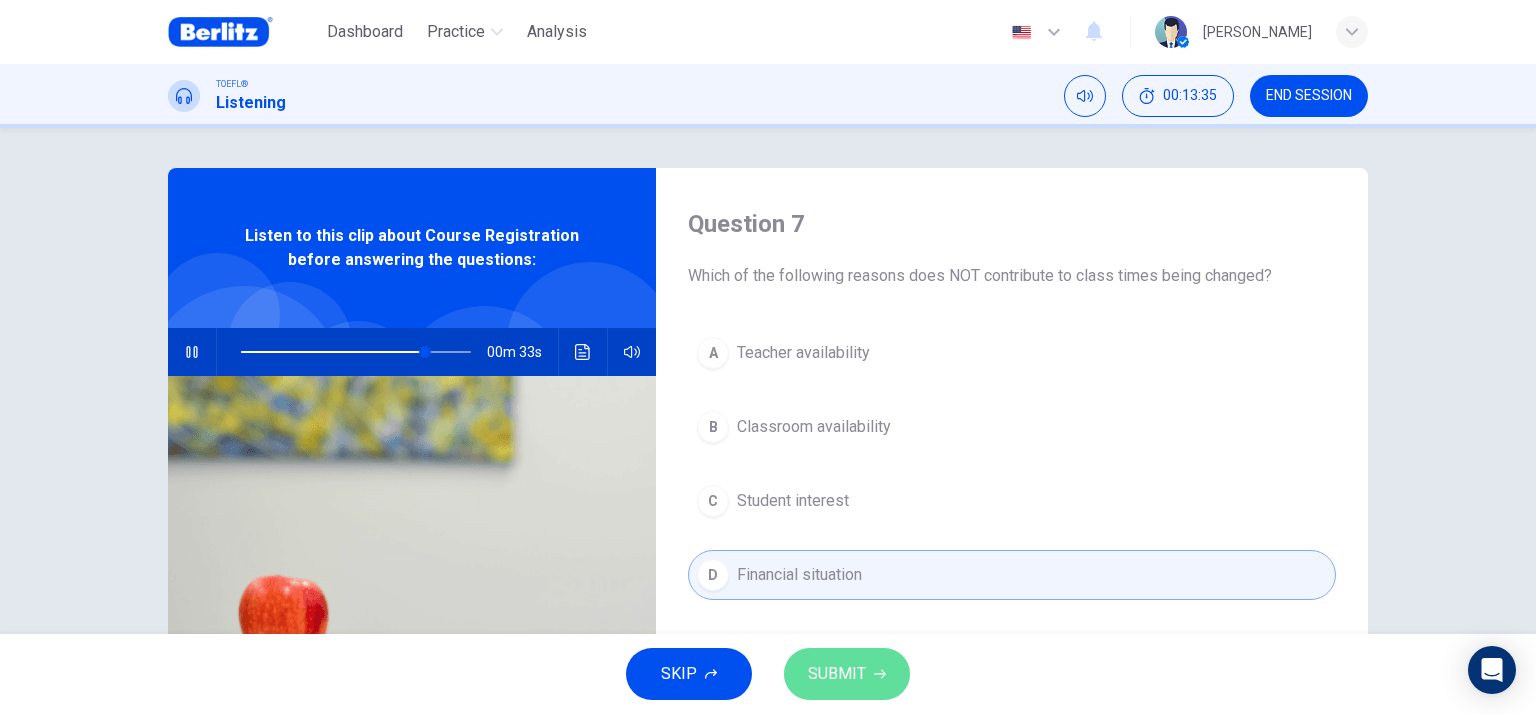 click 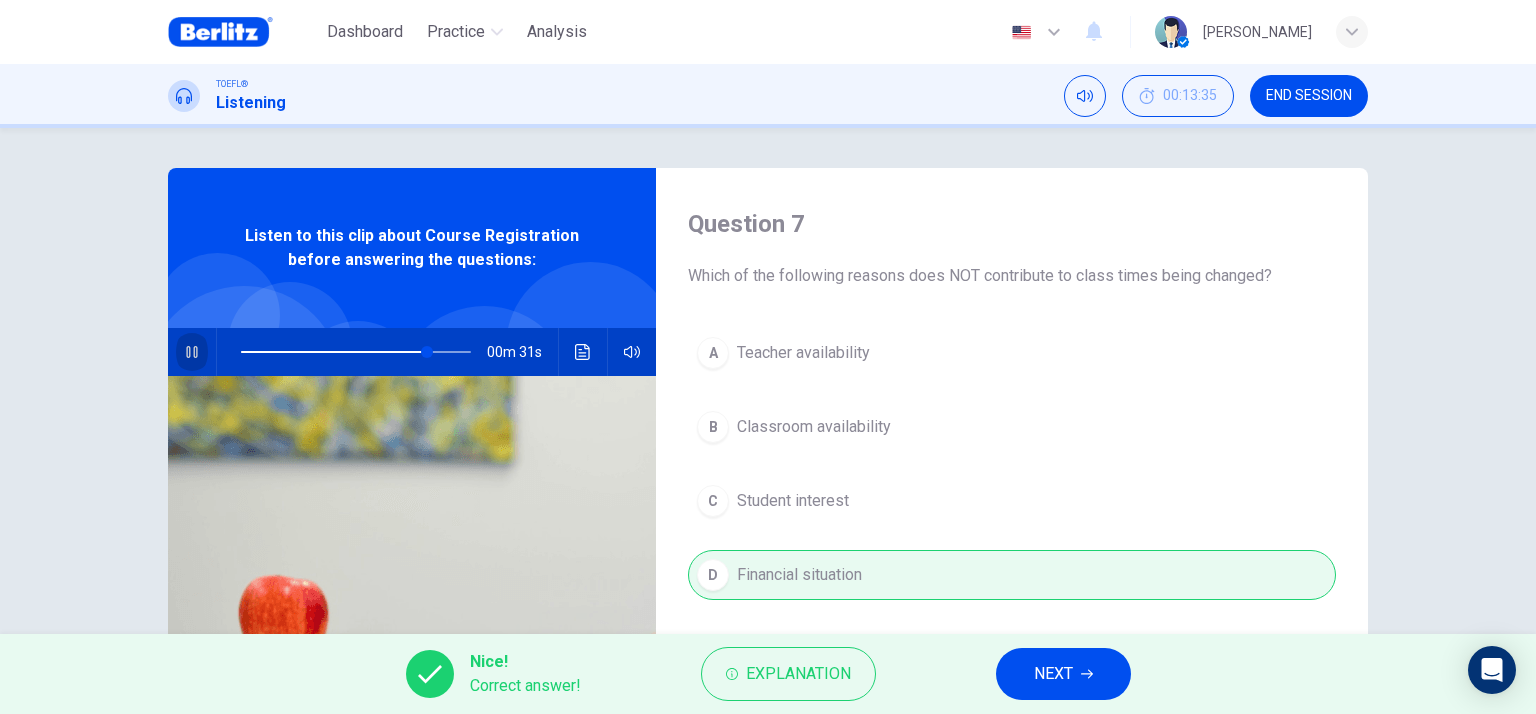 click 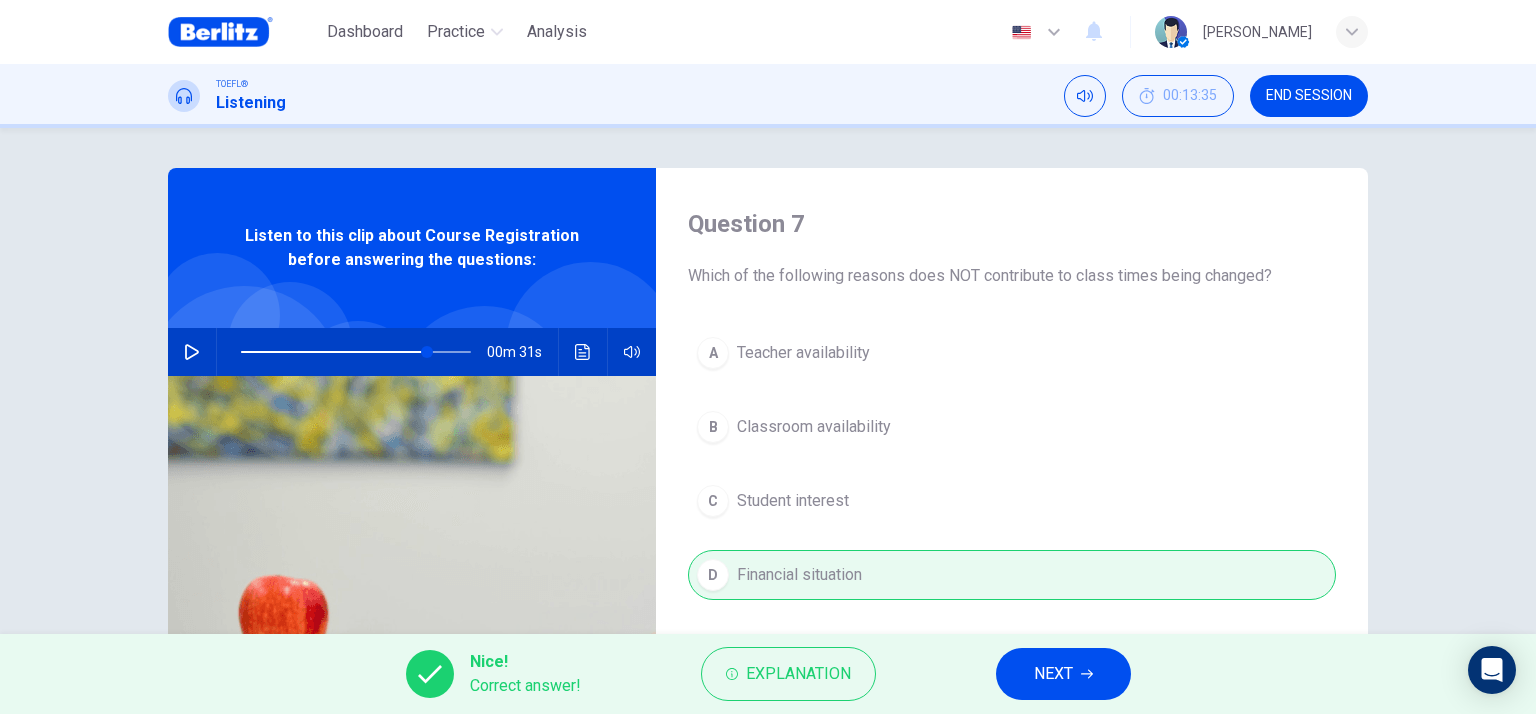type on "*" 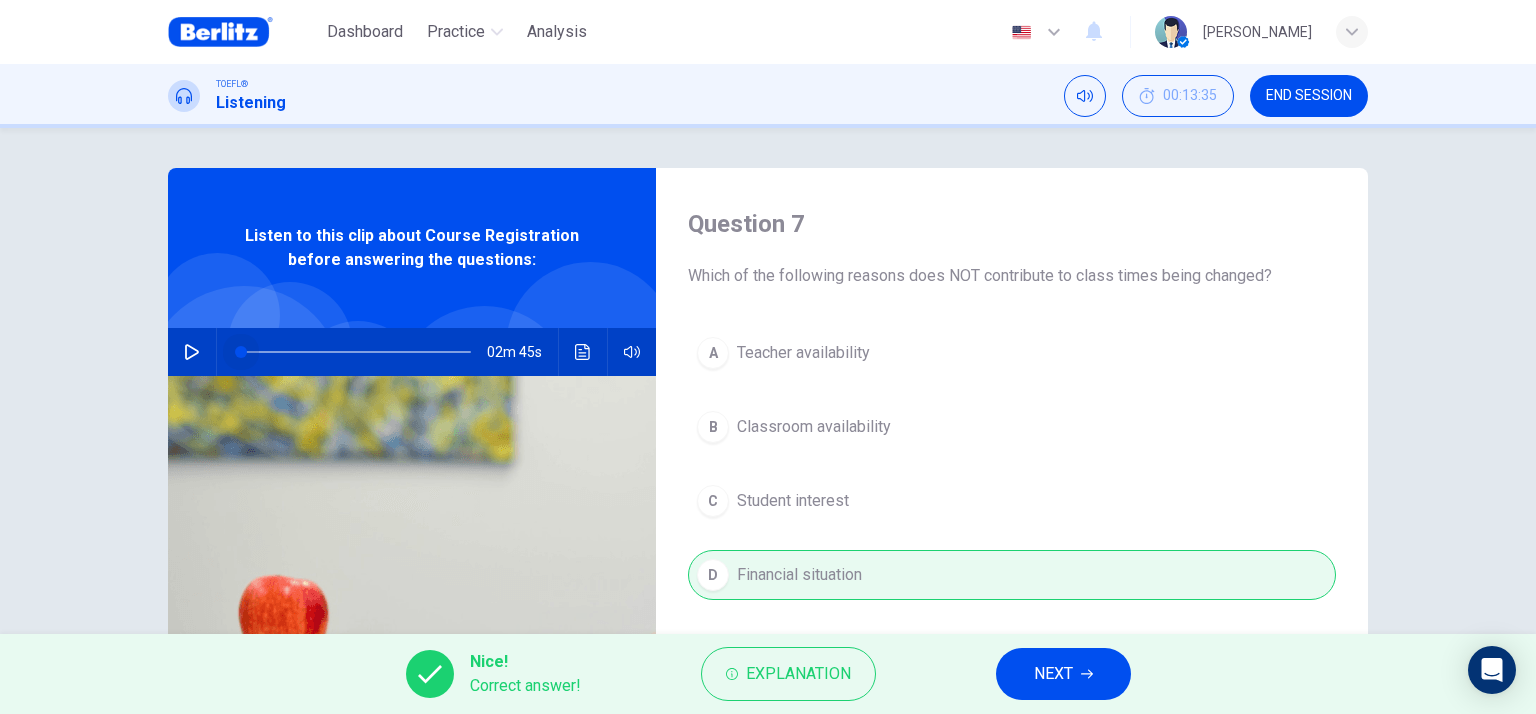 drag, startPoint x: 426, startPoint y: 356, endPoint x: -32, endPoint y: 363, distance: 458.0535 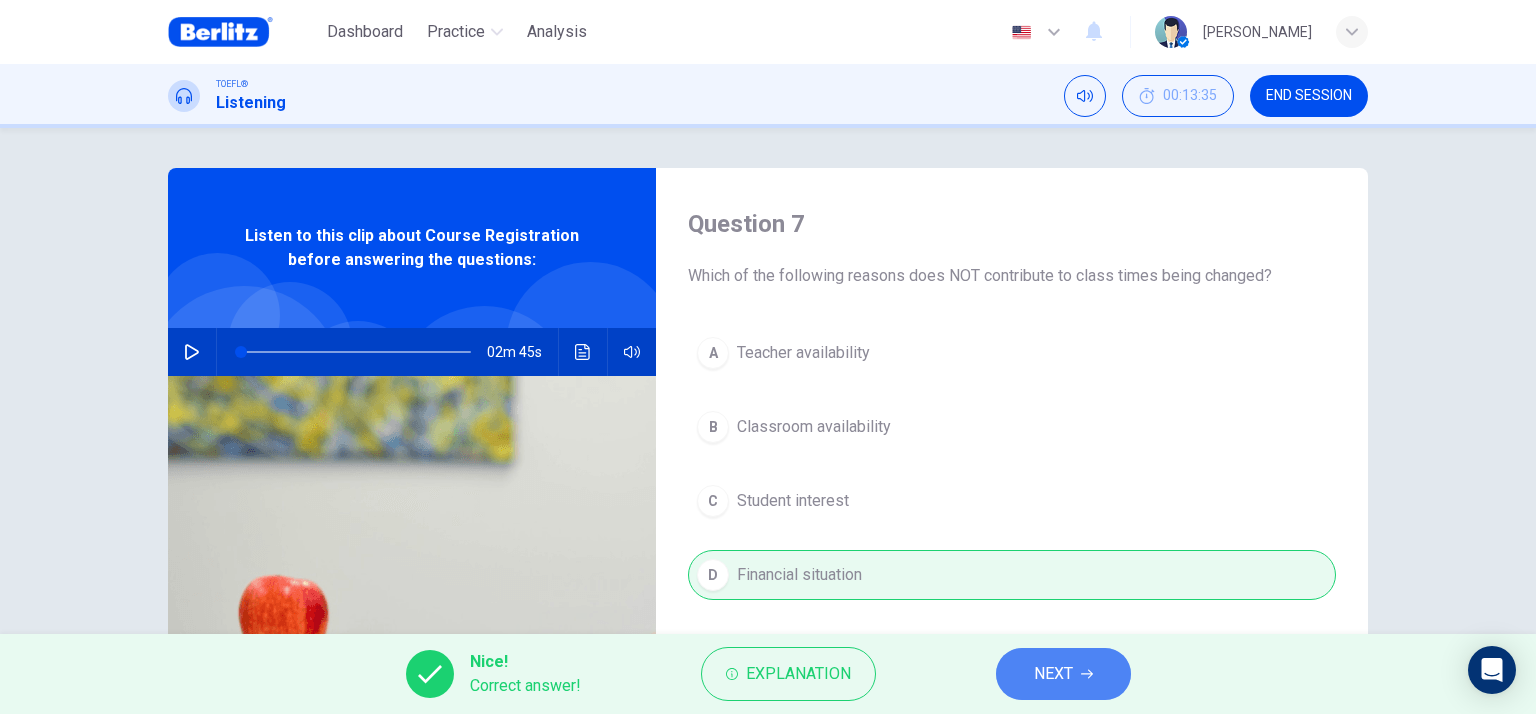 click on "NEXT" at bounding box center (1063, 674) 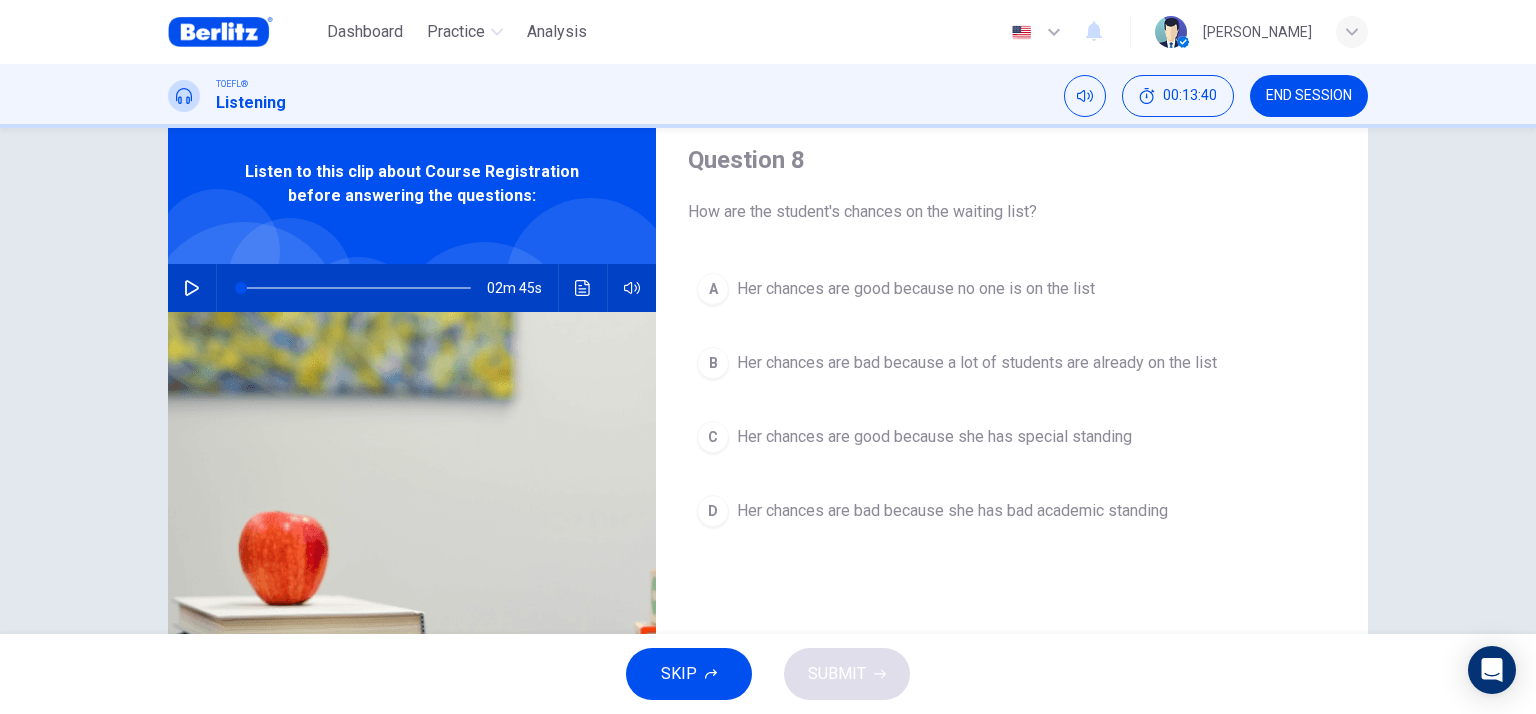 scroll, scrollTop: 100, scrollLeft: 0, axis: vertical 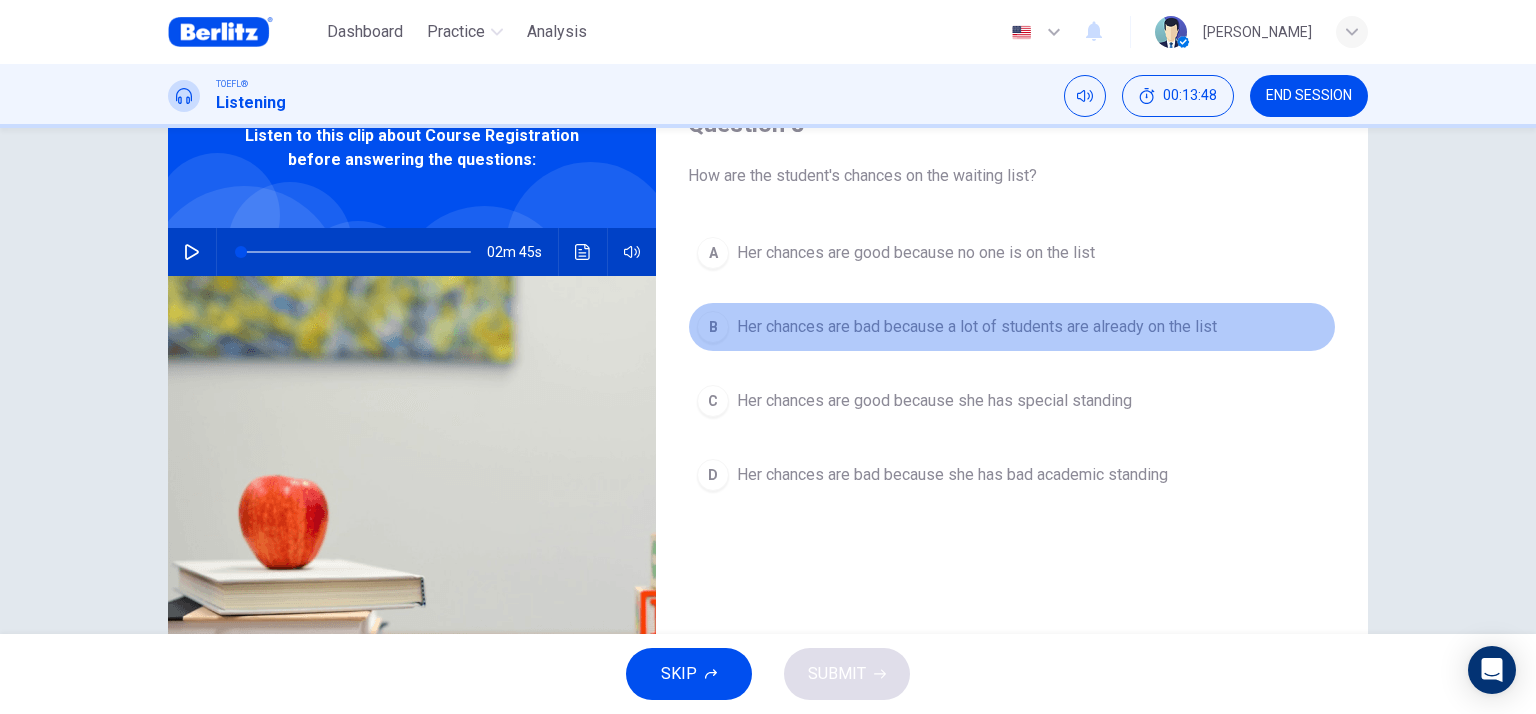 click on "Her chances are bad because a lot of students are already on the list" at bounding box center [977, 327] 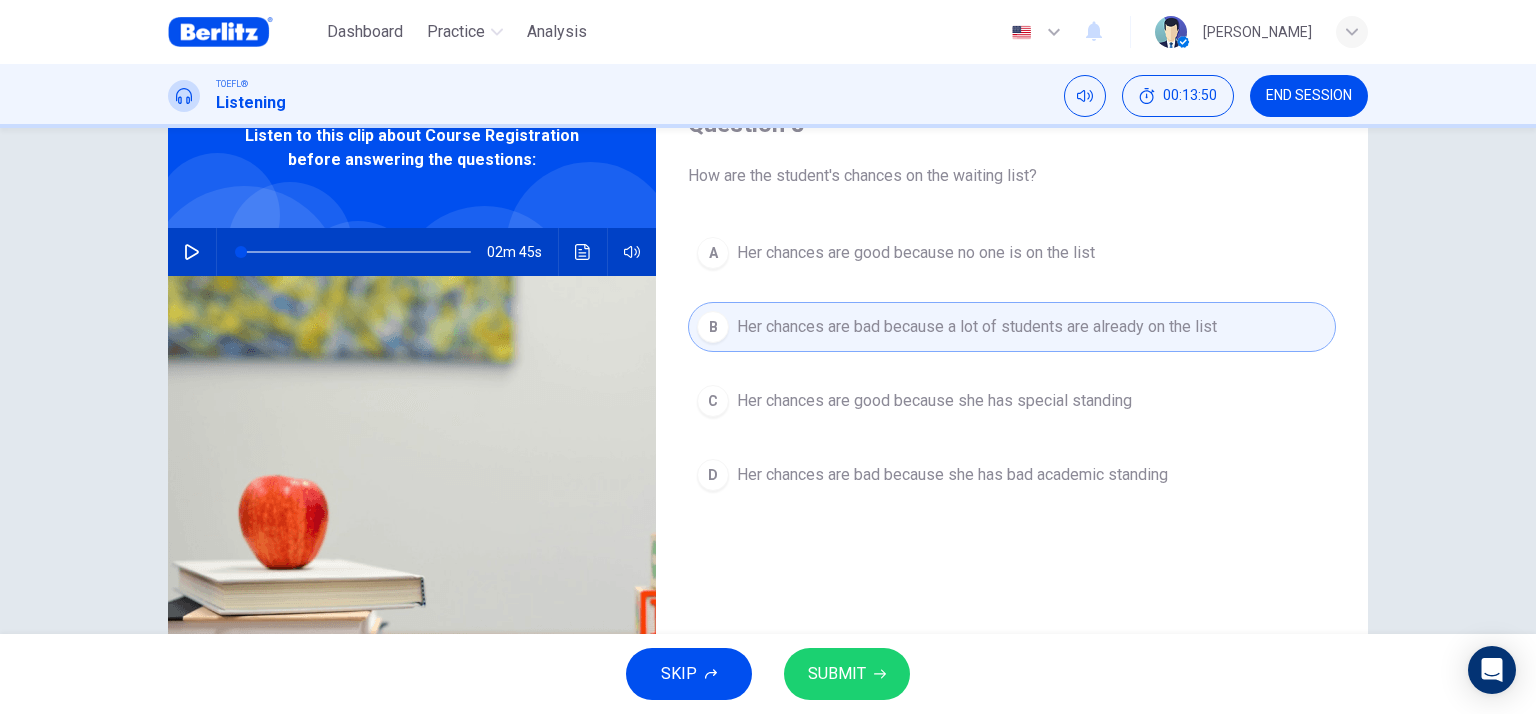 click on "SKIP SUBMIT" at bounding box center (768, 674) 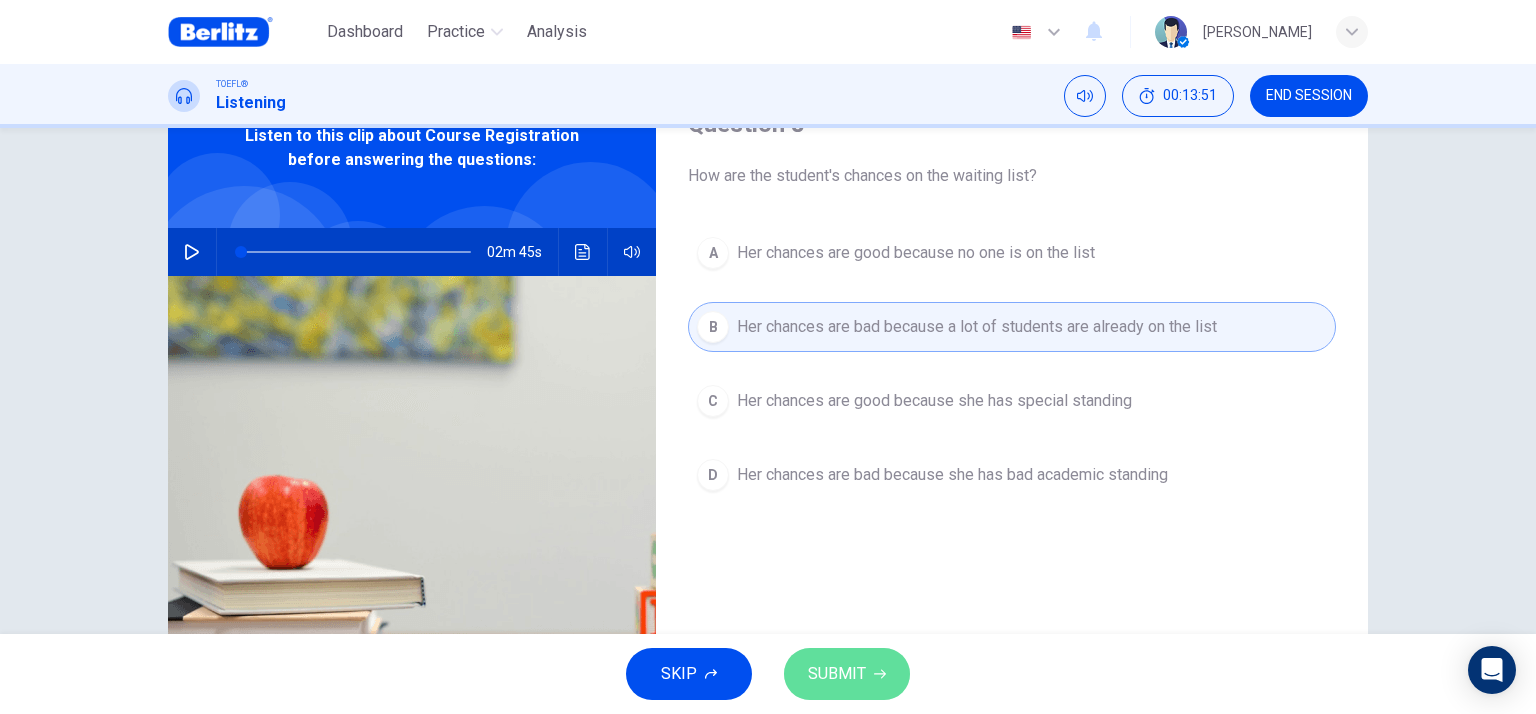 click 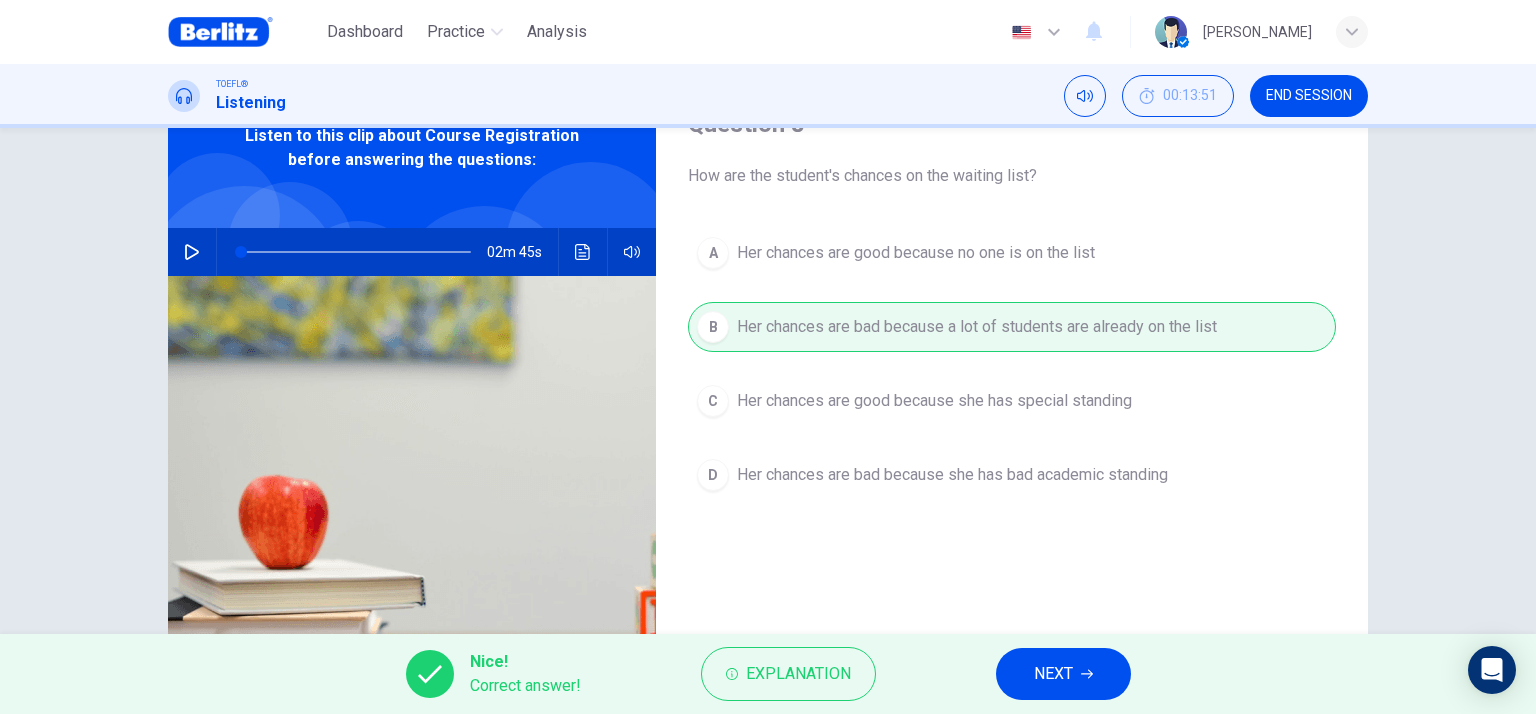 click on "Nice! Correct answer! Explanation NEXT" at bounding box center (768, 674) 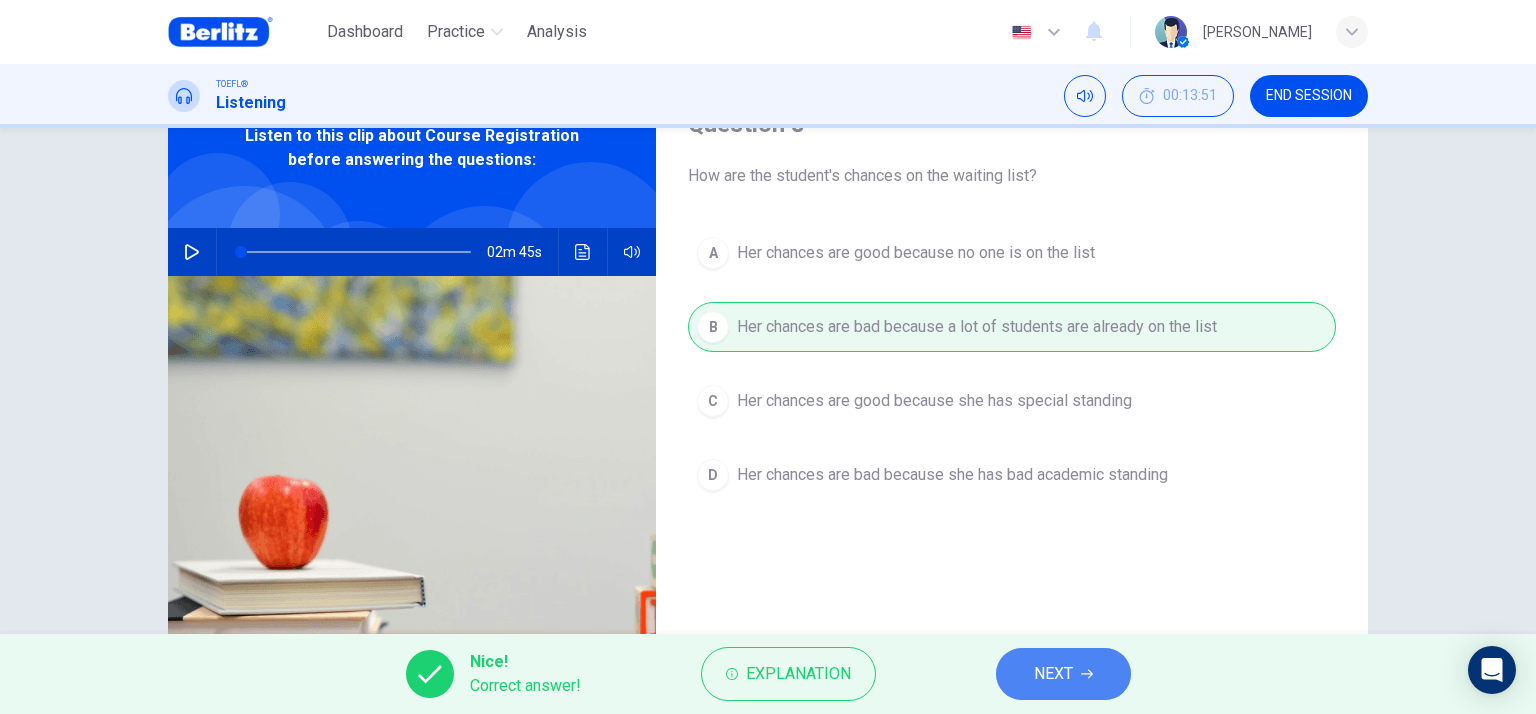 click on "NEXT" at bounding box center [1053, 674] 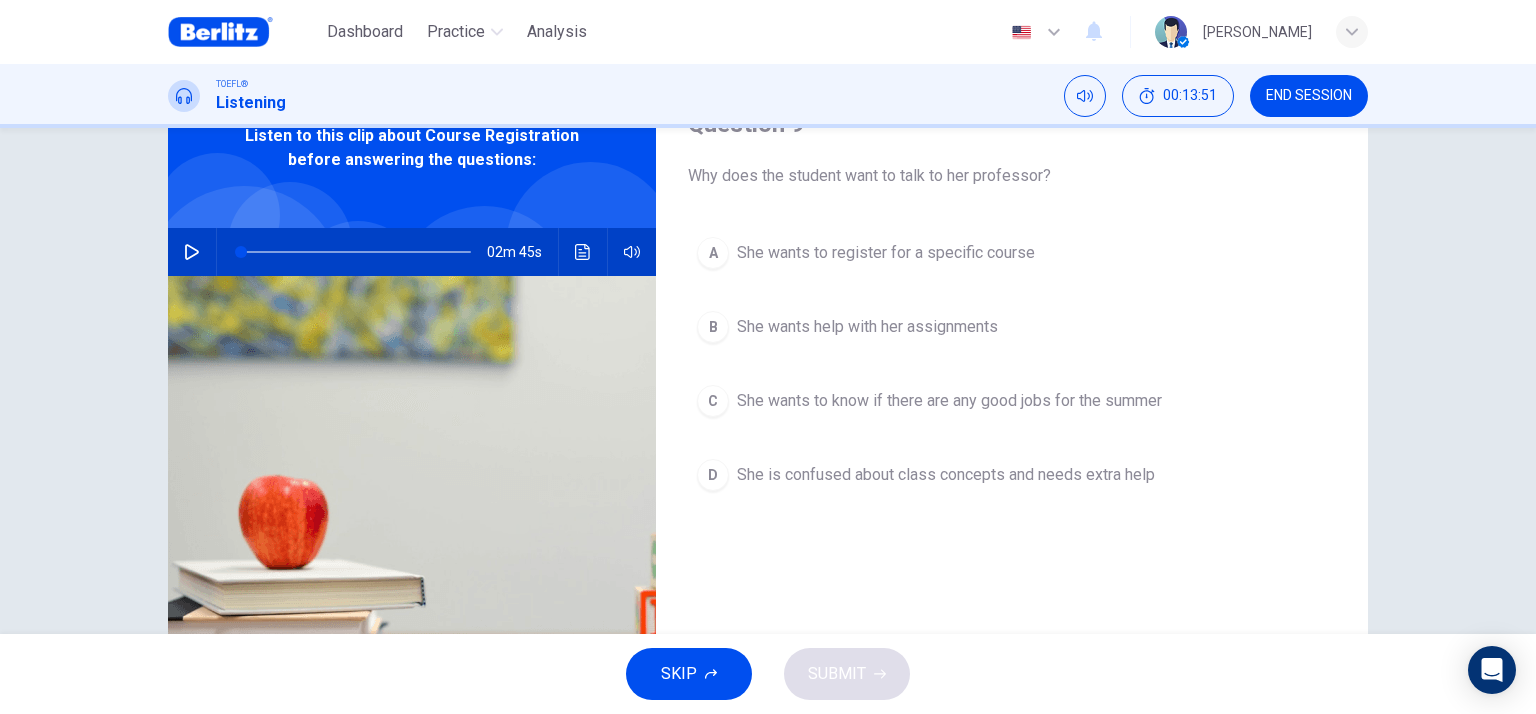 scroll, scrollTop: 0, scrollLeft: 0, axis: both 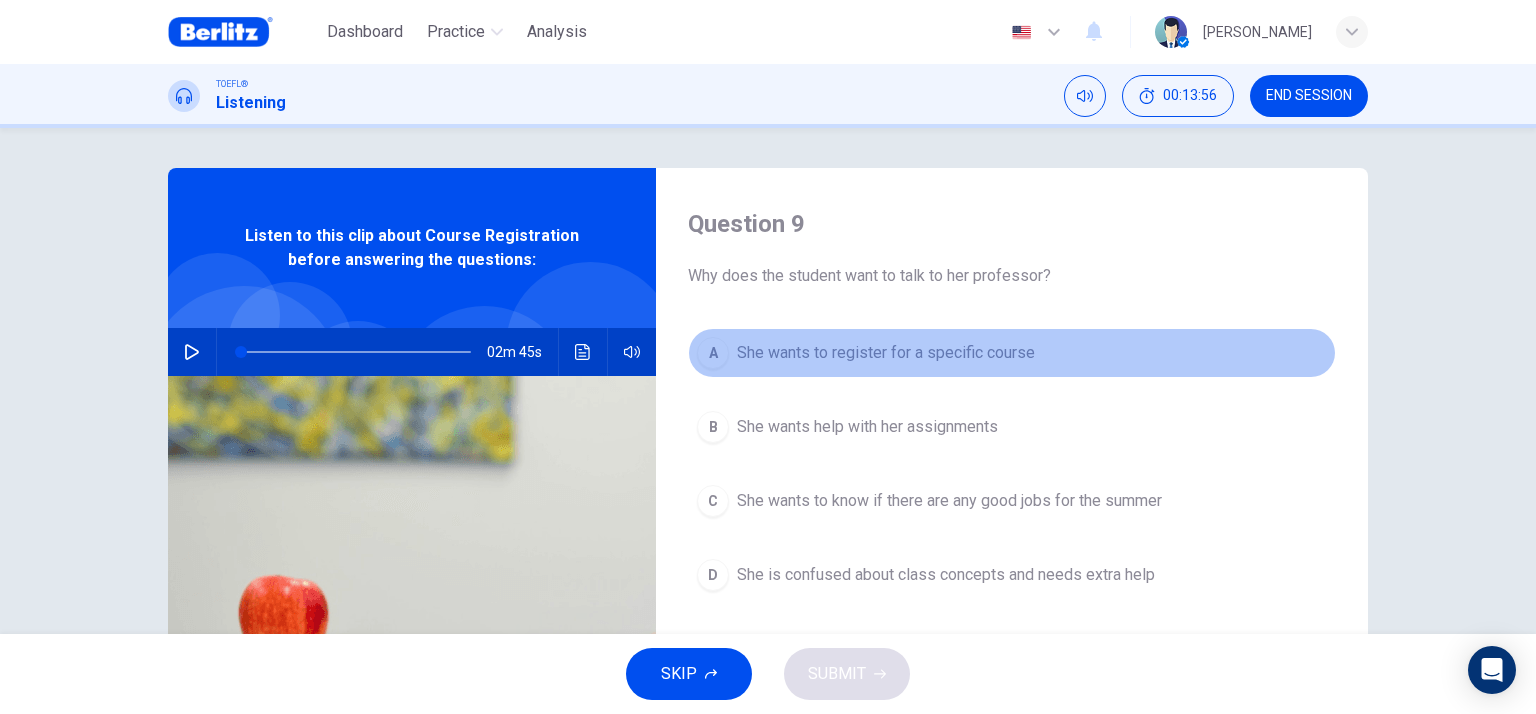 click on "She wants to register for a specific course" at bounding box center [886, 353] 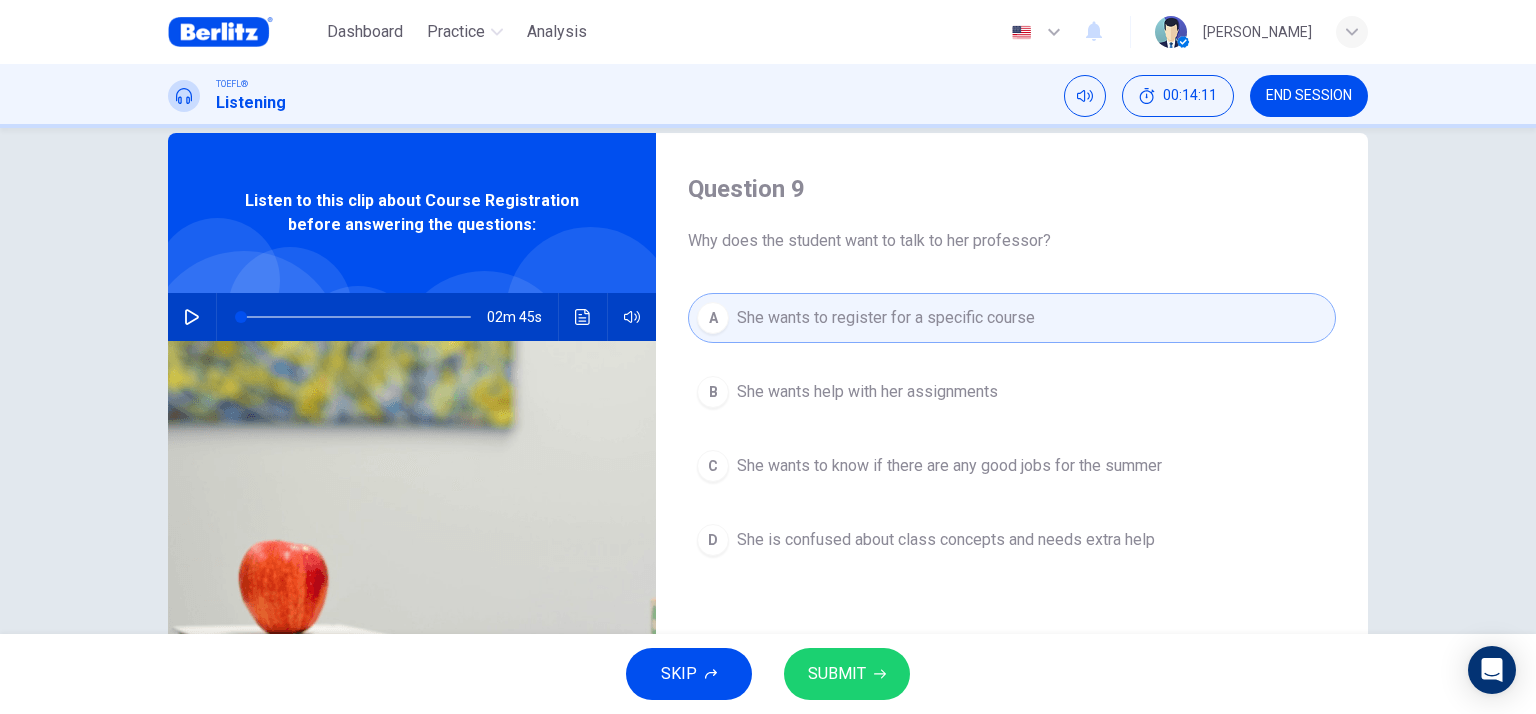 scroll, scrollTop: 0, scrollLeft: 0, axis: both 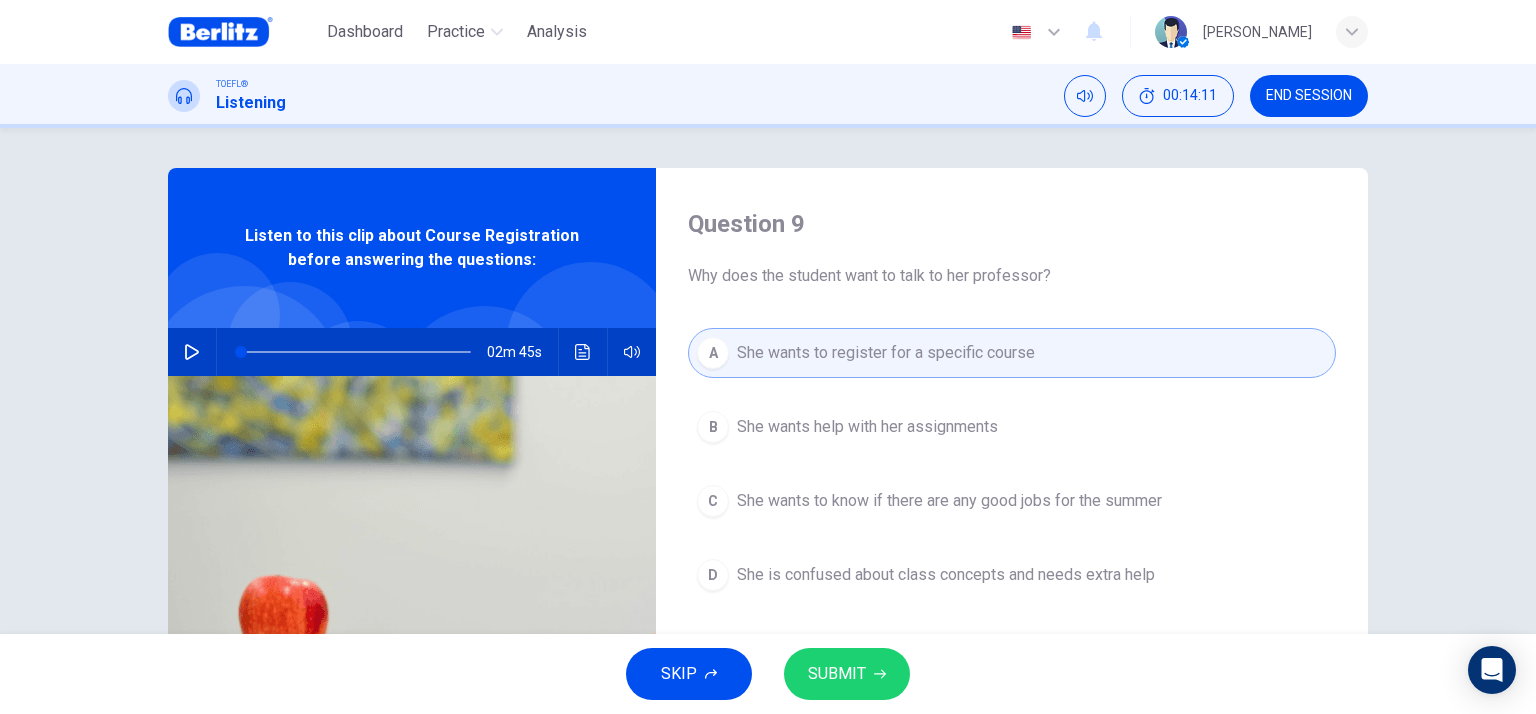 click on "SKIP SUBMIT" at bounding box center [768, 674] 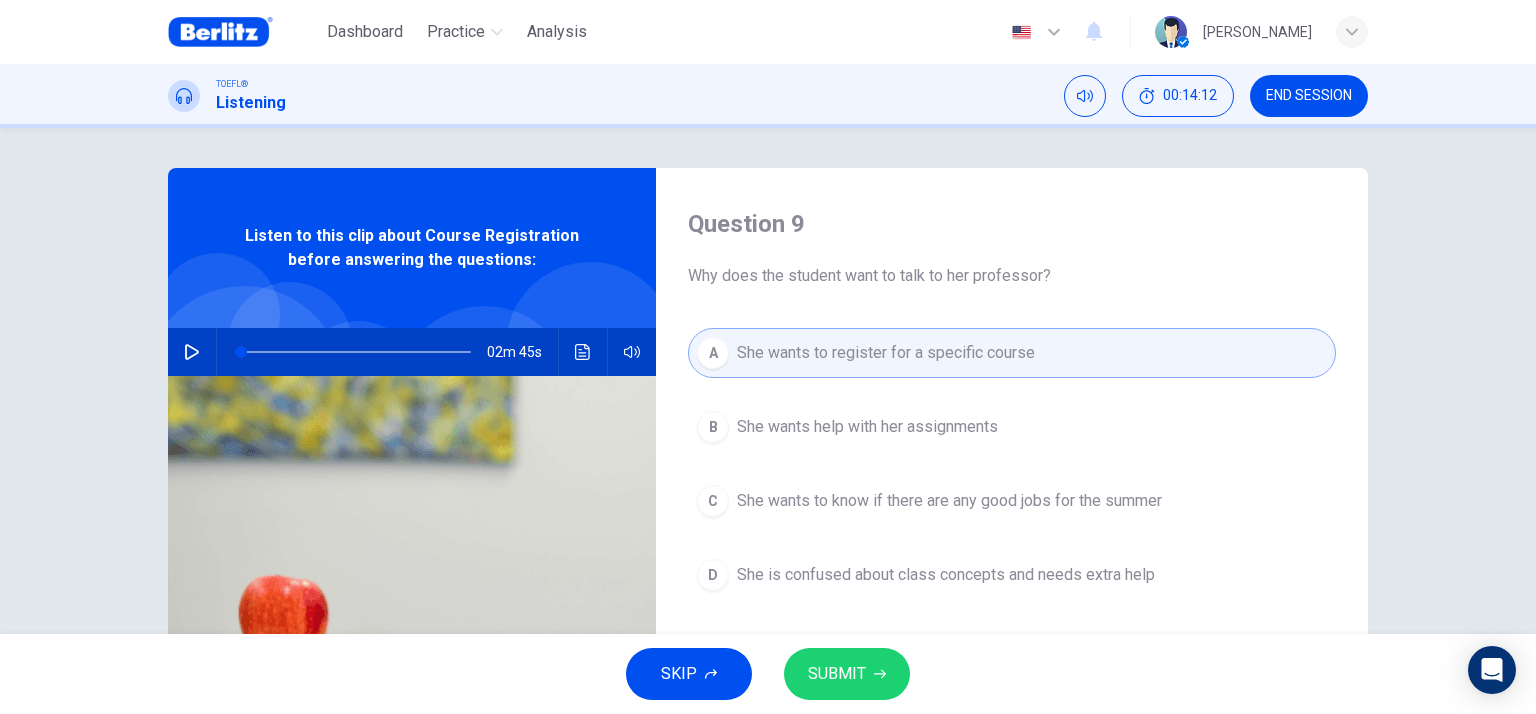 click on "SUBMIT" at bounding box center [847, 674] 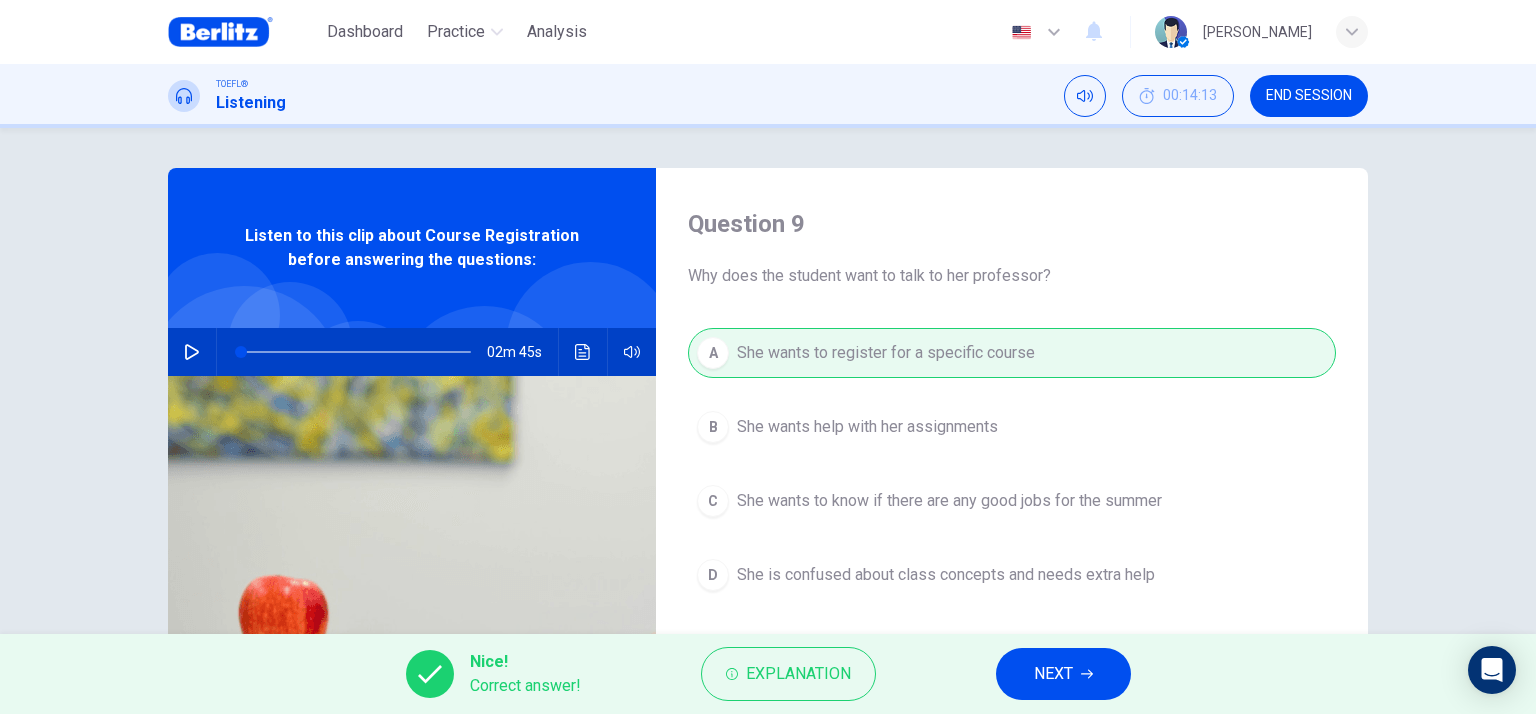 click on "NEXT" at bounding box center [1063, 674] 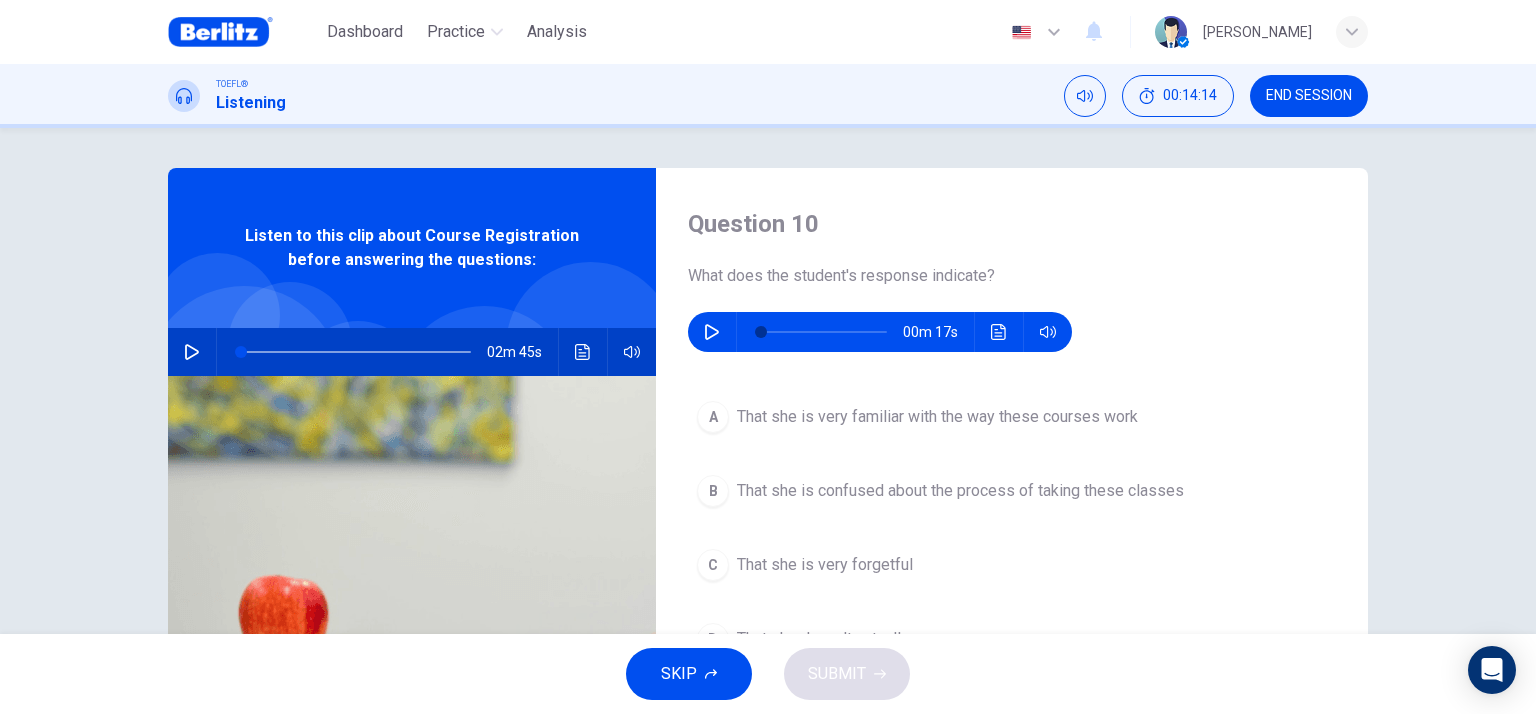 click at bounding box center [712, 332] 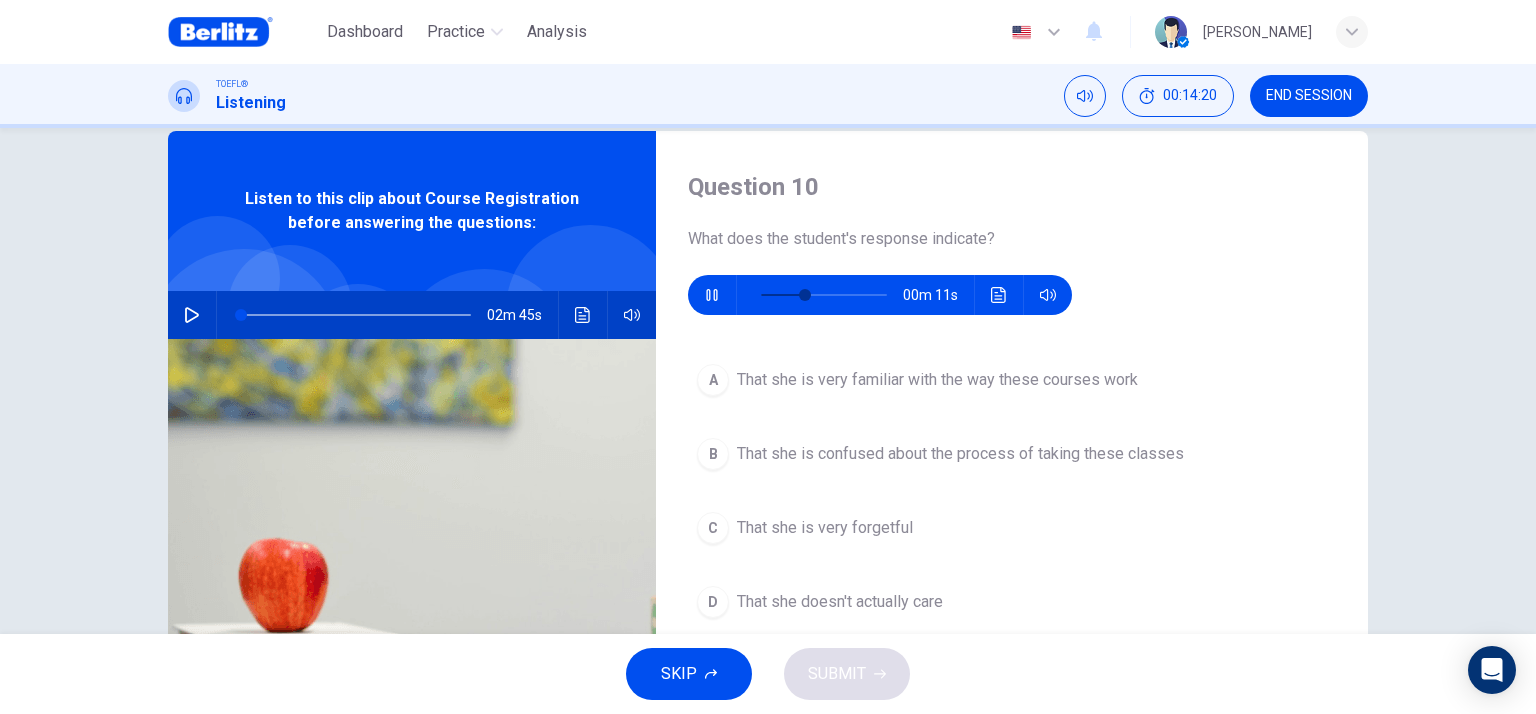 scroll, scrollTop: 100, scrollLeft: 0, axis: vertical 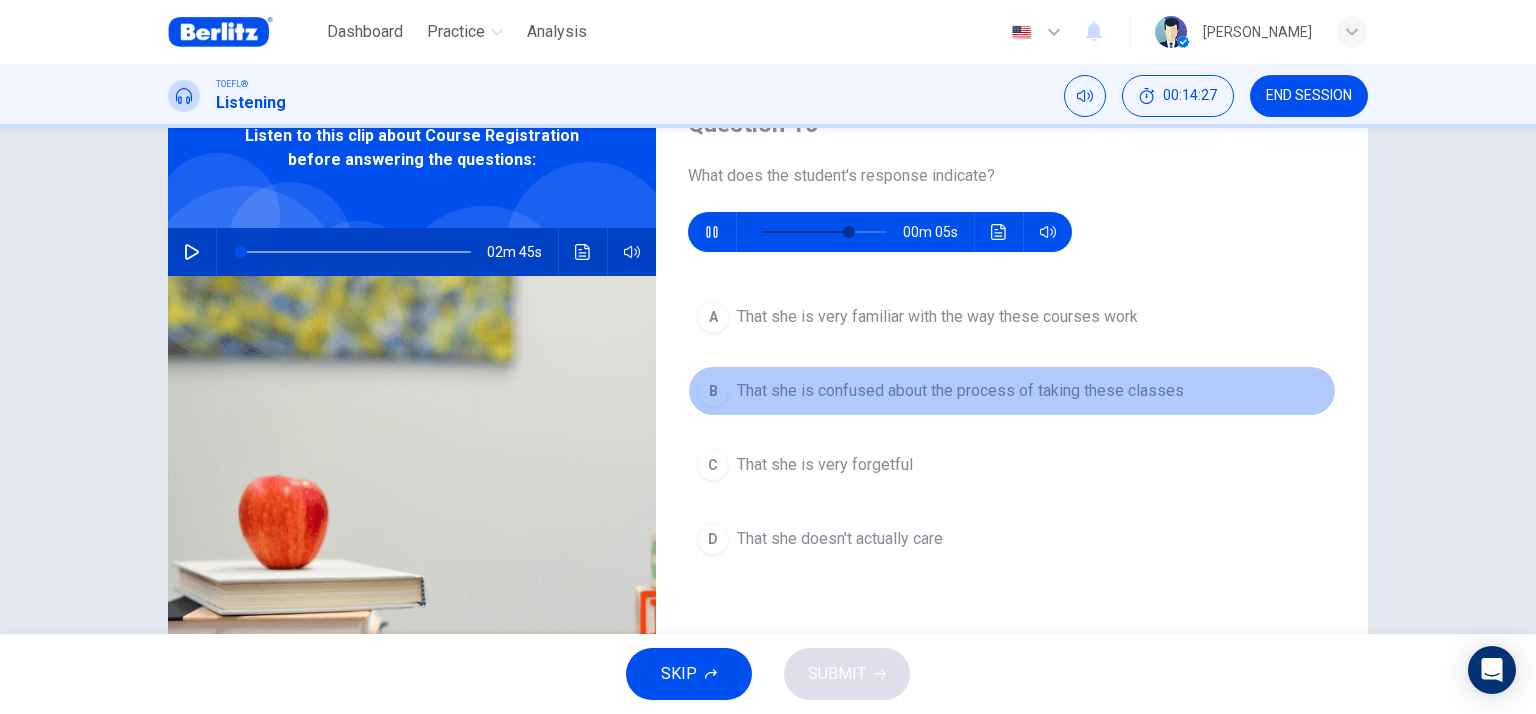 click on "That she is confused about the process of taking these classes" at bounding box center (960, 391) 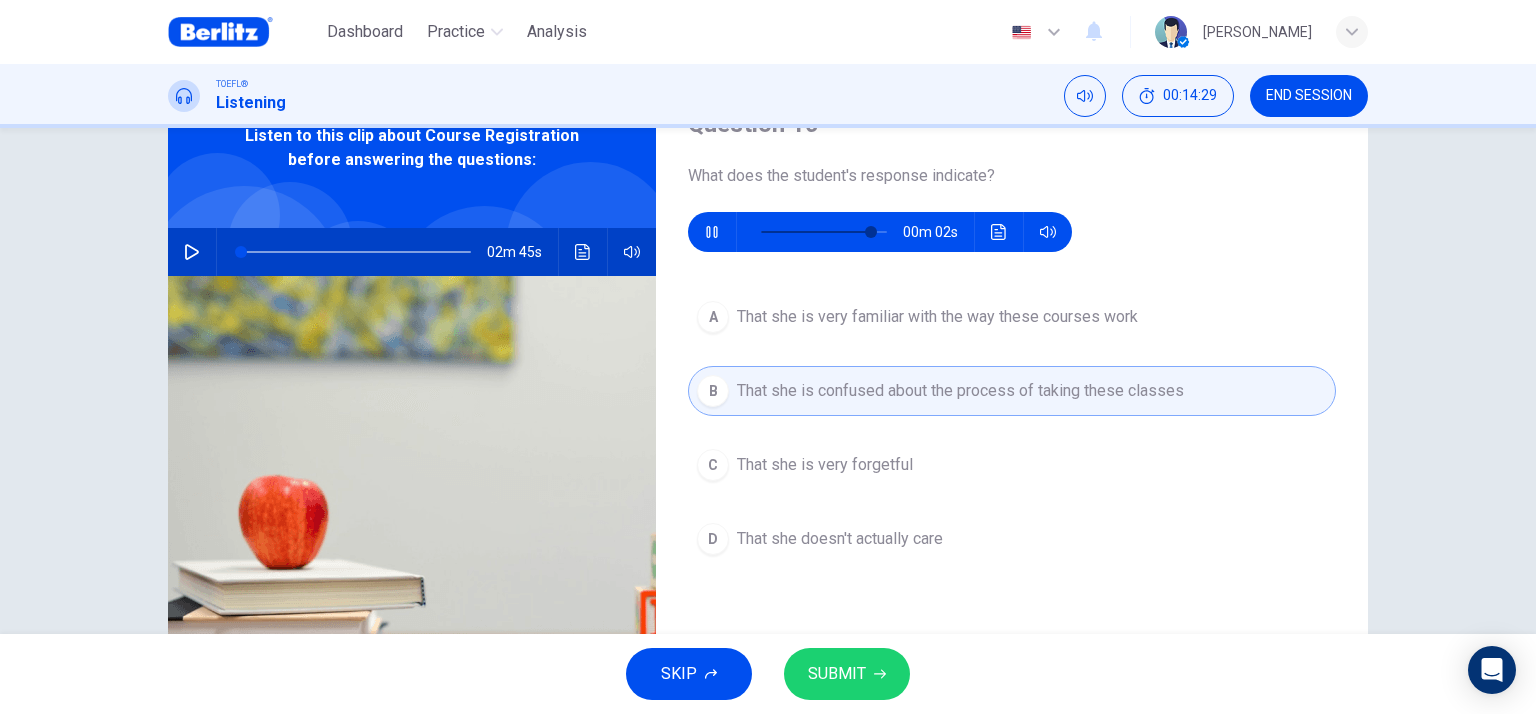 click on "SUBMIT" at bounding box center (837, 674) 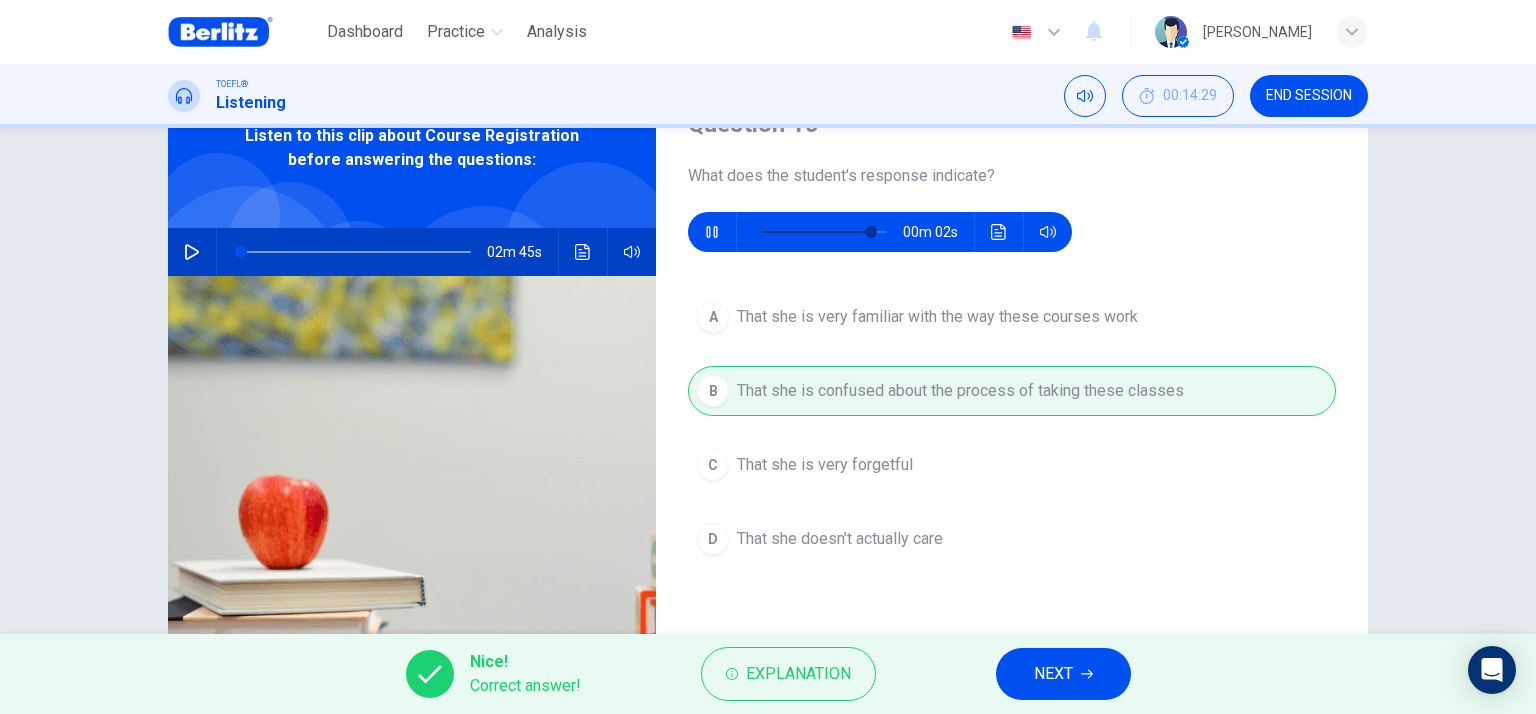 type on "**" 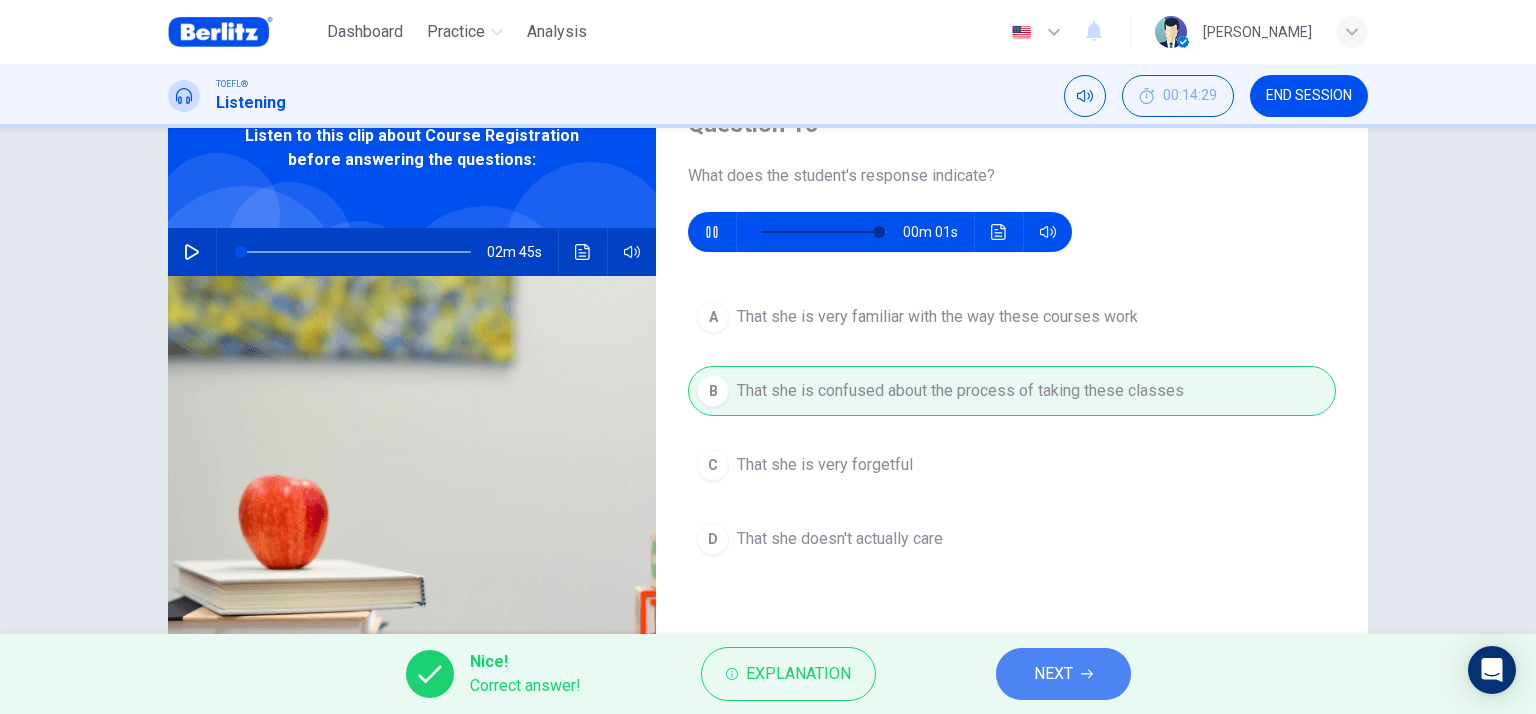 click on "NEXT" at bounding box center [1053, 674] 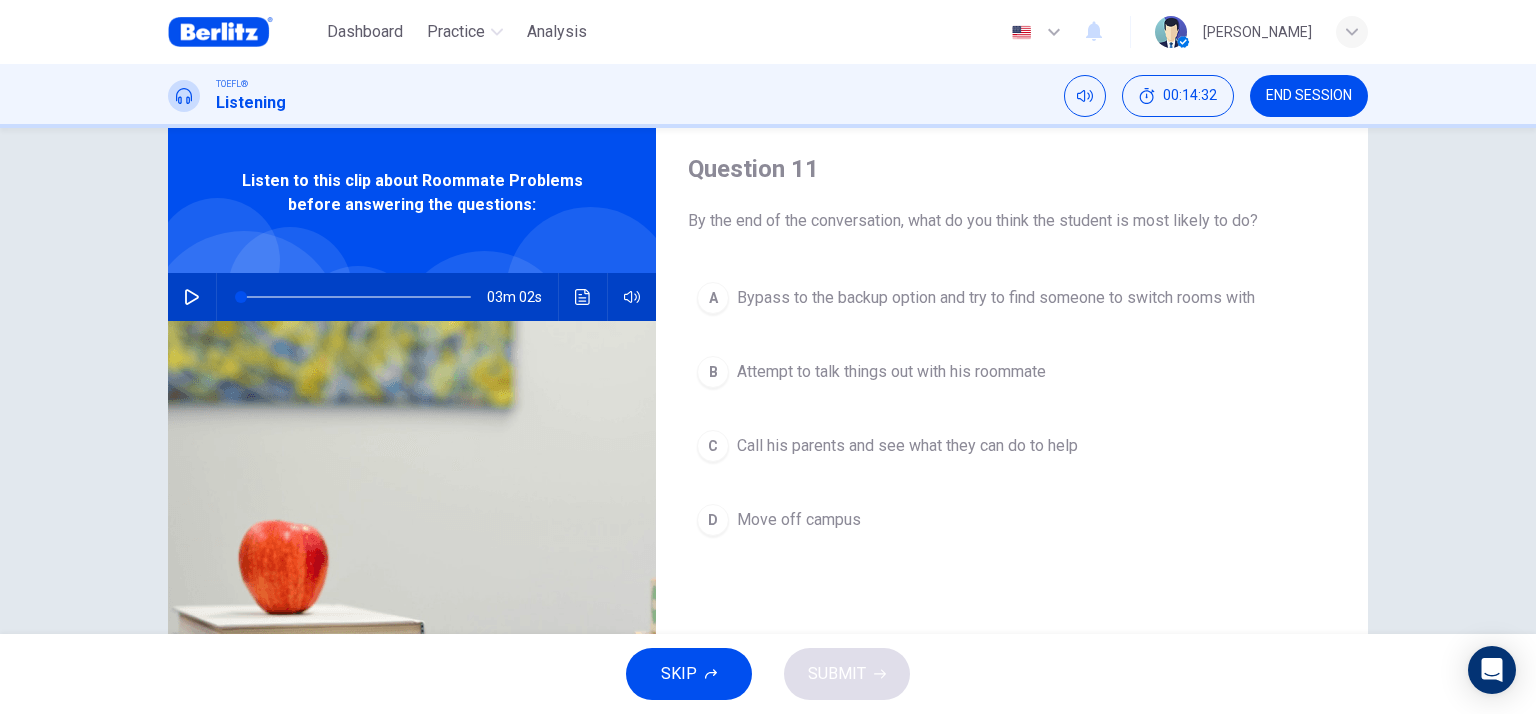 scroll, scrollTop: 100, scrollLeft: 0, axis: vertical 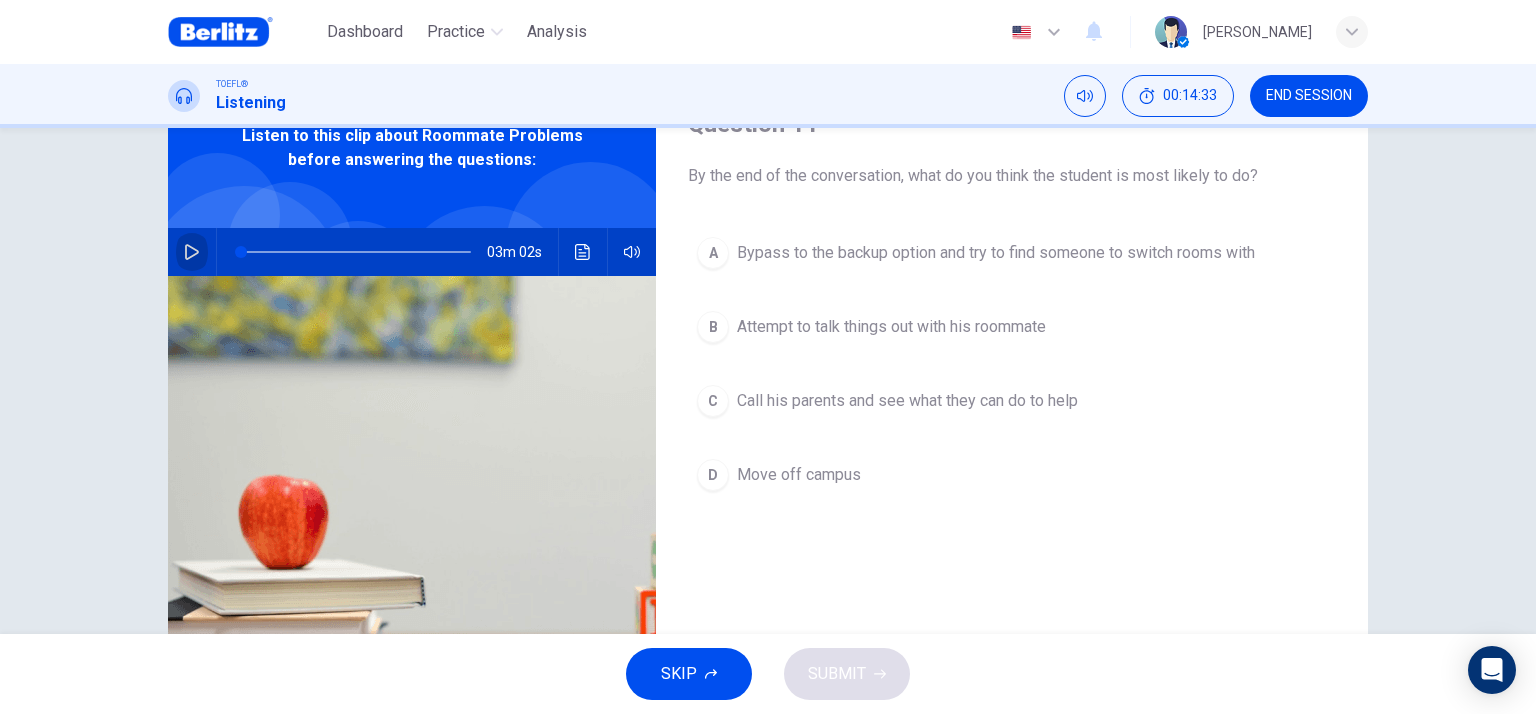 click 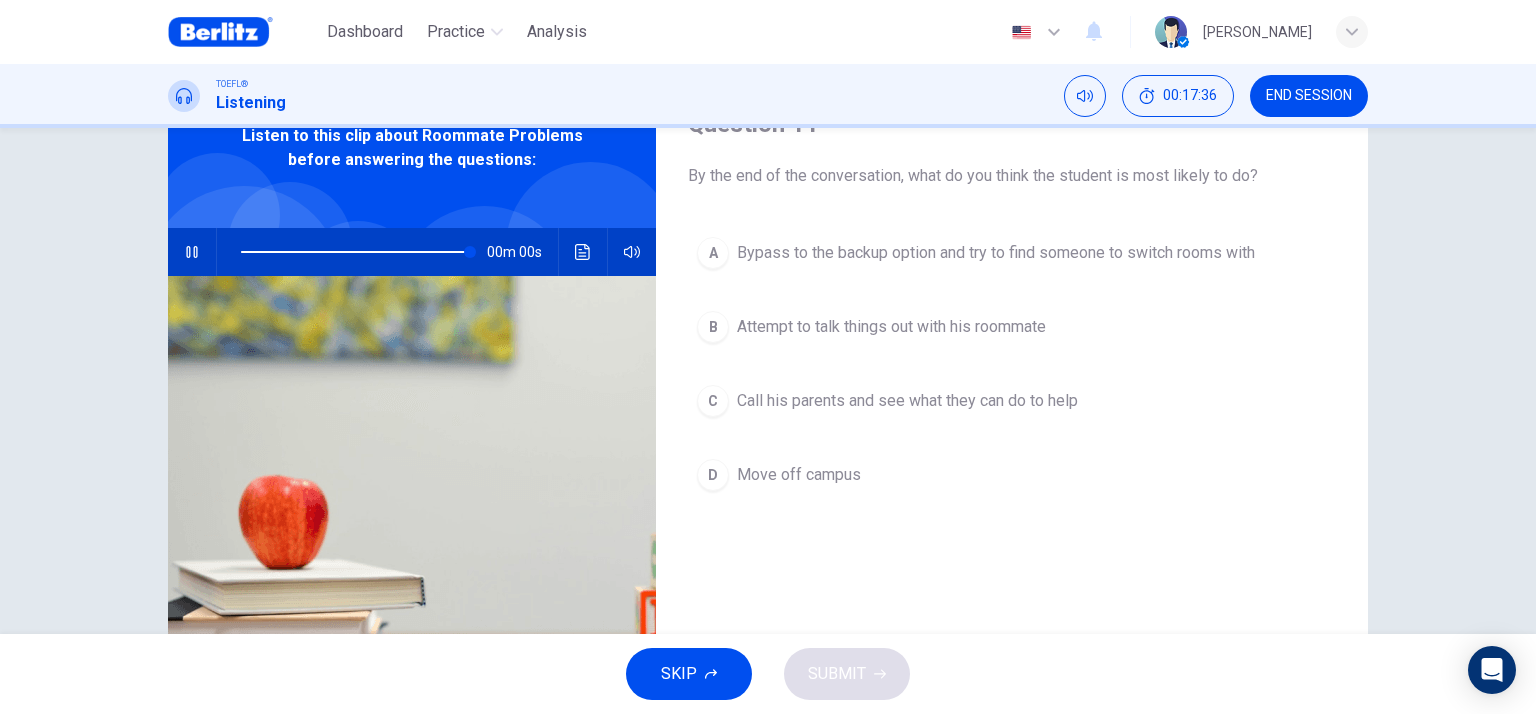 type on "*" 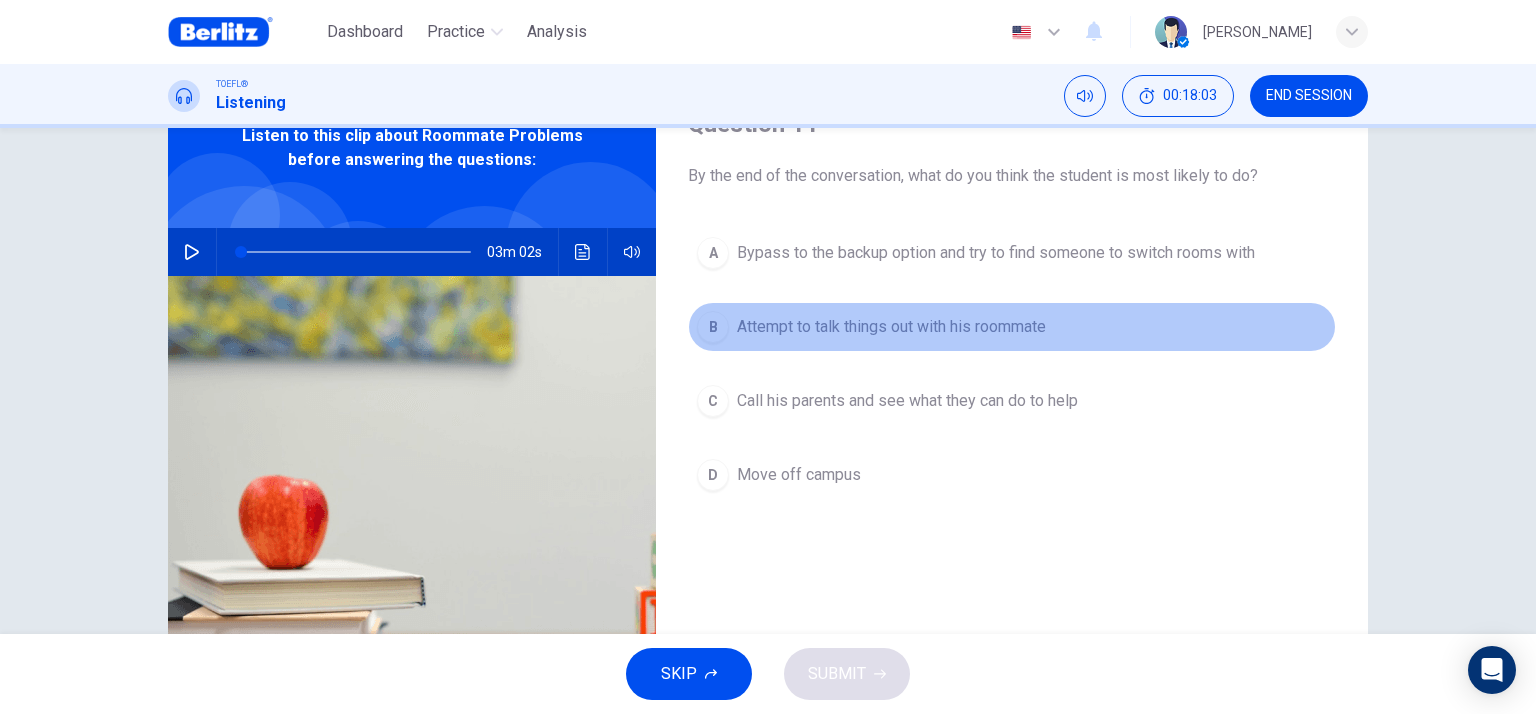 click on "Attempt to talk things out with his roommate" at bounding box center [891, 327] 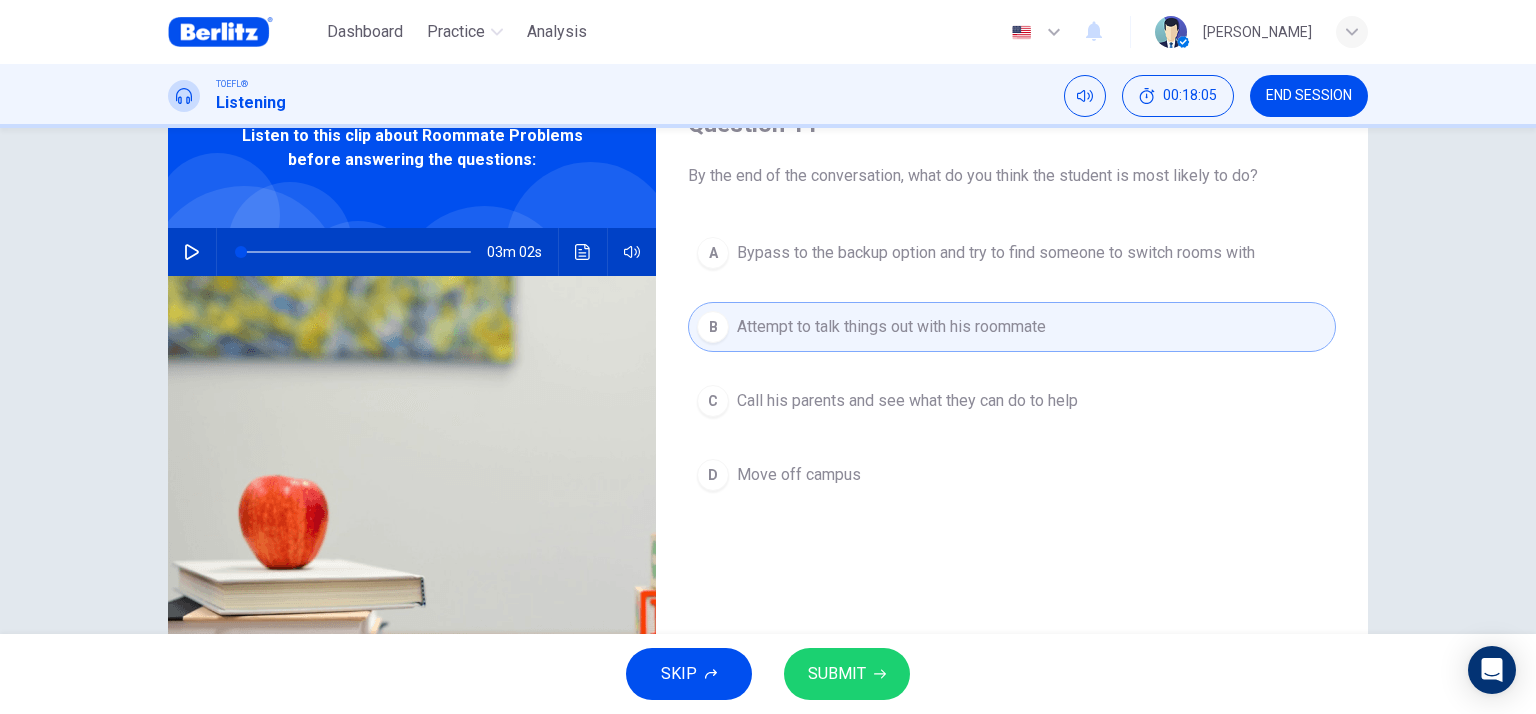 click on "SUBMIT" at bounding box center [837, 674] 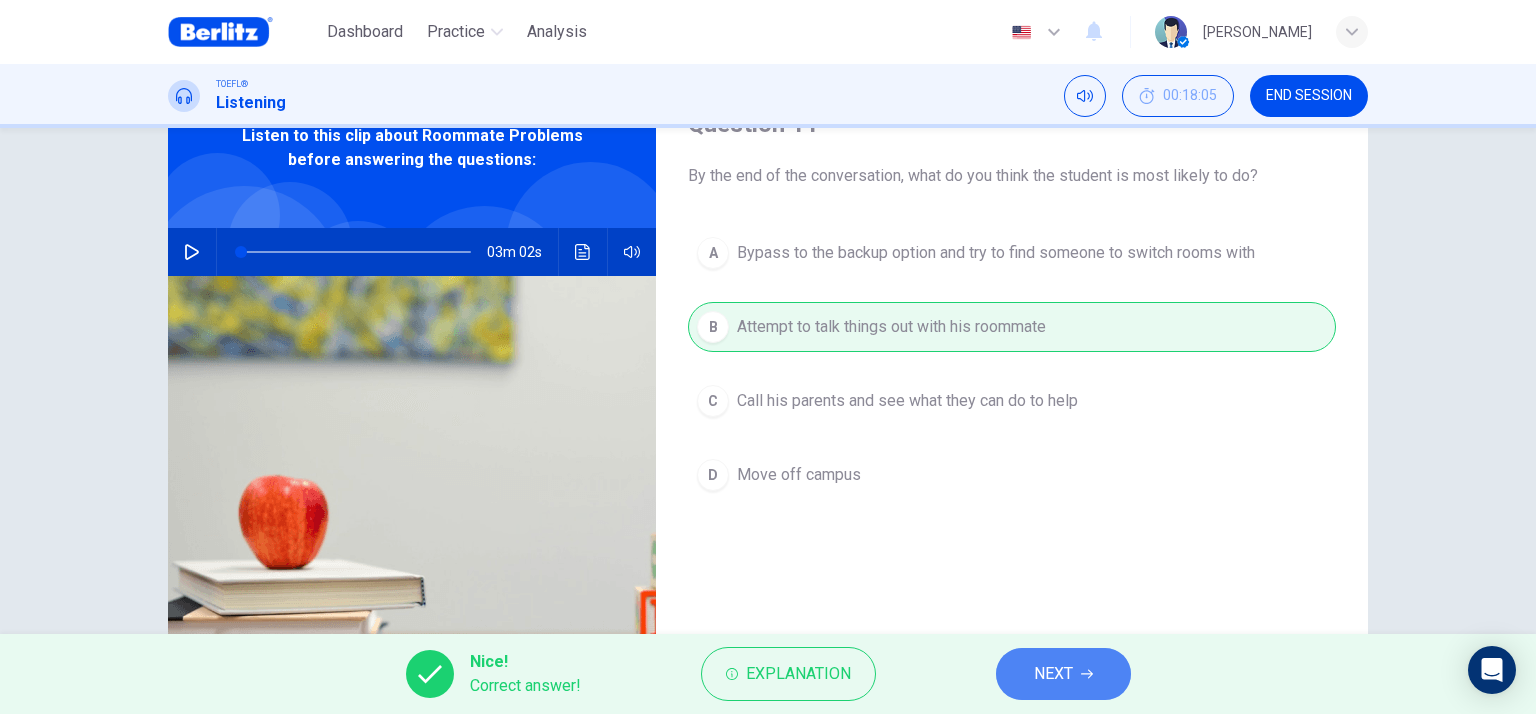 click on "NEXT" at bounding box center [1063, 674] 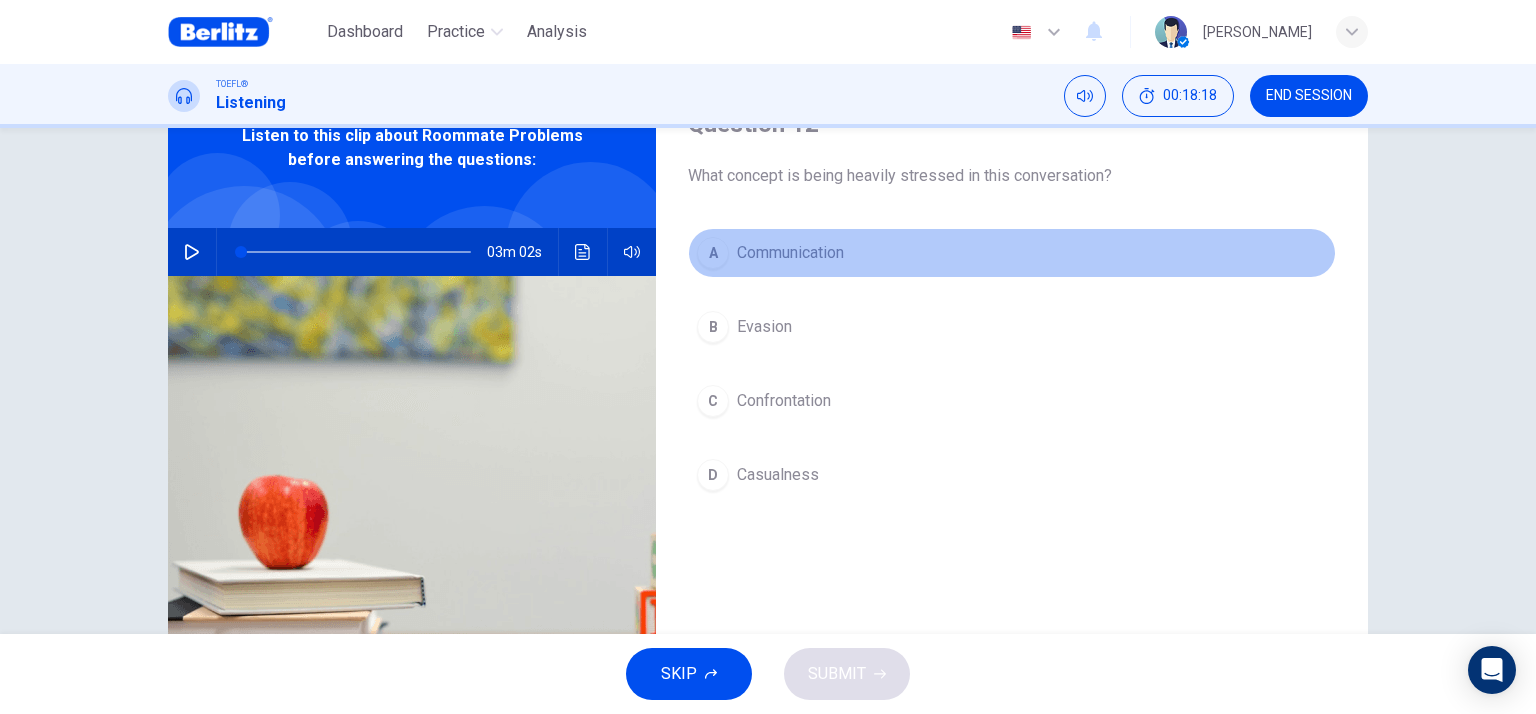 click on "Communication" at bounding box center (790, 253) 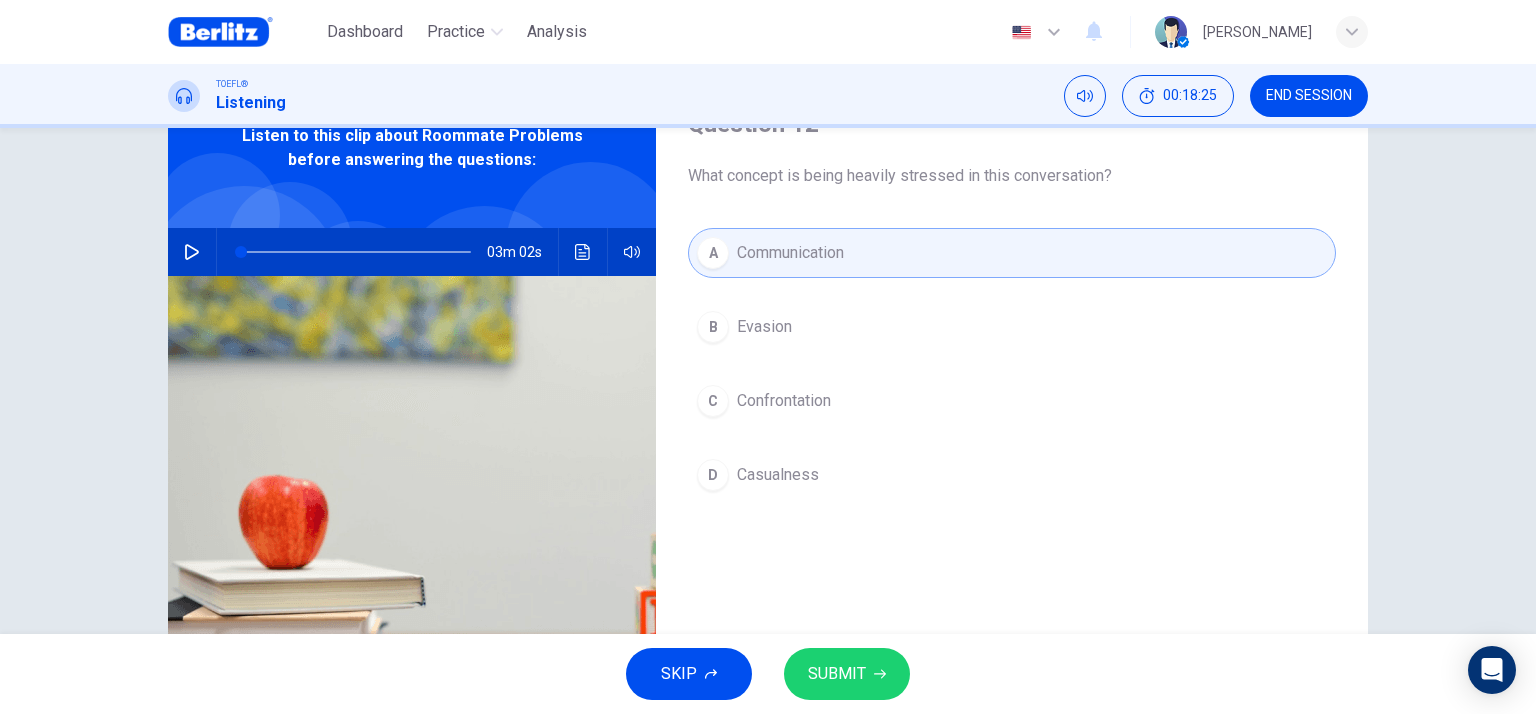 click on "Confrontation" at bounding box center (784, 401) 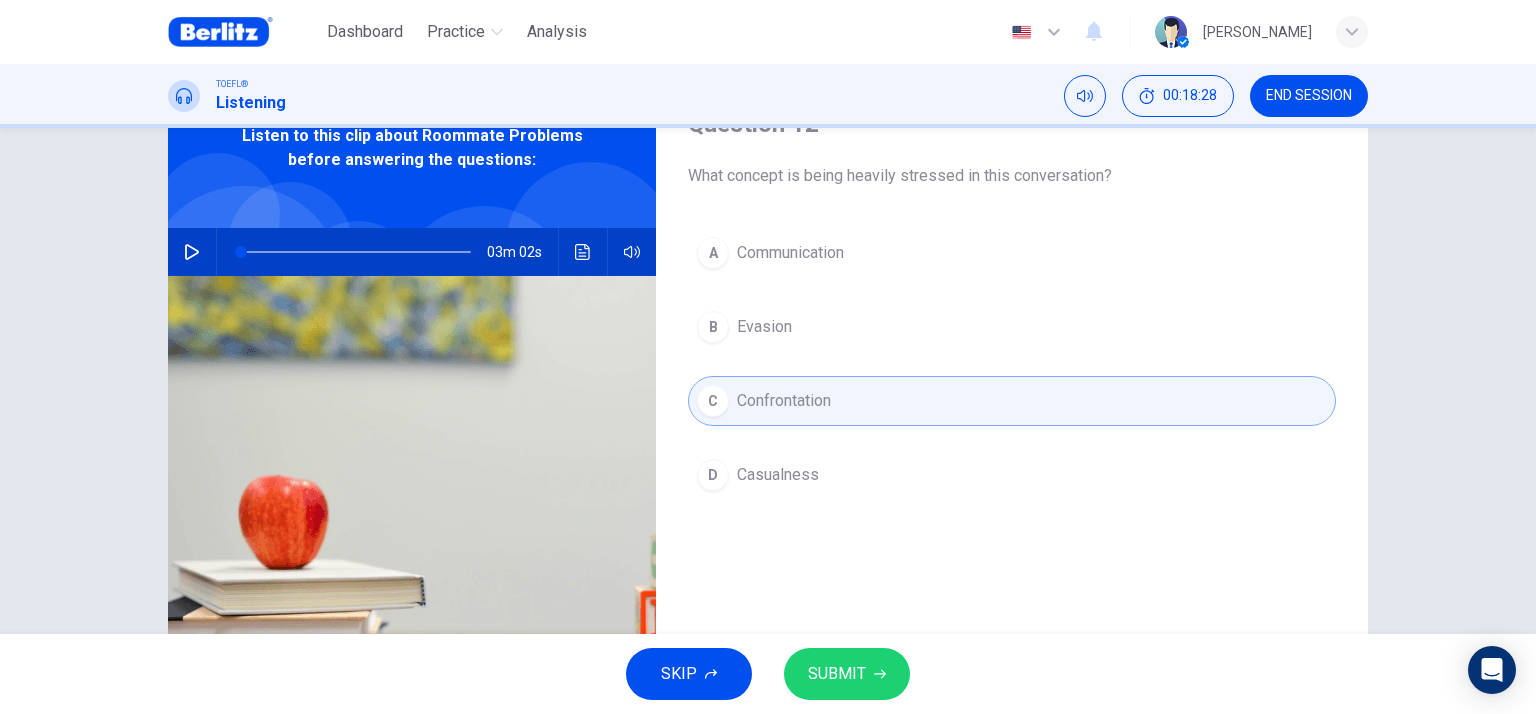 click on "Communication" at bounding box center [790, 253] 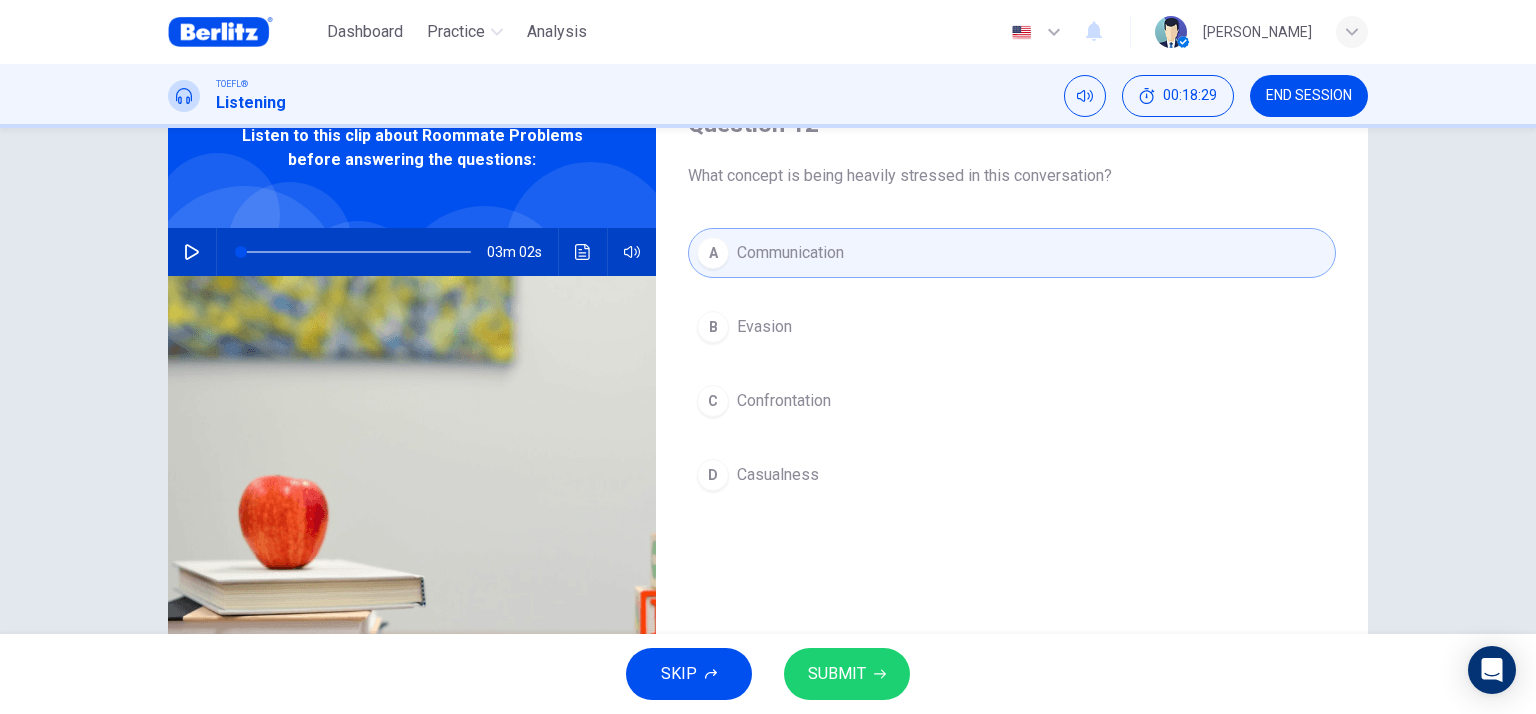 click on "SUBMIT" at bounding box center [837, 674] 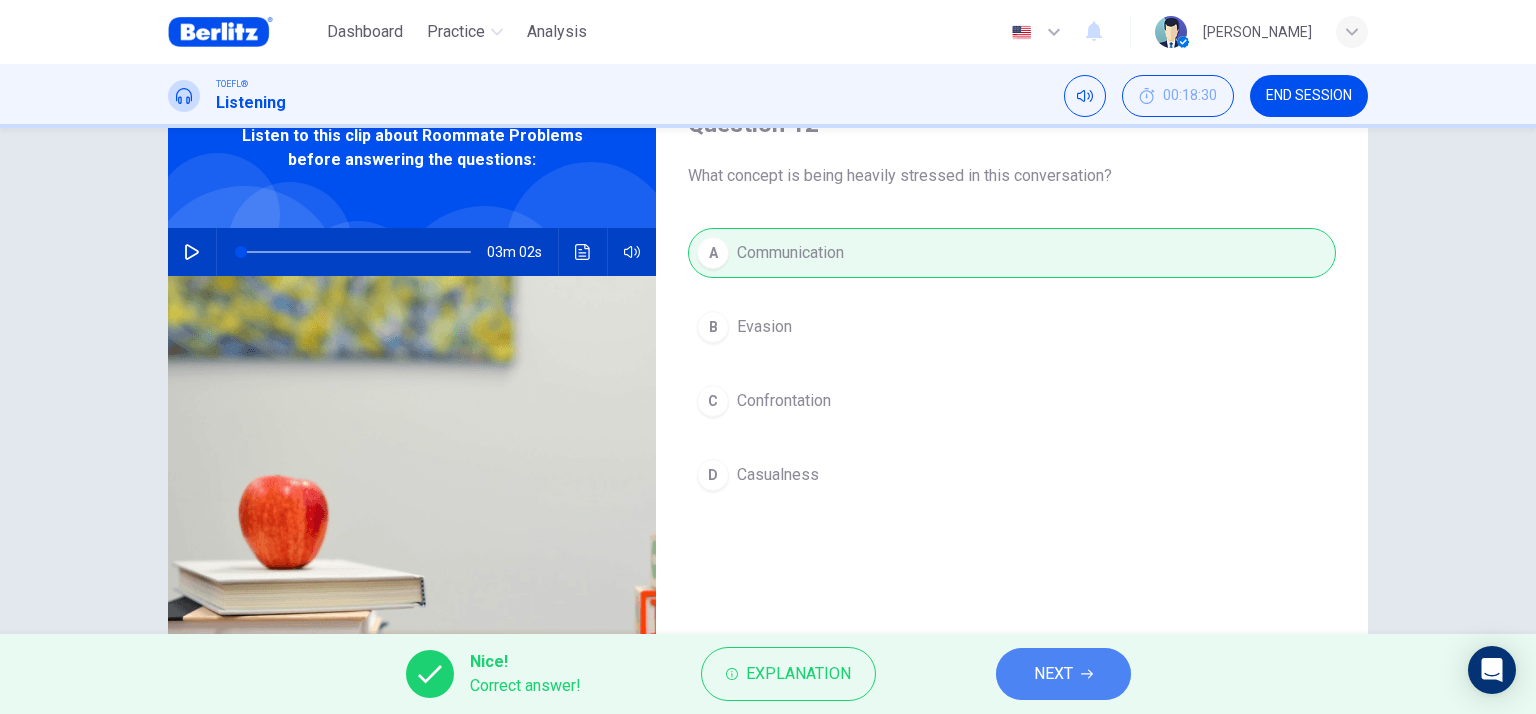 click on "NEXT" at bounding box center (1063, 674) 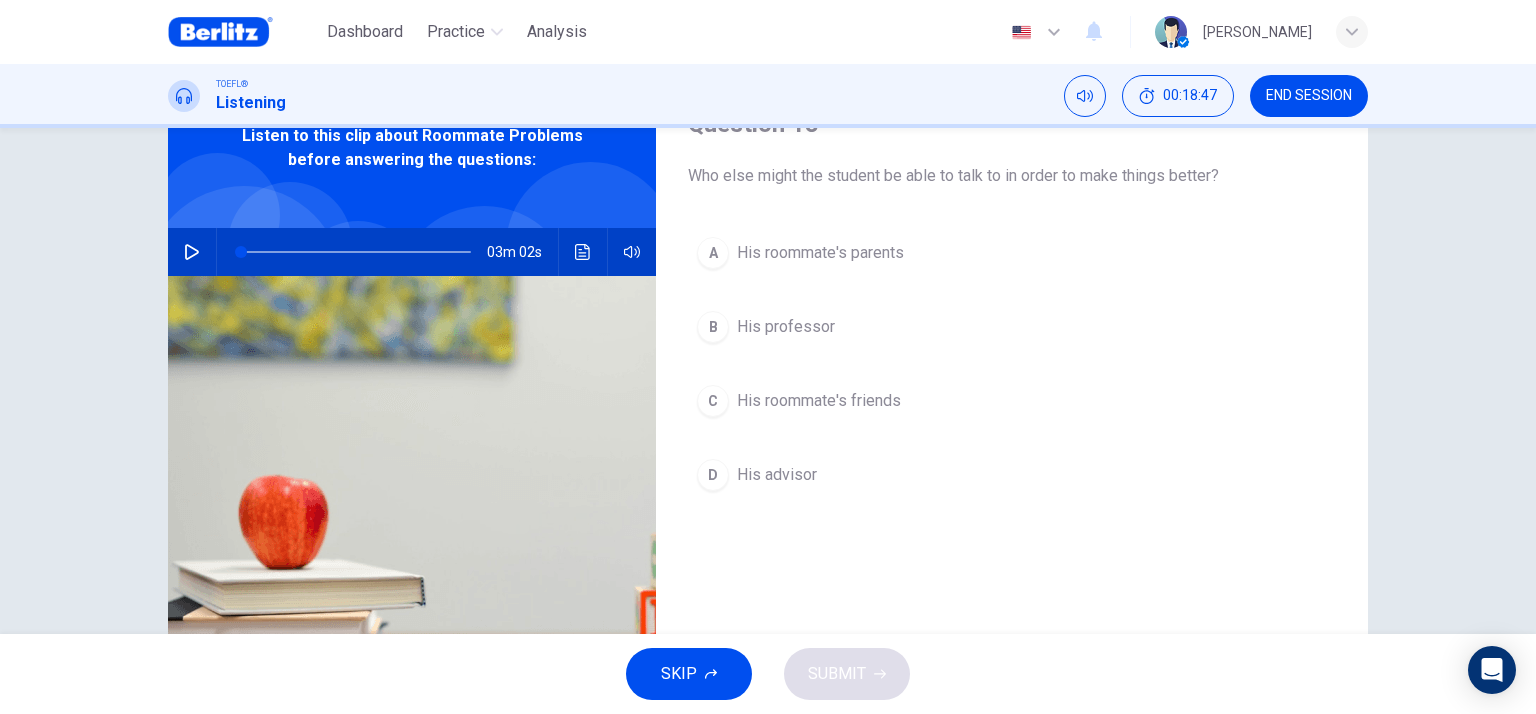 click on "D His advisor" at bounding box center (1012, 475) 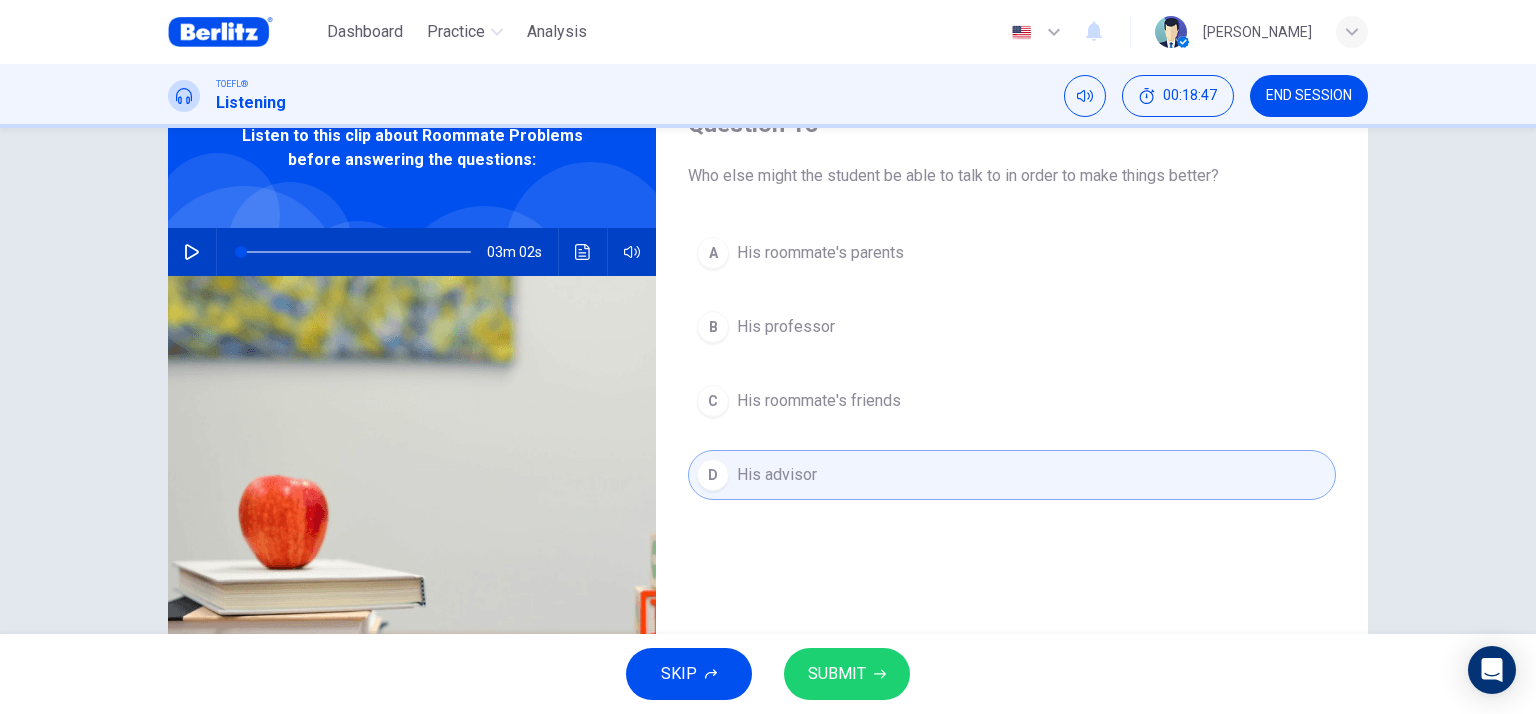 click on "SKIP SUBMIT" at bounding box center [768, 674] 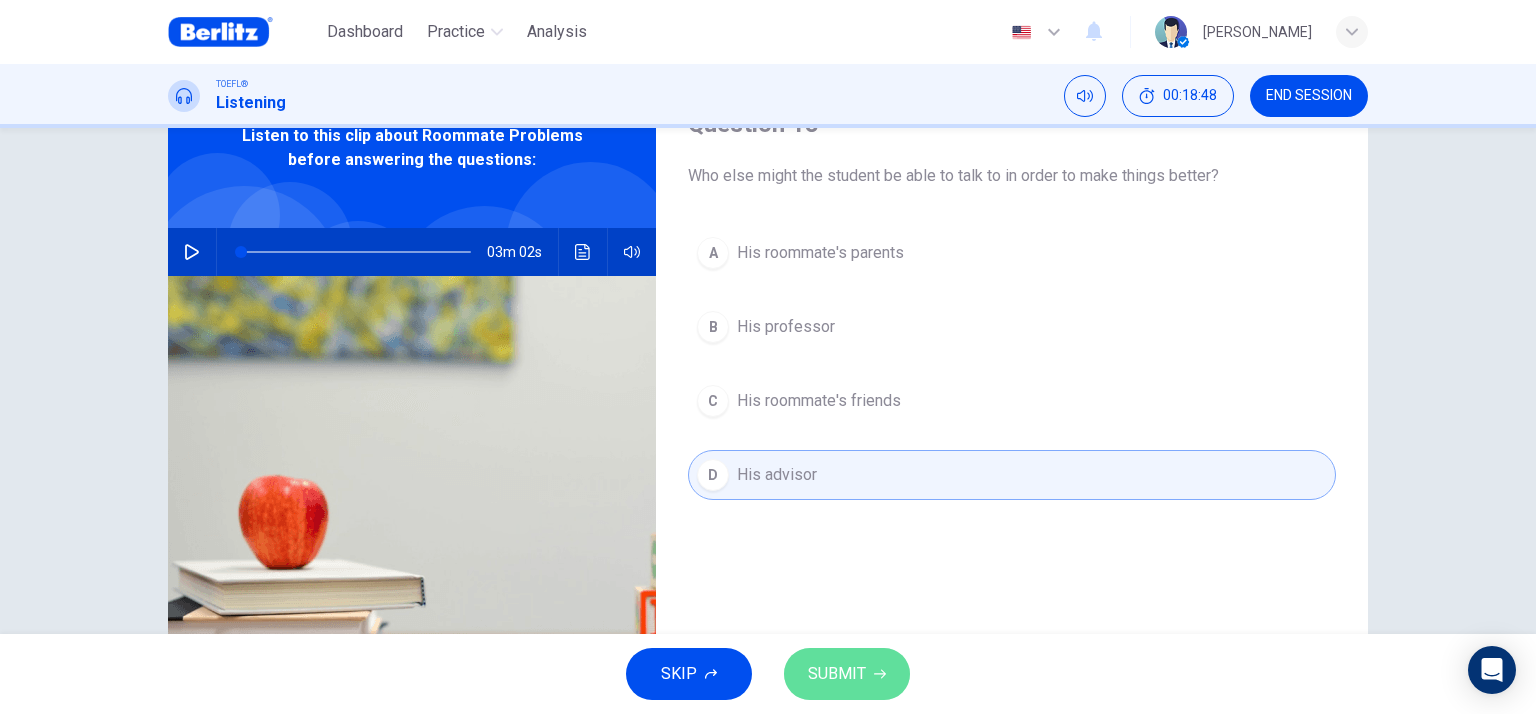 click on "SUBMIT" at bounding box center [847, 674] 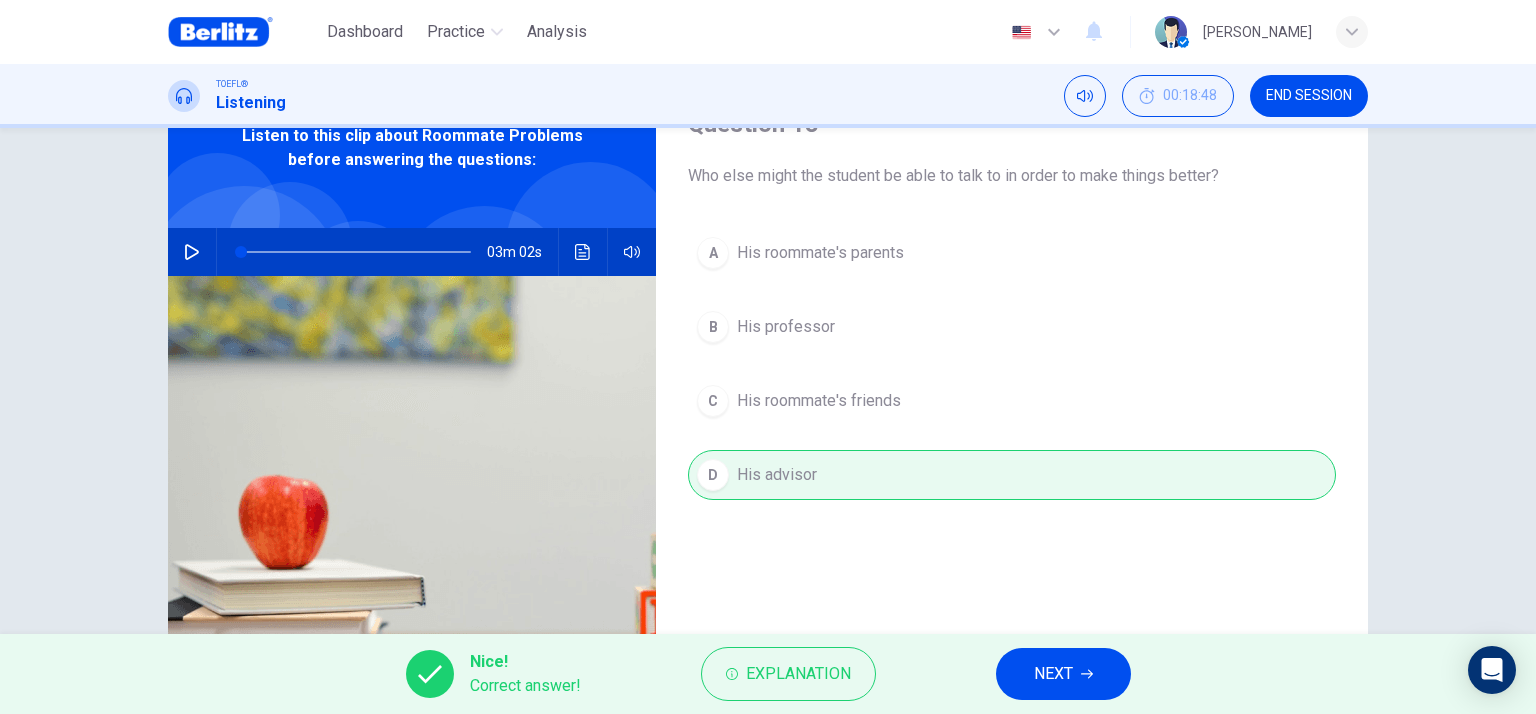 drag, startPoint x: 1056, startPoint y: 702, endPoint x: 1053, endPoint y: 690, distance: 12.369317 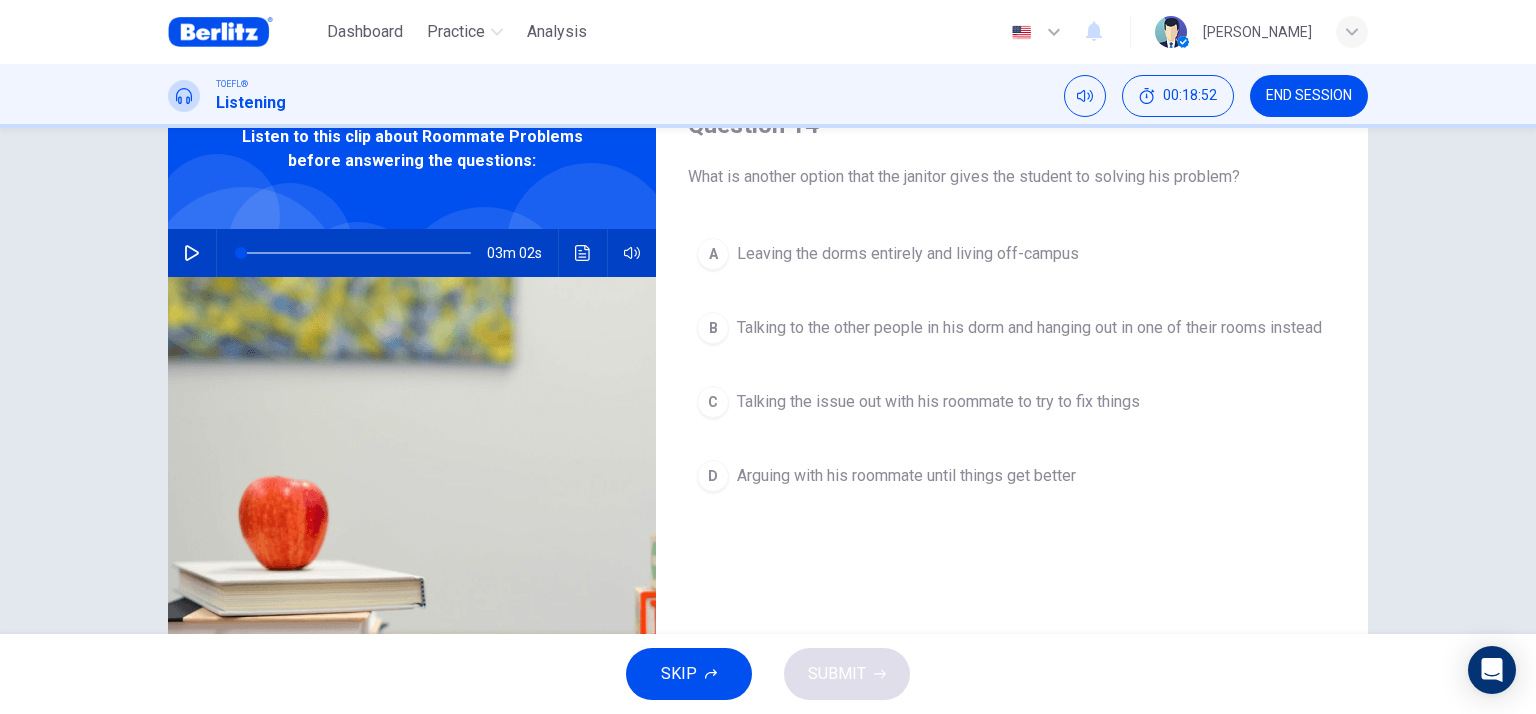 scroll, scrollTop: 100, scrollLeft: 0, axis: vertical 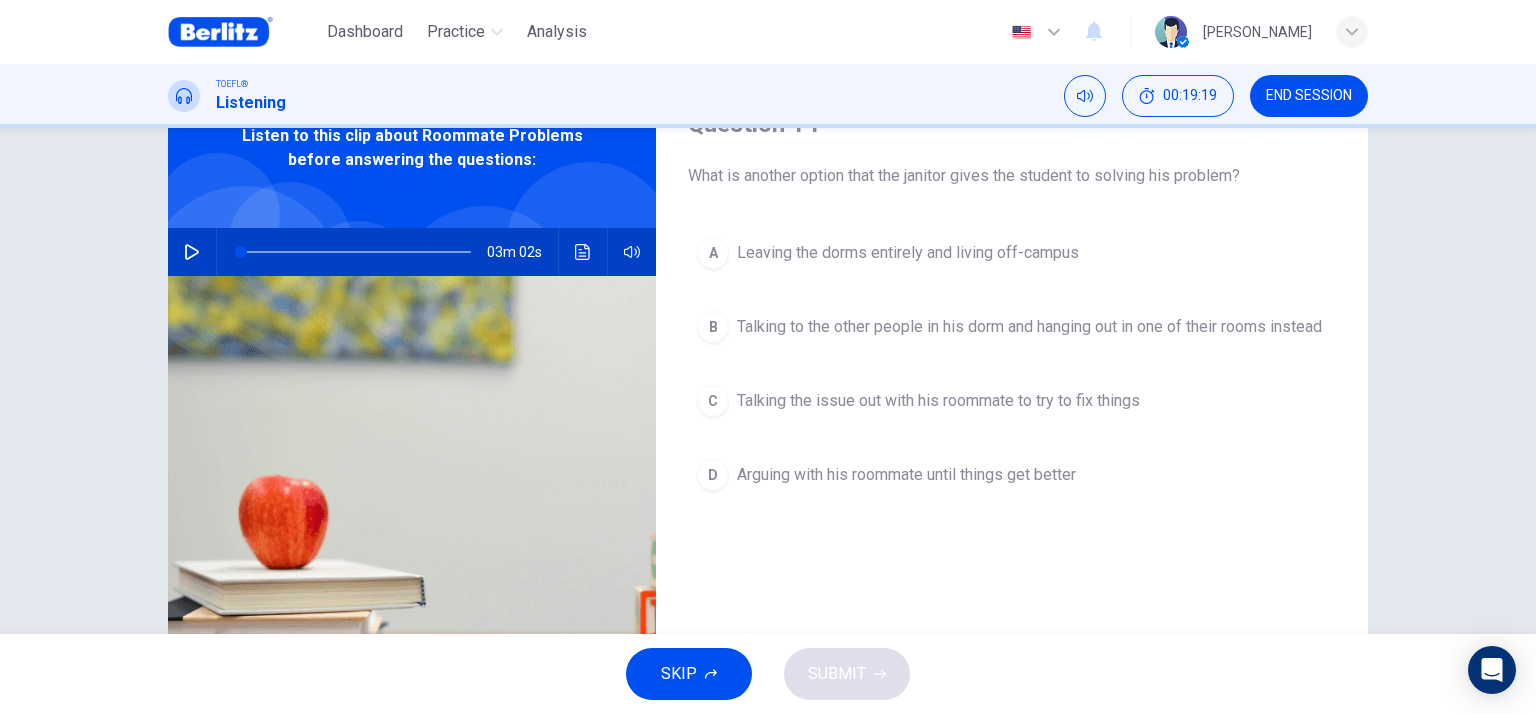 click on "Talking the issue out with his roommate to try to fix things" at bounding box center (938, 401) 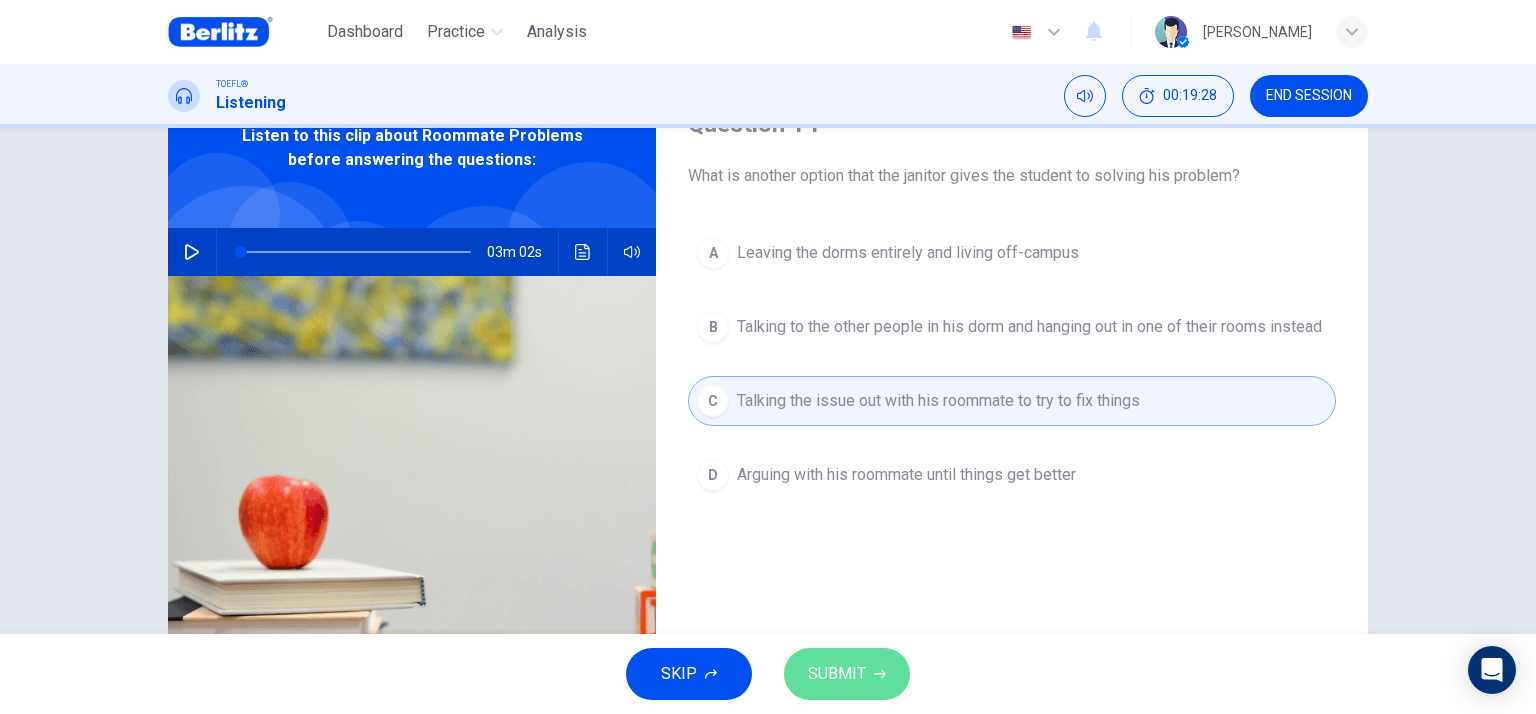 click on "SUBMIT" at bounding box center [837, 674] 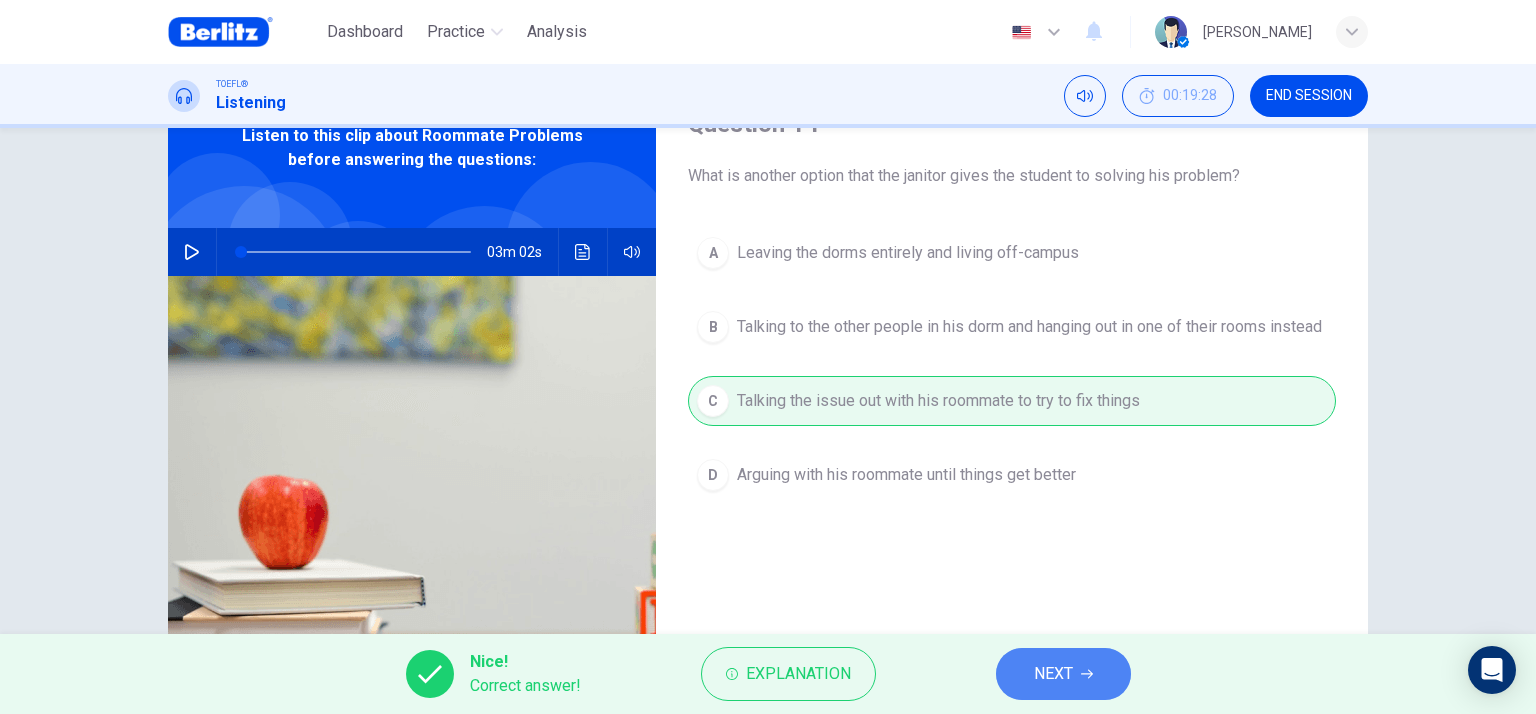 click on "NEXT" at bounding box center (1053, 674) 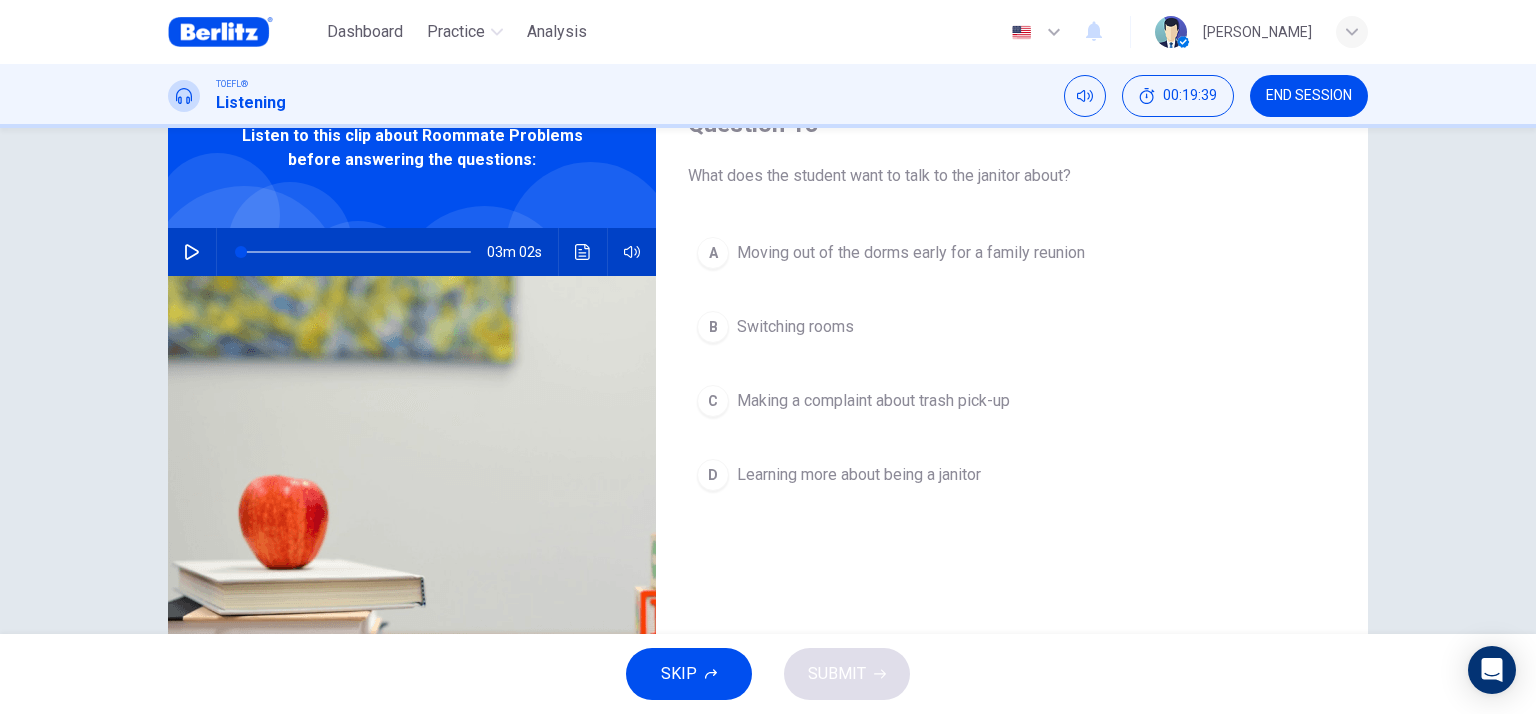 click on "Switching rooms" at bounding box center [795, 327] 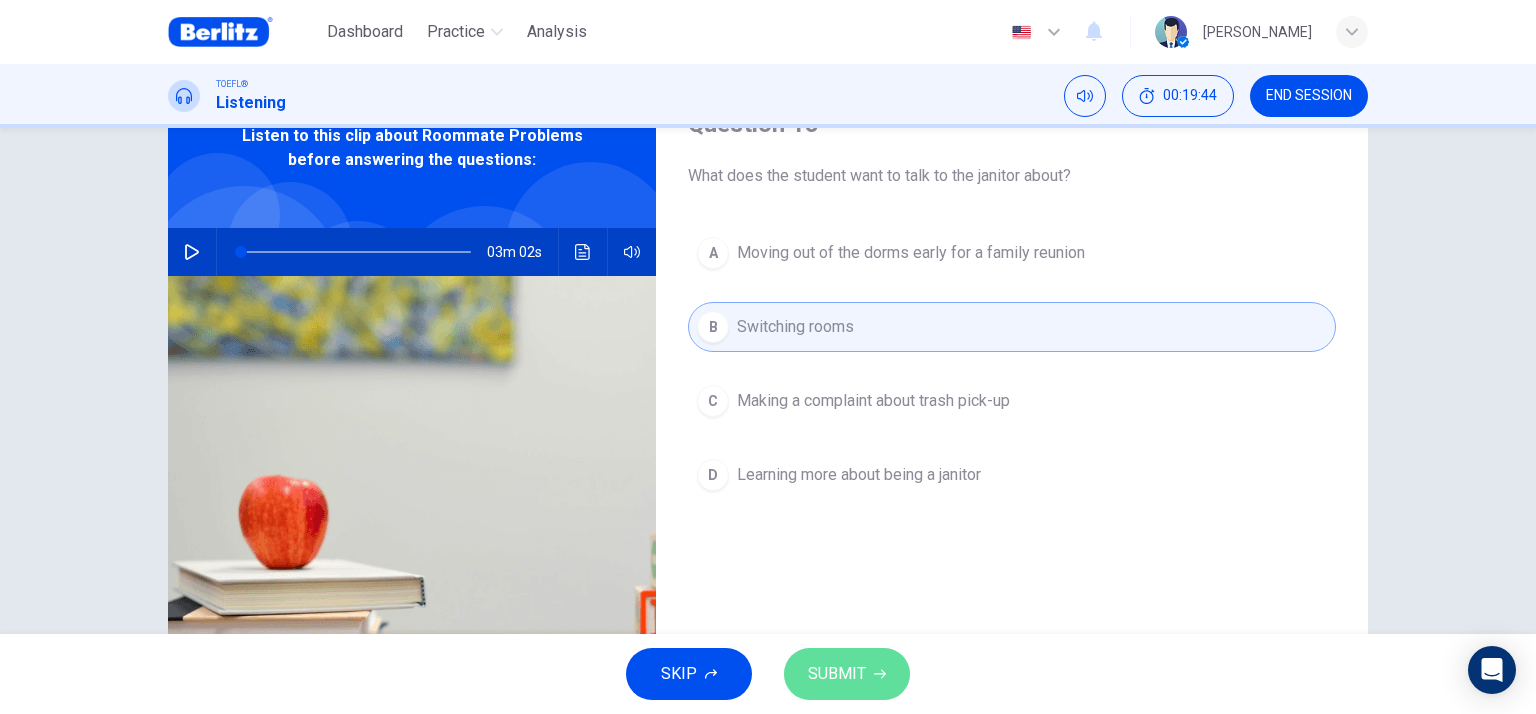 click 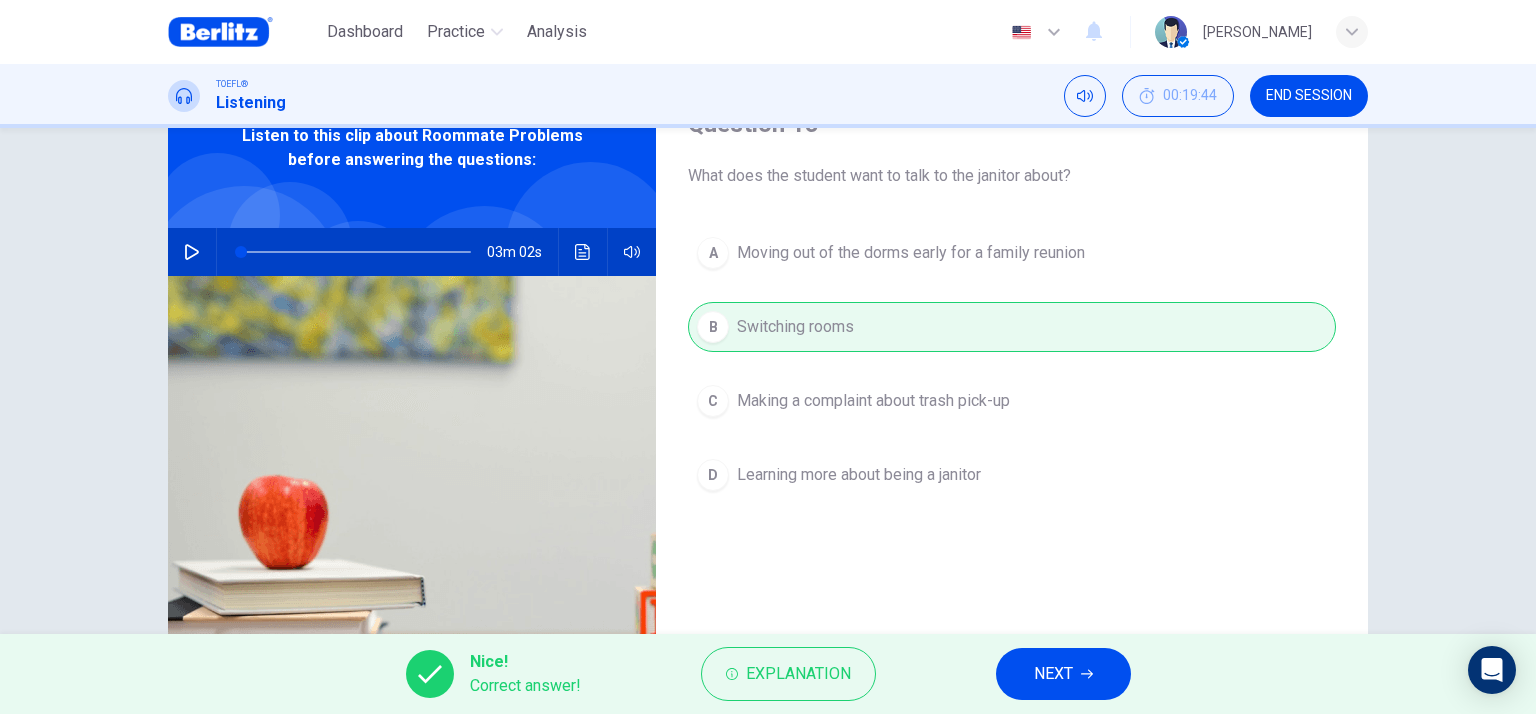 click on "NEXT" at bounding box center [1053, 674] 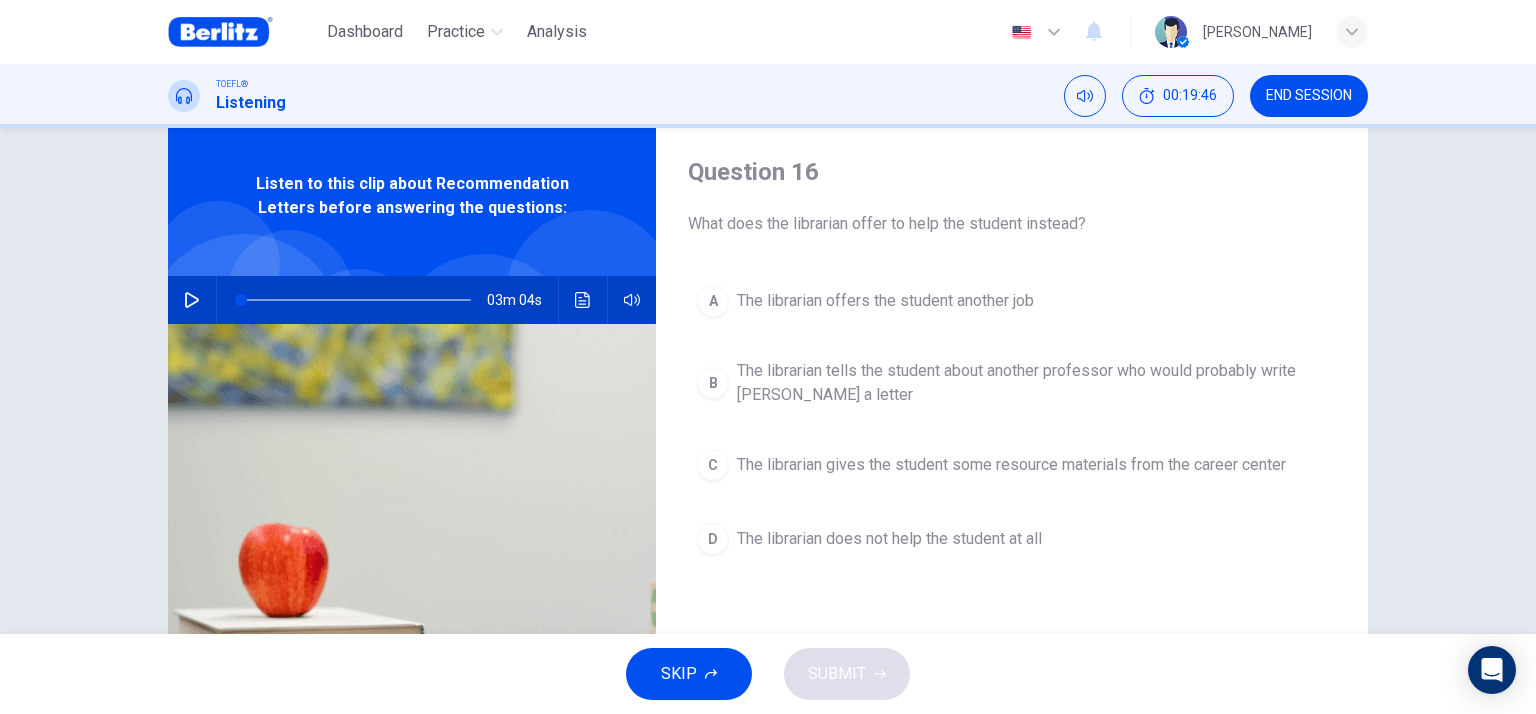 scroll, scrollTop: 100, scrollLeft: 0, axis: vertical 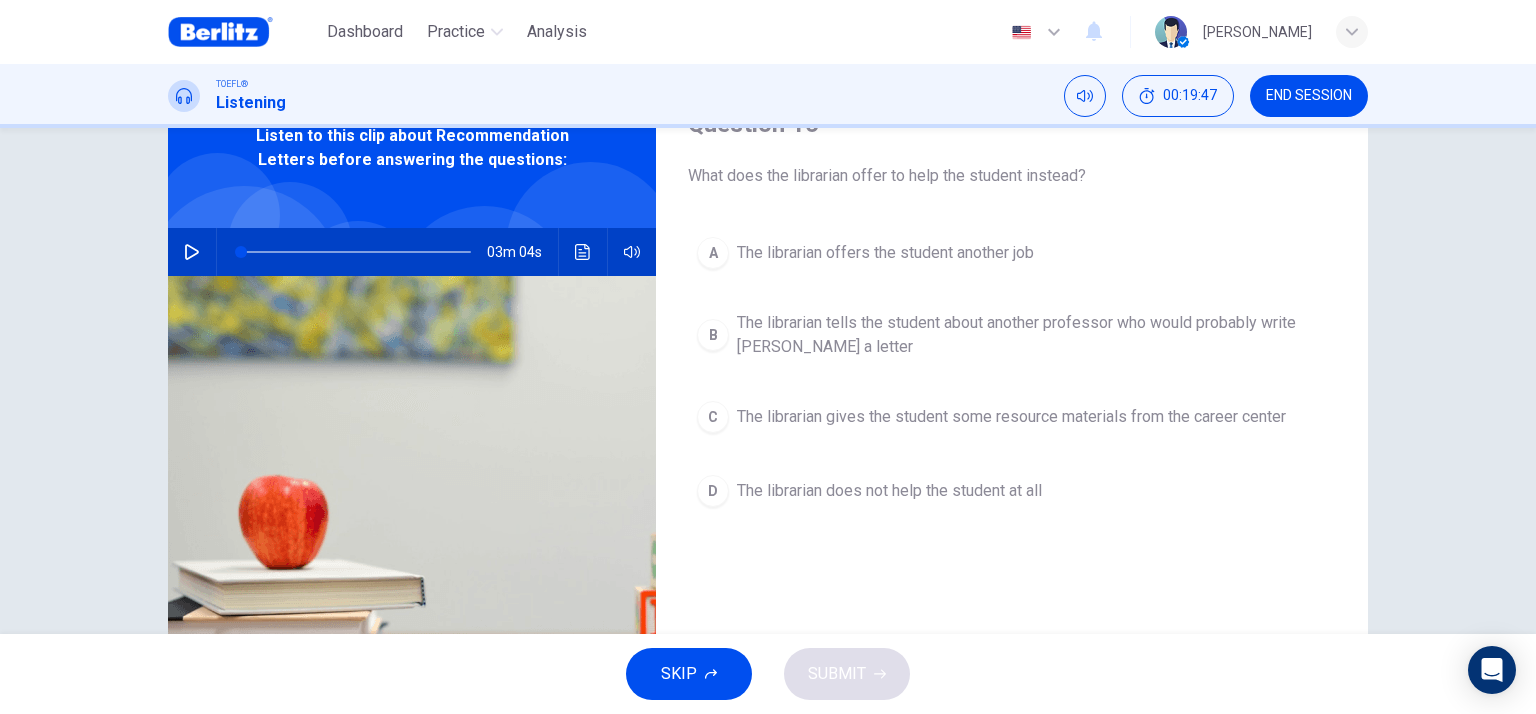 click 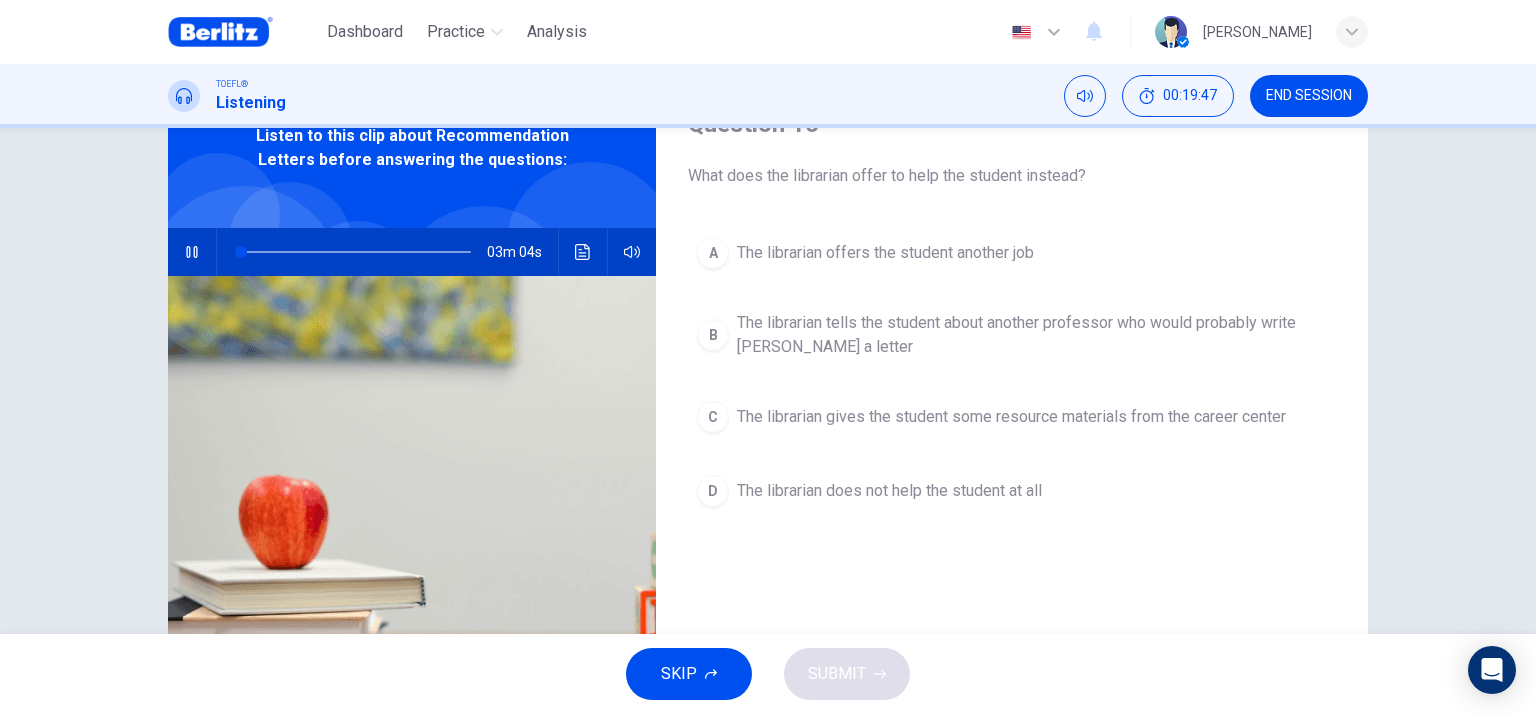 scroll, scrollTop: 0, scrollLeft: 0, axis: both 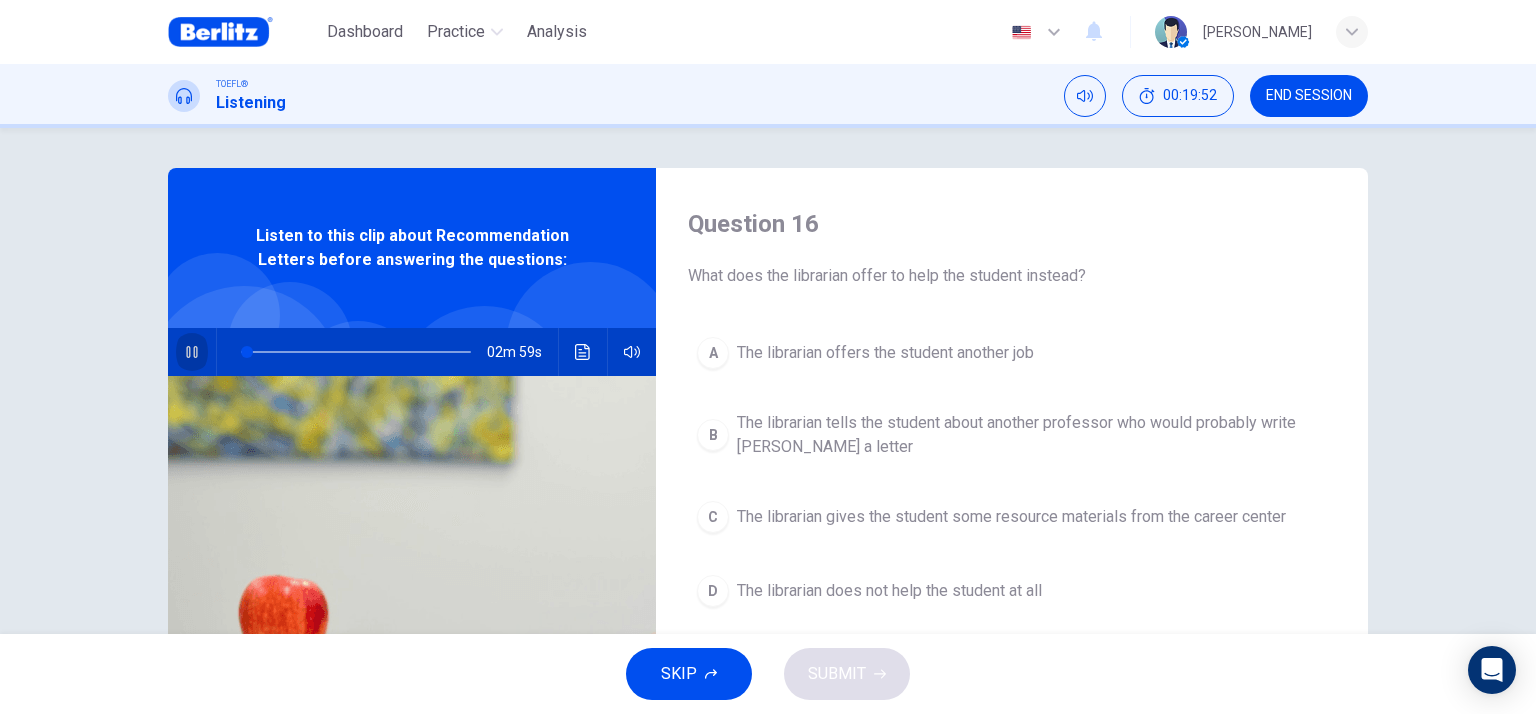 click 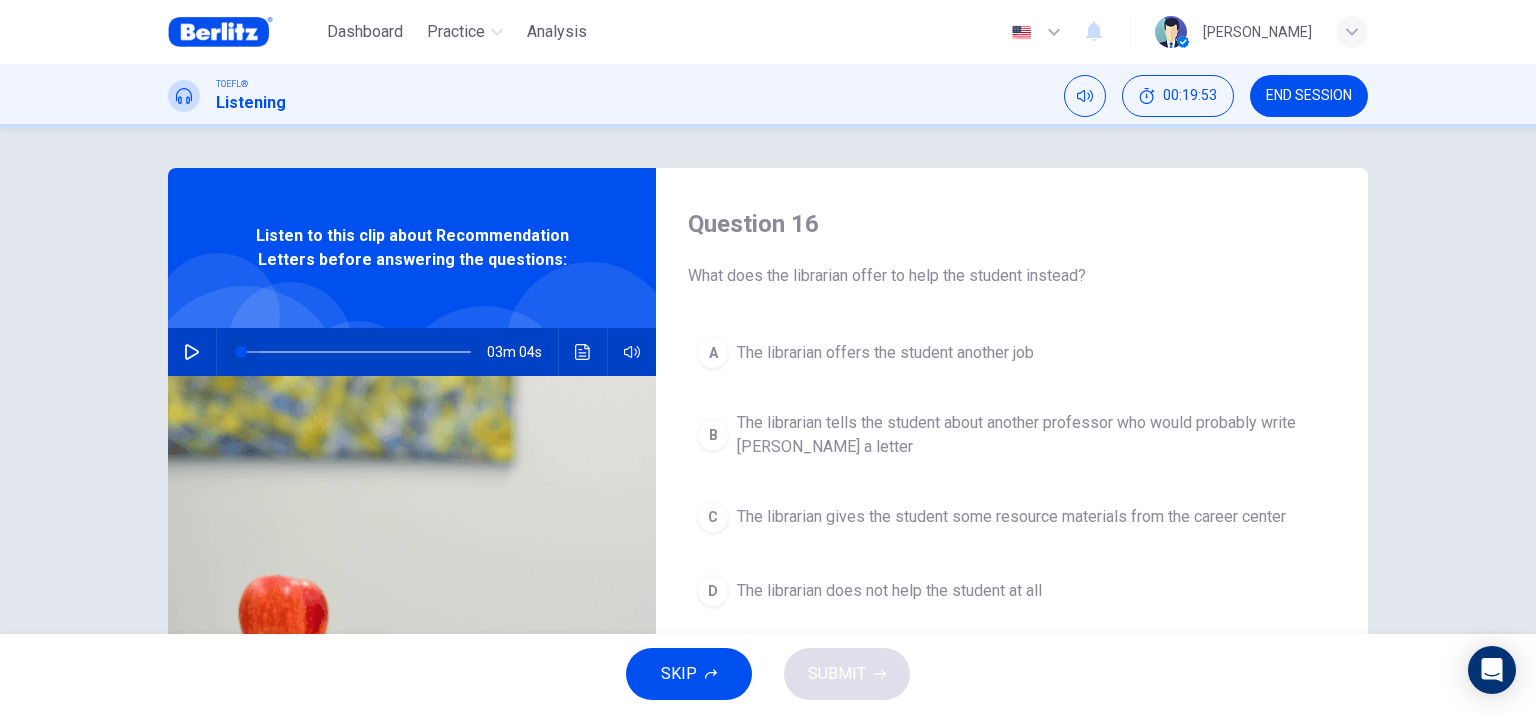 drag, startPoint x: 241, startPoint y: 347, endPoint x: 157, endPoint y: 338, distance: 84.48077 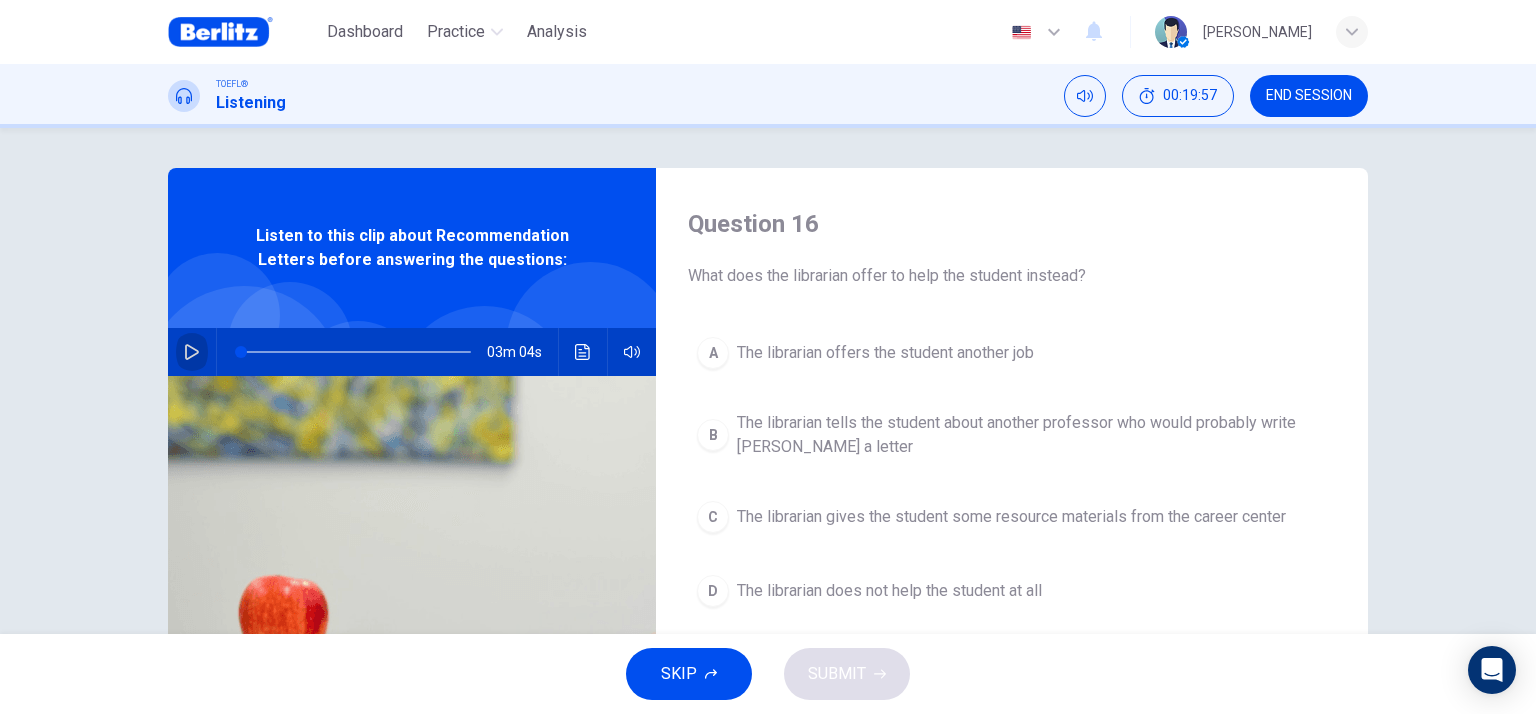 click at bounding box center (192, 352) 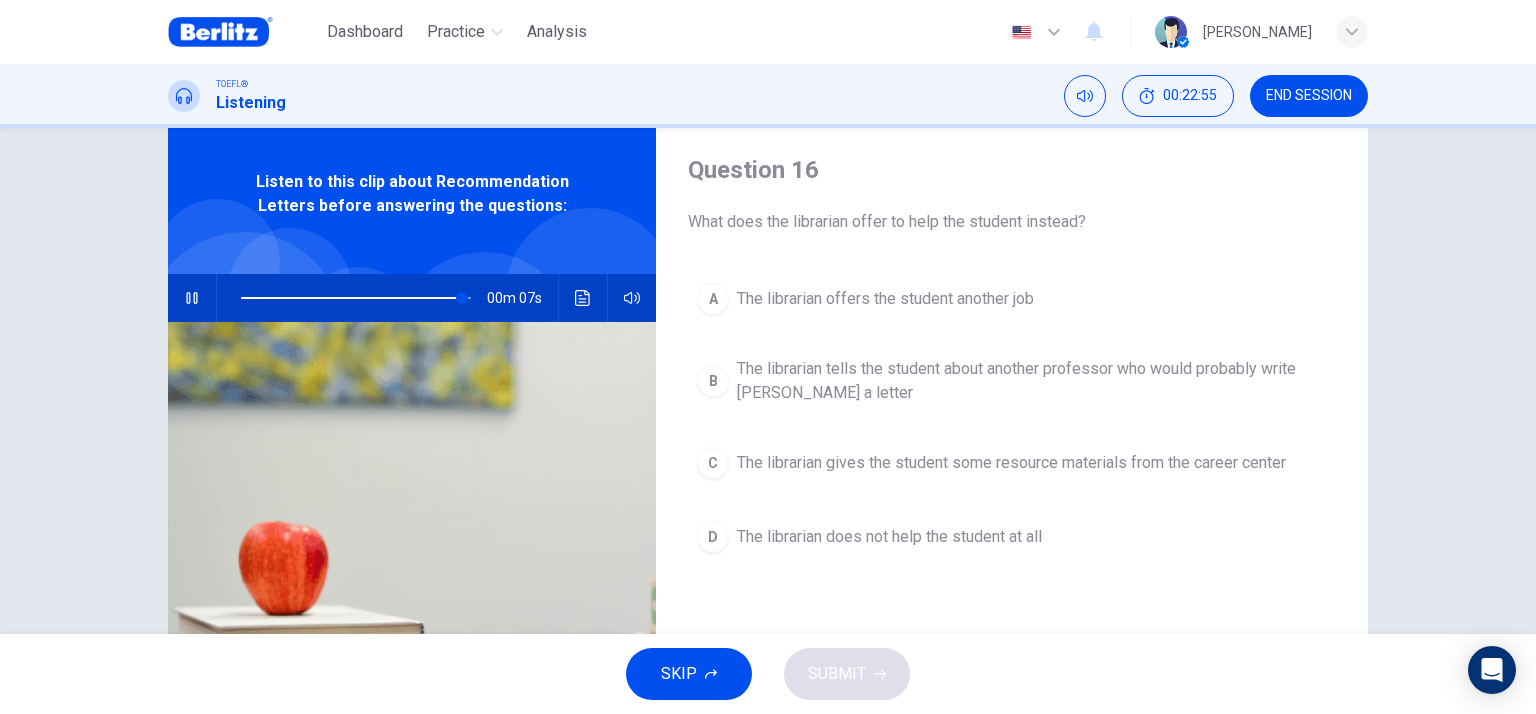 scroll, scrollTop: 100, scrollLeft: 0, axis: vertical 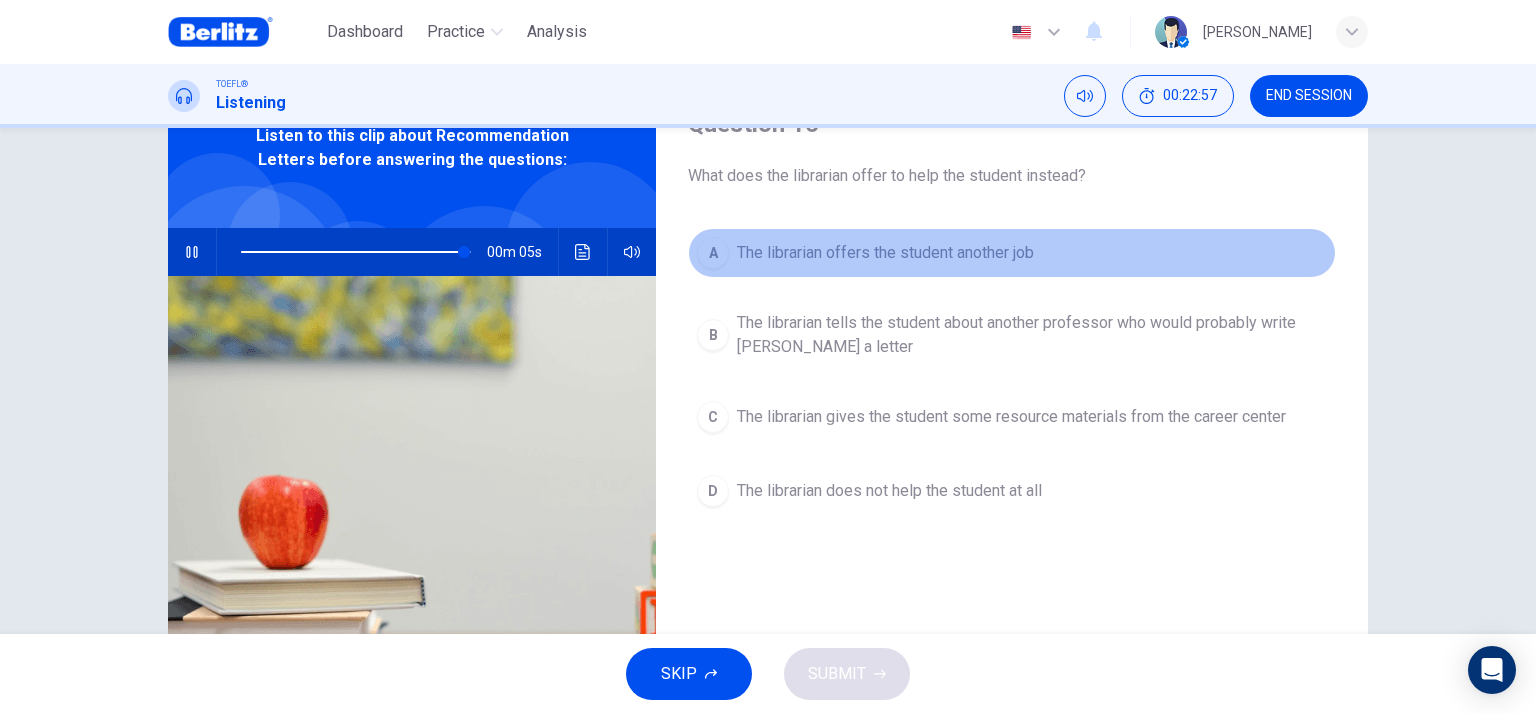 click on "A The librarian offers the student another job" at bounding box center [1012, 253] 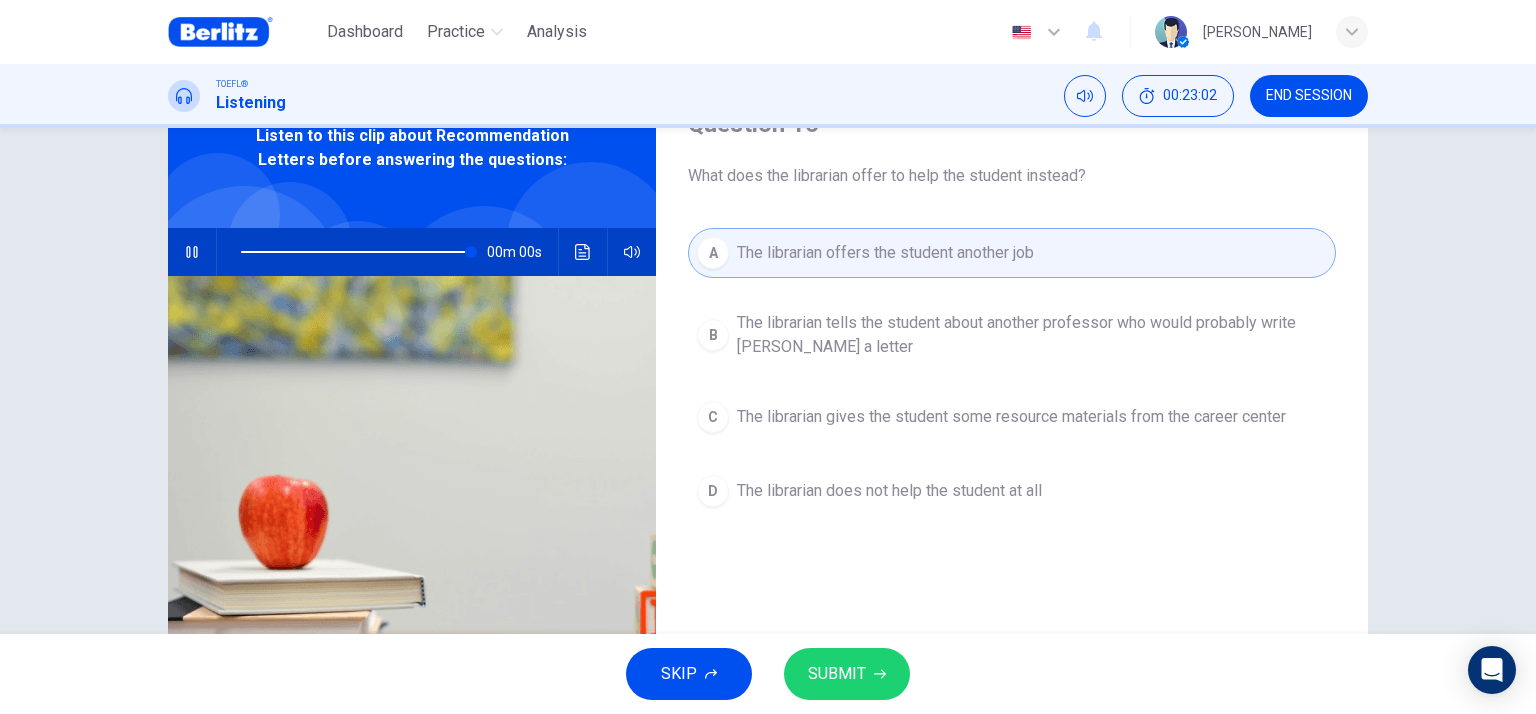 type on "*" 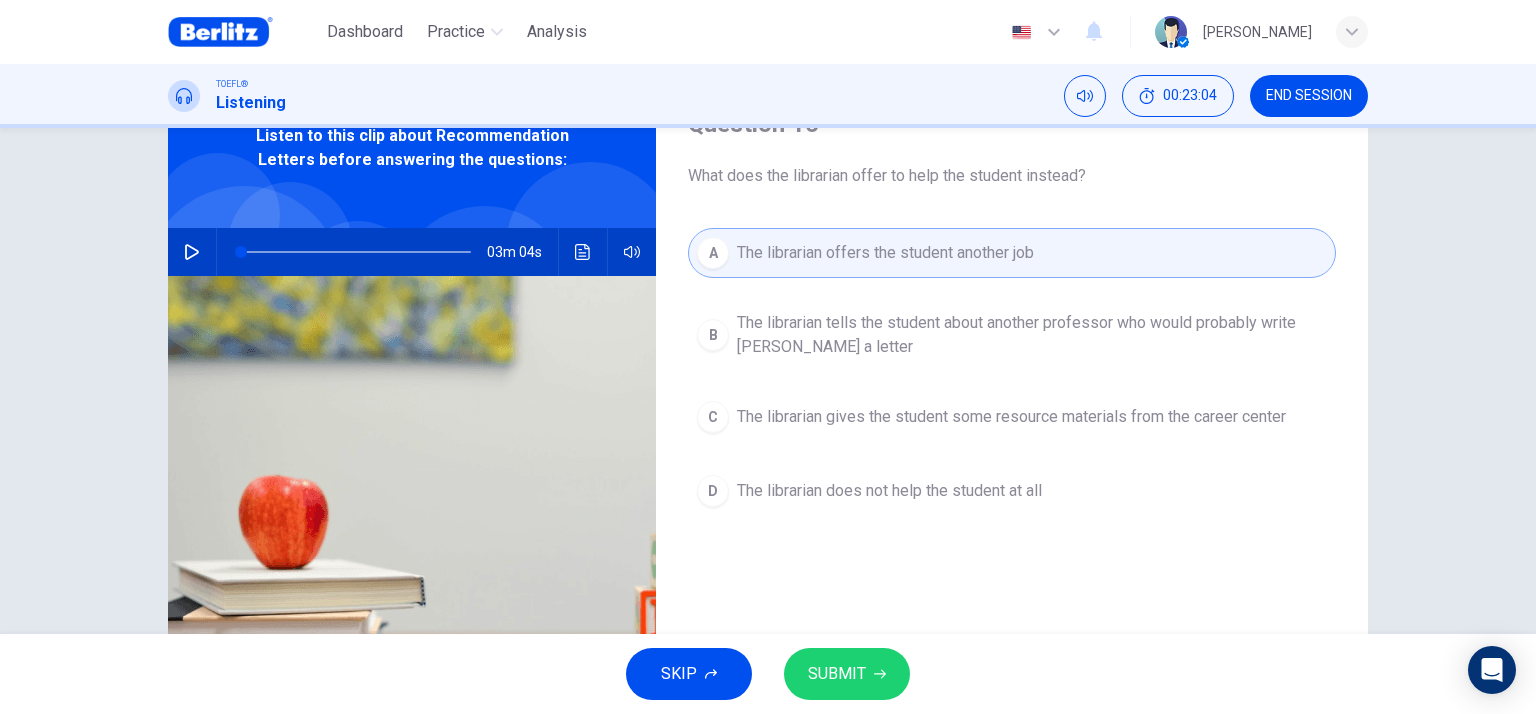 click on "SUBMIT" at bounding box center (837, 674) 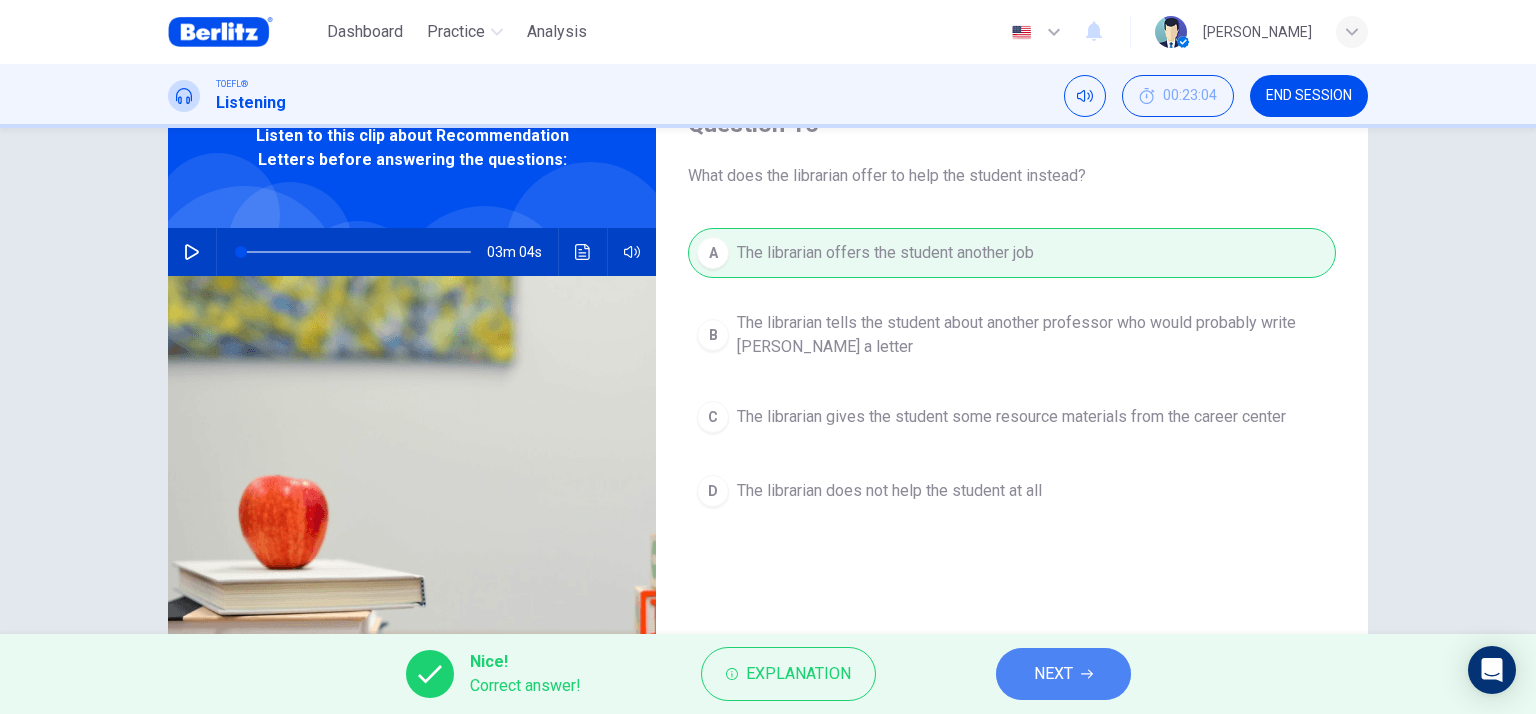 click on "NEXT" at bounding box center [1053, 674] 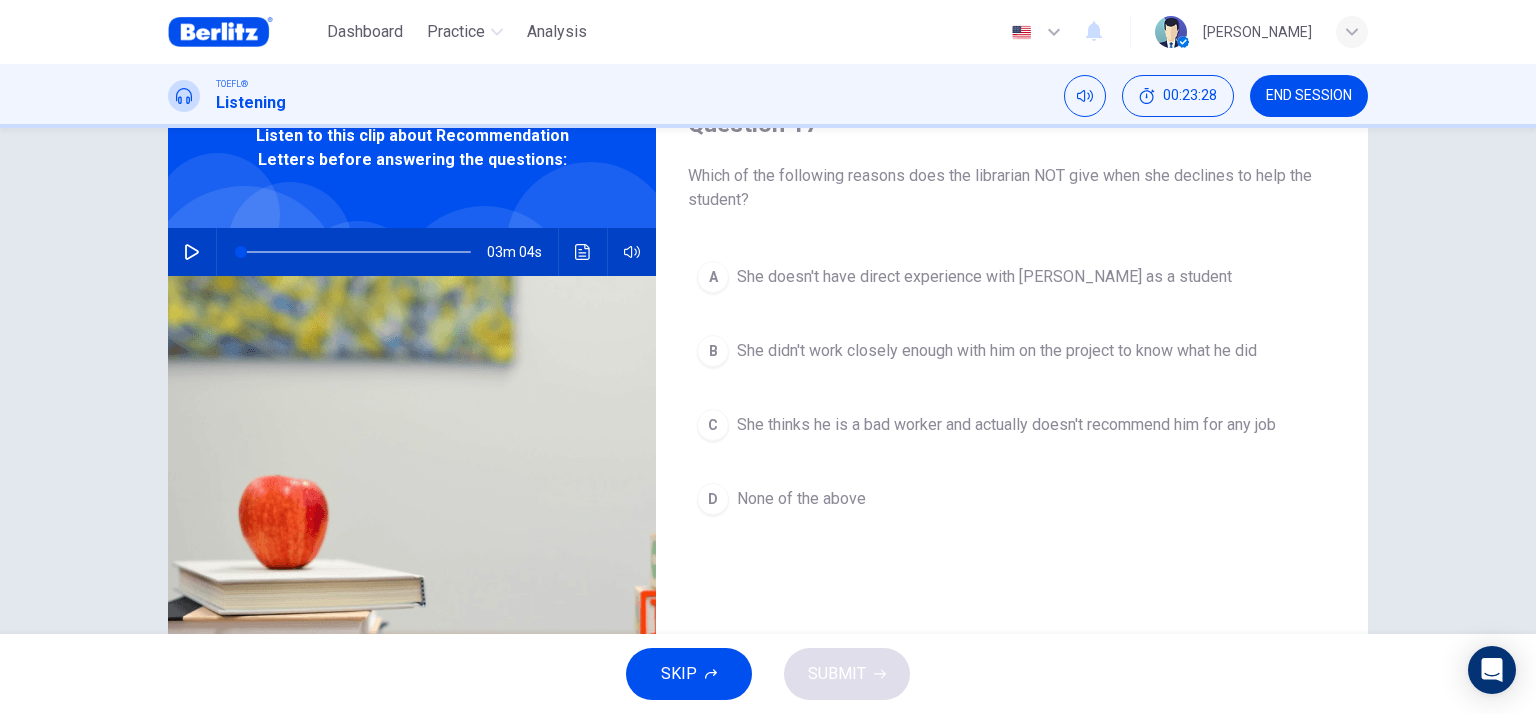 click on "She thinks he is a bad worker and actually doesn't recommend him for any job" at bounding box center (1006, 425) 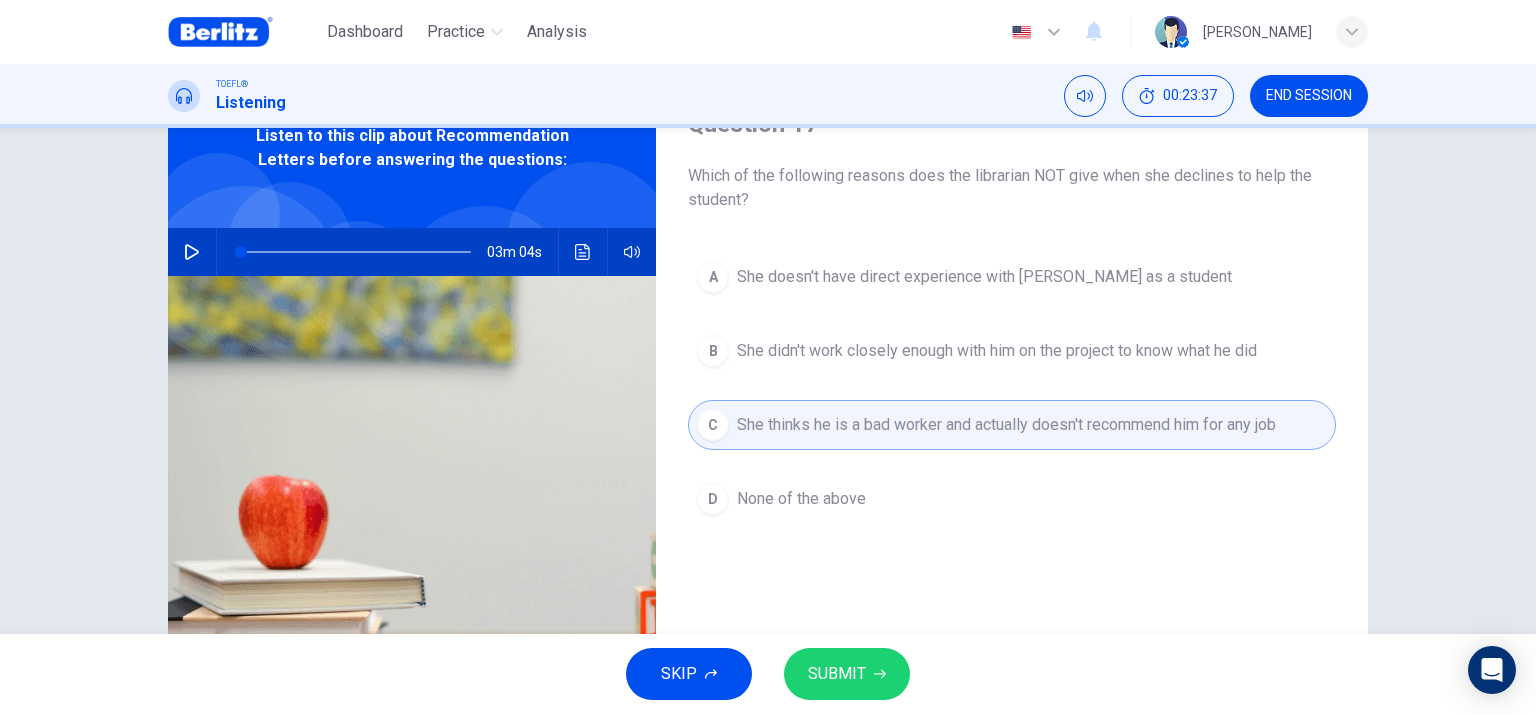 click 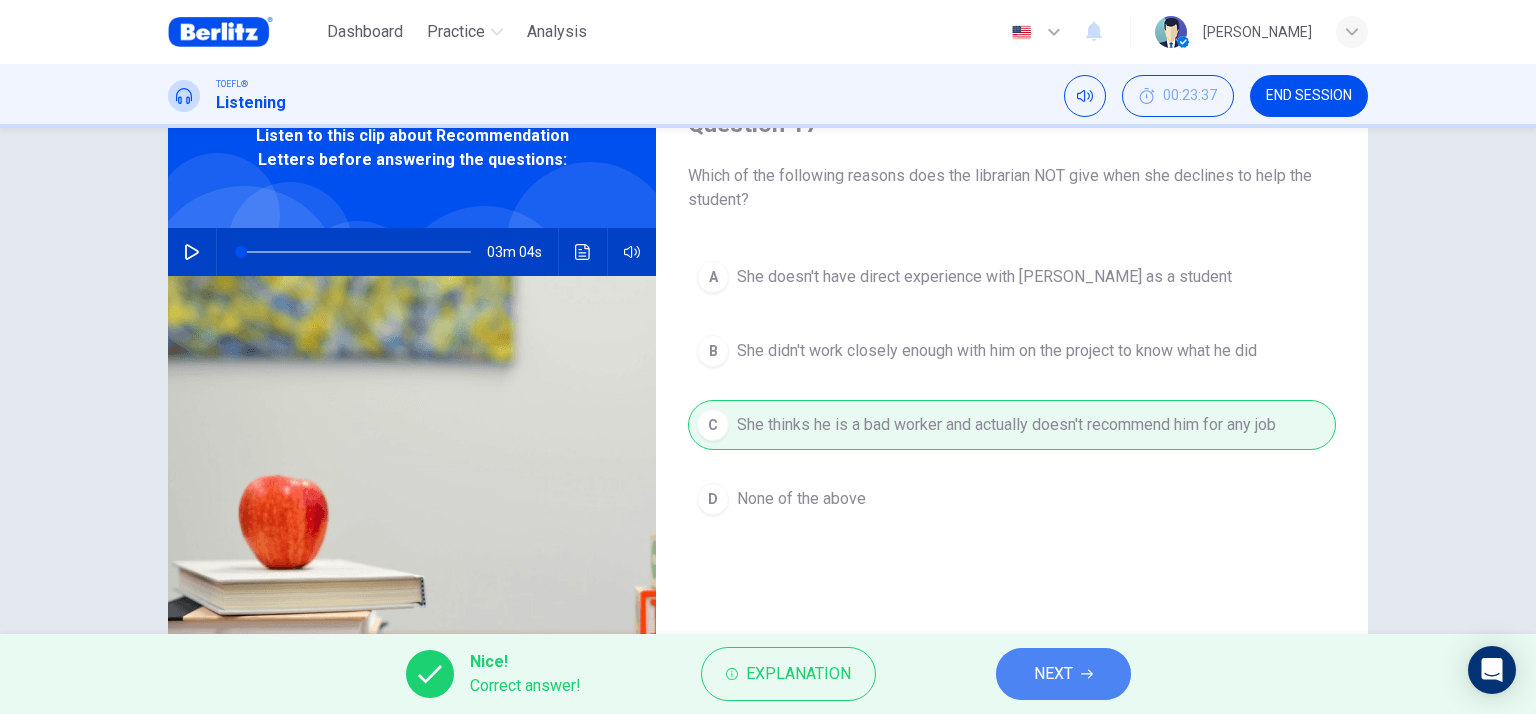 click on "NEXT" at bounding box center [1063, 674] 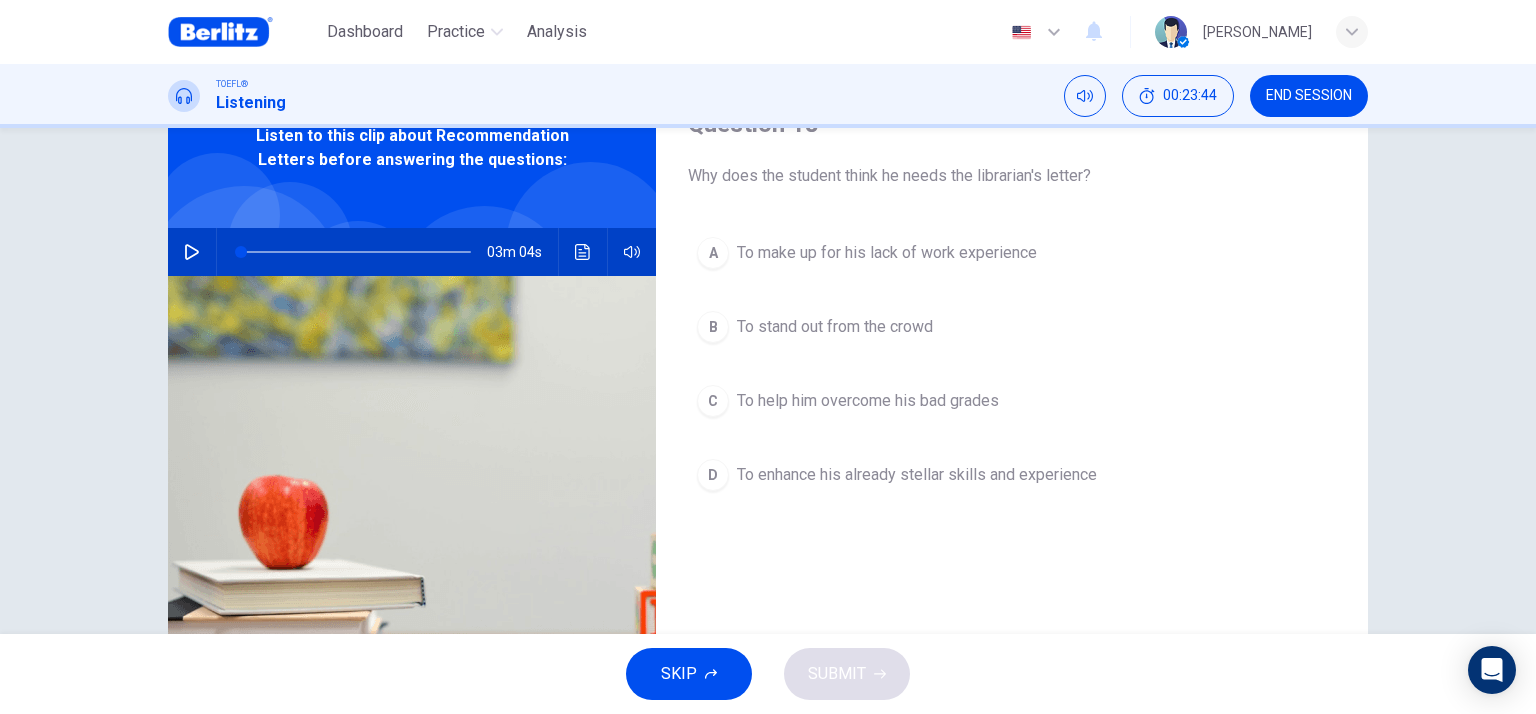 click on "To make up for his lack of work experience" at bounding box center (887, 253) 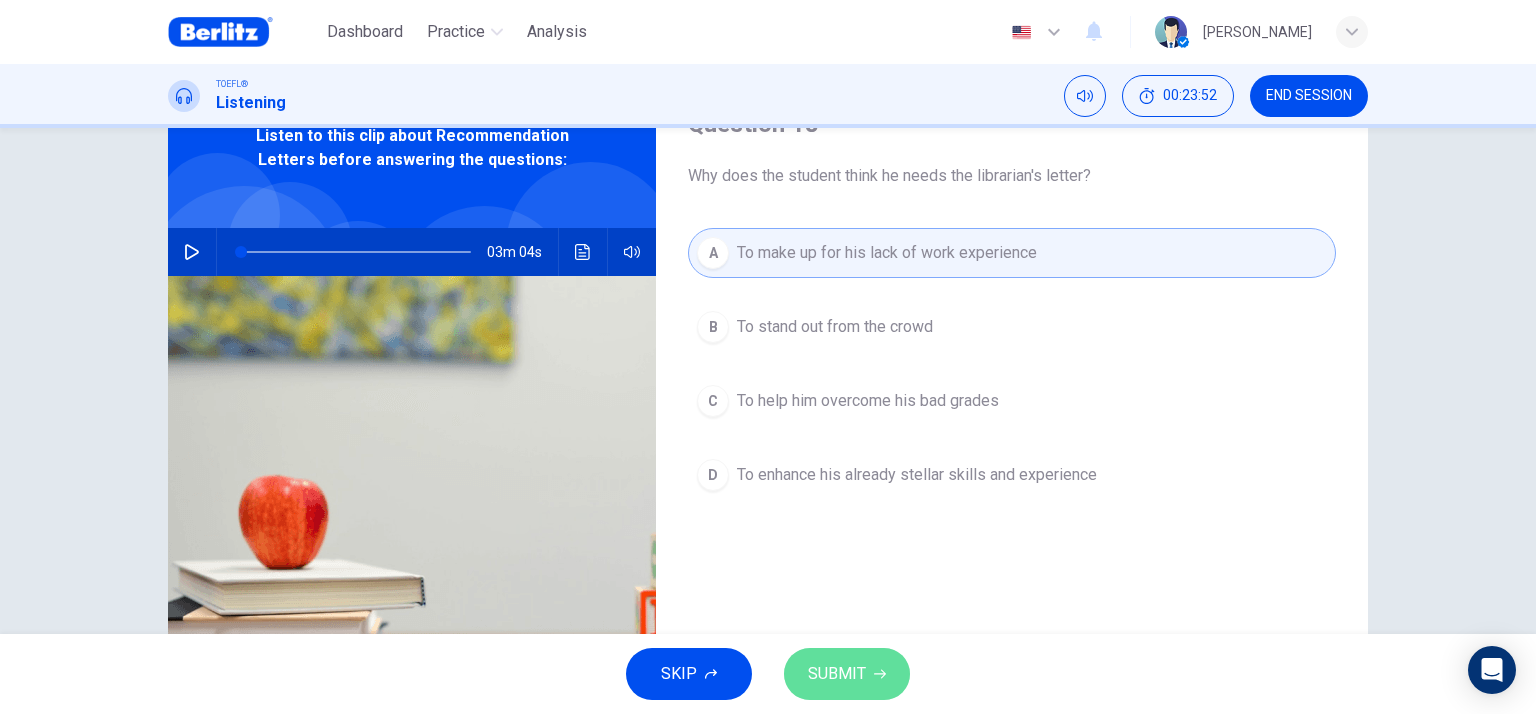 click on "SUBMIT" at bounding box center (837, 674) 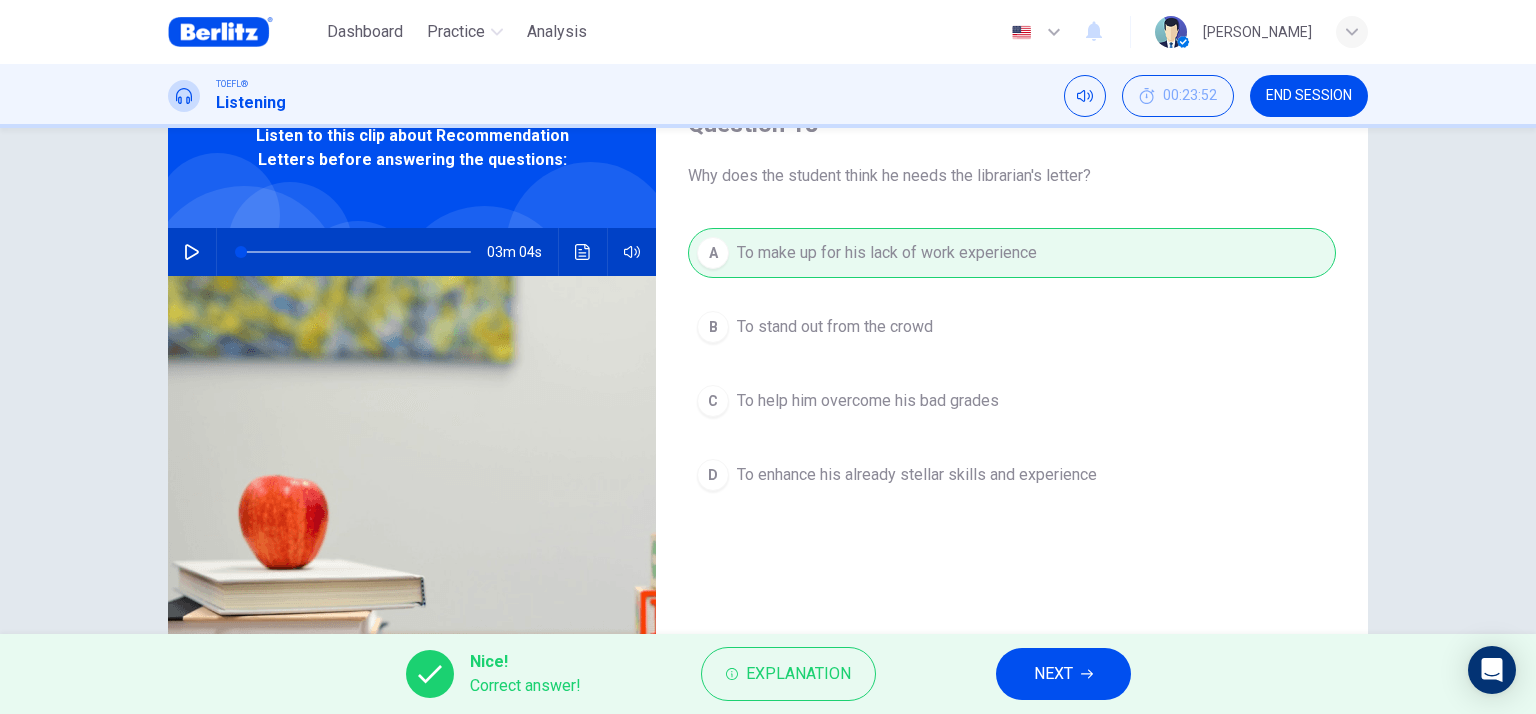 click on "NEXT" at bounding box center [1063, 674] 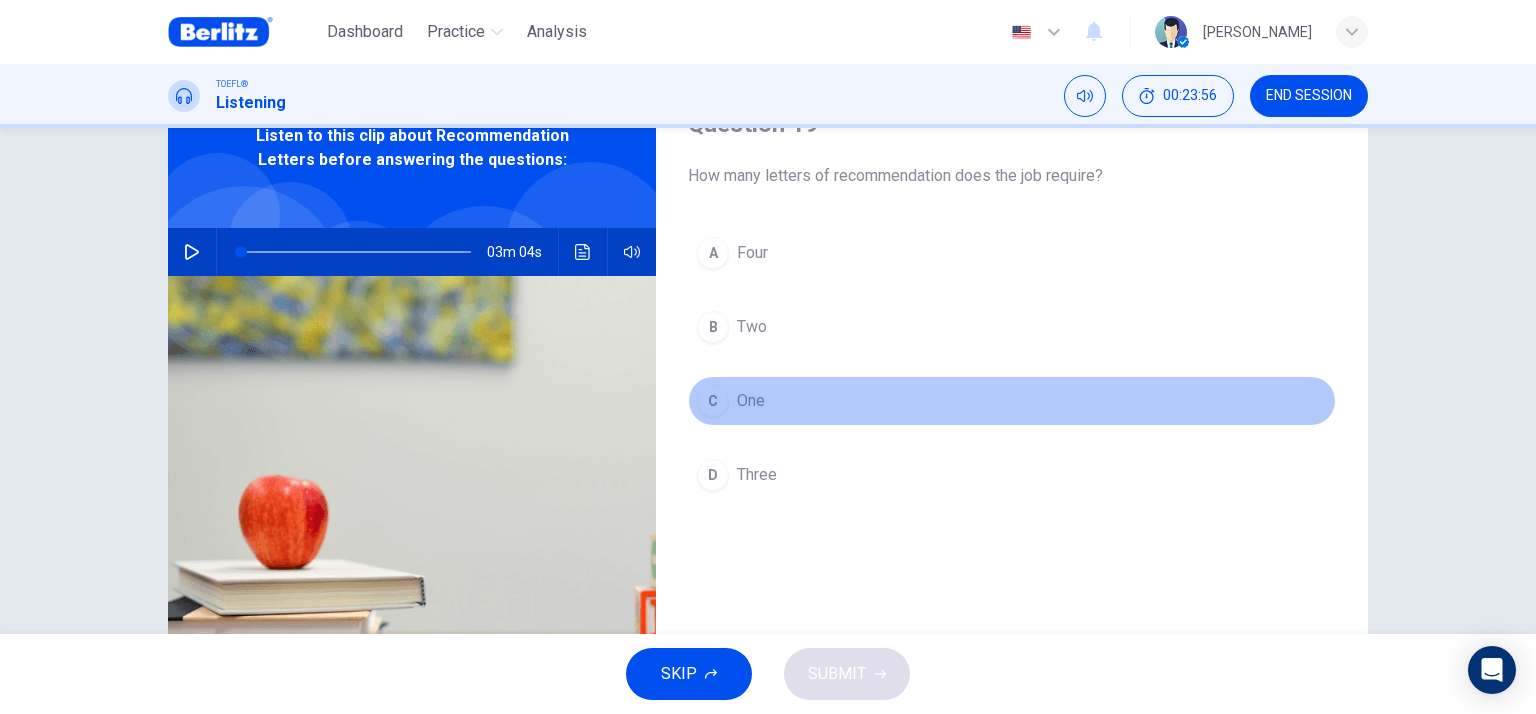 click on "C" at bounding box center [713, 401] 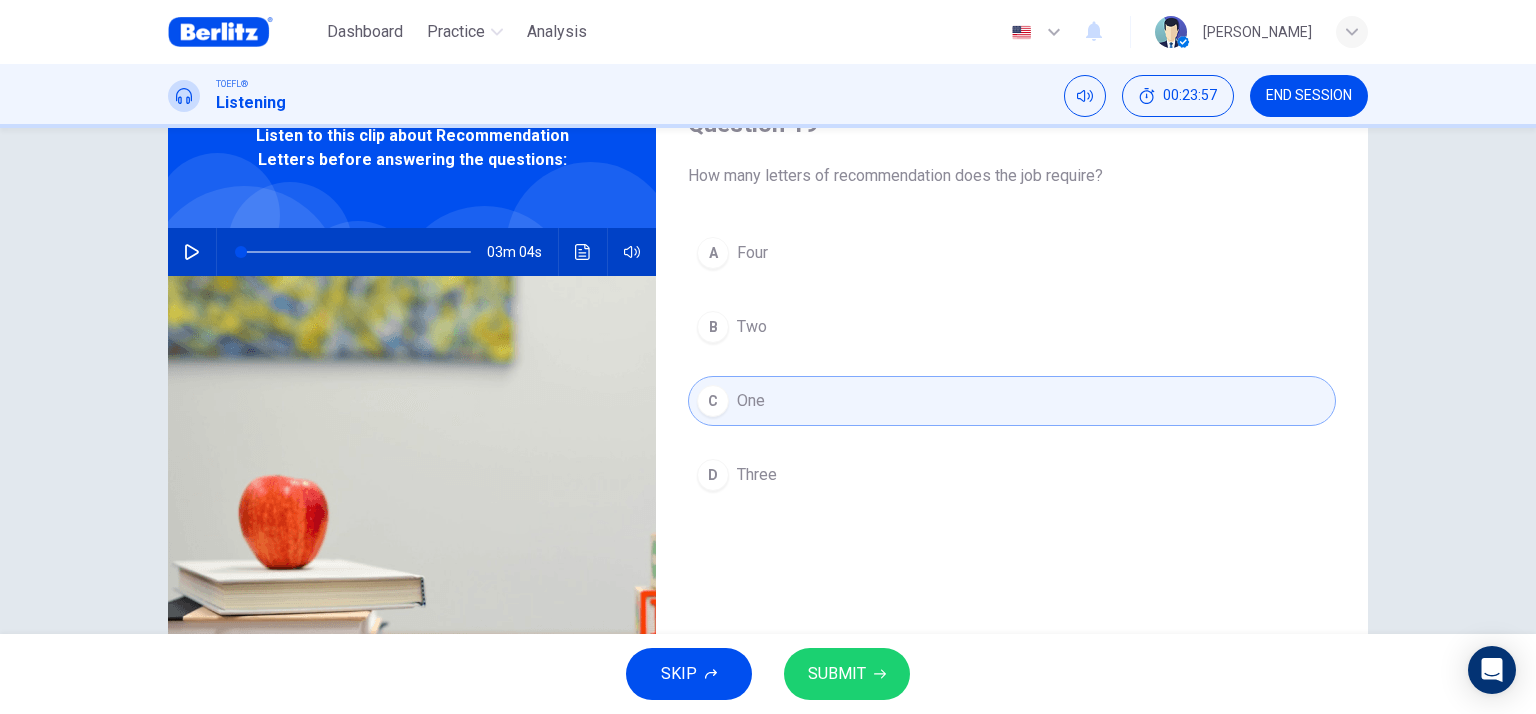 click on "SUBMIT" at bounding box center [837, 674] 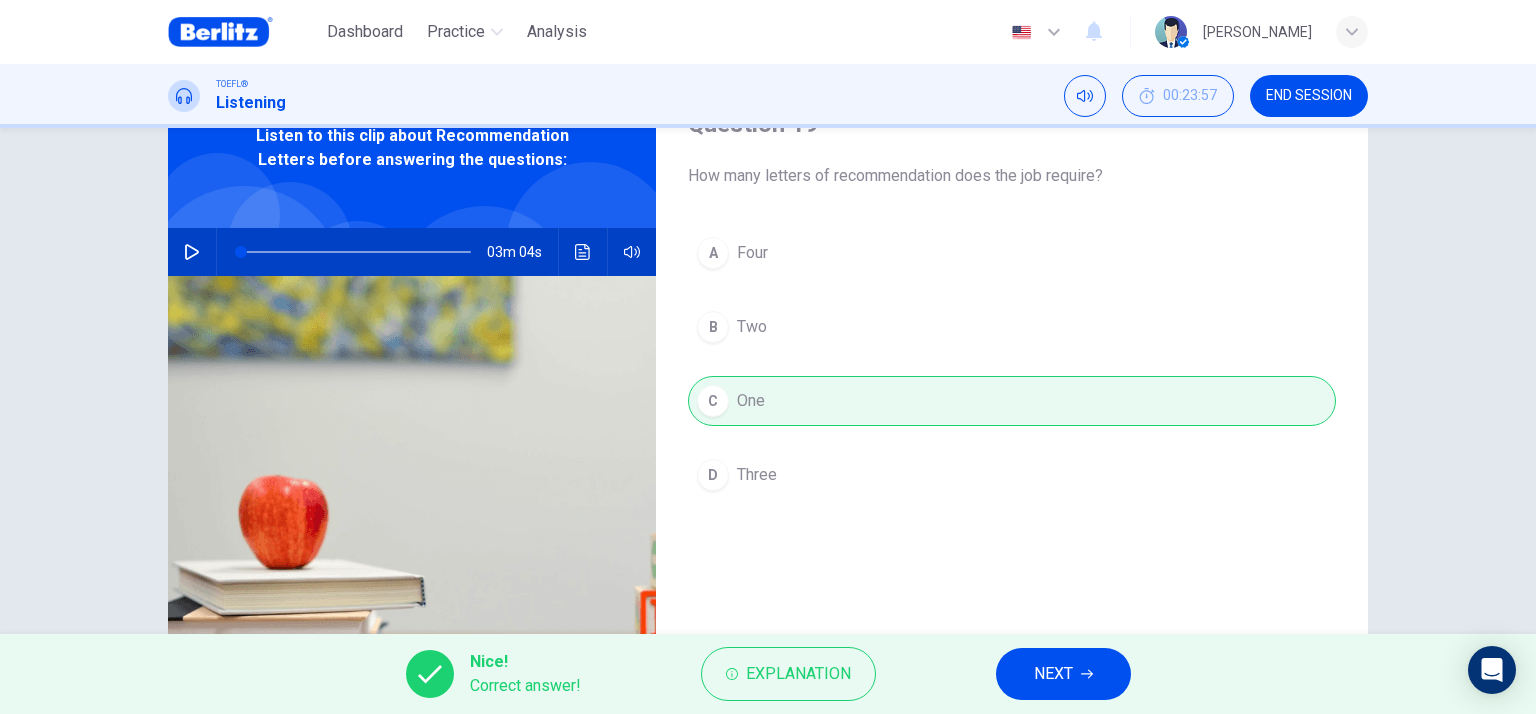 click on "NEXT" at bounding box center [1053, 674] 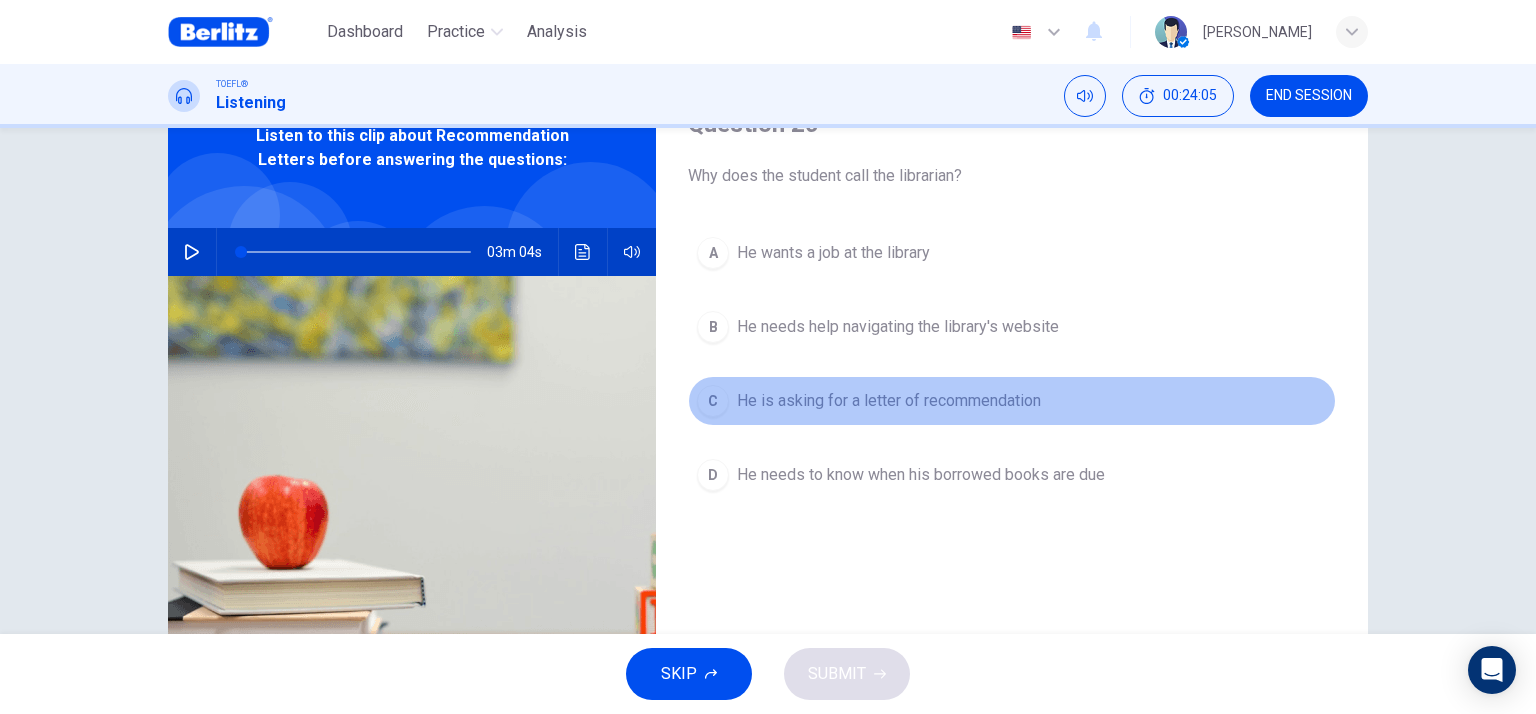 click on "He is asking for a letter of recommendation" at bounding box center (889, 401) 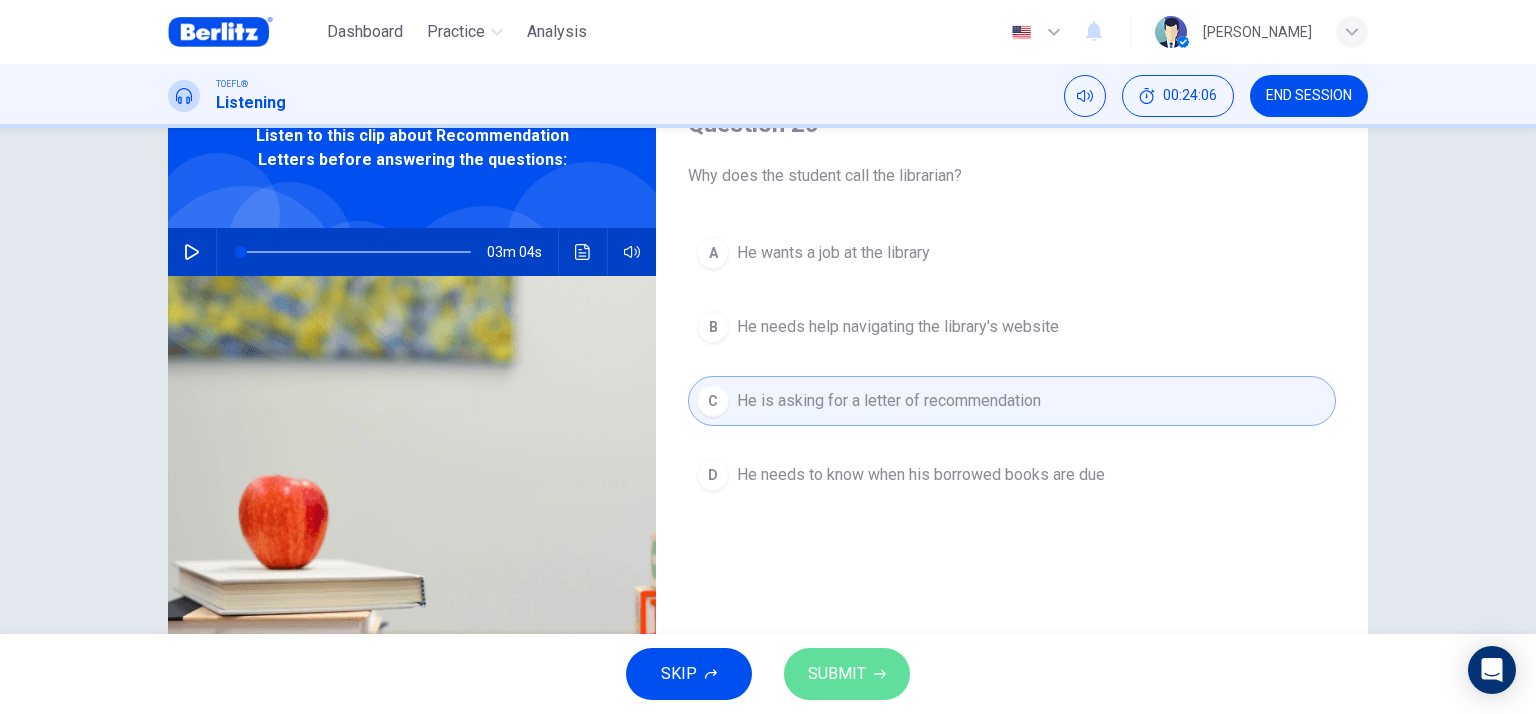 click on "SUBMIT" at bounding box center (847, 674) 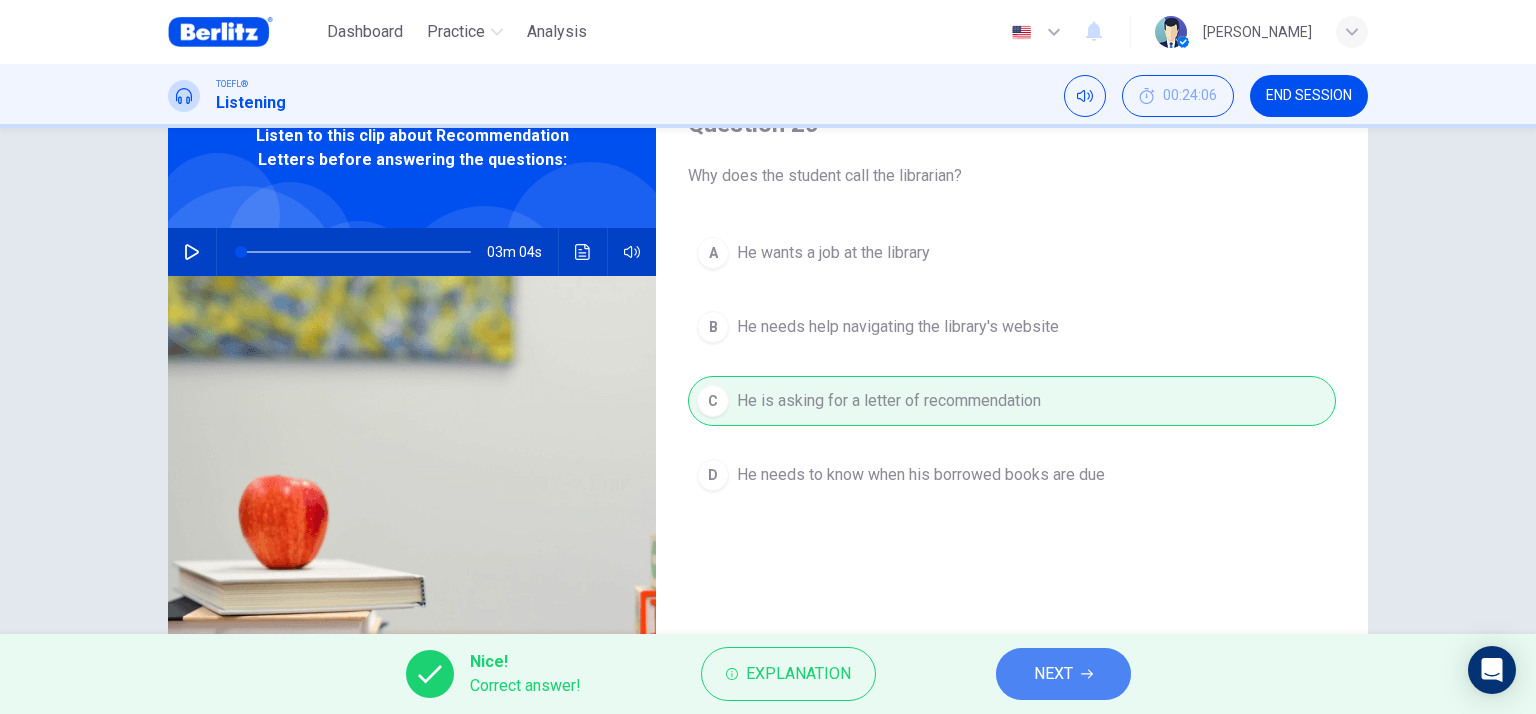 click on "NEXT" at bounding box center [1063, 674] 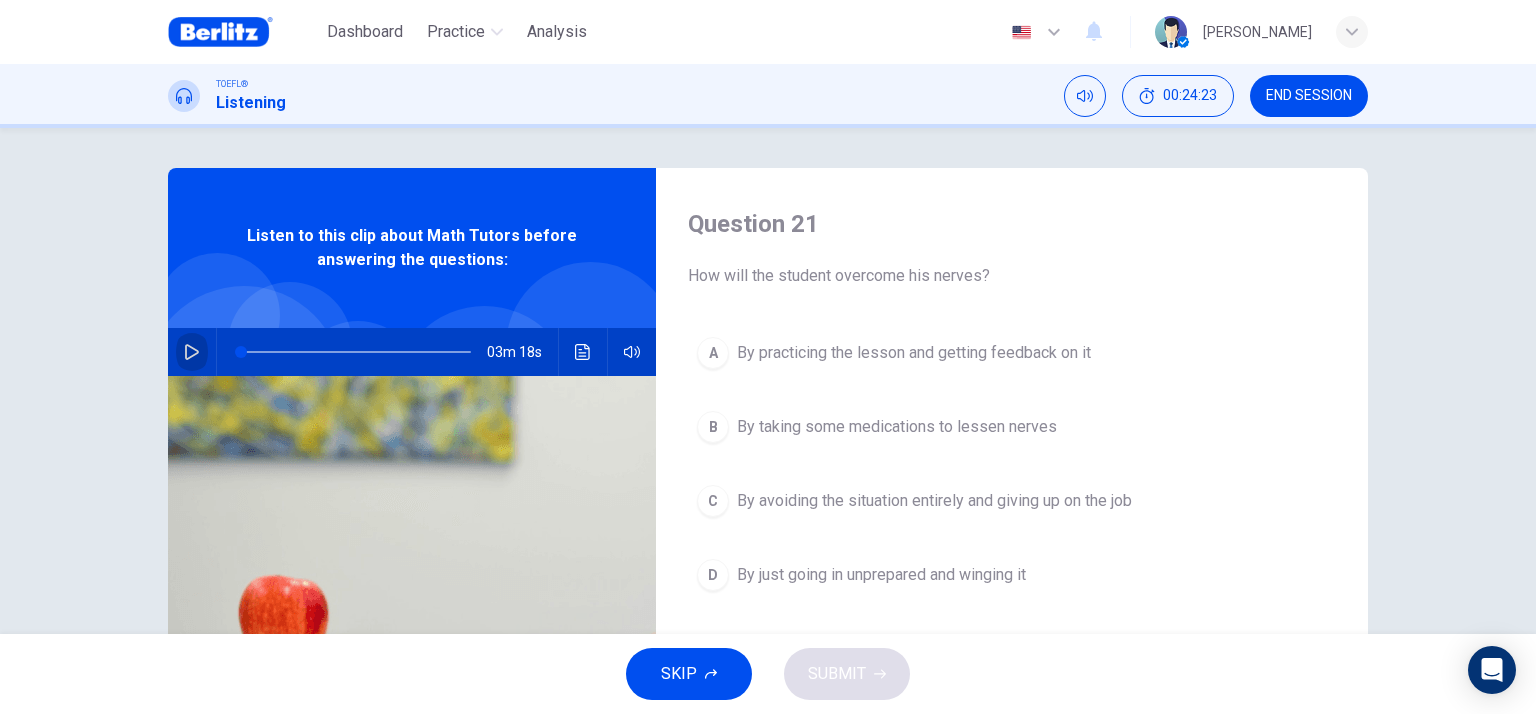click at bounding box center [192, 352] 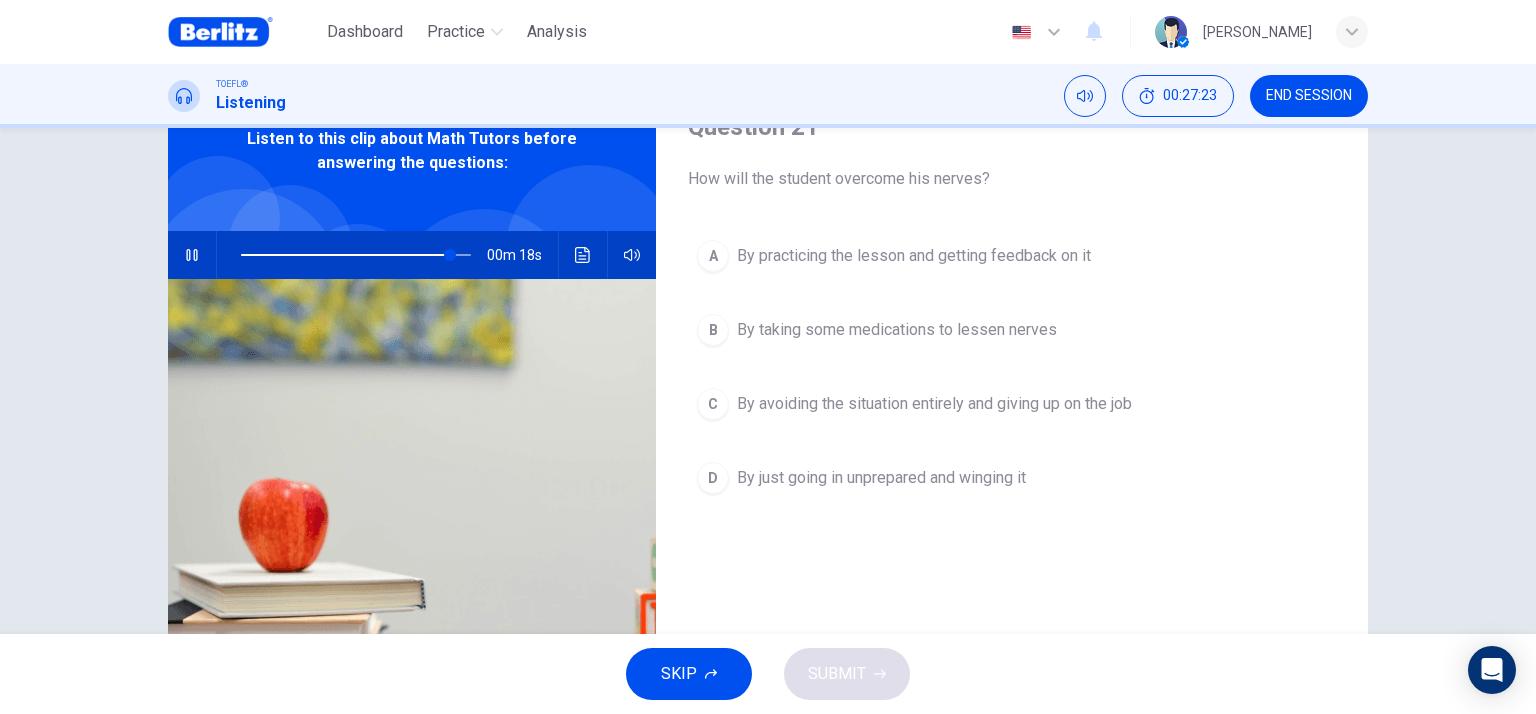 scroll, scrollTop: 100, scrollLeft: 0, axis: vertical 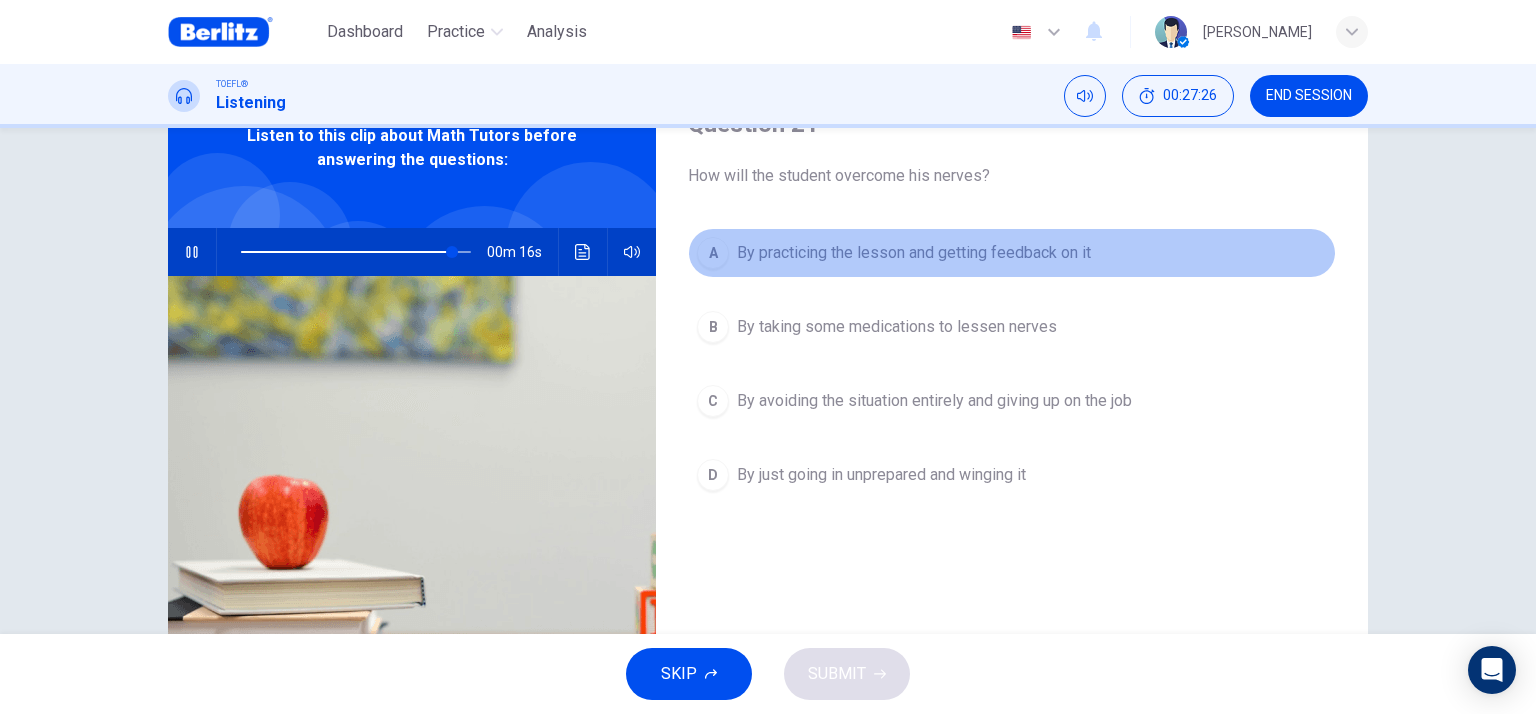 click on "A By practicing the lesson and getting feedback on it" at bounding box center (1012, 253) 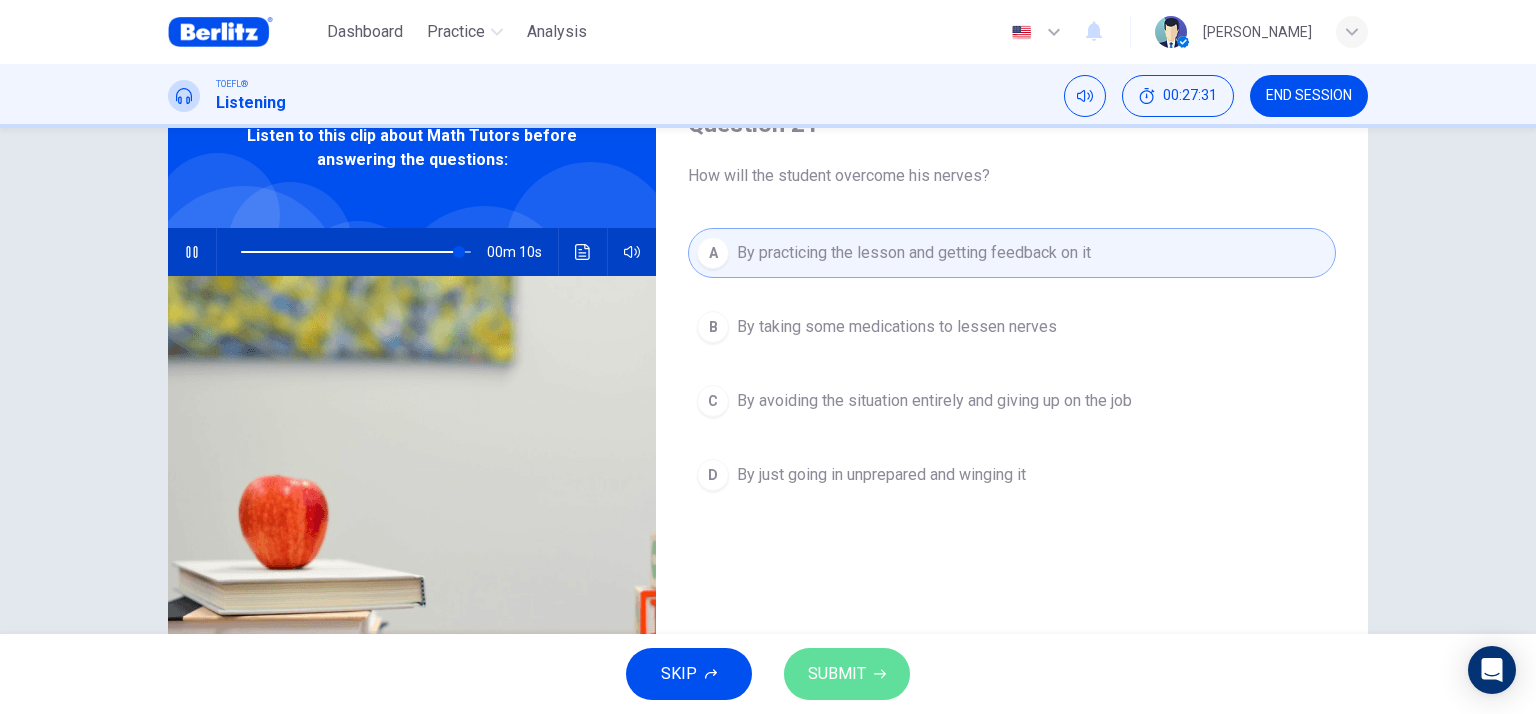 click on "SUBMIT" at bounding box center [847, 674] 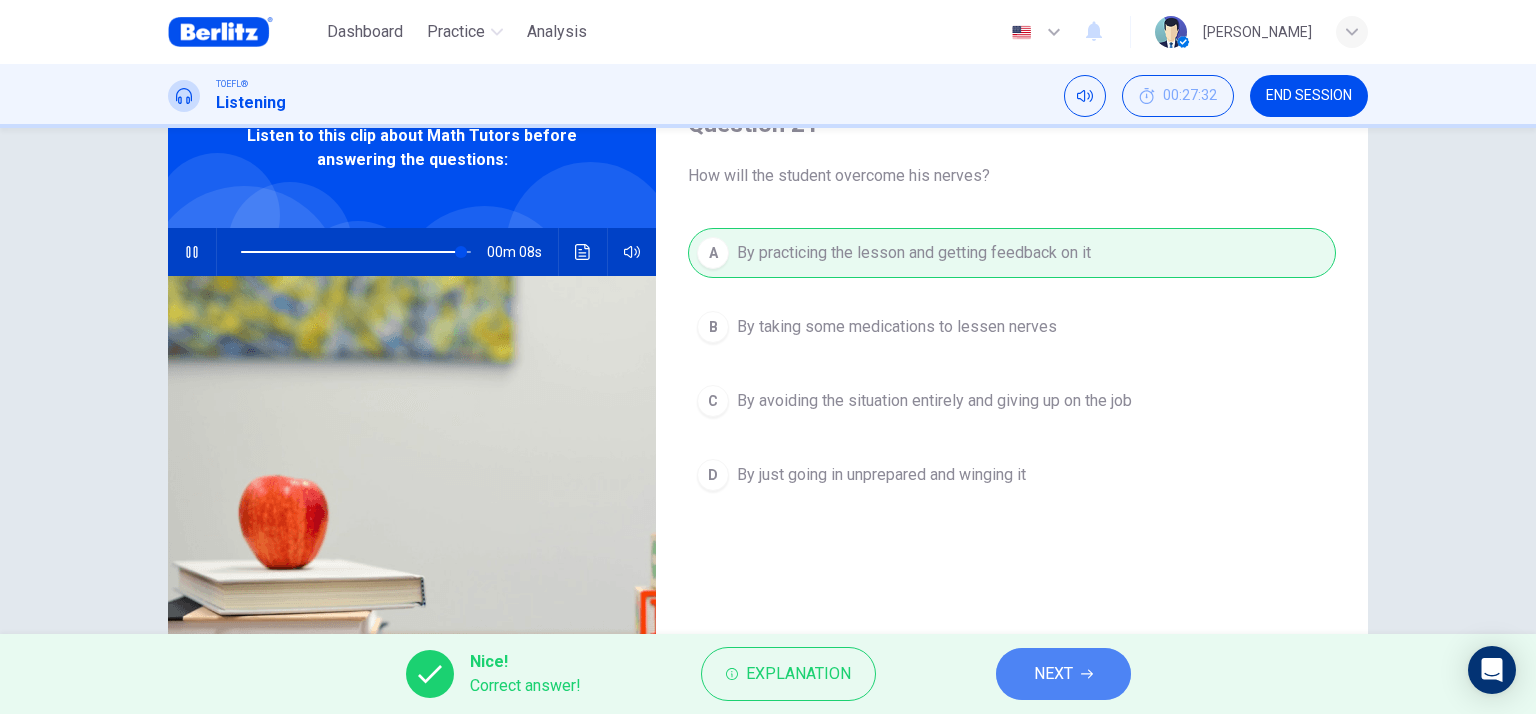 click on "NEXT" at bounding box center (1063, 674) 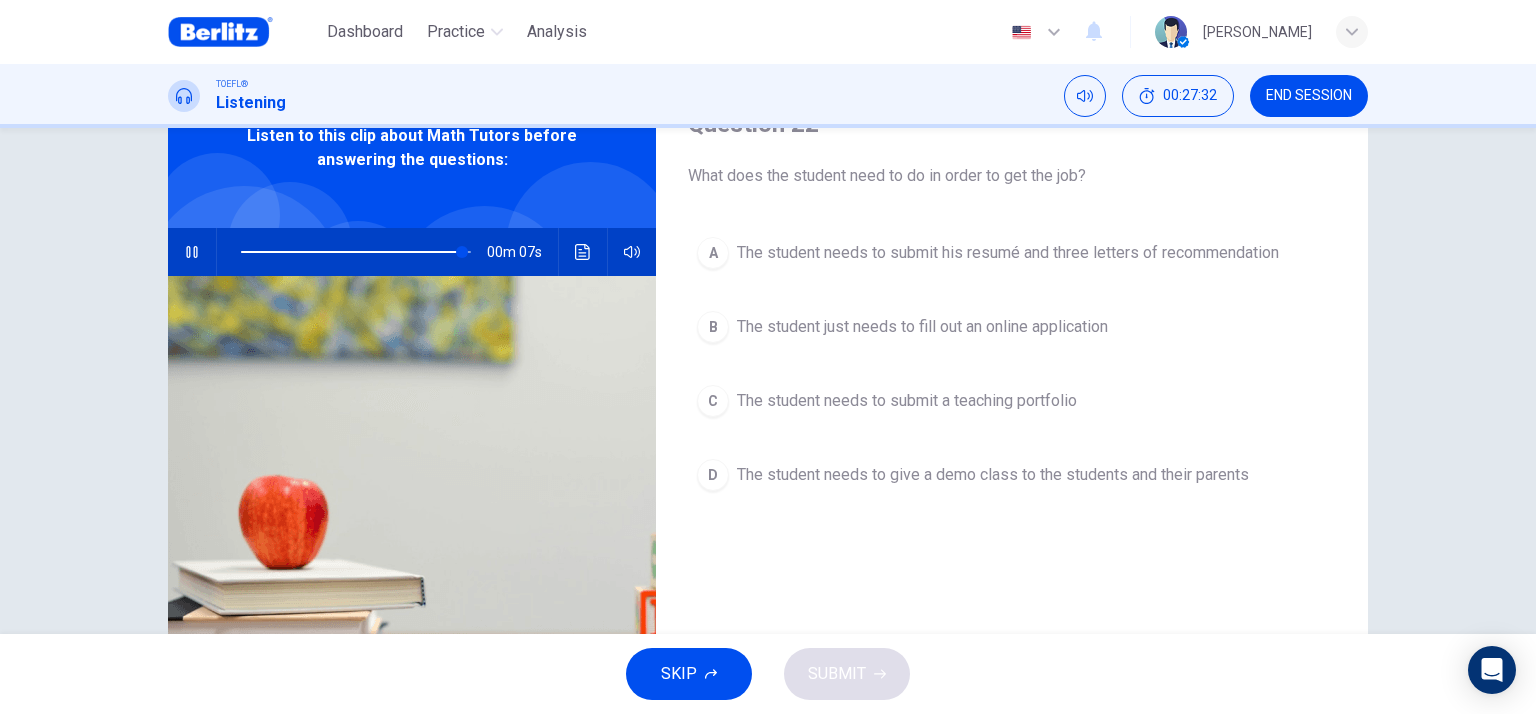 scroll, scrollTop: 0, scrollLeft: 0, axis: both 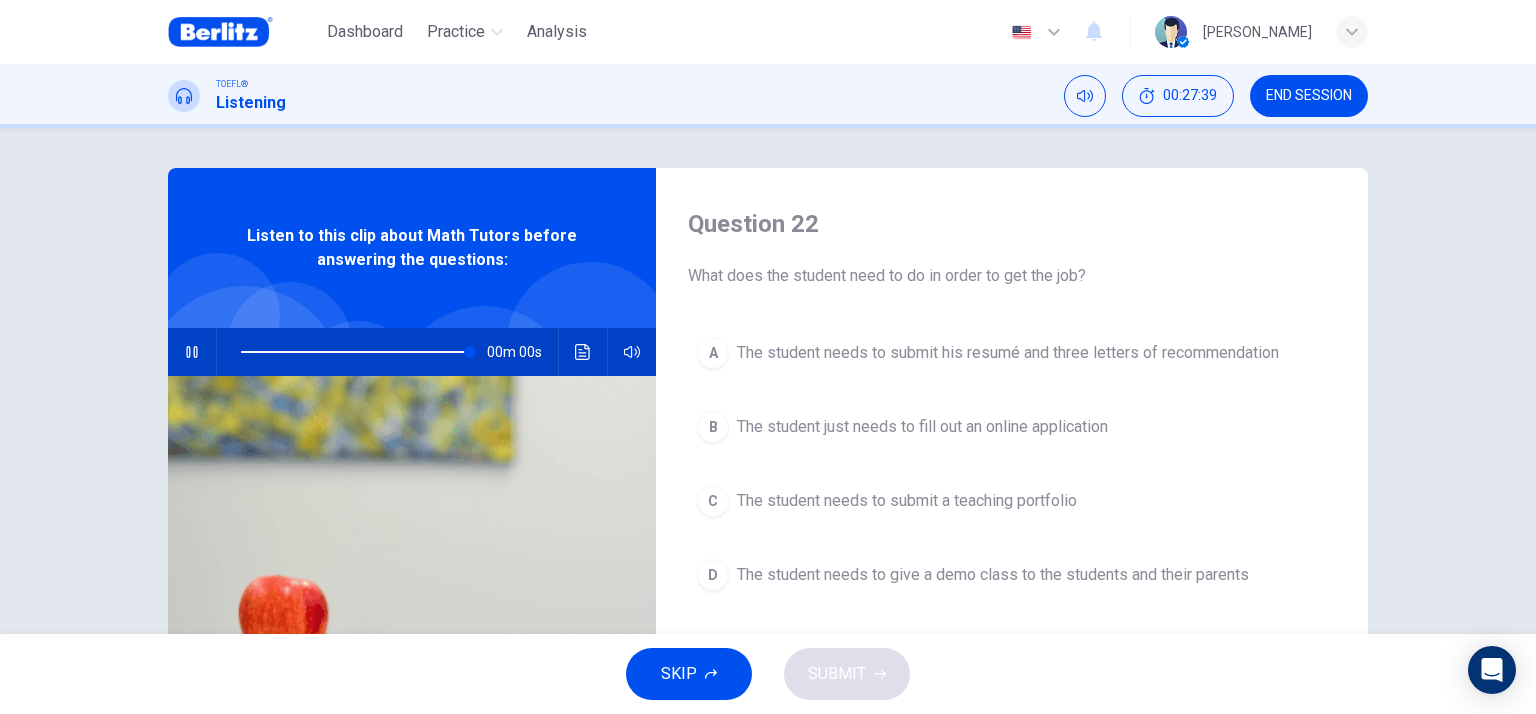 type on "*" 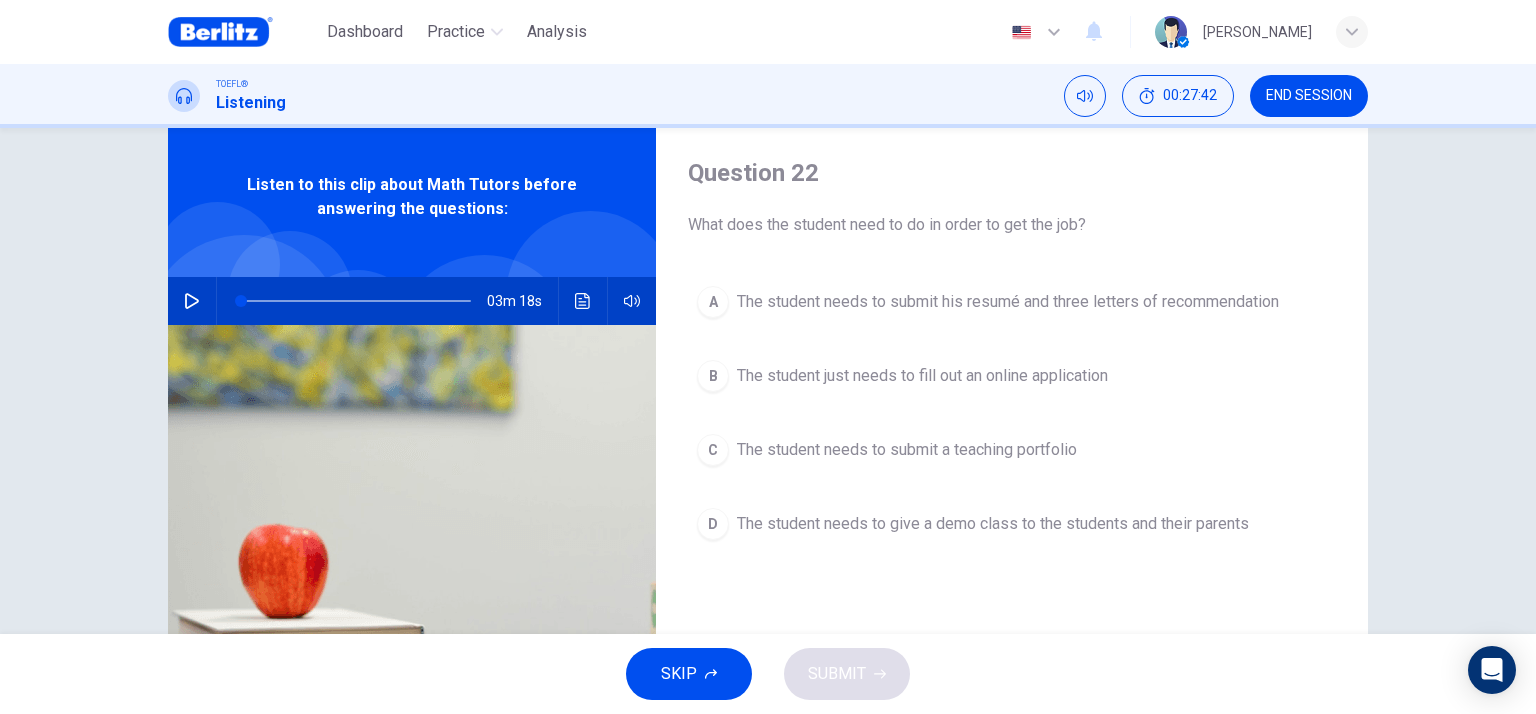 scroll, scrollTop: 100, scrollLeft: 0, axis: vertical 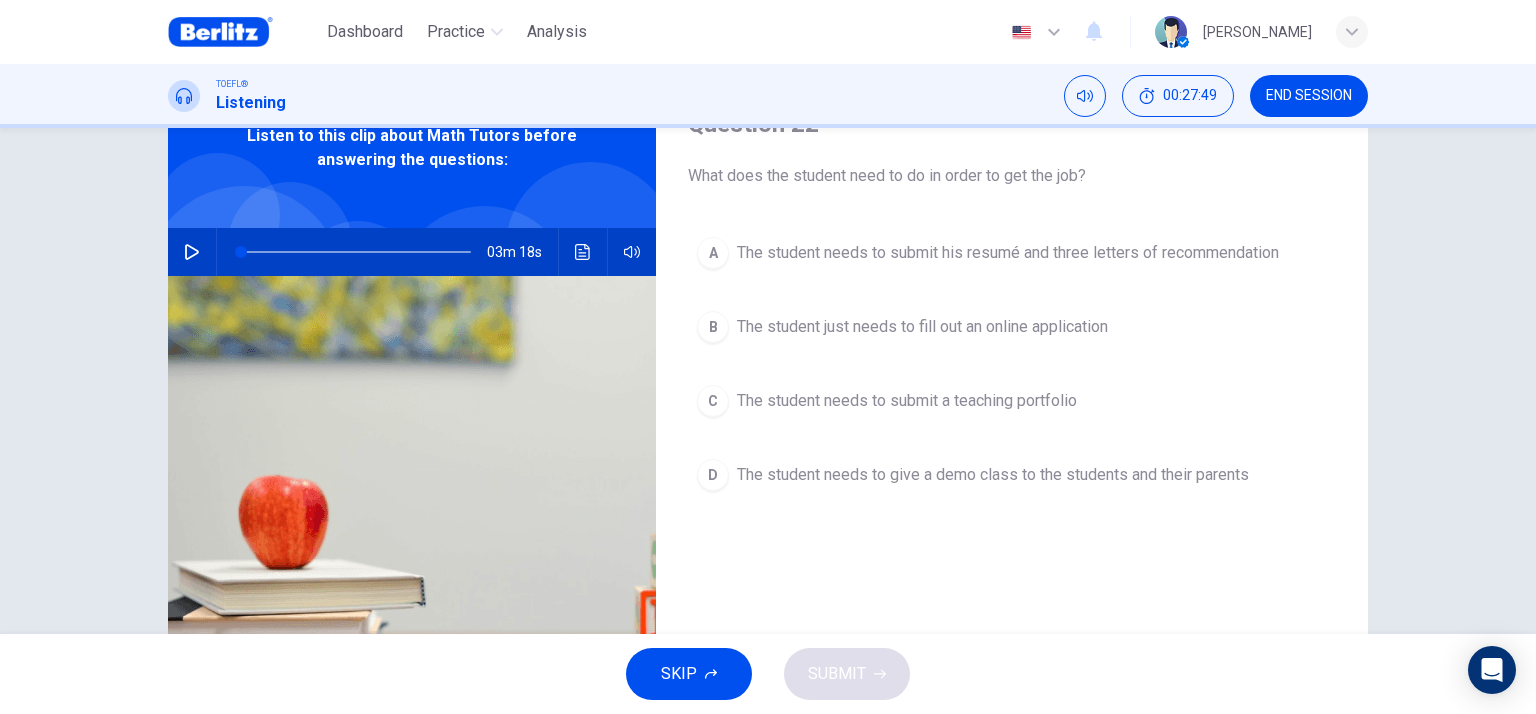 click on "The student needs to give a demo class to the students and their parents" at bounding box center [993, 475] 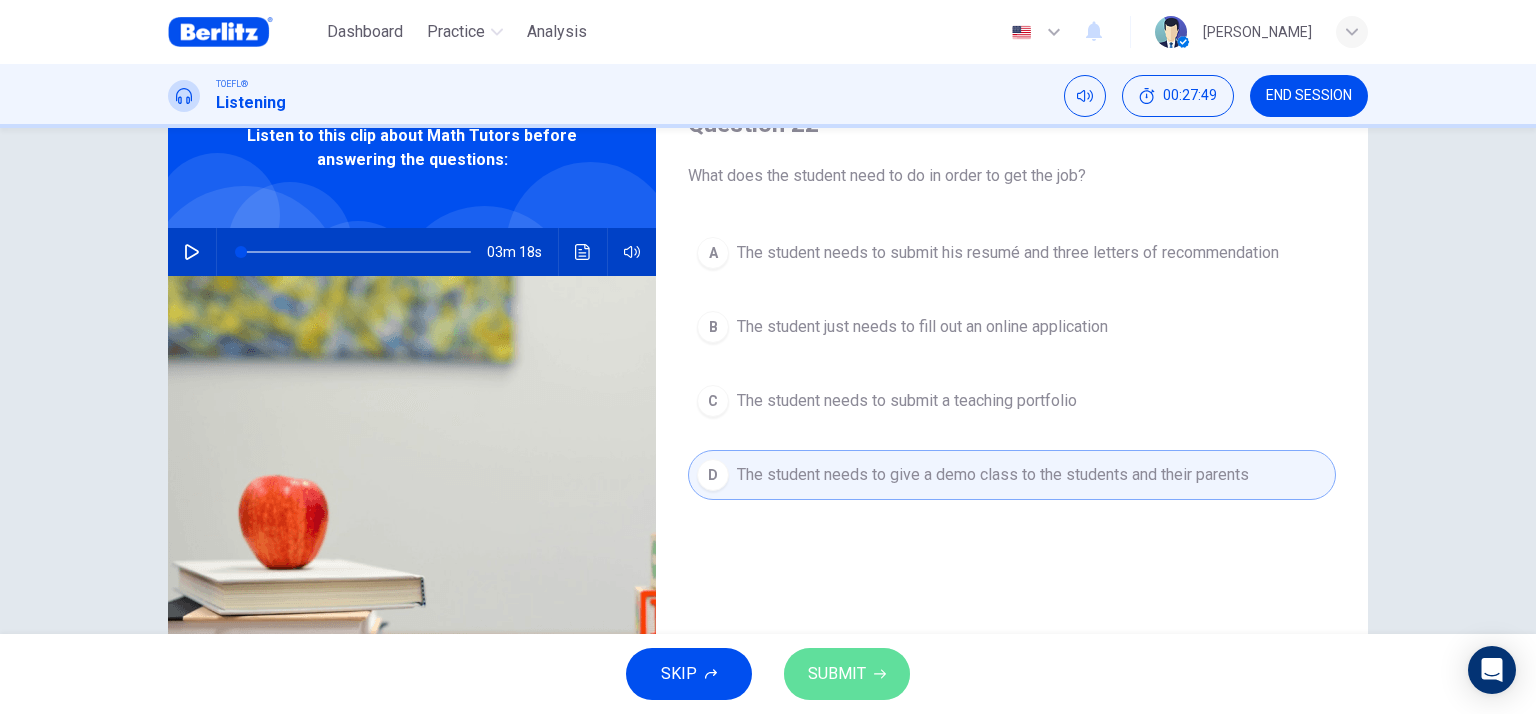click on "SUBMIT" at bounding box center [847, 674] 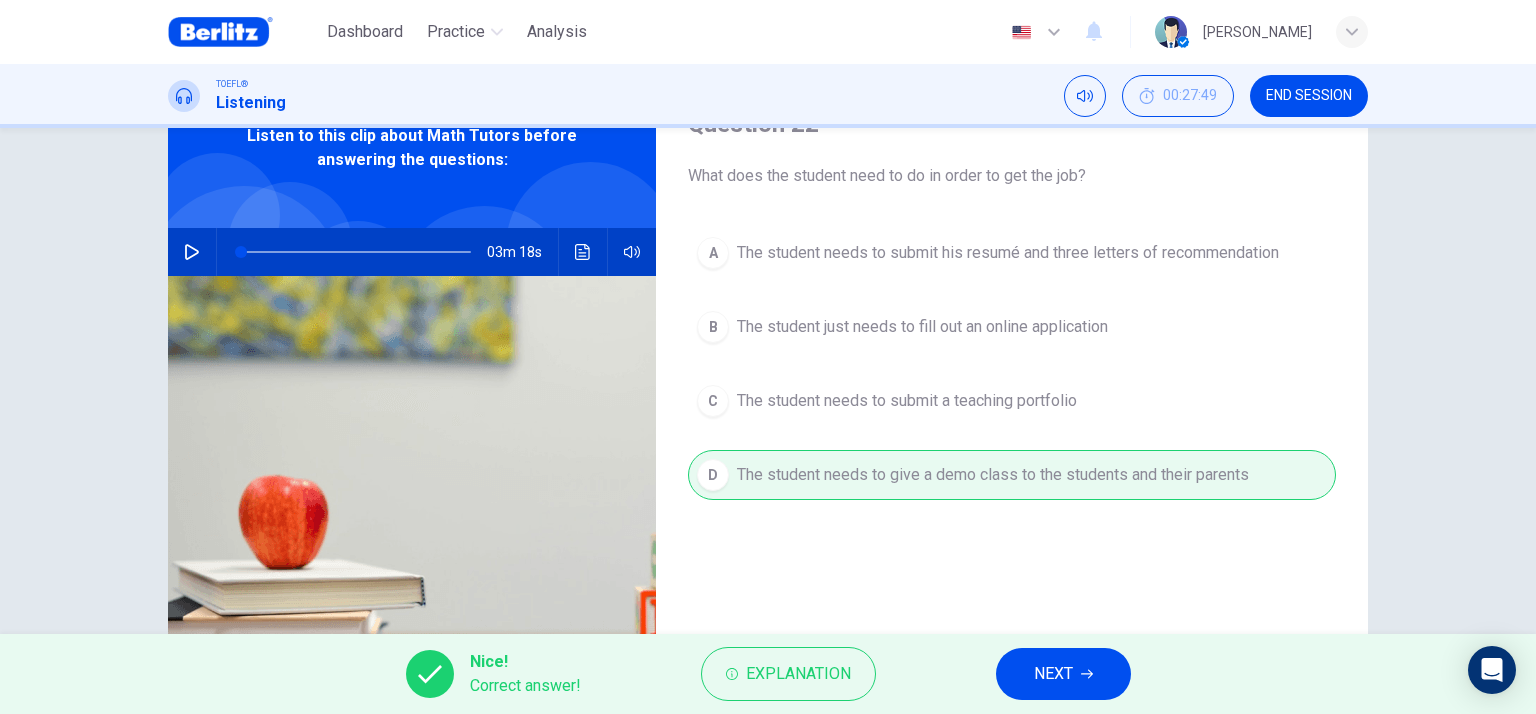 click on "NEXT" at bounding box center [1063, 674] 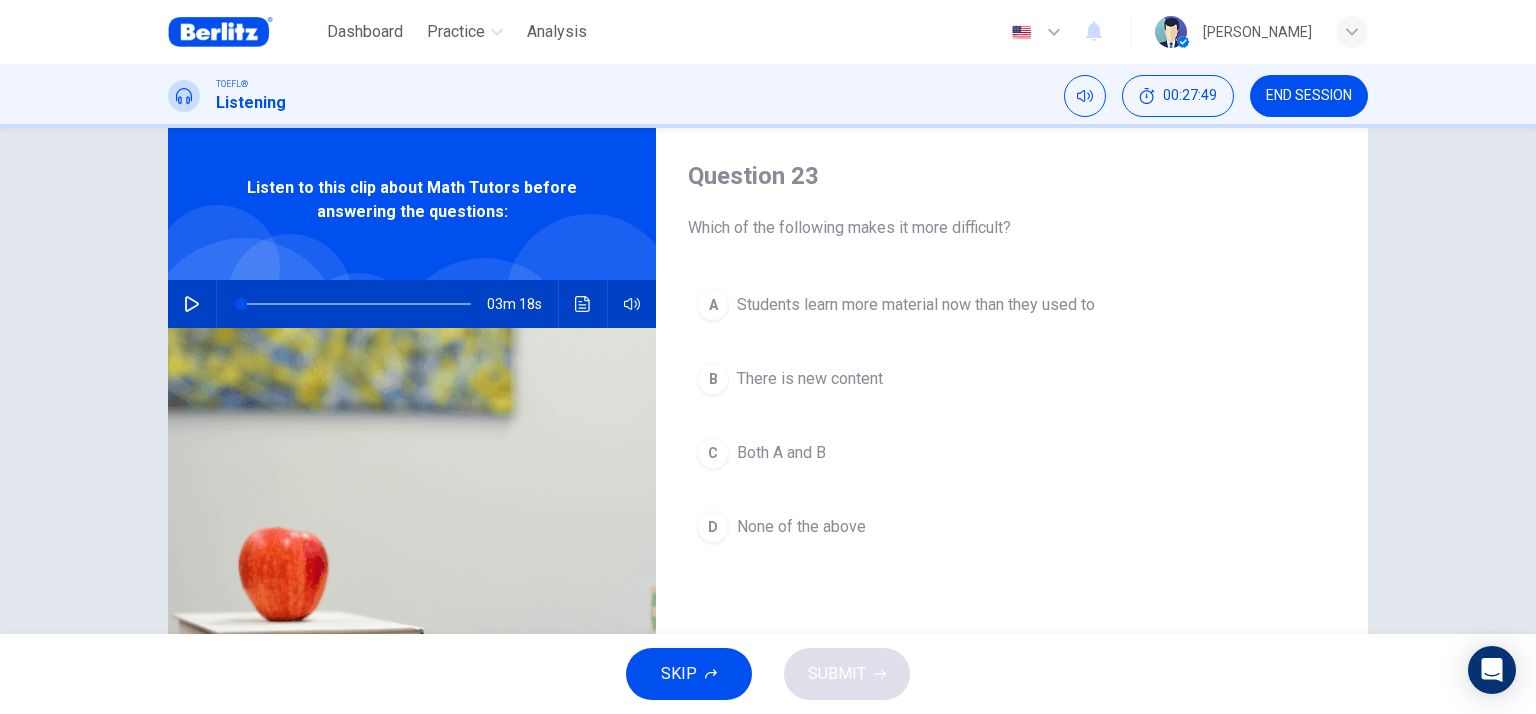 scroll, scrollTop: 0, scrollLeft: 0, axis: both 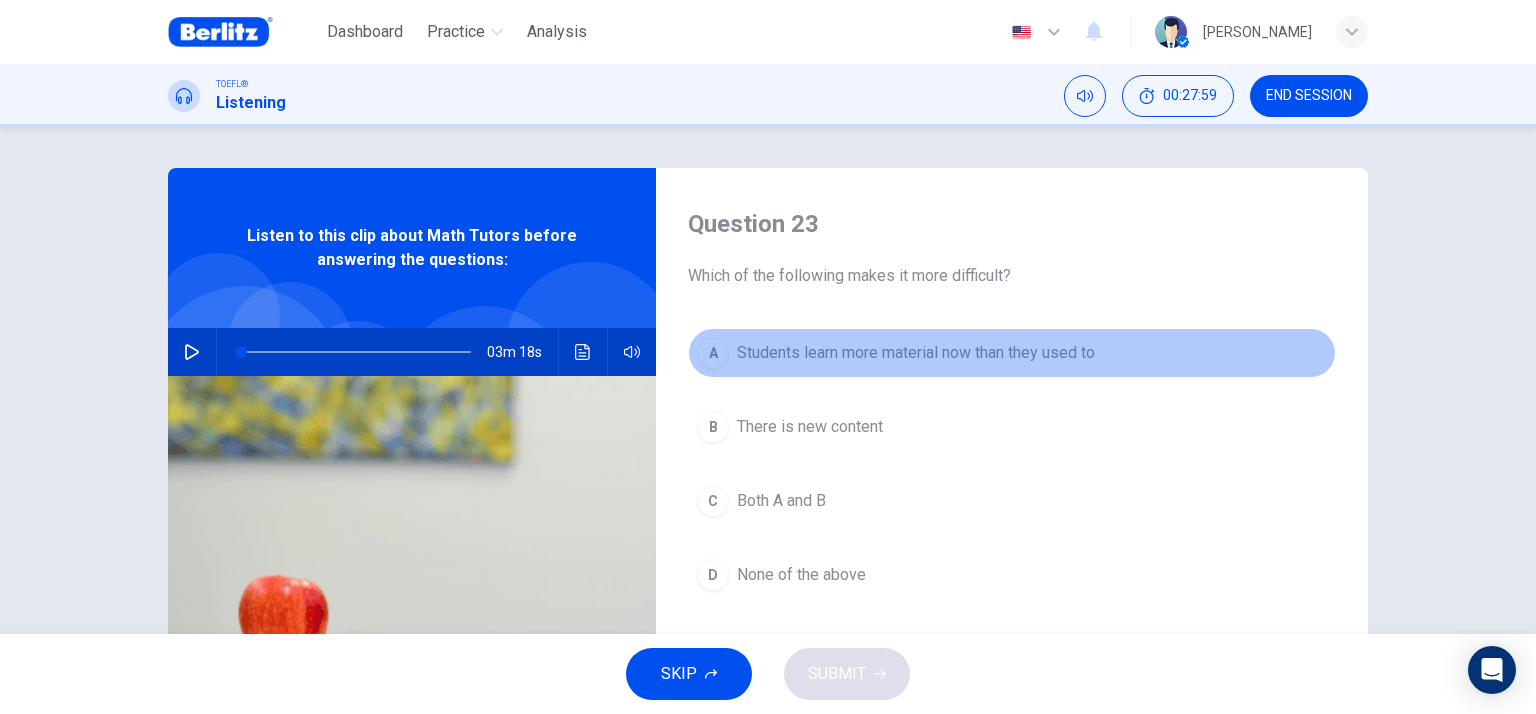 click on "Students learn more material now than they used to" at bounding box center (916, 353) 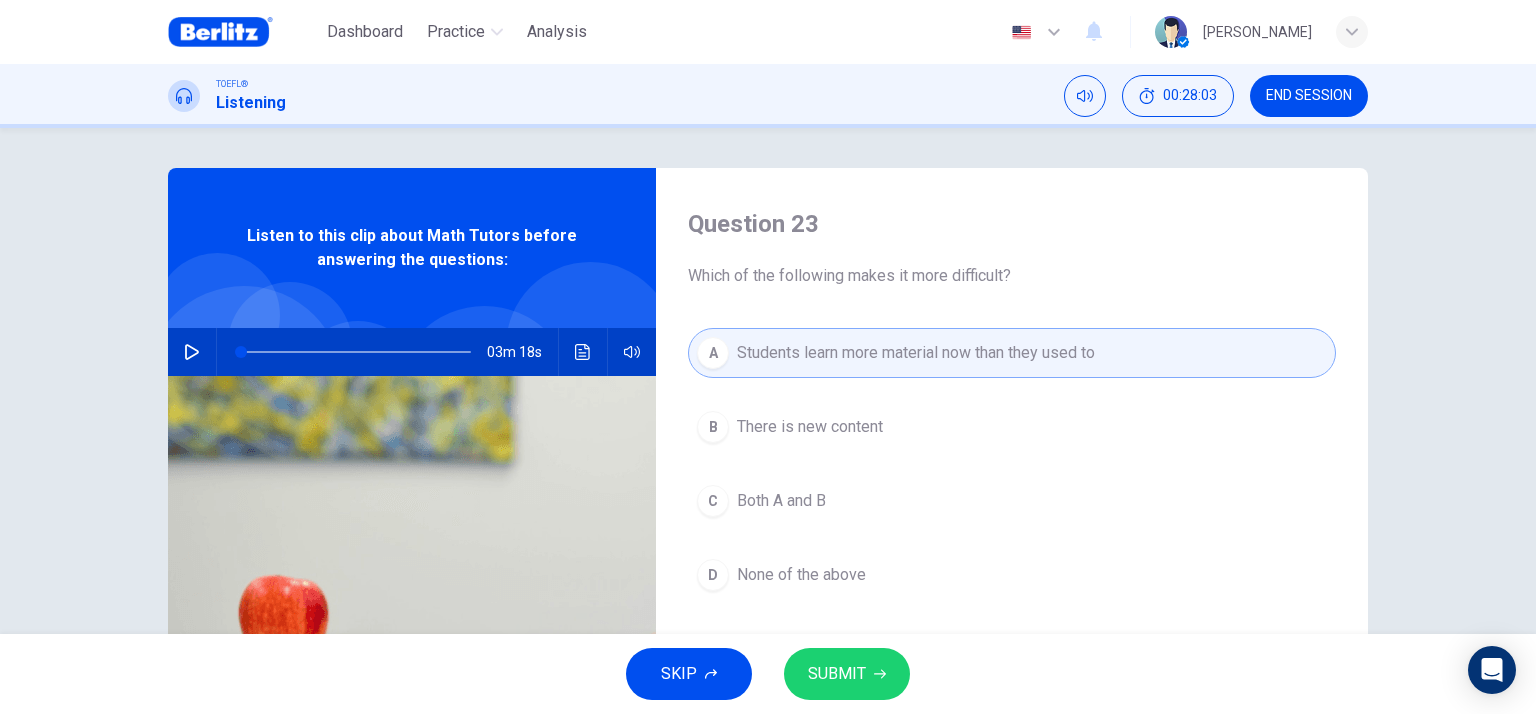 click on "A Students learn more material now than they used to B There is new content C Both A and B D None of the above" at bounding box center (1012, 484) 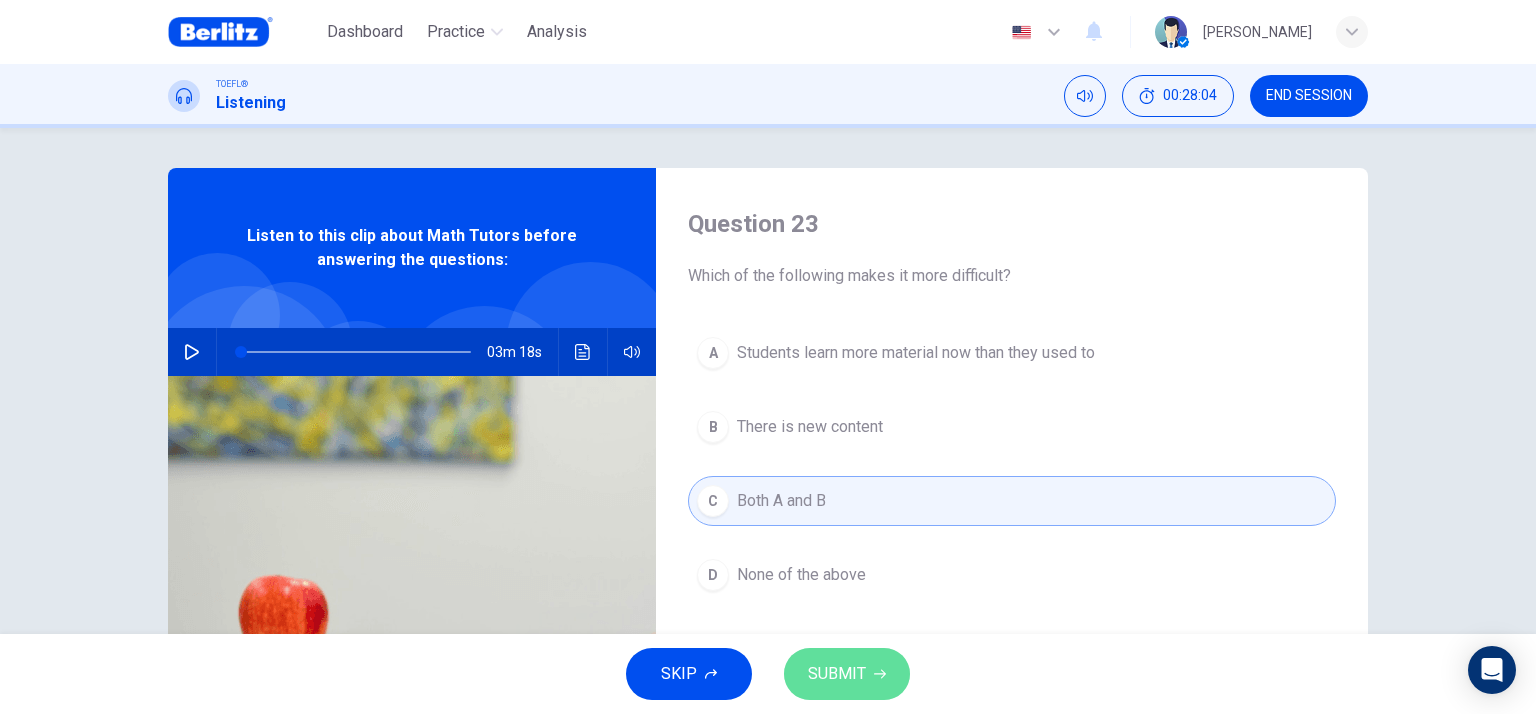 click on "SUBMIT" at bounding box center [847, 674] 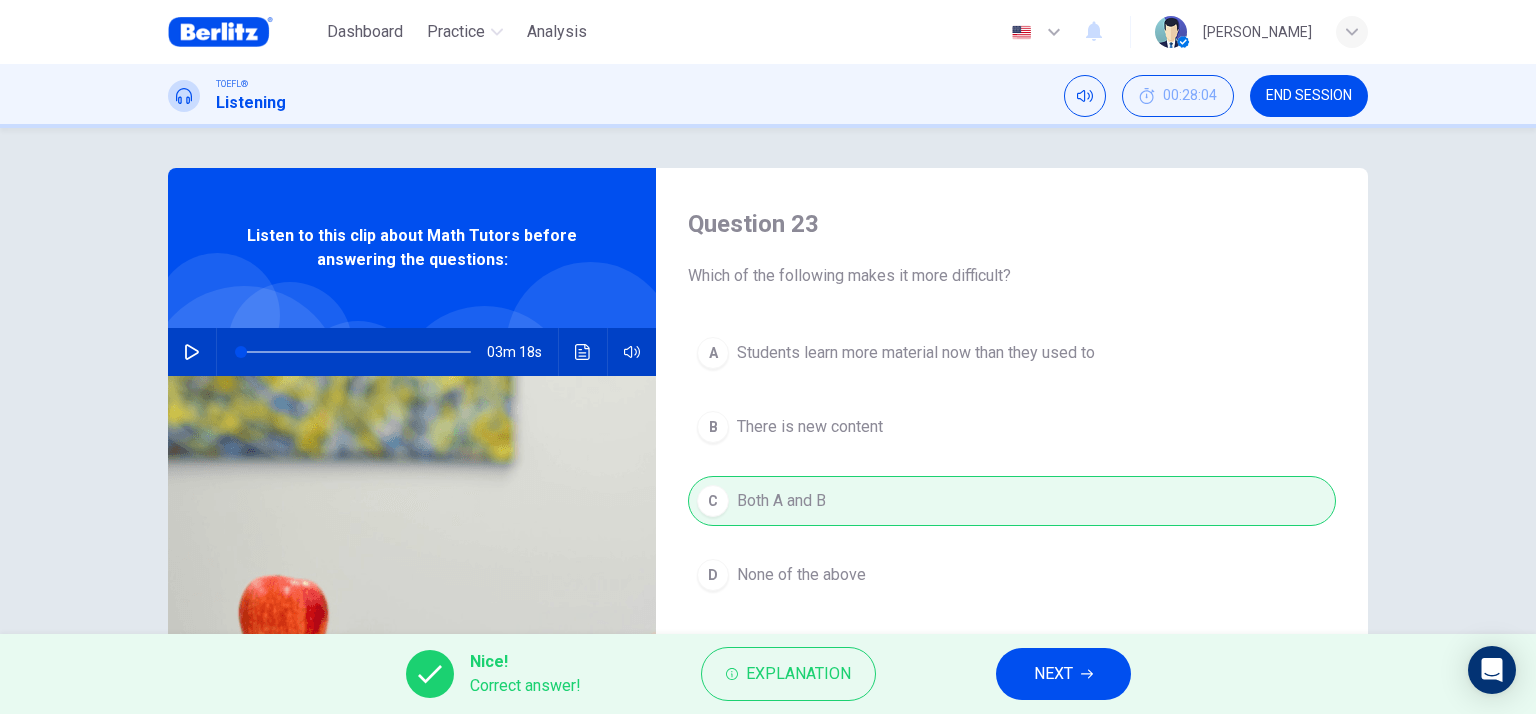click on "NEXT" at bounding box center (1063, 674) 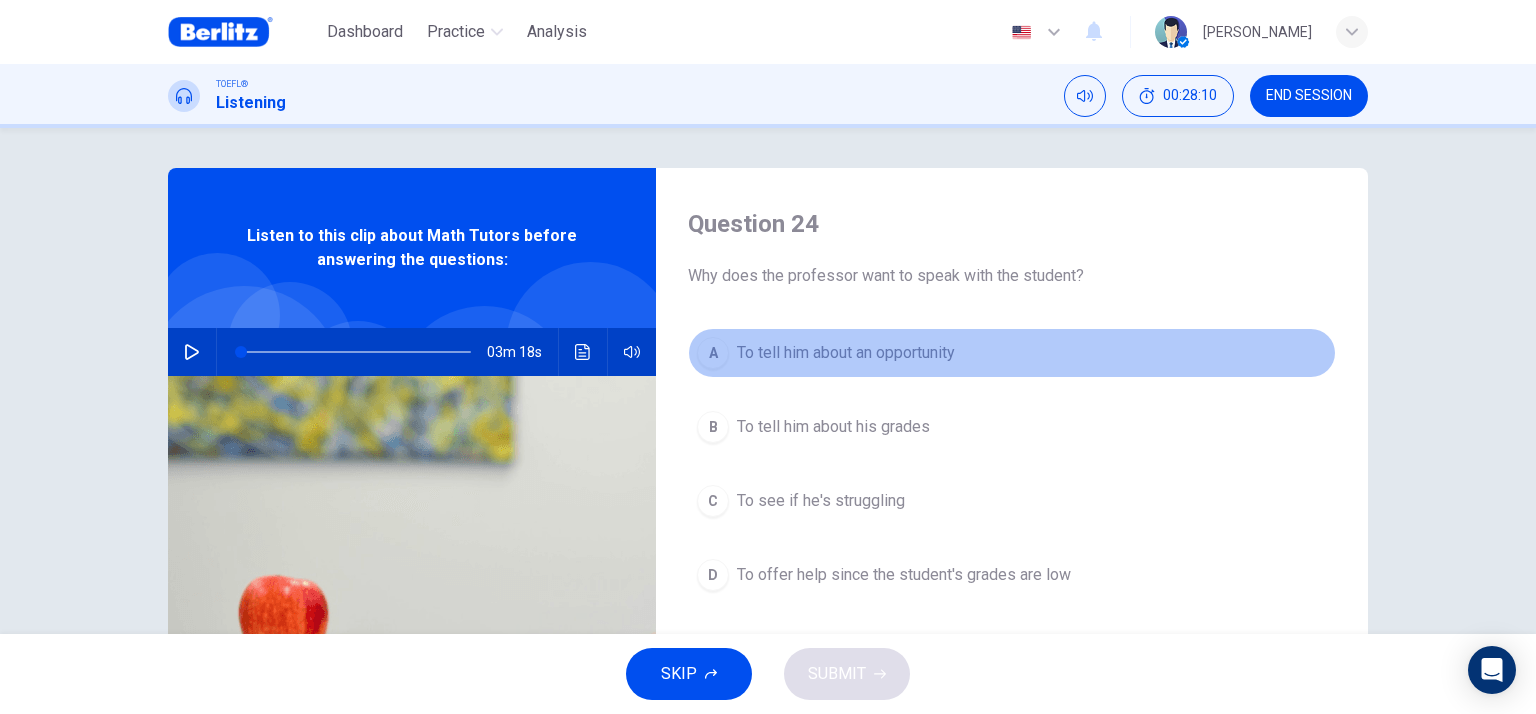 click on "To tell him about an opportunity" at bounding box center [846, 353] 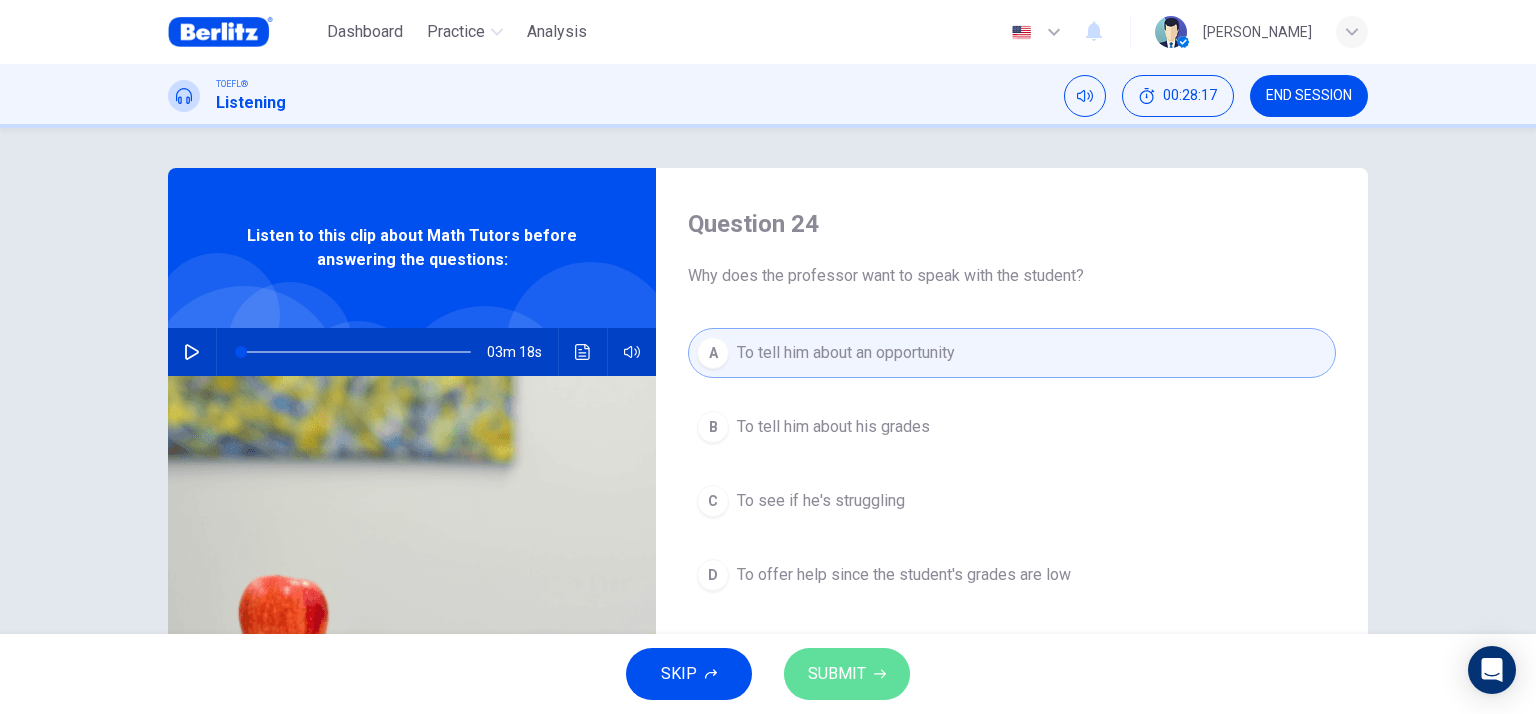 click on "SUBMIT" at bounding box center [847, 674] 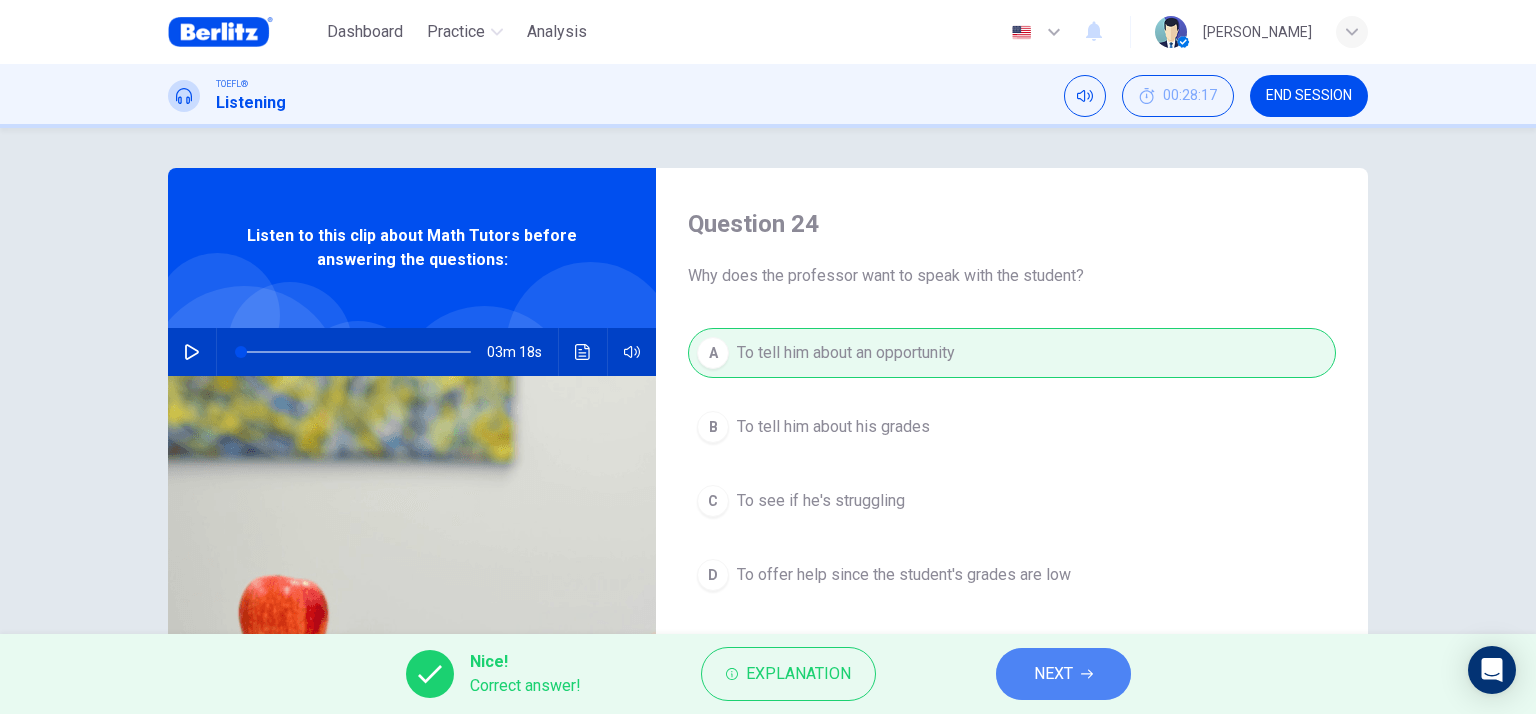 click on "NEXT" at bounding box center (1053, 674) 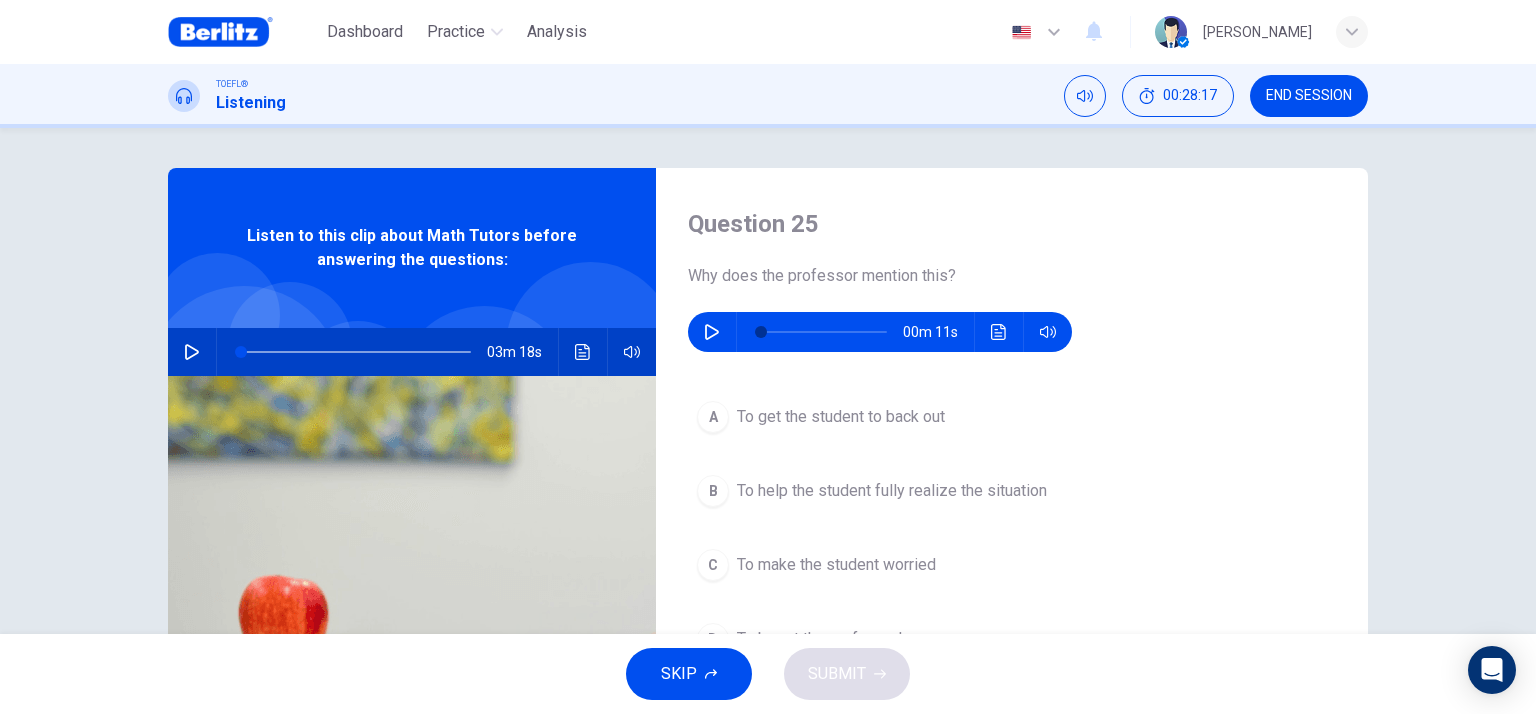 click on "Question 25 Why does the professor mention this? 00m 11s A To get the student to back out B To help the student fully realize the situation C To make the student worried D To boost the professor's own ego" at bounding box center (1012, 515) 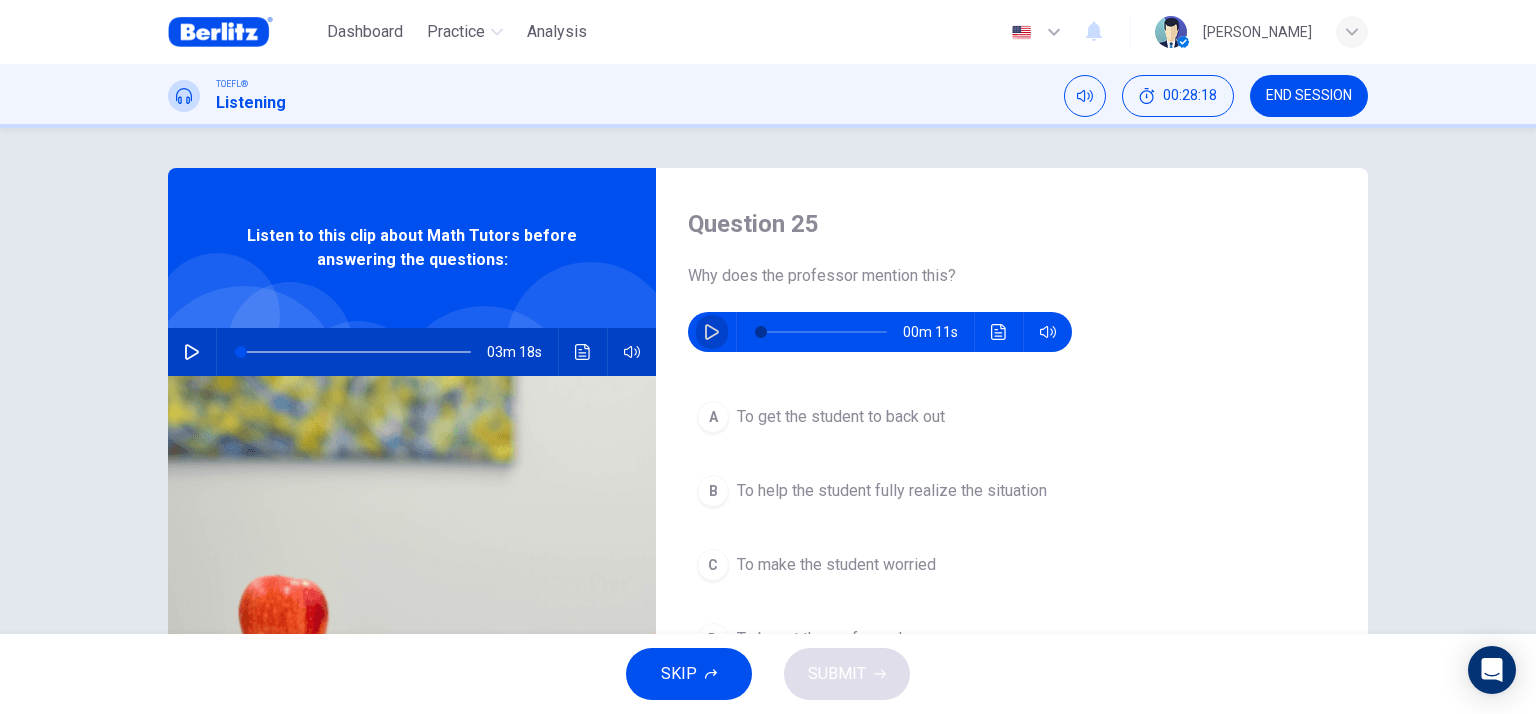 click at bounding box center (712, 332) 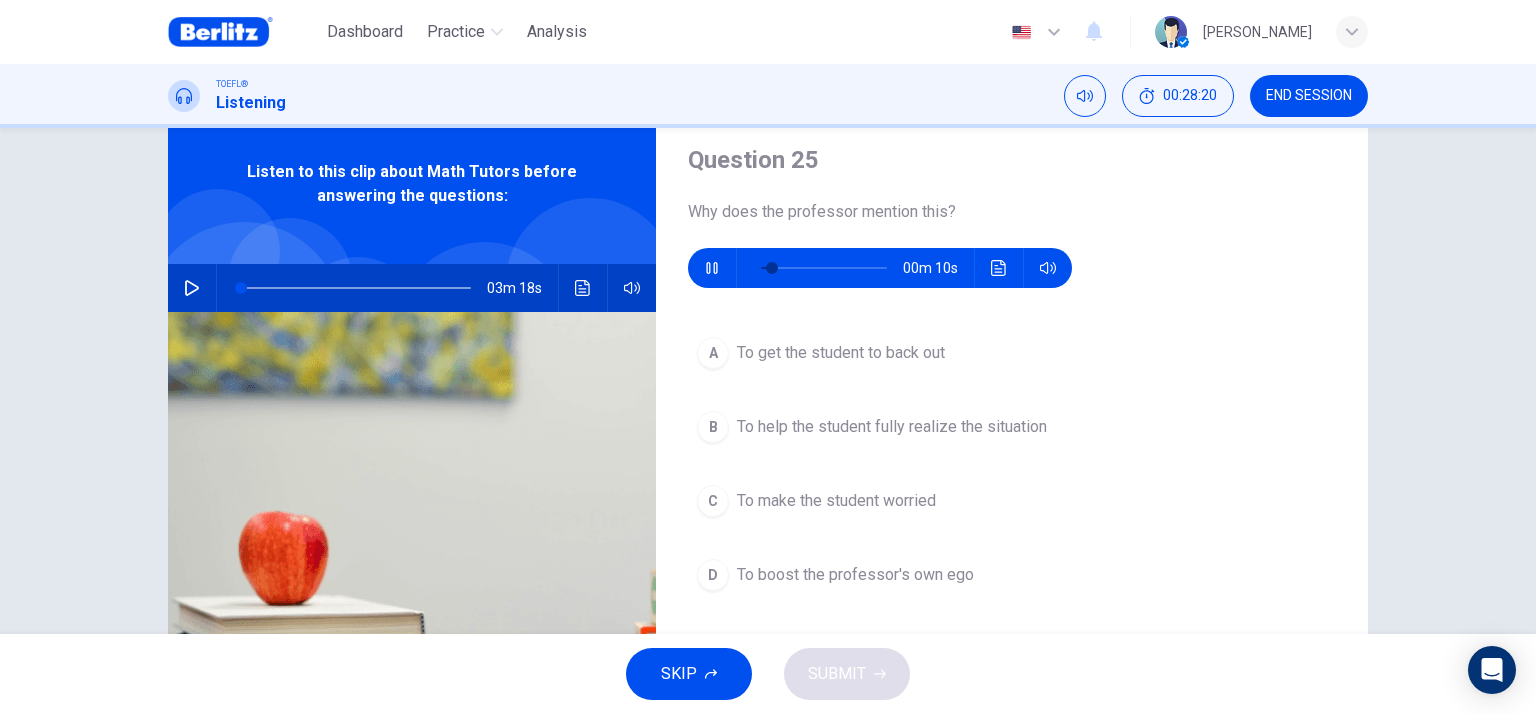 scroll, scrollTop: 100, scrollLeft: 0, axis: vertical 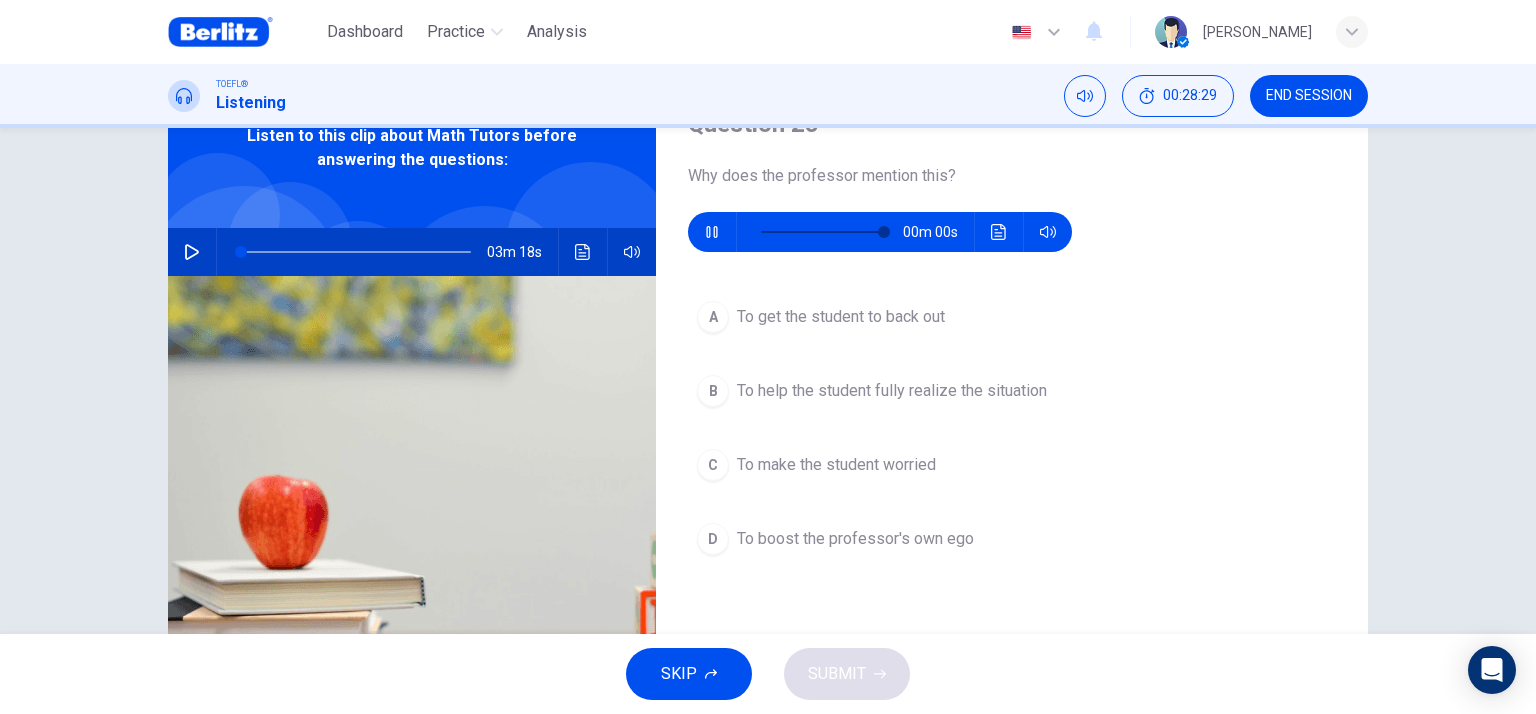 type on "*" 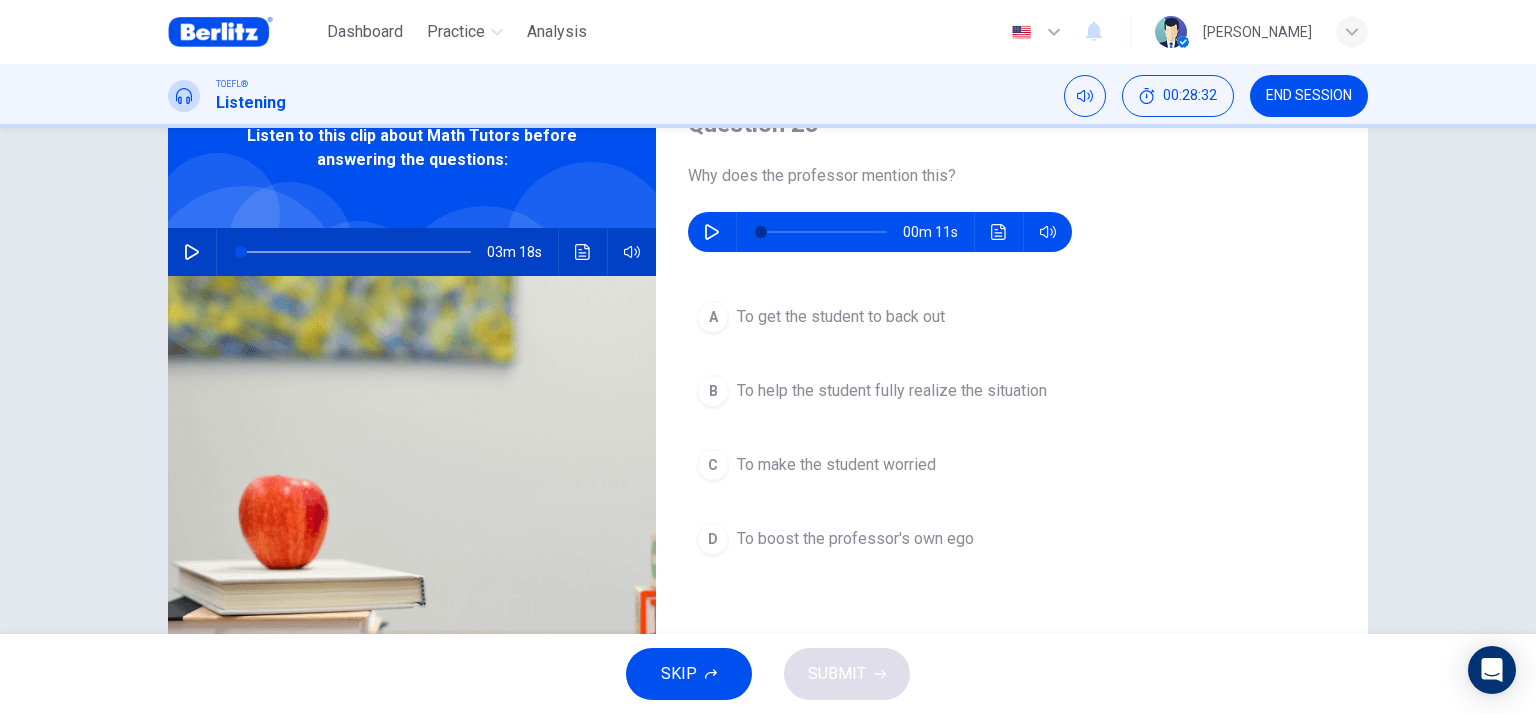 click on "To help the student fully realize the situation" at bounding box center [892, 391] 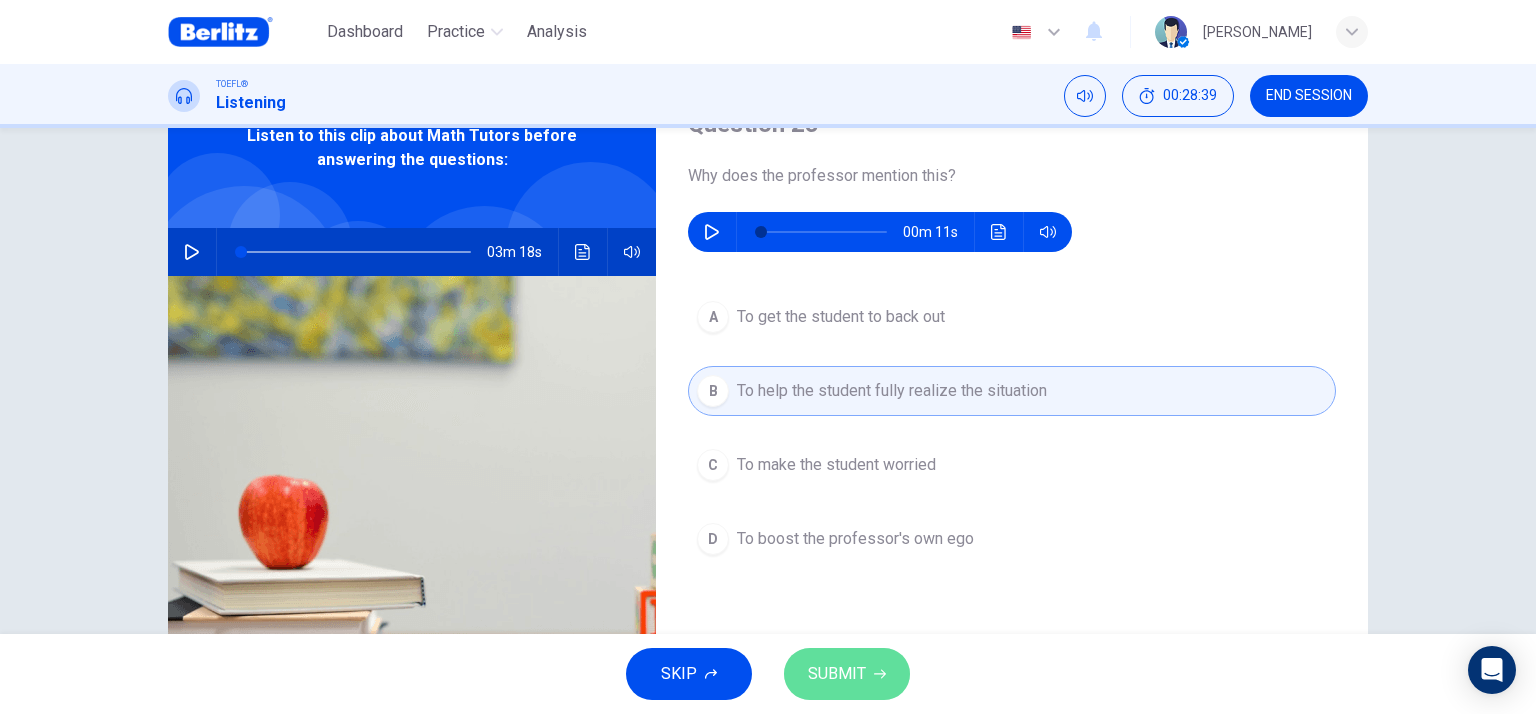 click on "SUBMIT" at bounding box center [847, 674] 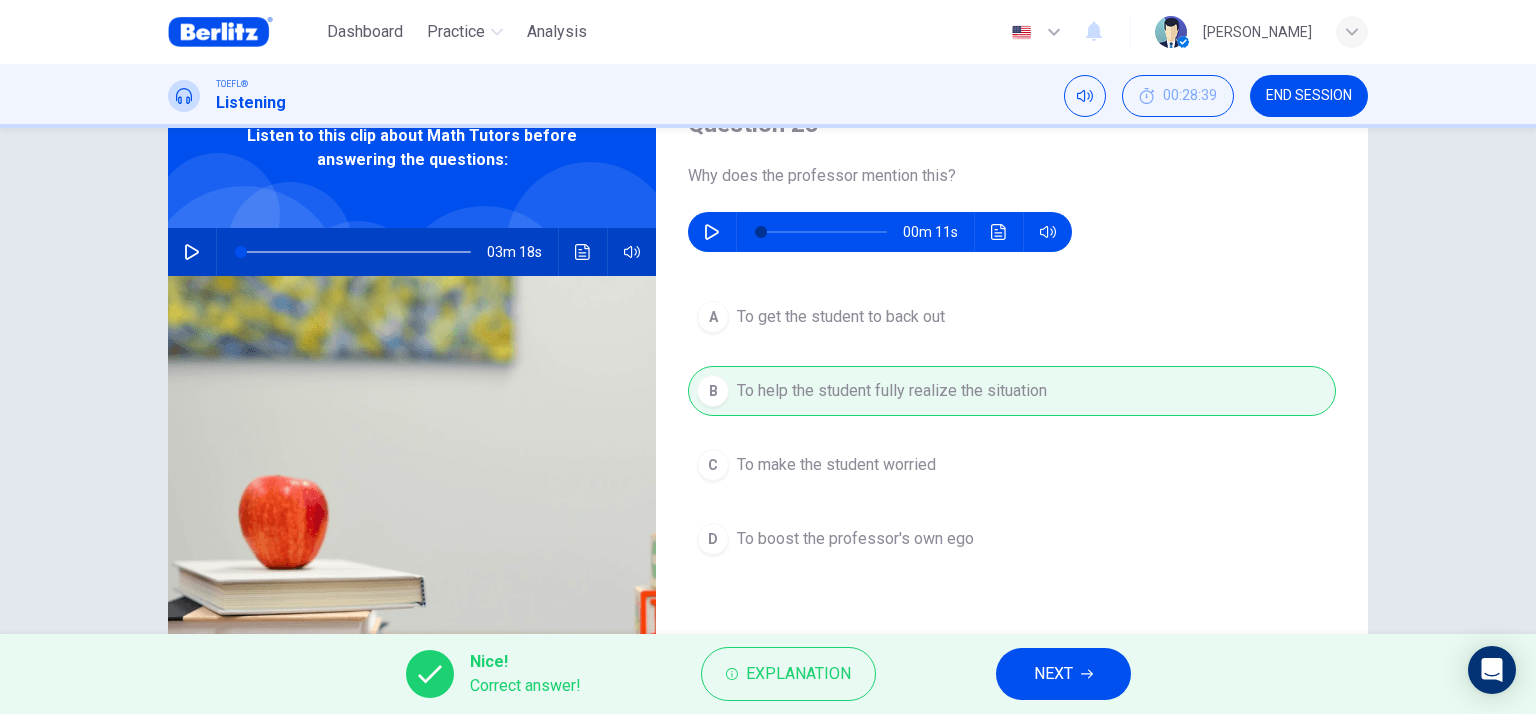 click on "Nice! Correct answer! Explanation NEXT" at bounding box center [768, 674] 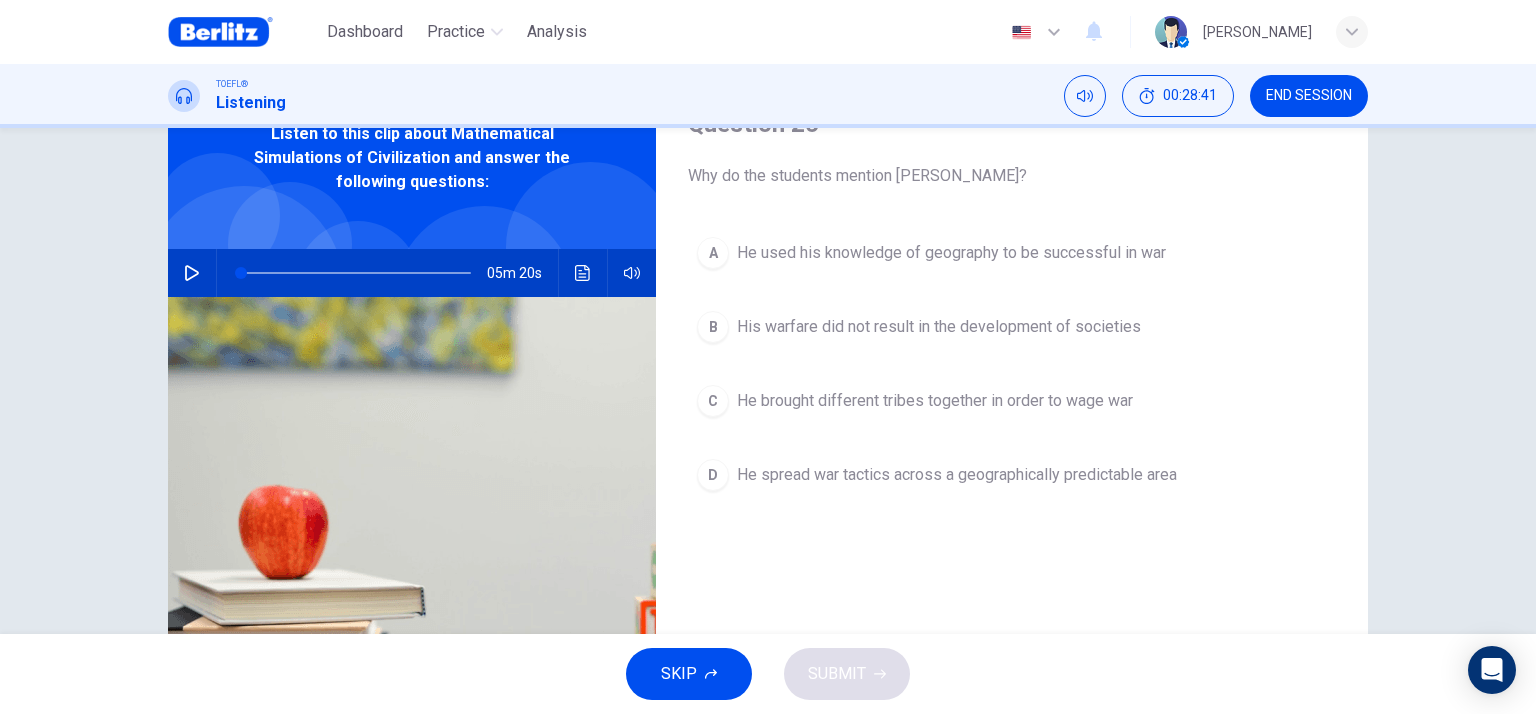 scroll, scrollTop: 0, scrollLeft: 0, axis: both 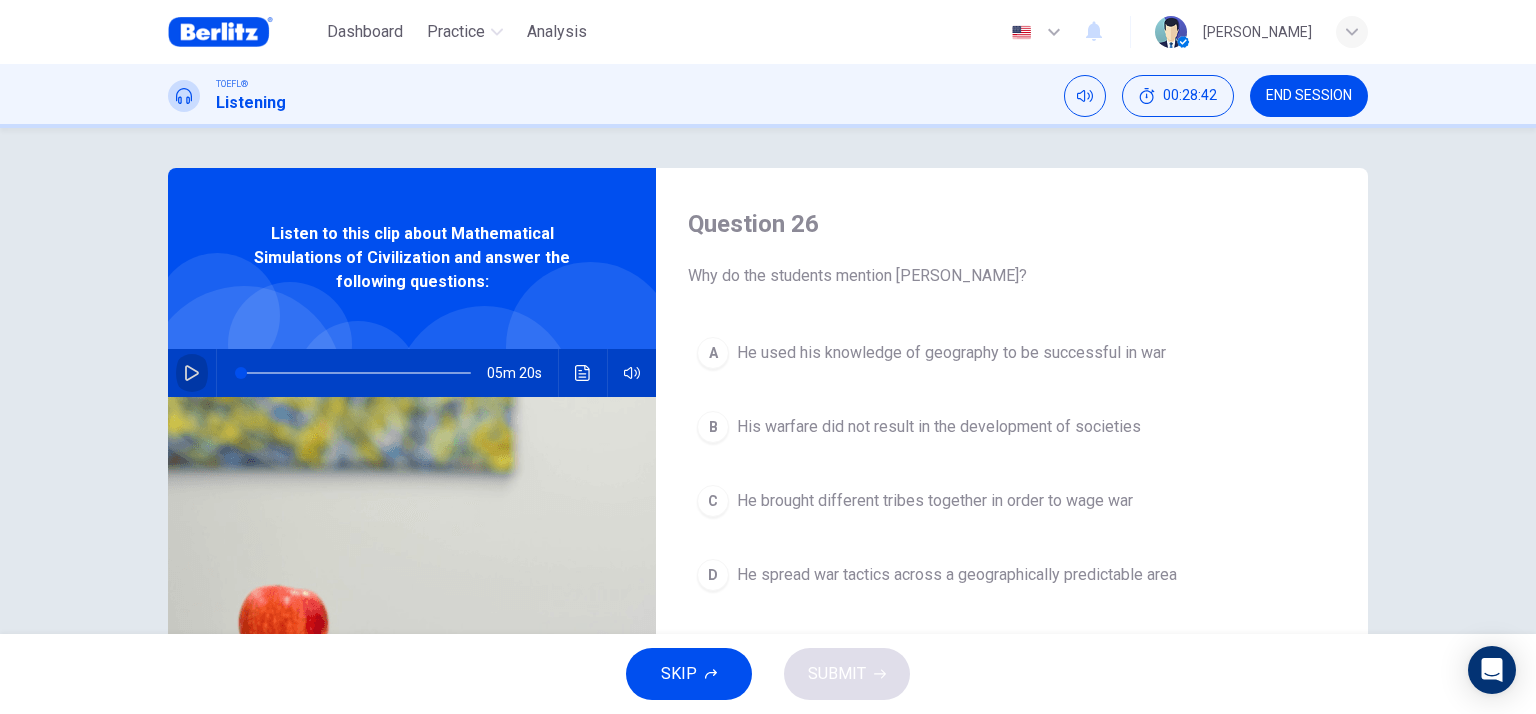 click 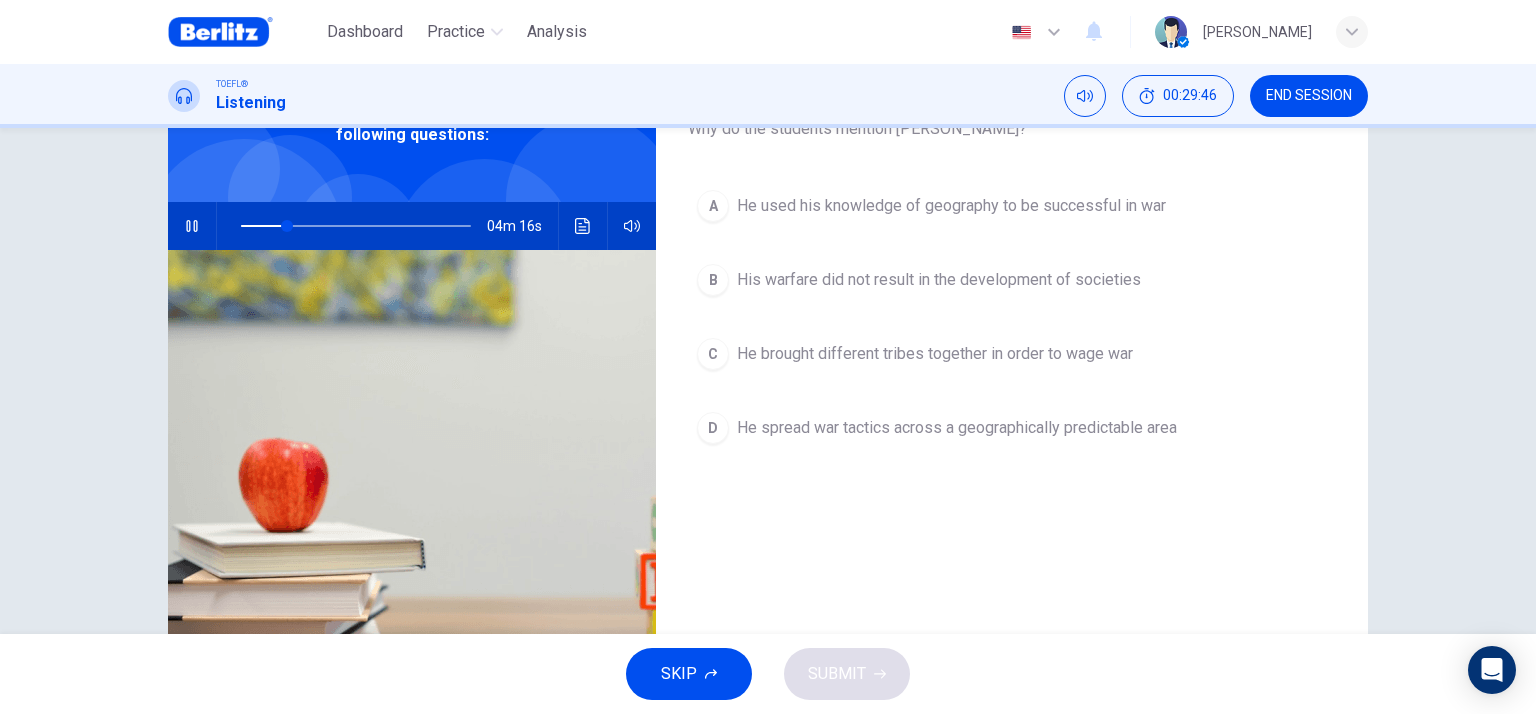 scroll, scrollTop: 100, scrollLeft: 0, axis: vertical 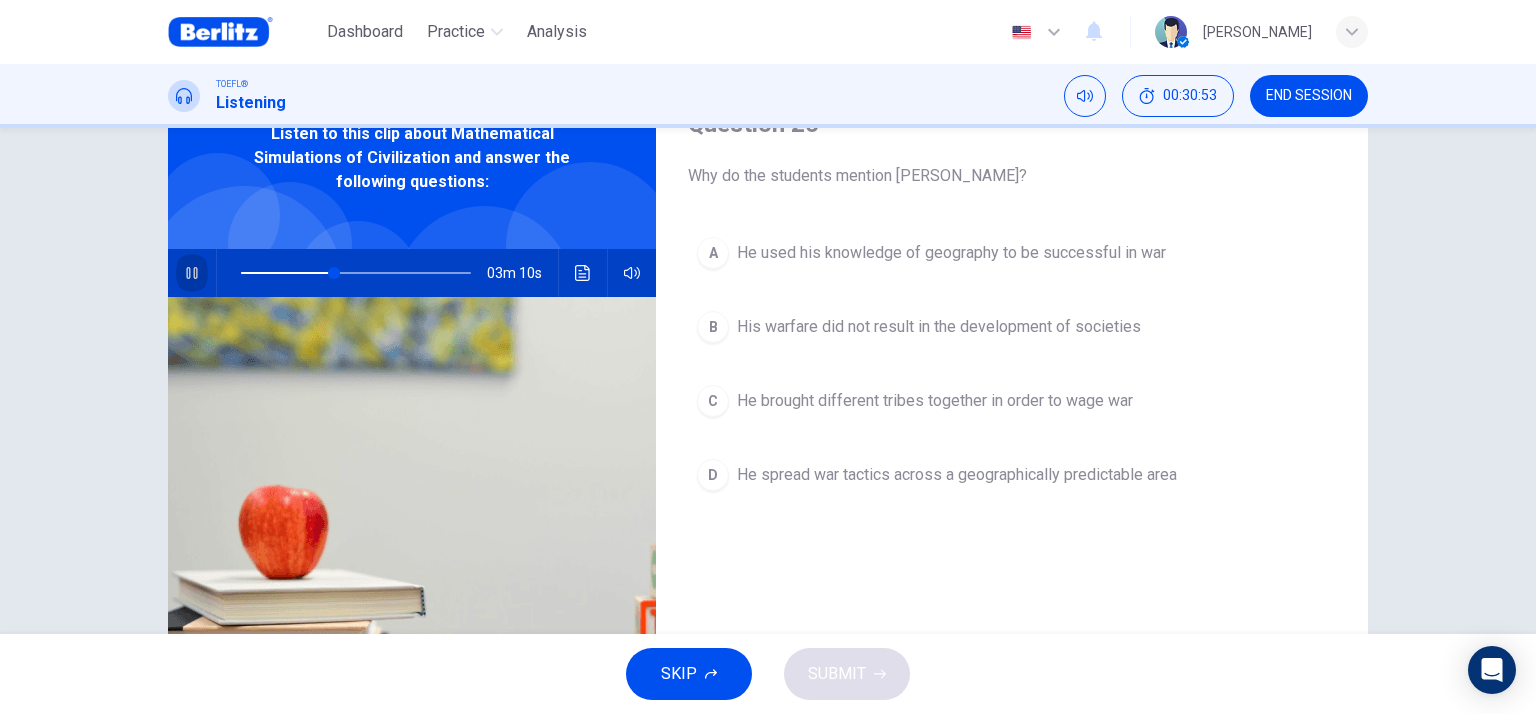 click at bounding box center (192, 273) 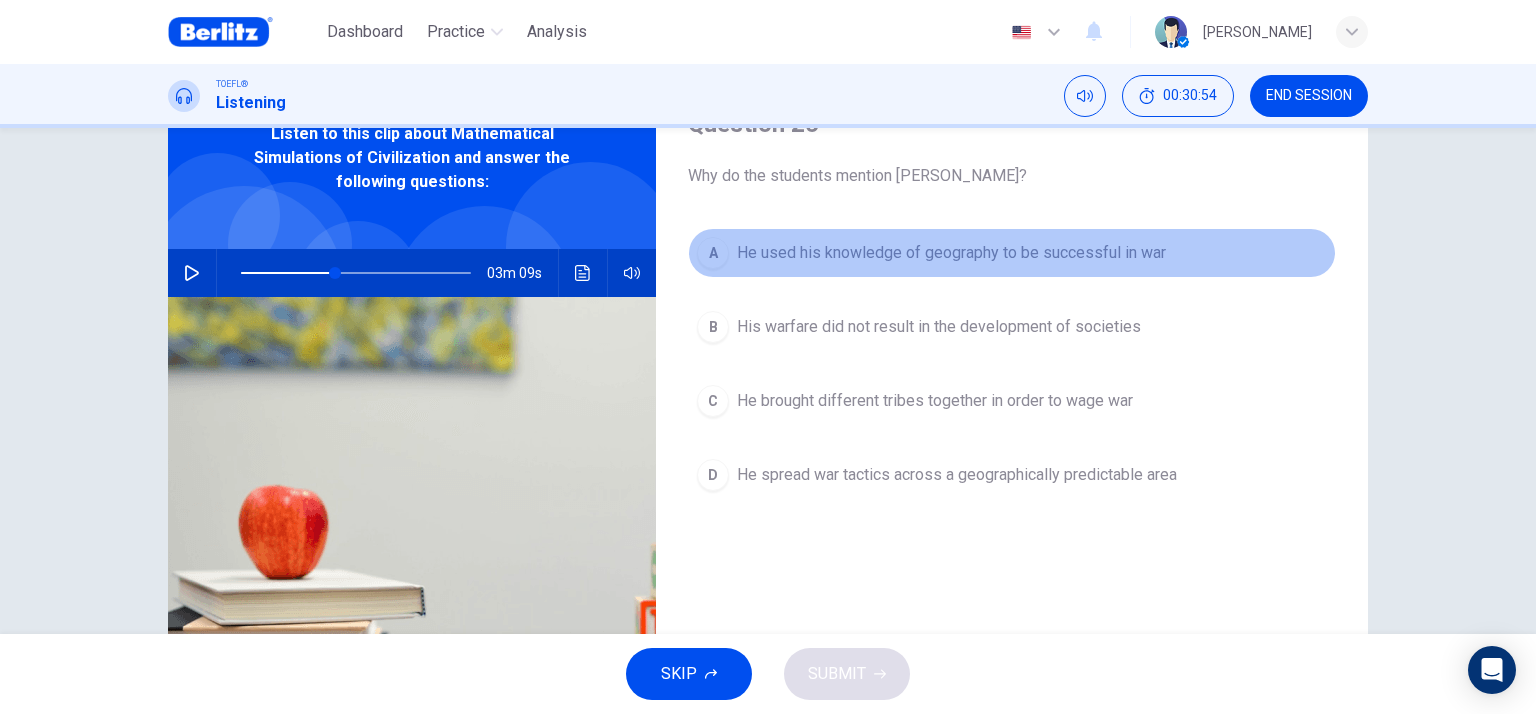 click on "He used his knowledge of geography to be successful in war" at bounding box center [951, 253] 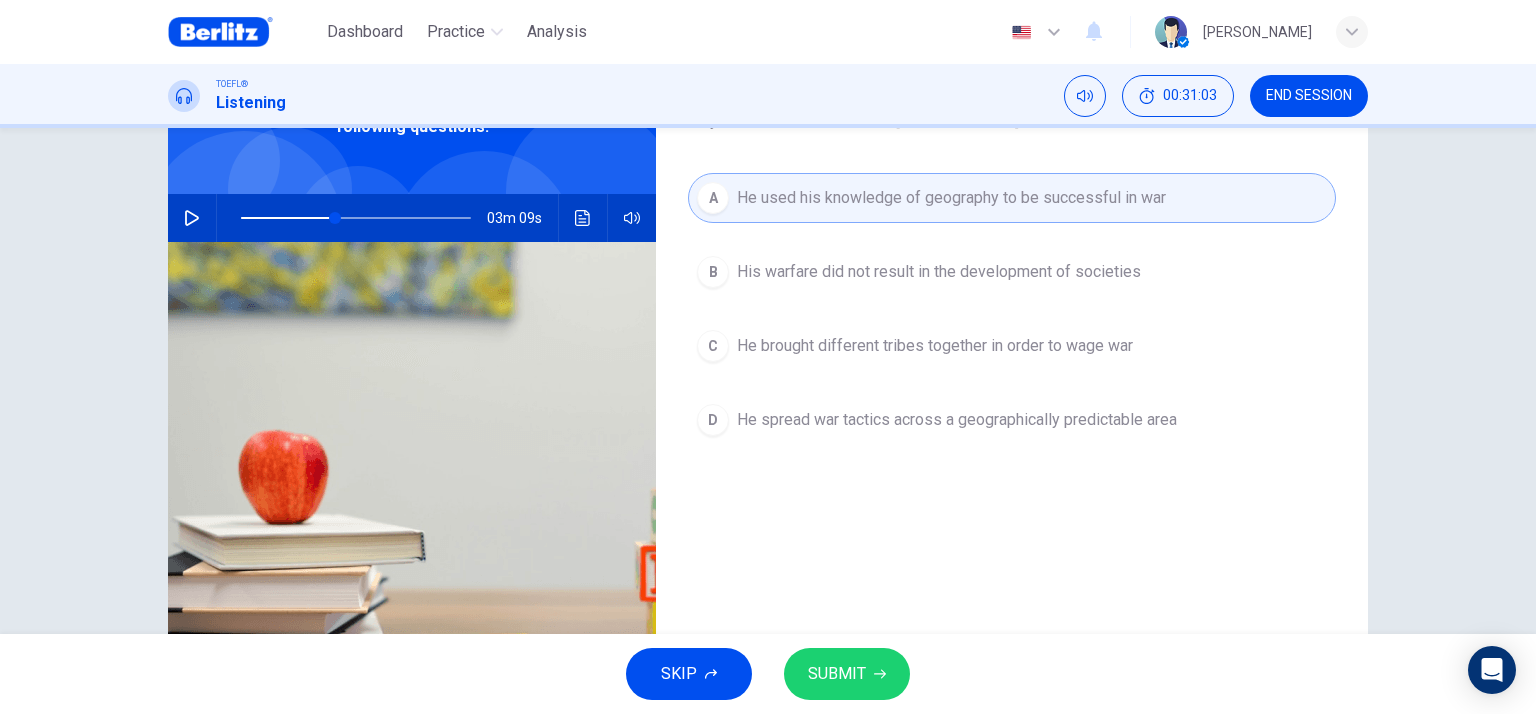 scroll, scrollTop: 200, scrollLeft: 0, axis: vertical 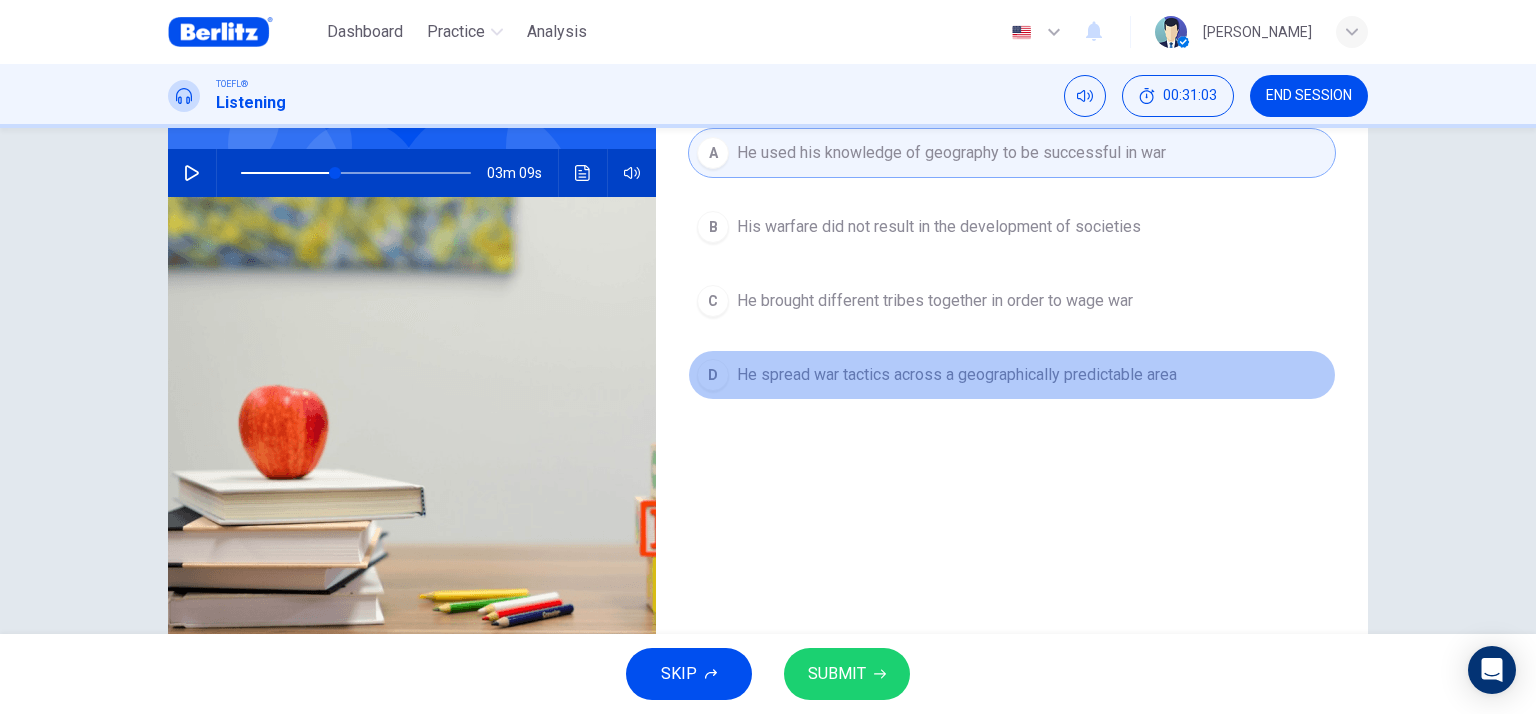 click on "D He spread war tactics across a geographically predictable area" at bounding box center [1012, 375] 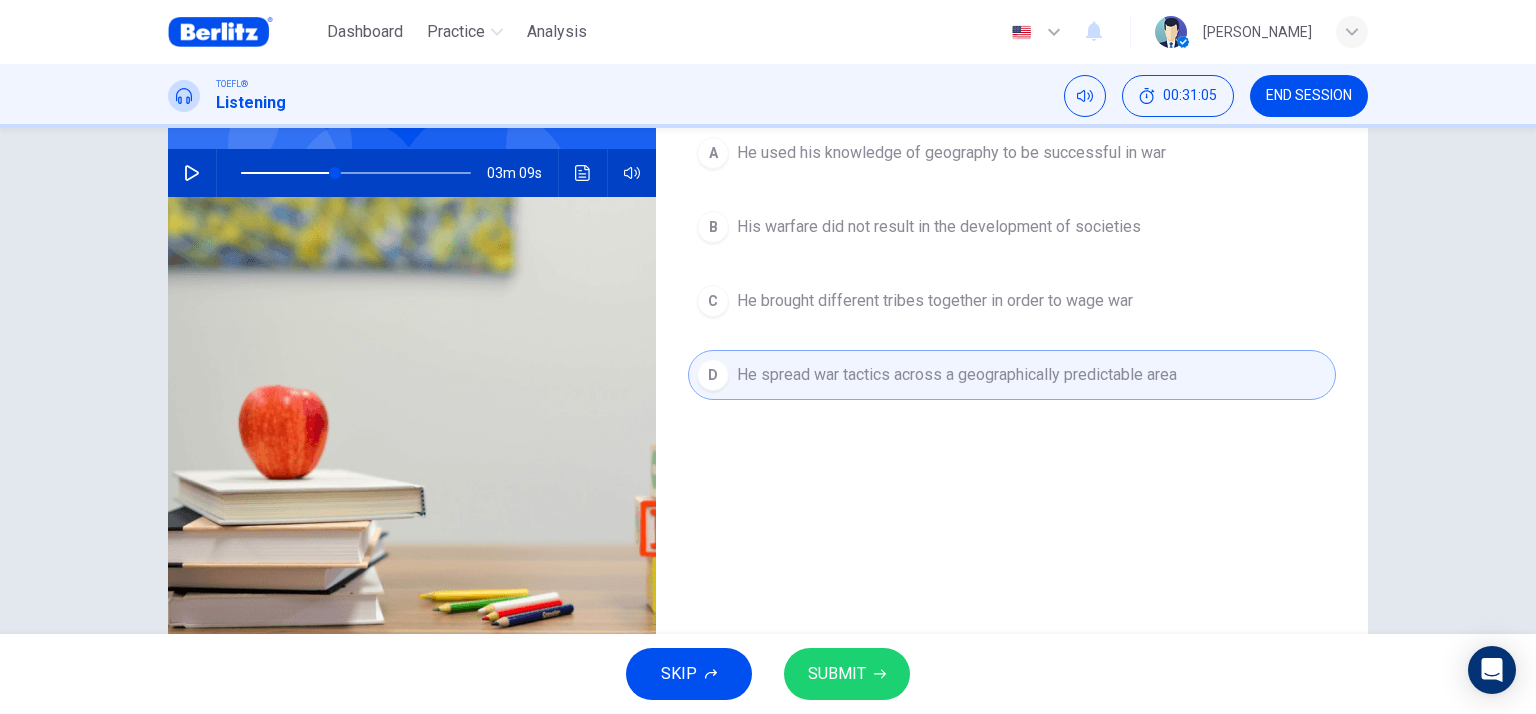 click on "SUBMIT" at bounding box center (847, 674) 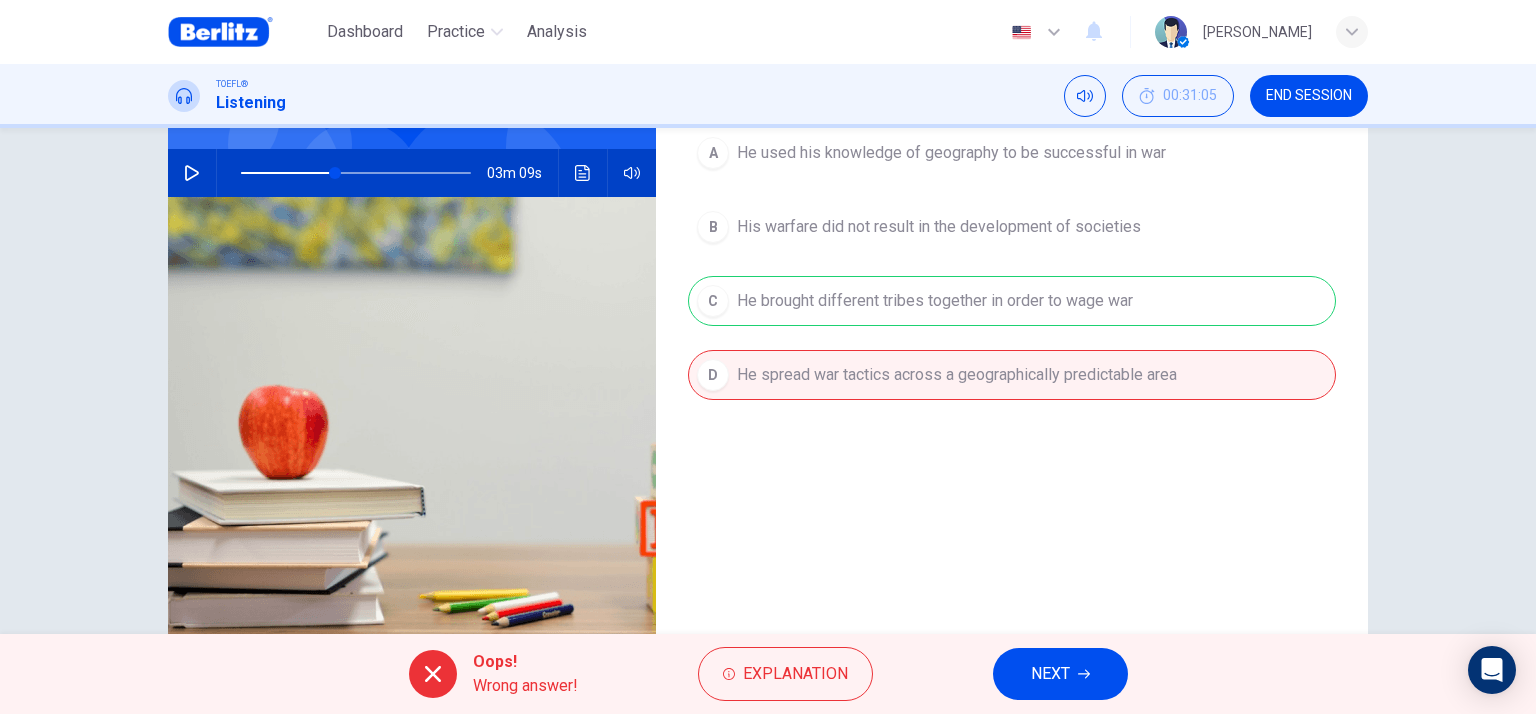 click on "NEXT" at bounding box center (1060, 674) 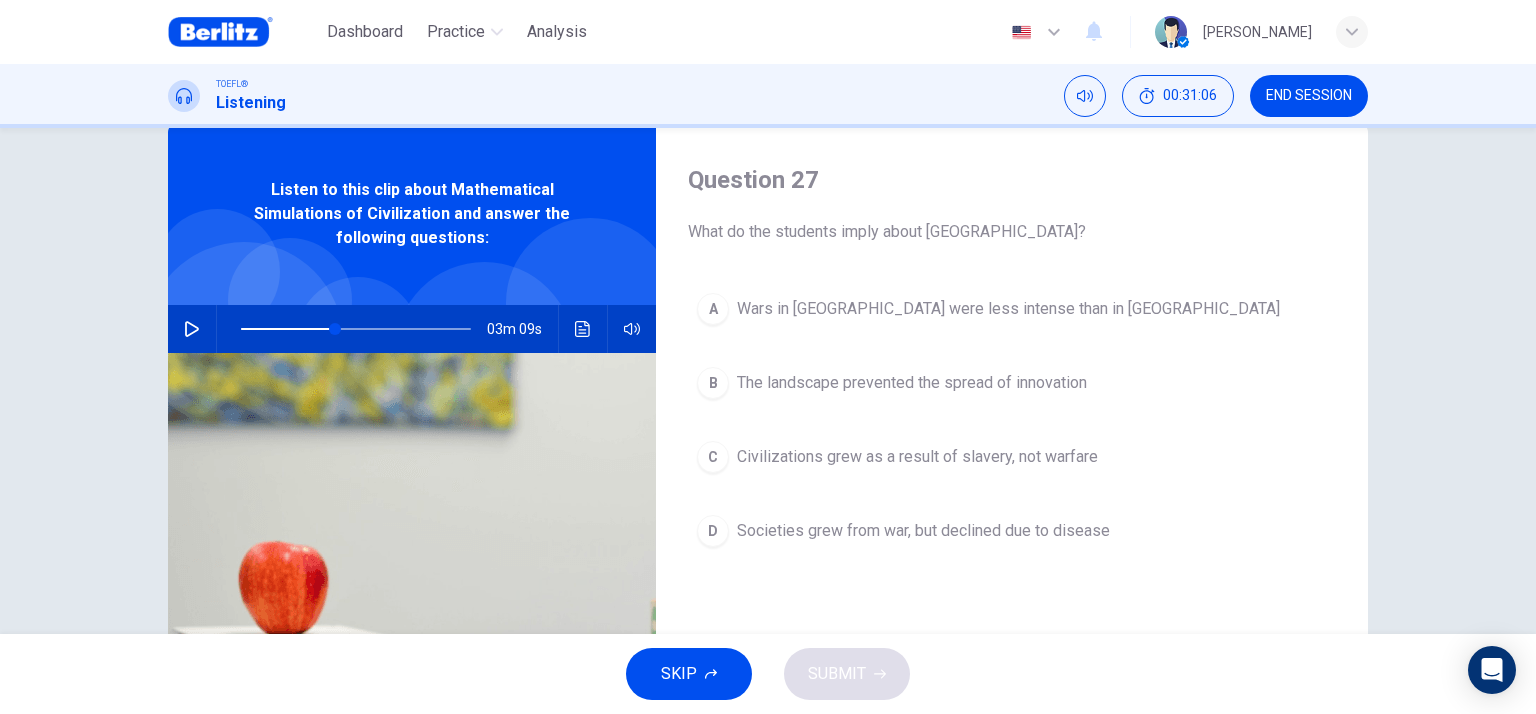 scroll, scrollTop: 0, scrollLeft: 0, axis: both 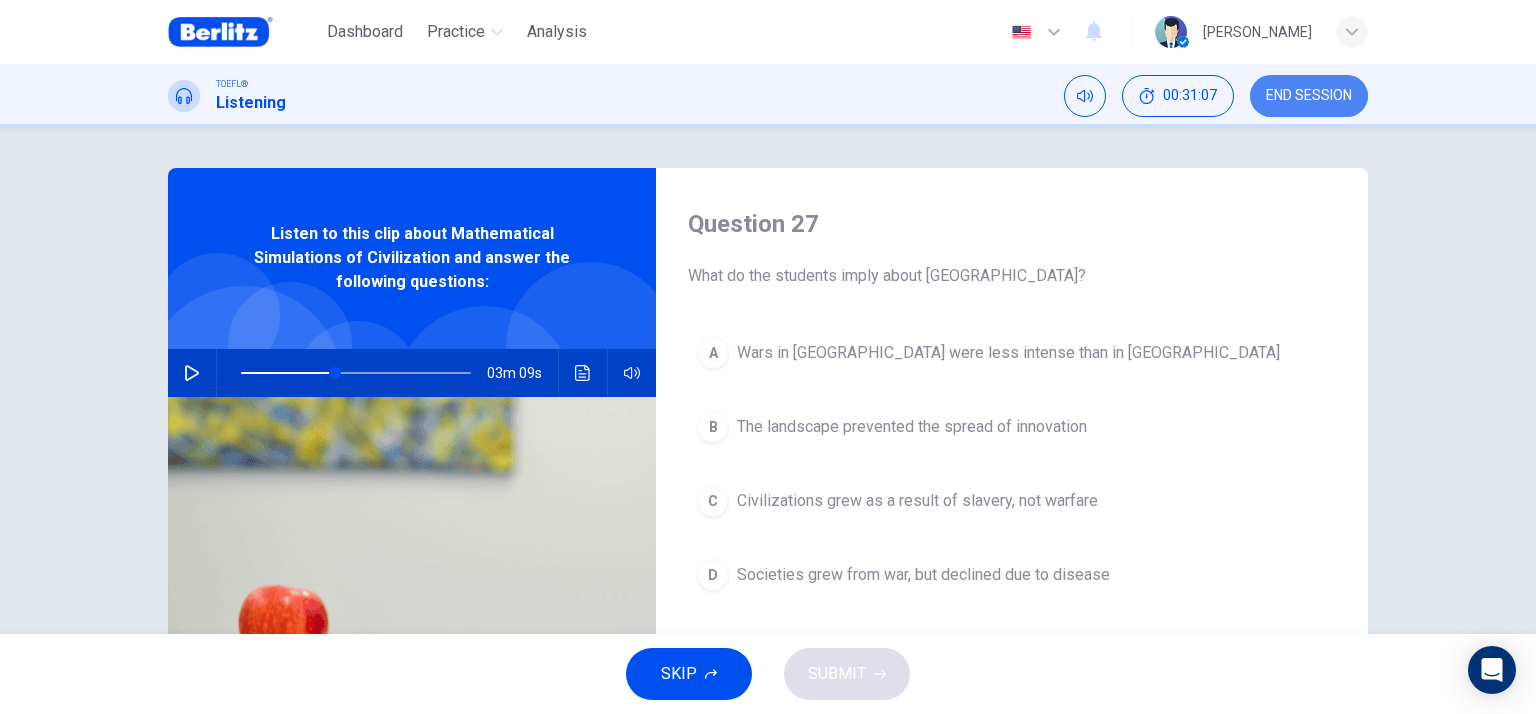 click on "END SESSION" at bounding box center (1309, 96) 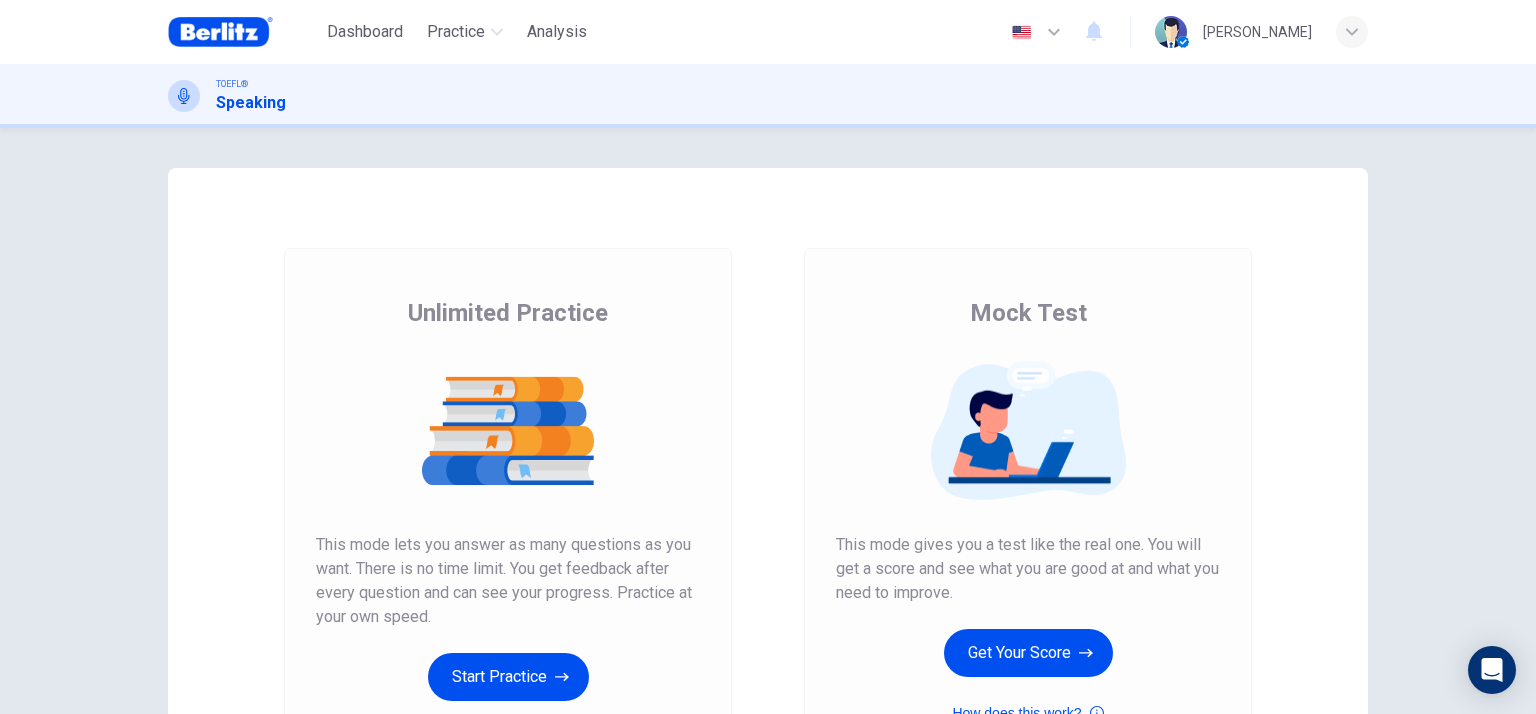 scroll, scrollTop: 0, scrollLeft: 0, axis: both 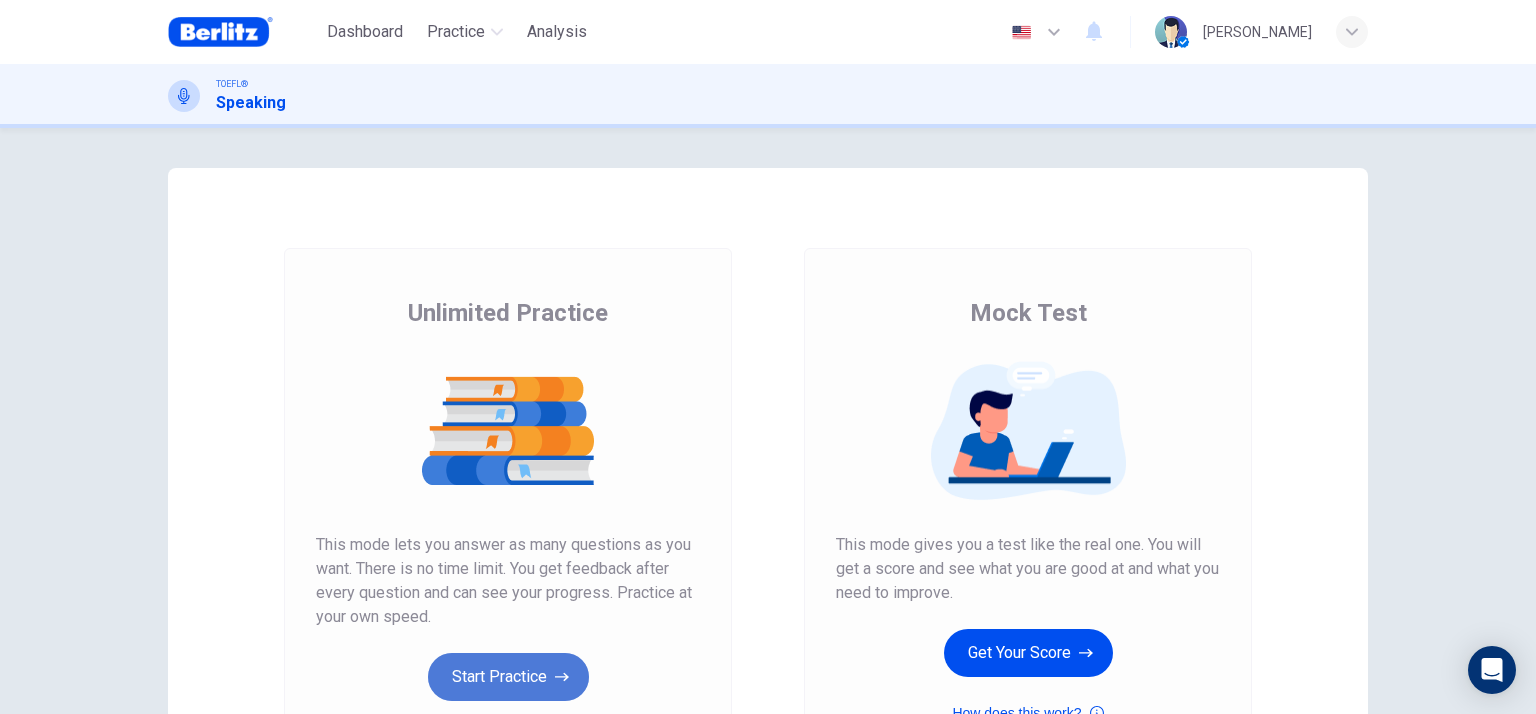 click on "Start Practice" at bounding box center (508, 677) 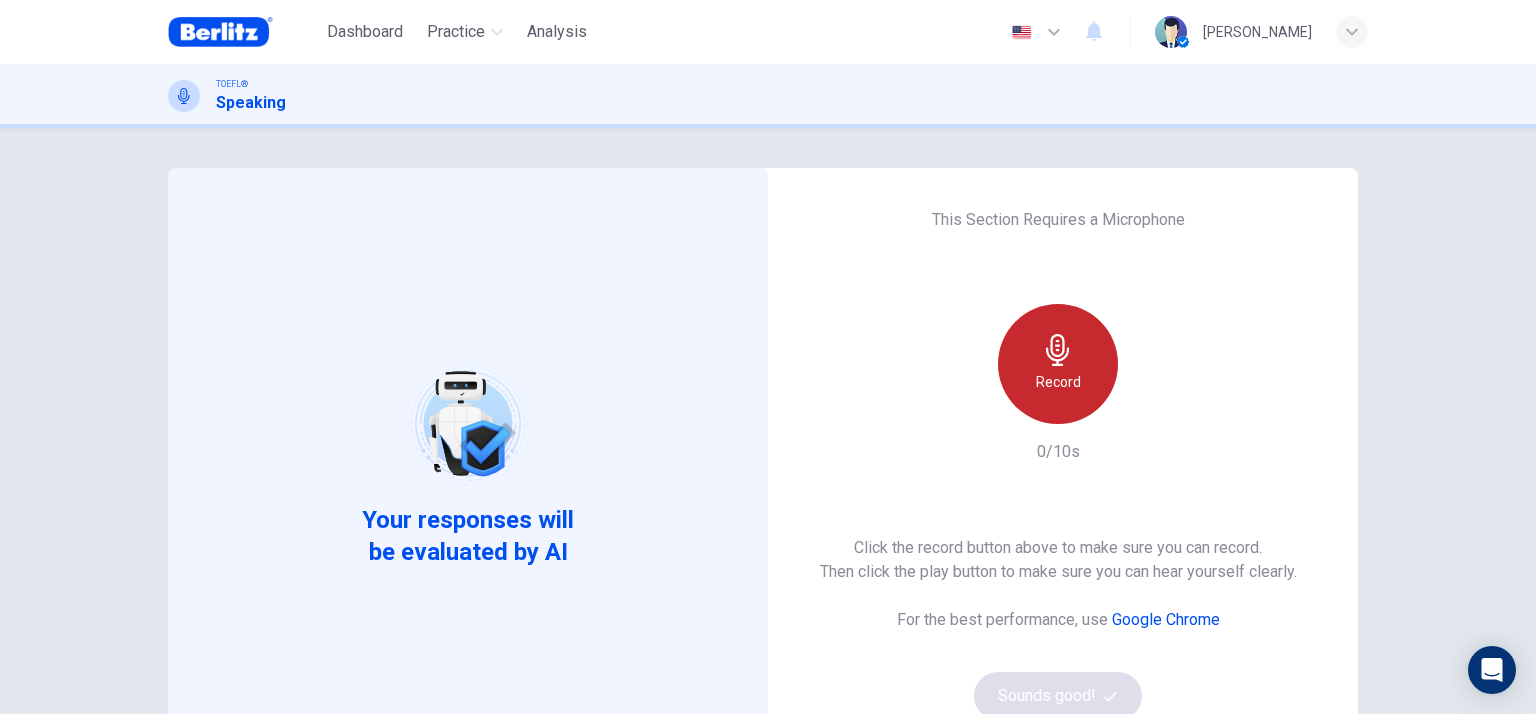 click on "Record" at bounding box center (1058, 364) 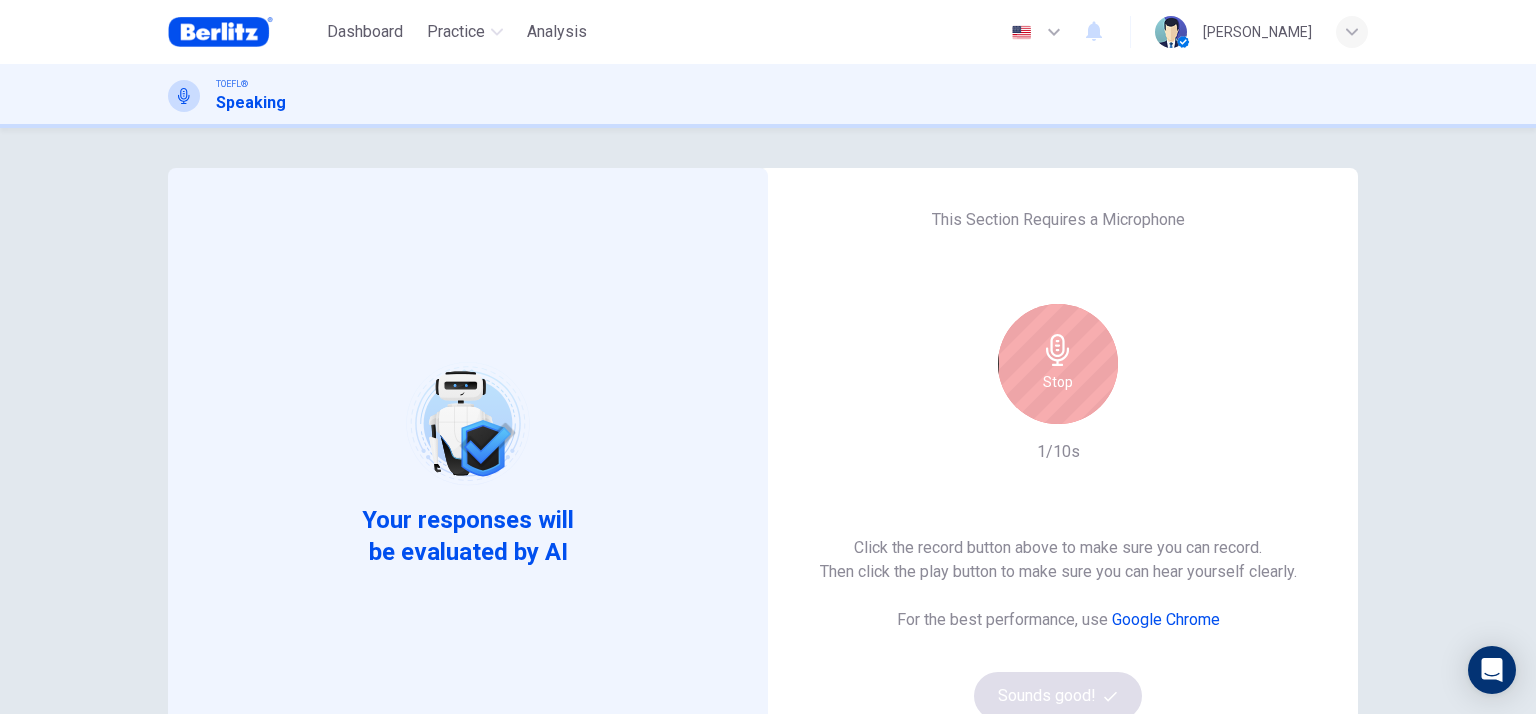 click on "Stop" at bounding box center [1058, 382] 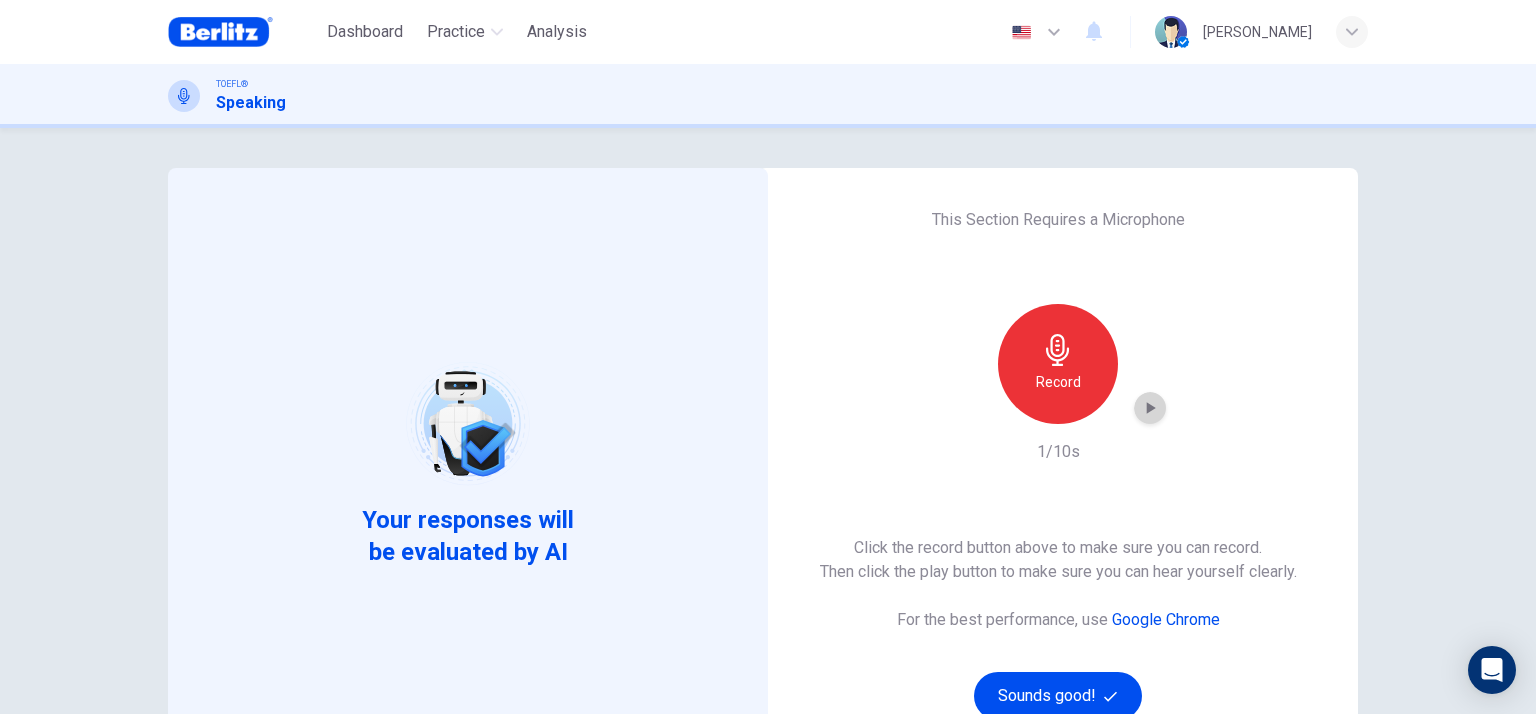 click 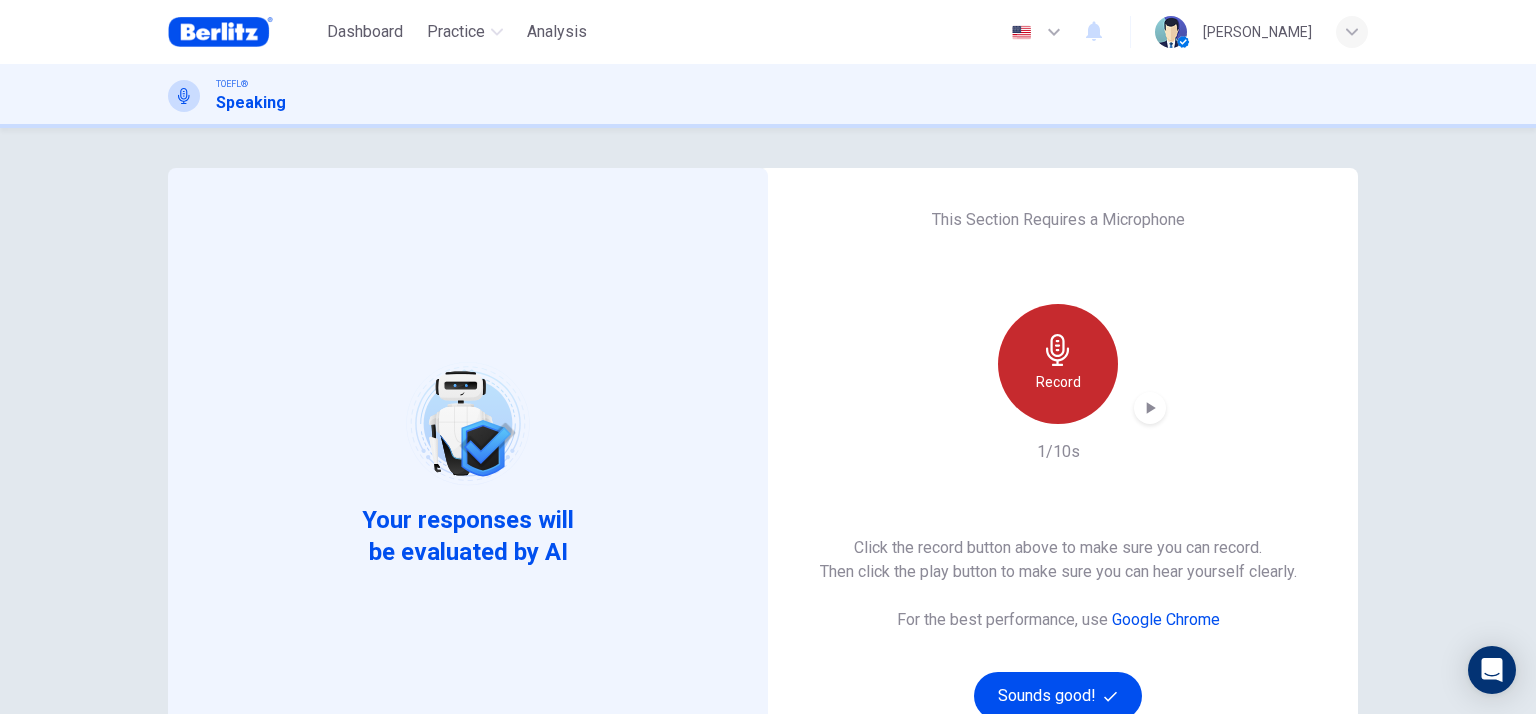 click on "Record" at bounding box center (1058, 364) 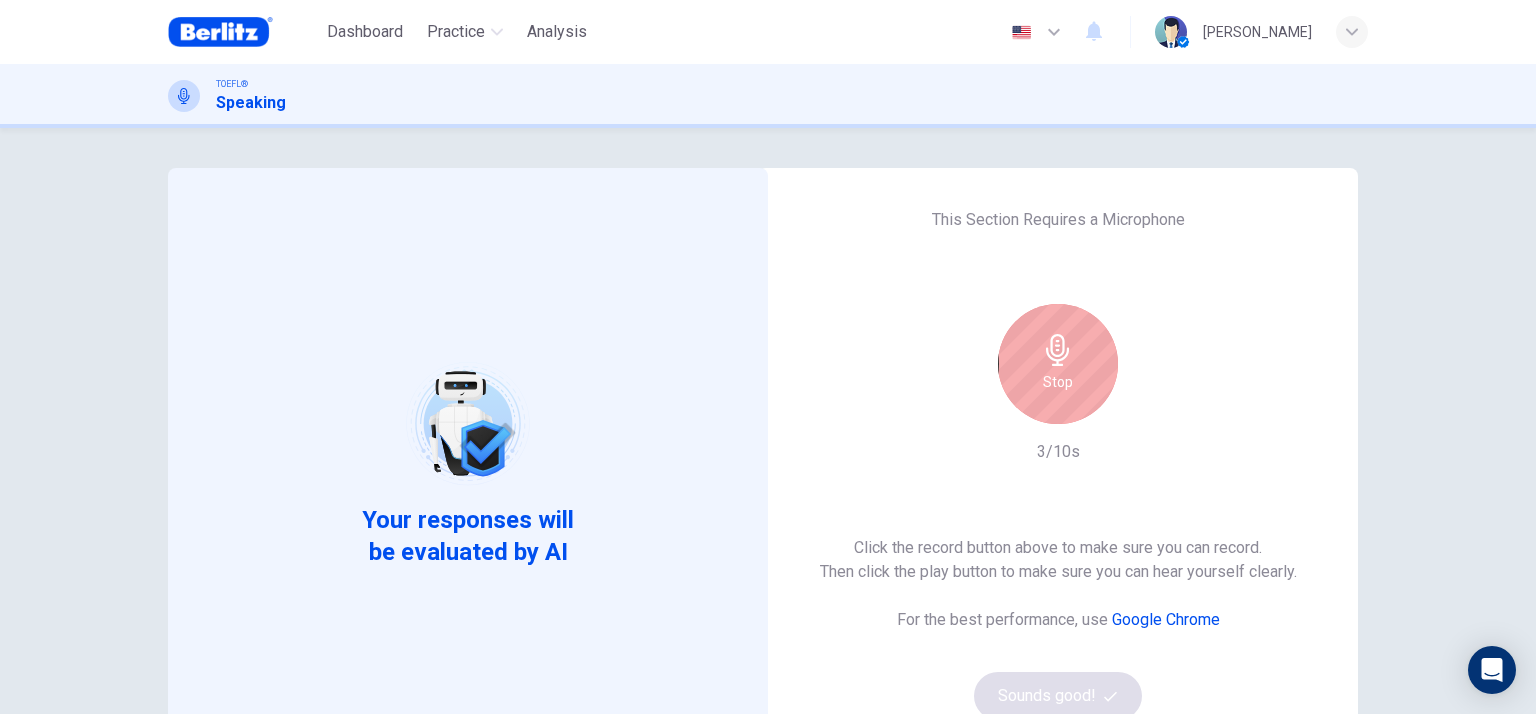 click on "Stop" at bounding box center (1058, 364) 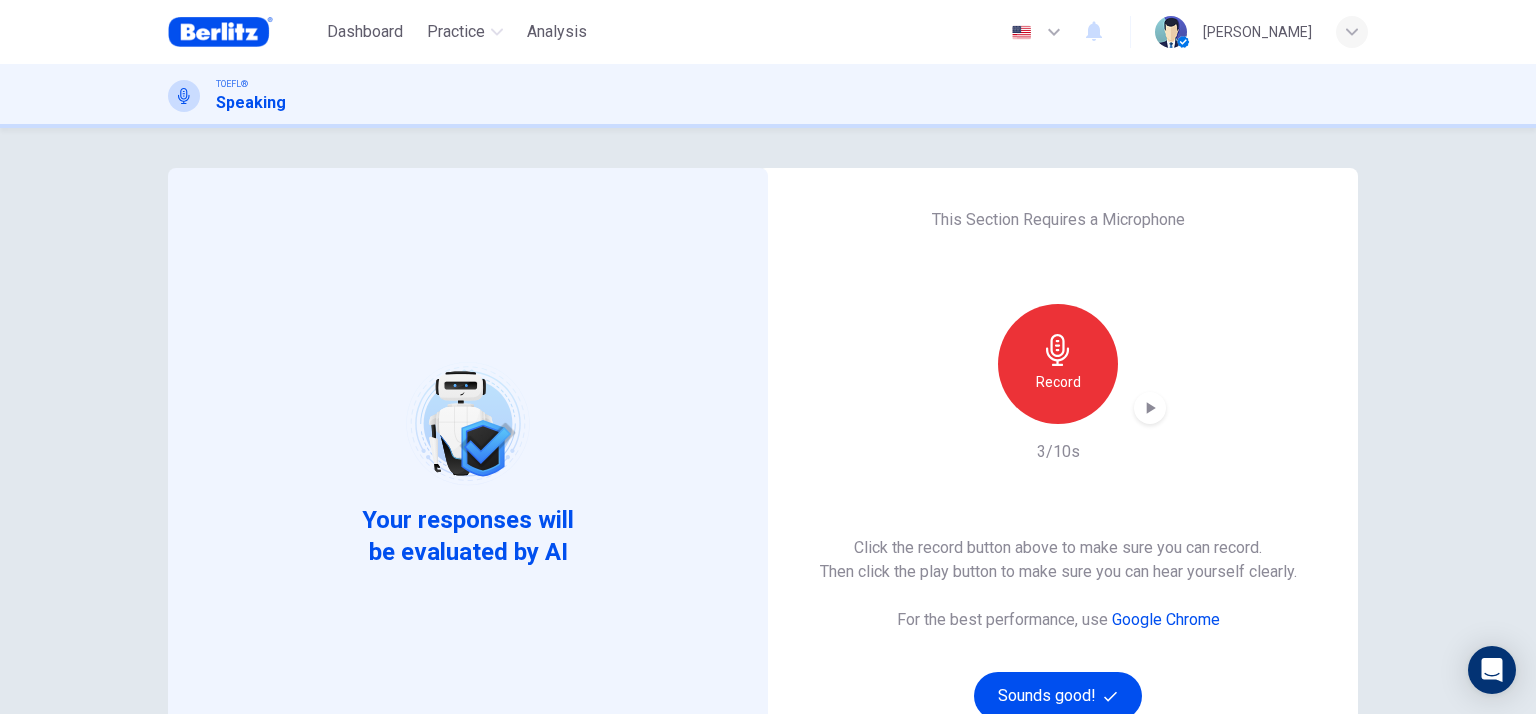 drag, startPoint x: 1172, startPoint y: 427, endPoint x: 1157, endPoint y: 415, distance: 19.209373 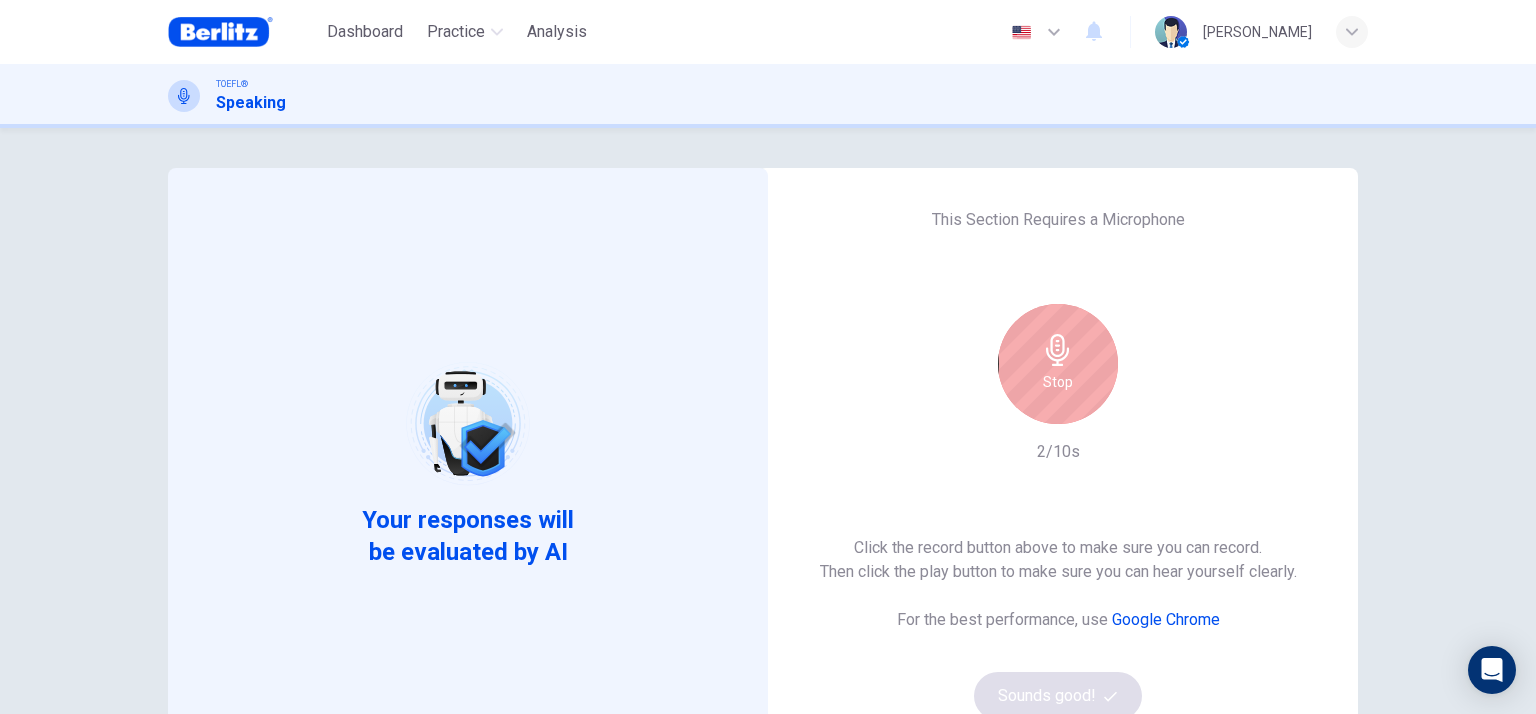 click 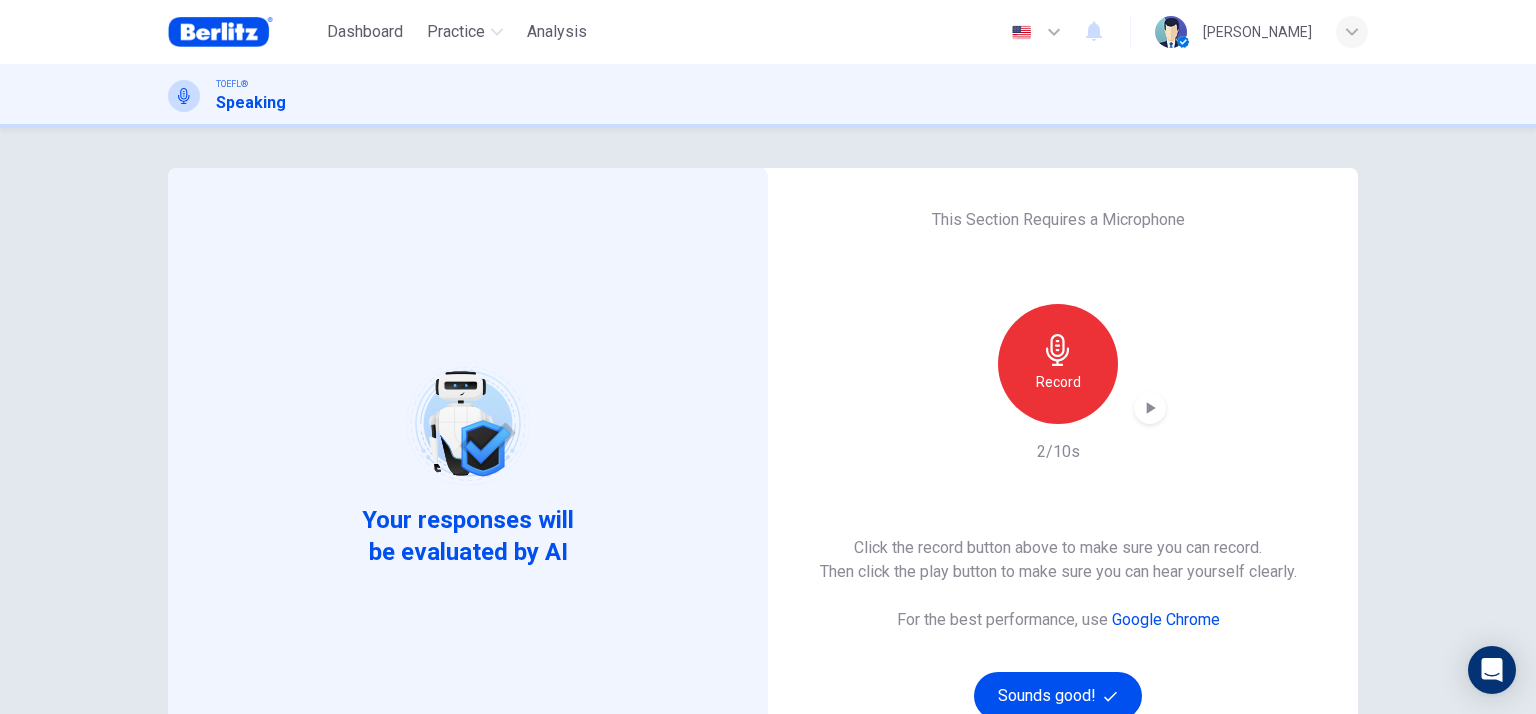 click 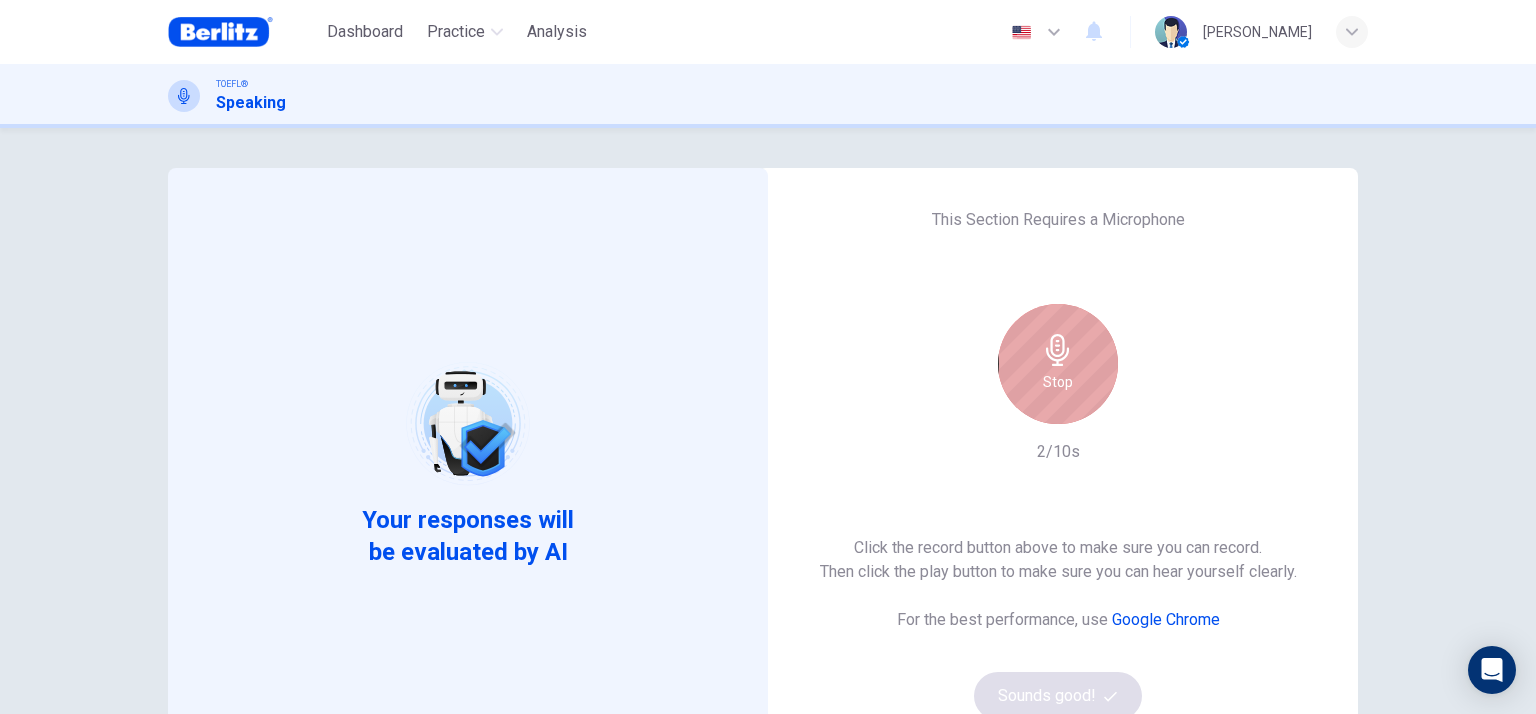 click on "Stop" at bounding box center [1058, 364] 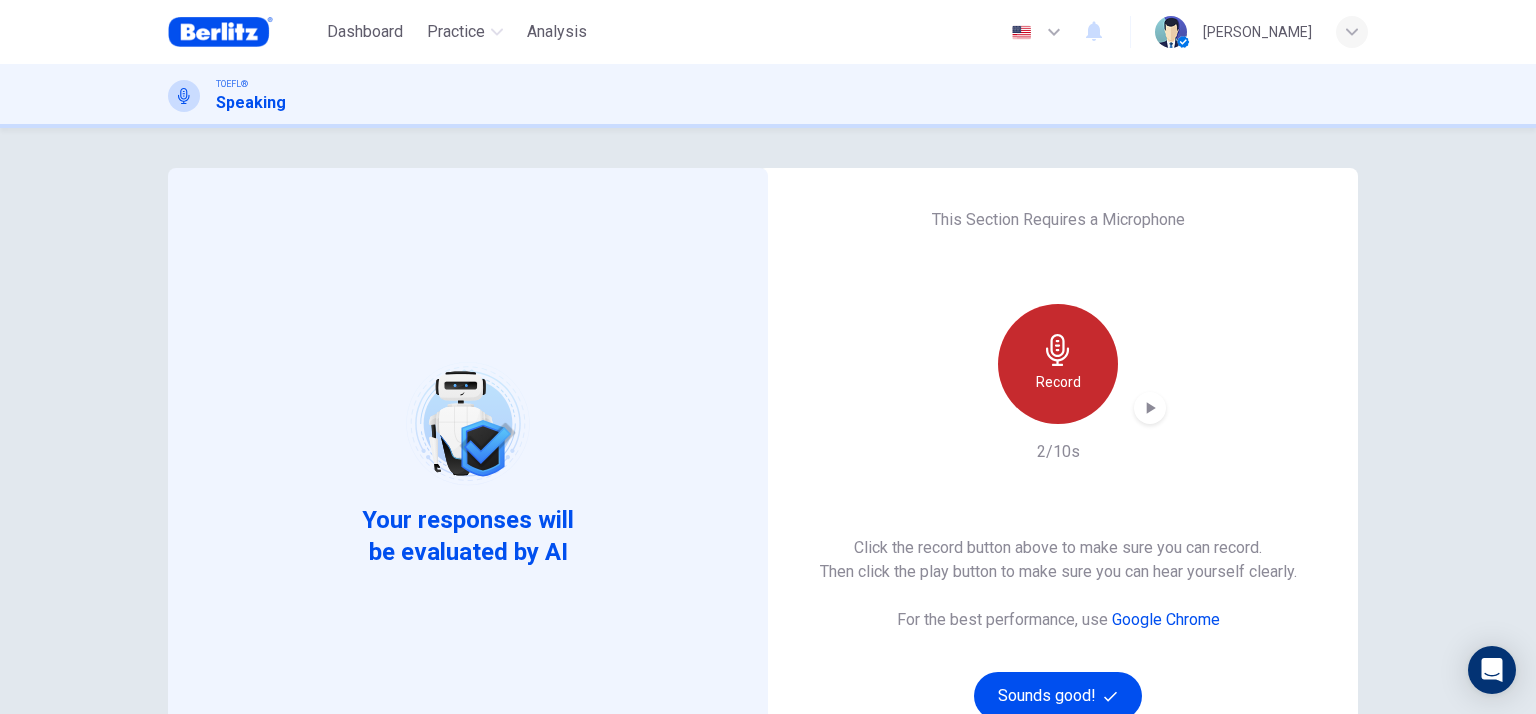 click on "Record" at bounding box center [1058, 364] 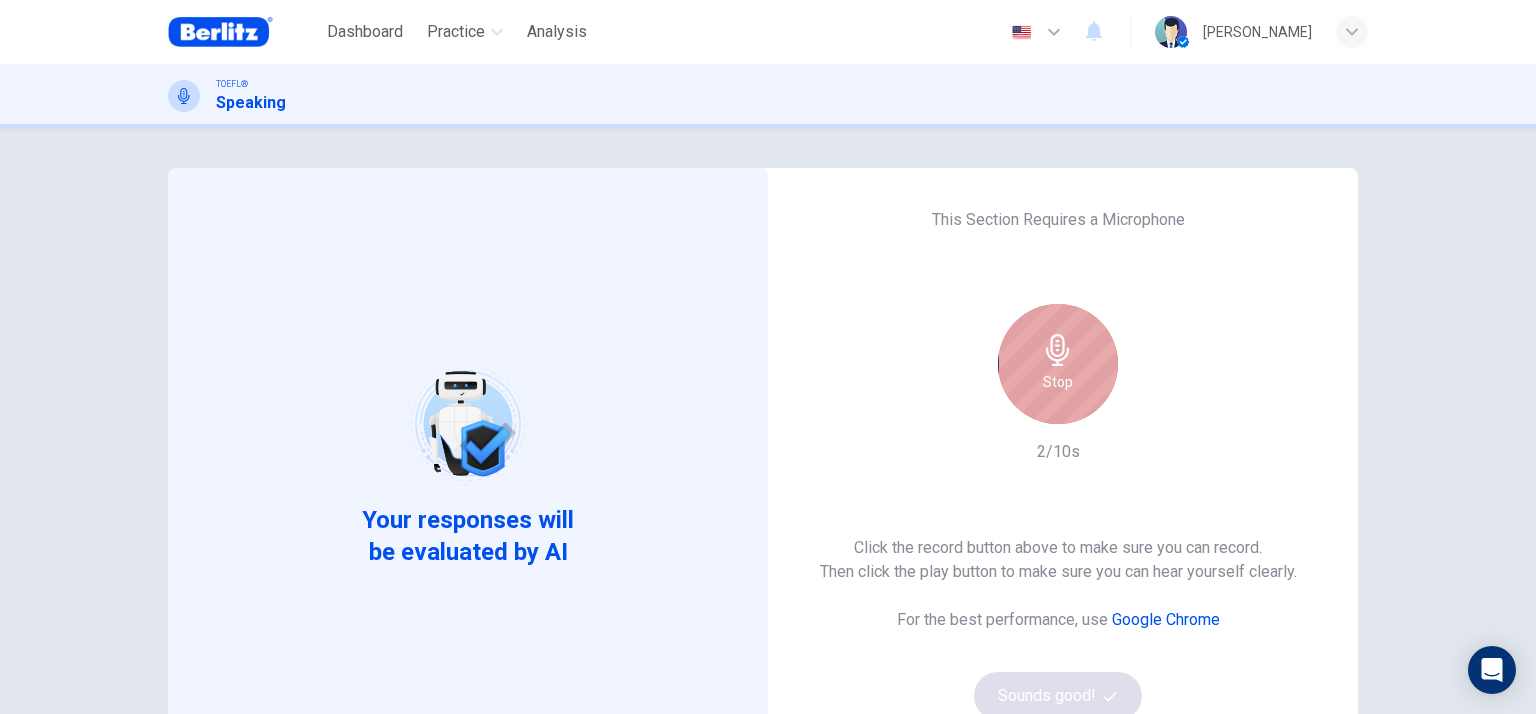 click on "Stop" at bounding box center (1058, 364) 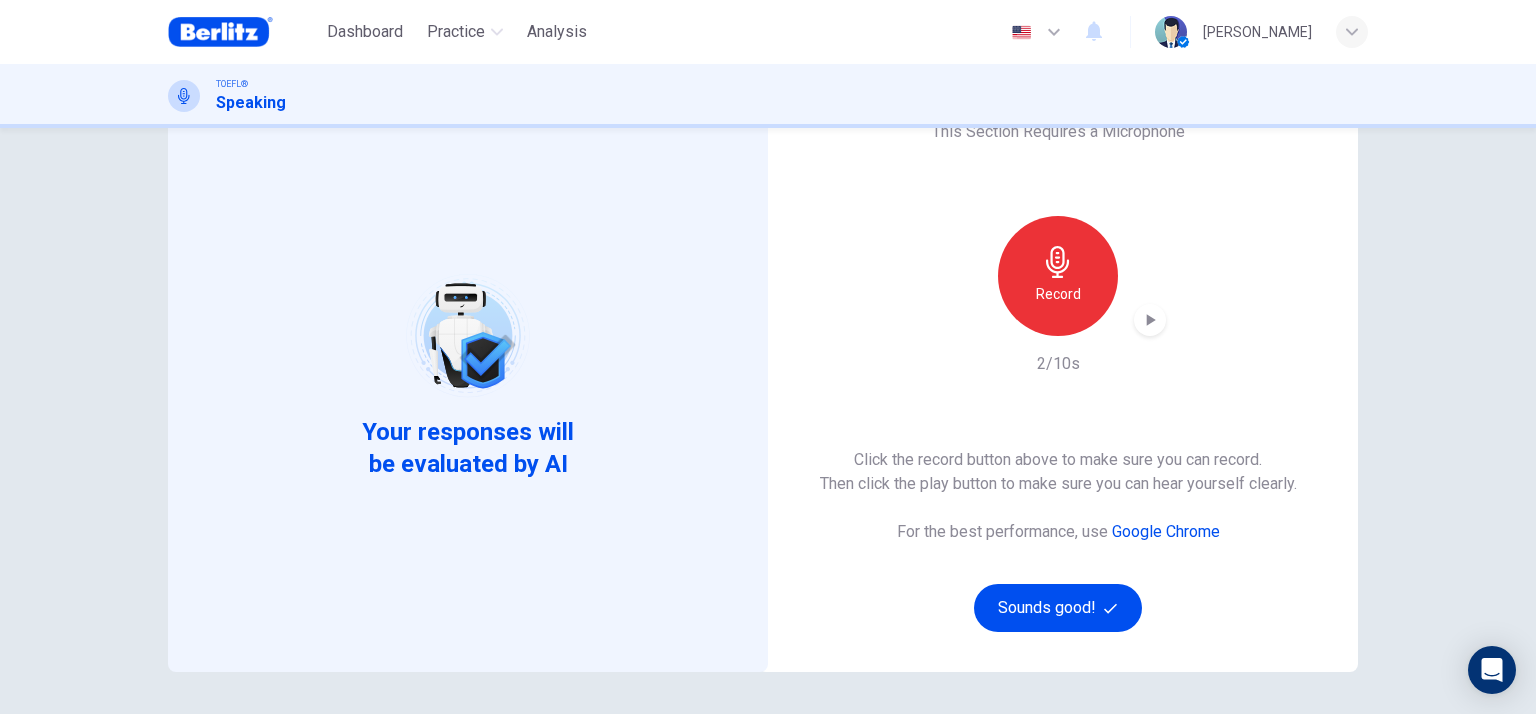 scroll, scrollTop: 53, scrollLeft: 0, axis: vertical 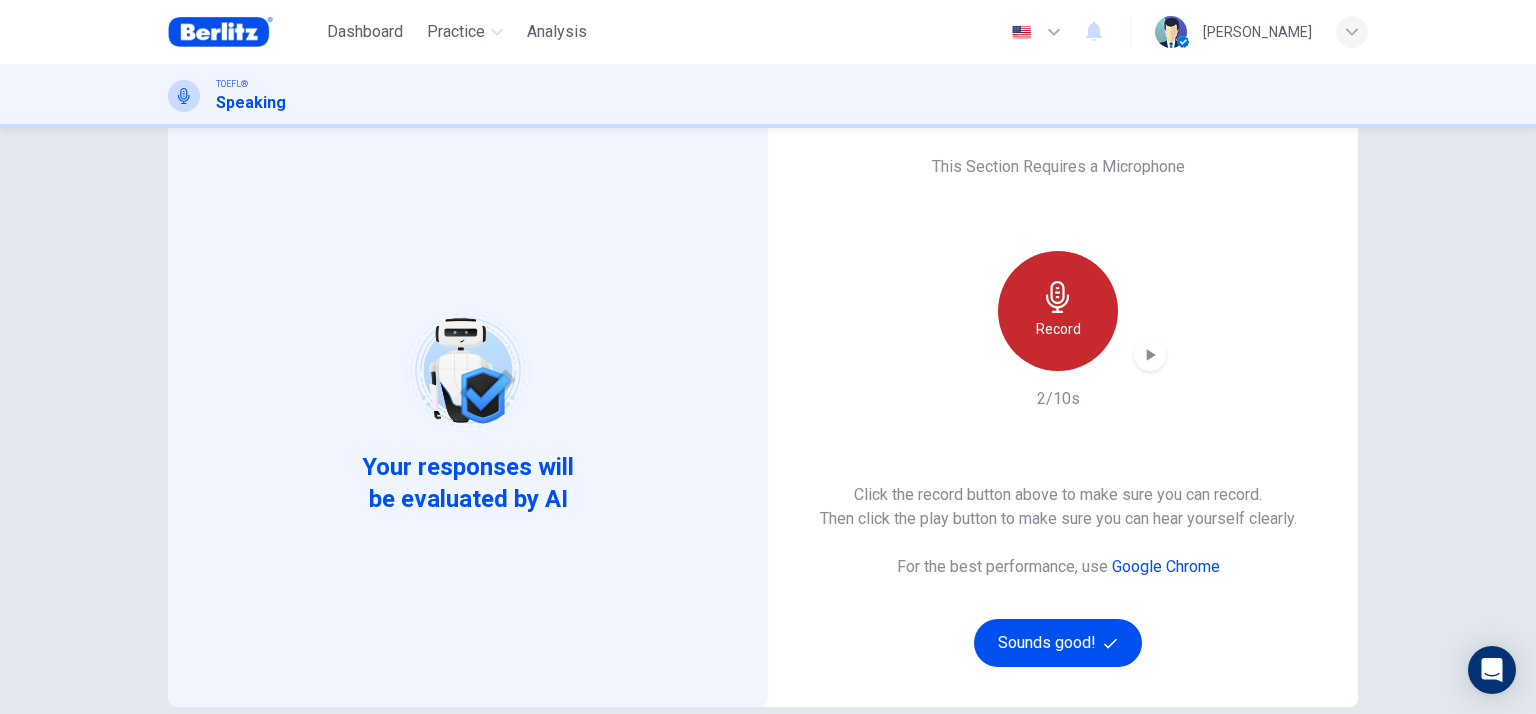 click on "Record" at bounding box center [1058, 311] 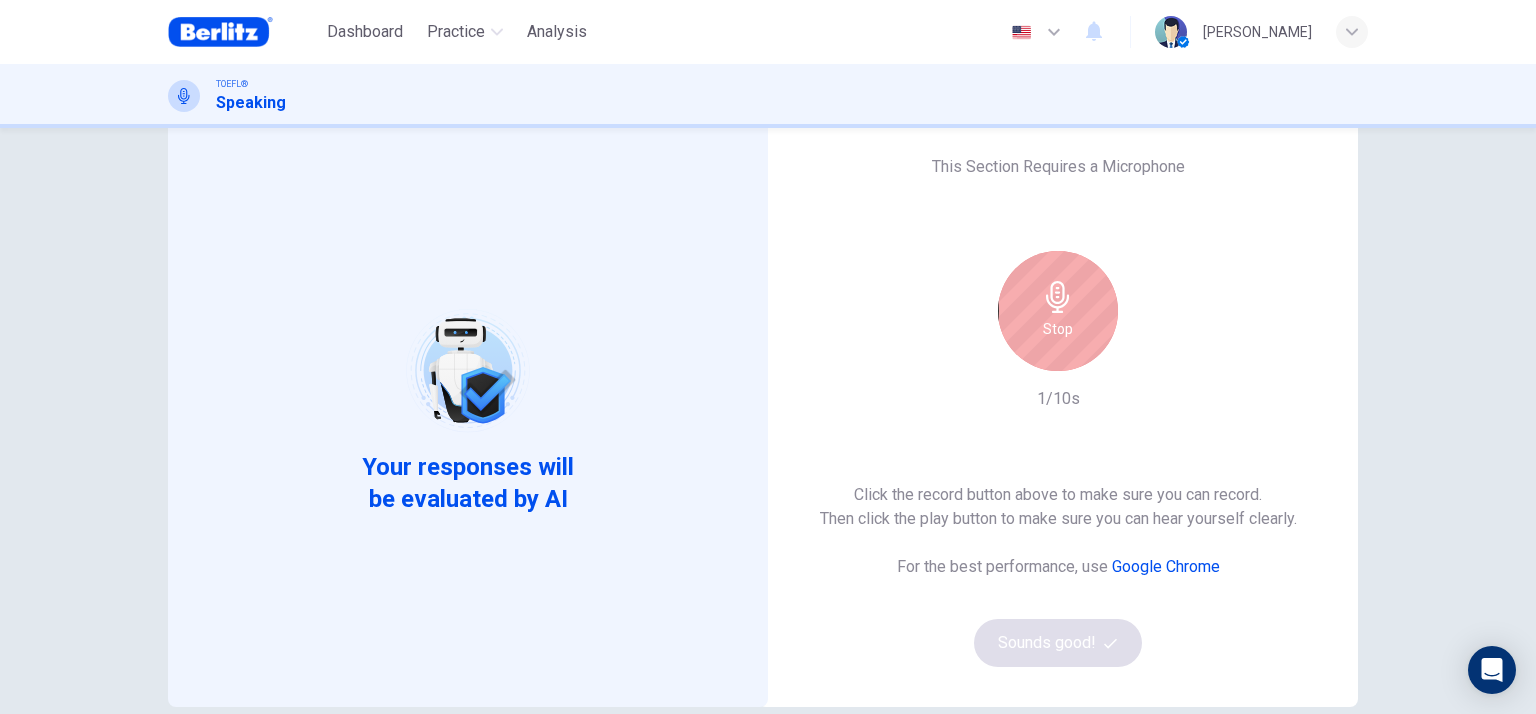 click on "Stop" at bounding box center (1058, 329) 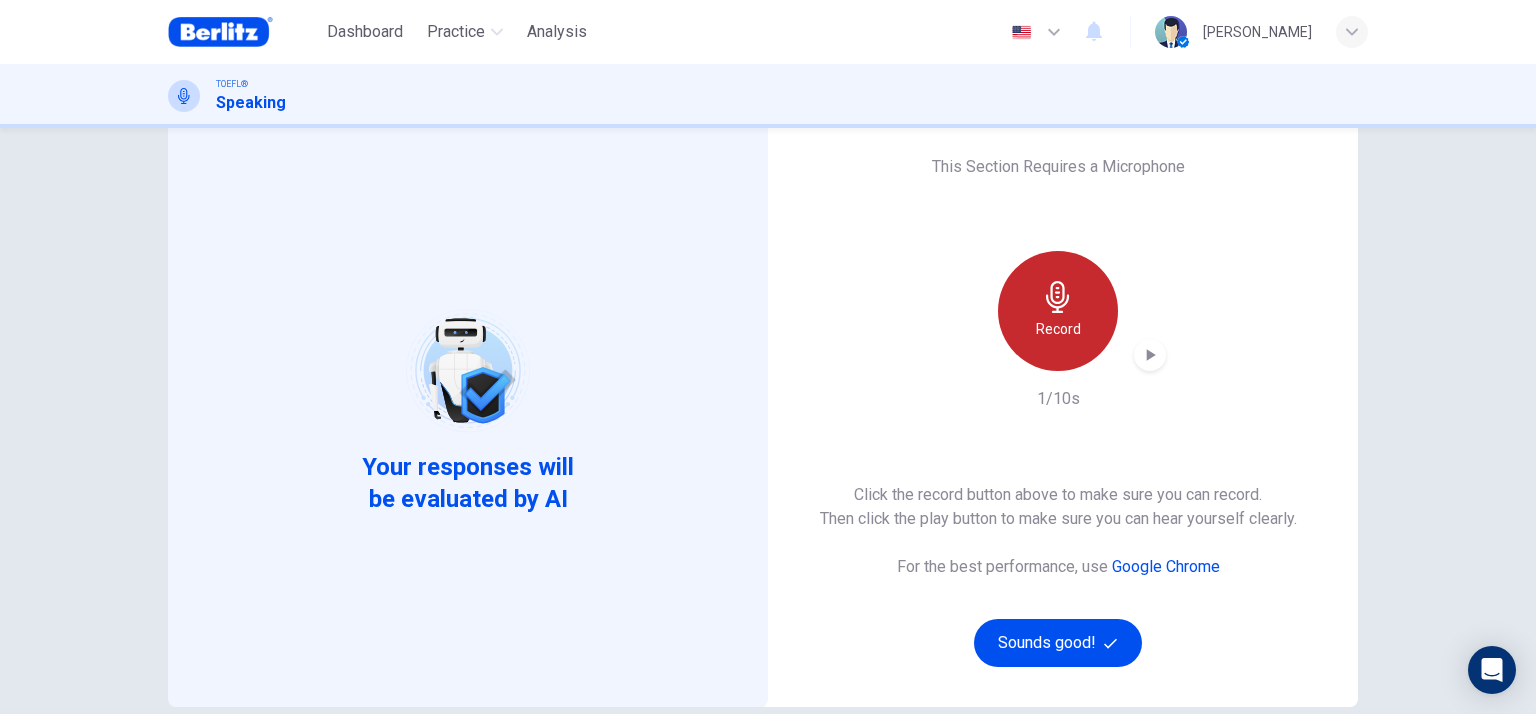 click 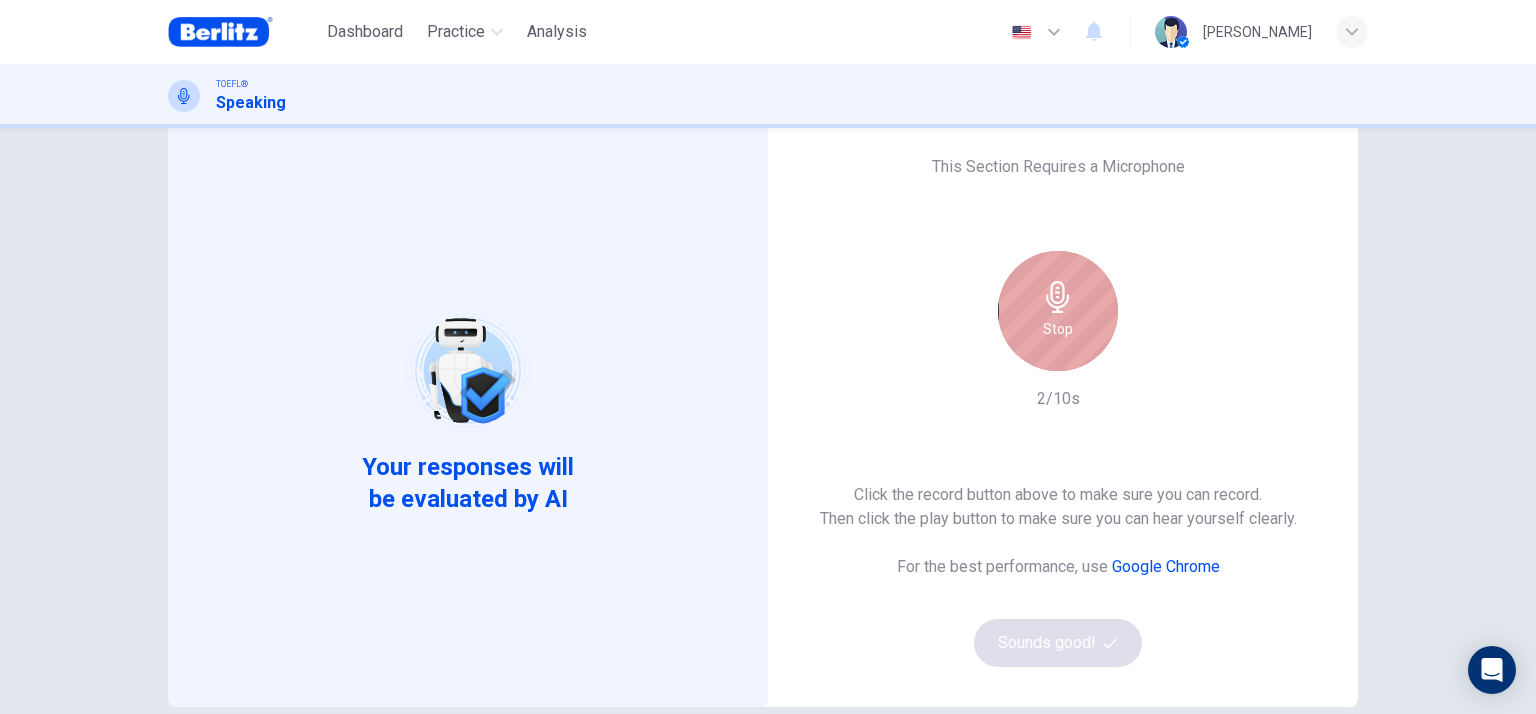 click on "Stop" at bounding box center (1058, 311) 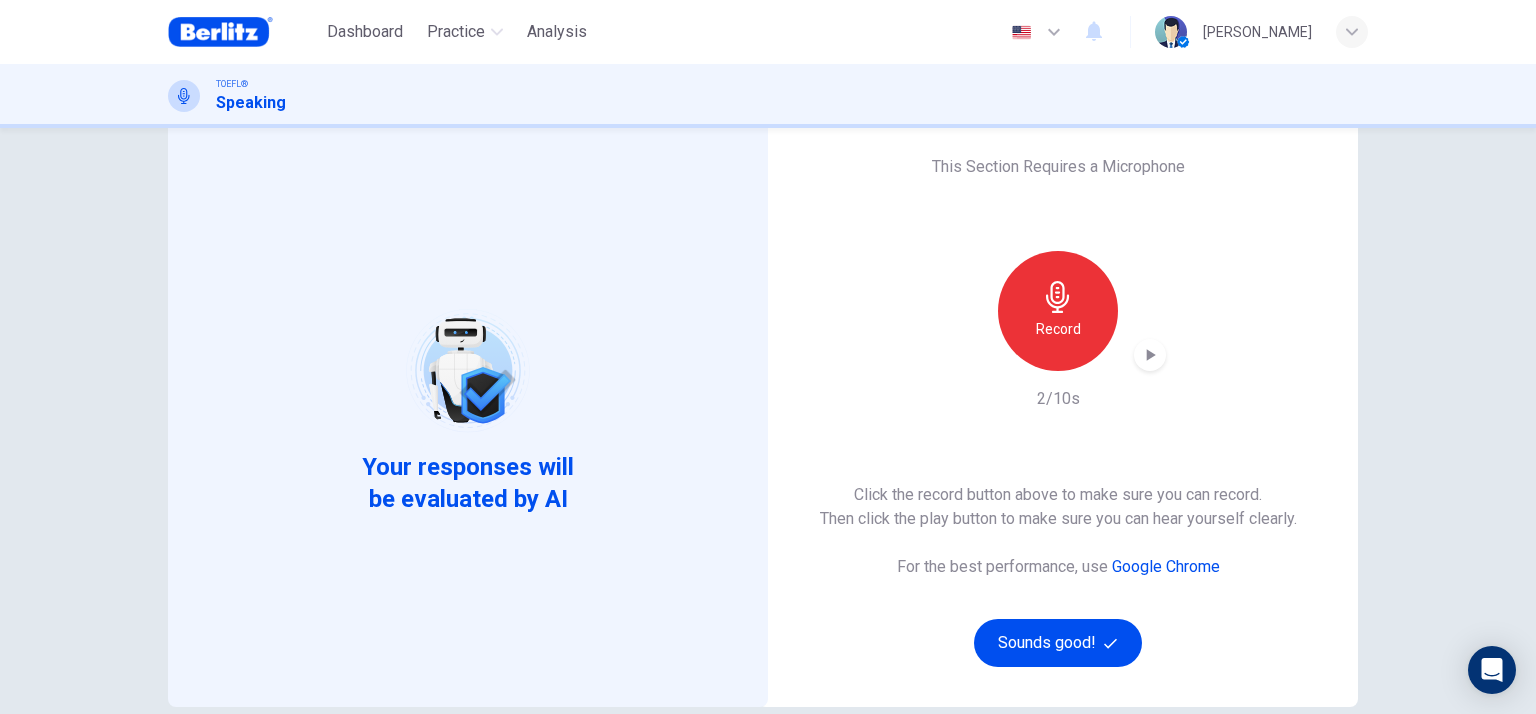 click 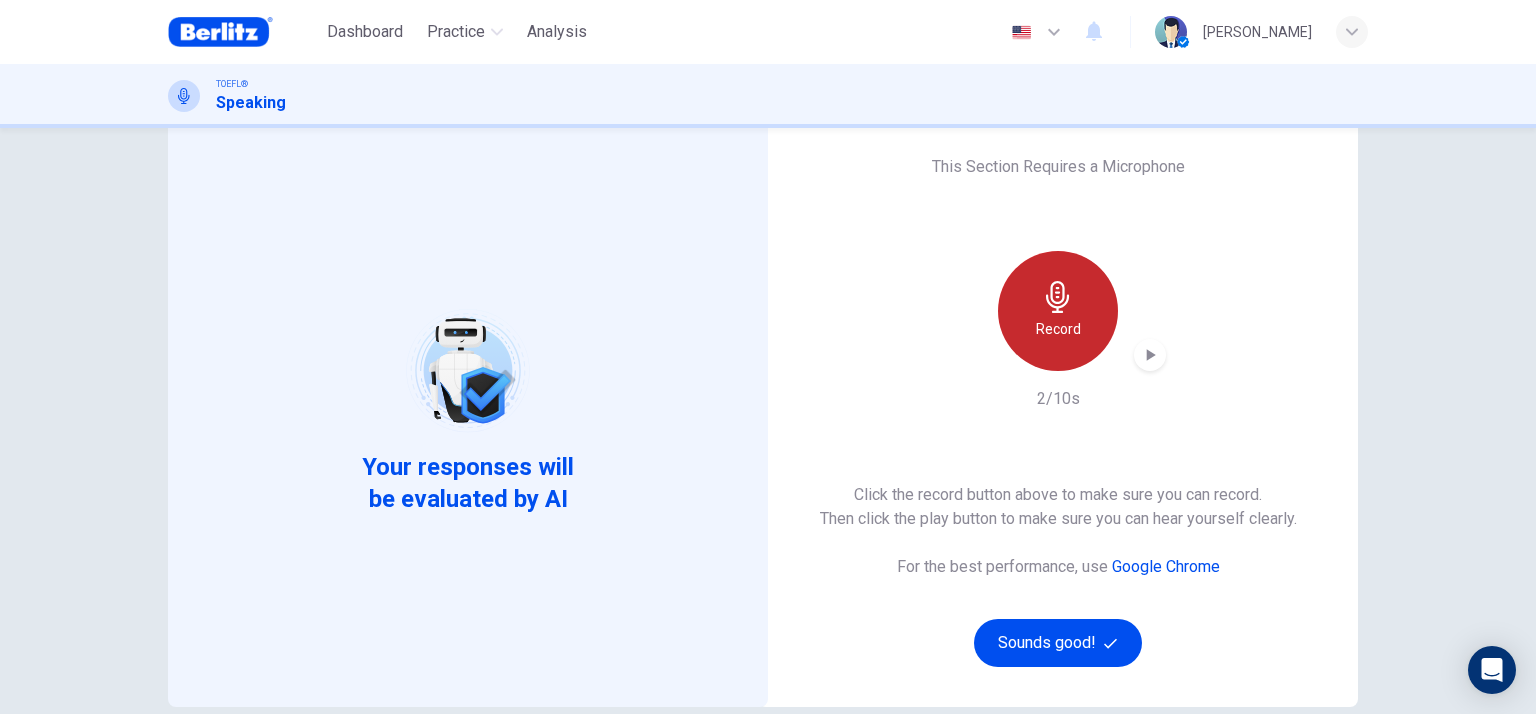 click 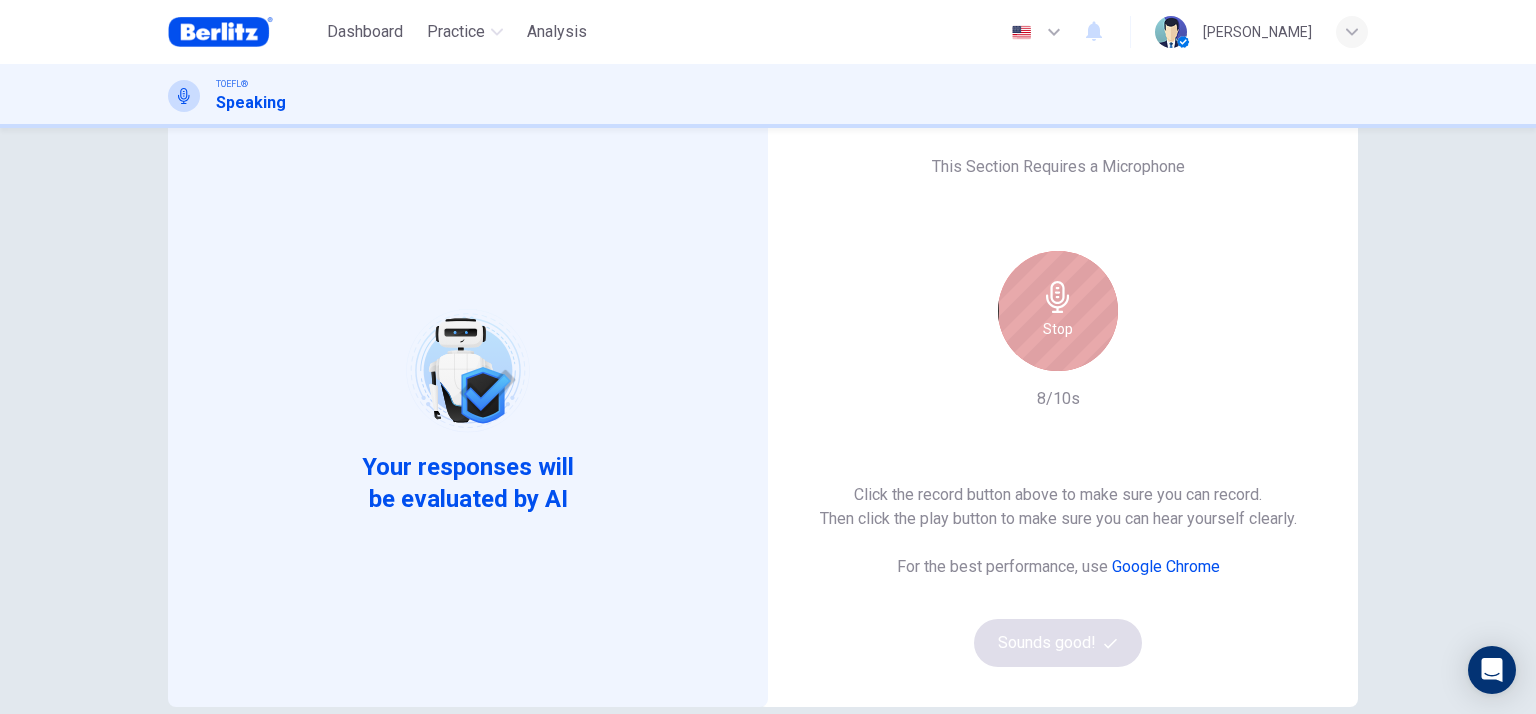 click on "Stop" at bounding box center [1058, 311] 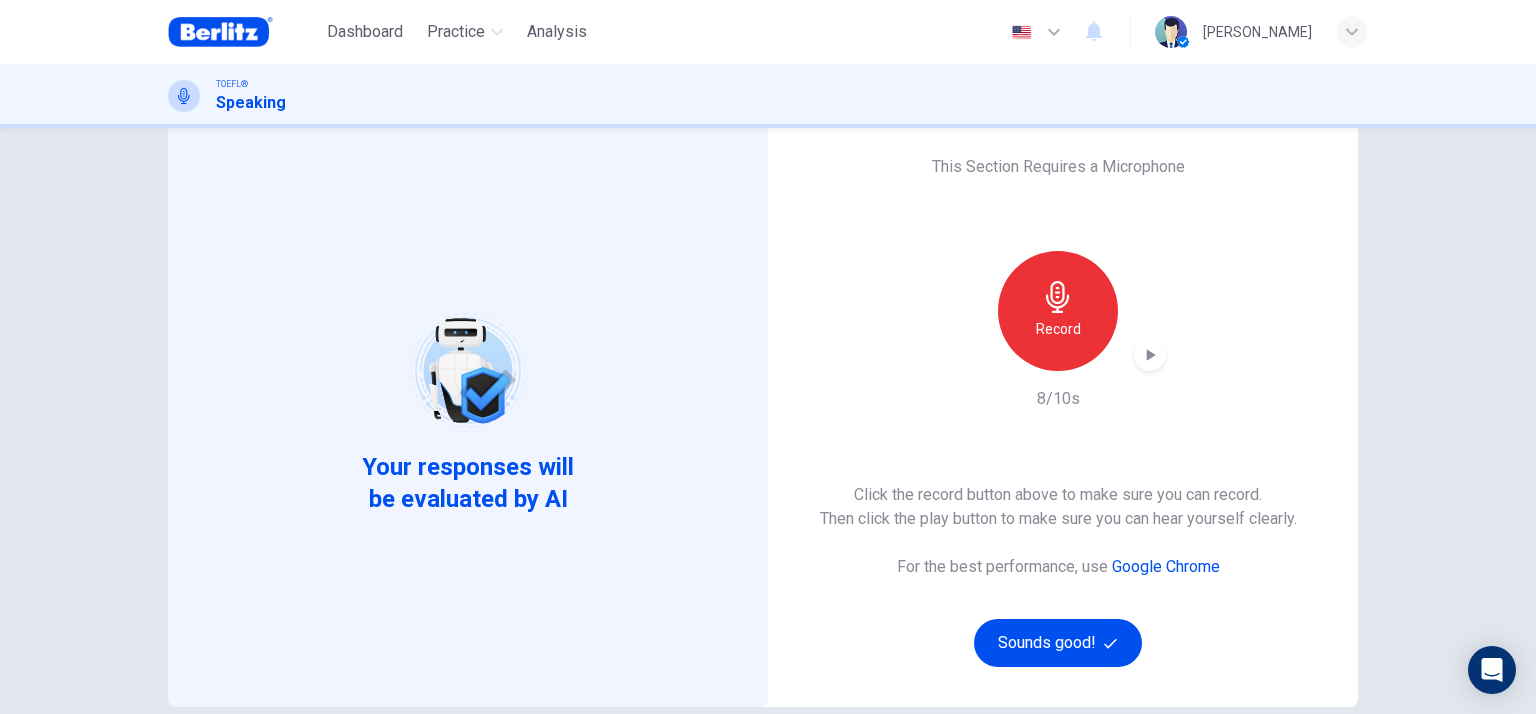 click 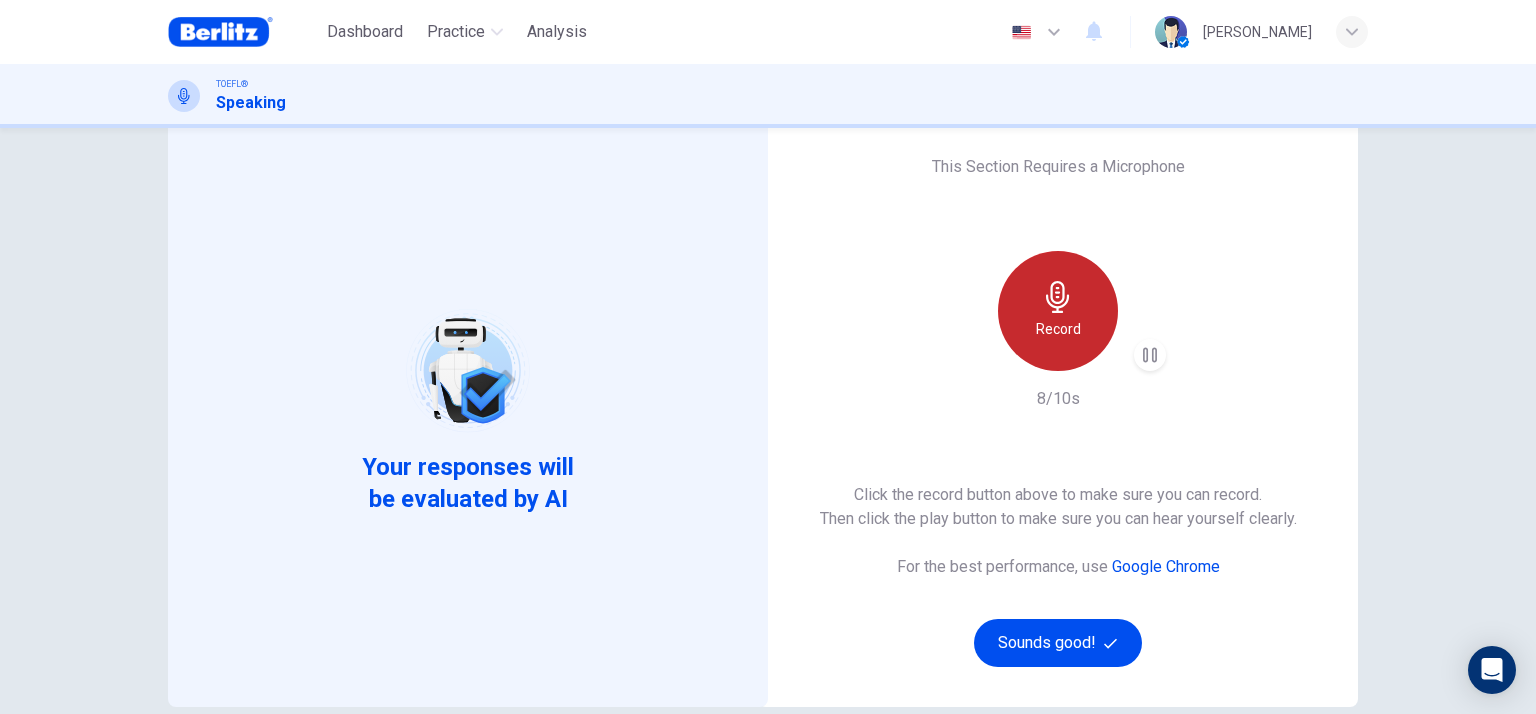 click on "Record" at bounding box center (1058, 311) 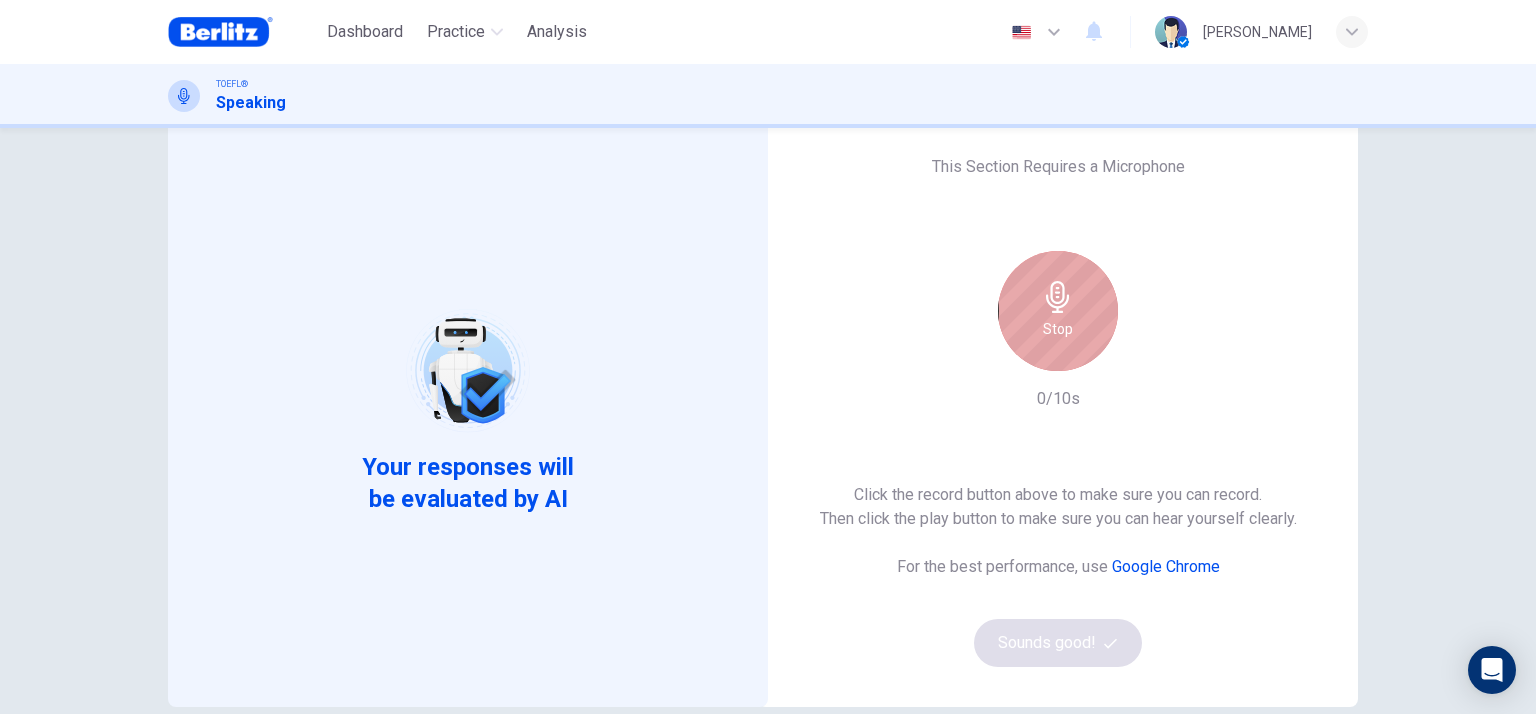 click on "Stop" at bounding box center (1058, 311) 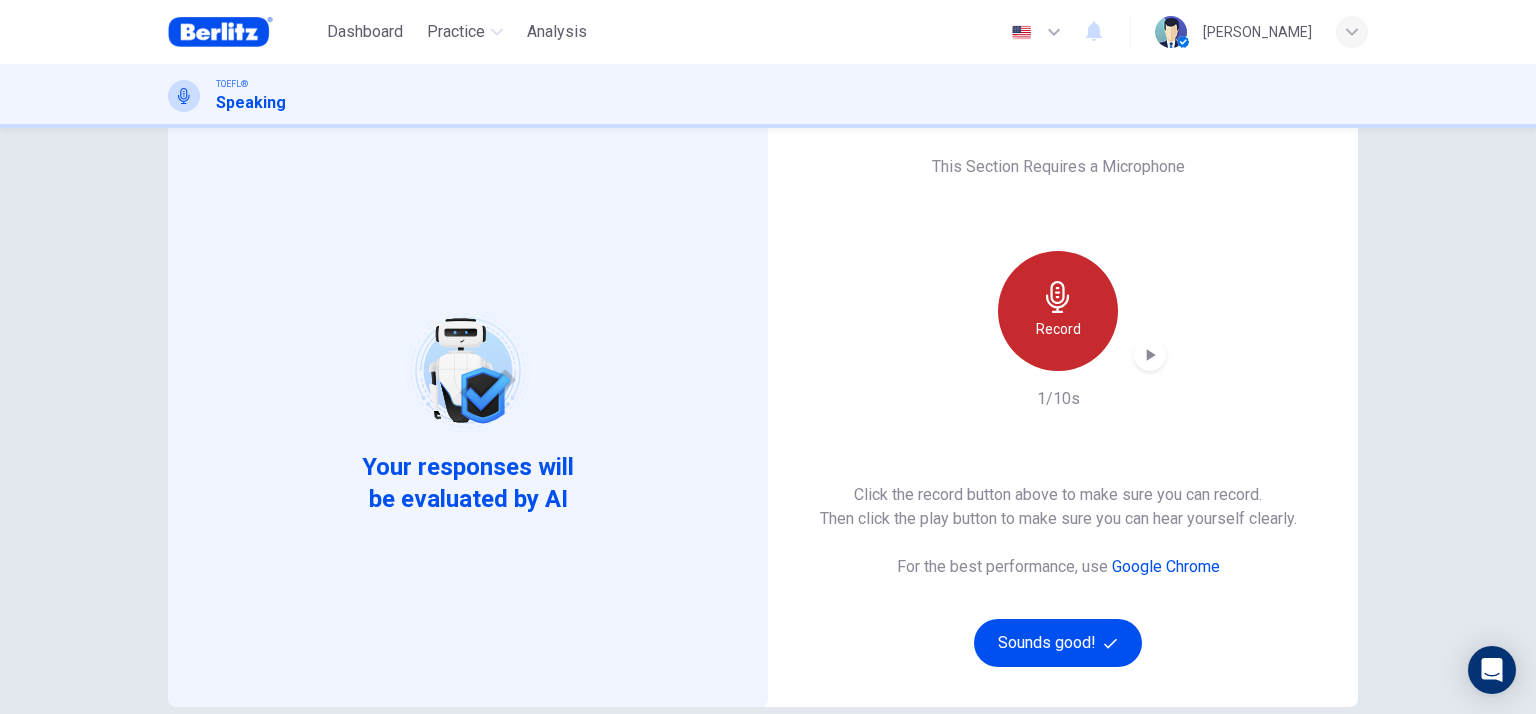 click on "Record" at bounding box center (1058, 311) 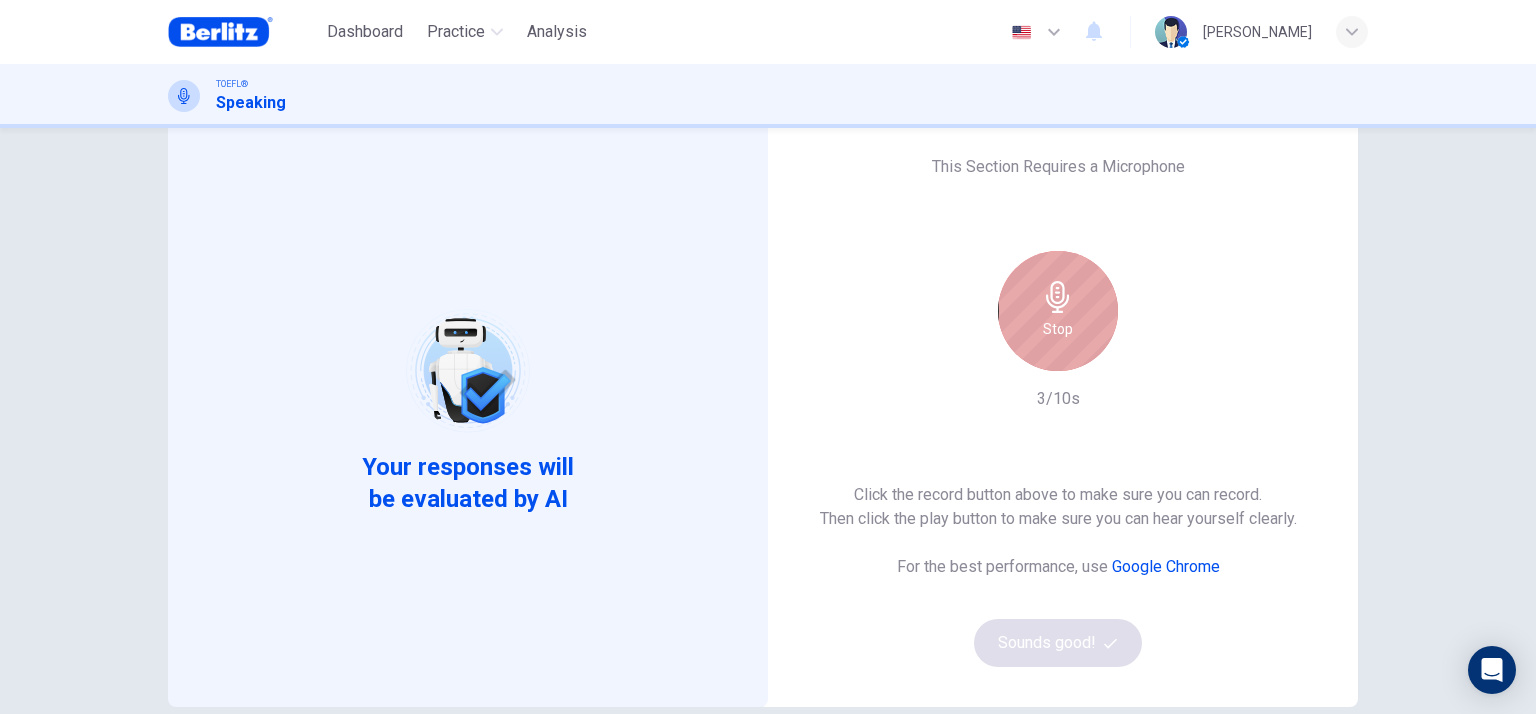 click on "Stop" at bounding box center [1058, 311] 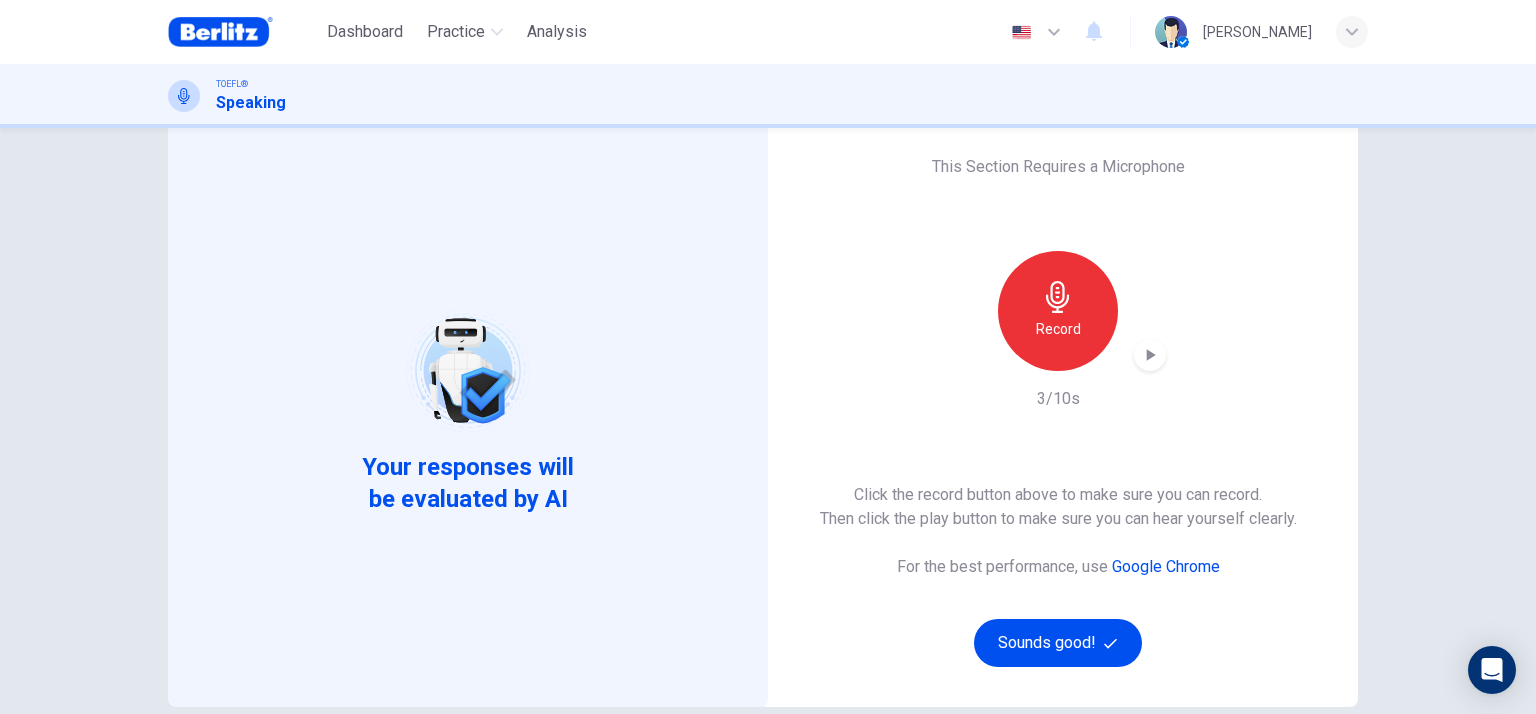 click 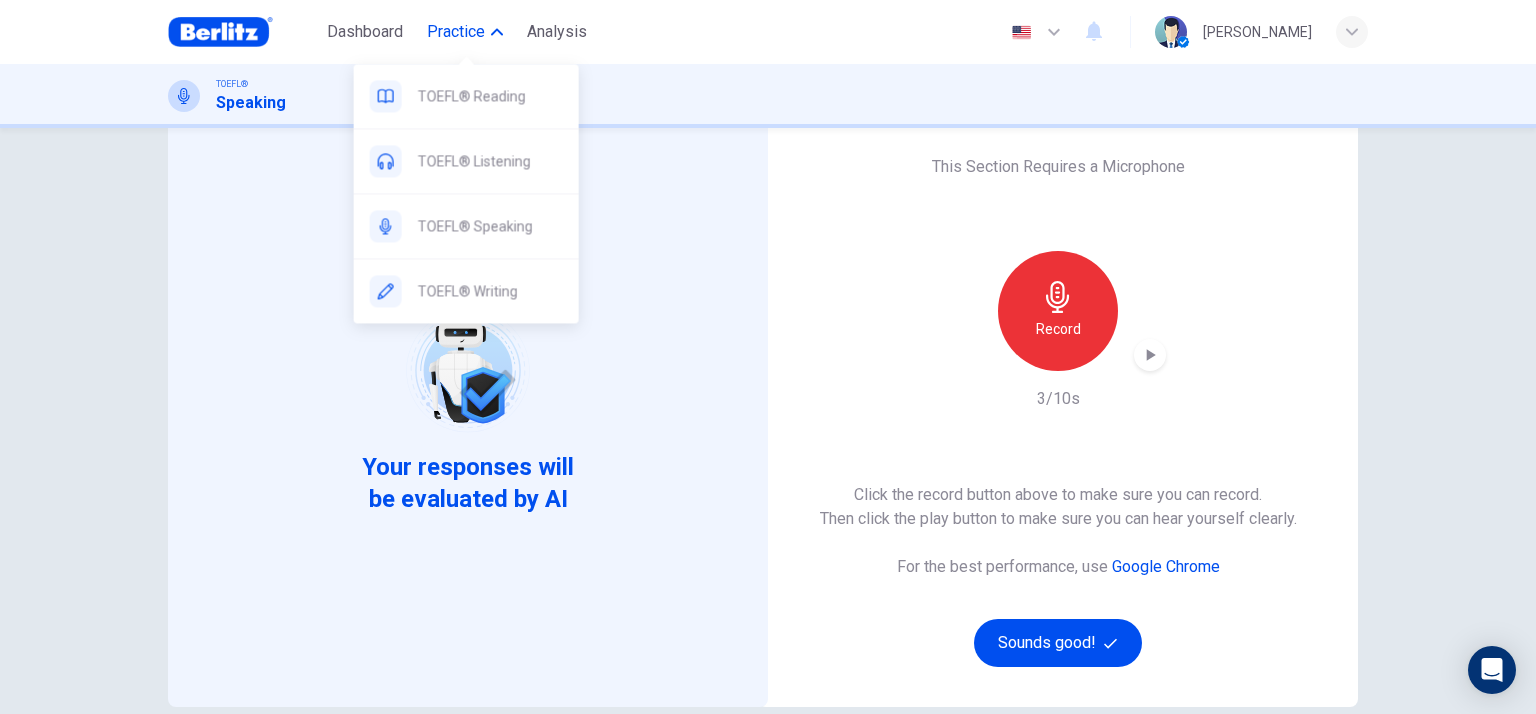click on "Practice" at bounding box center [456, 32] 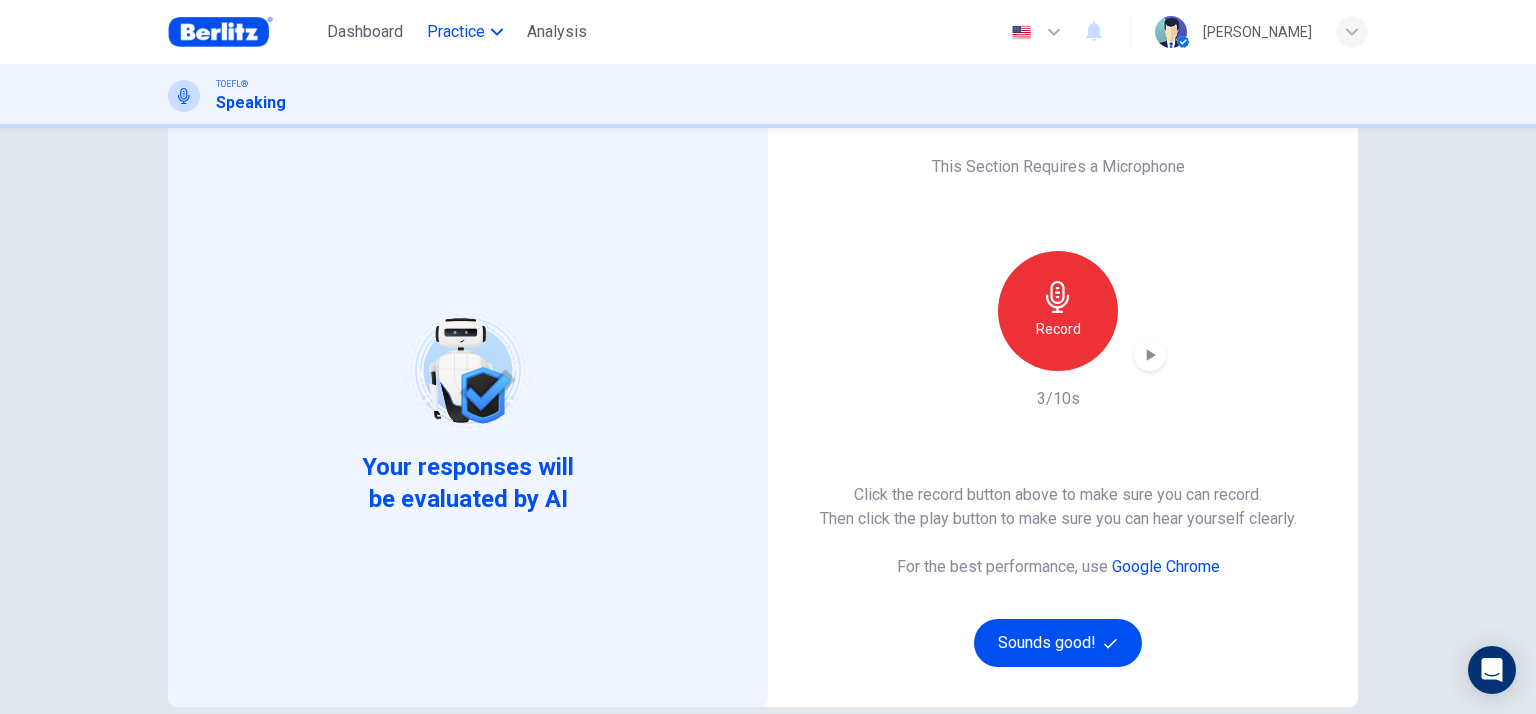 click on "Practice" at bounding box center (456, 32) 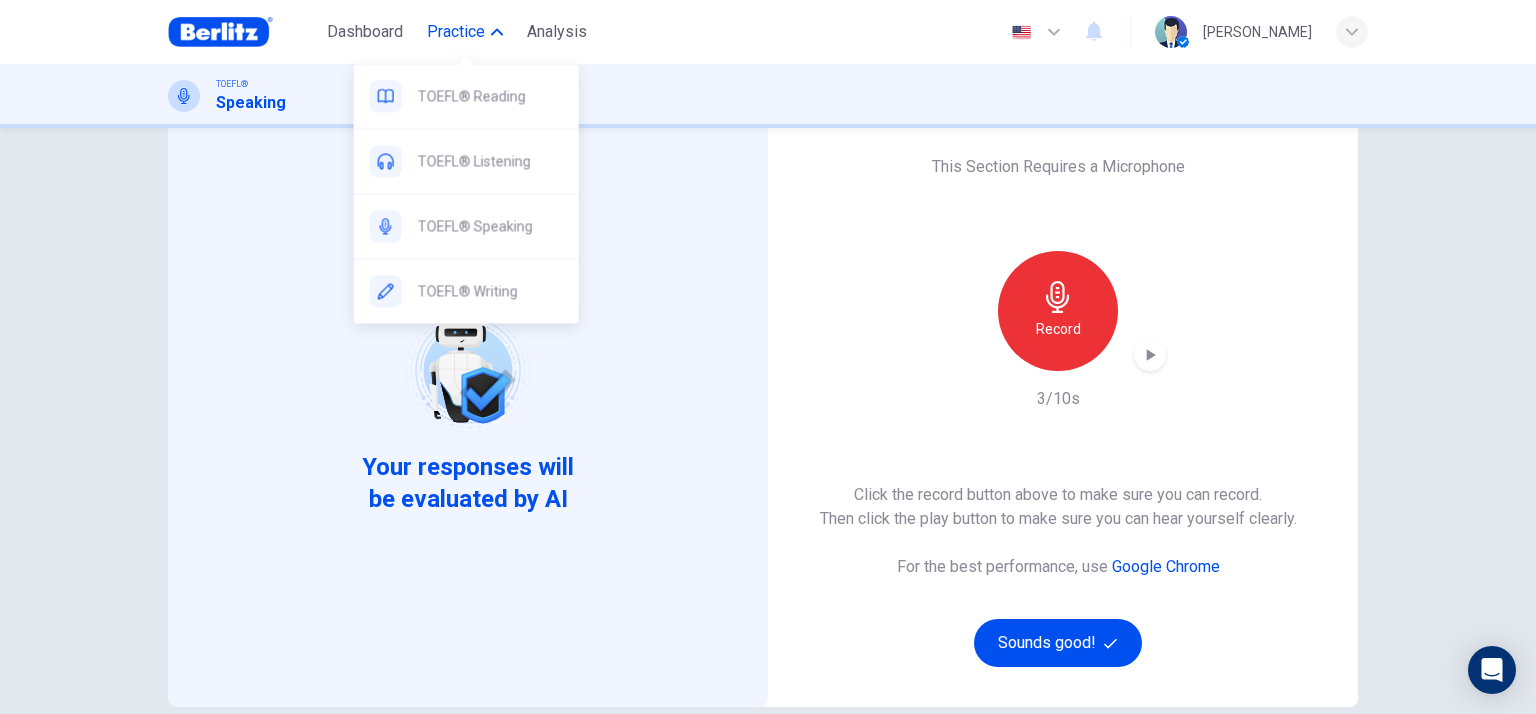 drag, startPoint x: 485, startPoint y: 236, endPoint x: 850, endPoint y: 131, distance: 379.80258 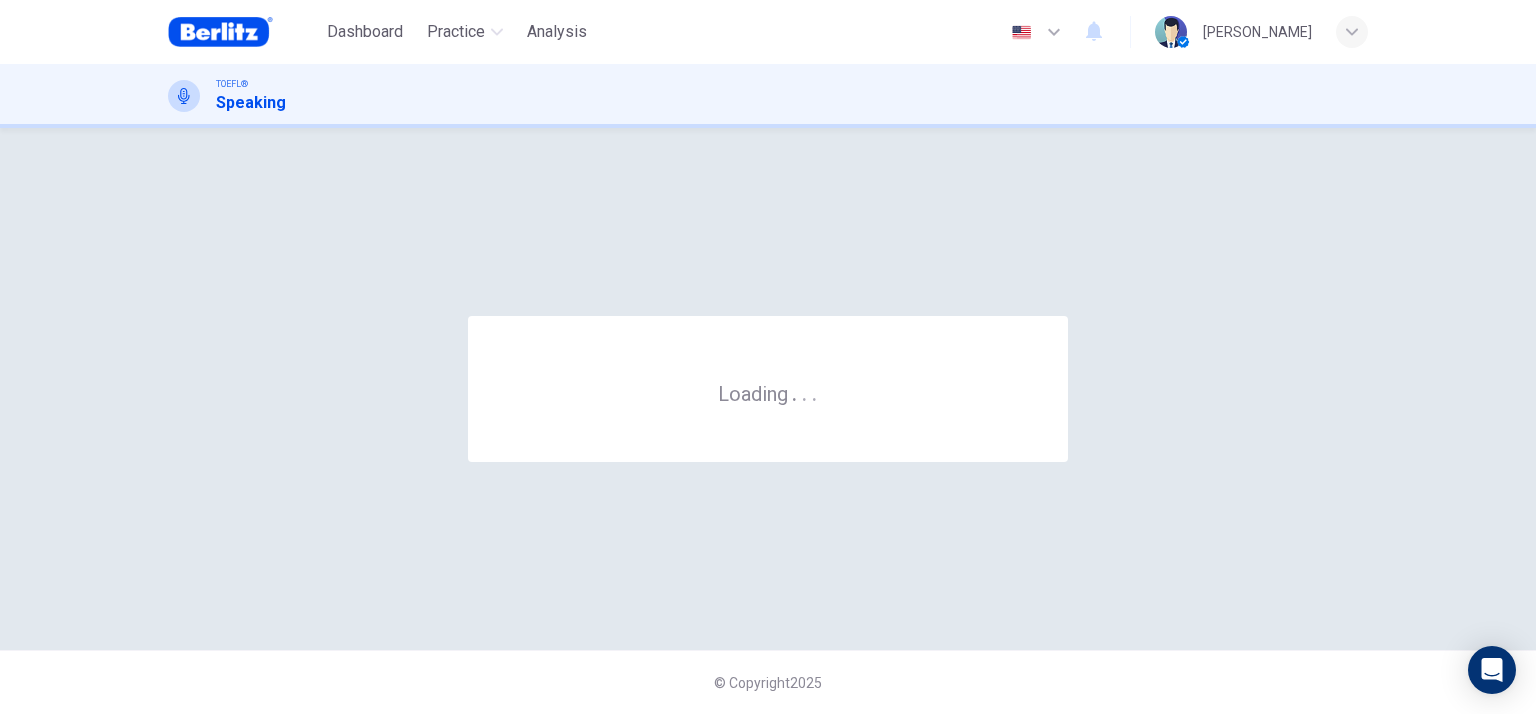 scroll, scrollTop: 0, scrollLeft: 0, axis: both 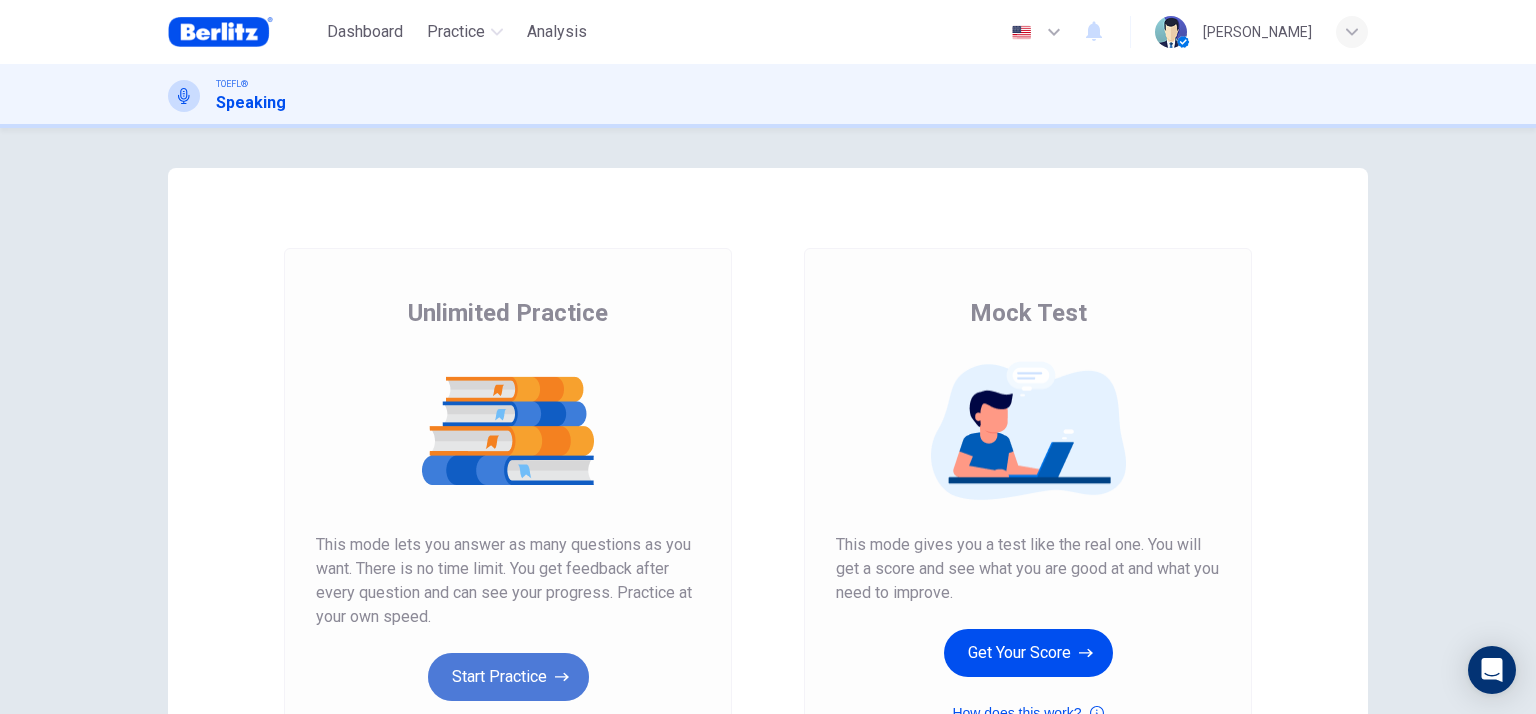 click on "Start Practice" at bounding box center (508, 677) 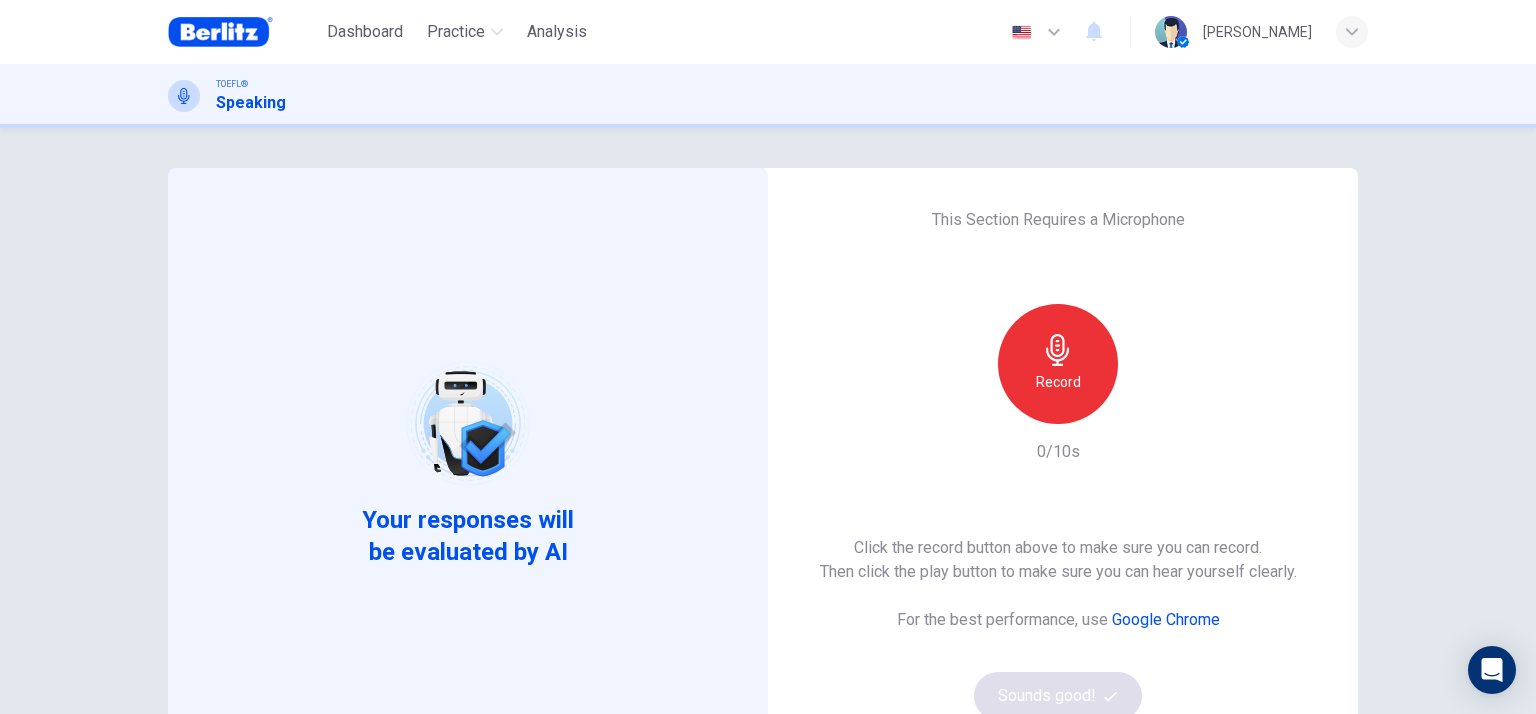 click on "Record" at bounding box center [1058, 382] 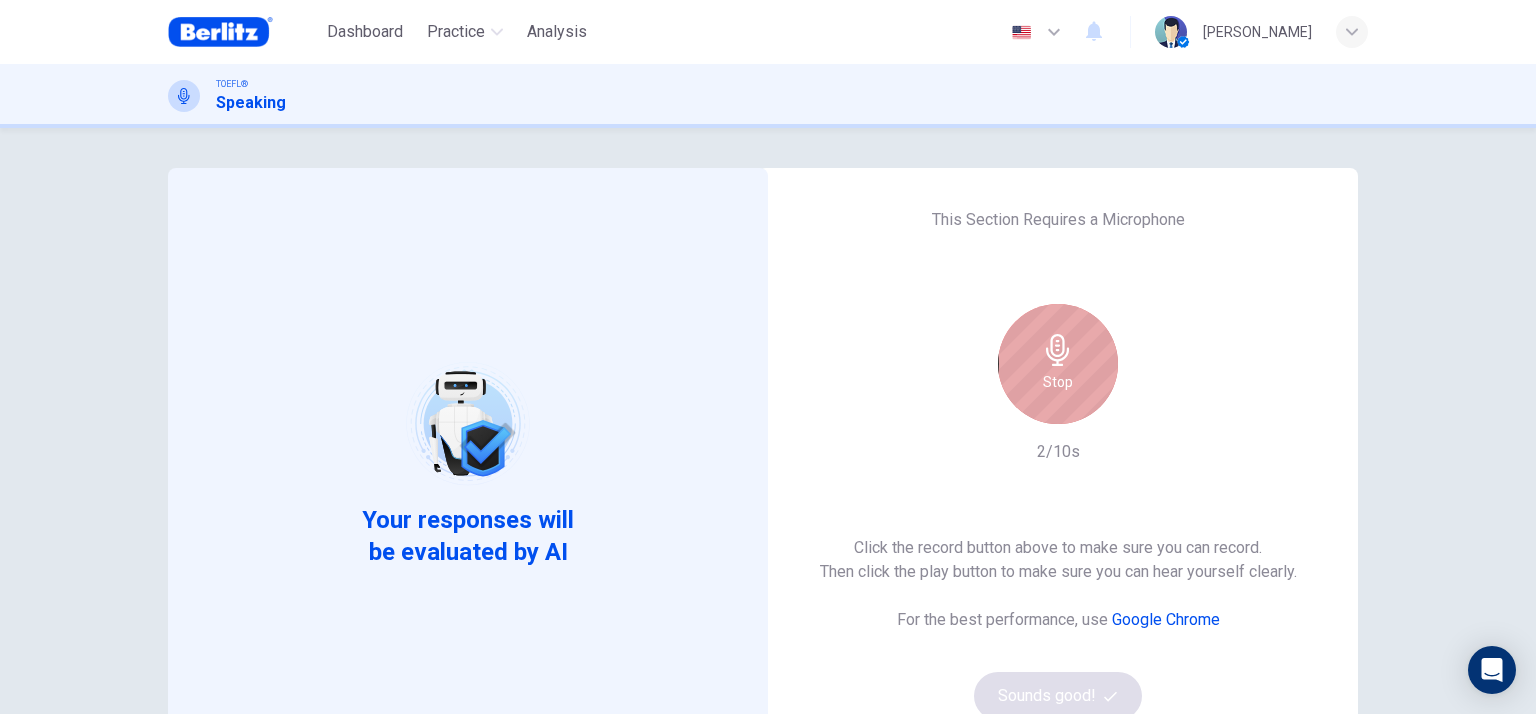 click on "Stop" at bounding box center [1058, 382] 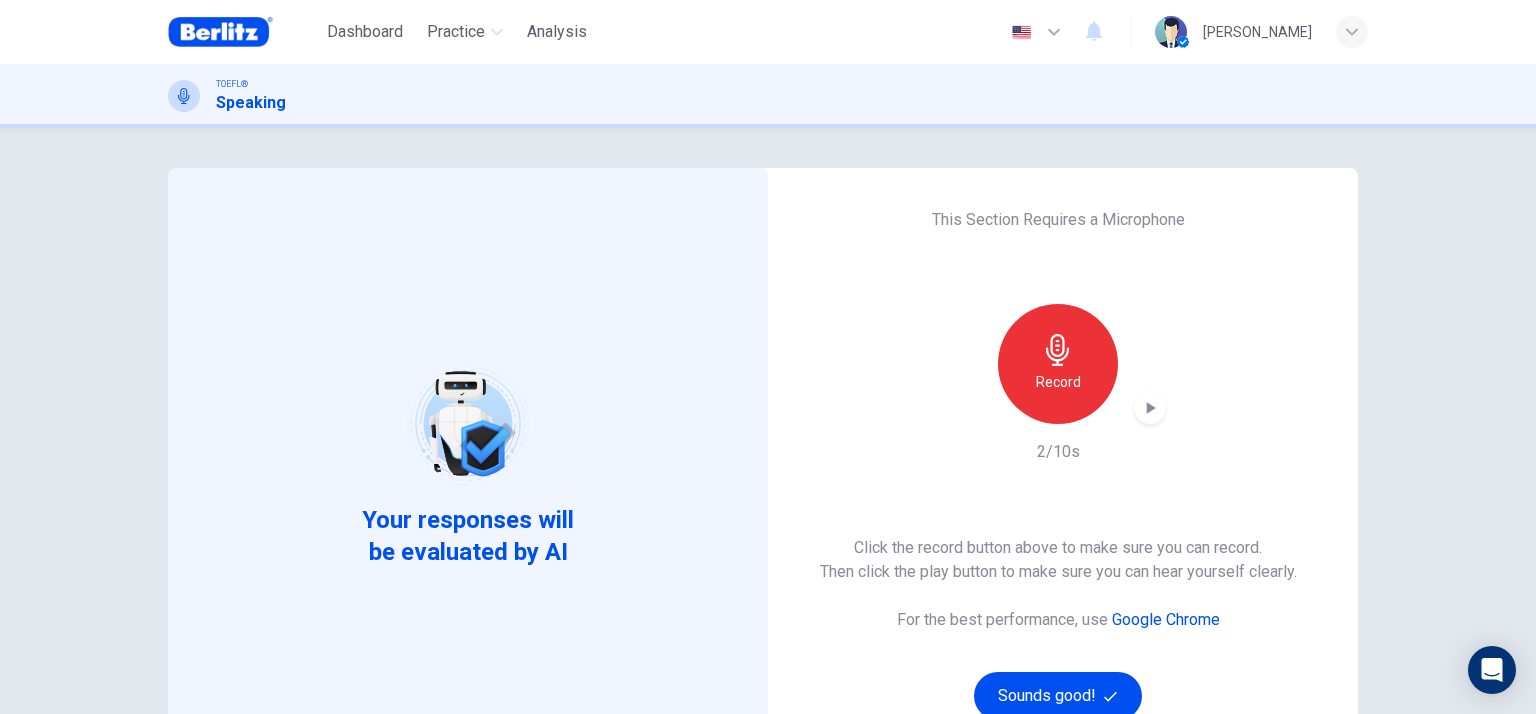 click 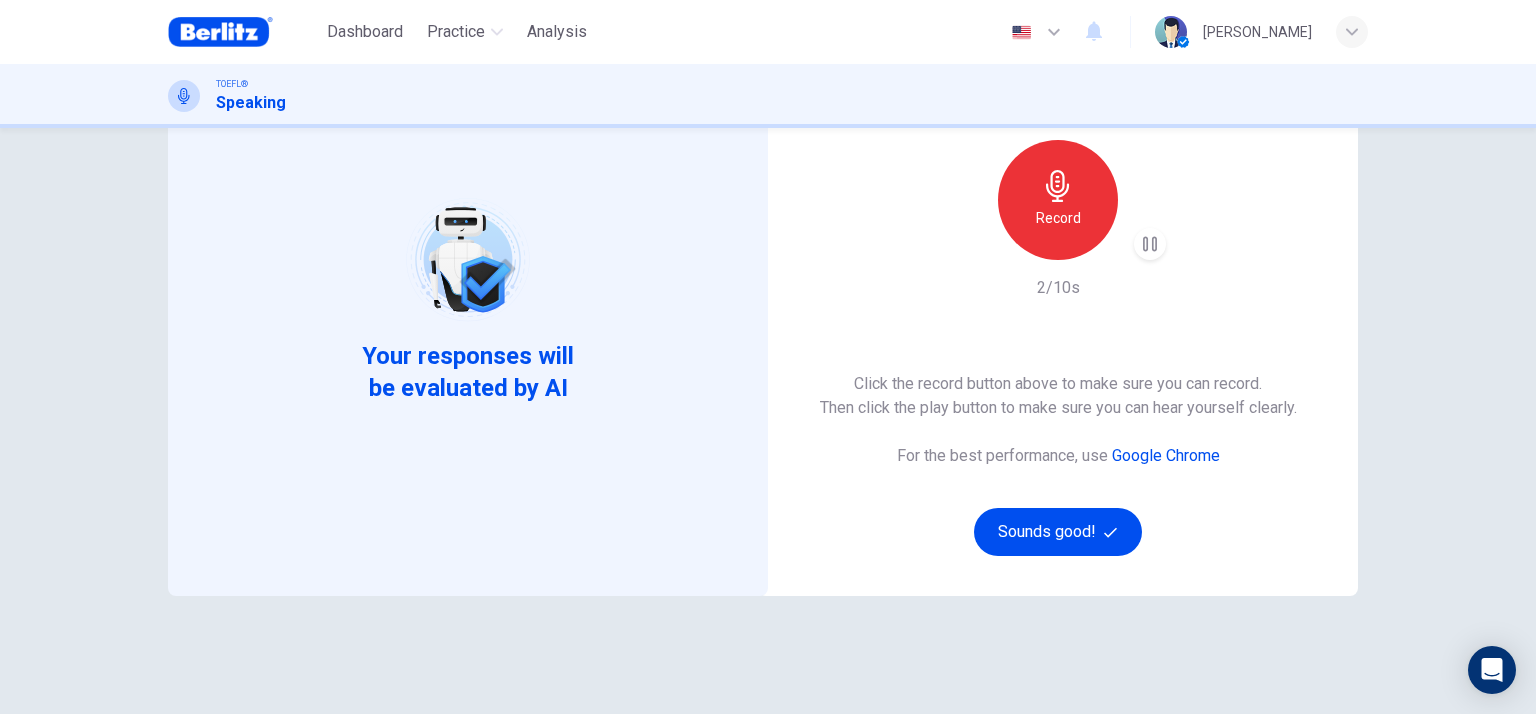 scroll, scrollTop: 200, scrollLeft: 0, axis: vertical 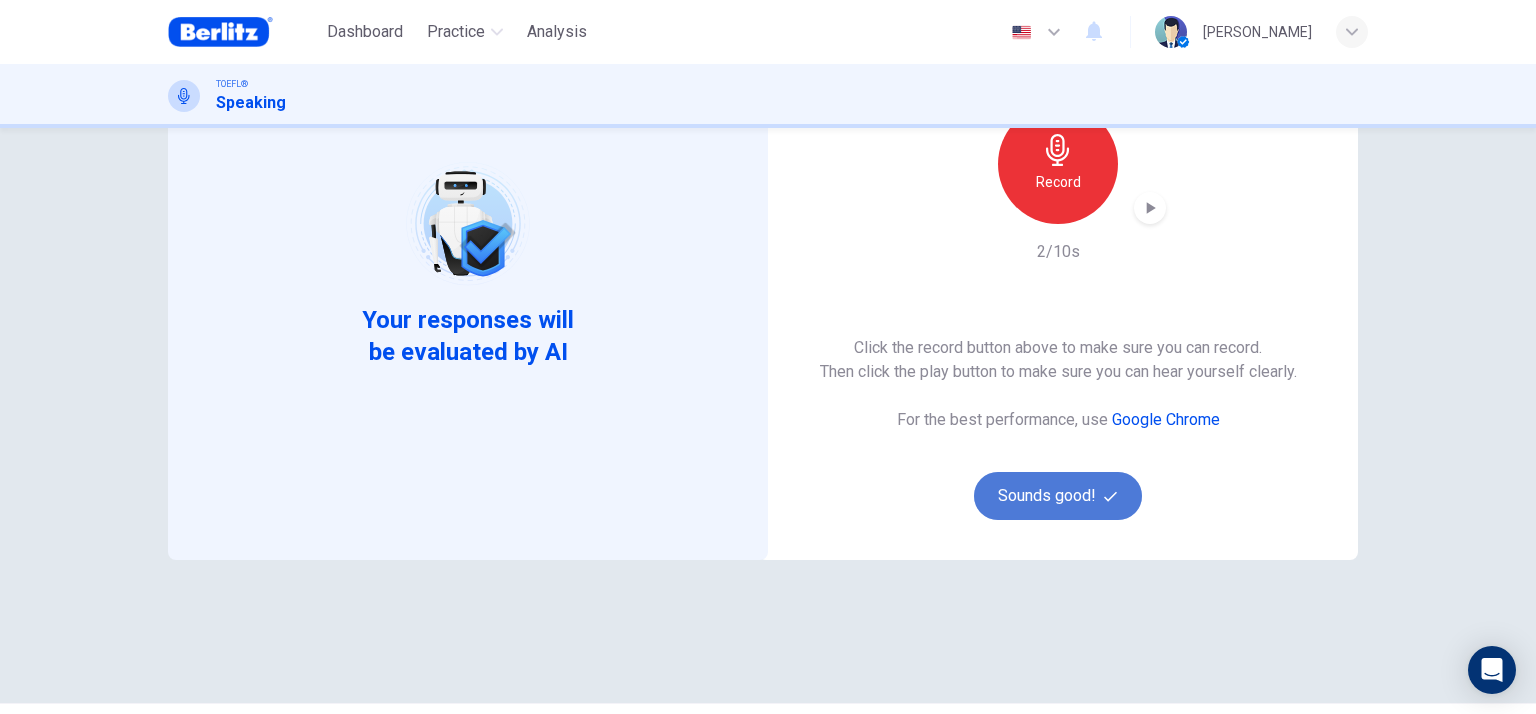 click on "Sounds good!" at bounding box center [1058, 496] 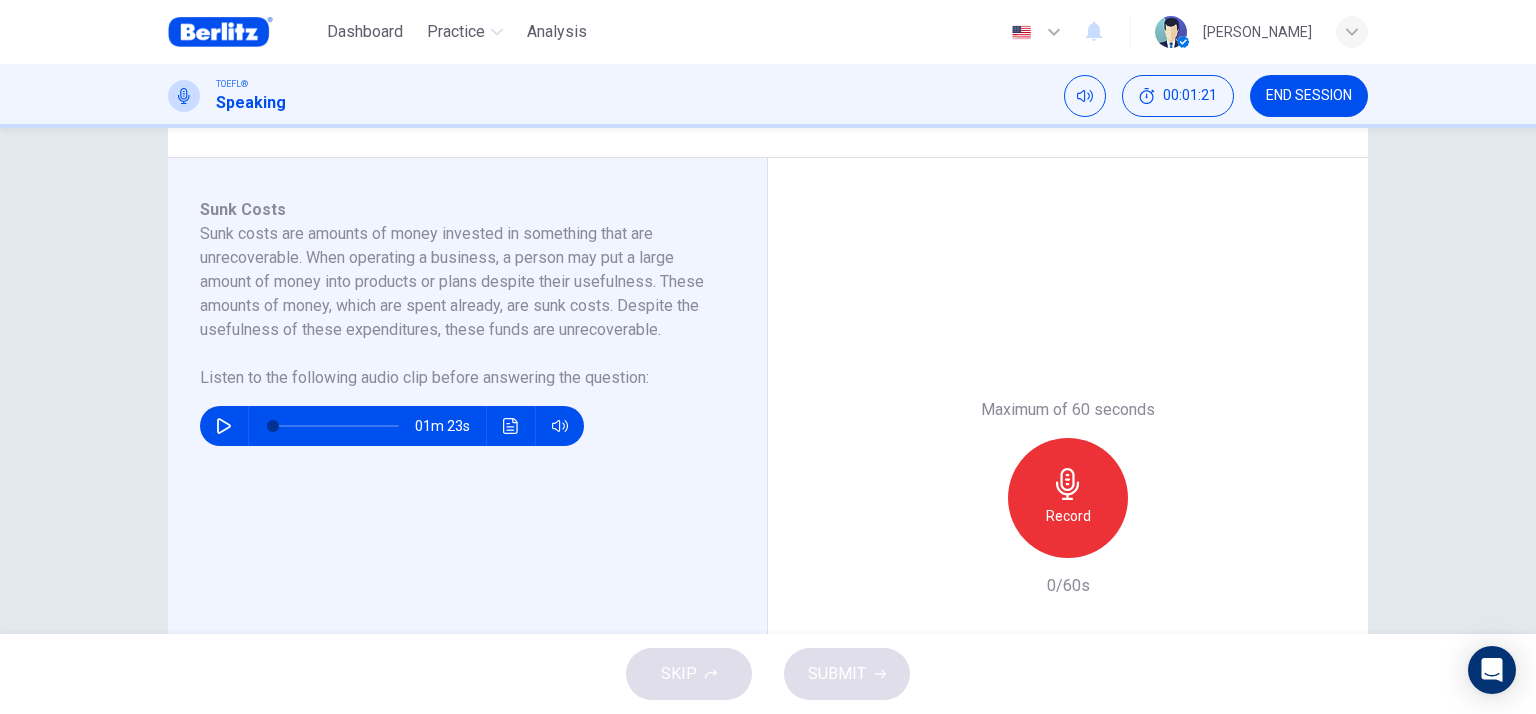 scroll, scrollTop: 300, scrollLeft: 0, axis: vertical 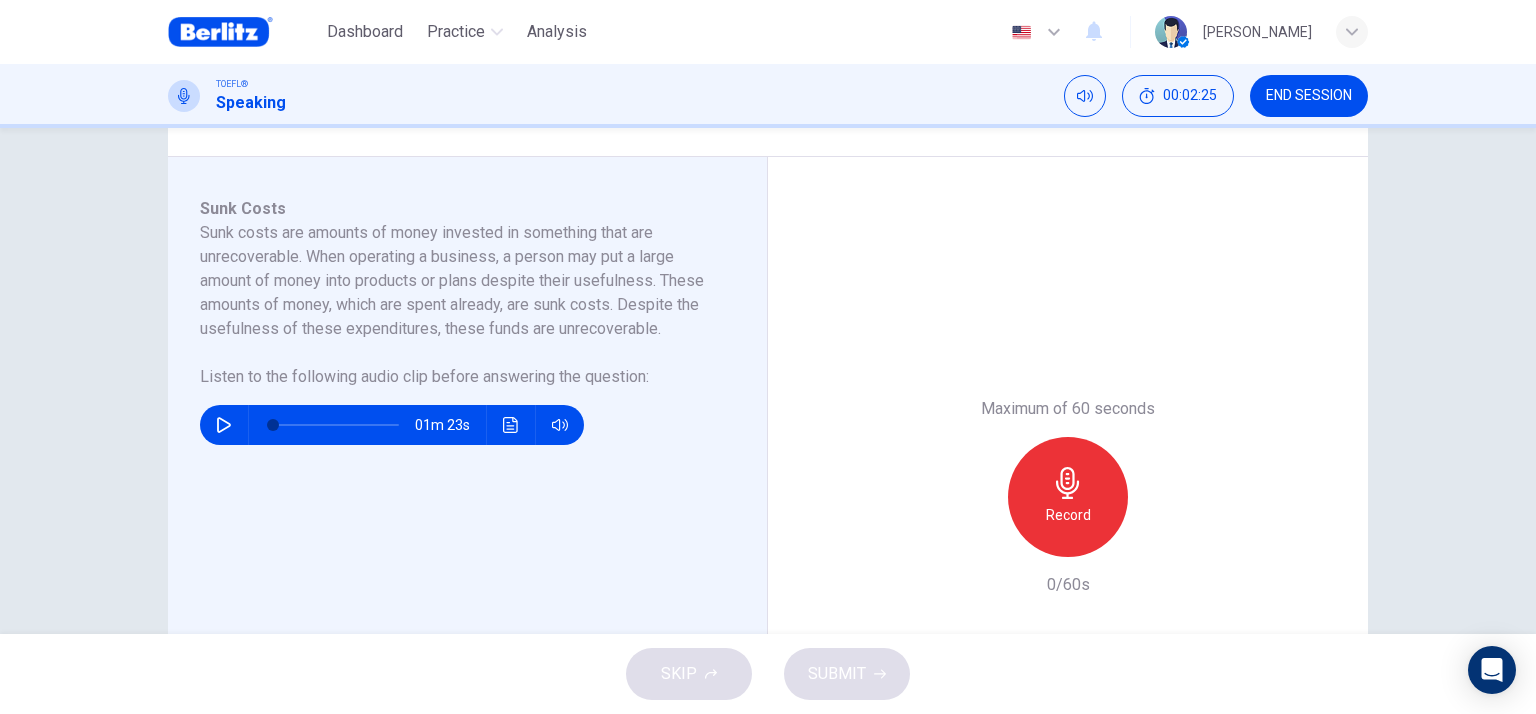 click at bounding box center (224, 425) 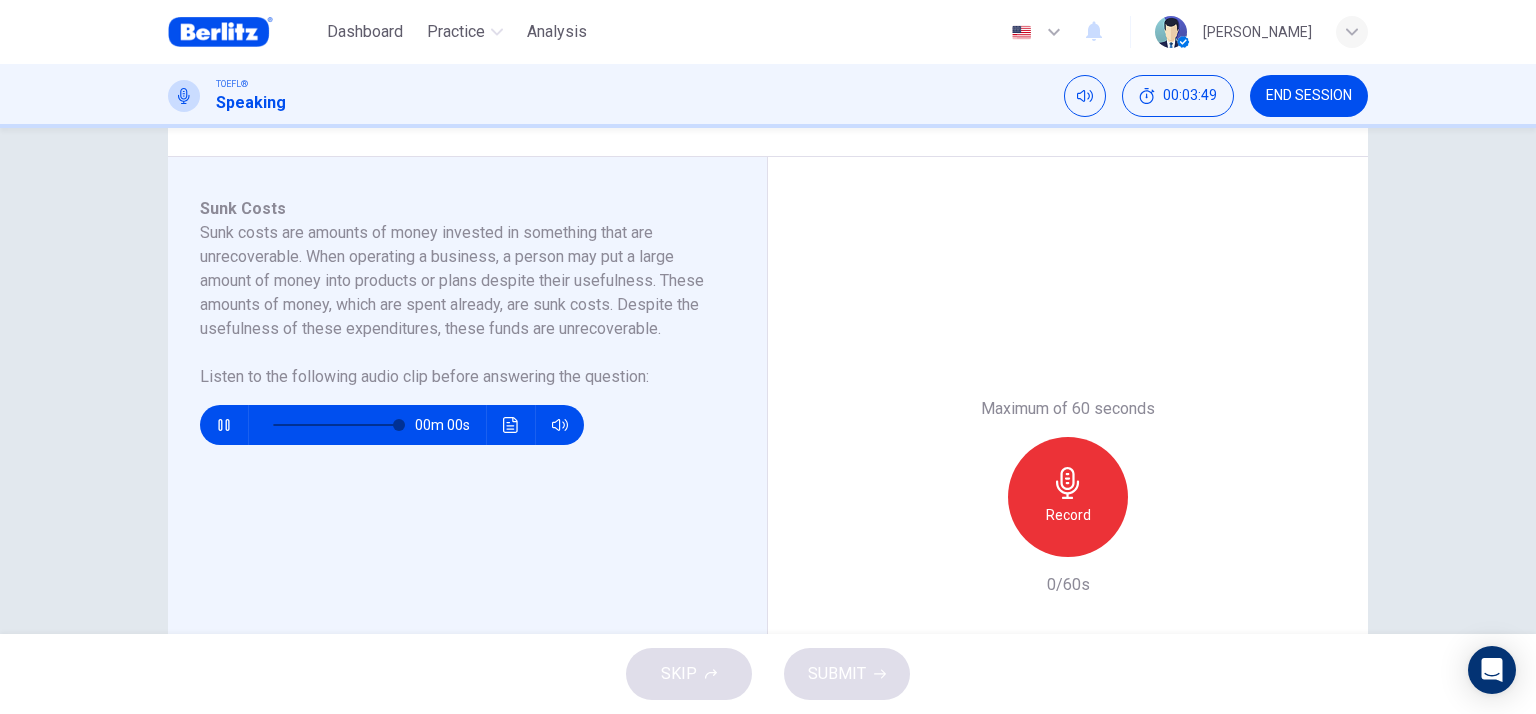 type on "*" 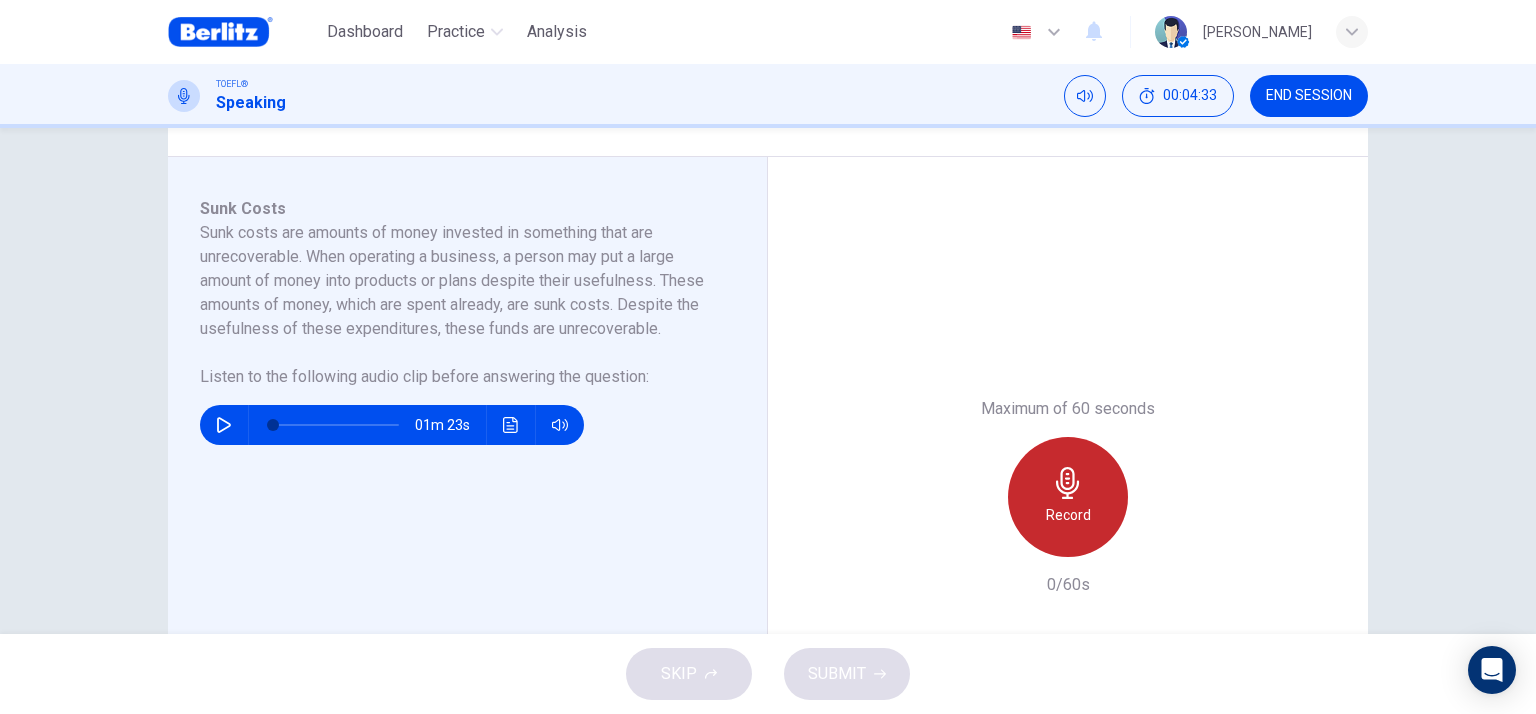 click on "Record" at bounding box center [1068, 497] 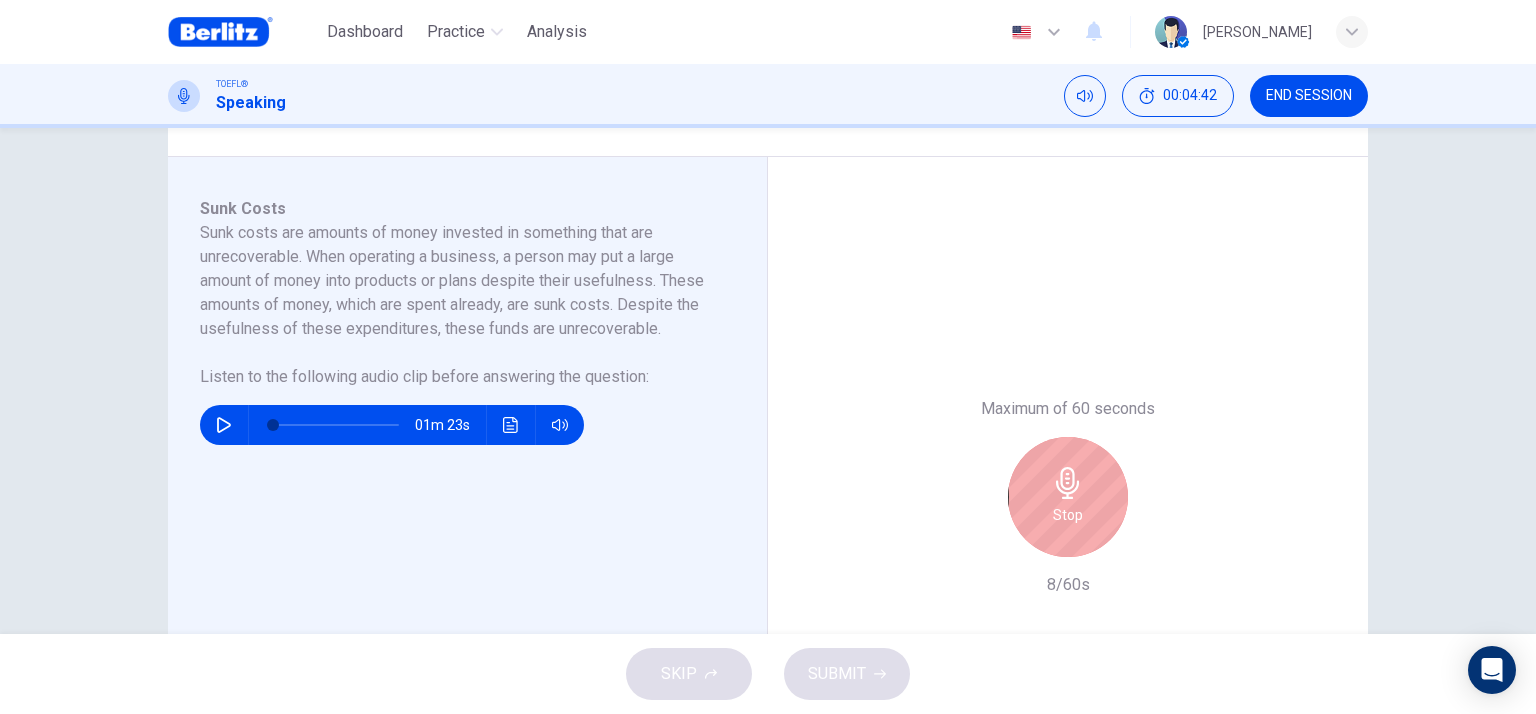 click 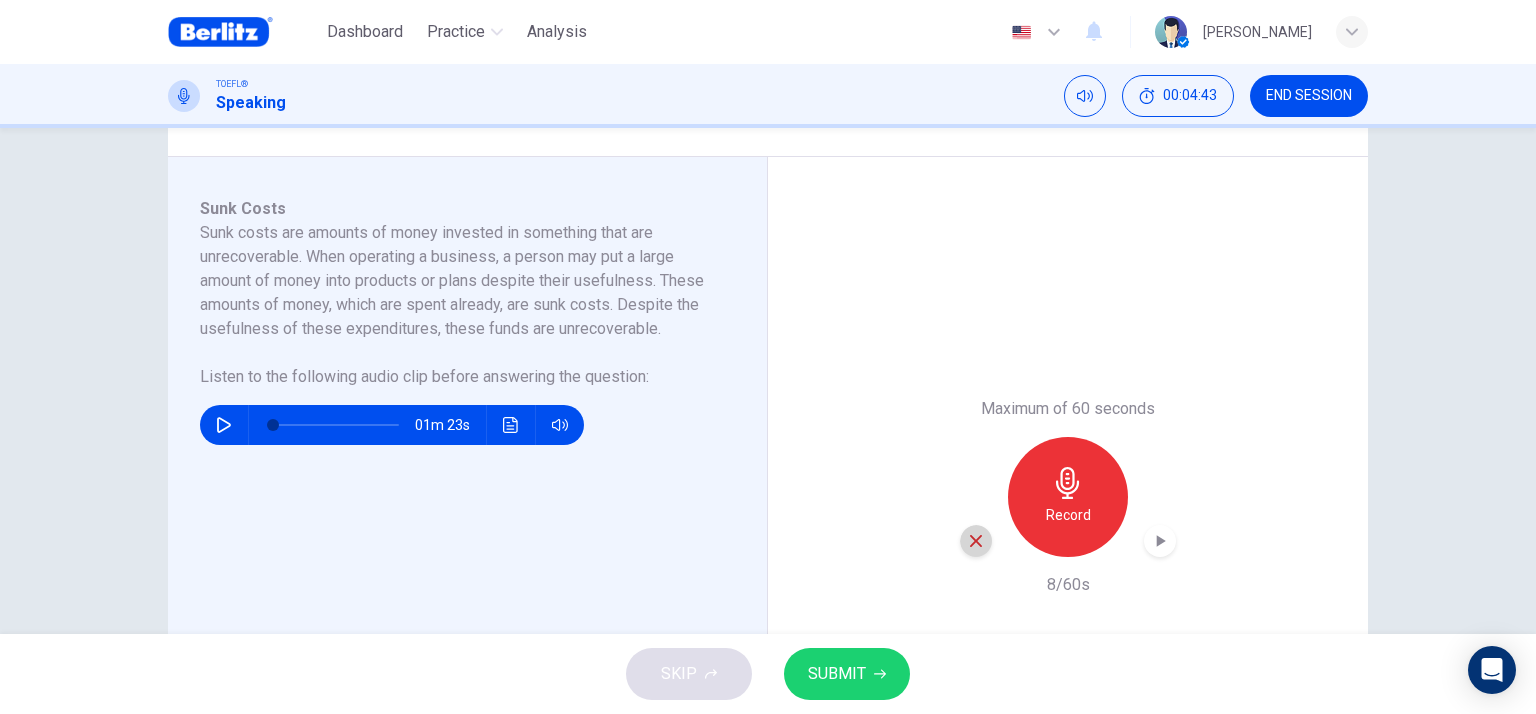 click 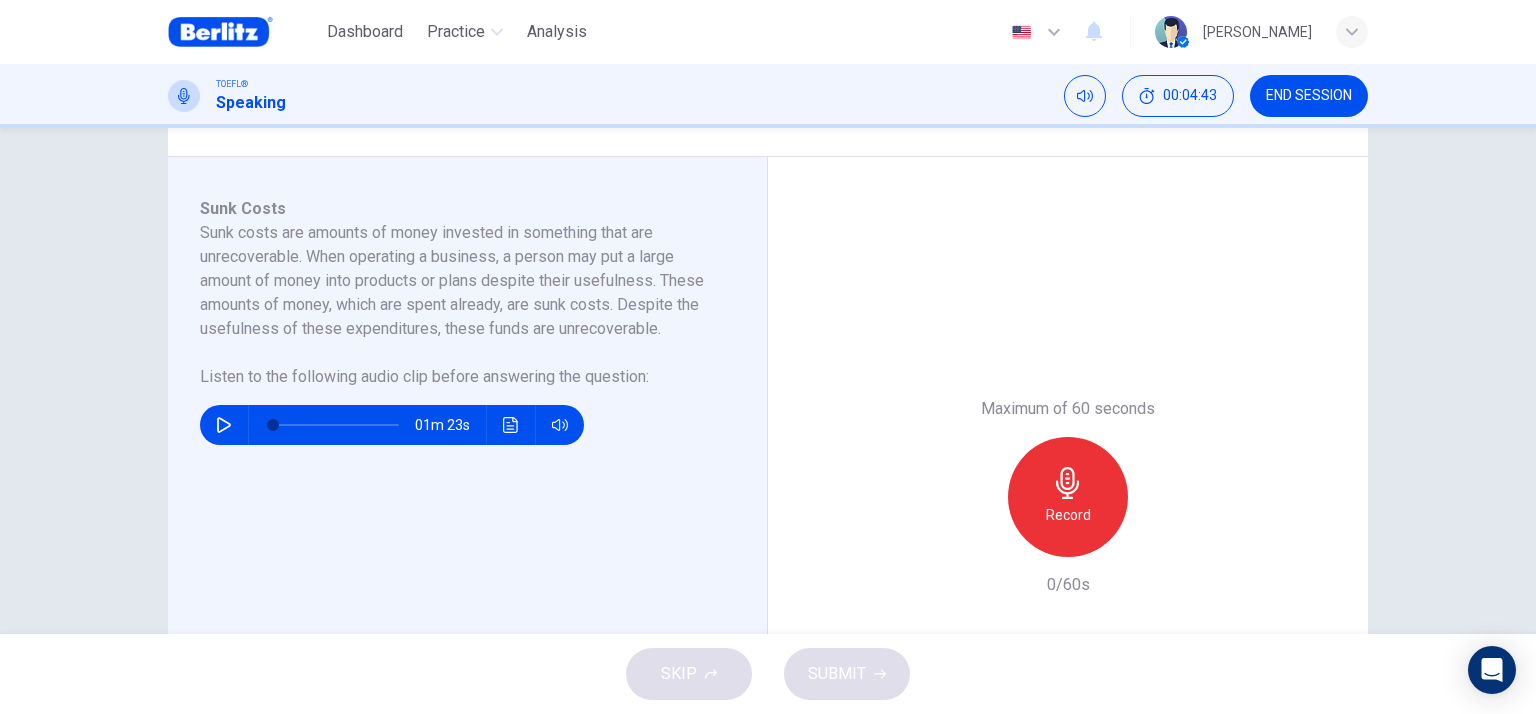 click 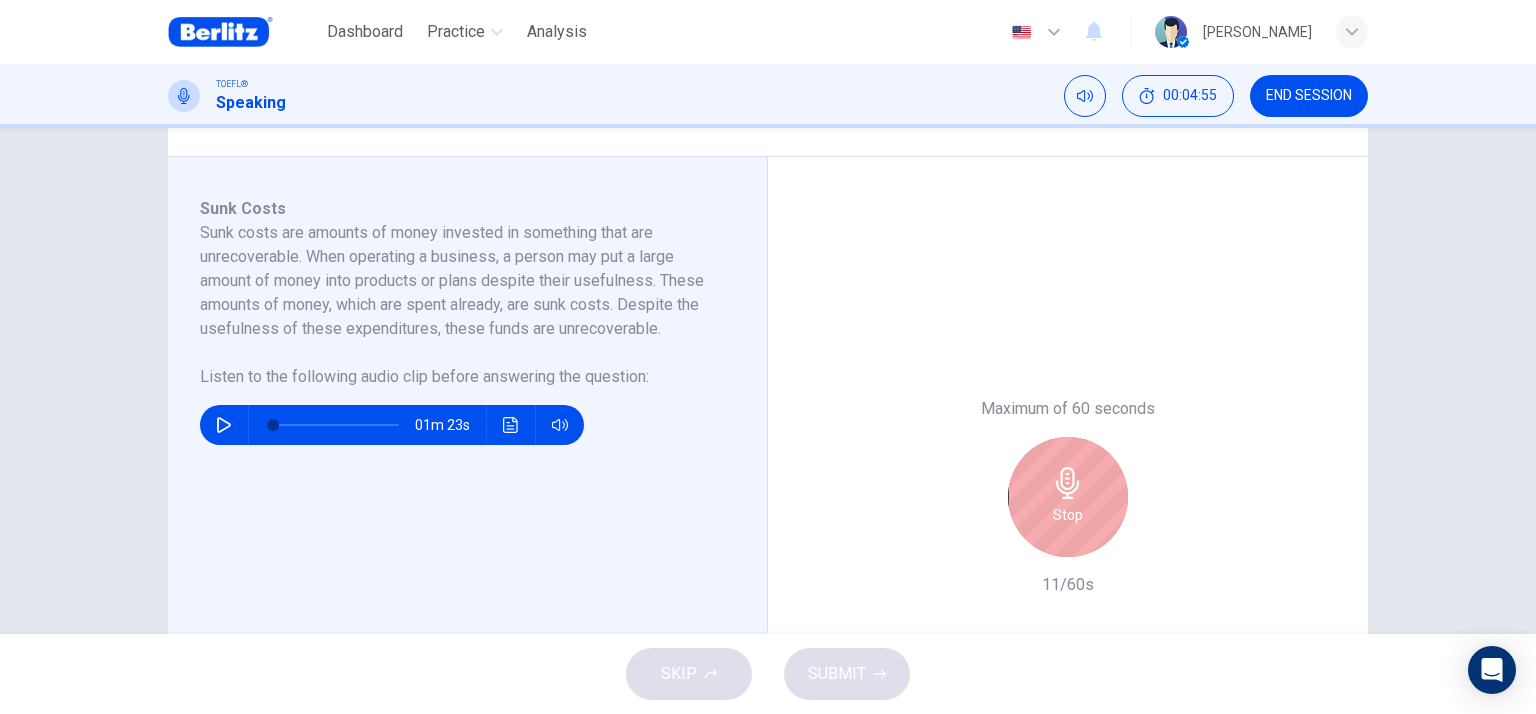 click on "Stop" at bounding box center [1068, 497] 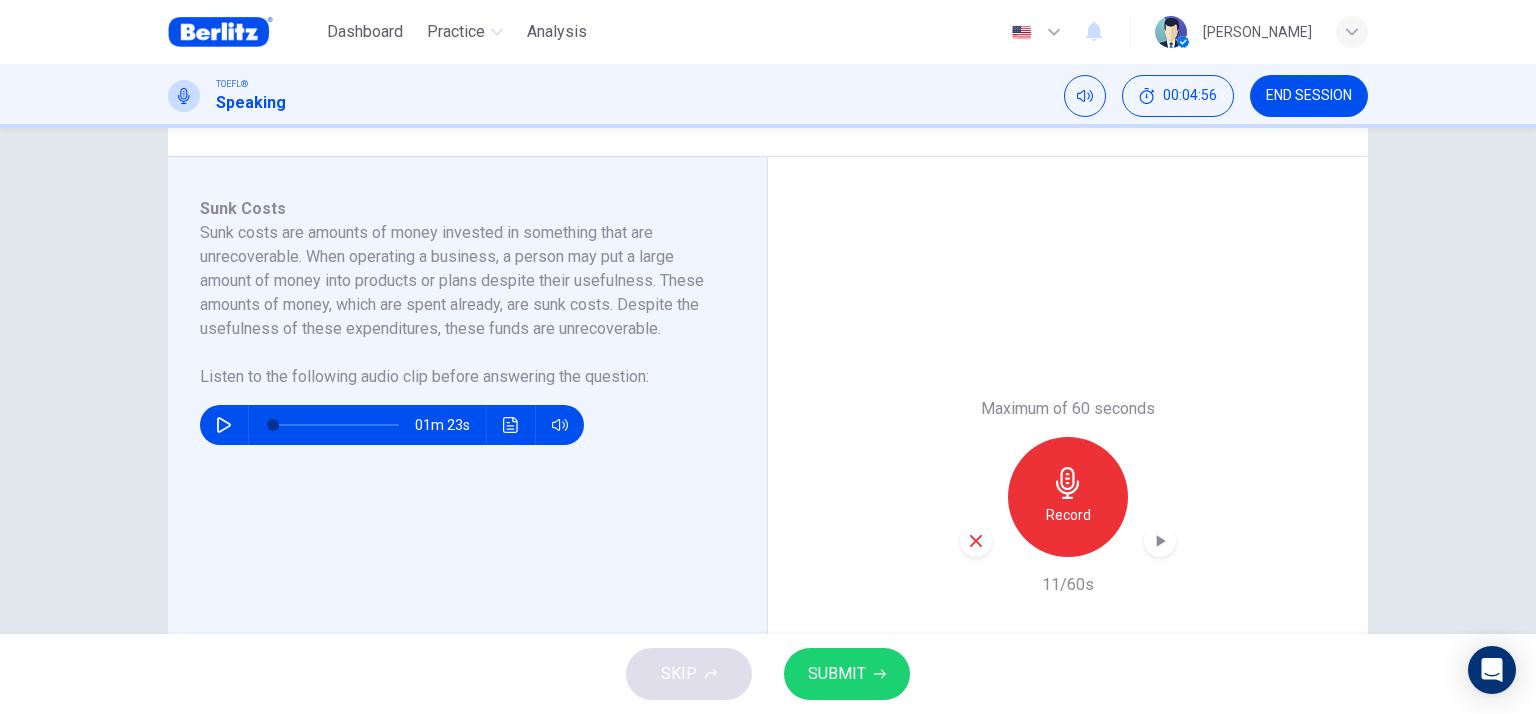 click 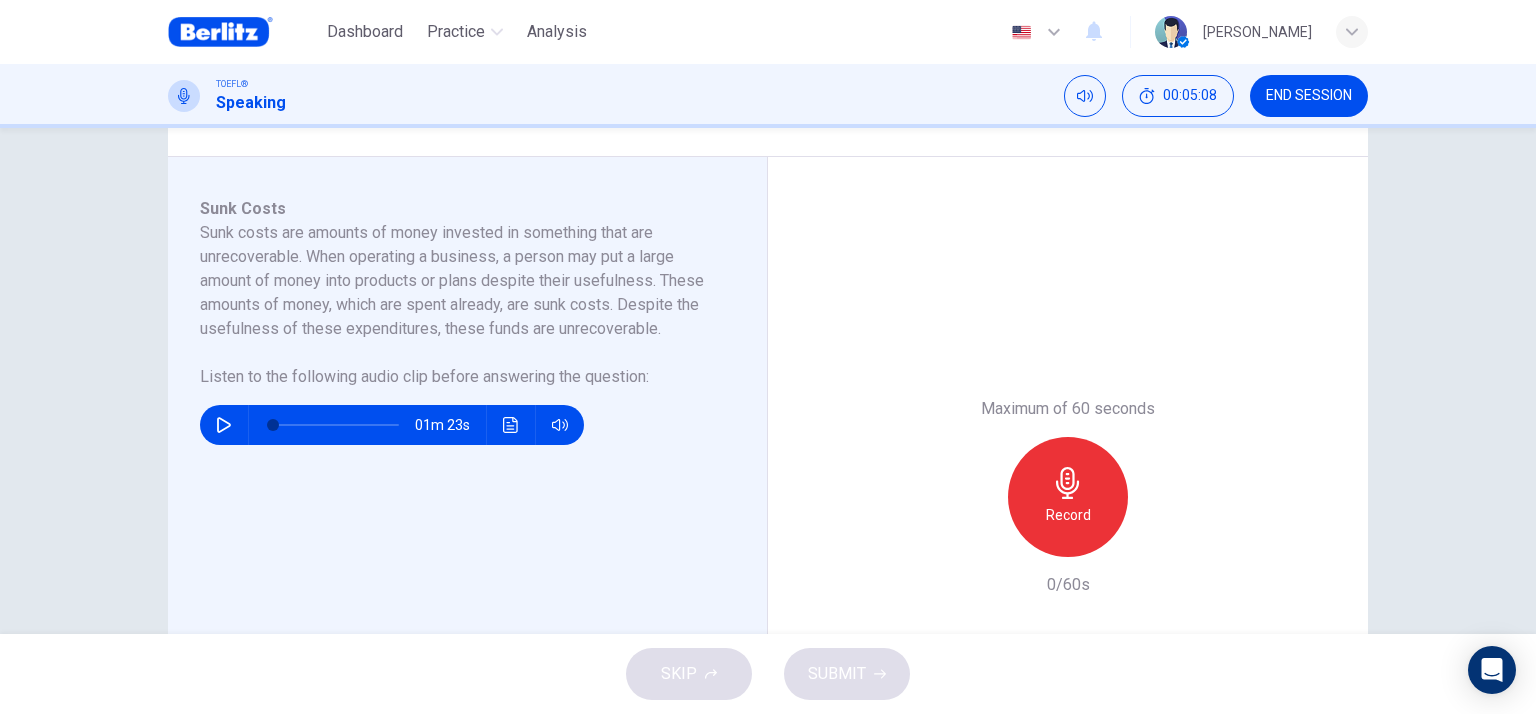 click on "Record" at bounding box center (1068, 497) 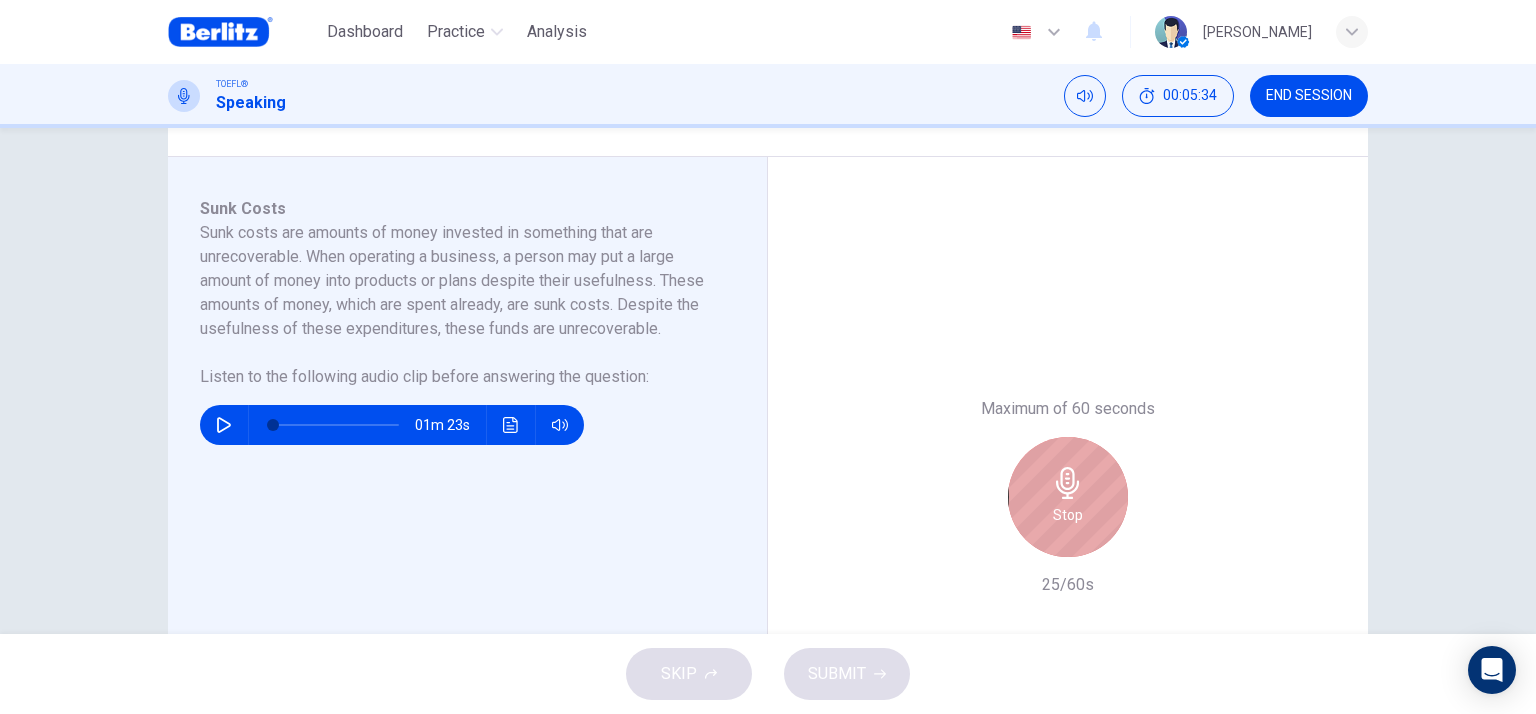 click on "Stop" at bounding box center (1068, 497) 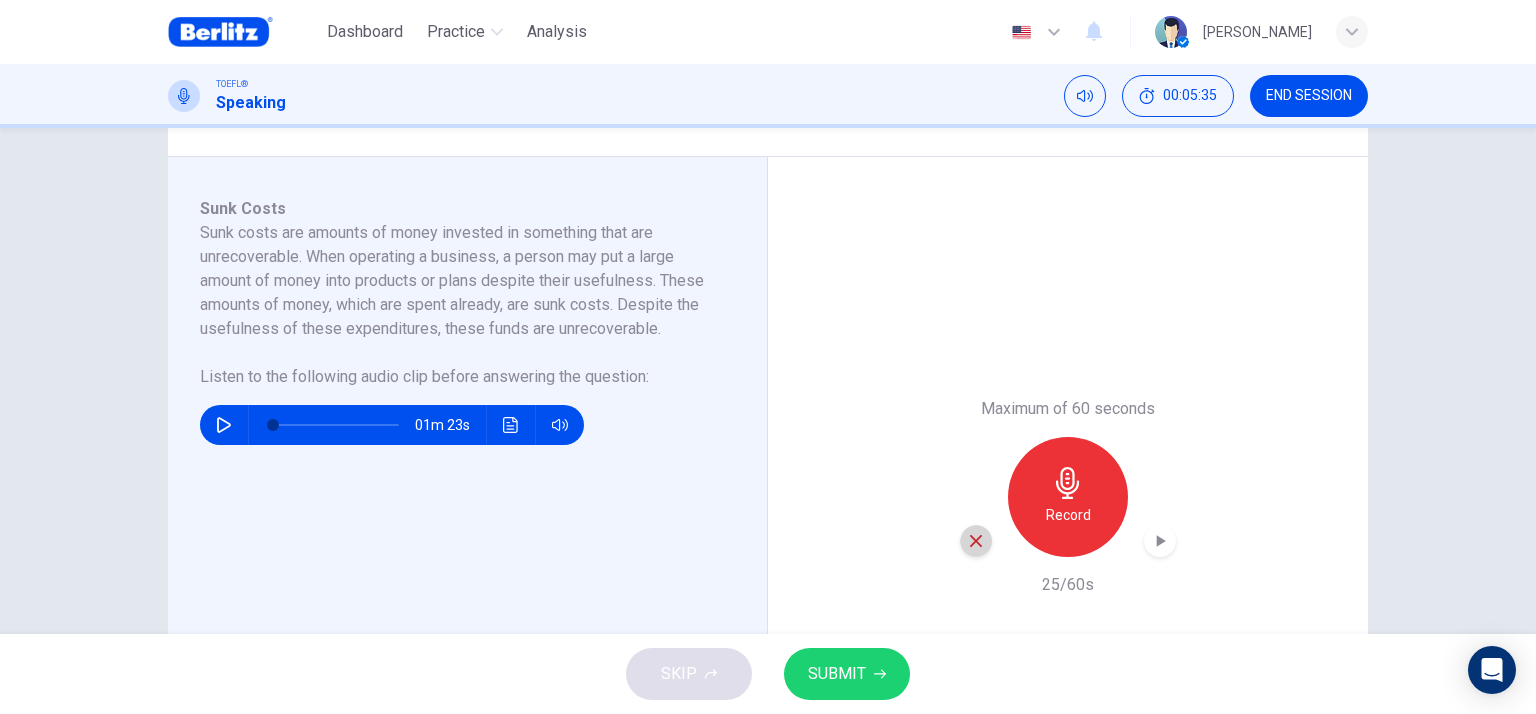 click at bounding box center (976, 541) 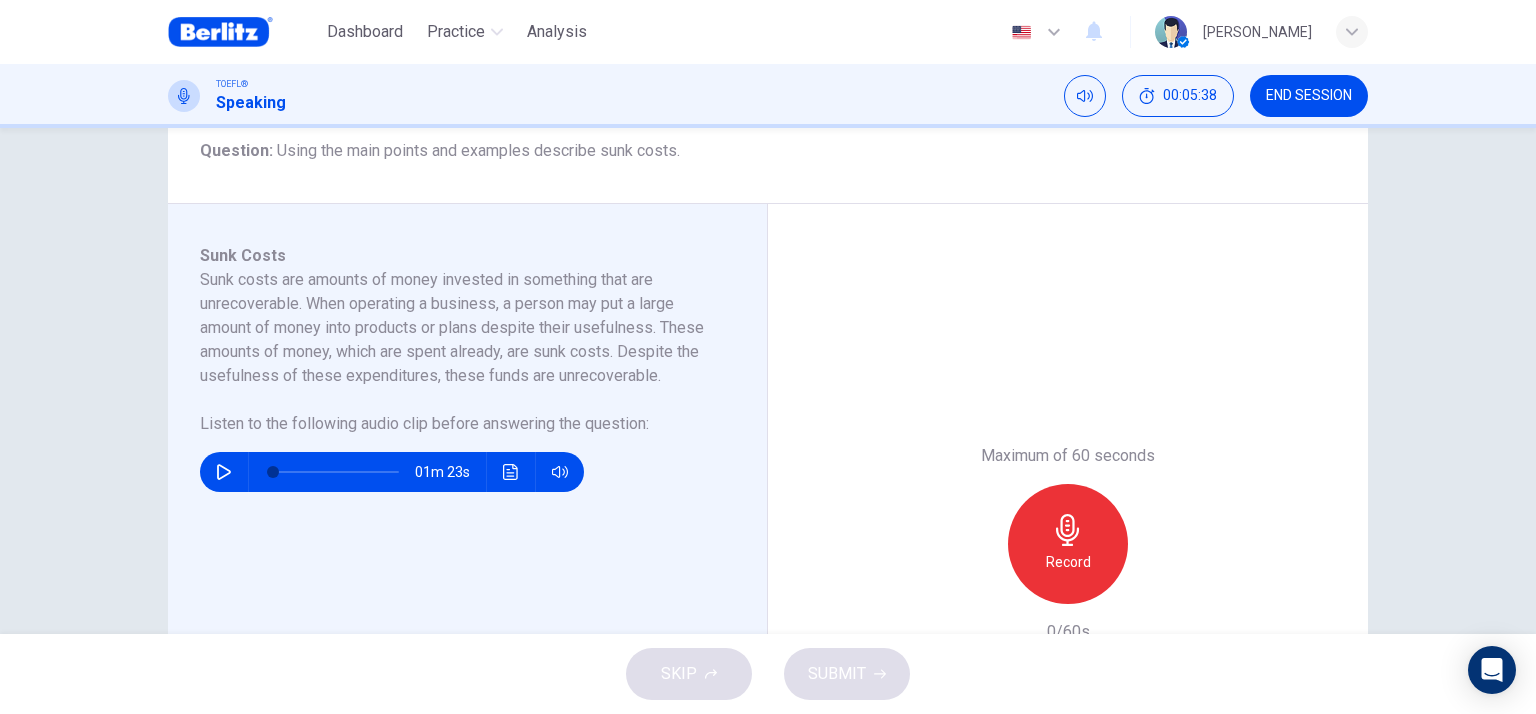scroll, scrollTop: 300, scrollLeft: 0, axis: vertical 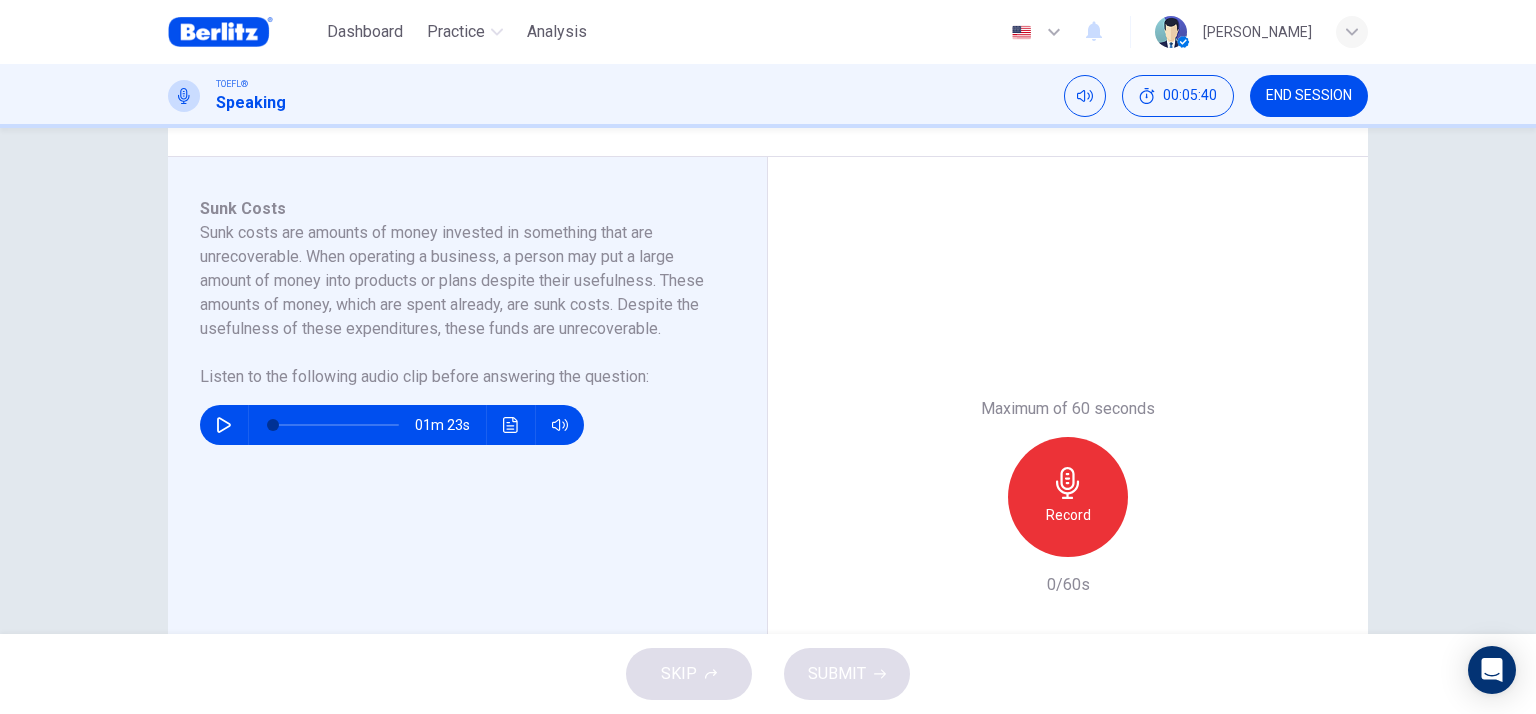 click on "Record" at bounding box center [1068, 515] 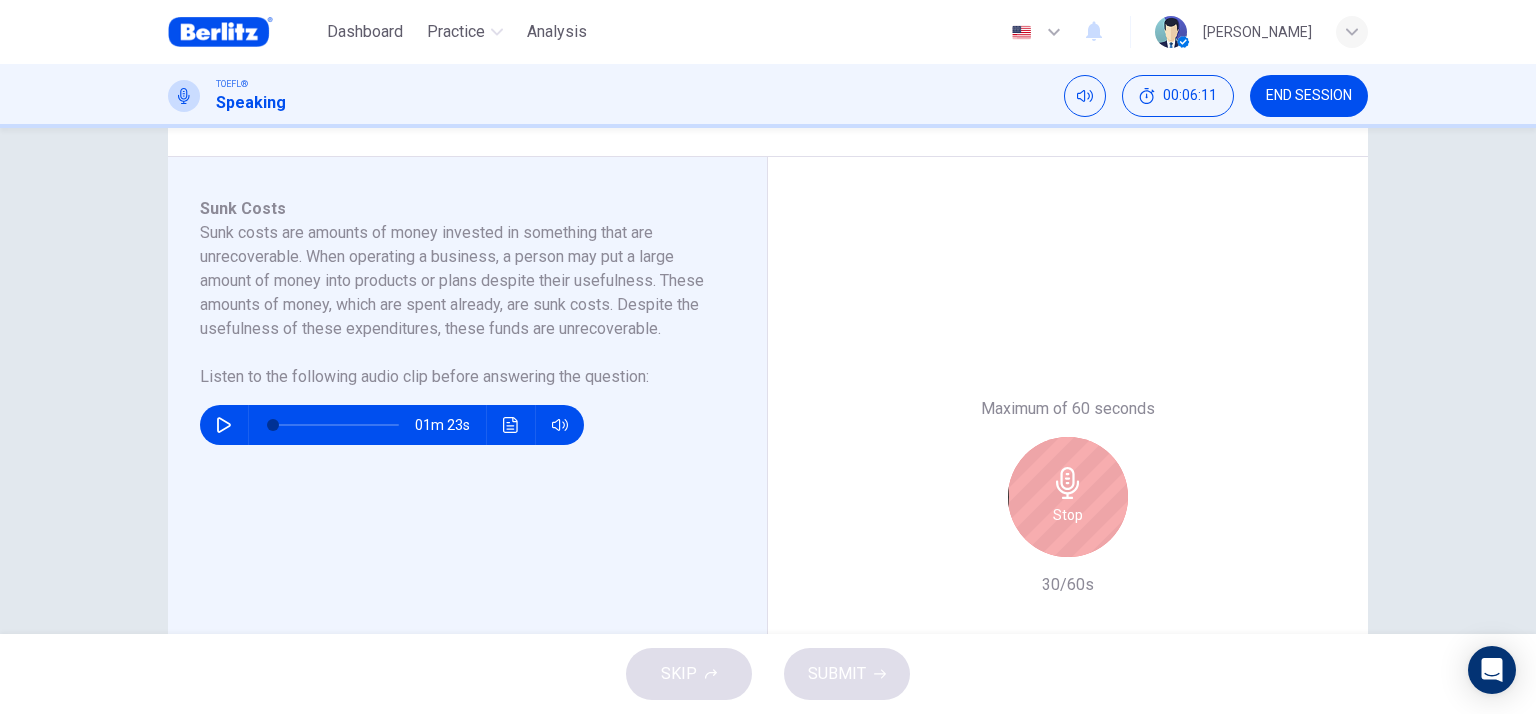 click on "Stop" at bounding box center [1068, 497] 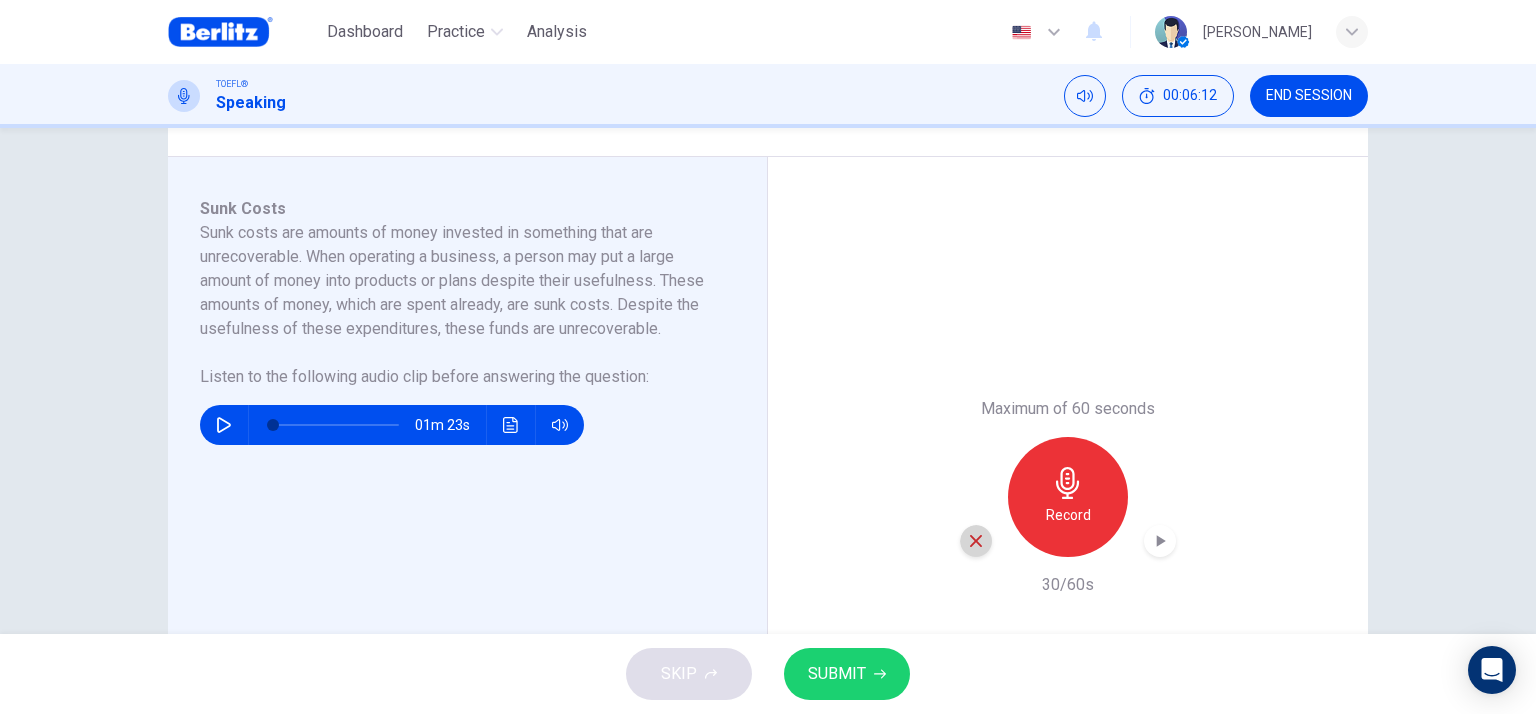 click 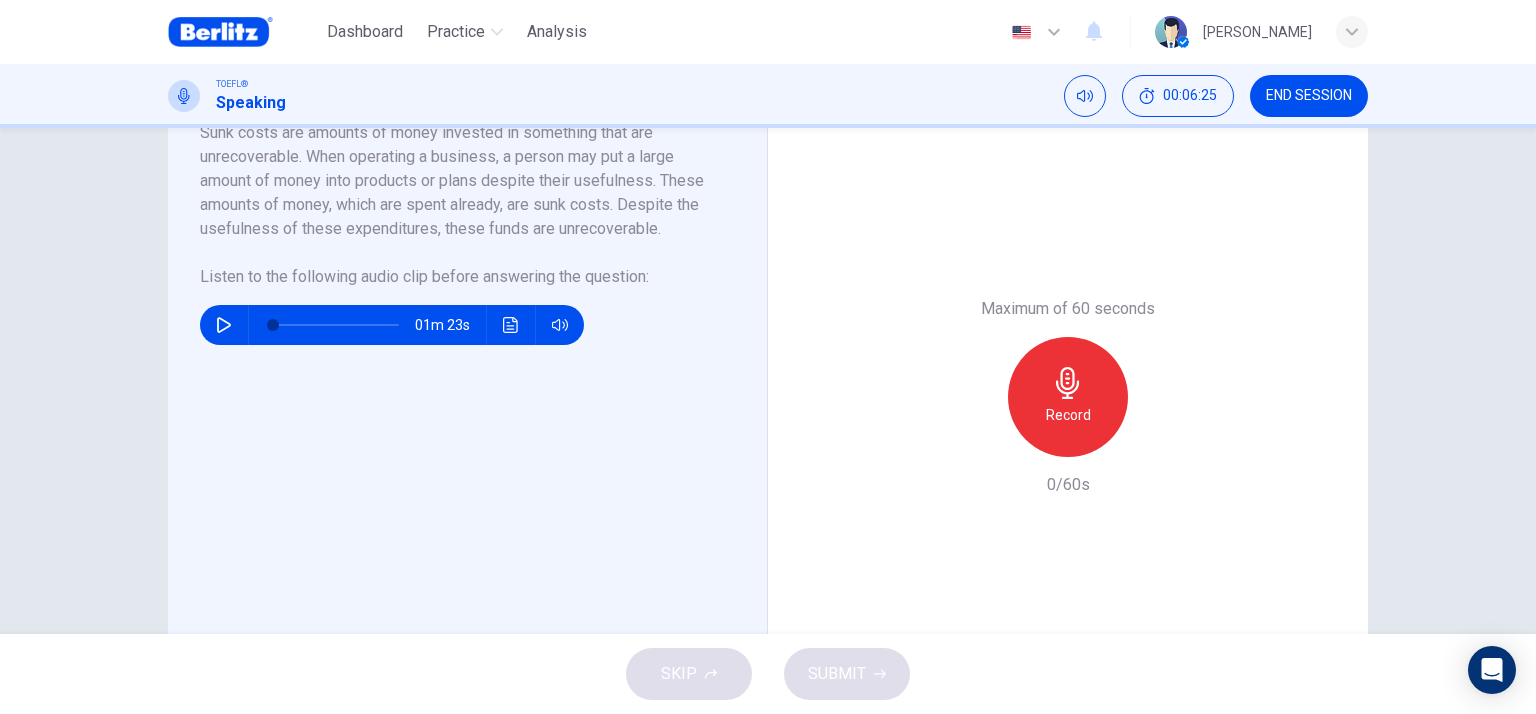scroll, scrollTop: 300, scrollLeft: 0, axis: vertical 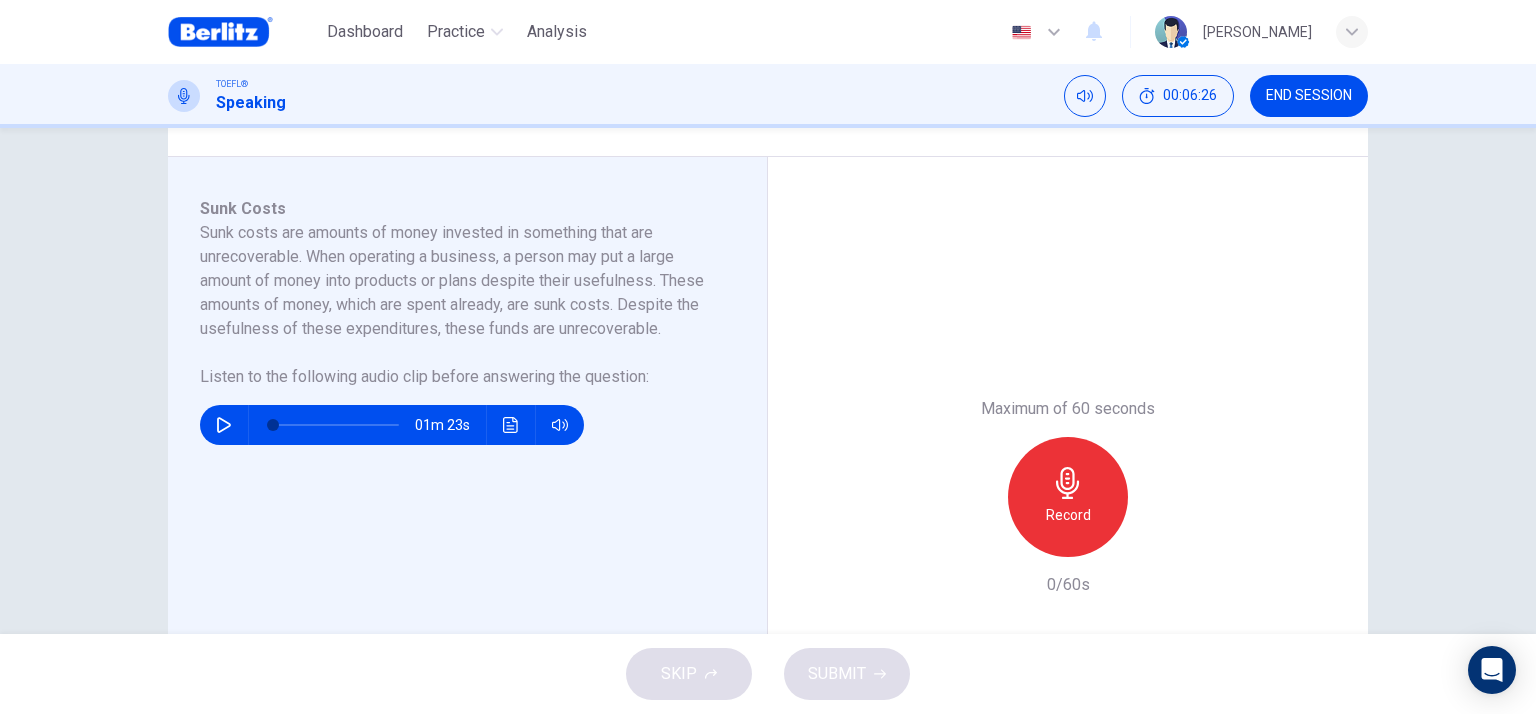 click on "Record" at bounding box center [1068, 497] 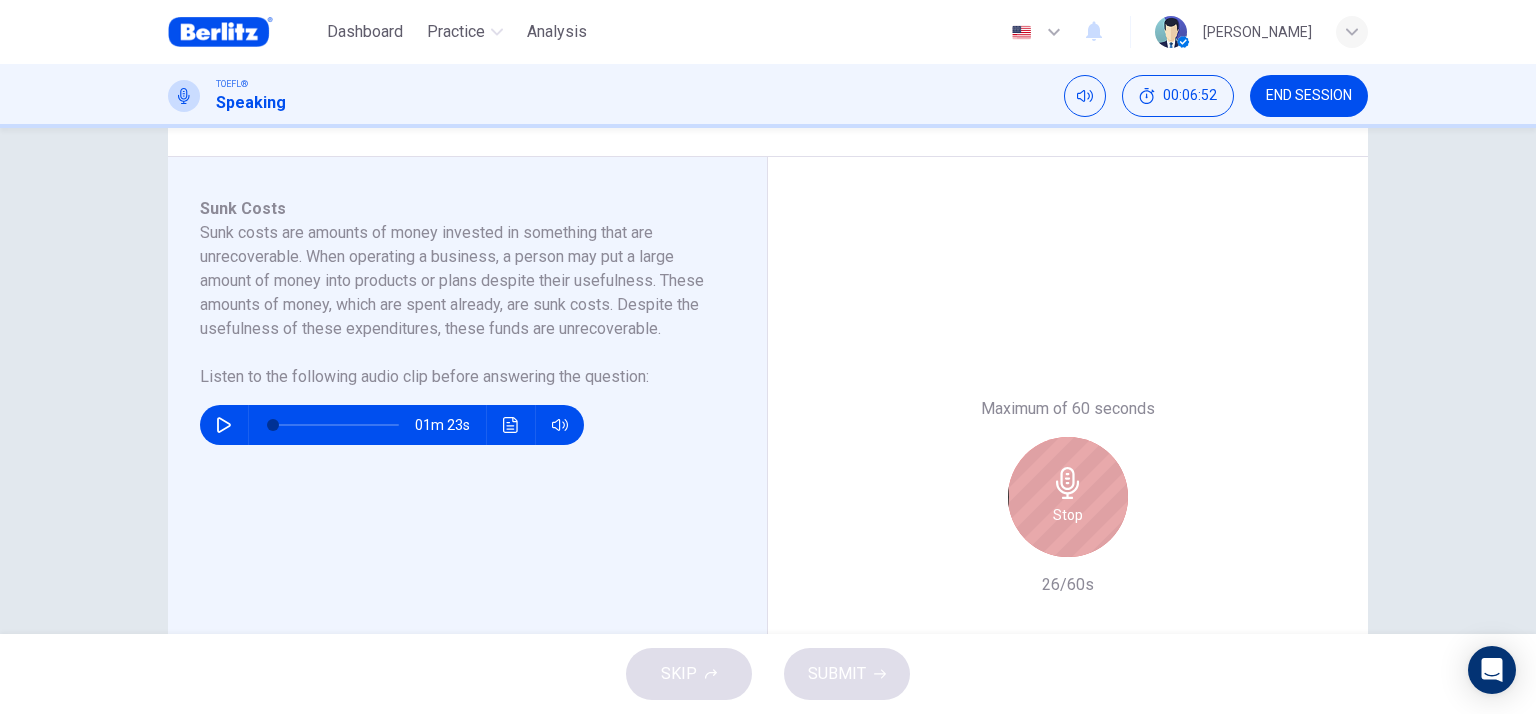click on "Stop" at bounding box center (1068, 497) 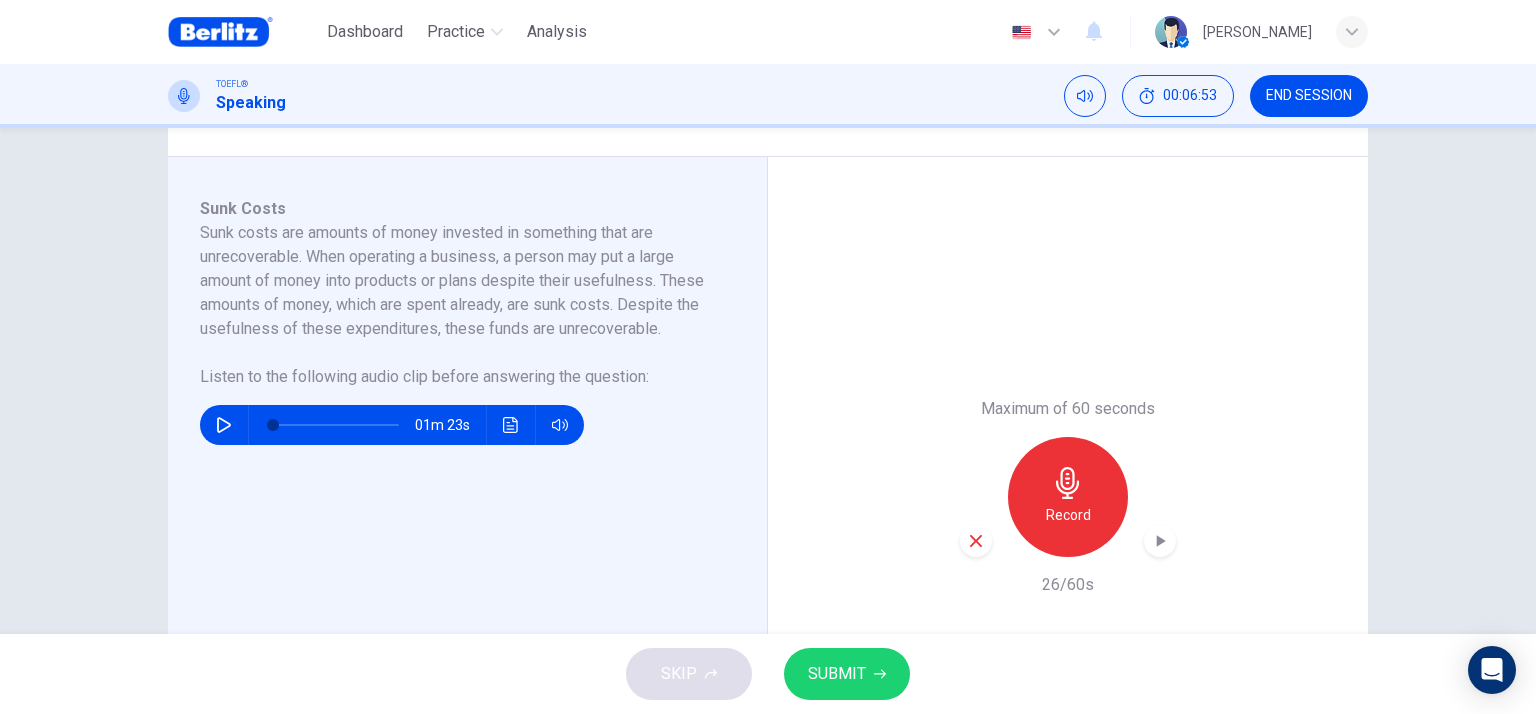 click at bounding box center [976, 541] 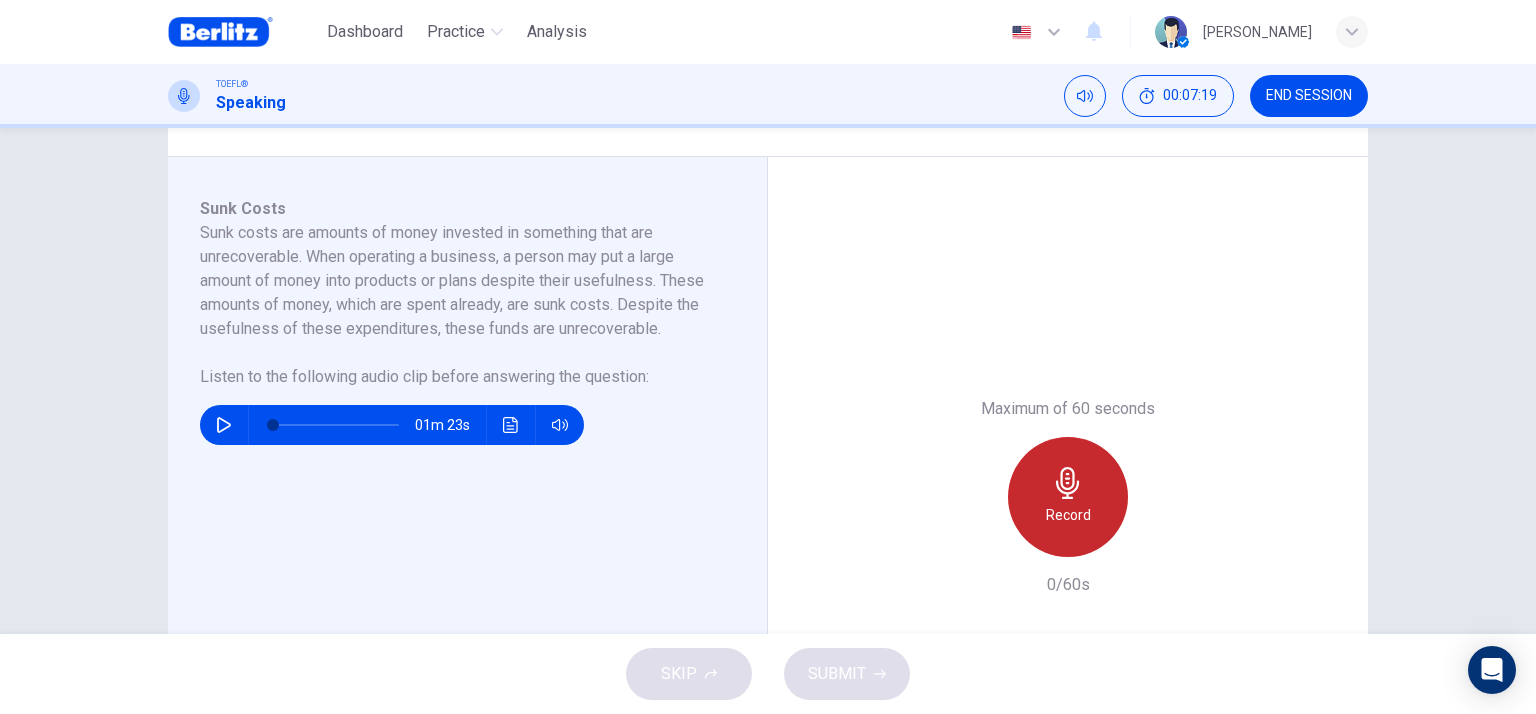 click on "Record" at bounding box center (1068, 497) 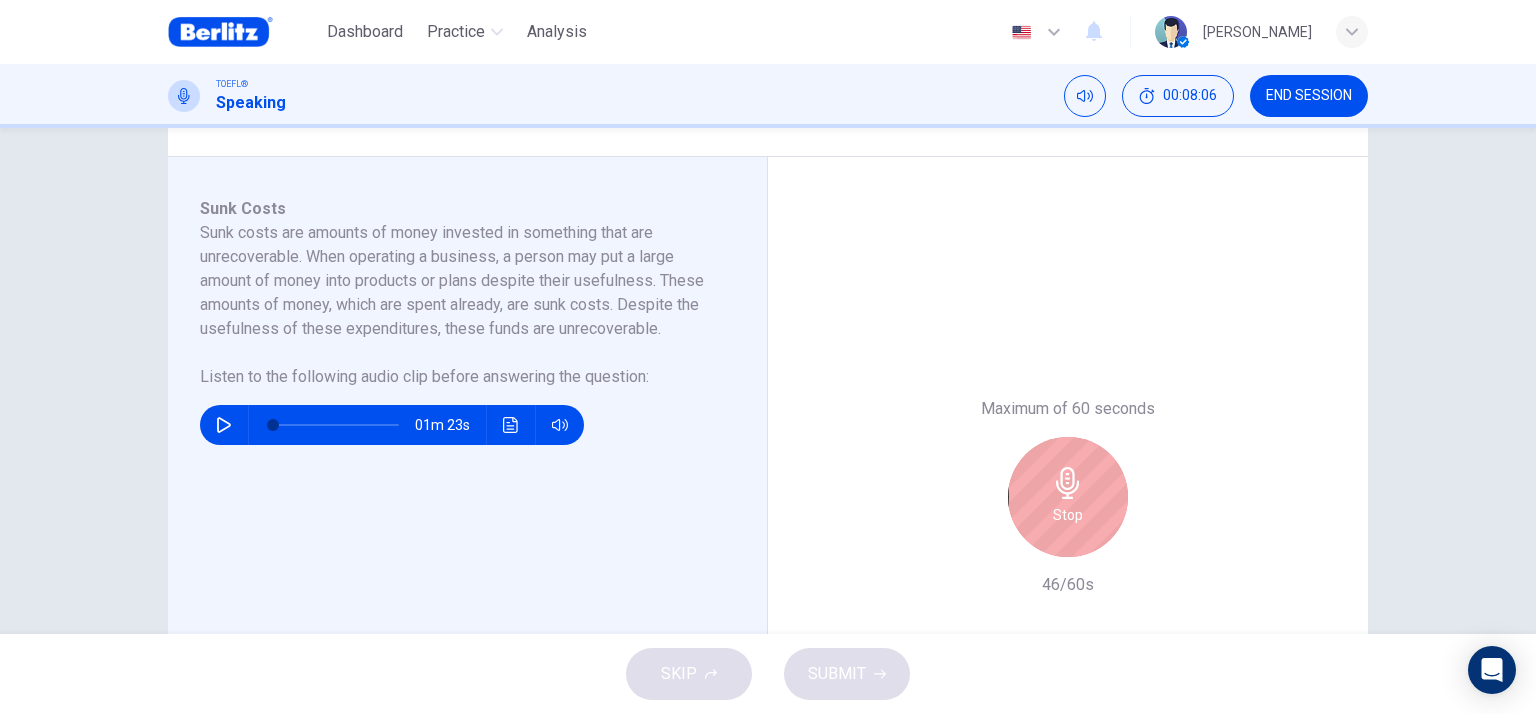 click on "Stop" at bounding box center [1068, 497] 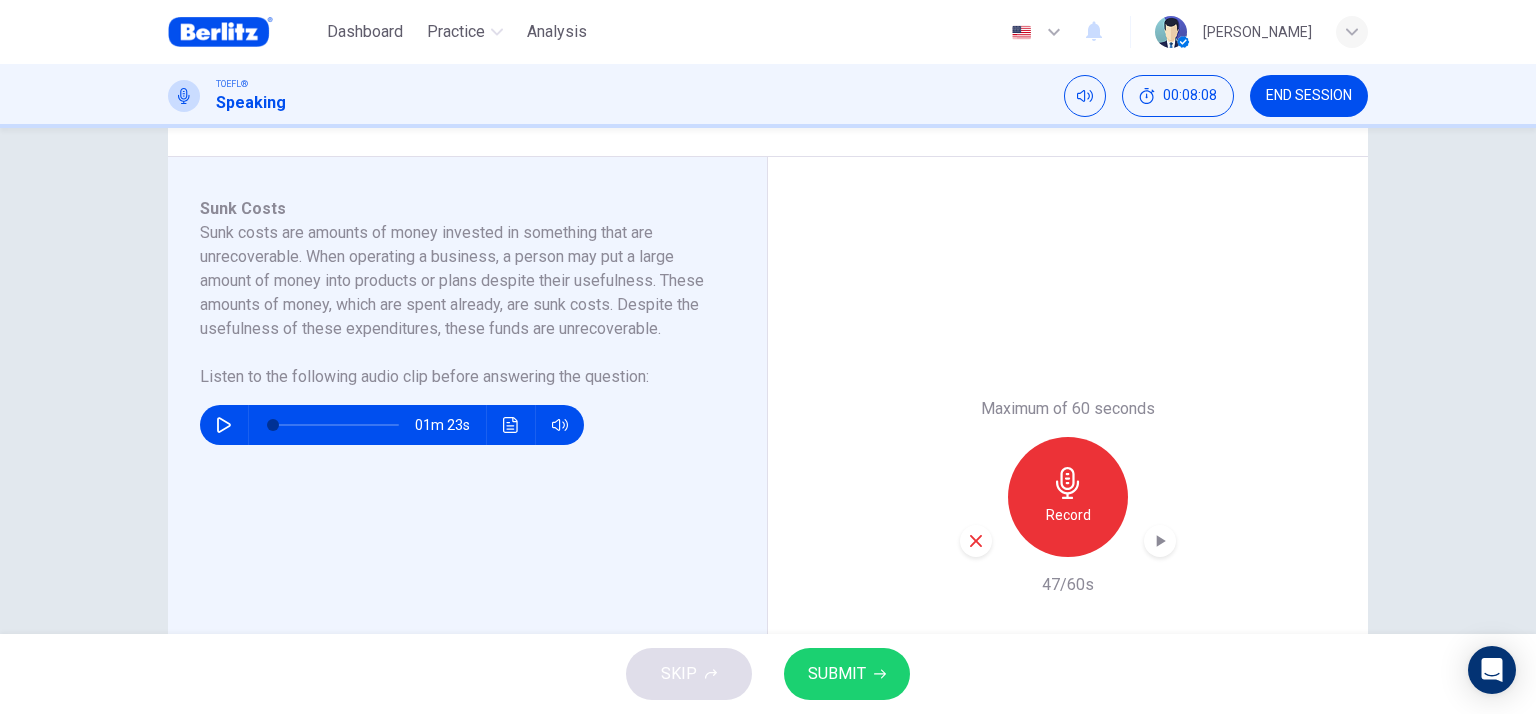 click on "SUBMIT" at bounding box center [837, 674] 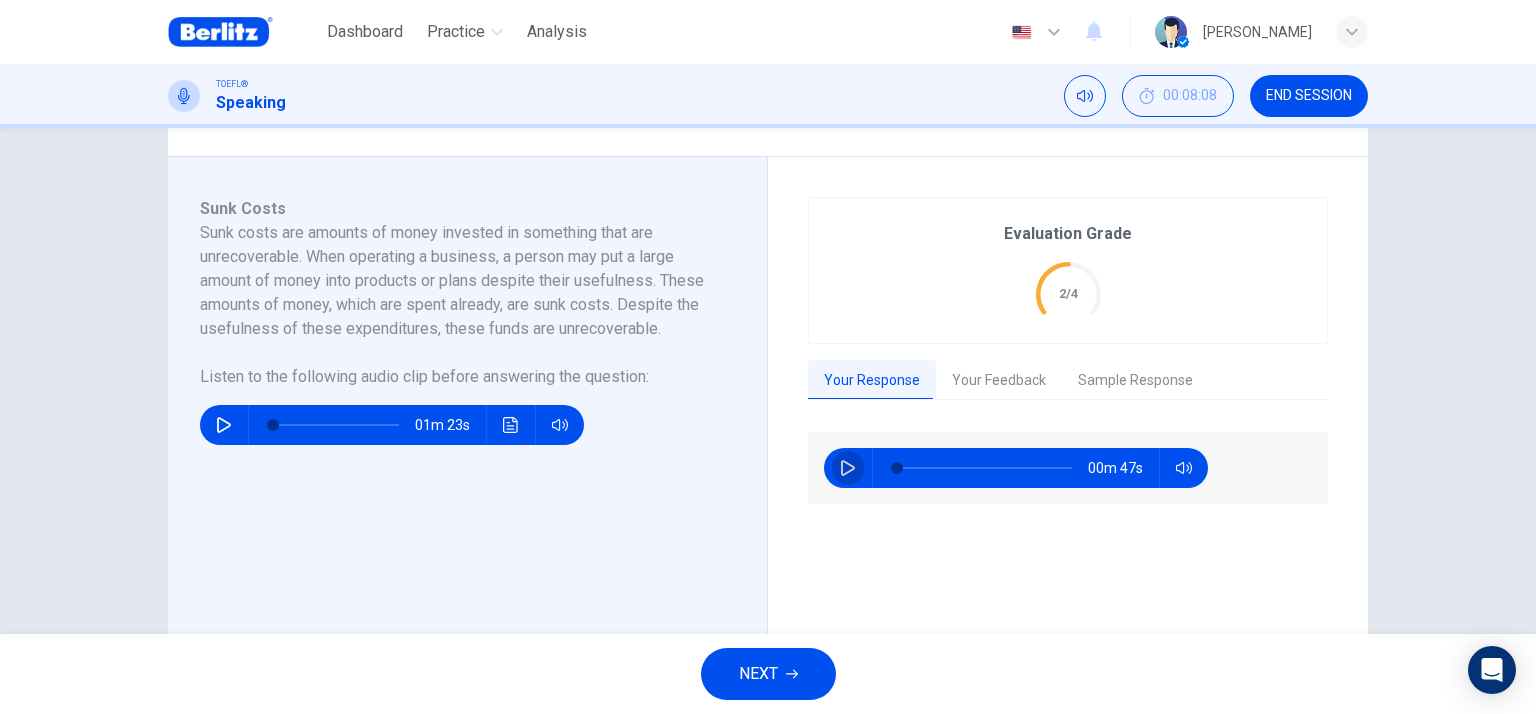 click at bounding box center [848, 468] 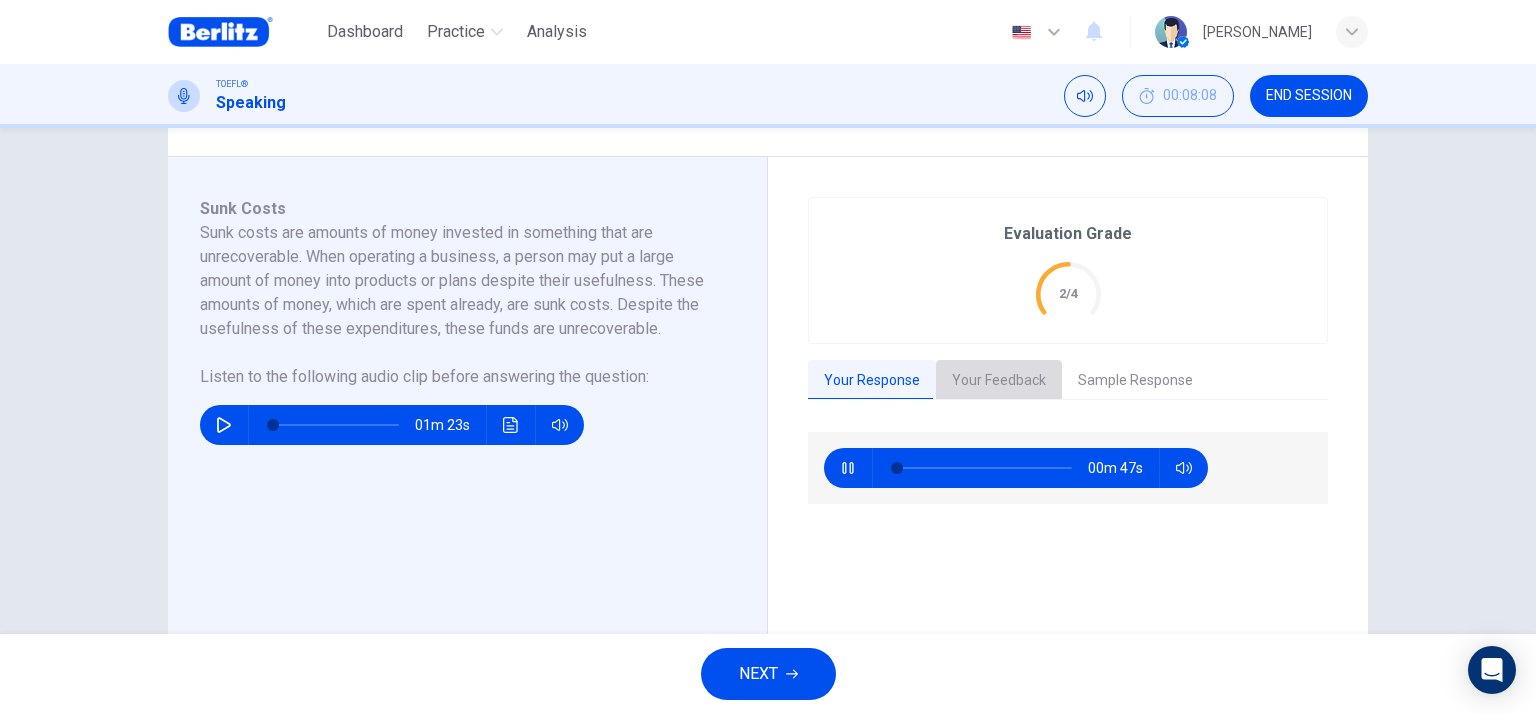 click on "Your Feedback" at bounding box center [999, 381] 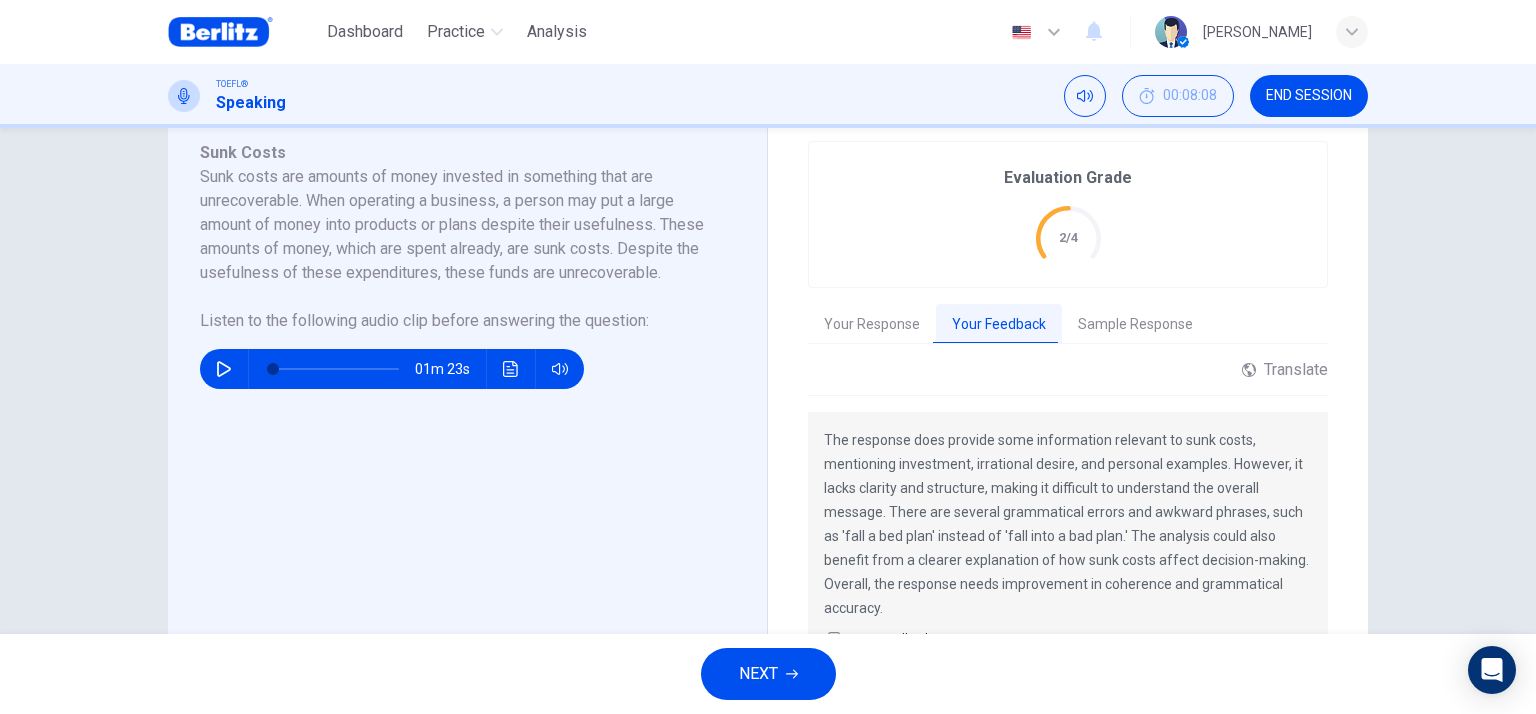 scroll, scrollTop: 400, scrollLeft: 0, axis: vertical 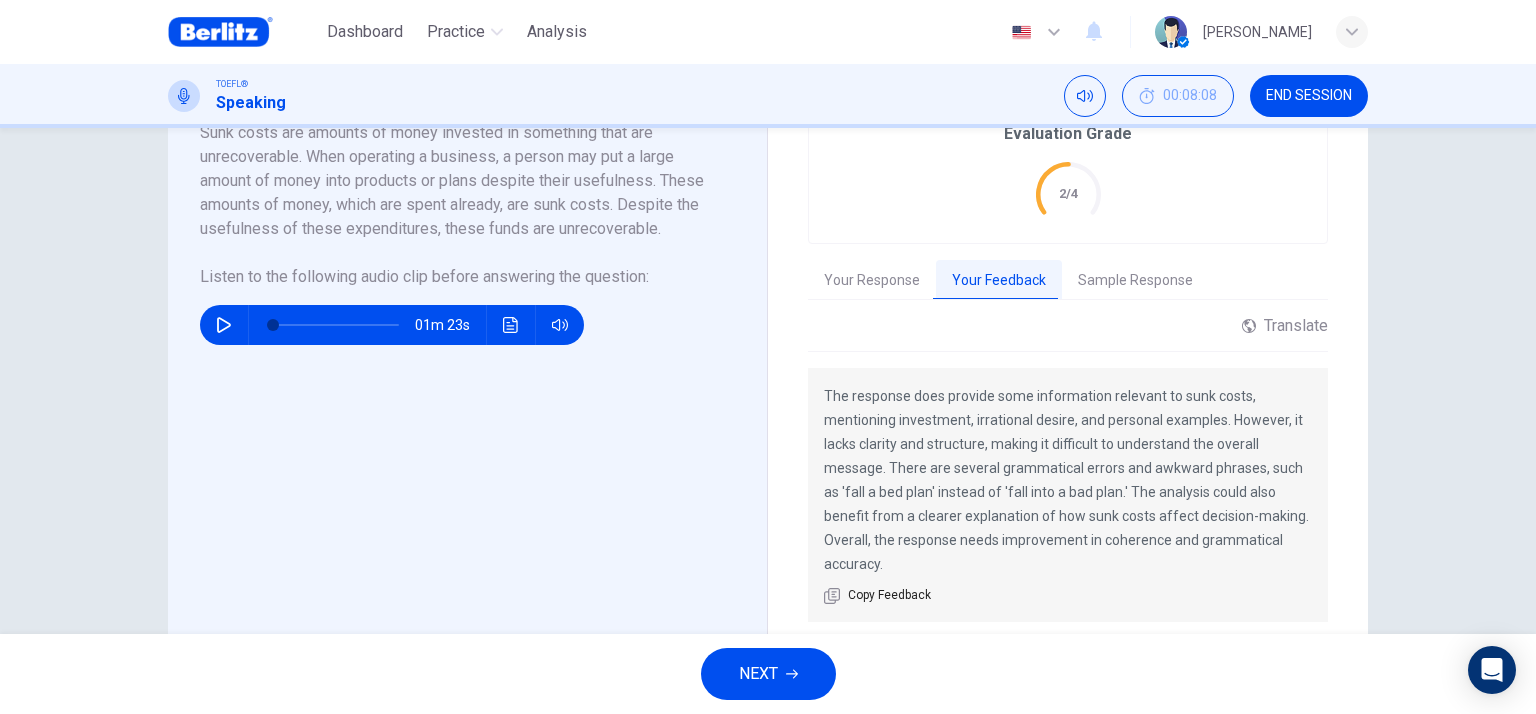 click on "Sample Response" at bounding box center (1135, 281) 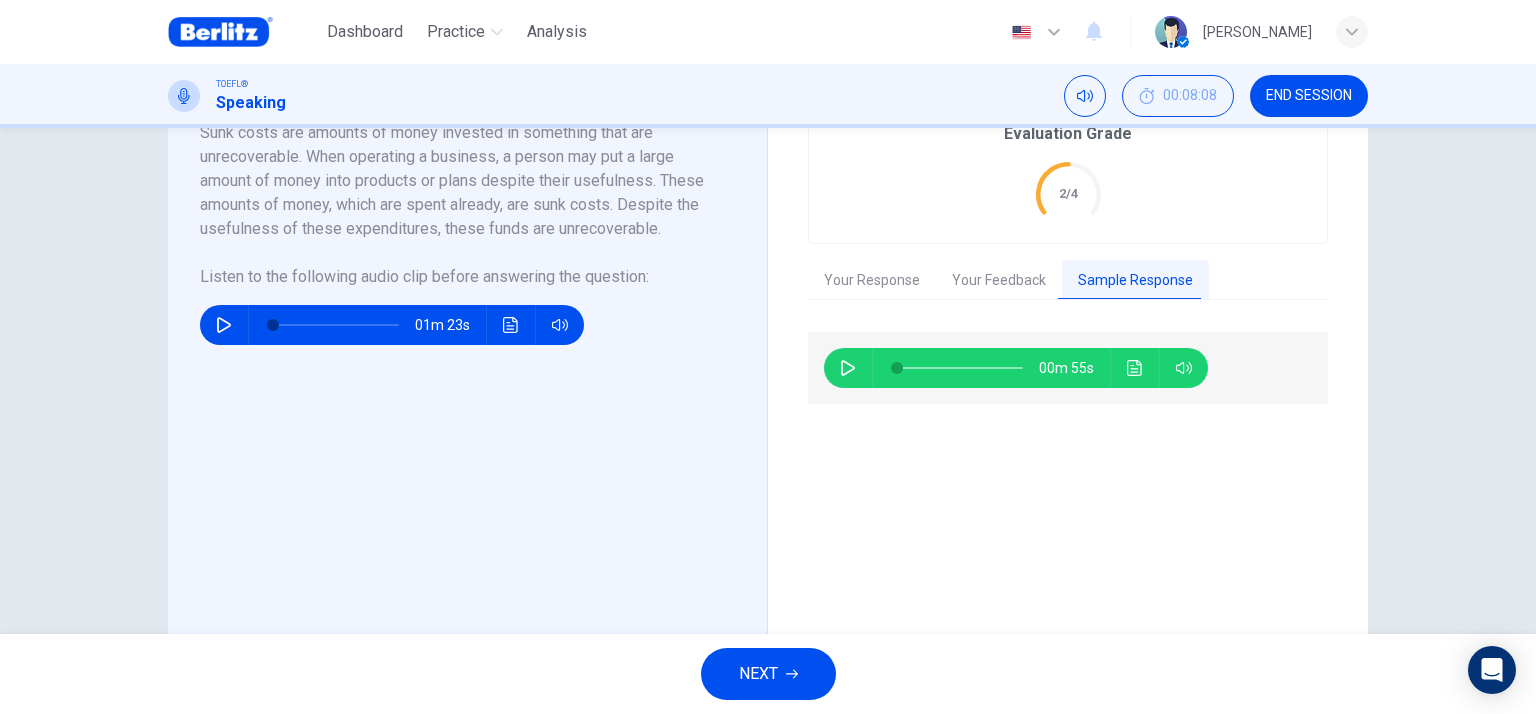 type on "**" 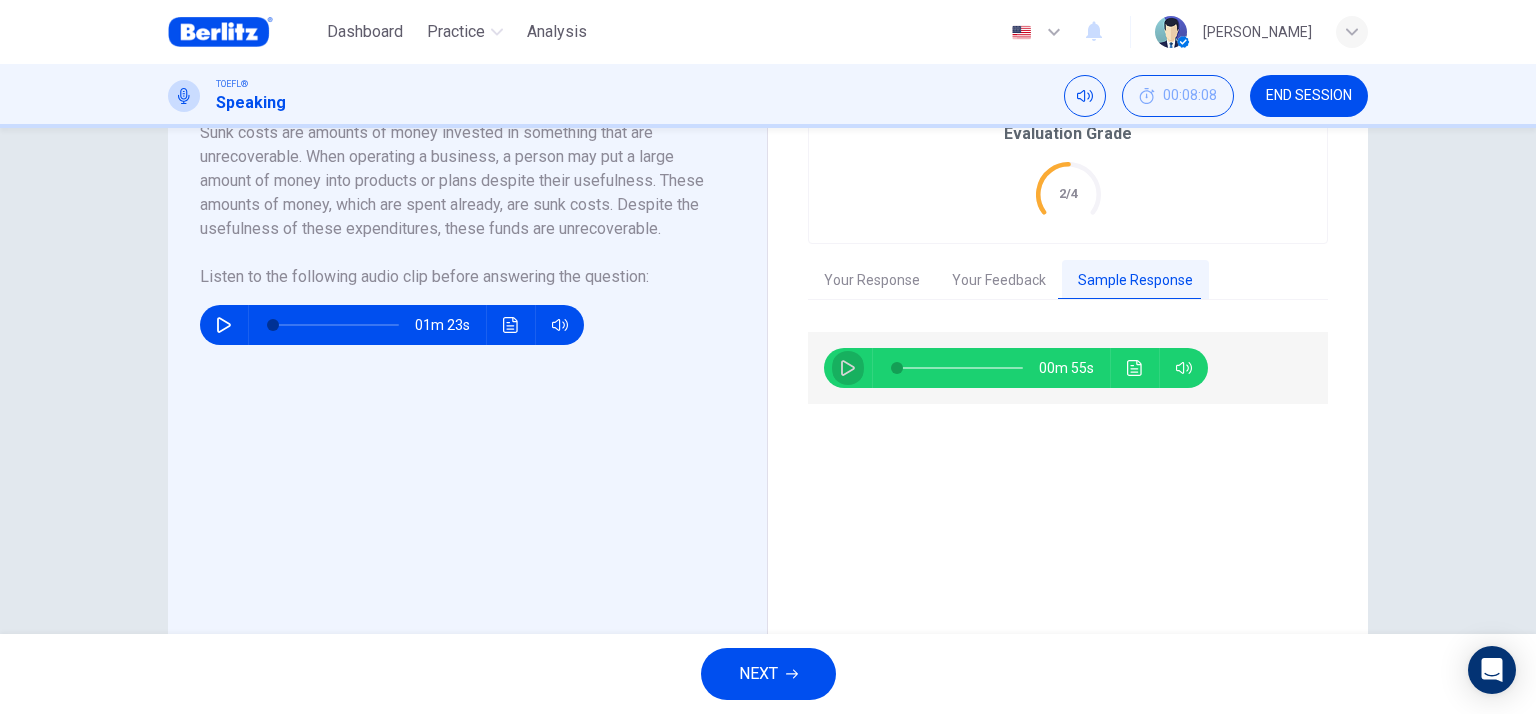 click 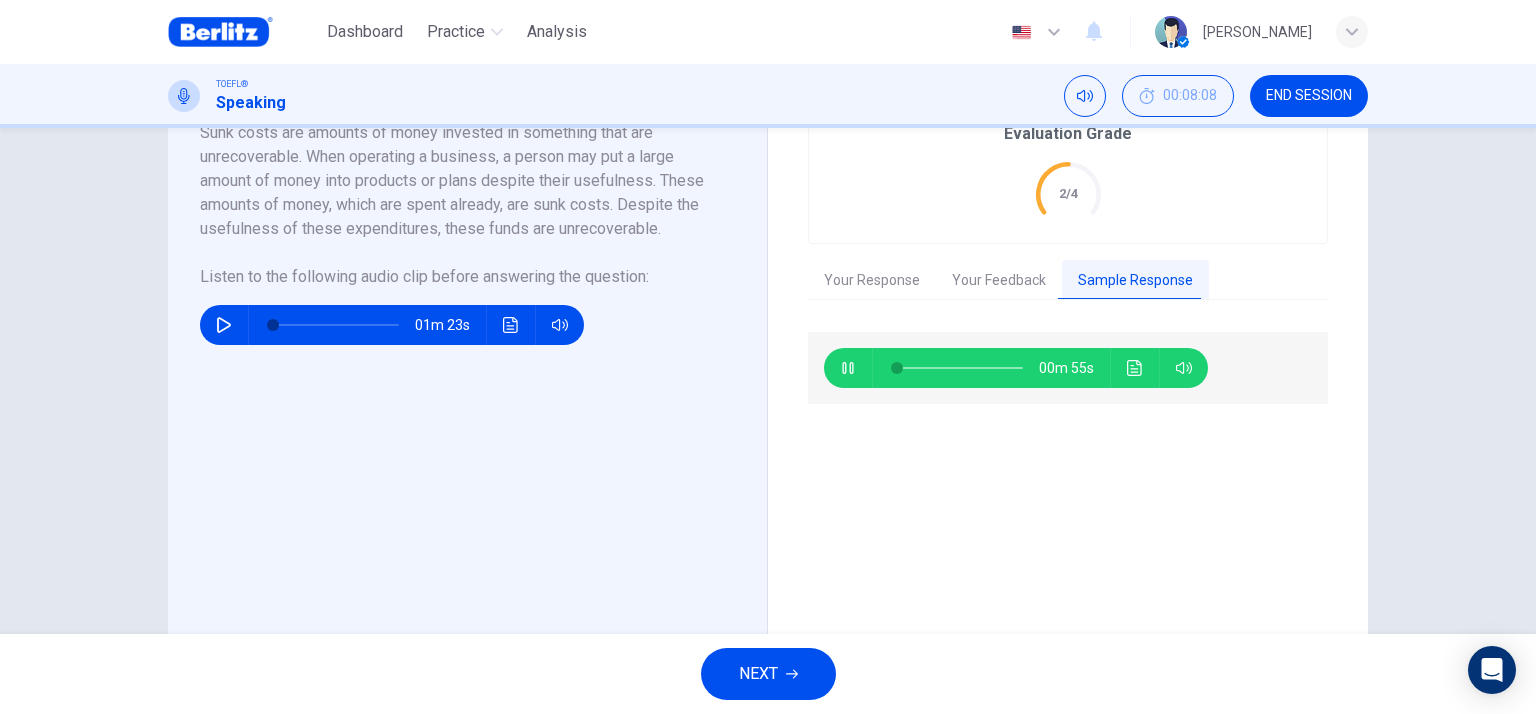 type on "*" 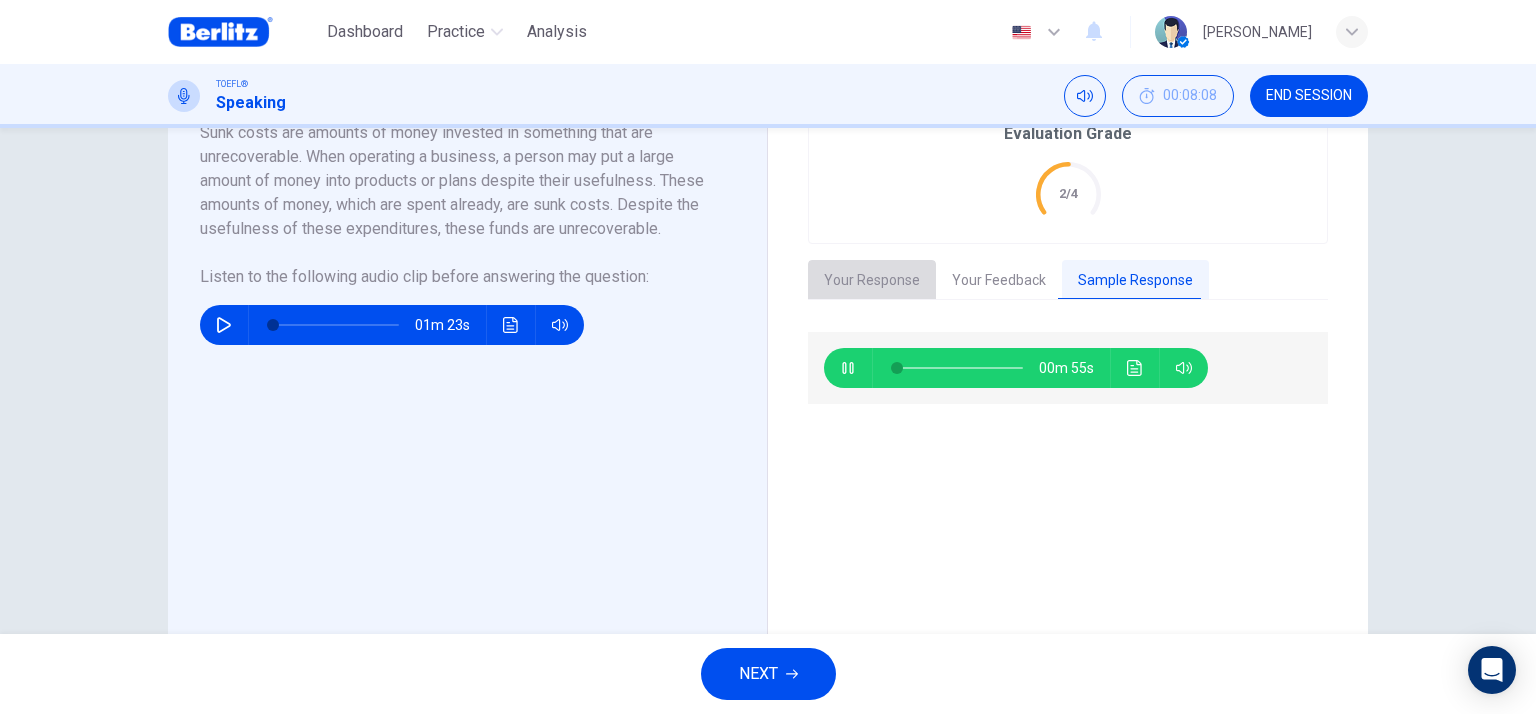 click on "Your Response" at bounding box center [872, 281] 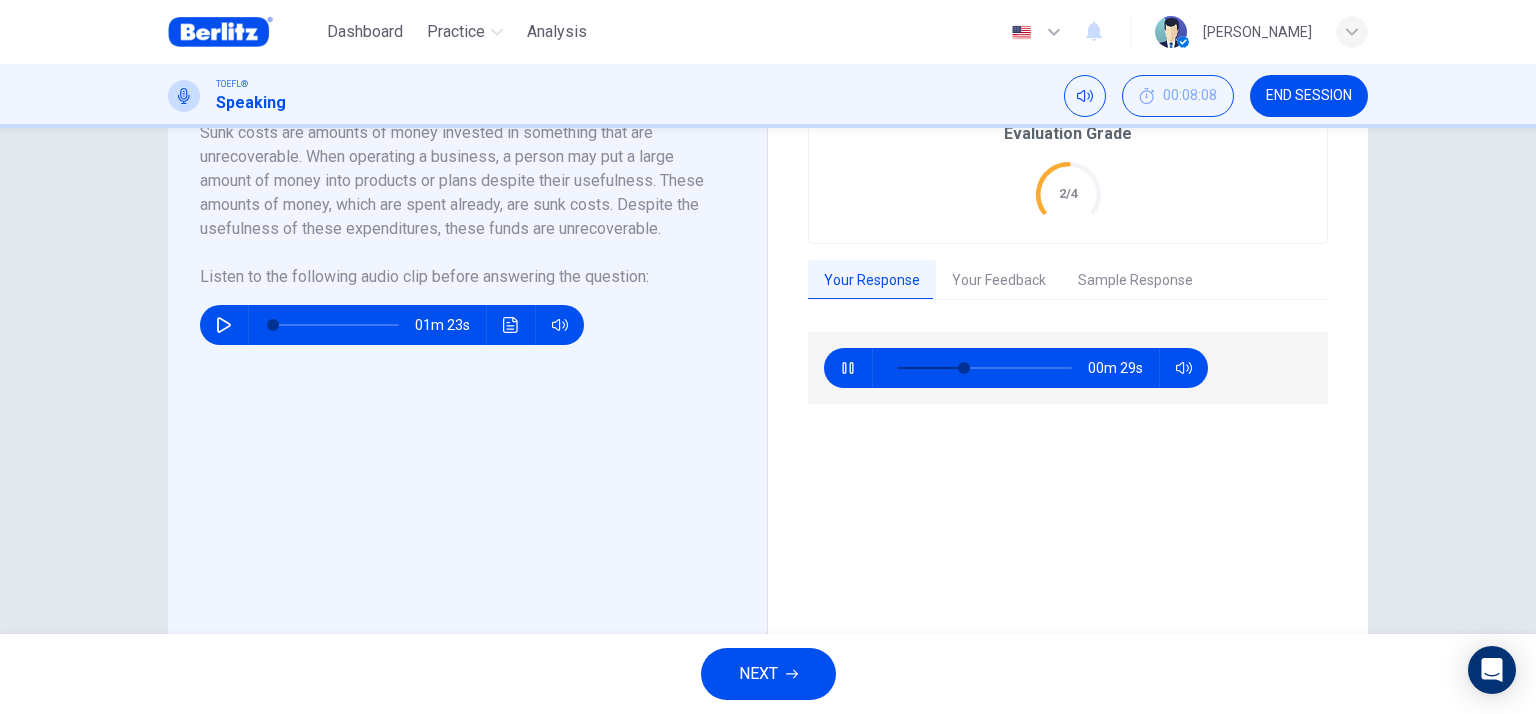 type on "**" 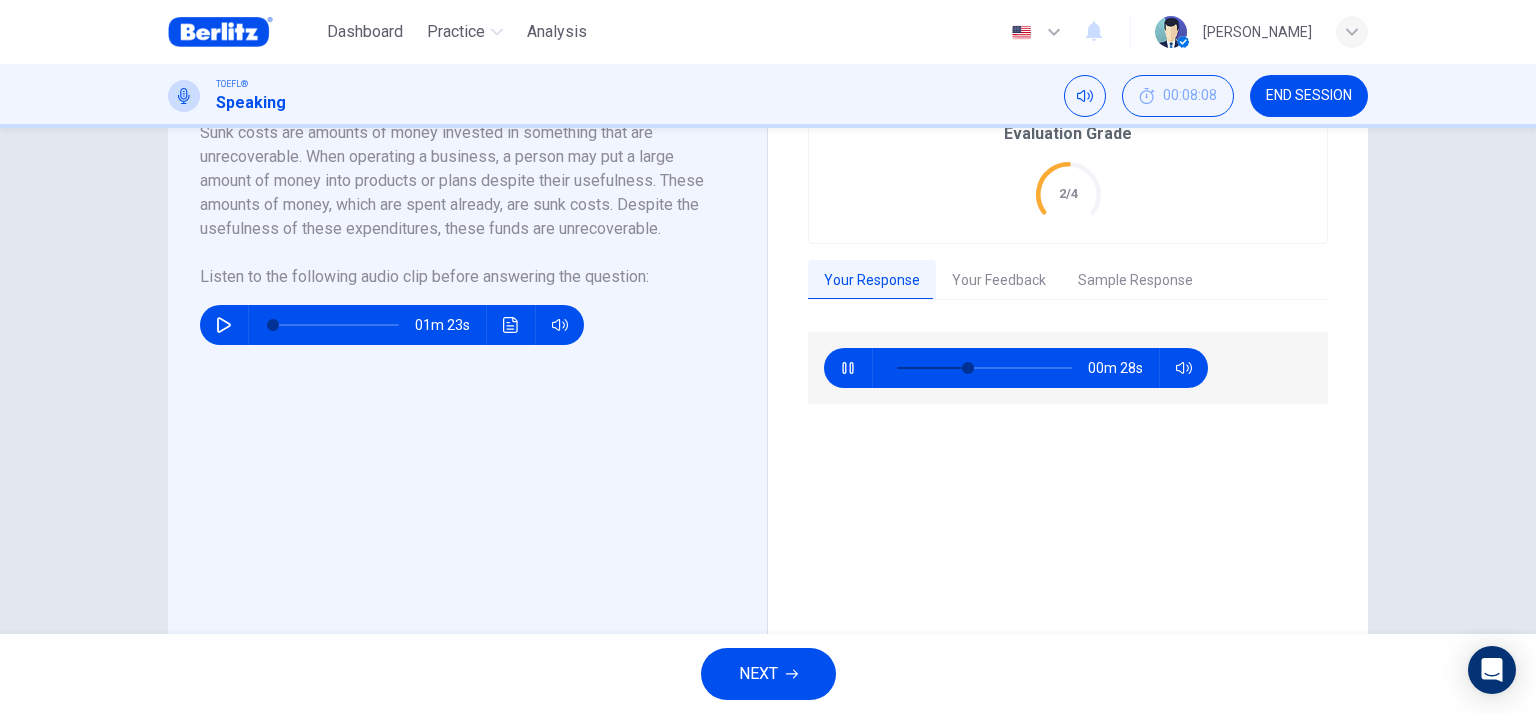 type on "*" 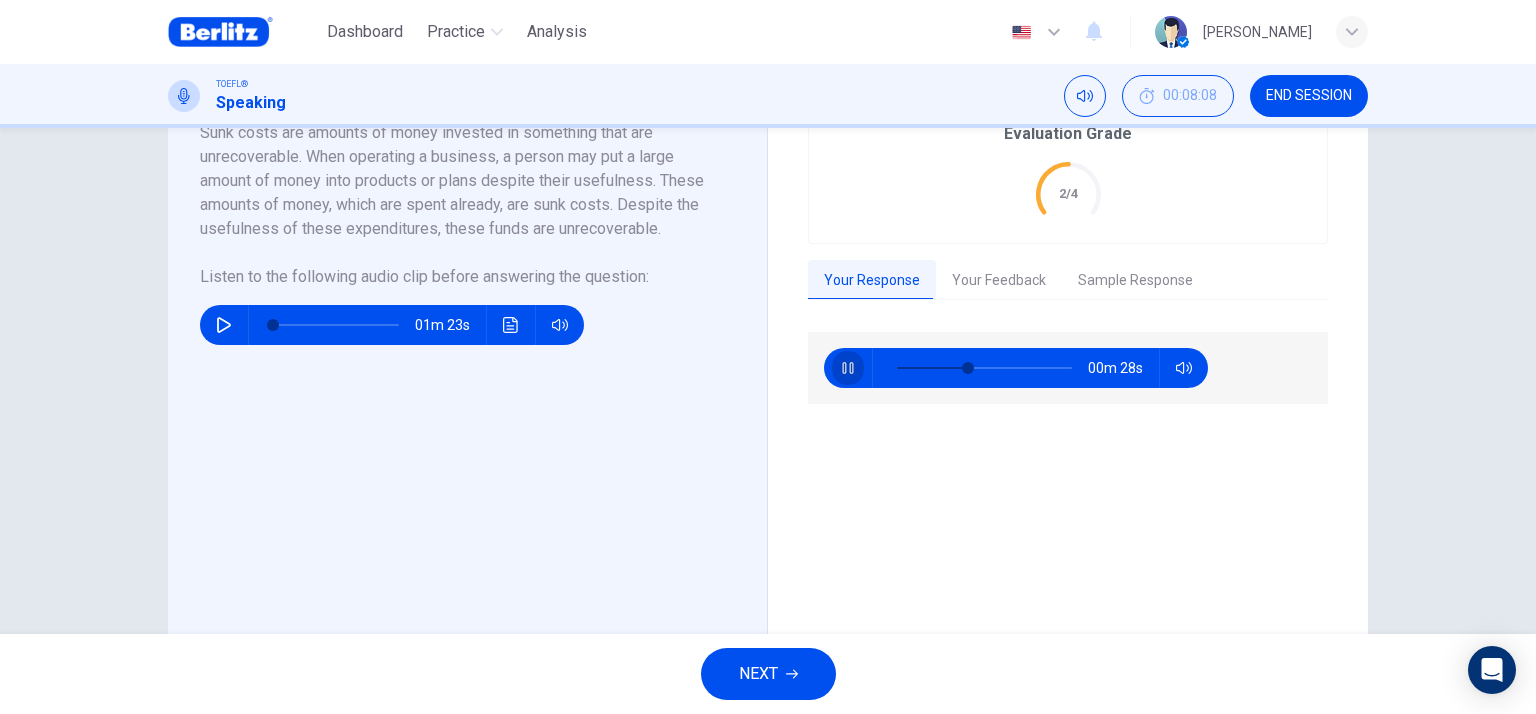 click at bounding box center (848, 368) 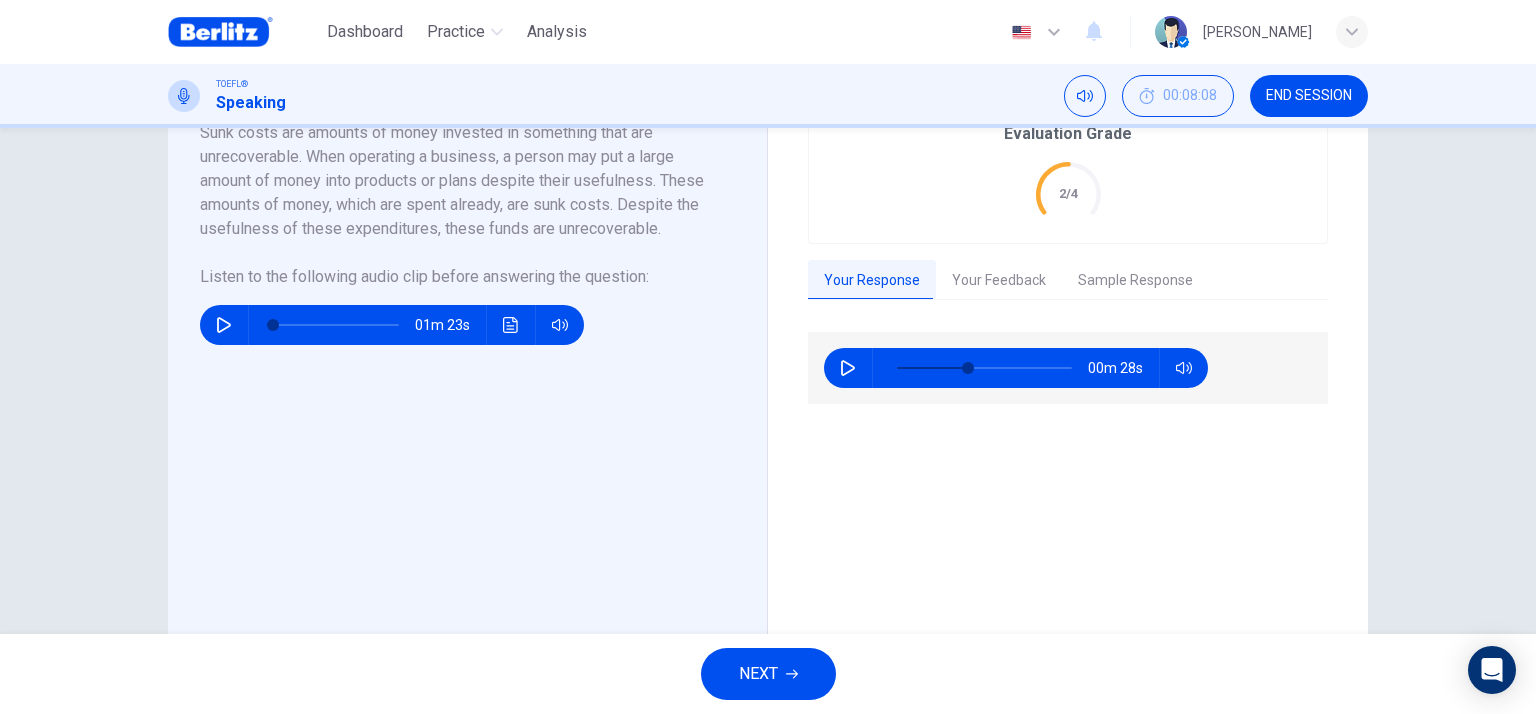 click on "Sample Response" at bounding box center (1135, 281) 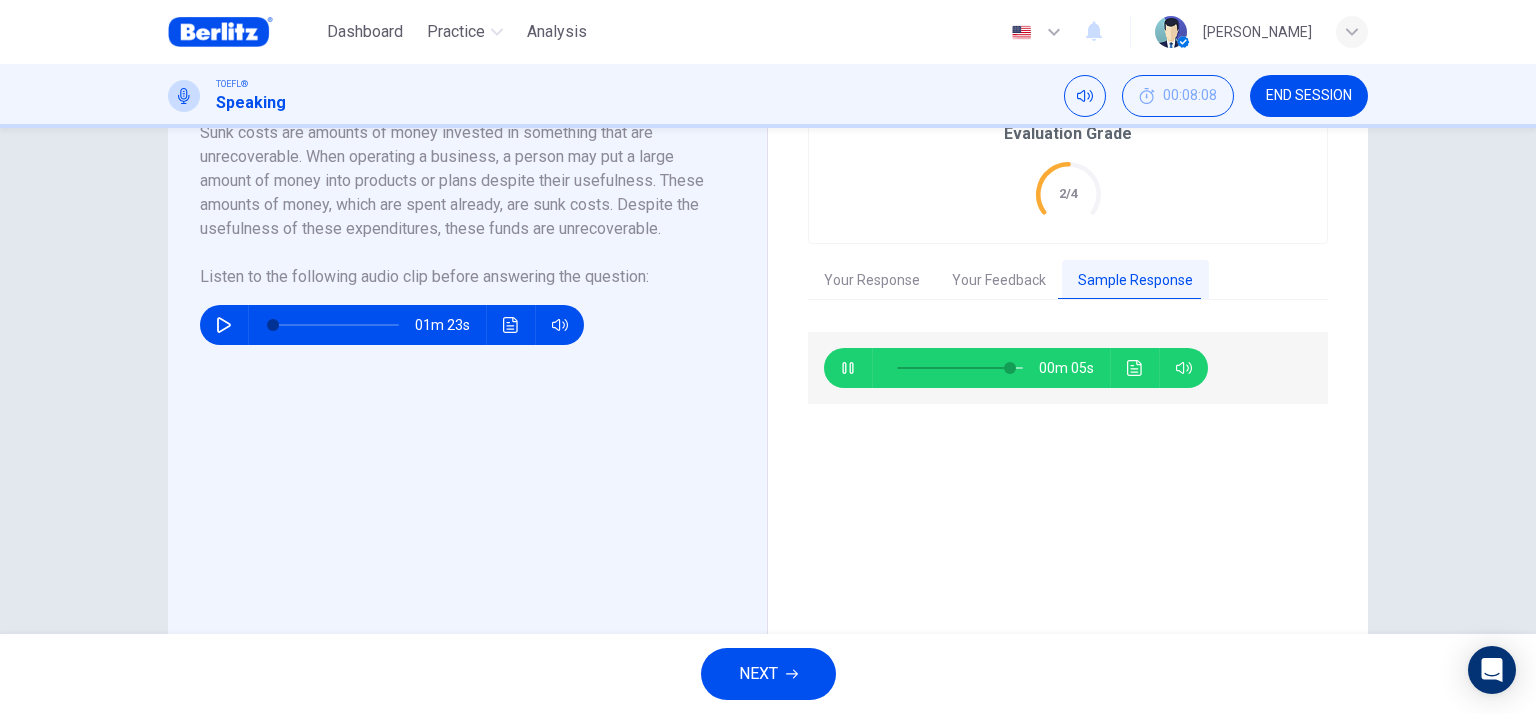type on "**" 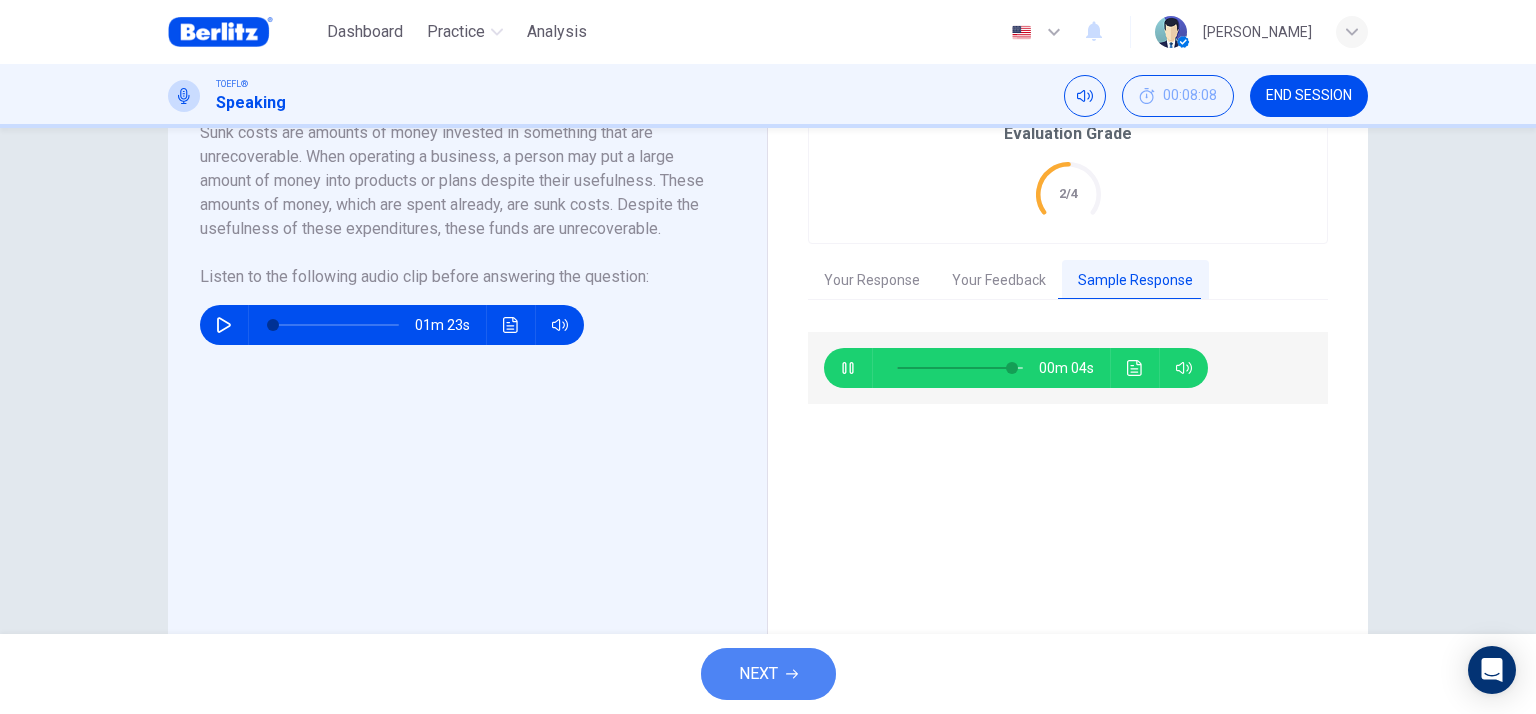 click 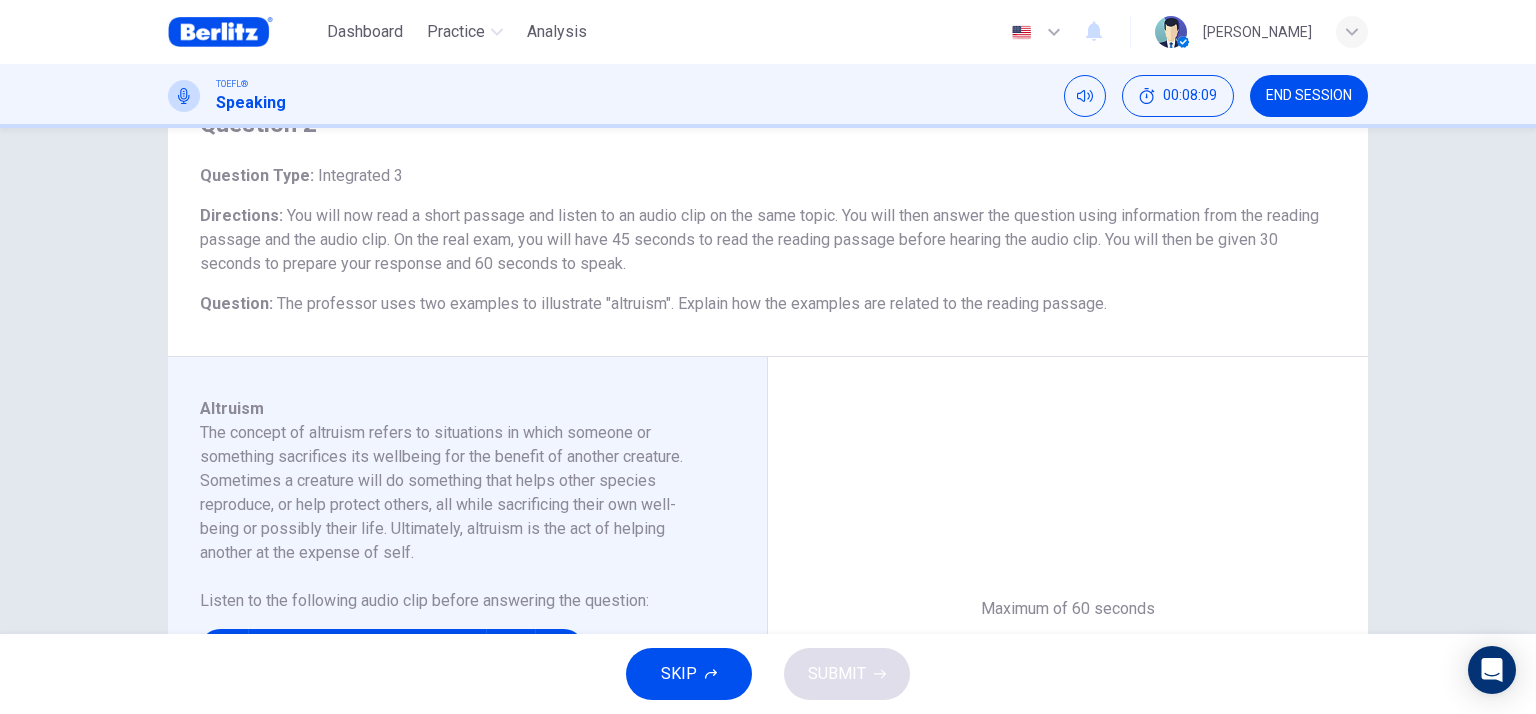 scroll, scrollTop: 200, scrollLeft: 0, axis: vertical 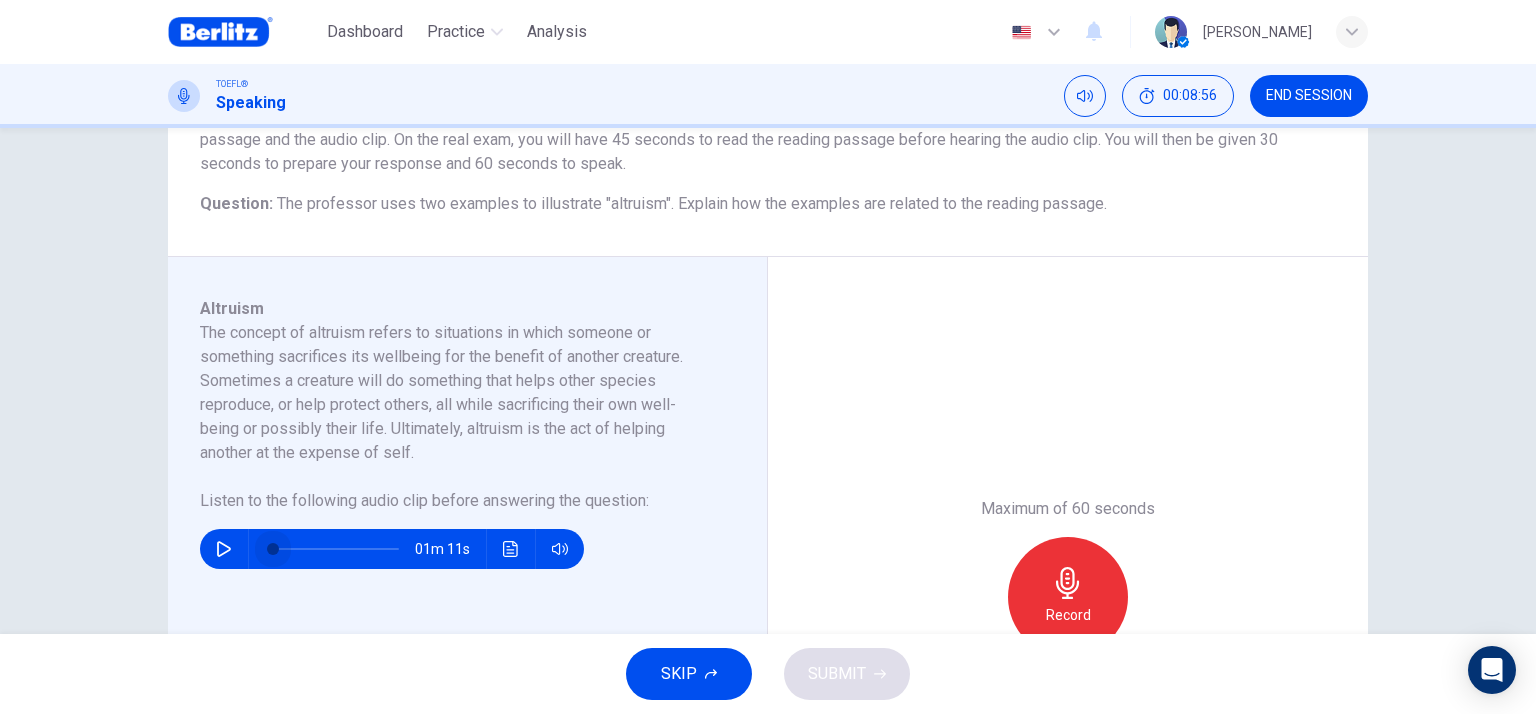 click at bounding box center (273, 549) 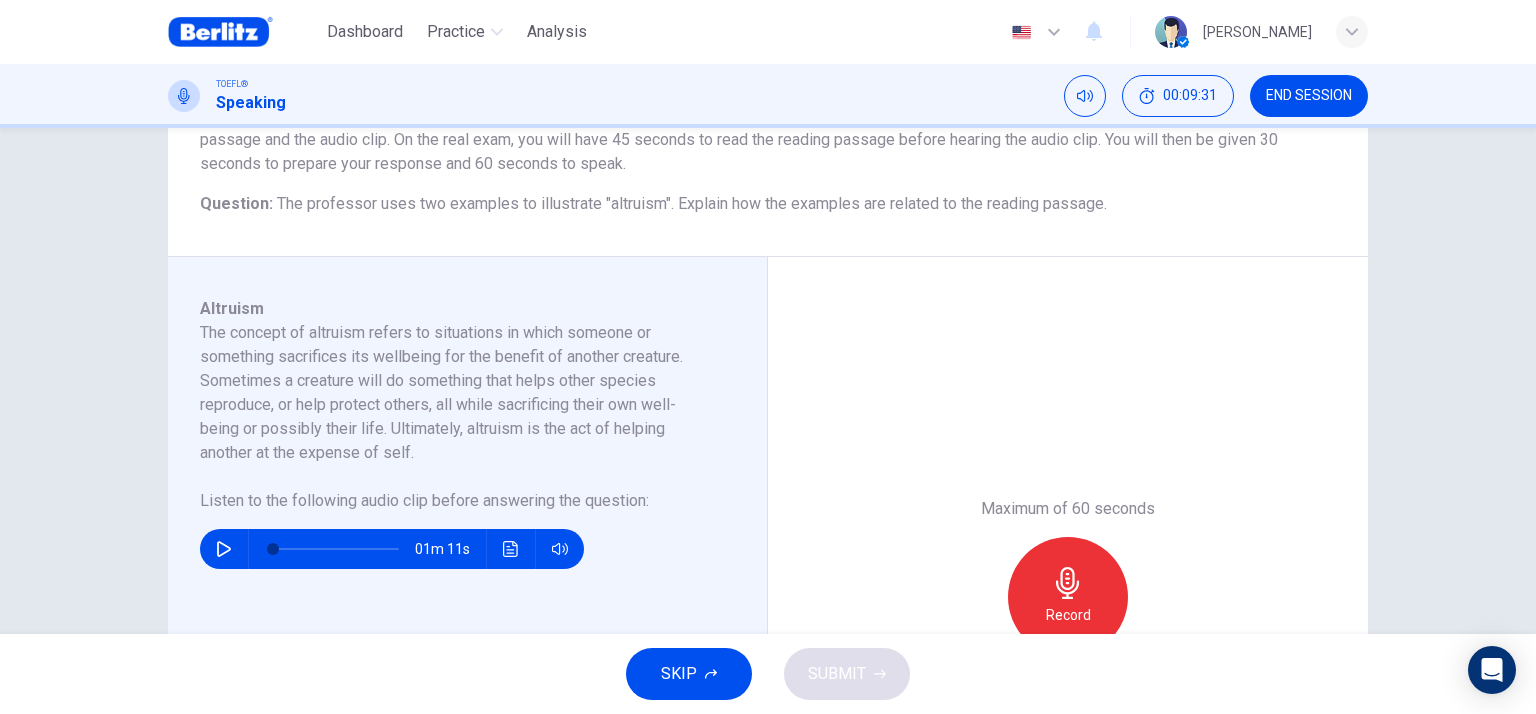 click at bounding box center [224, 549] 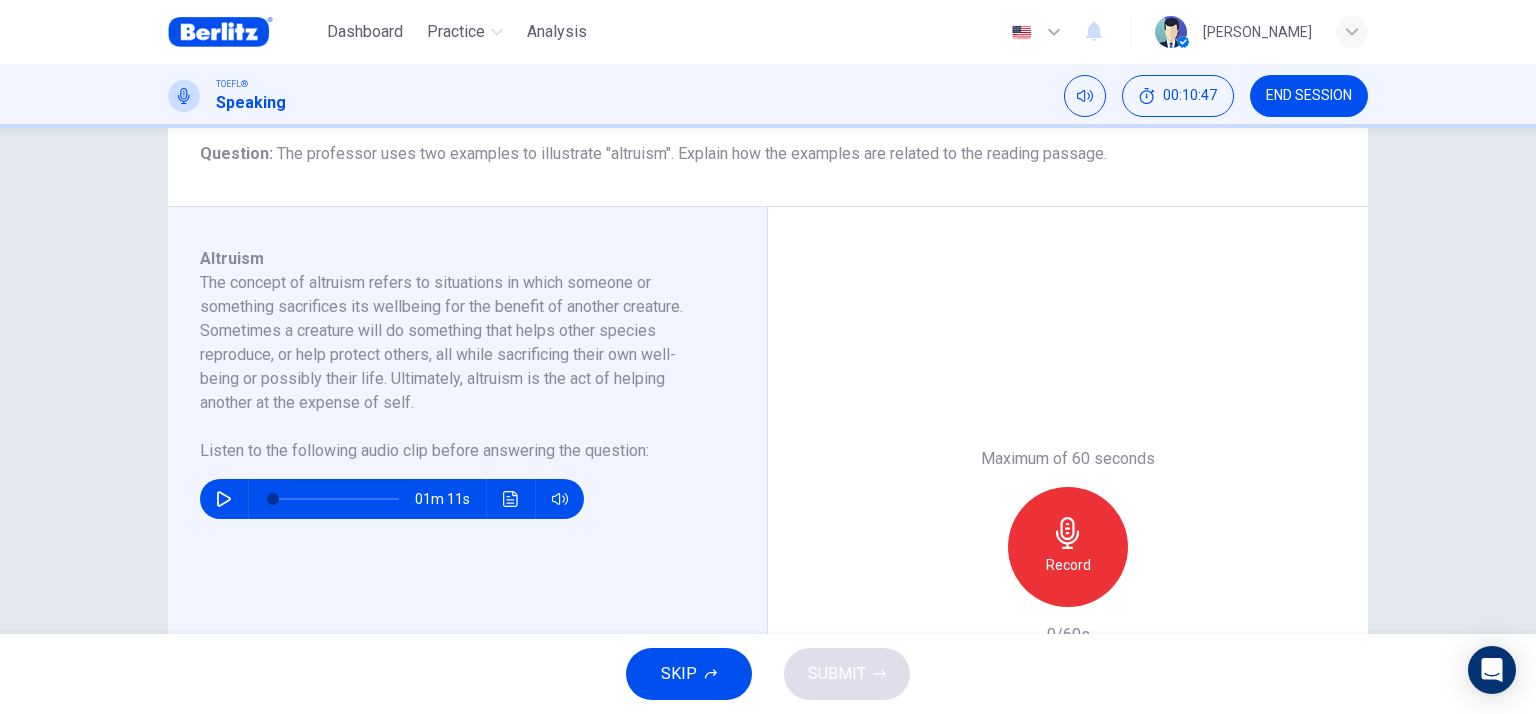 scroll, scrollTop: 300, scrollLeft: 0, axis: vertical 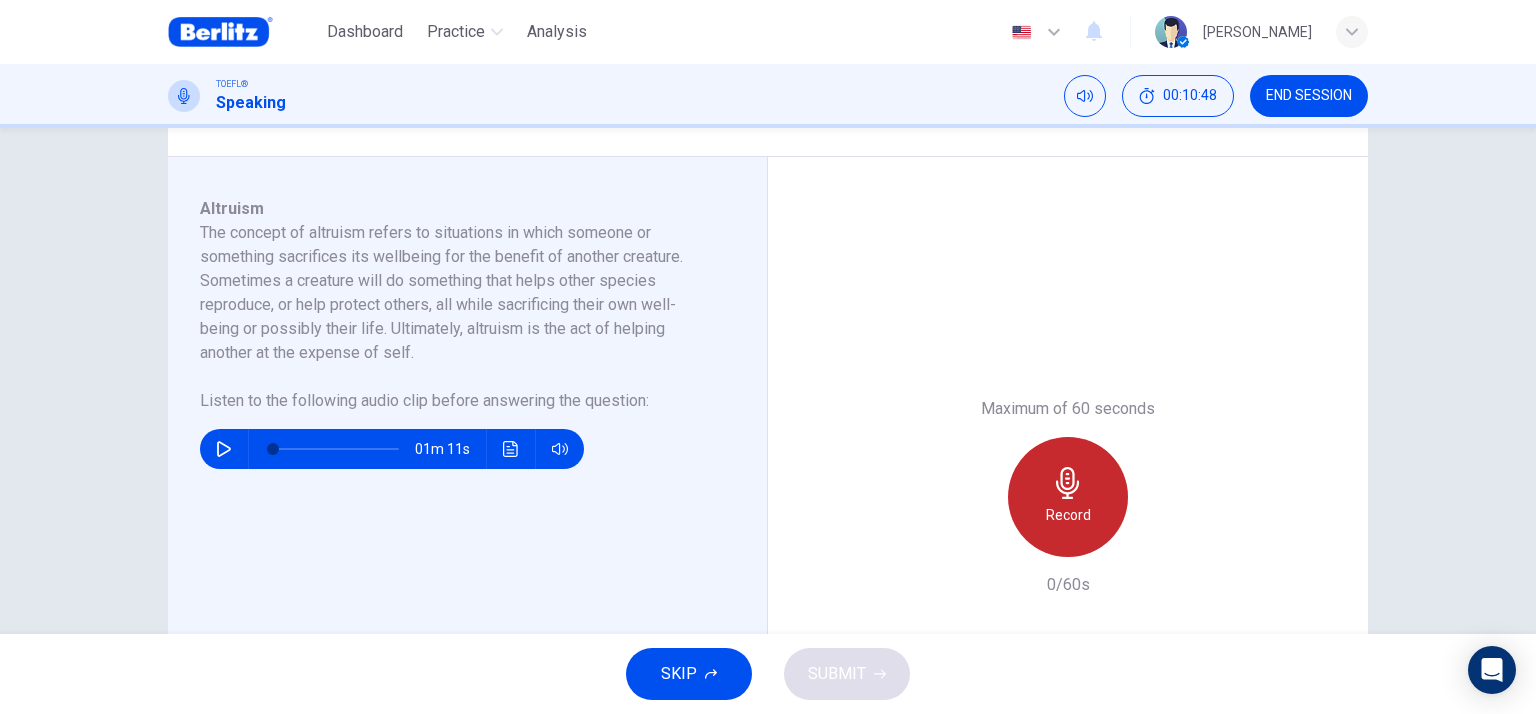 click on "Record" at bounding box center (1068, 497) 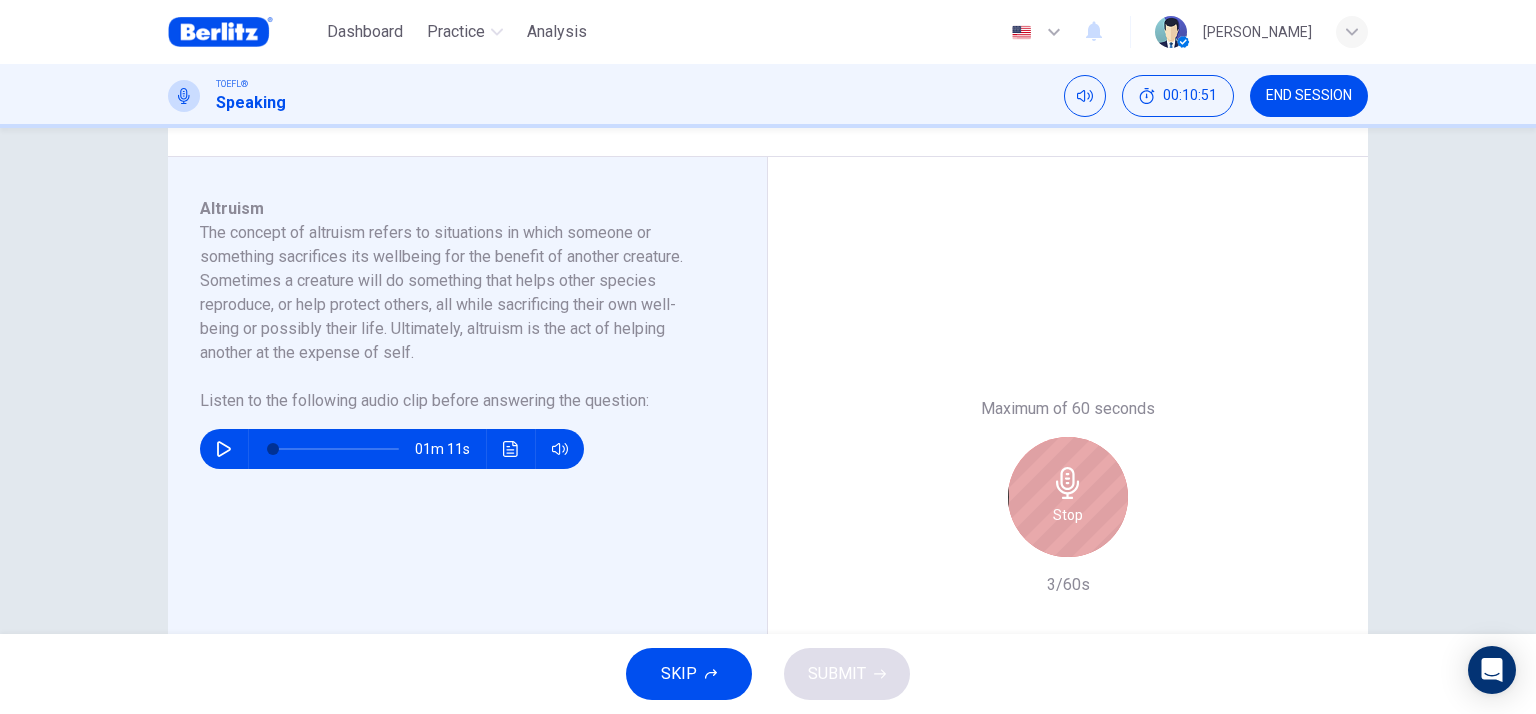 click on "Stop" at bounding box center (1068, 497) 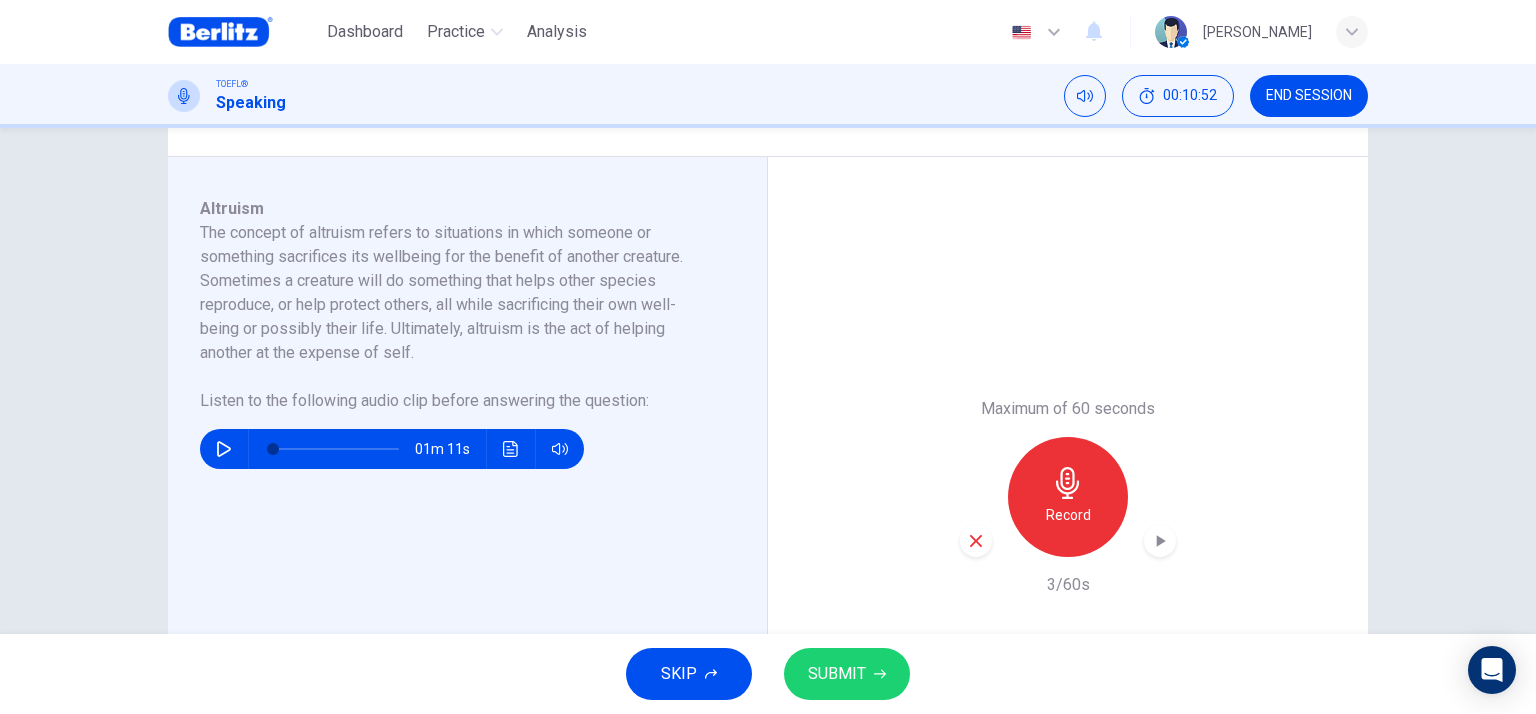 click 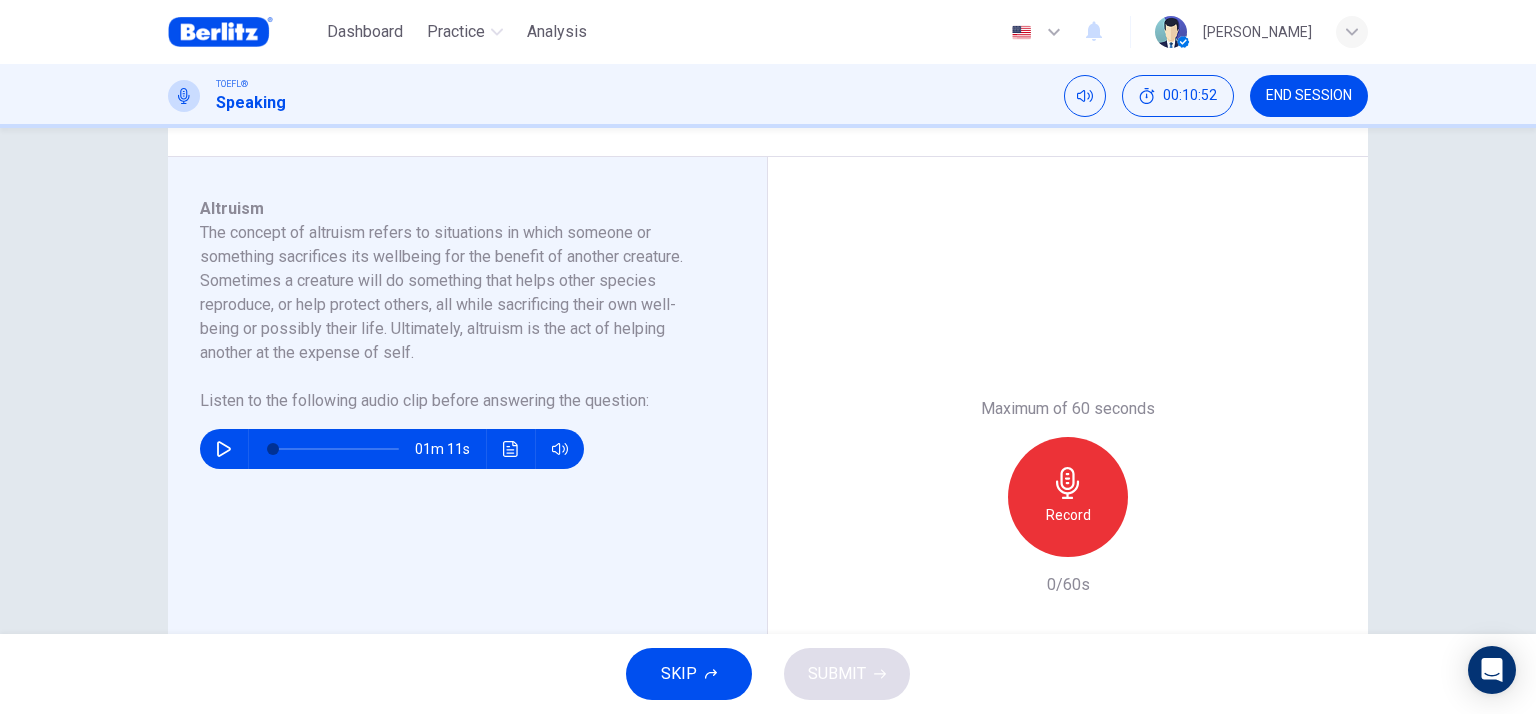 click on "Record" at bounding box center [1068, 497] 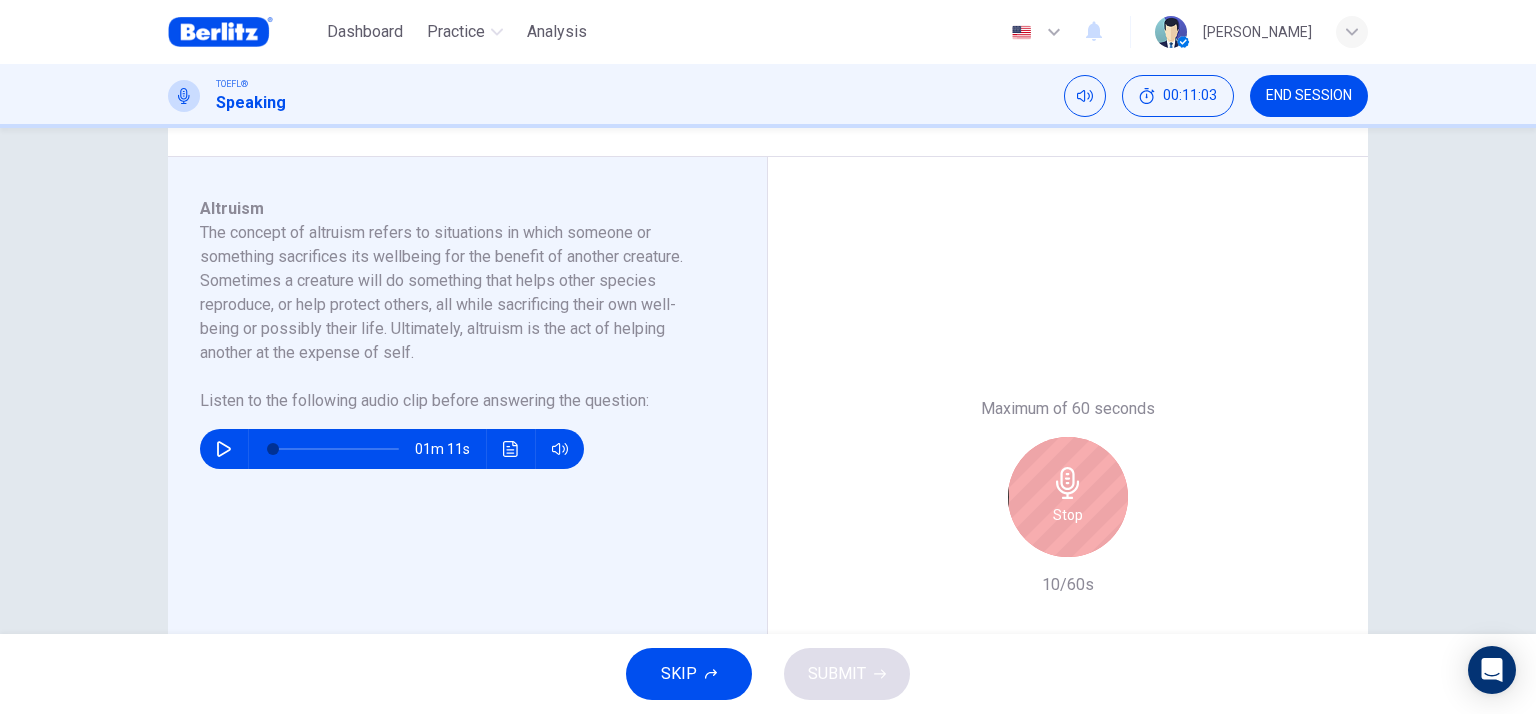 click on "Stop" at bounding box center [1068, 515] 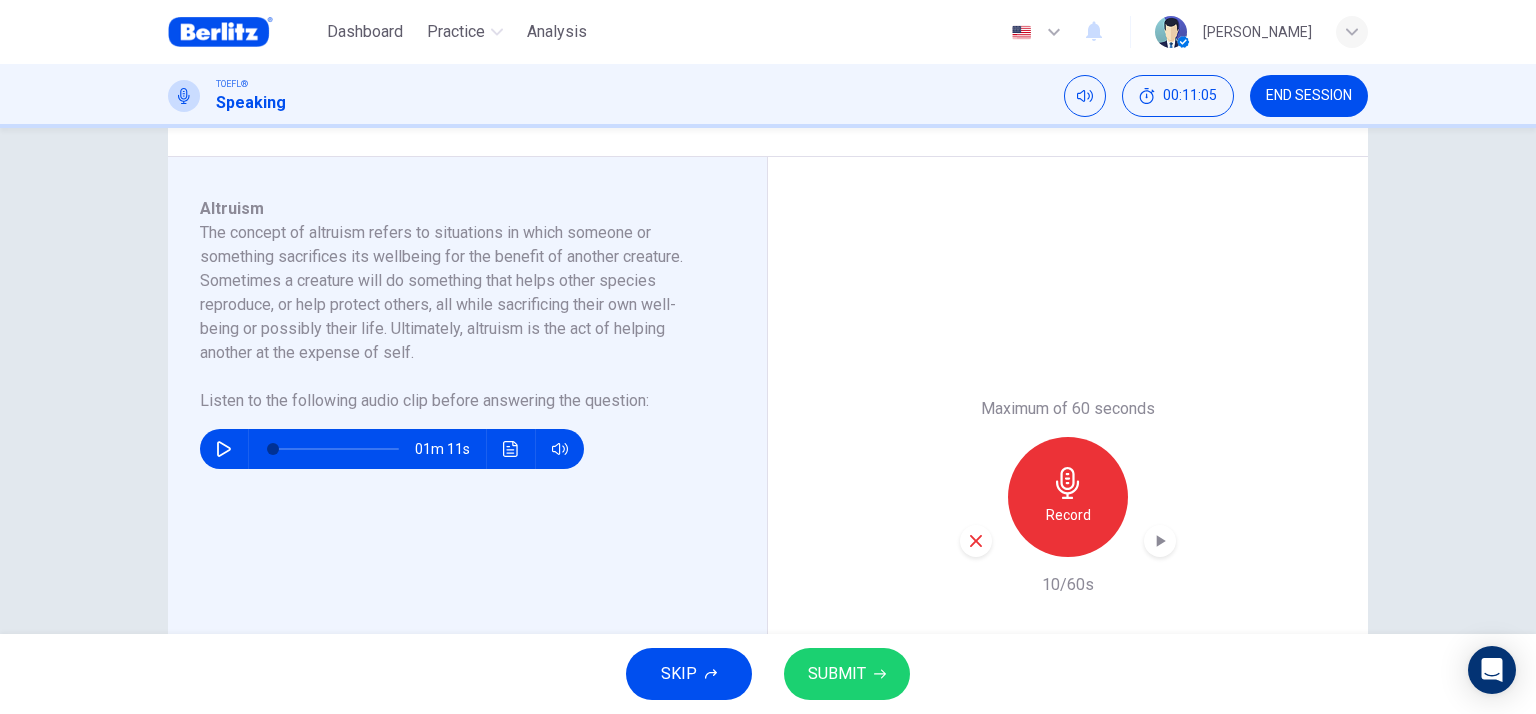 click 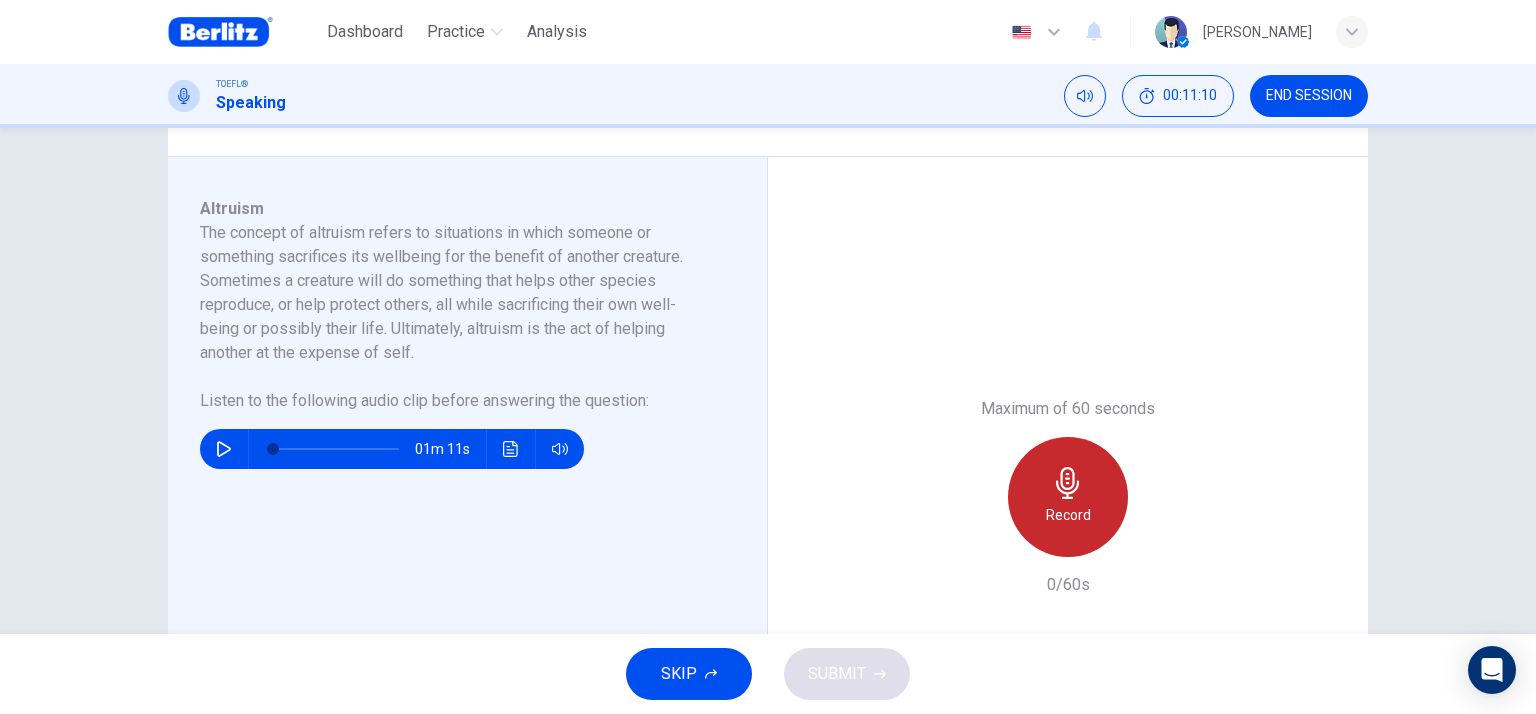 click 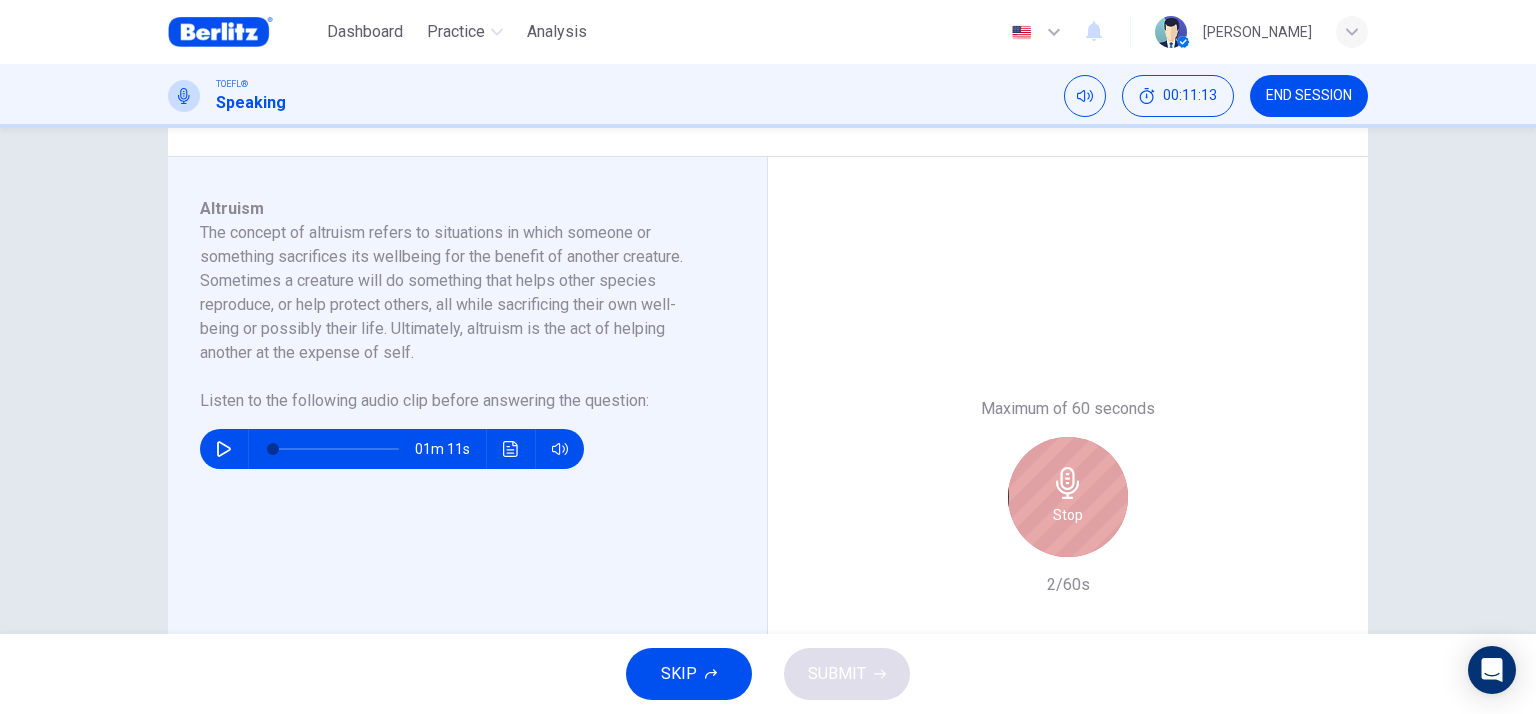 click on "Stop" at bounding box center (1068, 497) 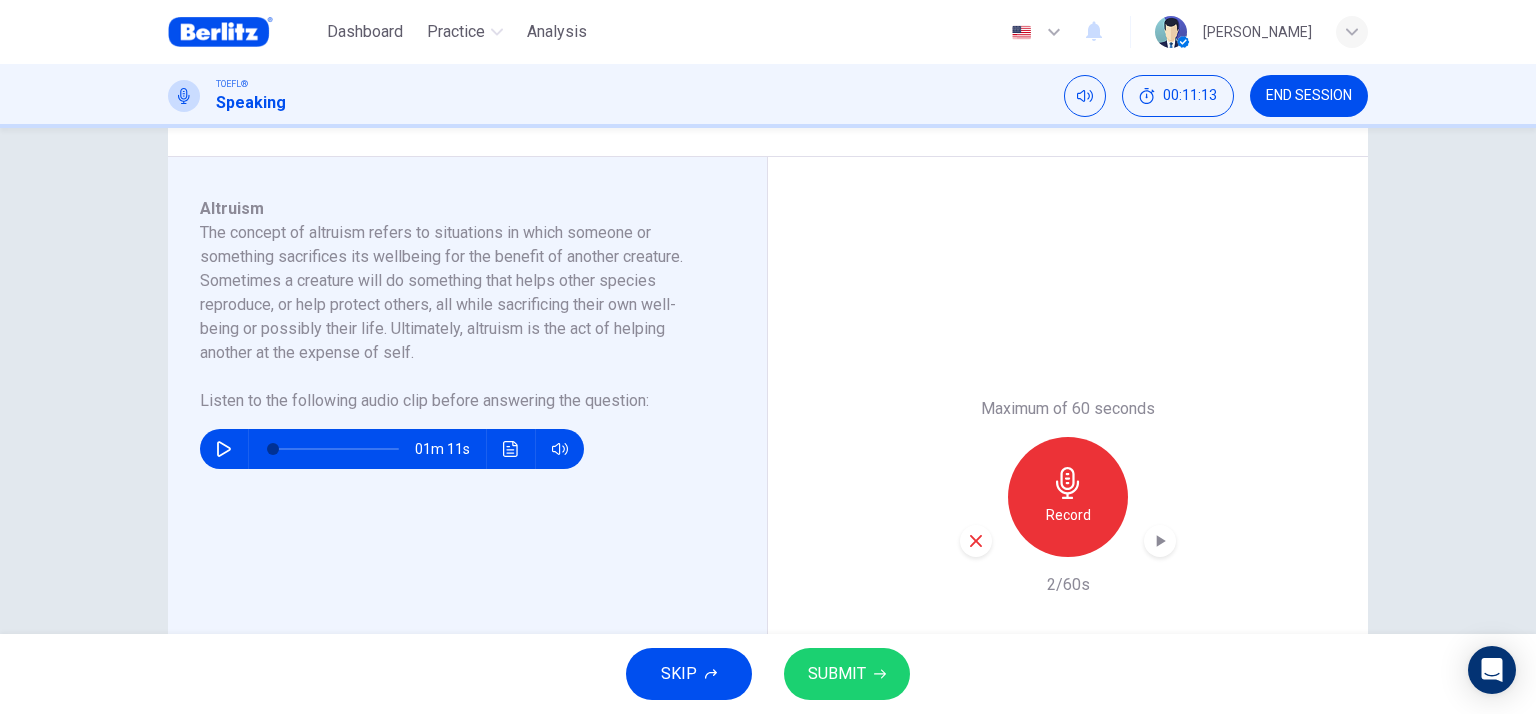 click at bounding box center [976, 541] 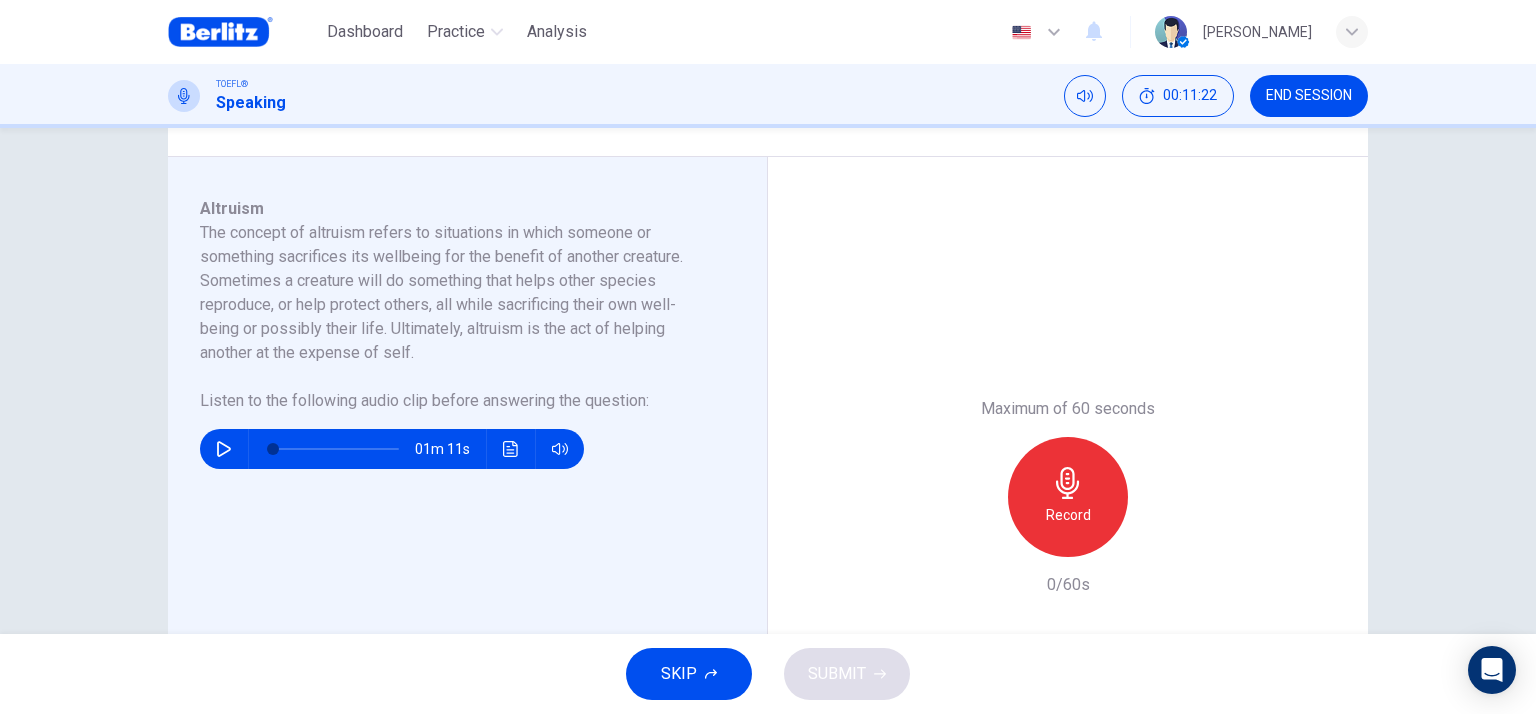 click 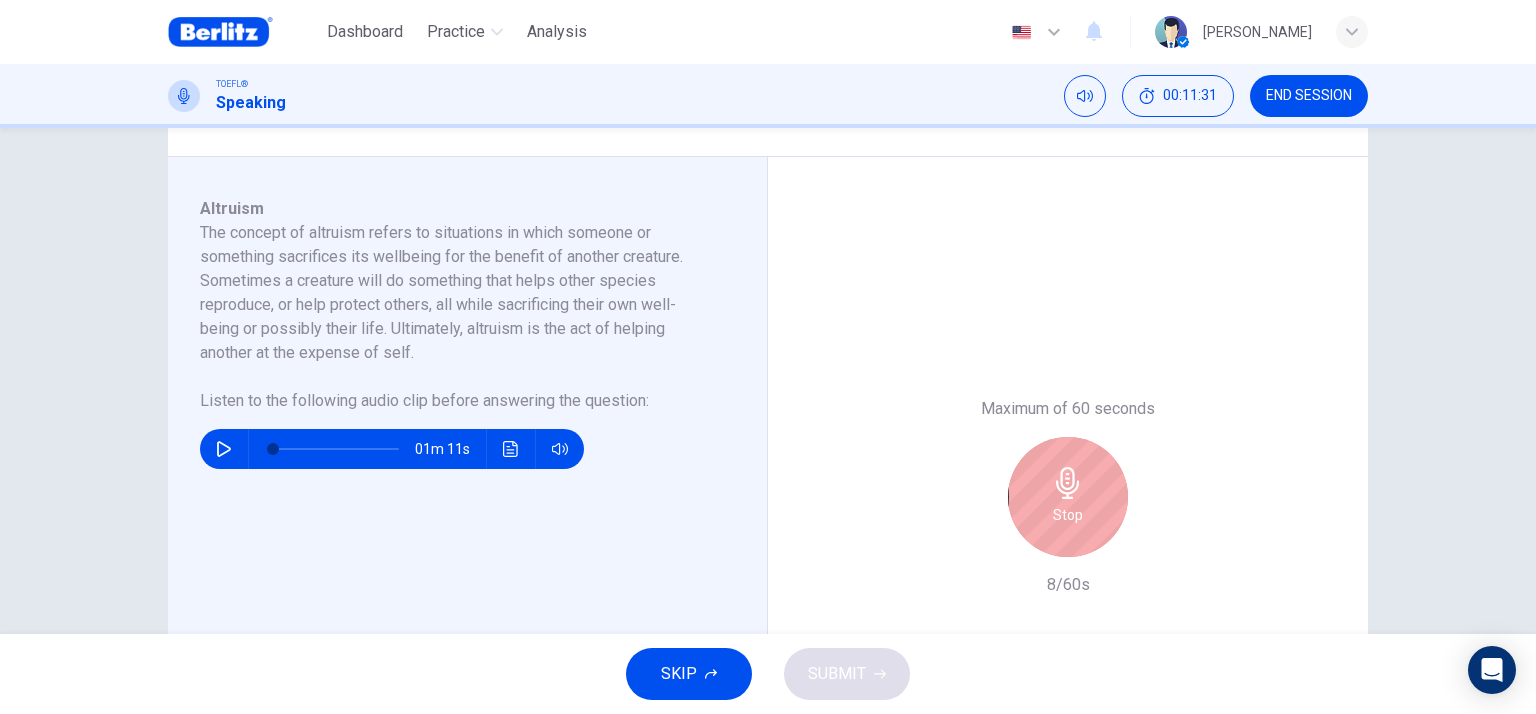 click on "Stop" at bounding box center [1068, 497] 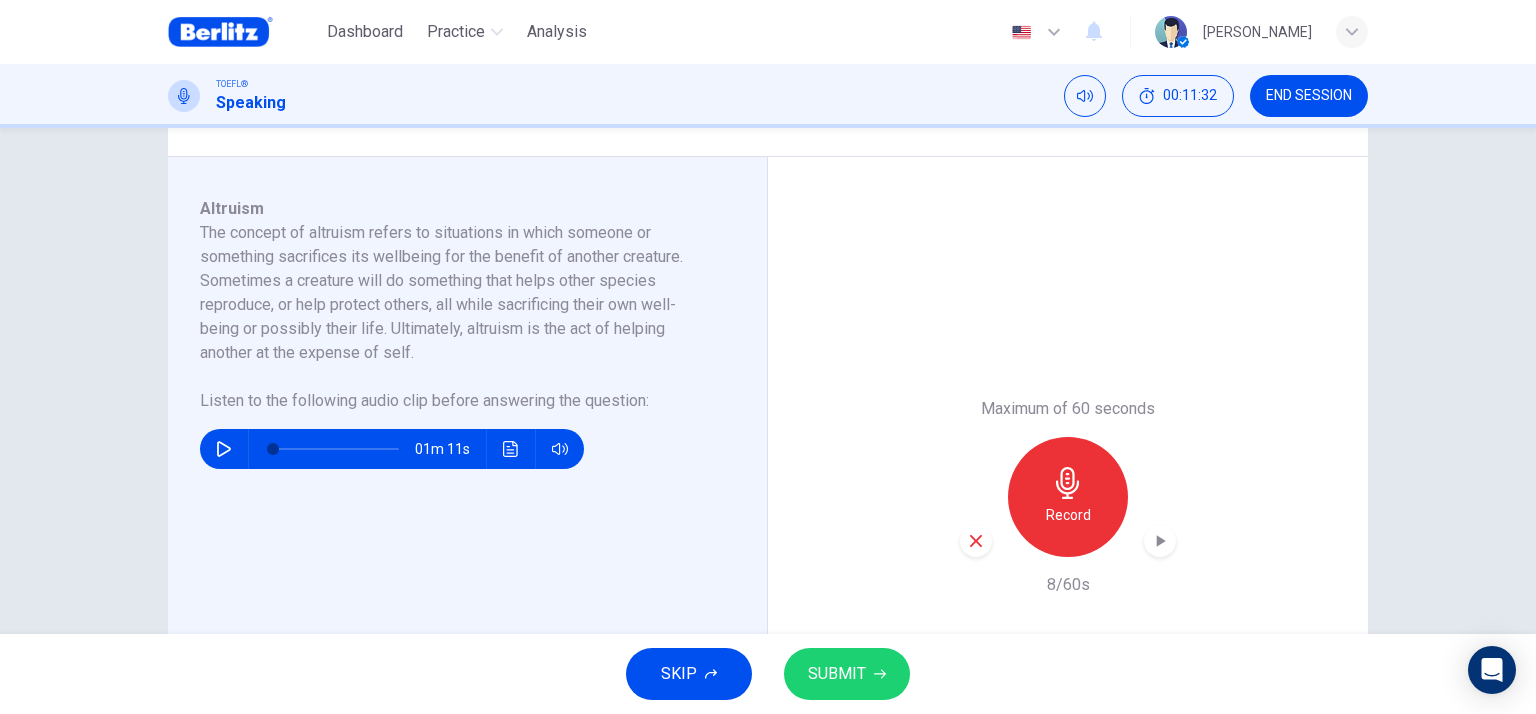 click on "Record" at bounding box center (1068, 497) 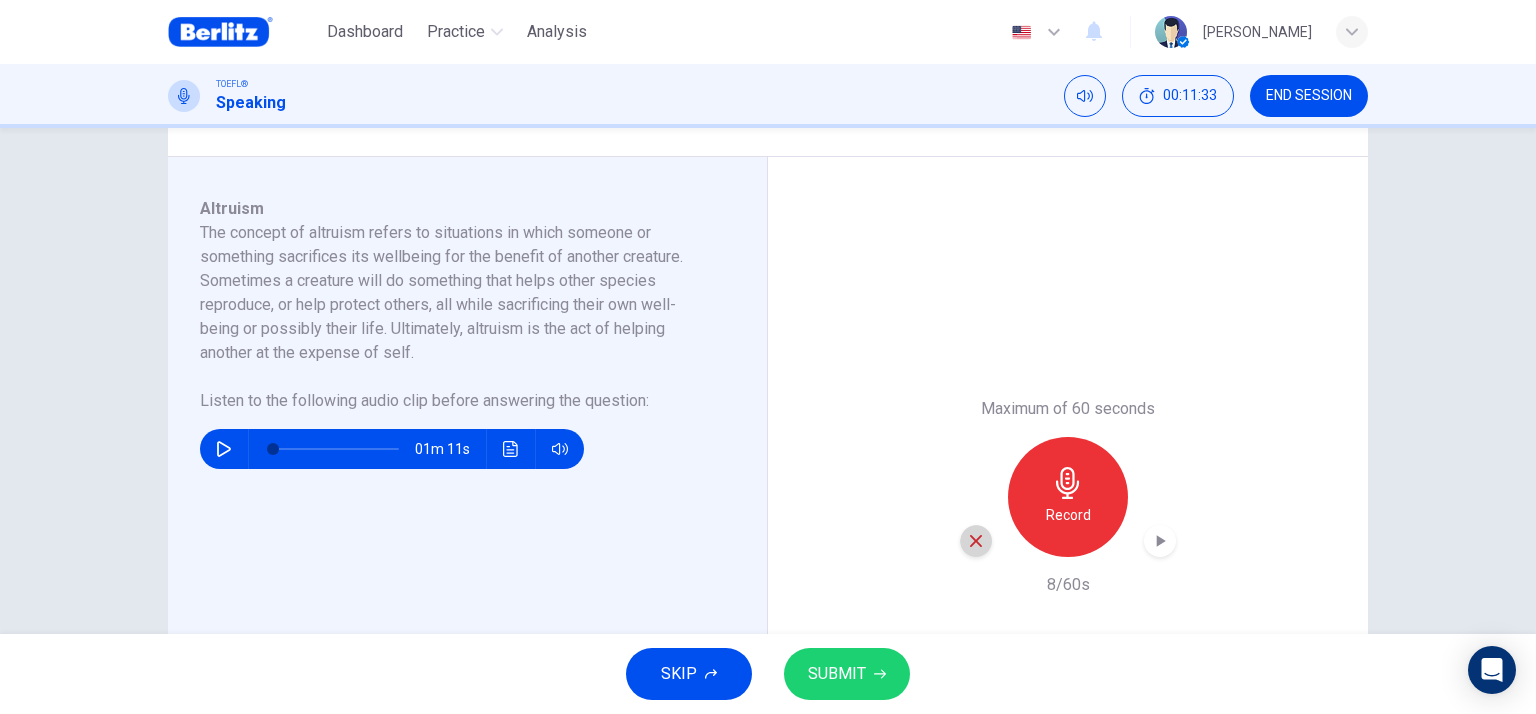 click at bounding box center [976, 541] 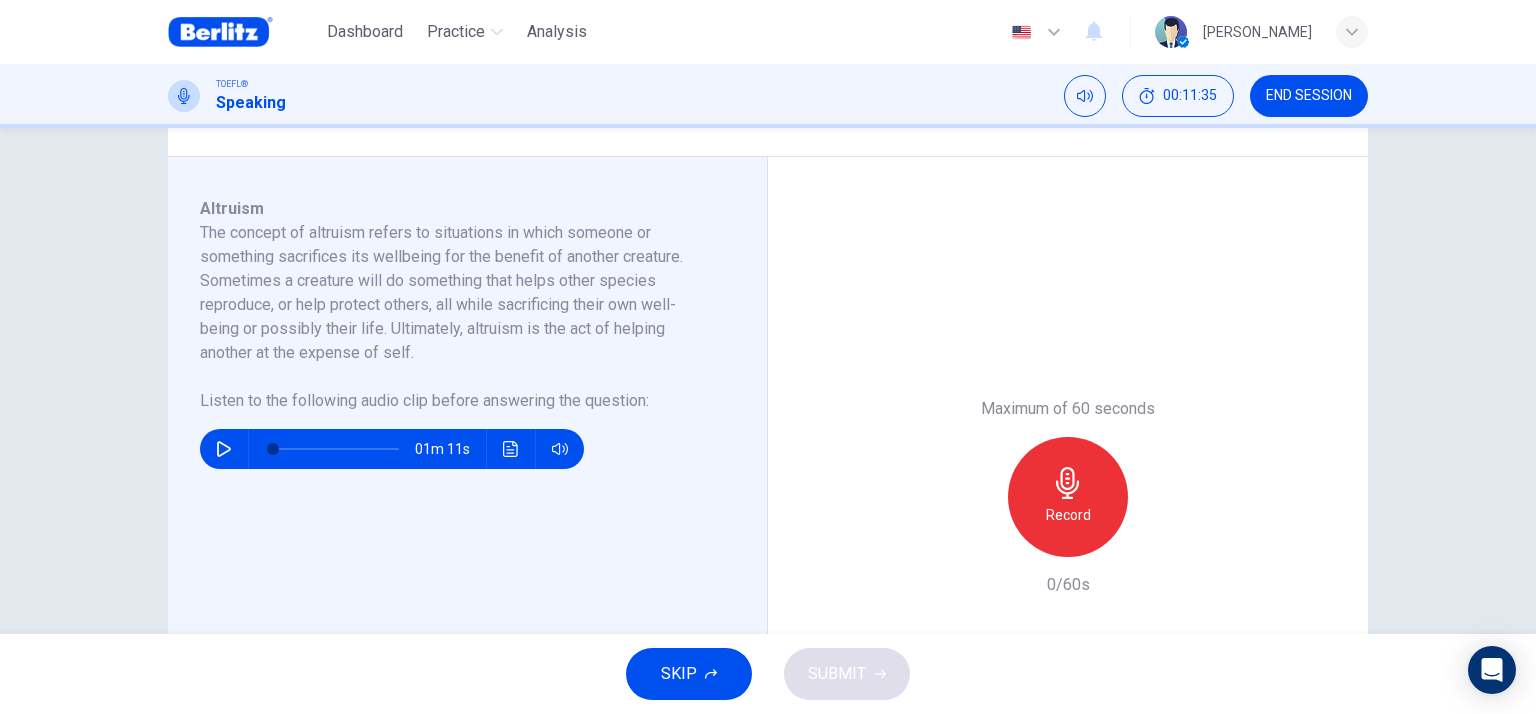 click 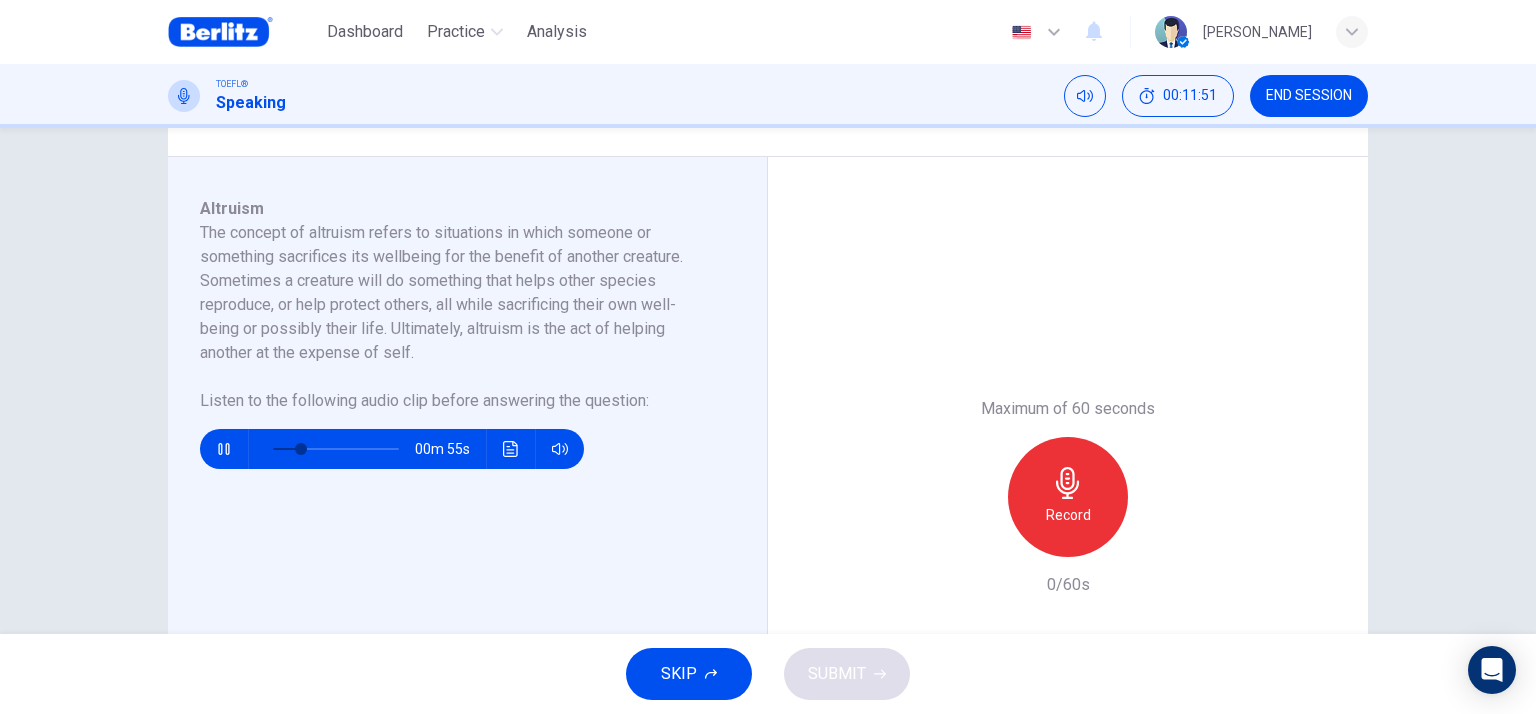 click on "00m 55s" at bounding box center (392, 449) 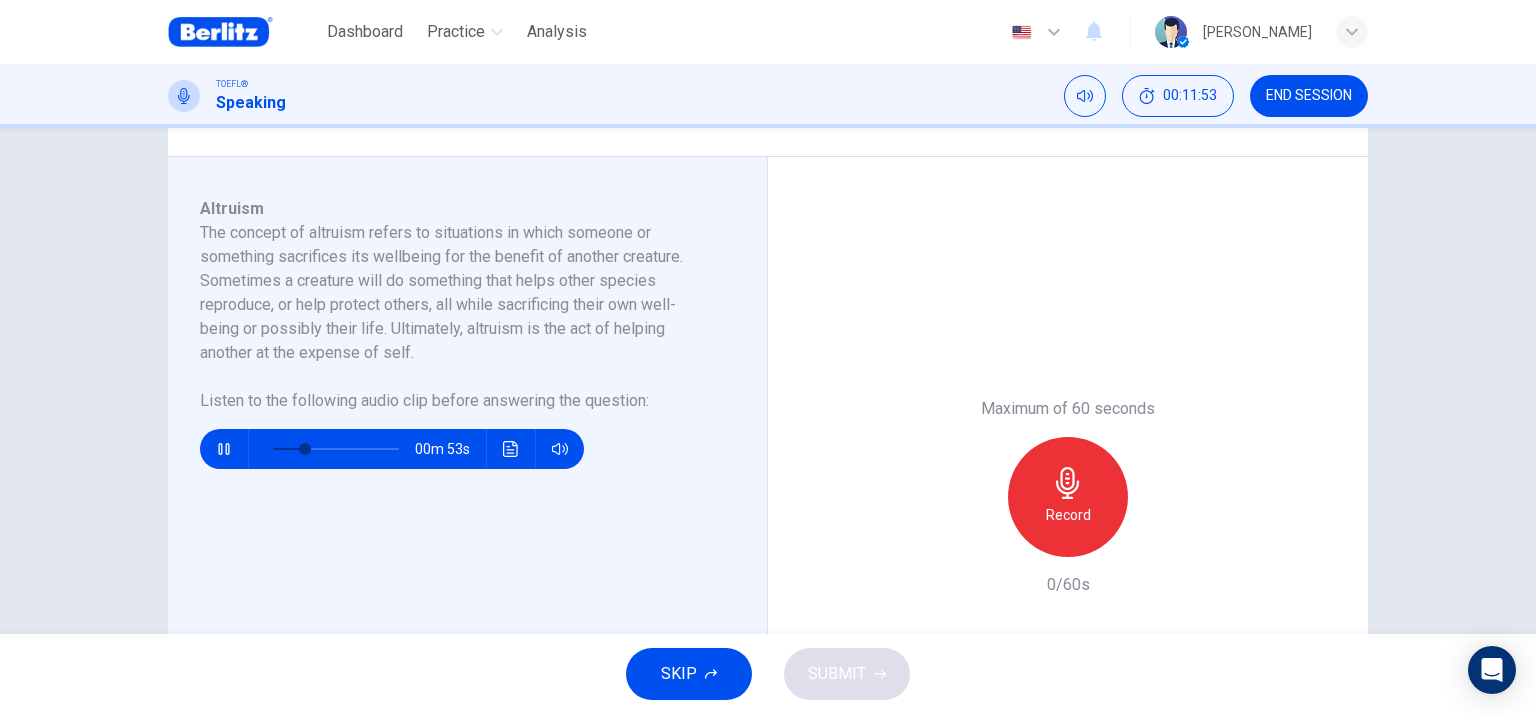 click at bounding box center (224, 449) 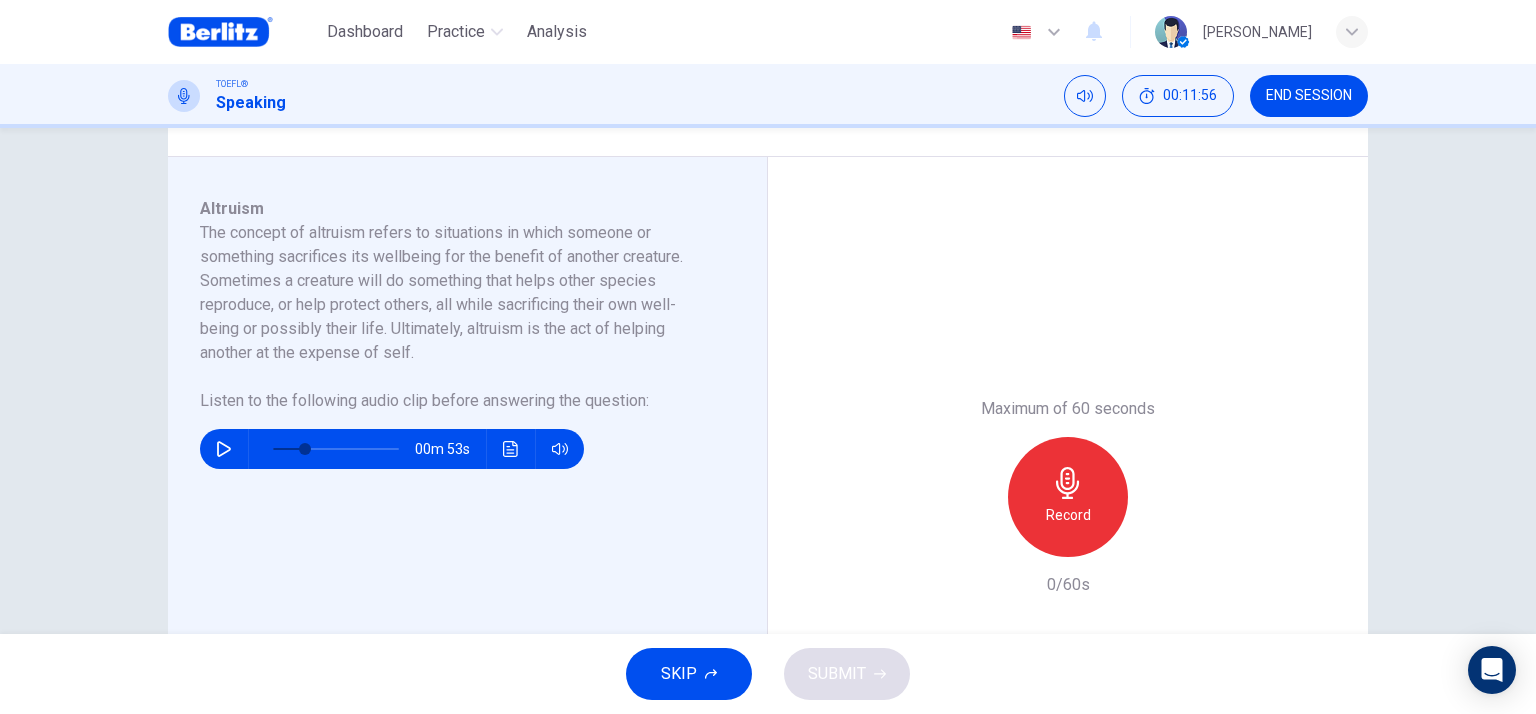 click on "Record" at bounding box center [1068, 515] 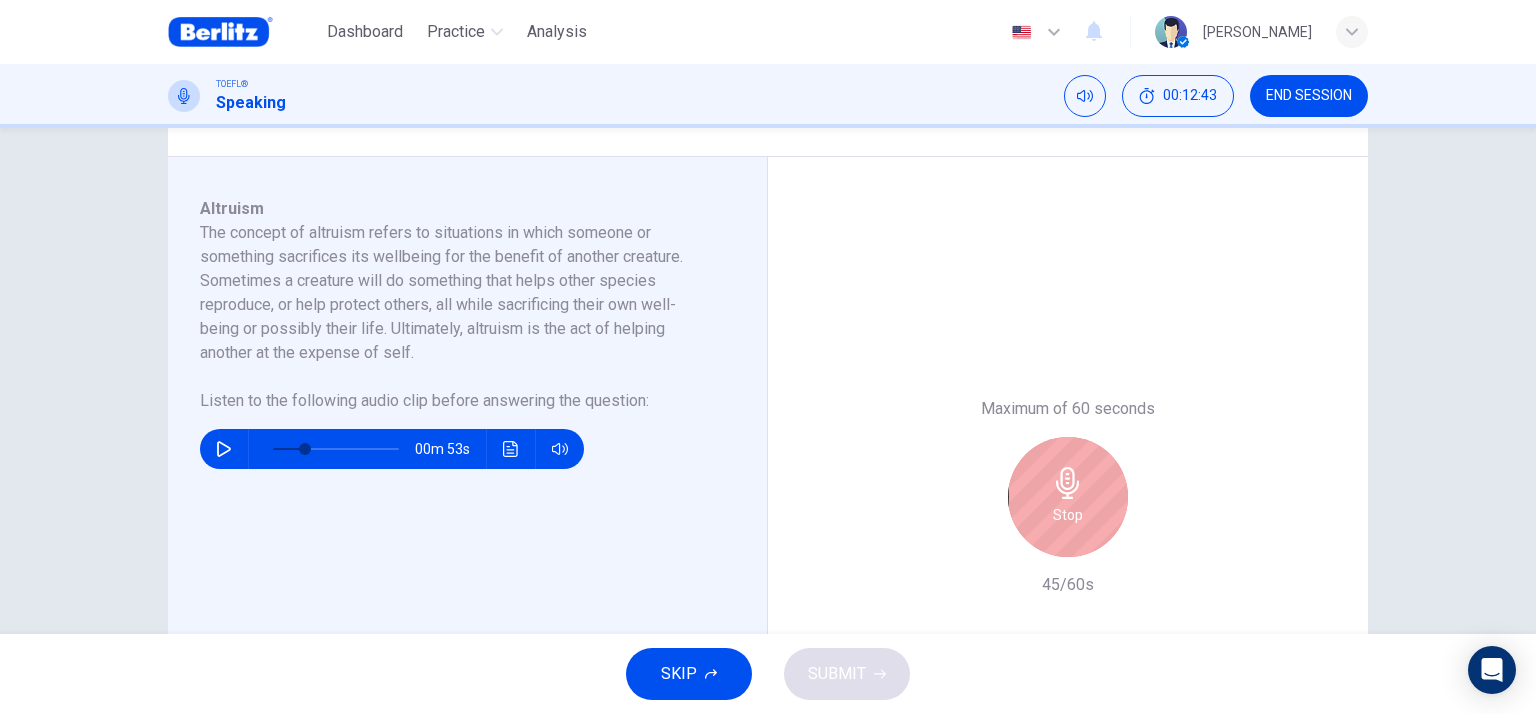 click on "Stop" at bounding box center [1068, 497] 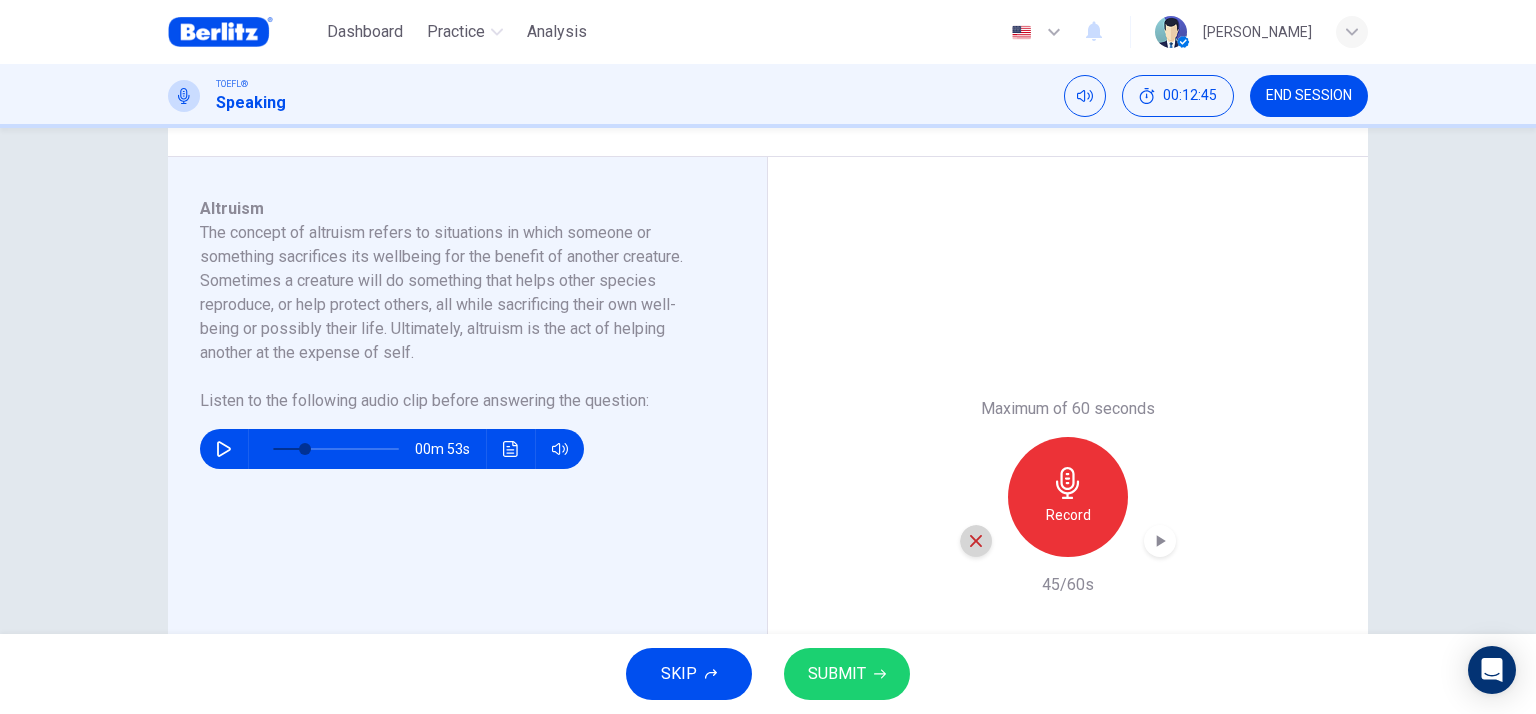 click at bounding box center [976, 541] 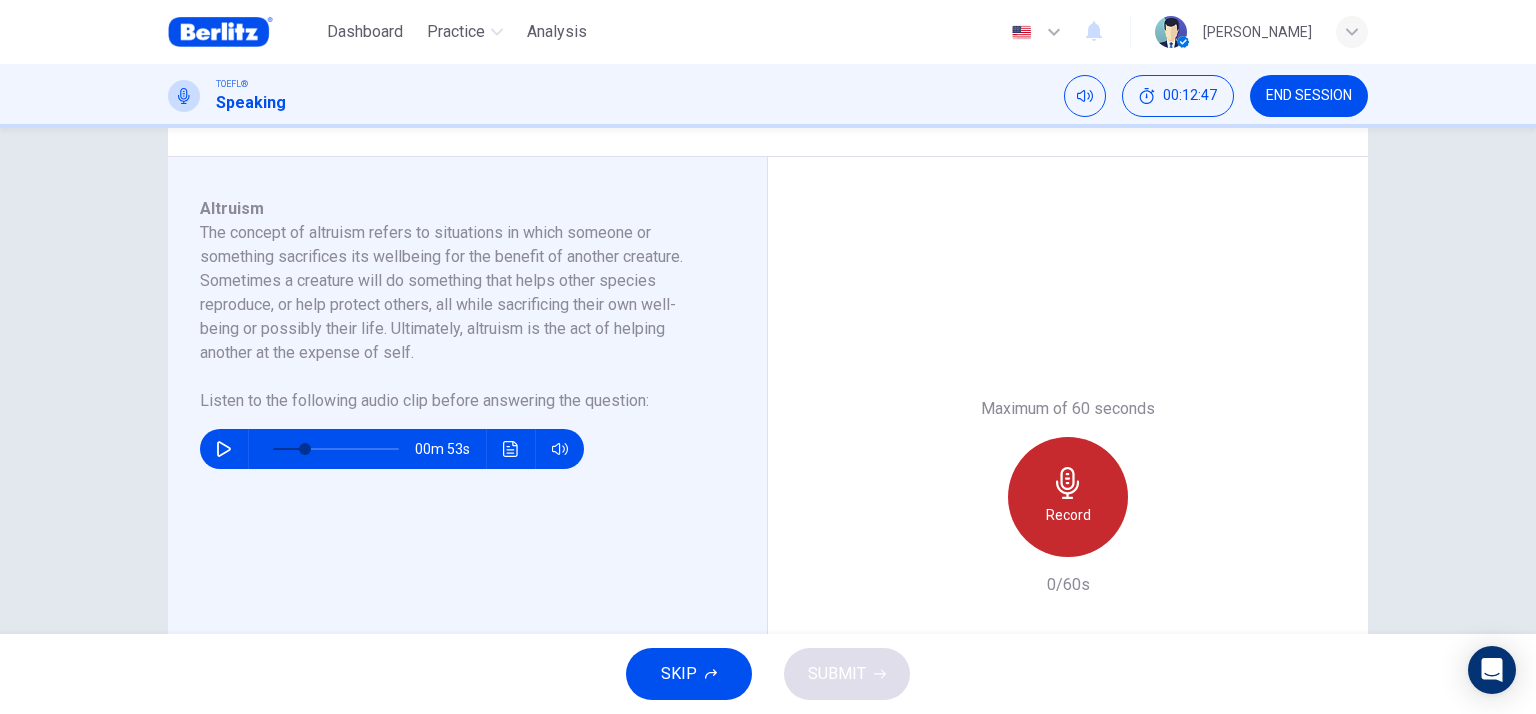 click 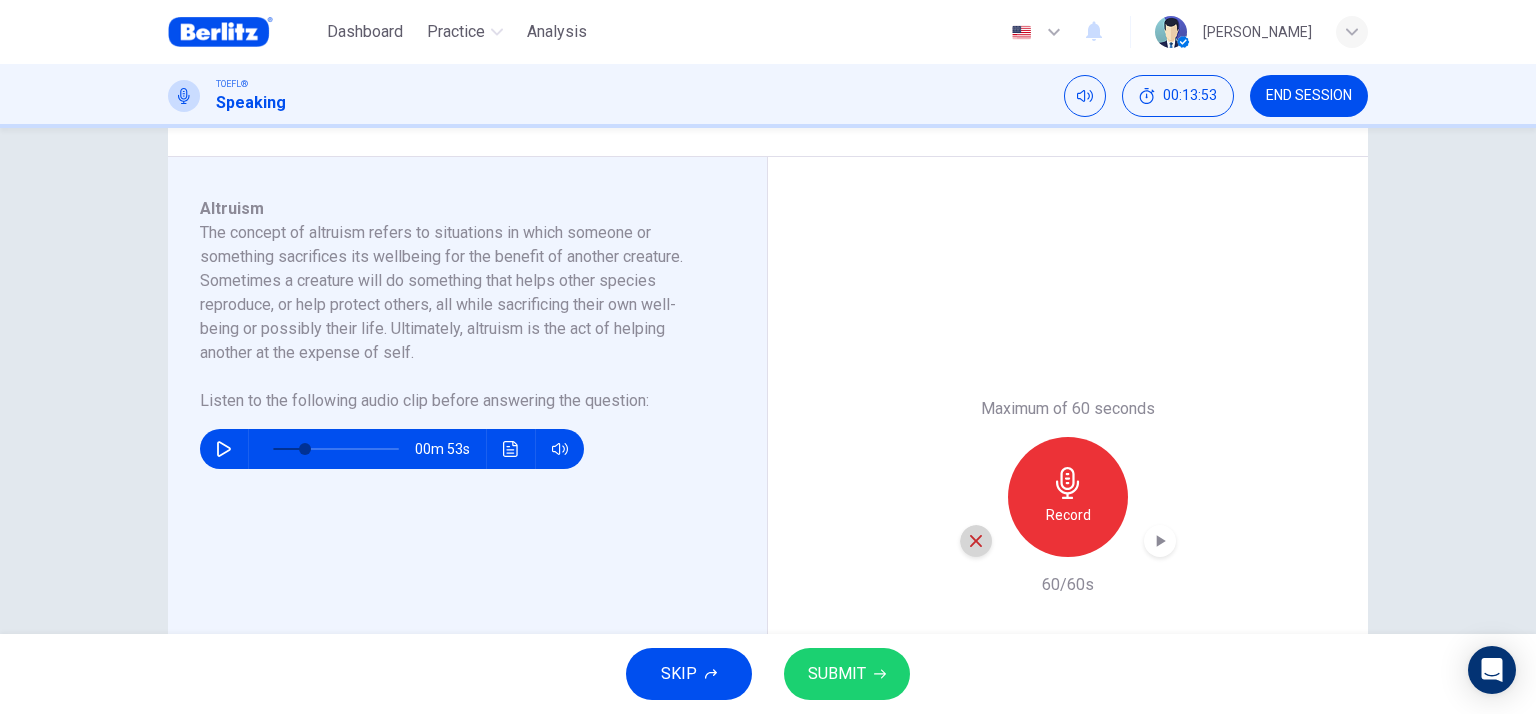 click 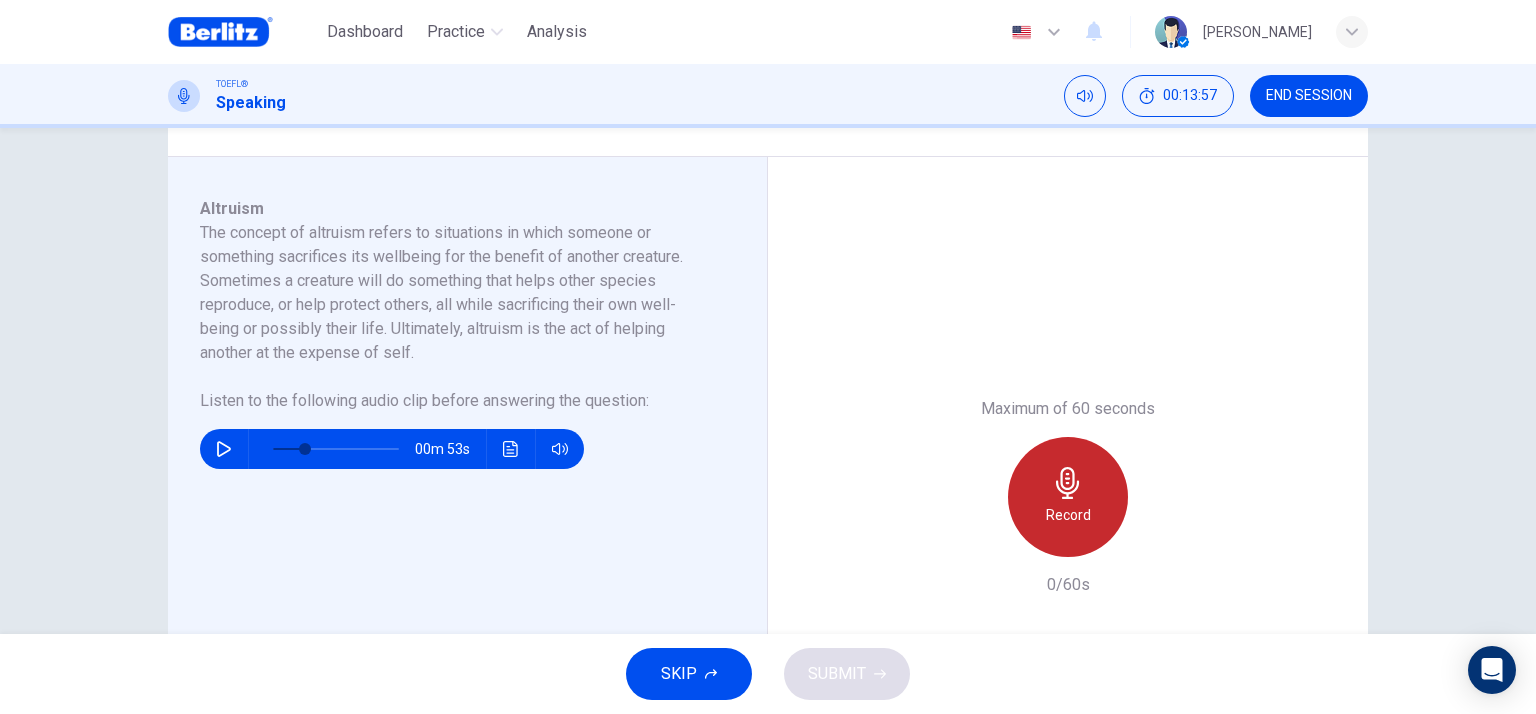 click 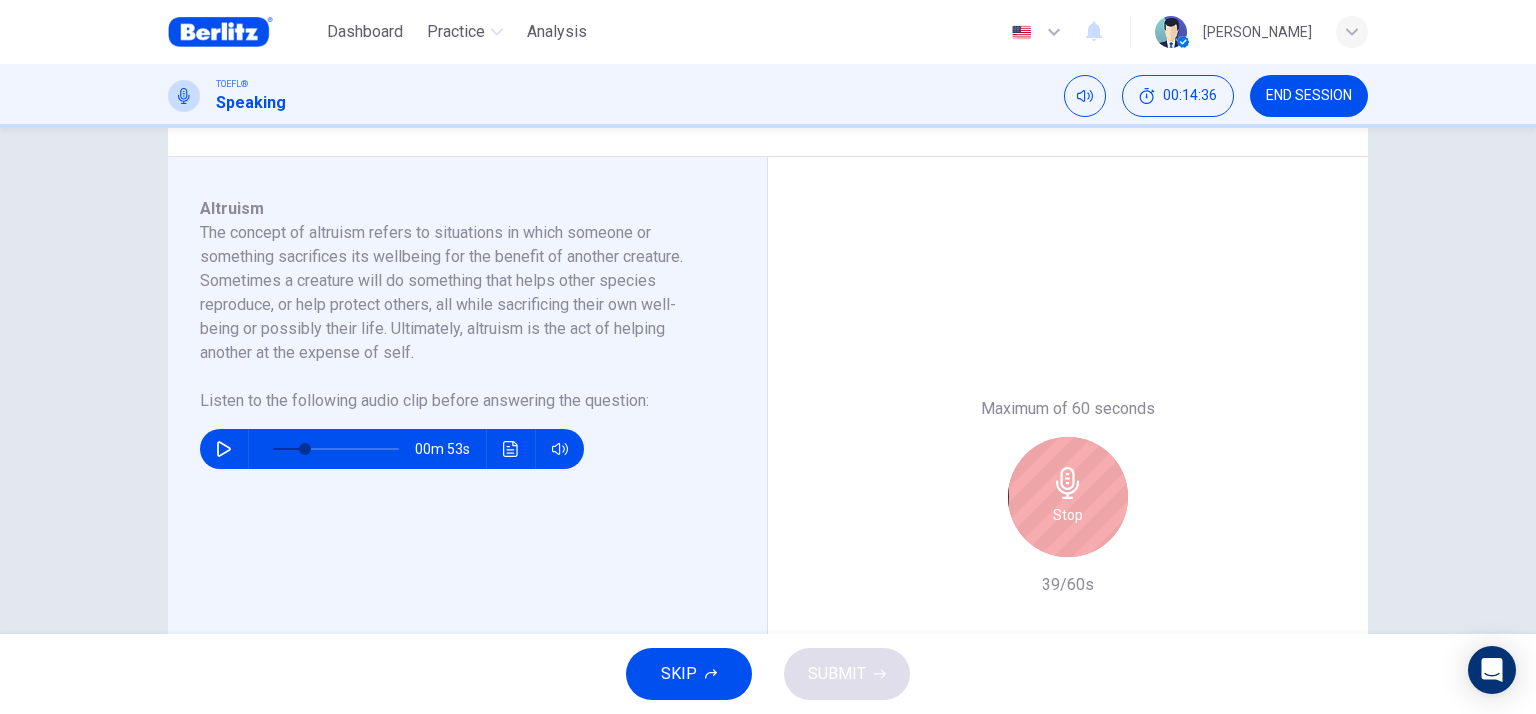 click on "Stop" at bounding box center (1068, 515) 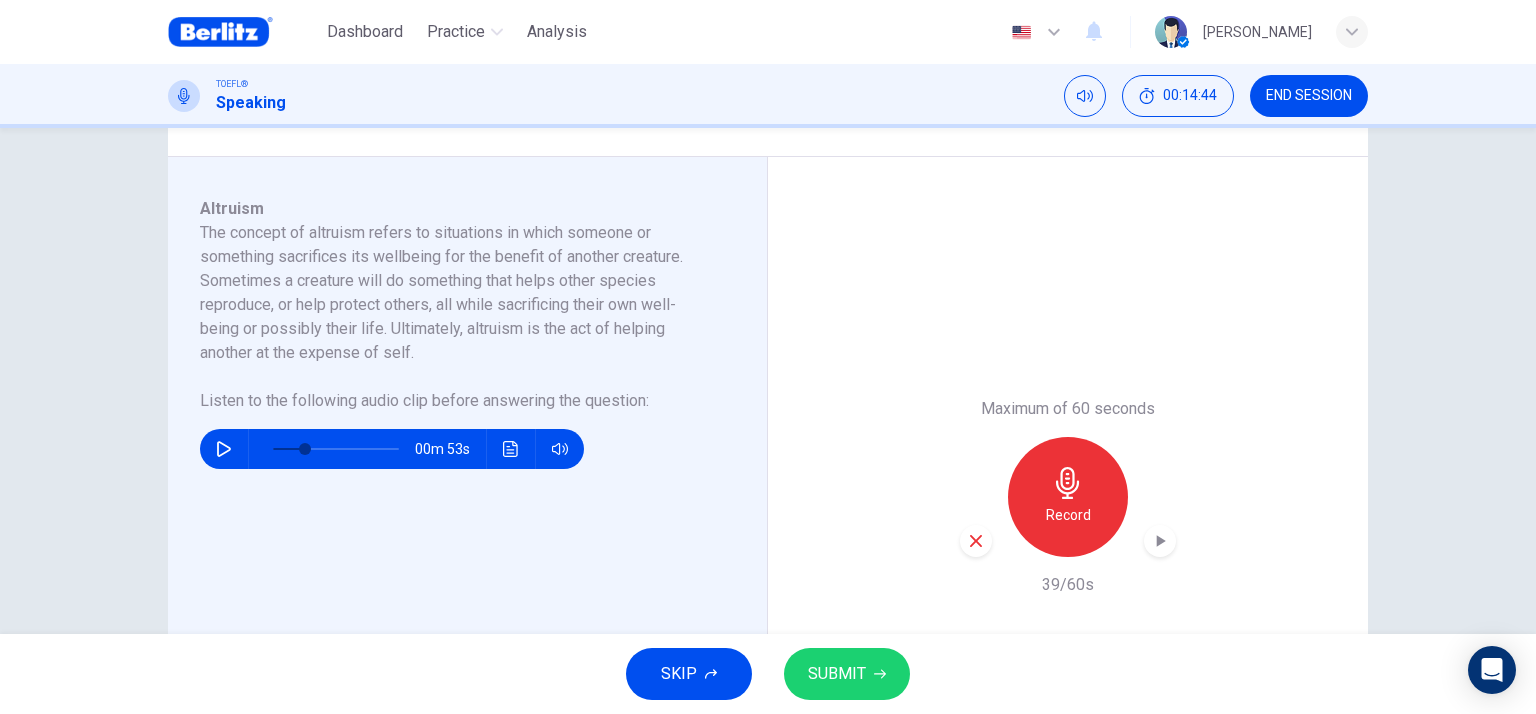 click 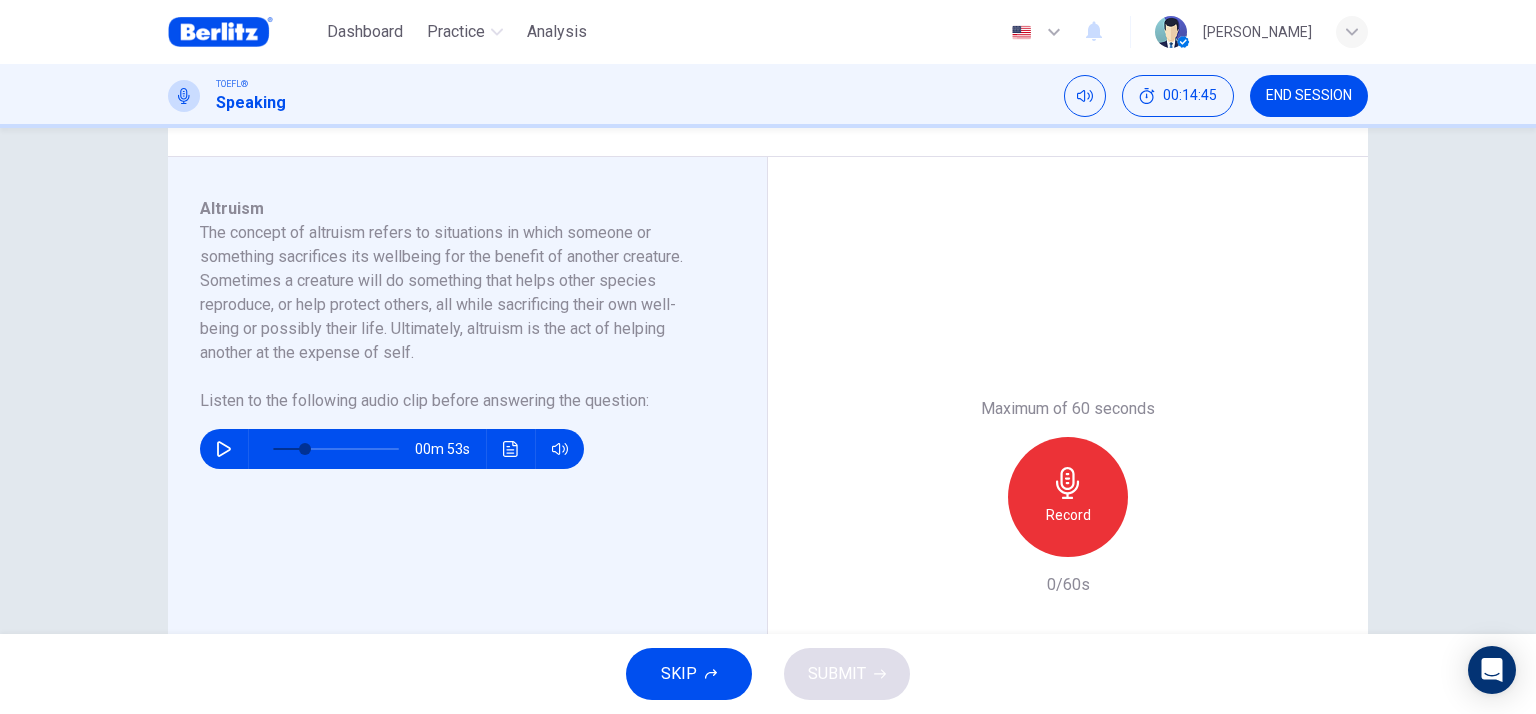 click on "Record" at bounding box center (1068, 497) 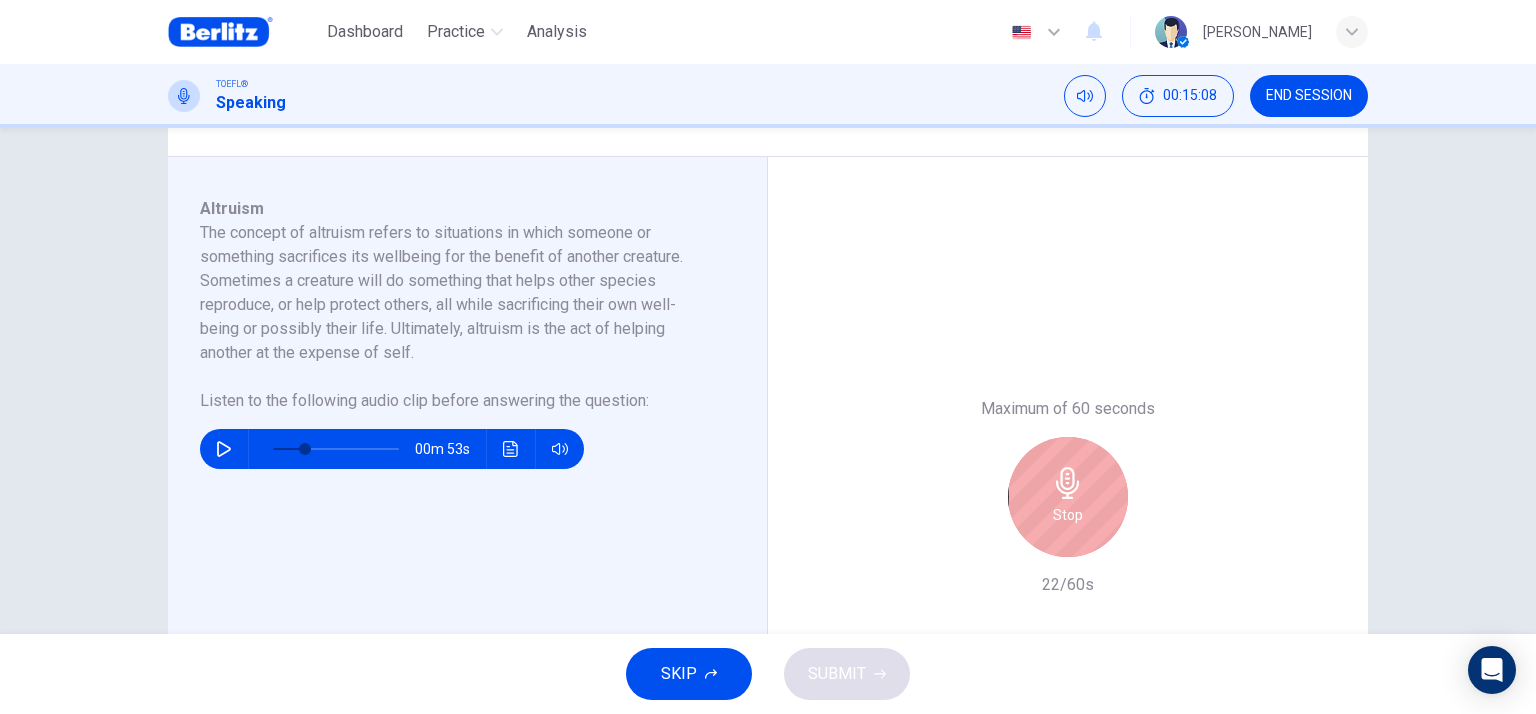 click on "Stop" at bounding box center [1068, 497] 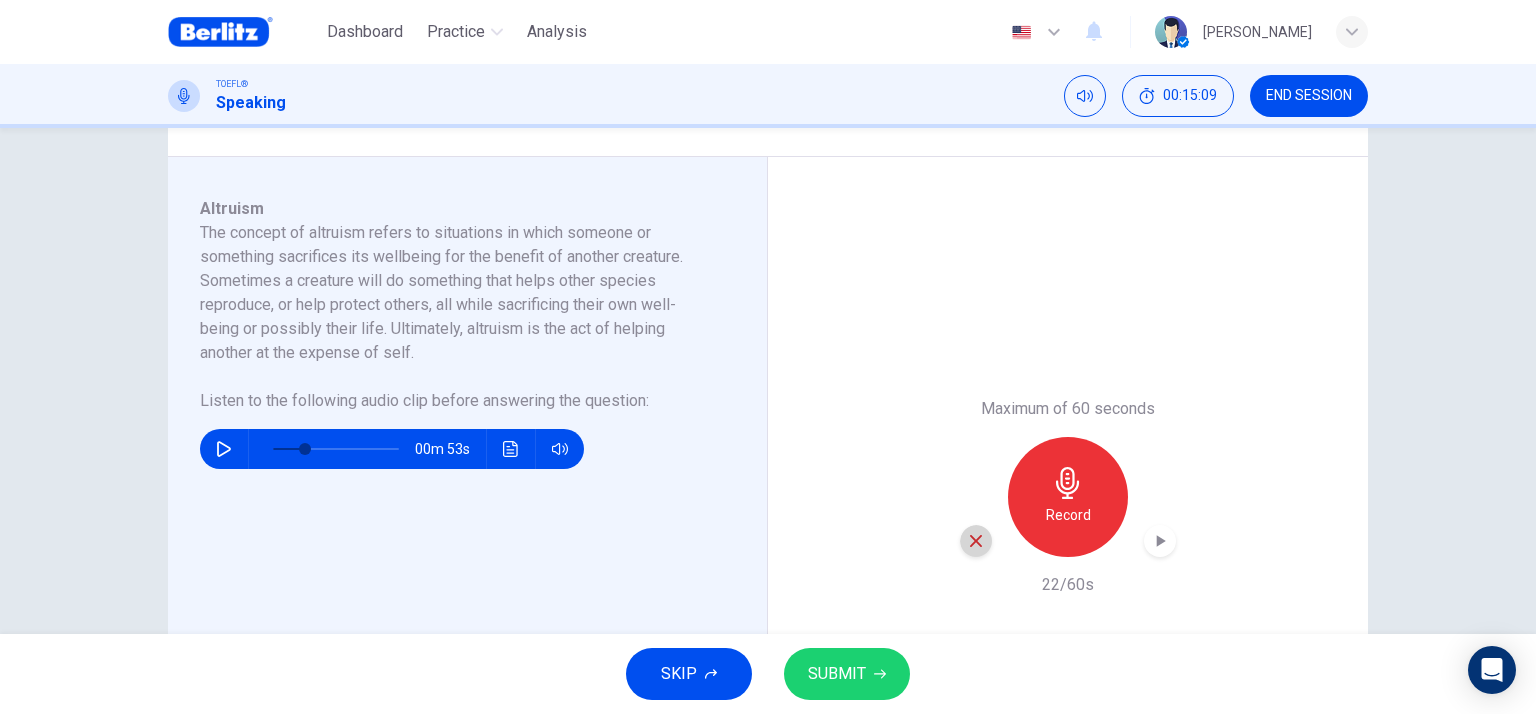 click at bounding box center [976, 541] 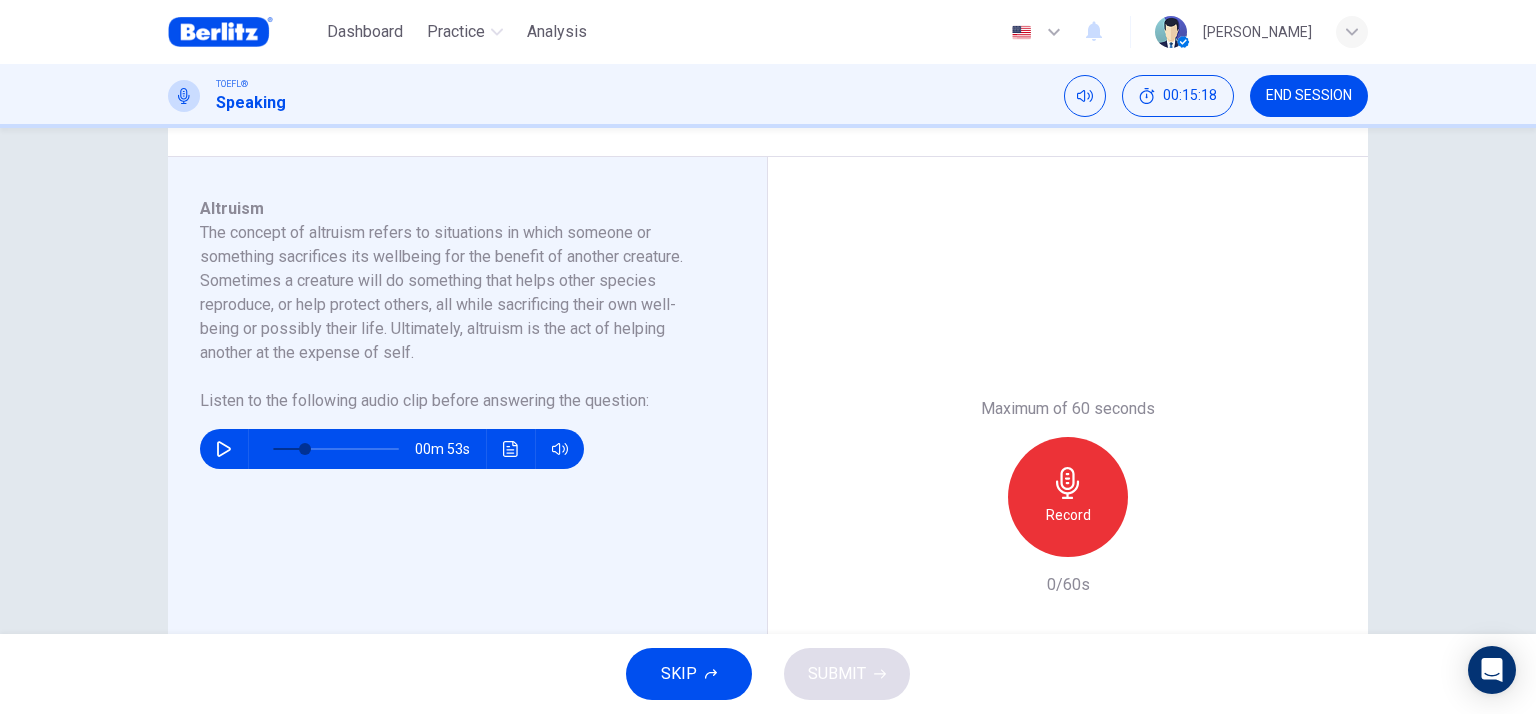 click on "Record" at bounding box center (1068, 497) 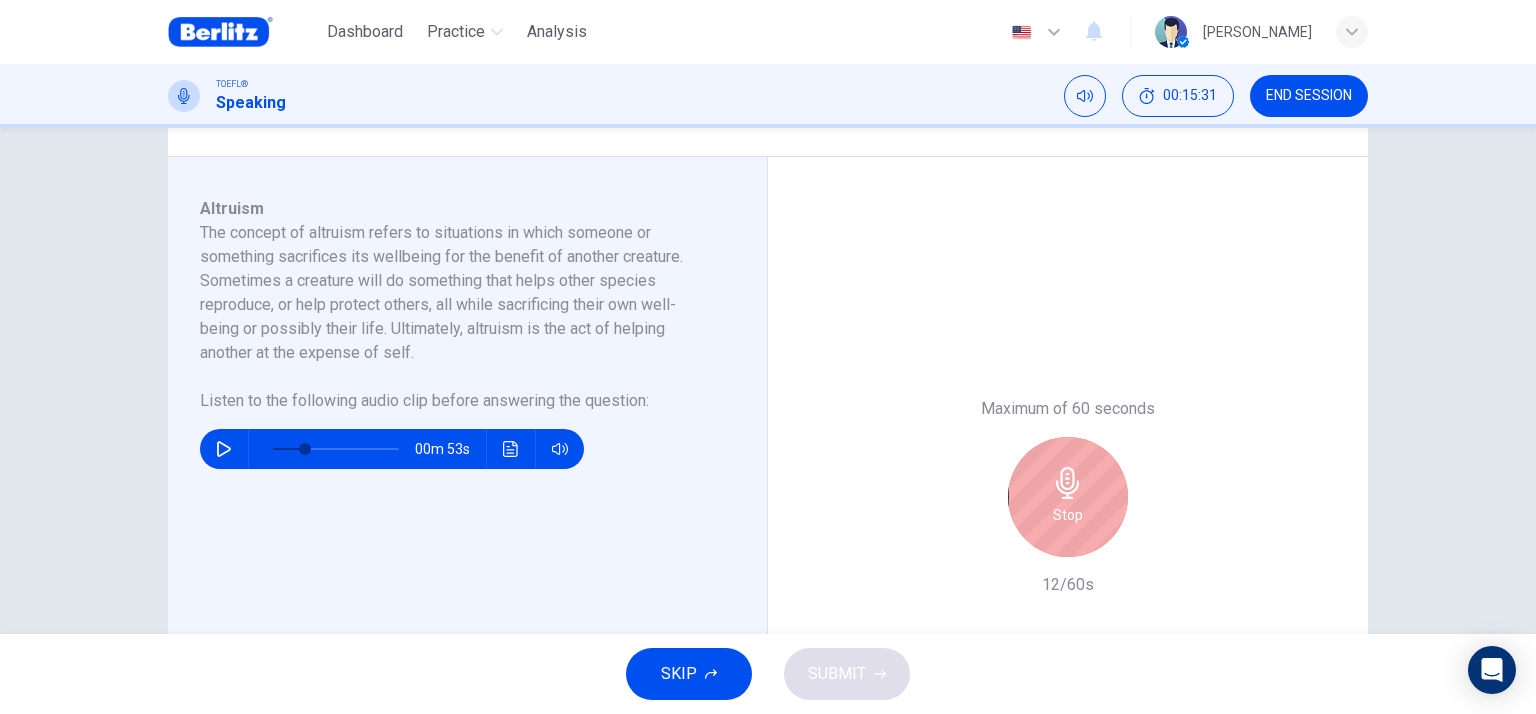 click on "Stop" at bounding box center (1068, 497) 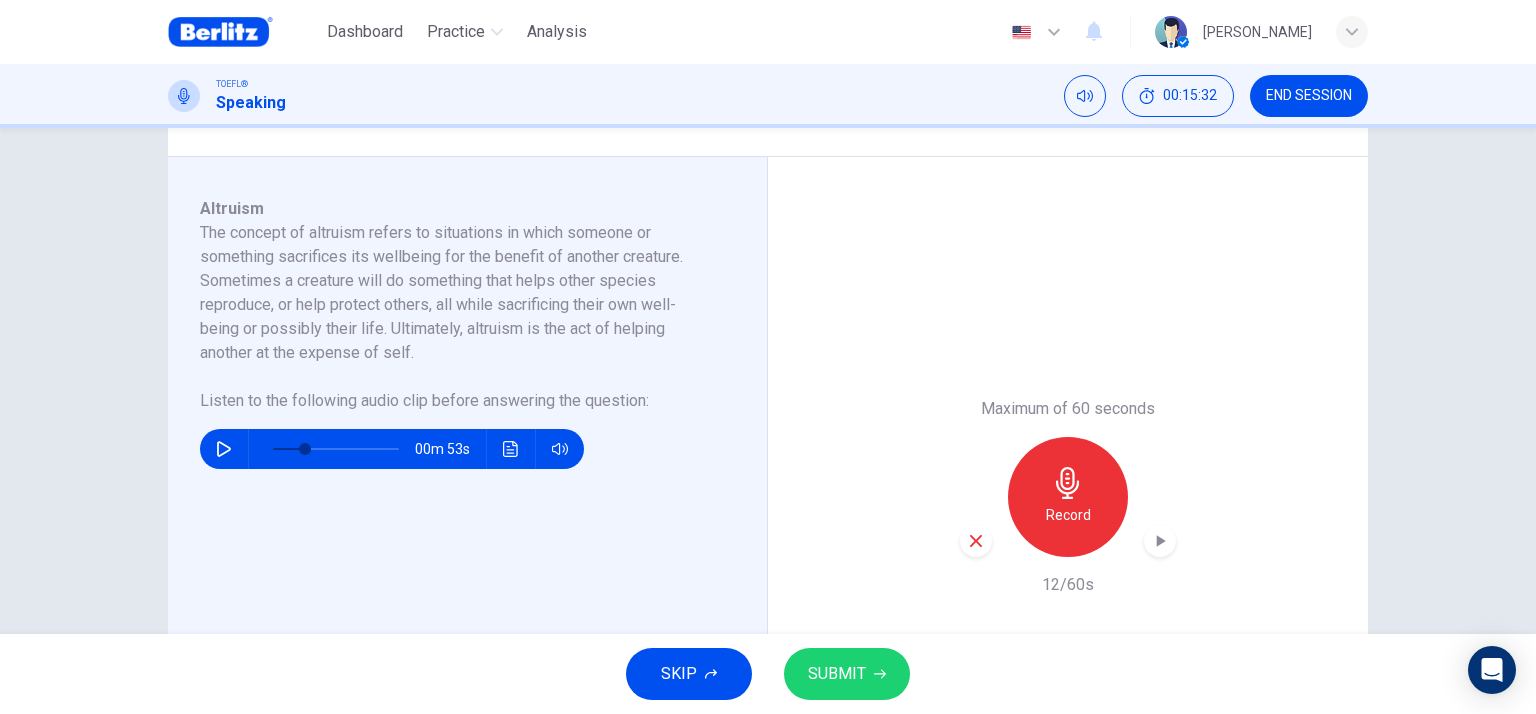 click 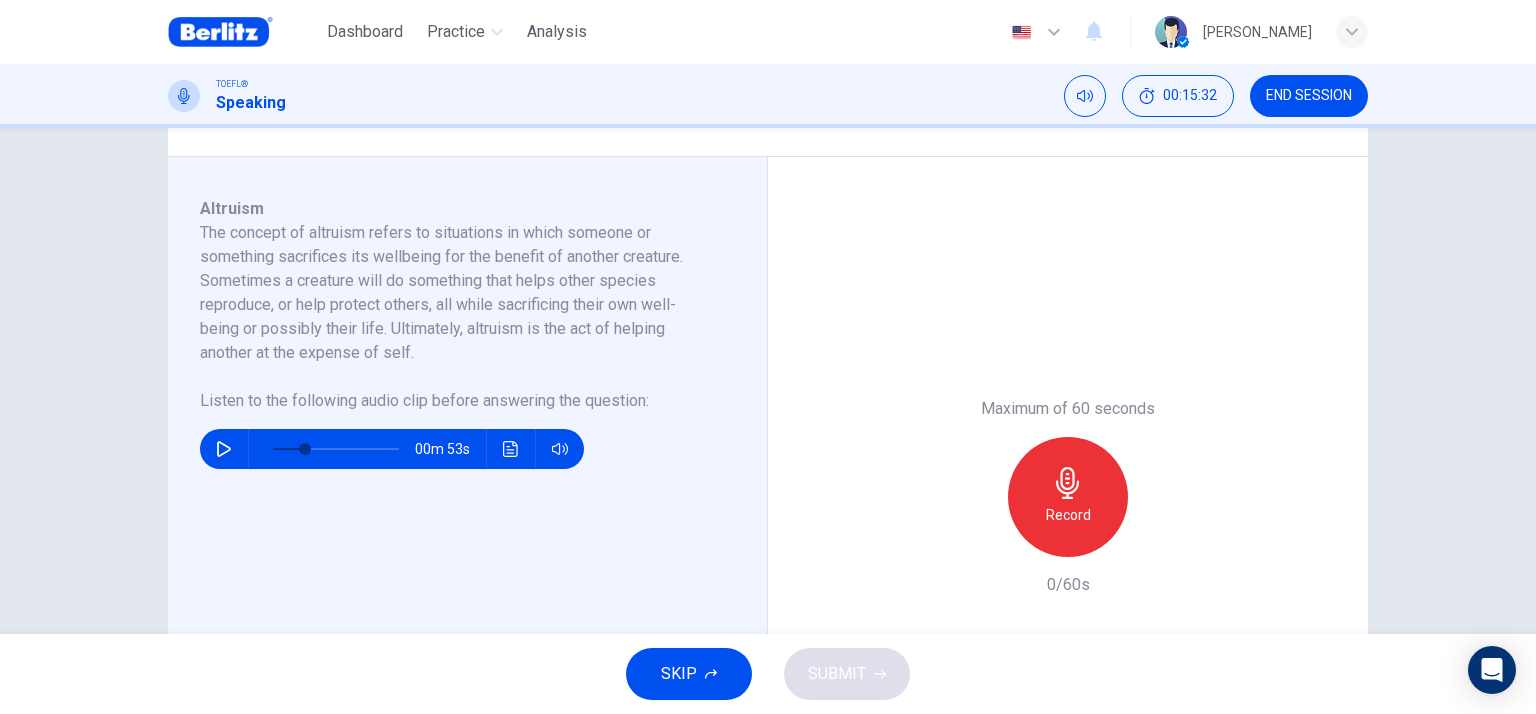 click 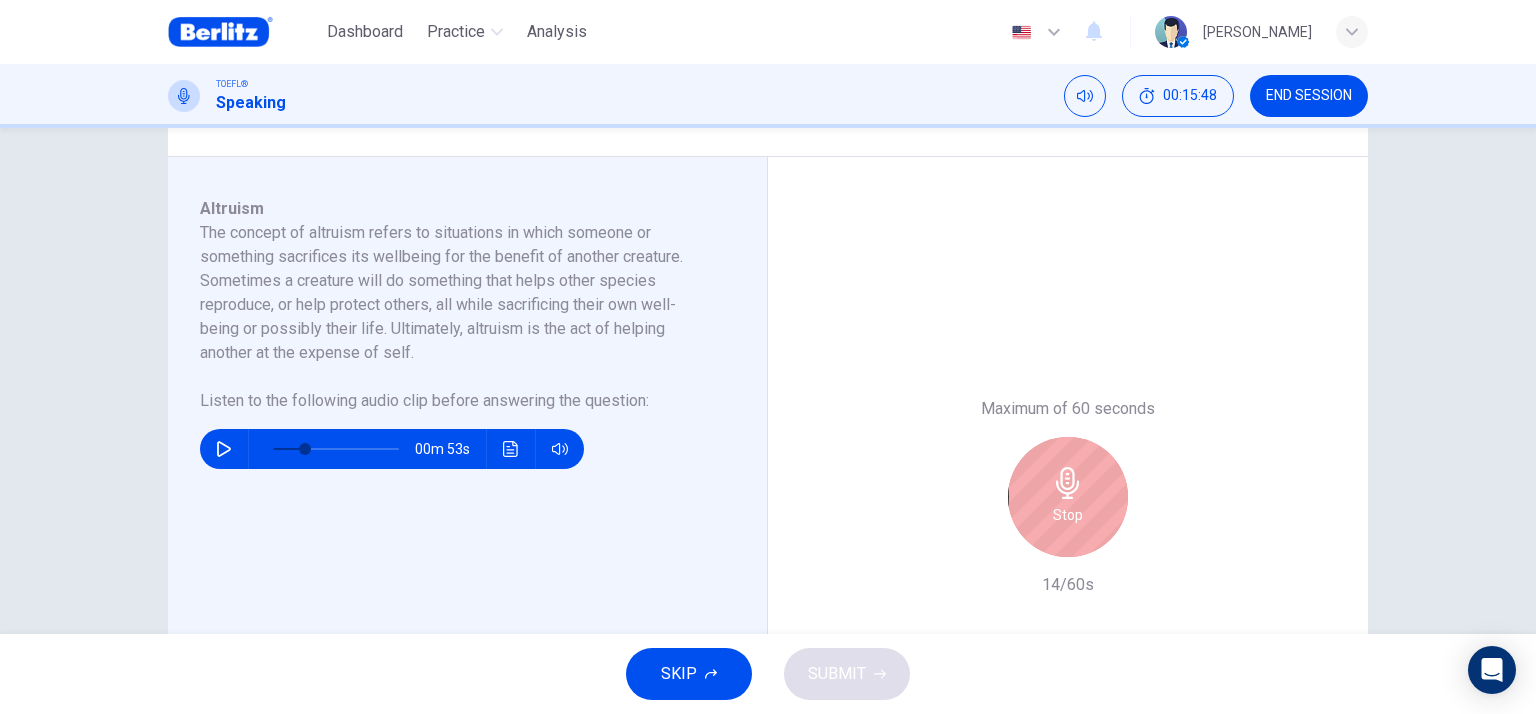 click on "Stop" at bounding box center (1068, 497) 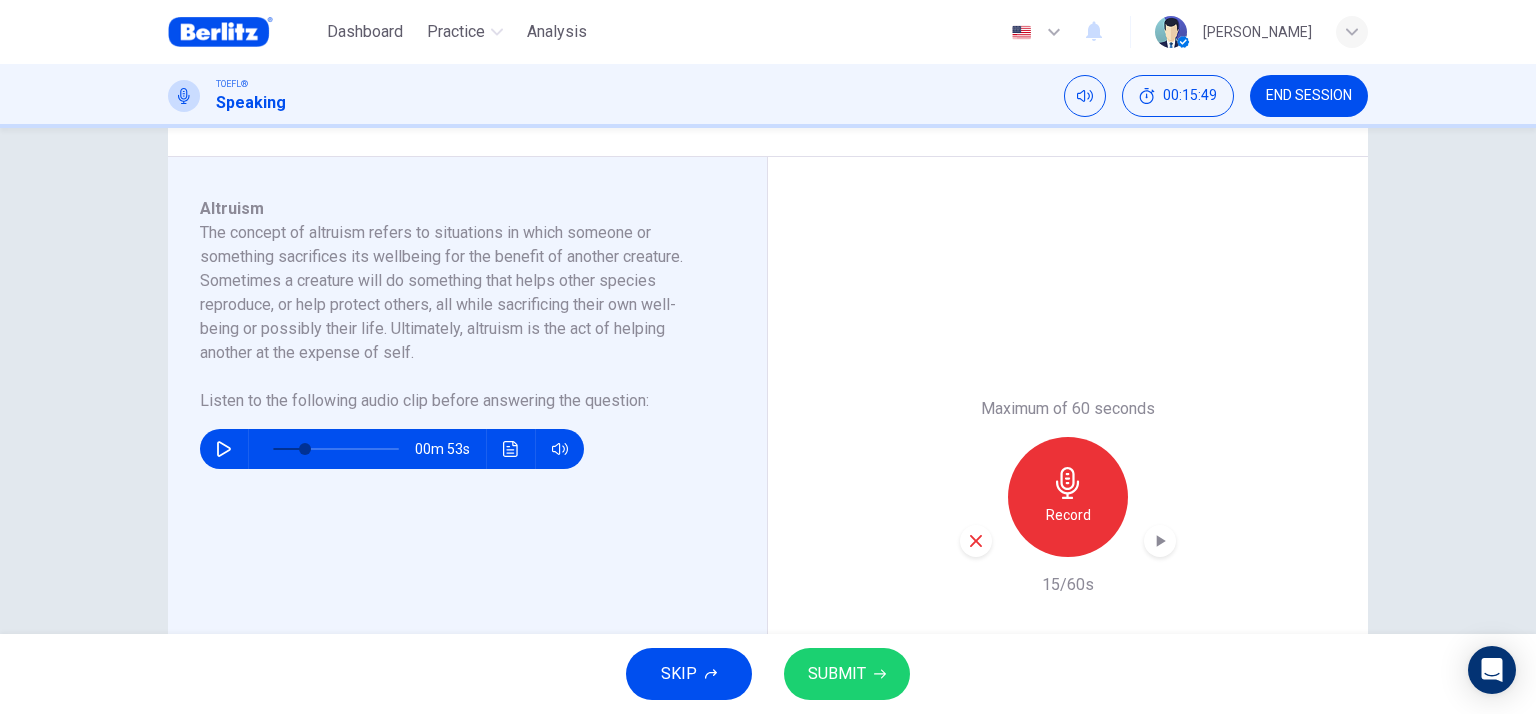 click 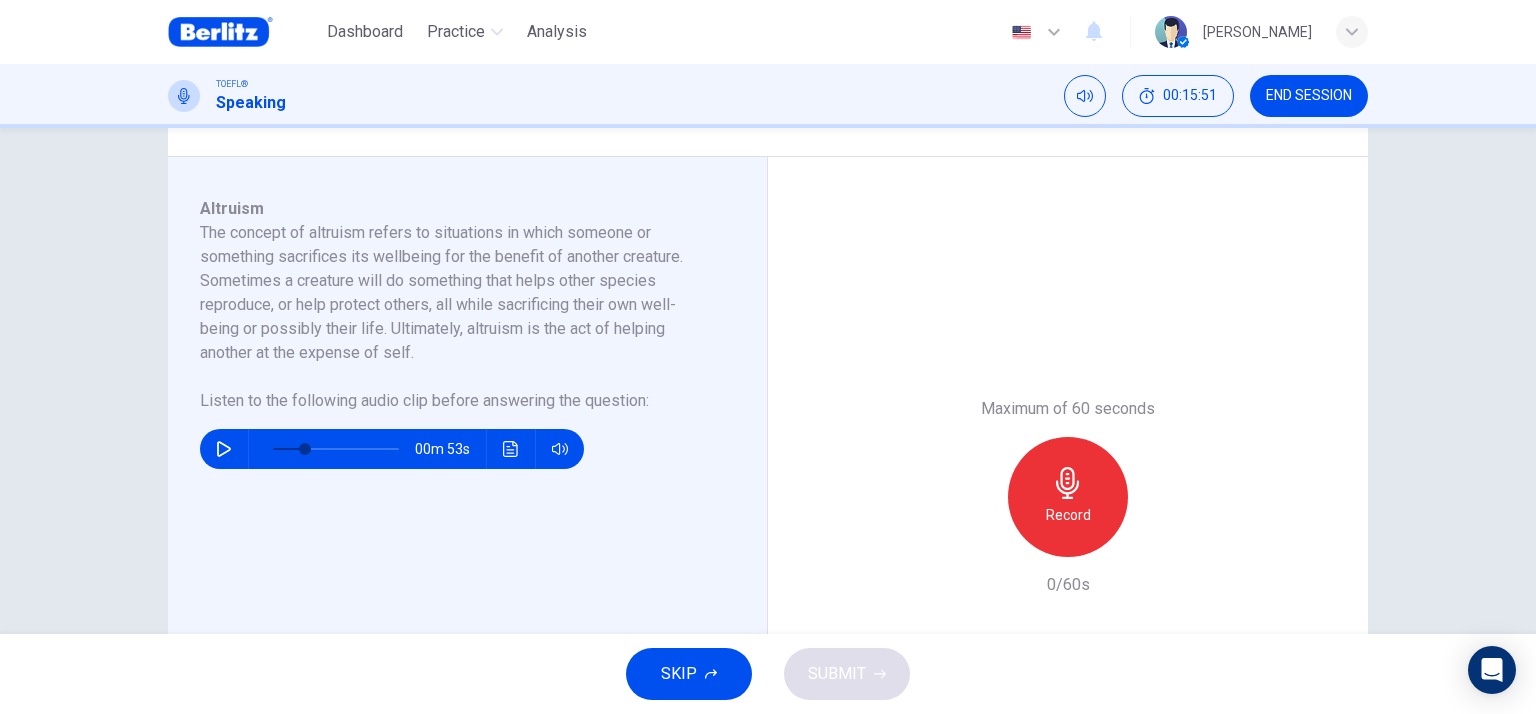 click on "Record" at bounding box center (1068, 497) 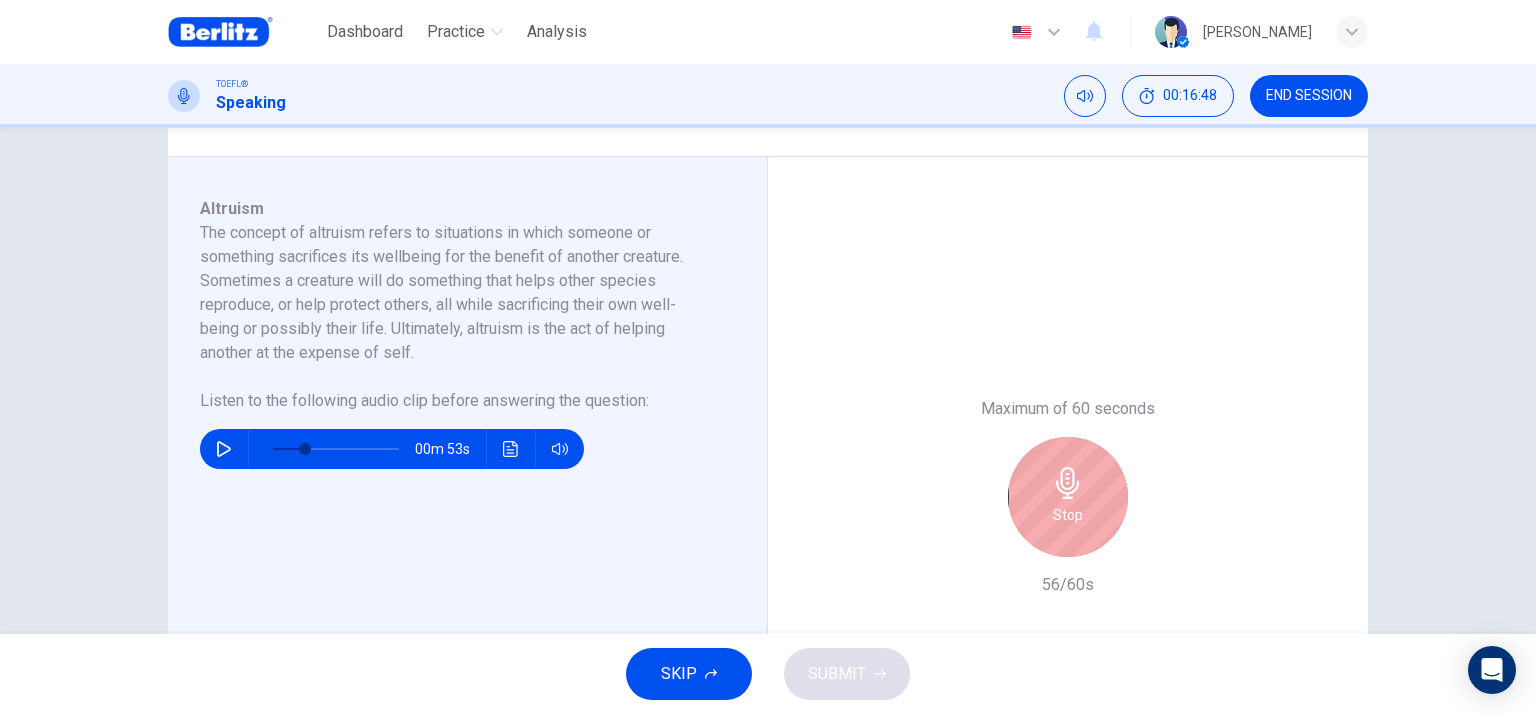 click on "Maximum of 60 seconds Stop 56/60s" at bounding box center (1068, 497) 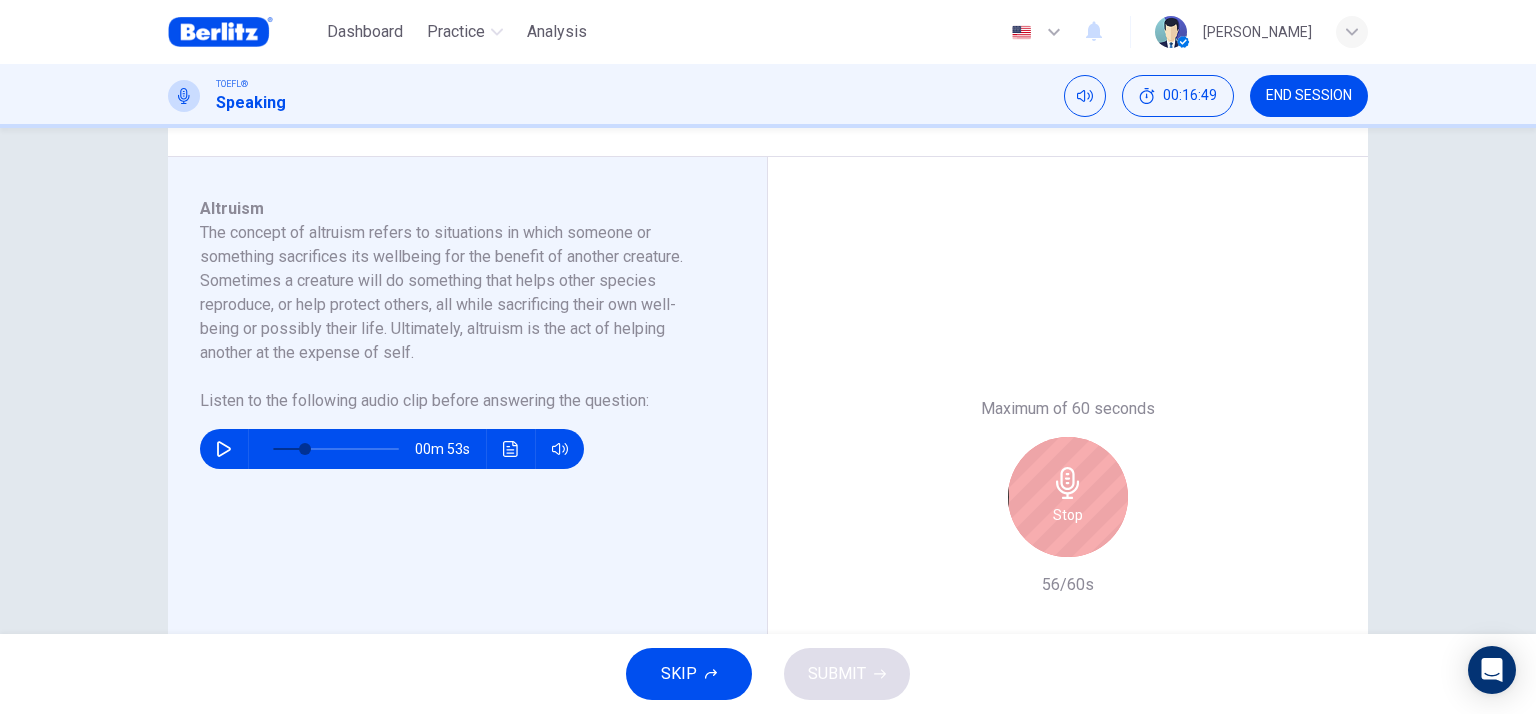 click on "Stop" at bounding box center (1068, 497) 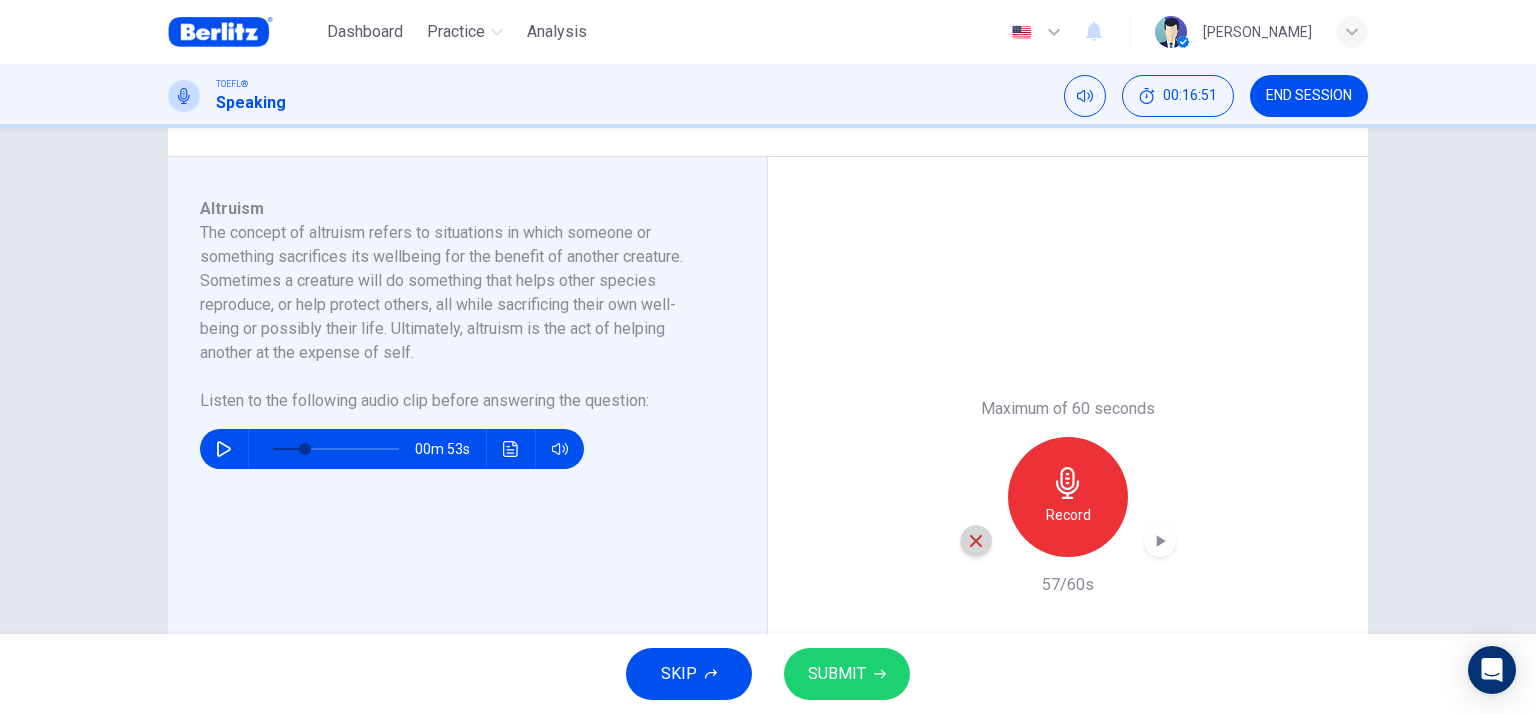 click 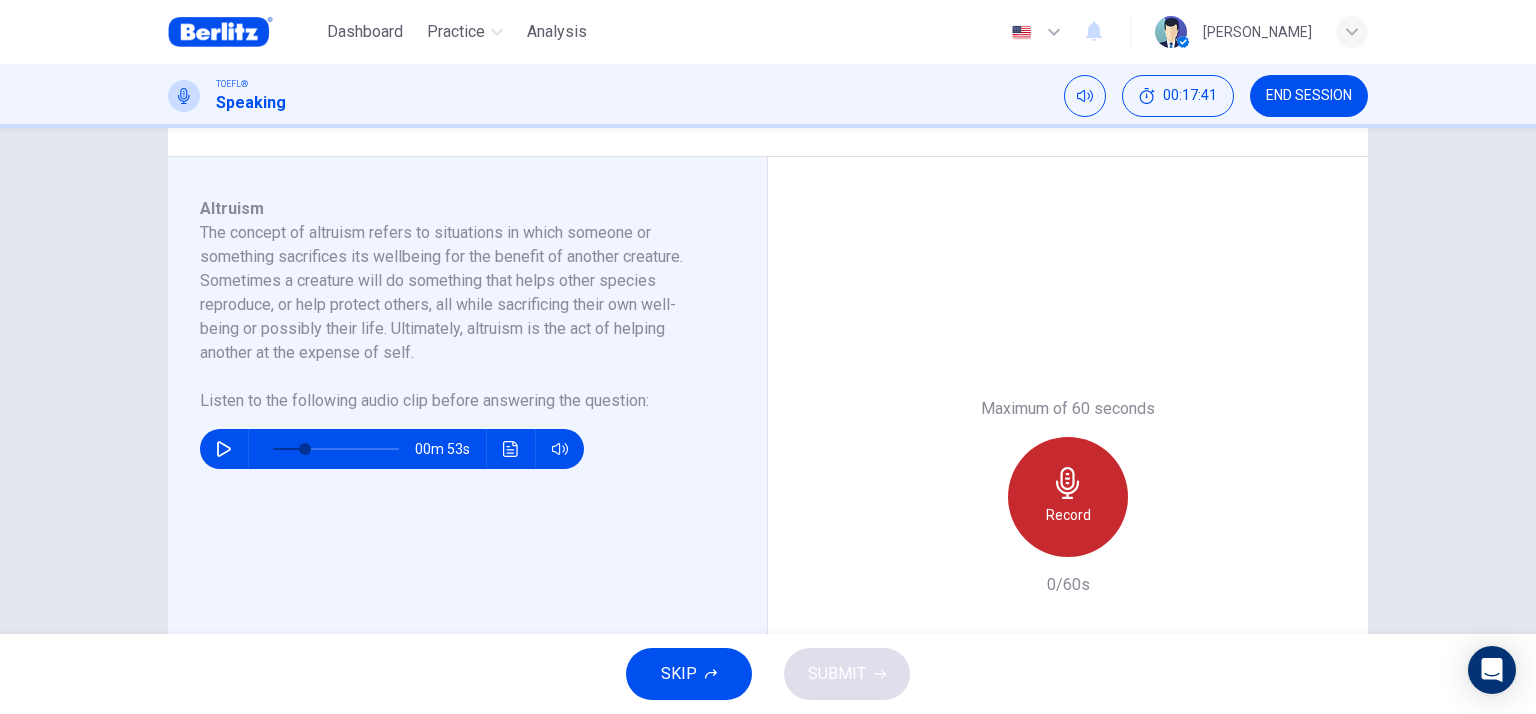 click on "Record" at bounding box center [1068, 515] 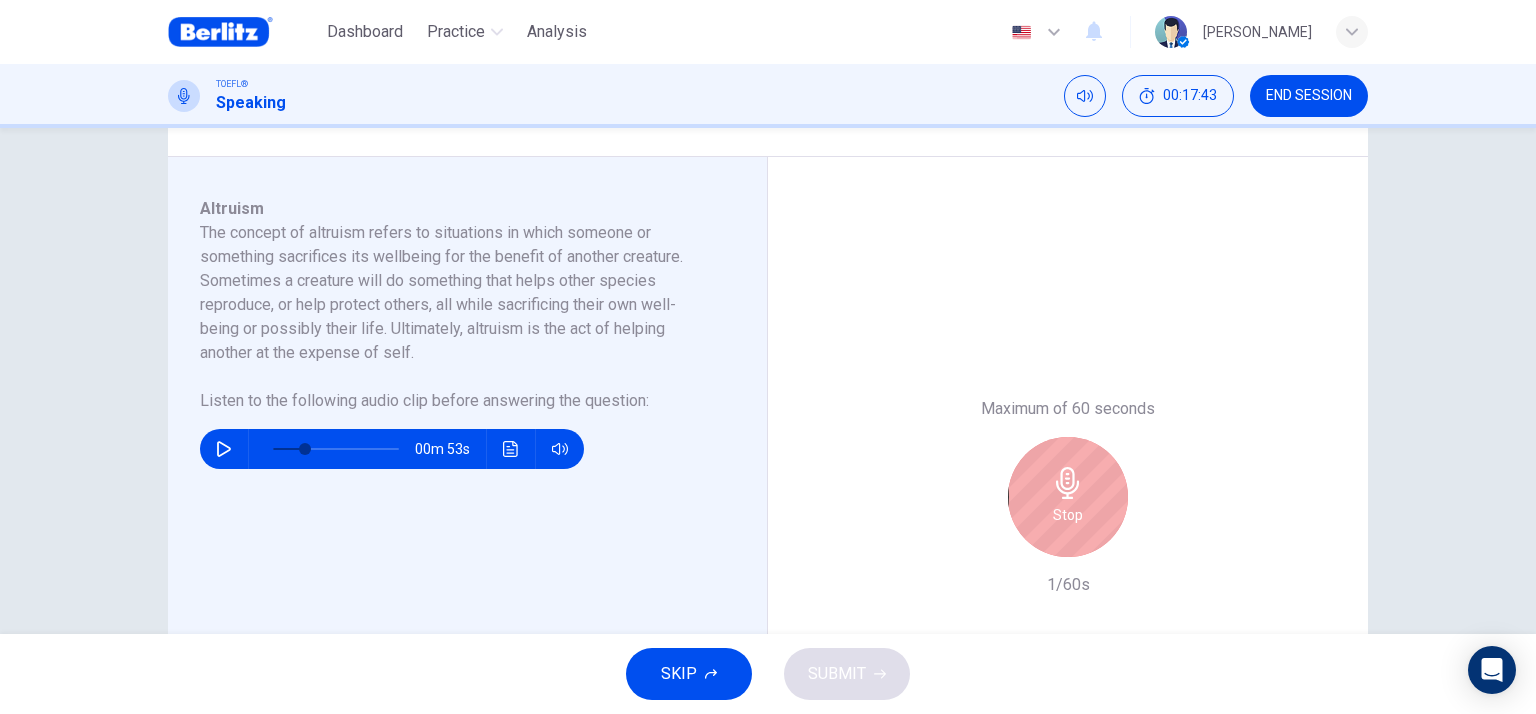 click 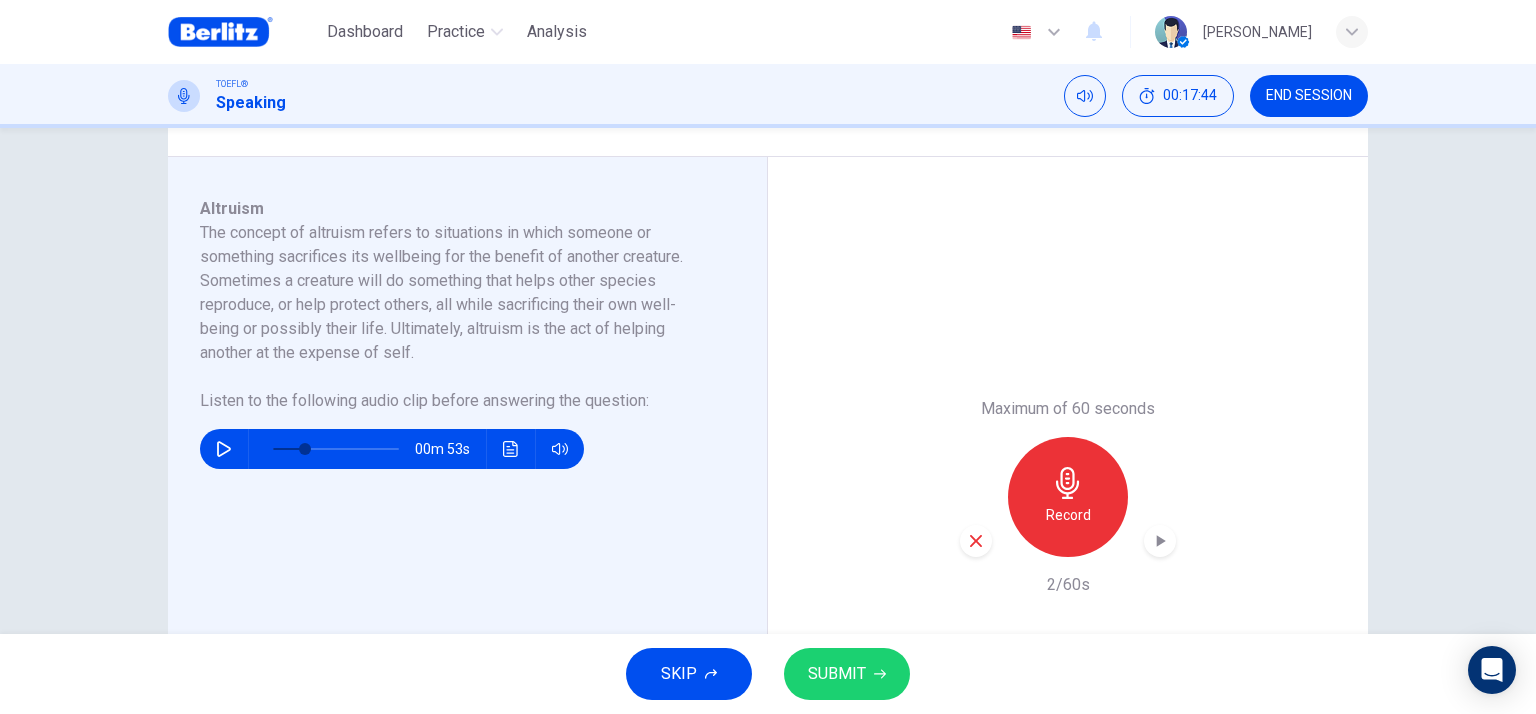 click at bounding box center (976, 541) 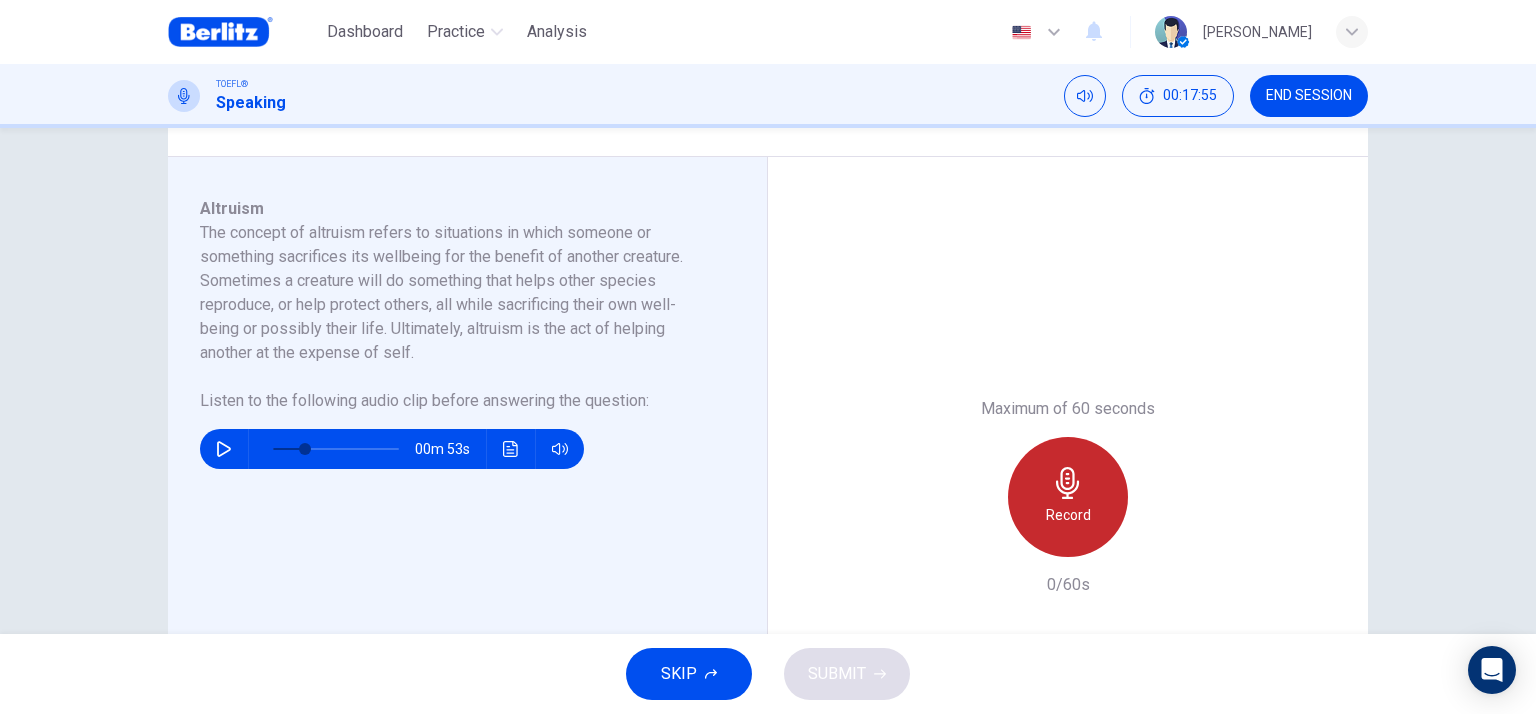 click on "Record" at bounding box center [1068, 515] 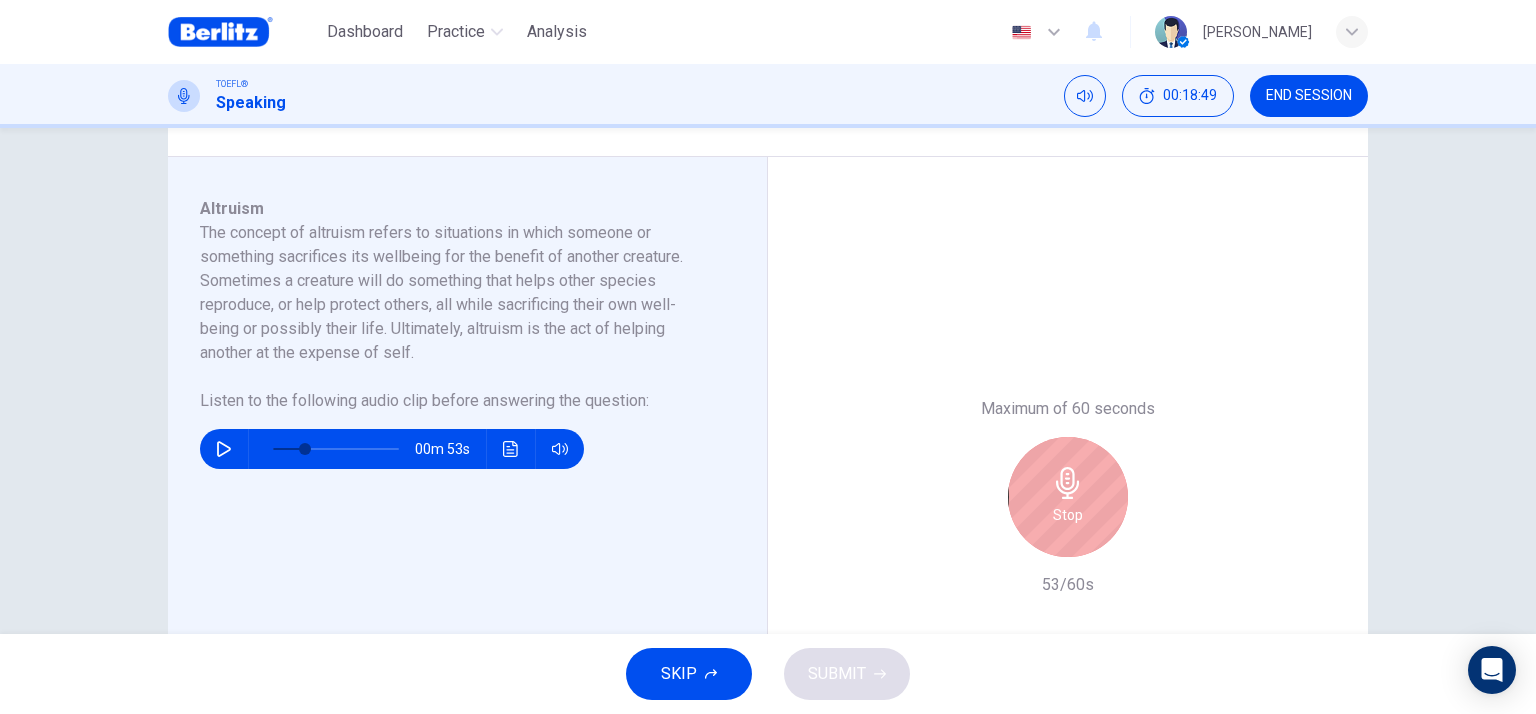 click on "Stop" at bounding box center [1068, 497] 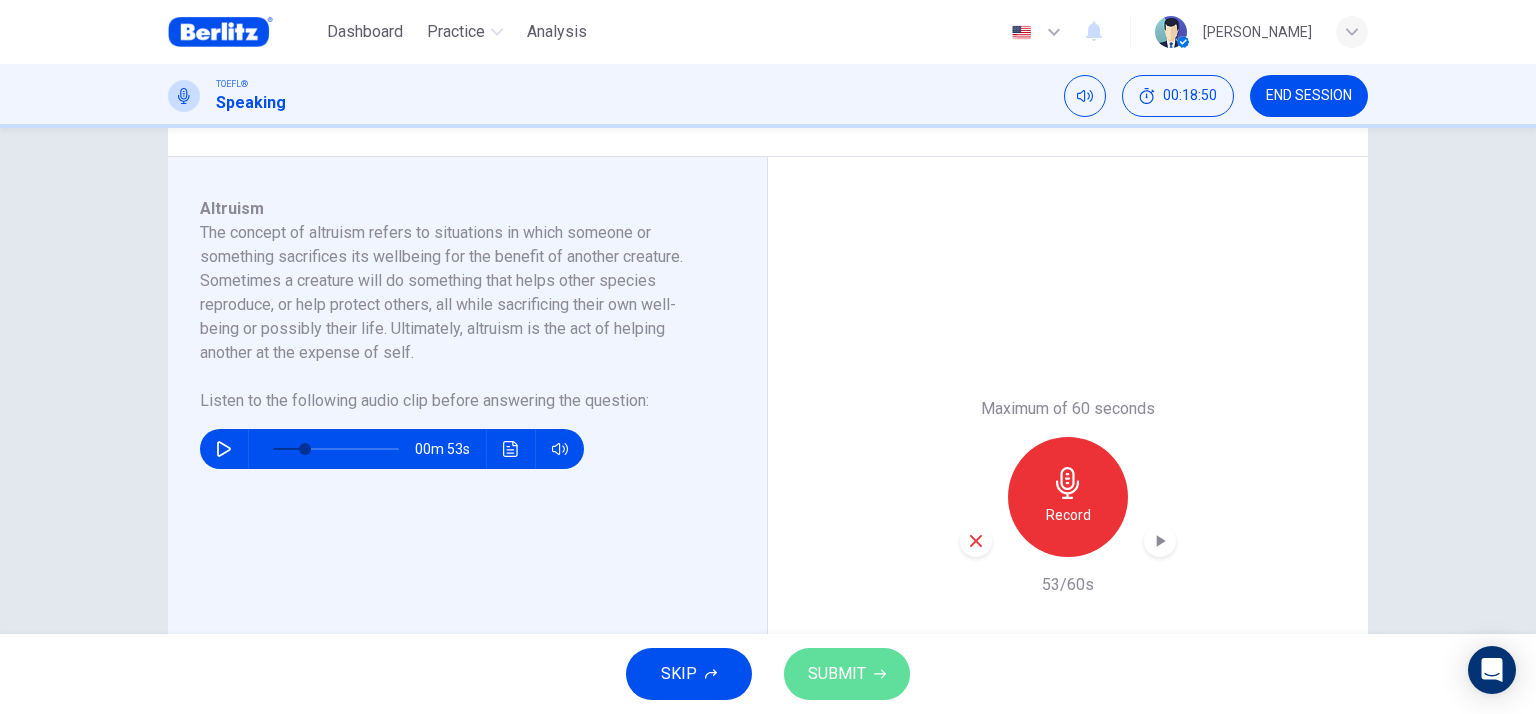 click on "SUBMIT" at bounding box center [847, 674] 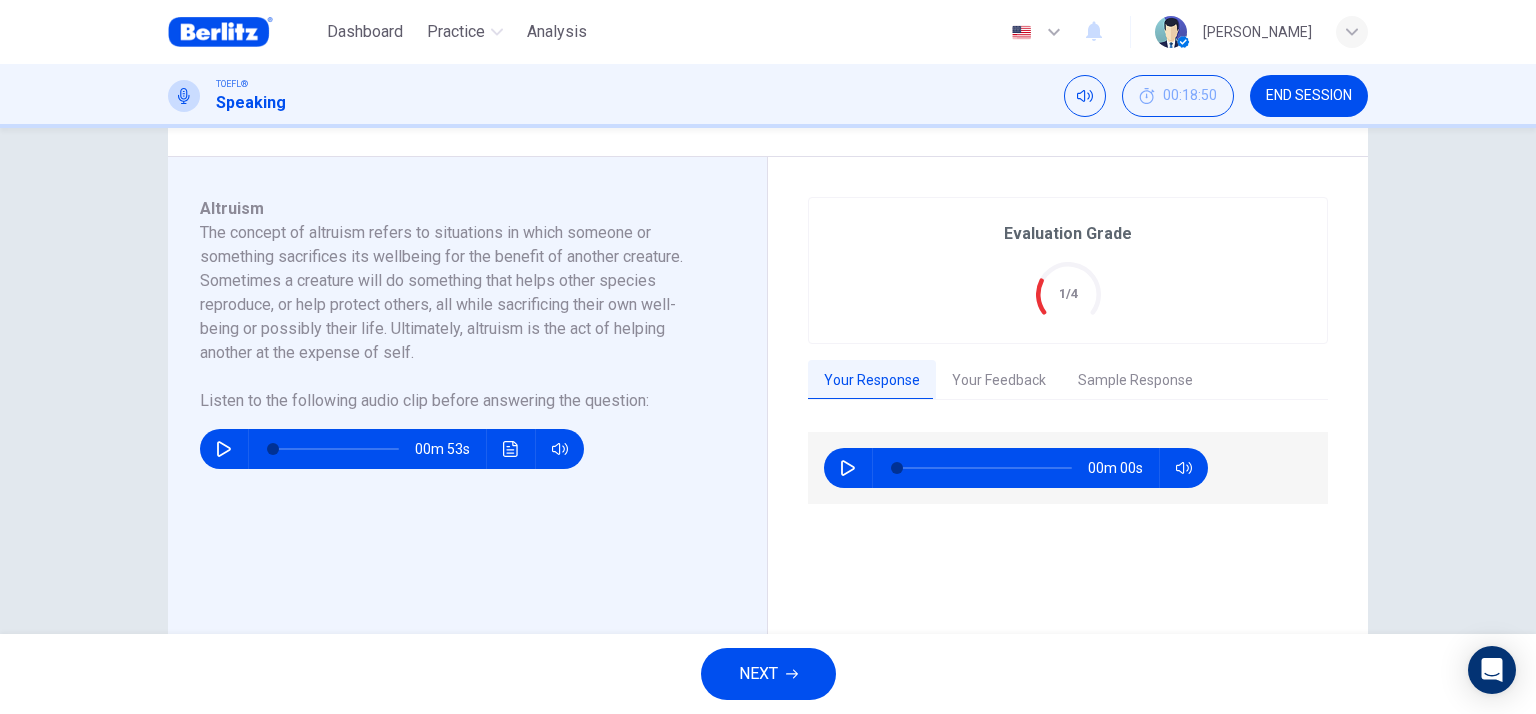 type on "*" 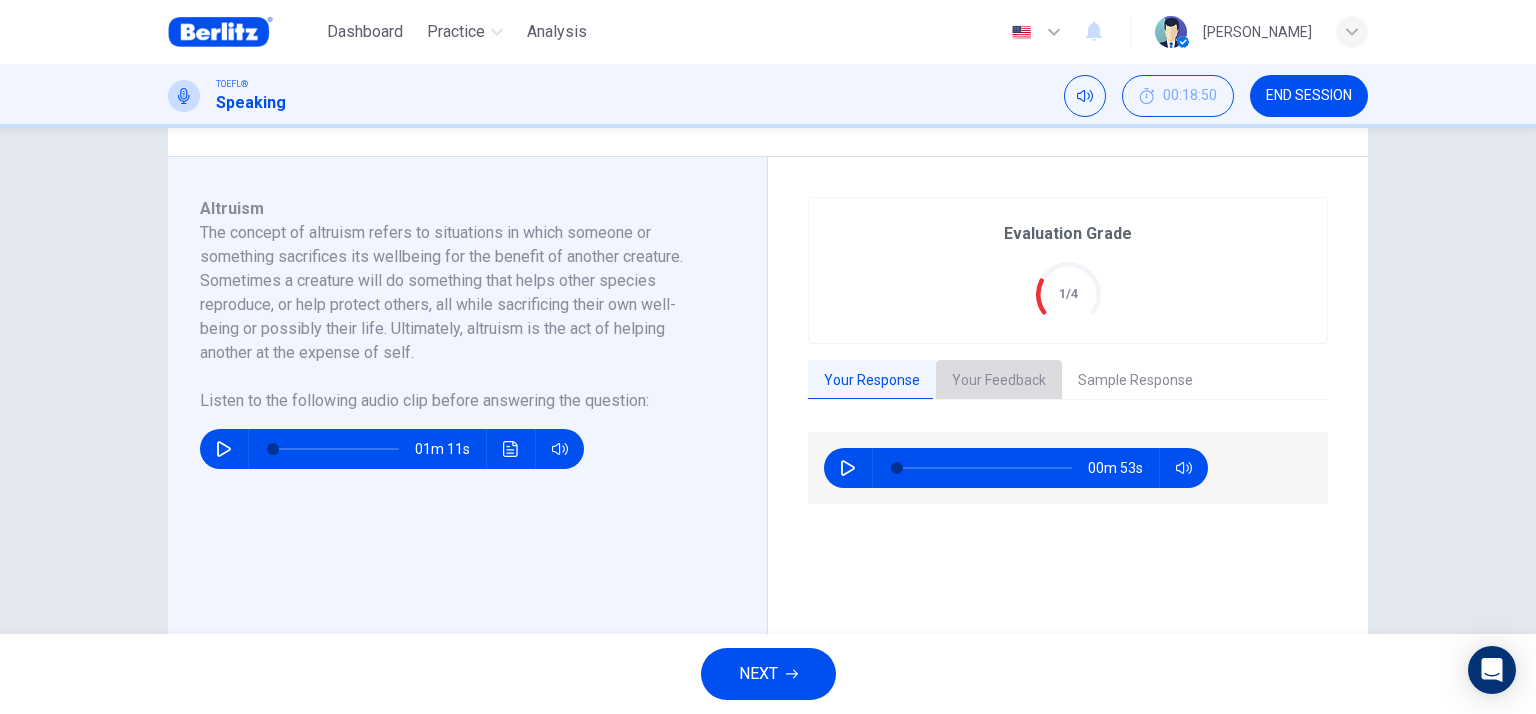 click on "Your Feedback" at bounding box center [999, 381] 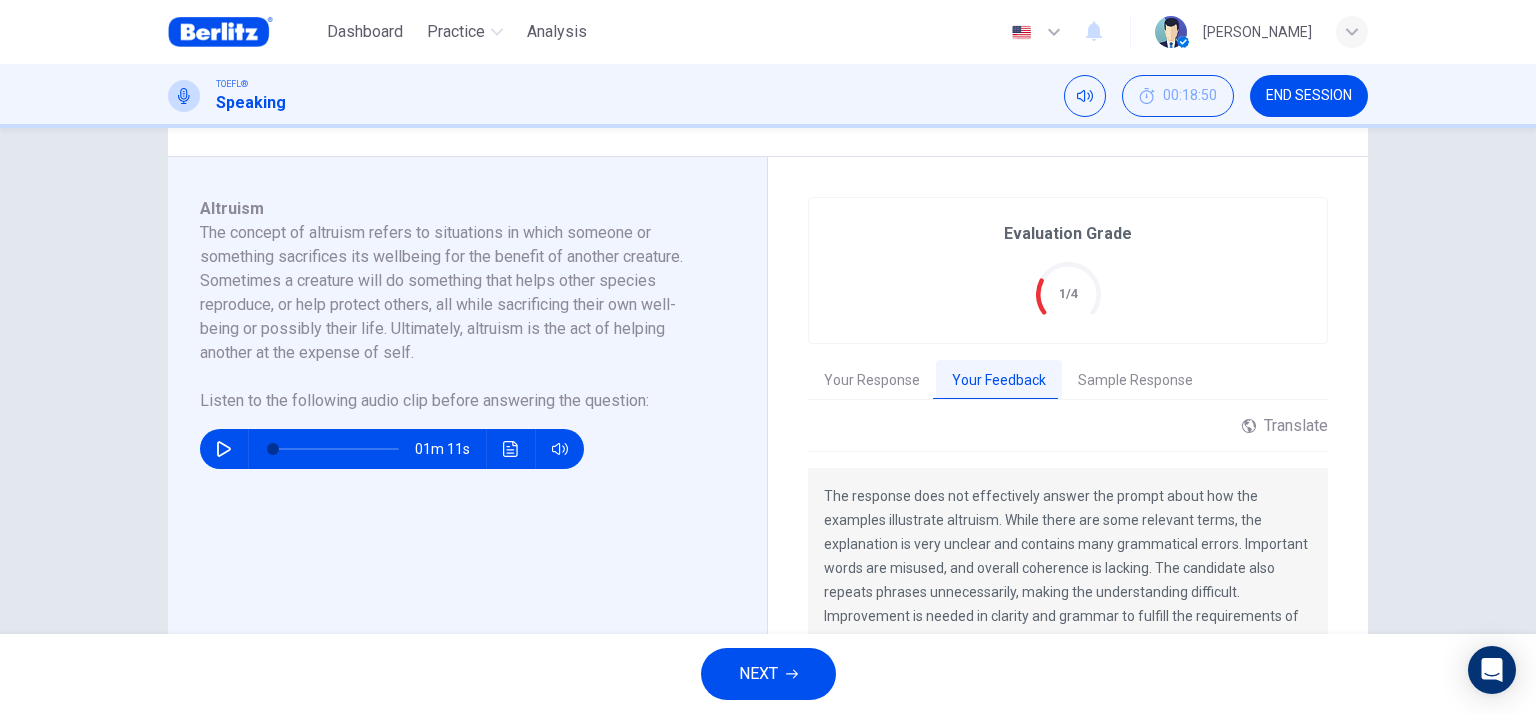 click on "Sample Response" at bounding box center (1135, 381) 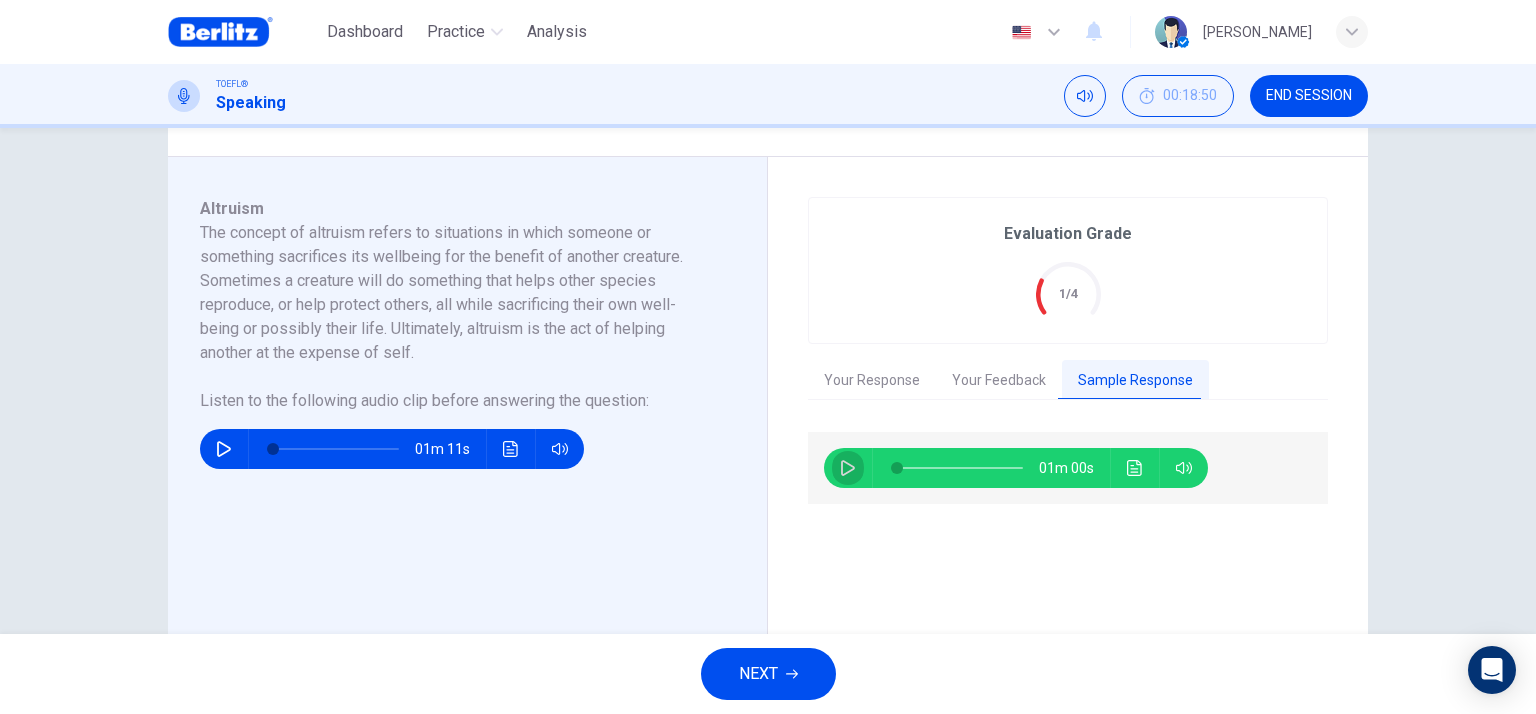 click 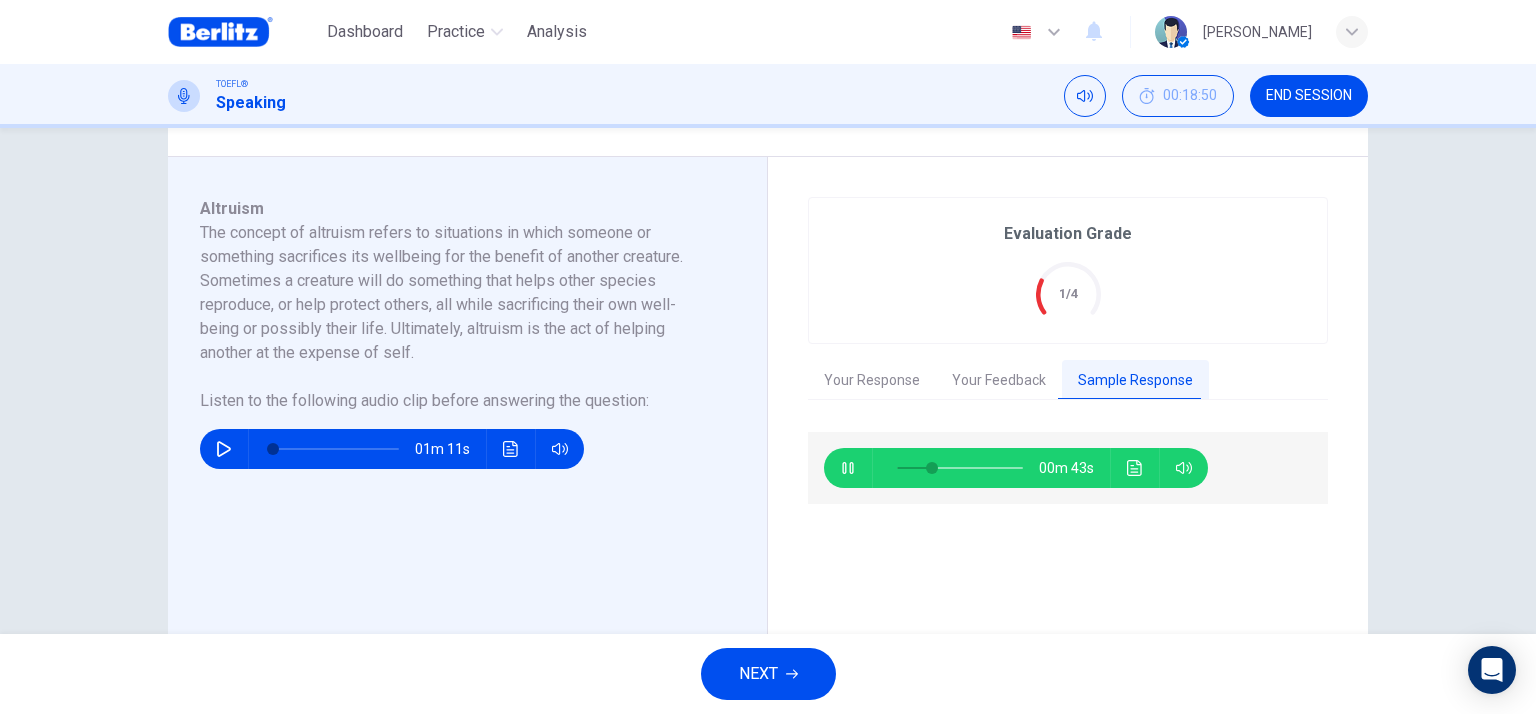 click on "Your Feedback" at bounding box center (999, 381) 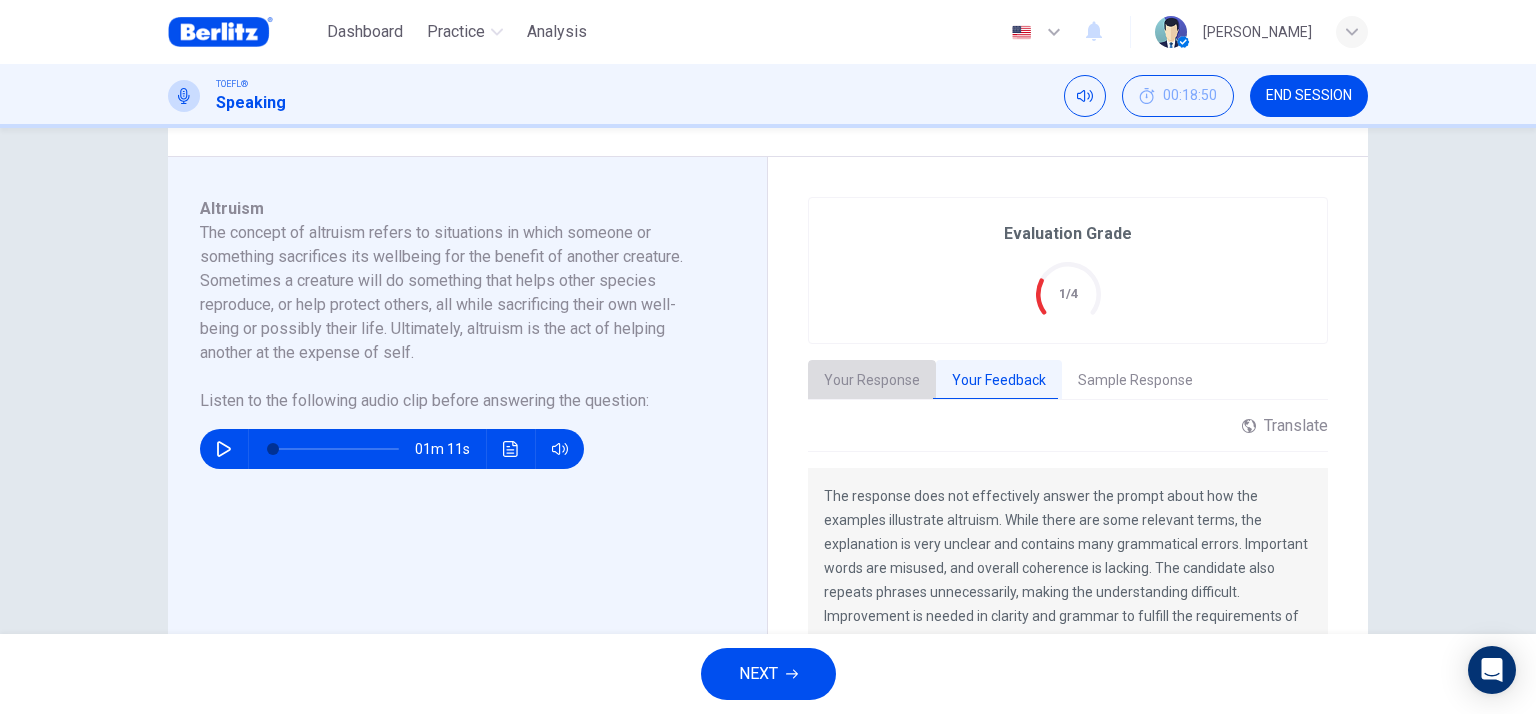 click on "Your Response" at bounding box center [872, 381] 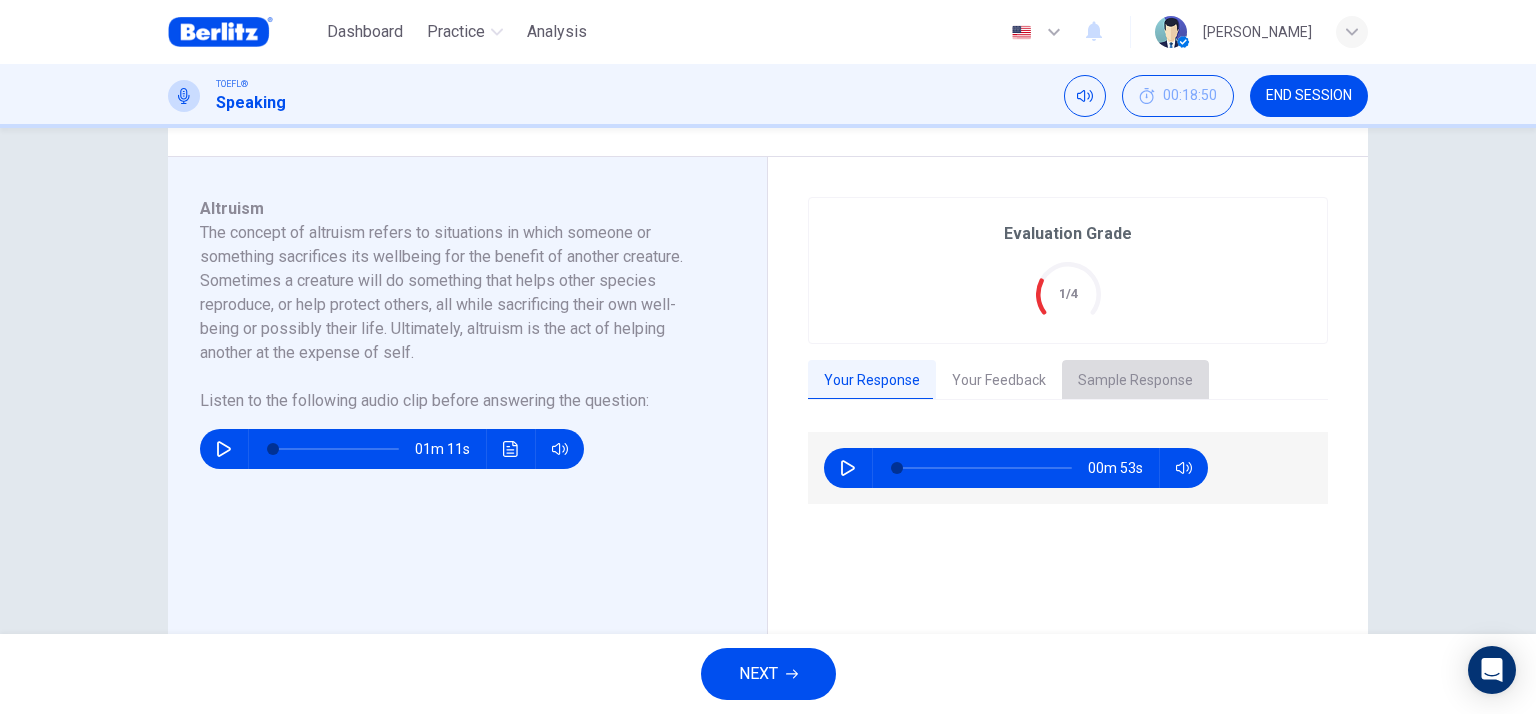 drag, startPoint x: 1120, startPoint y: 362, endPoint x: 1065, endPoint y: 397, distance: 65.192024 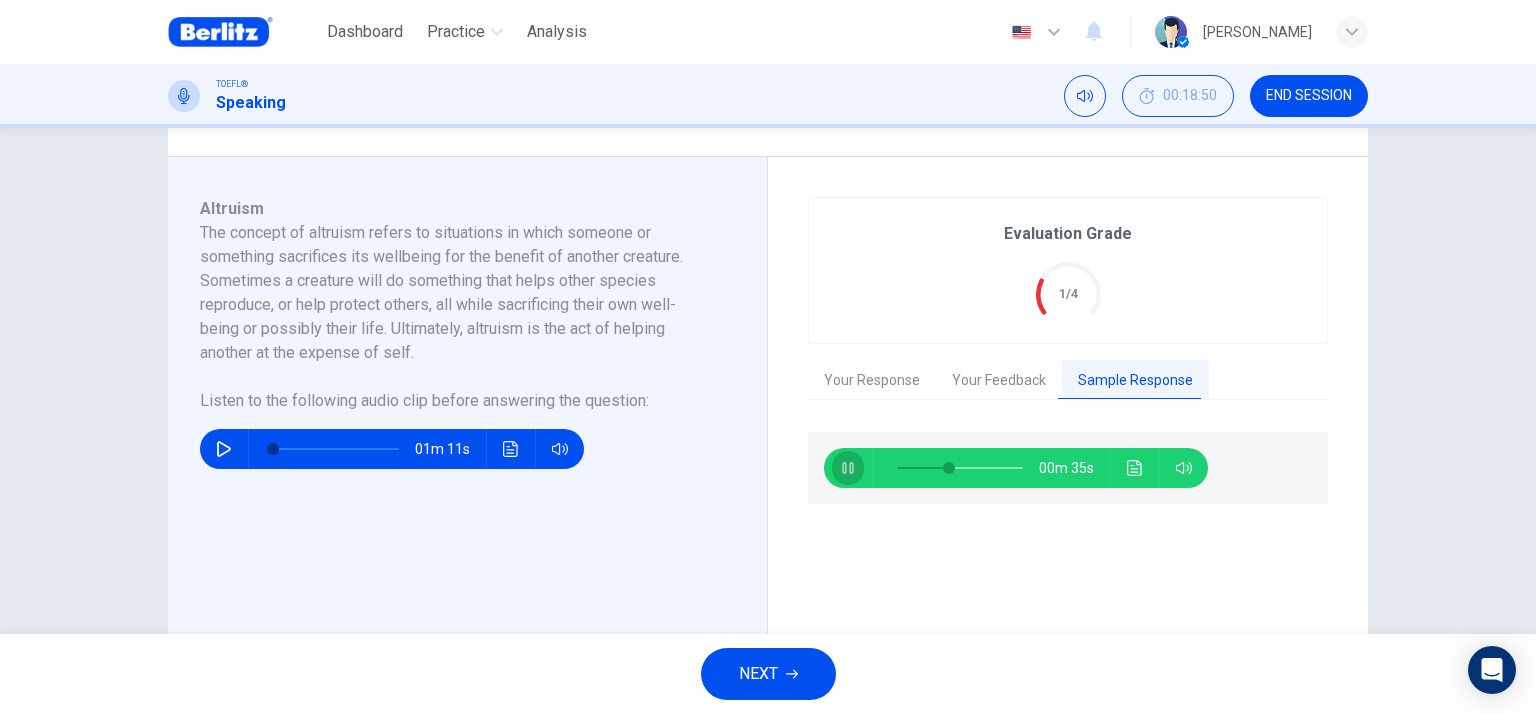 click at bounding box center [848, 468] 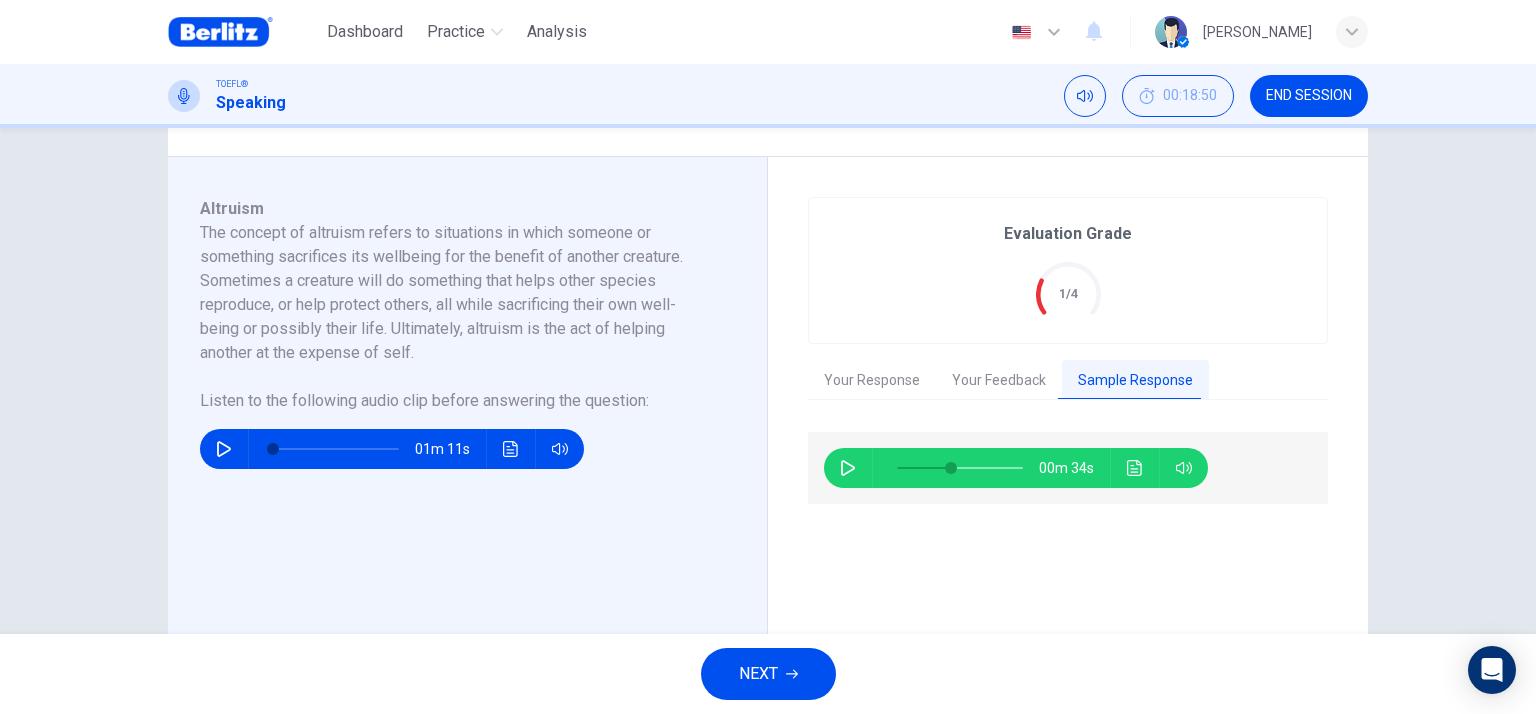 click on "Your Response" at bounding box center [872, 381] 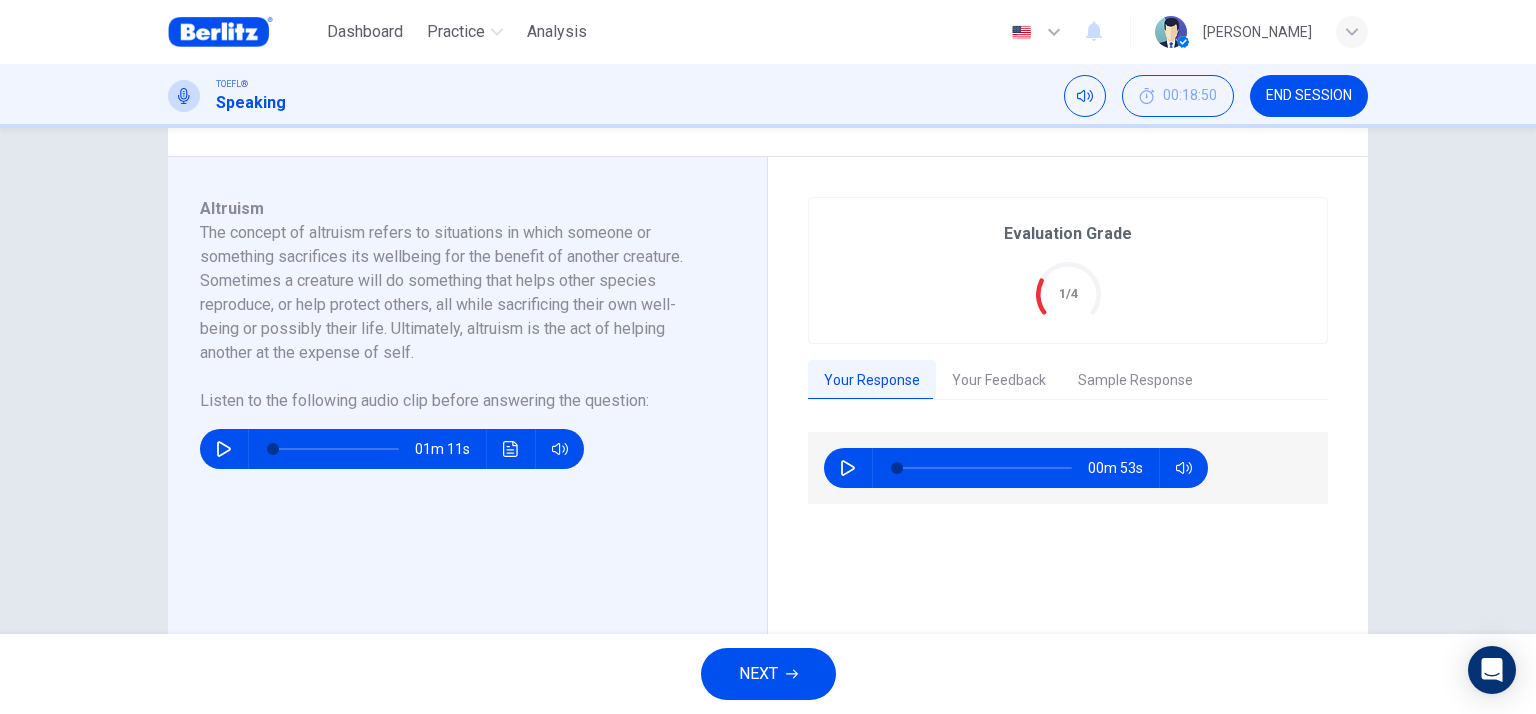 click at bounding box center (848, 468) 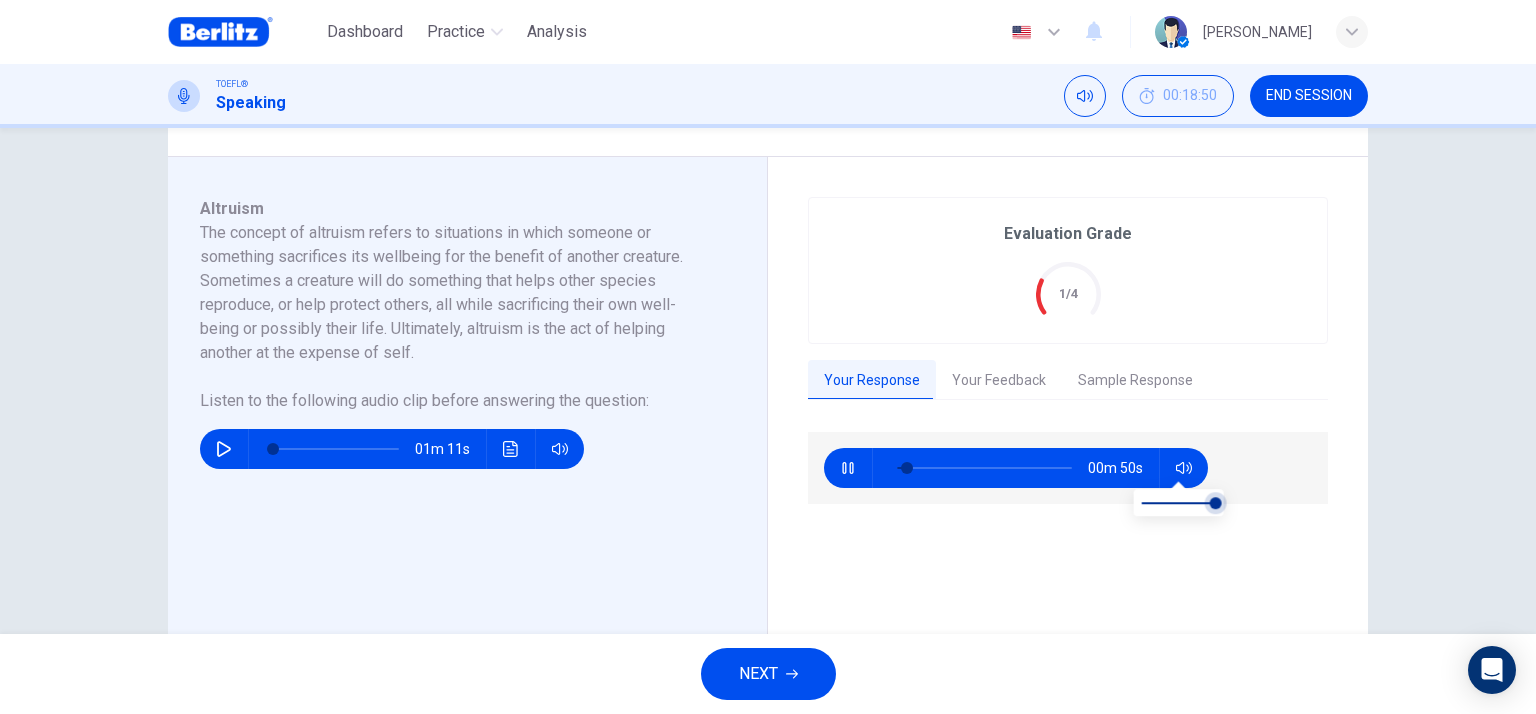type on "*" 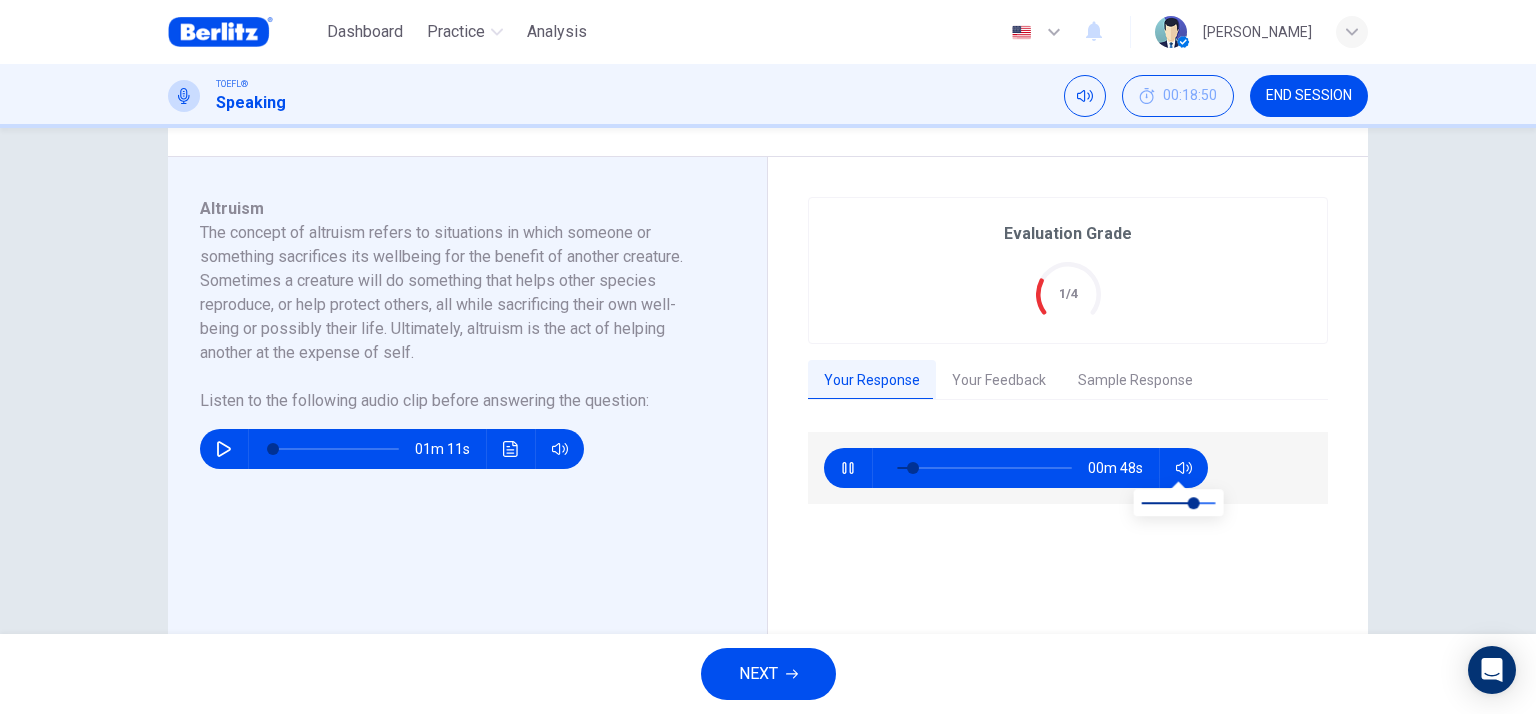 type on "*" 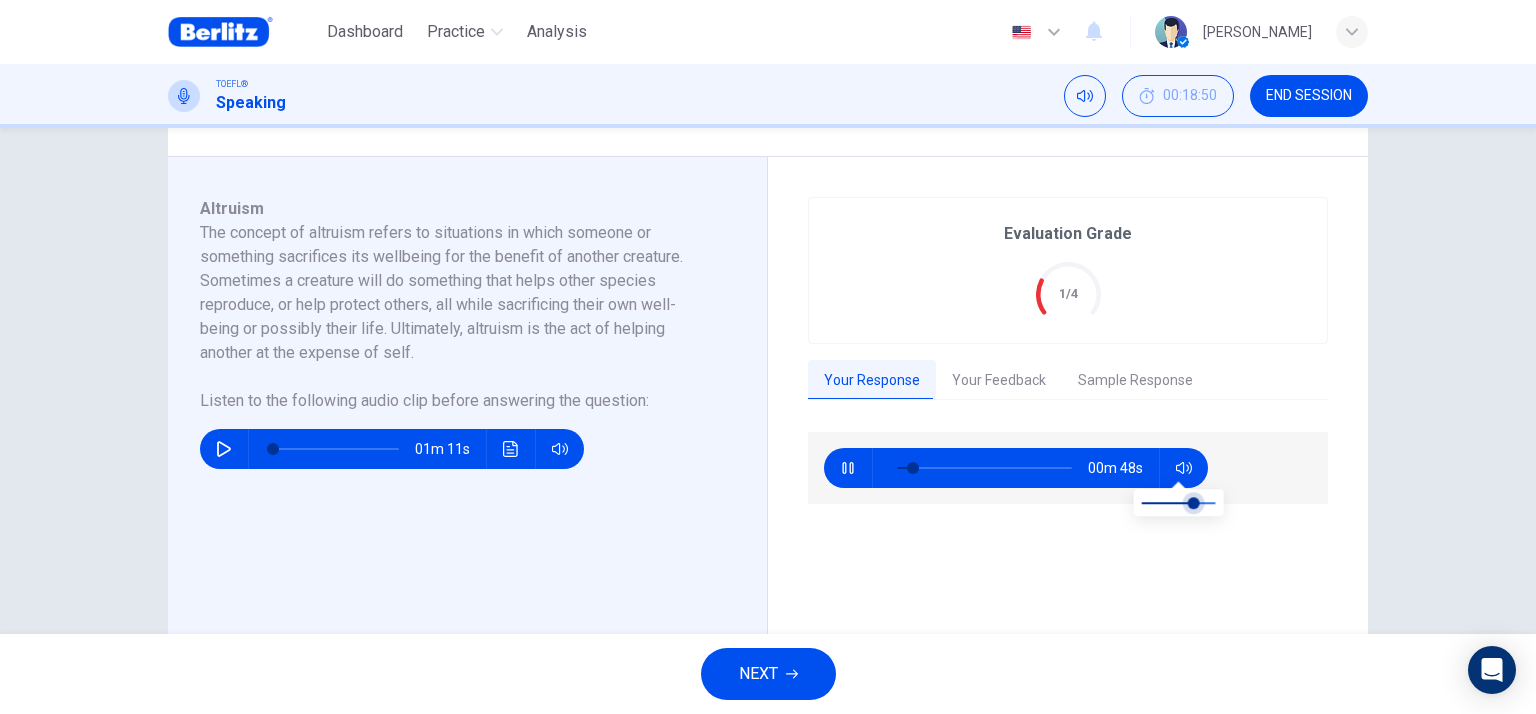 click at bounding box center [1179, 503] 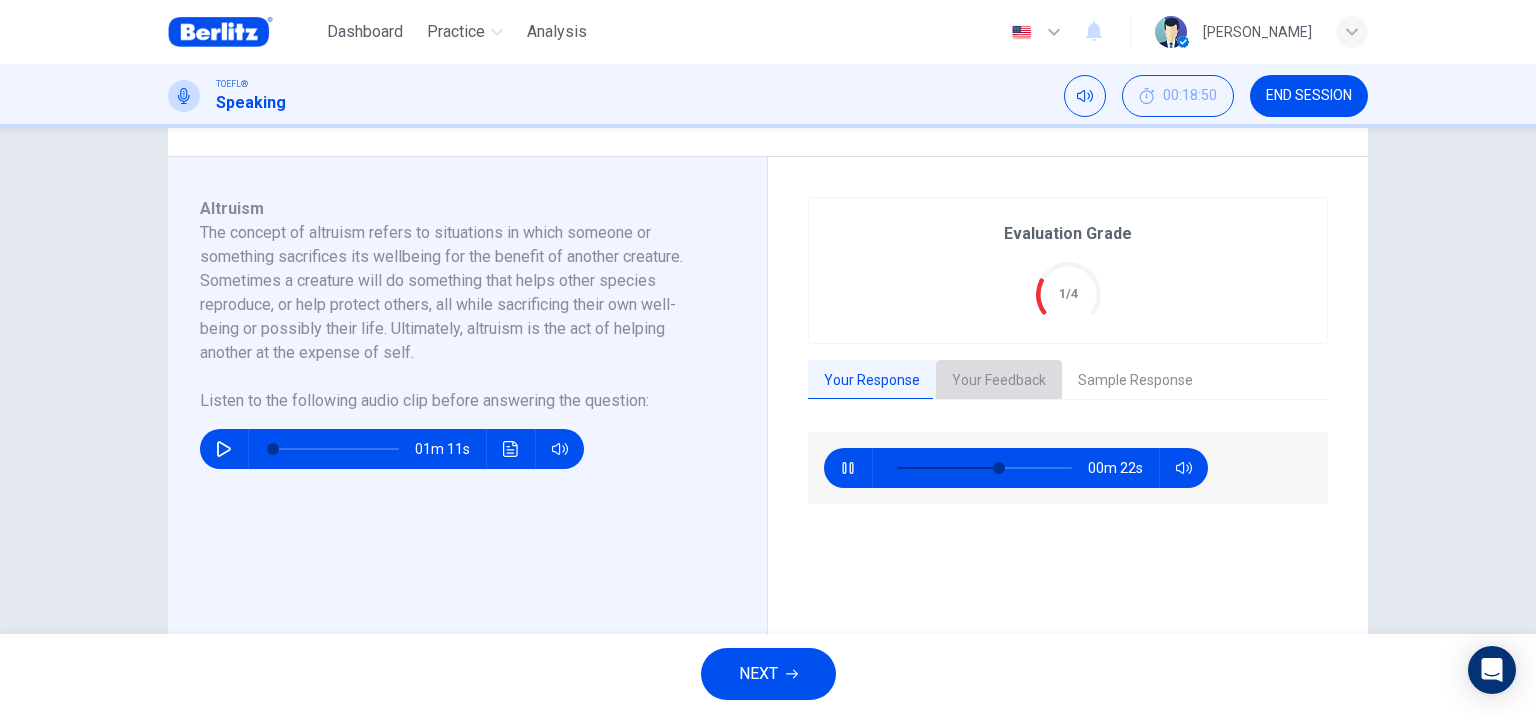 type on "**" 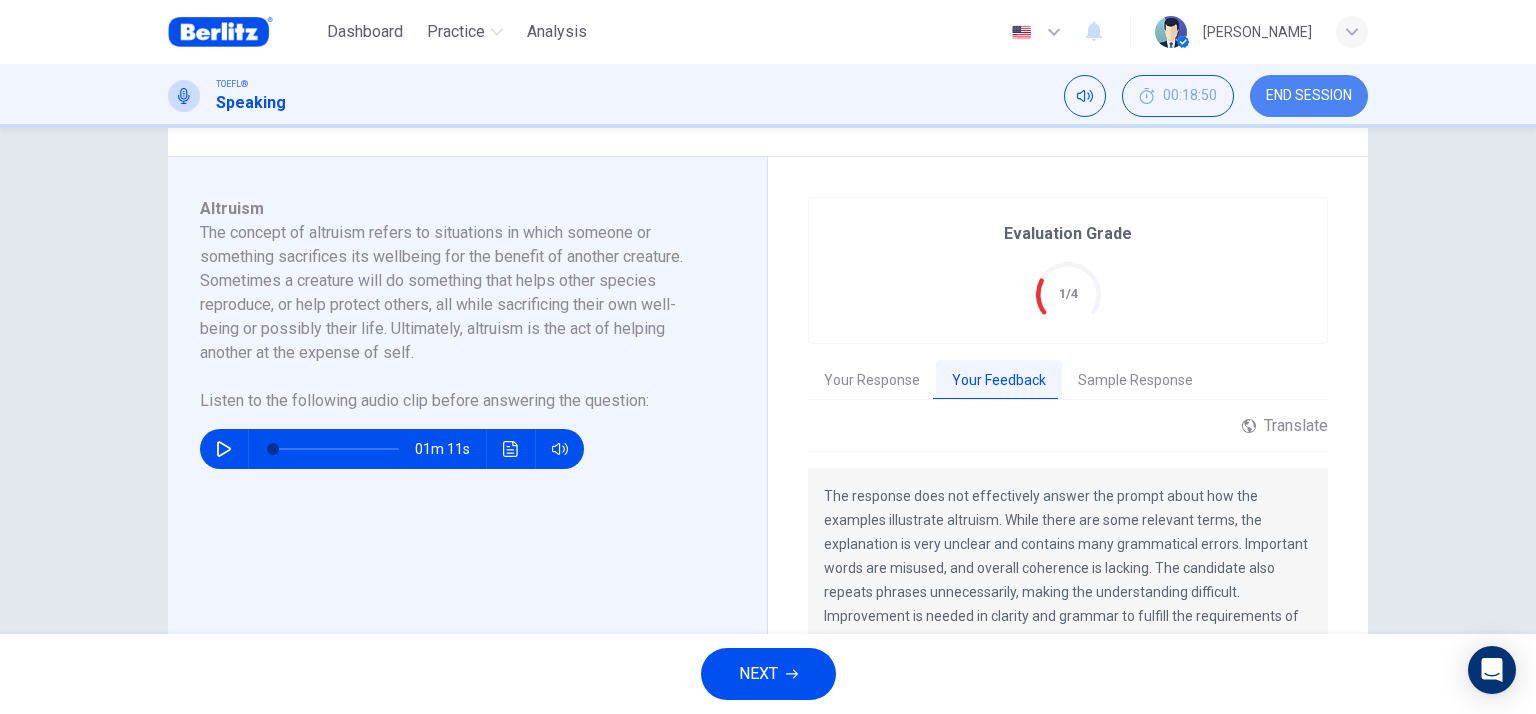 click on "END SESSION" at bounding box center [1309, 96] 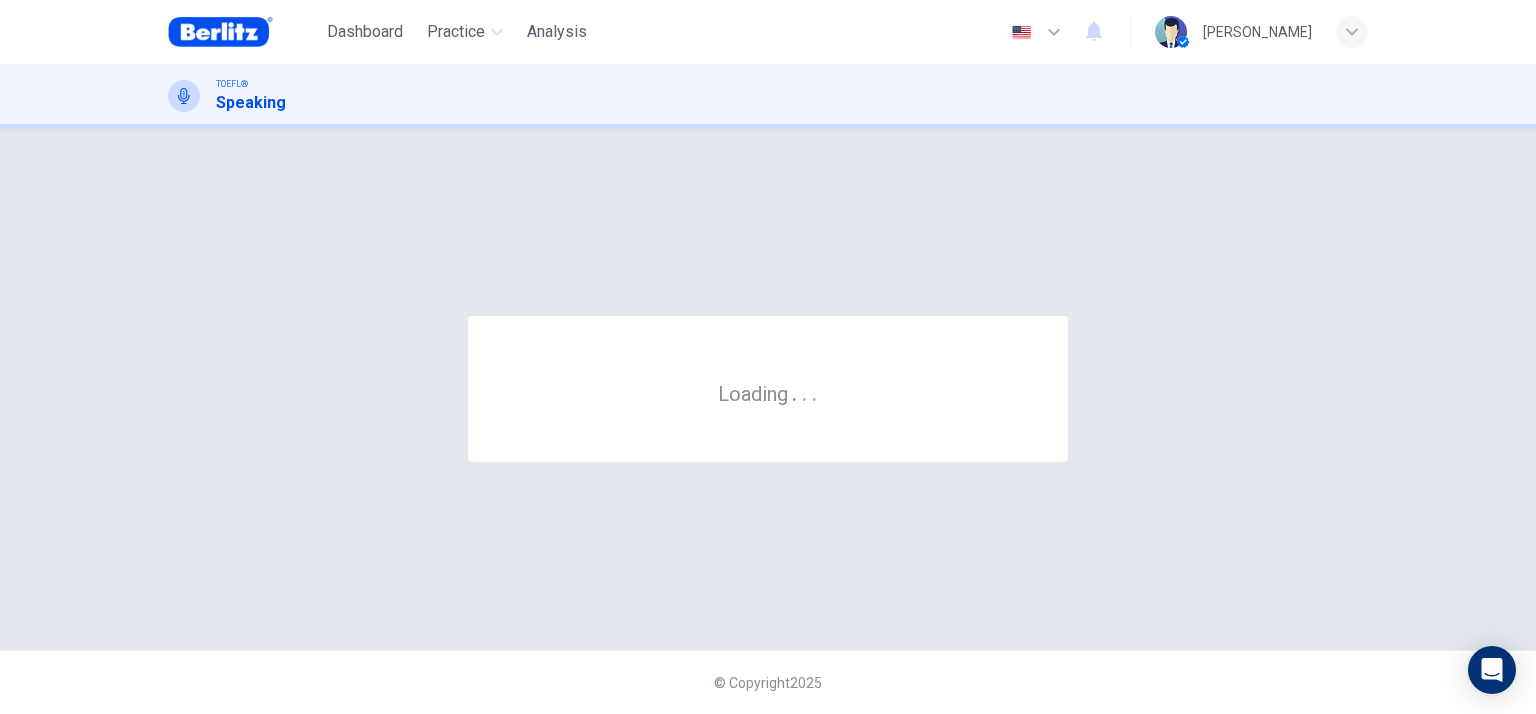 scroll, scrollTop: 0, scrollLeft: 0, axis: both 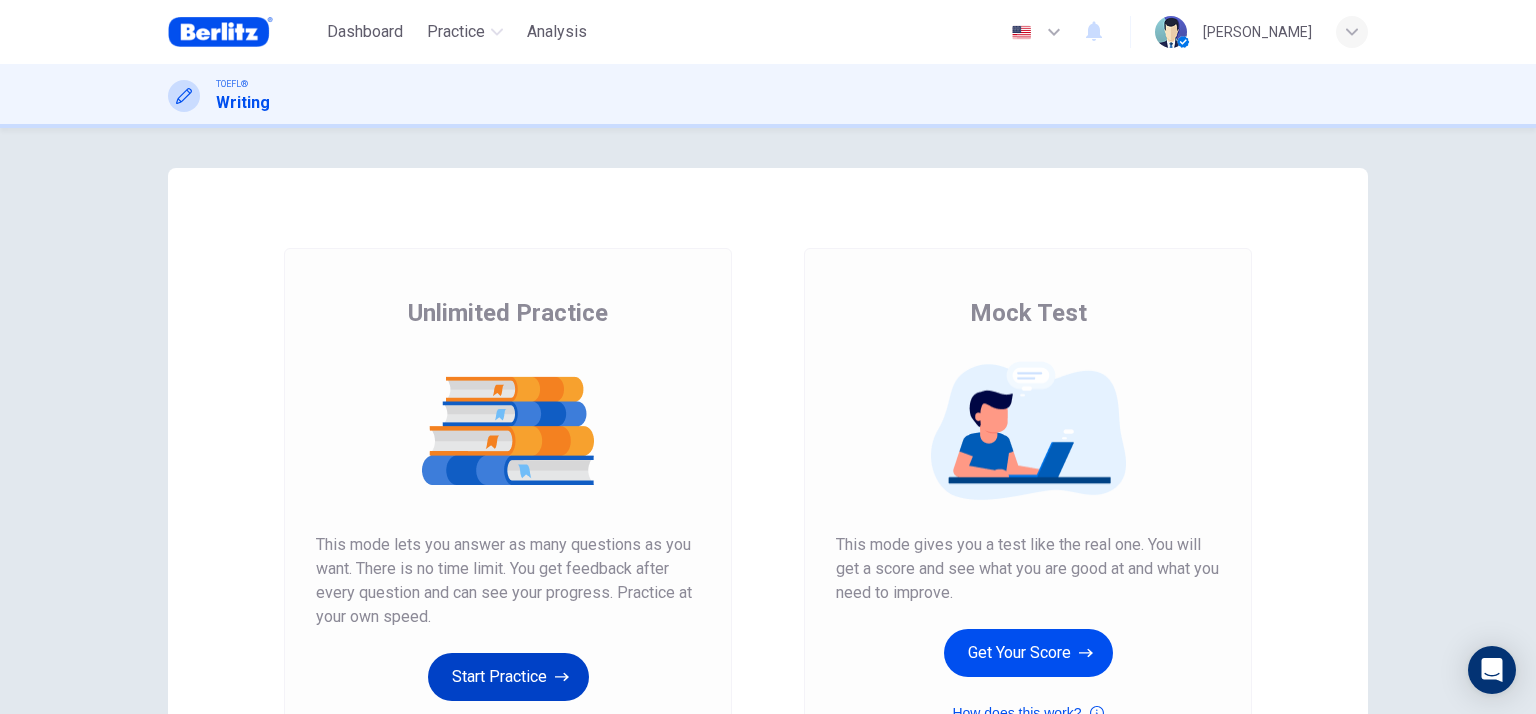 click on "Start Practice" at bounding box center [508, 677] 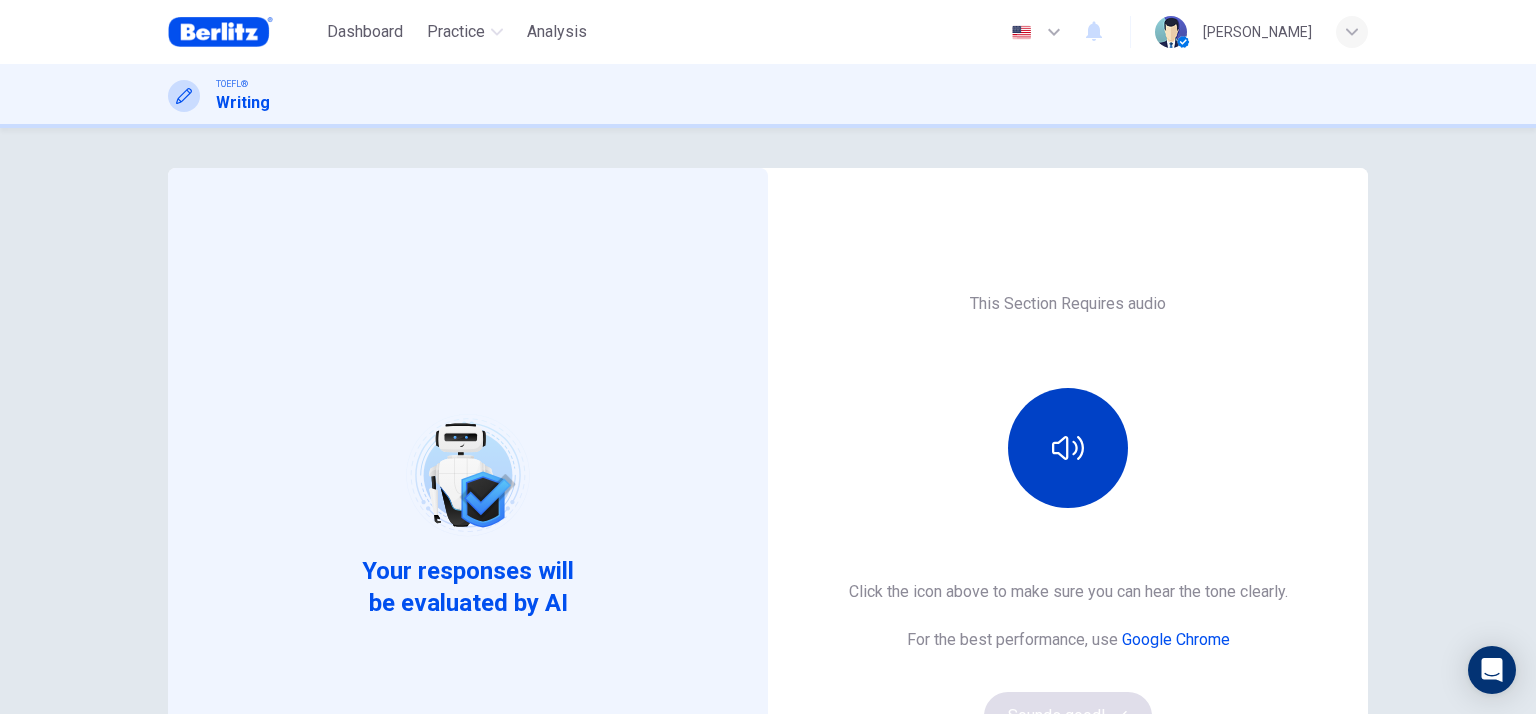click at bounding box center (1068, 448) 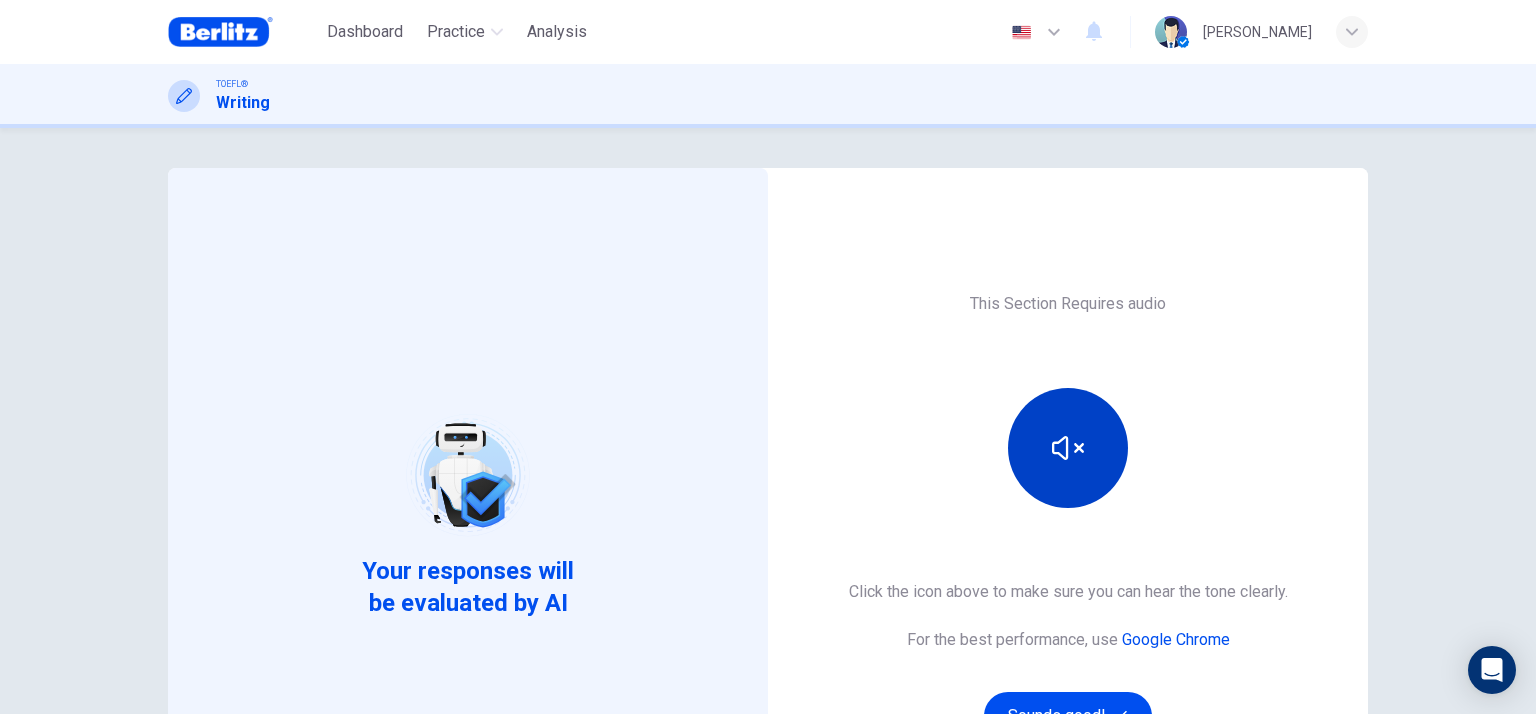 click at bounding box center [1068, 448] 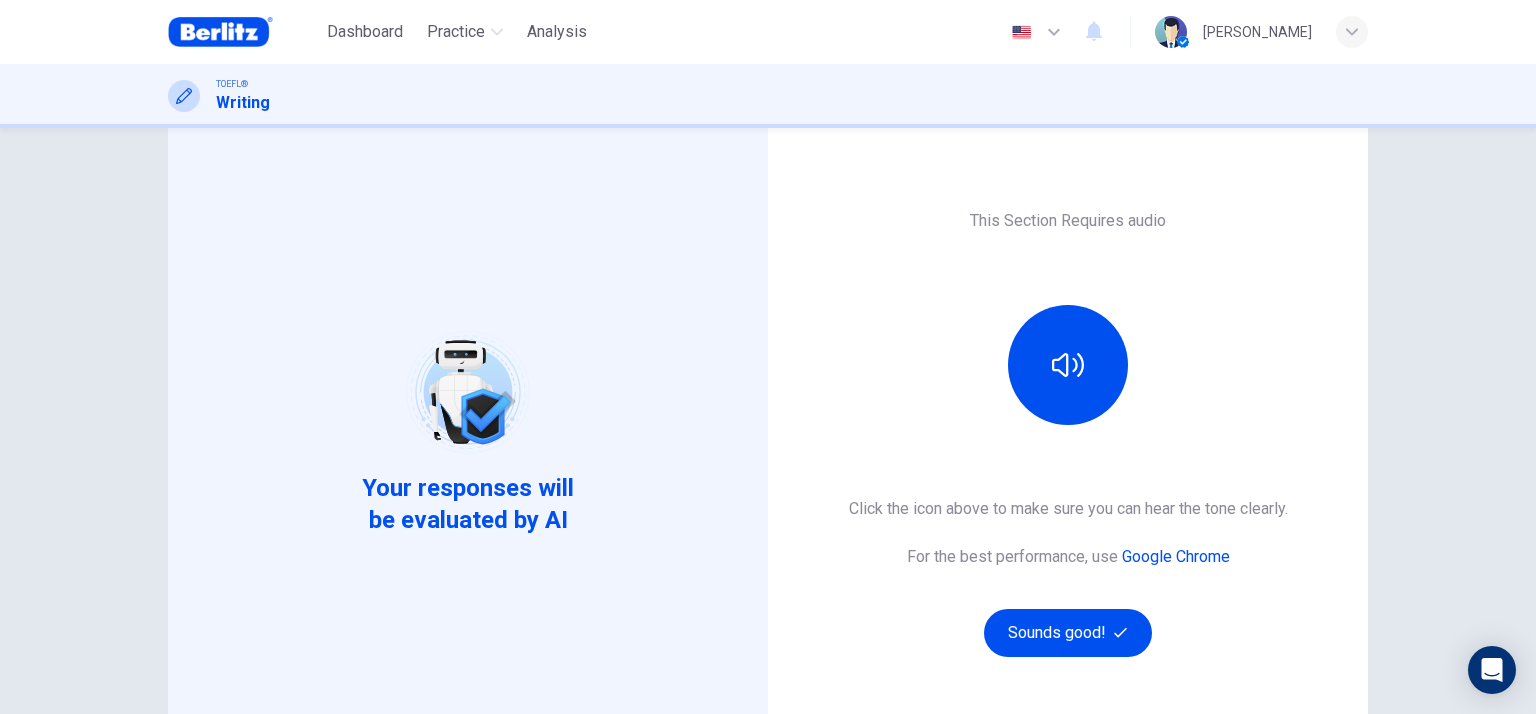 scroll, scrollTop: 200, scrollLeft: 0, axis: vertical 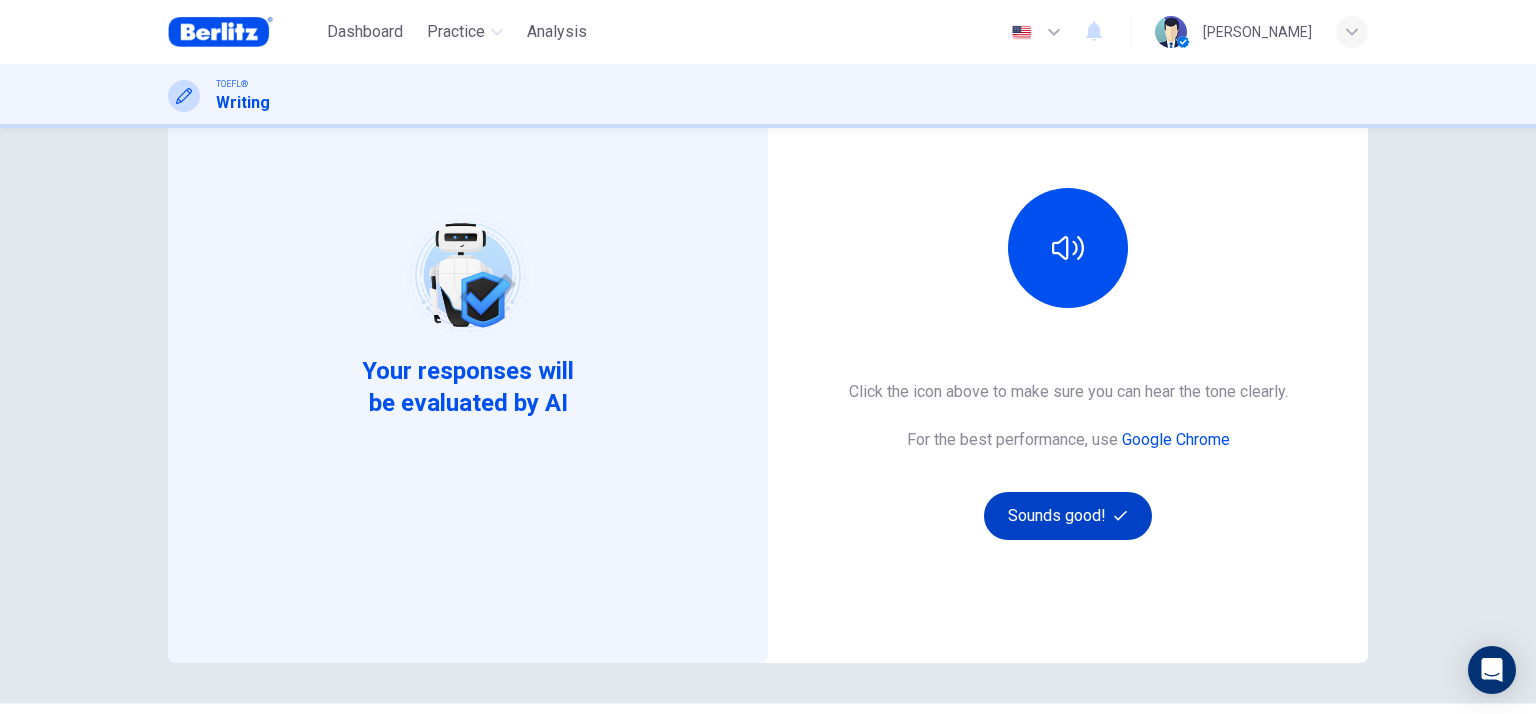 click on "Sounds good!" at bounding box center [1068, 516] 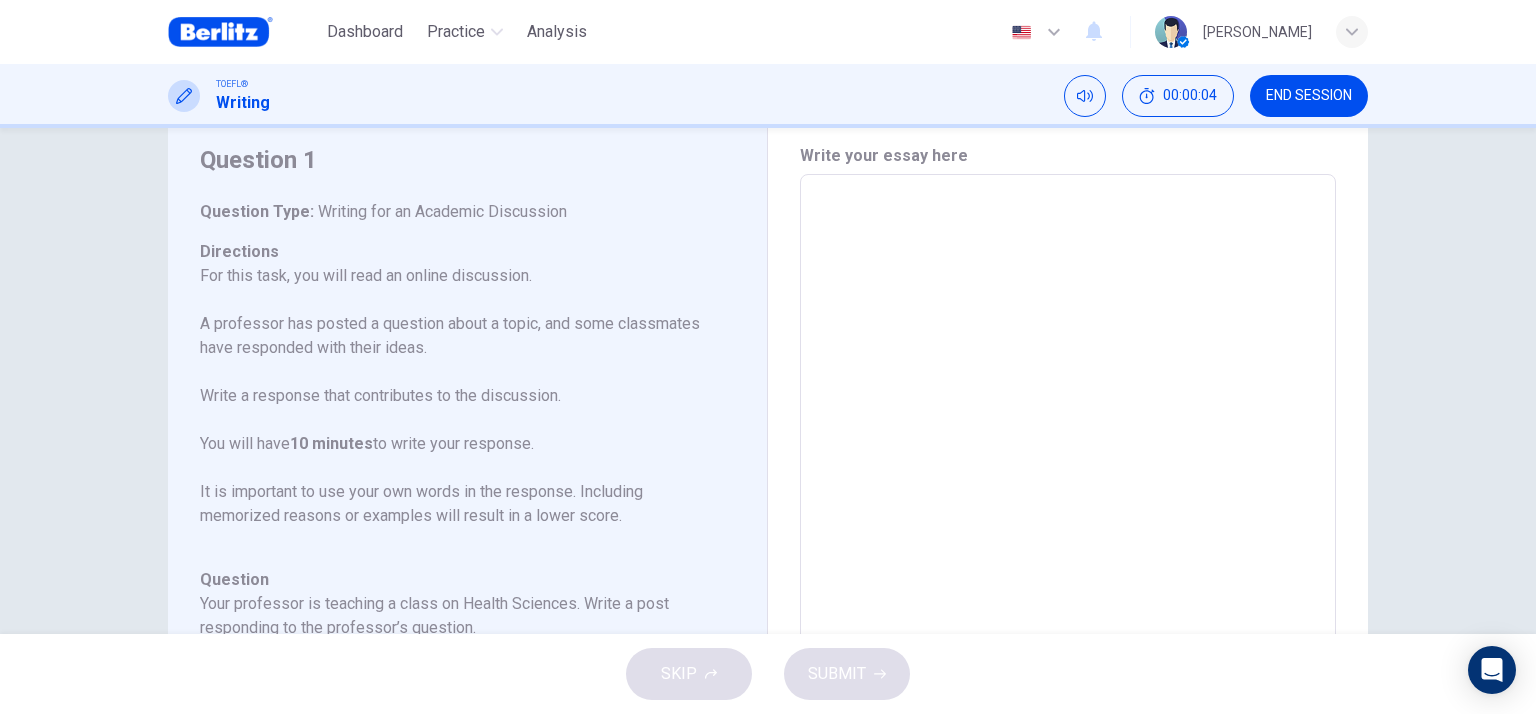 scroll, scrollTop: 100, scrollLeft: 0, axis: vertical 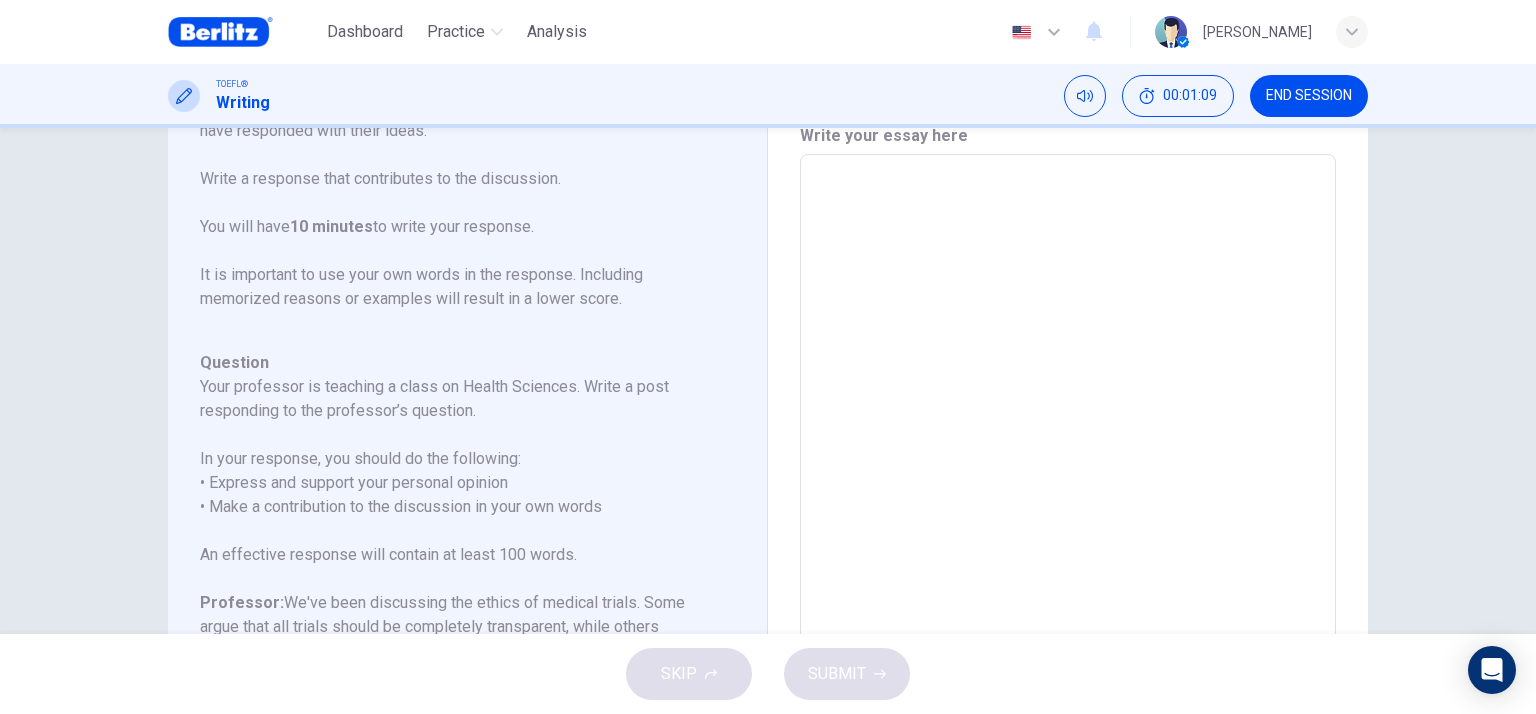 click at bounding box center [1068, 488] 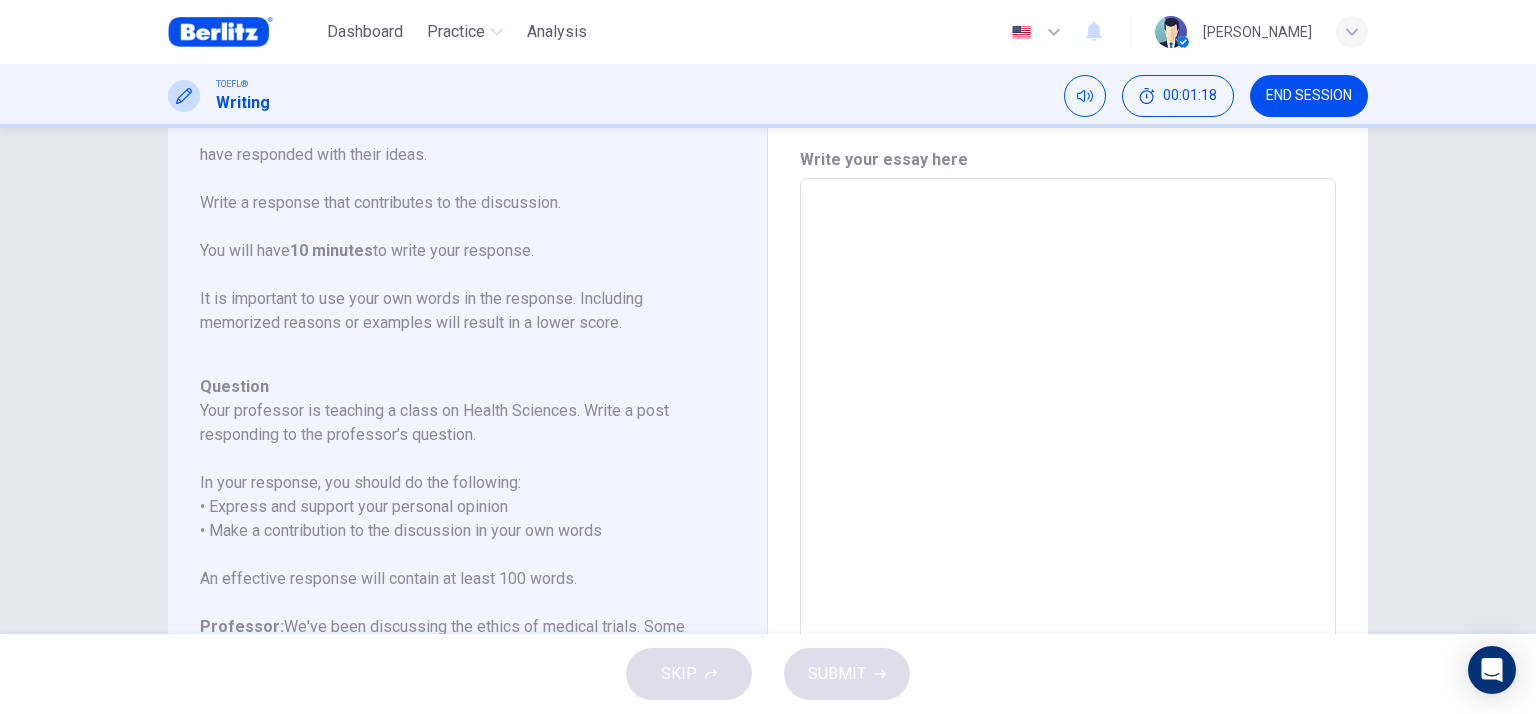 scroll, scrollTop: 0, scrollLeft: 0, axis: both 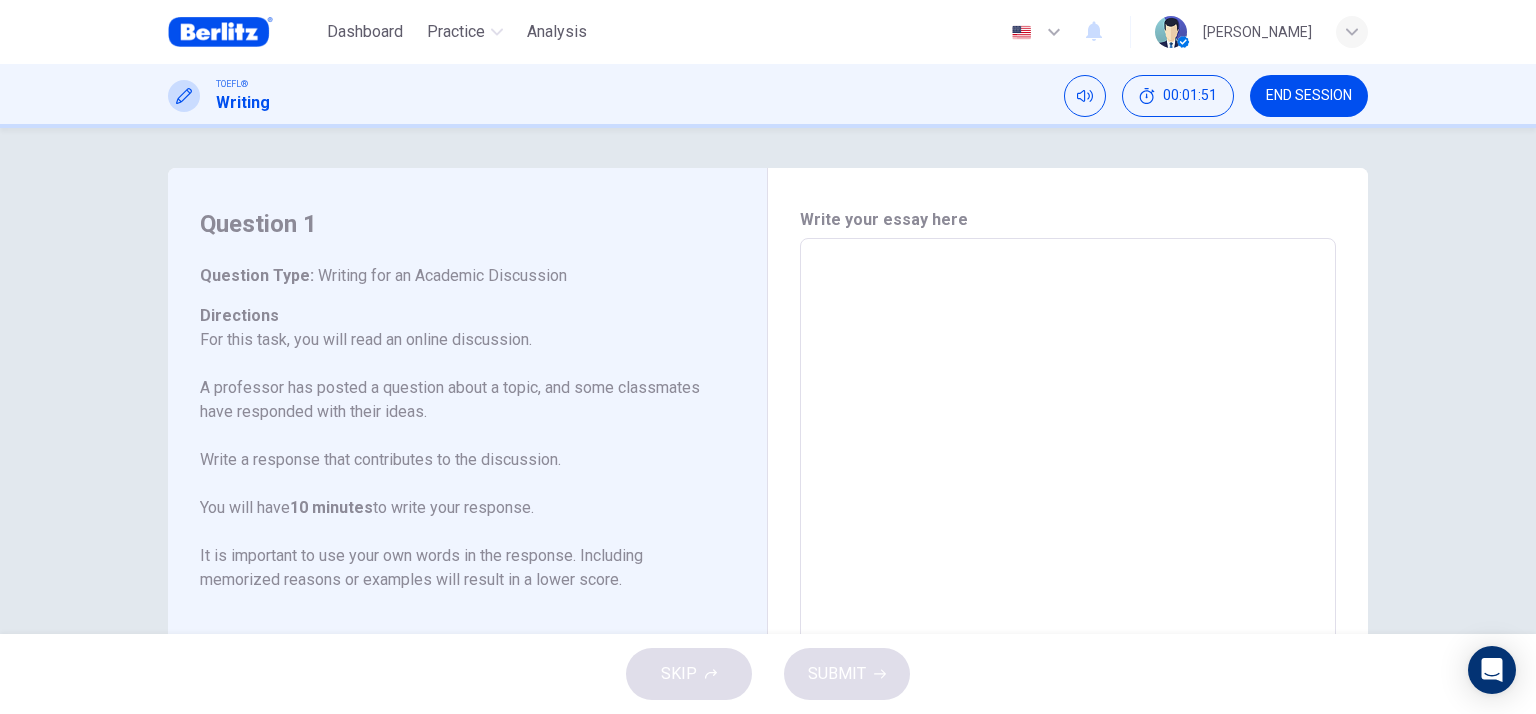 click at bounding box center (1068, 572) 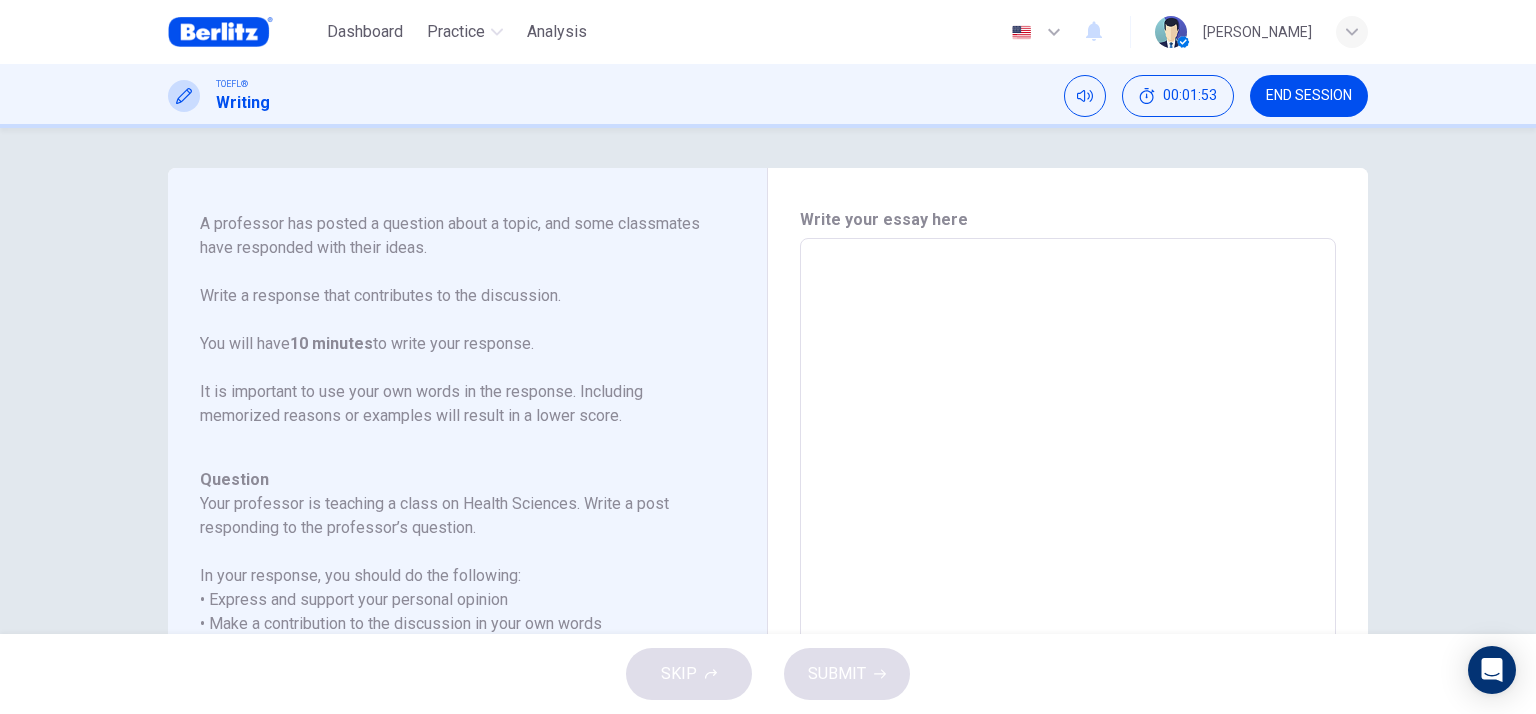 scroll, scrollTop: 197, scrollLeft: 0, axis: vertical 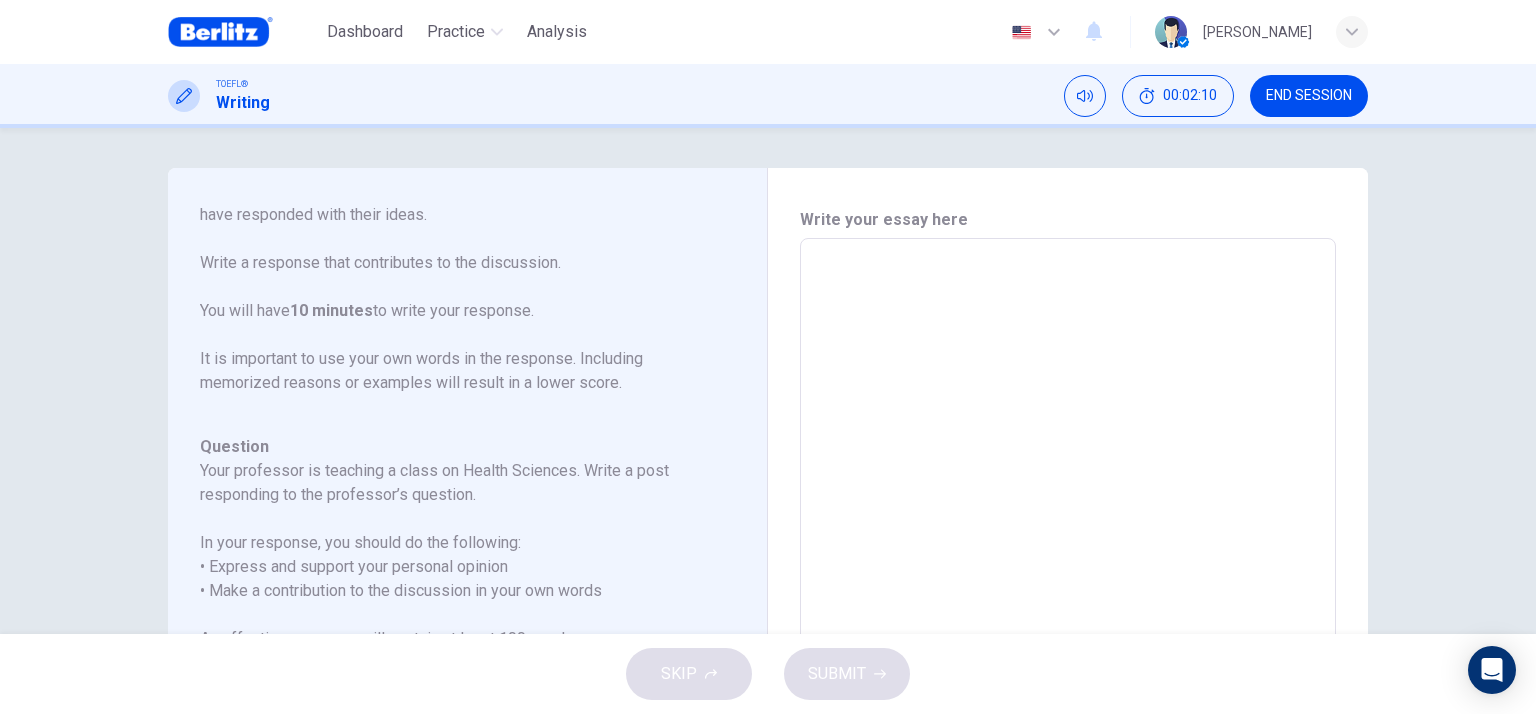 click at bounding box center [1068, 572] 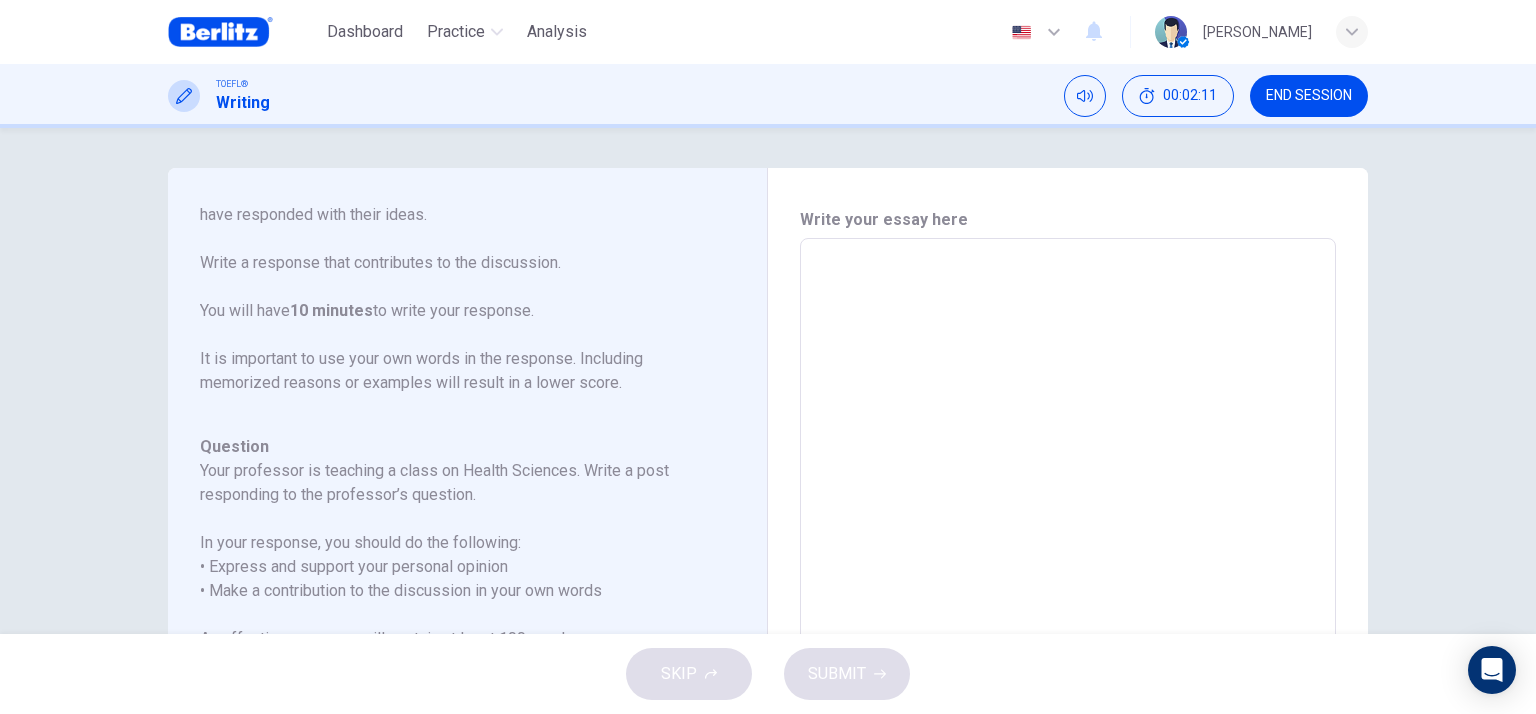 click at bounding box center (1068, 572) 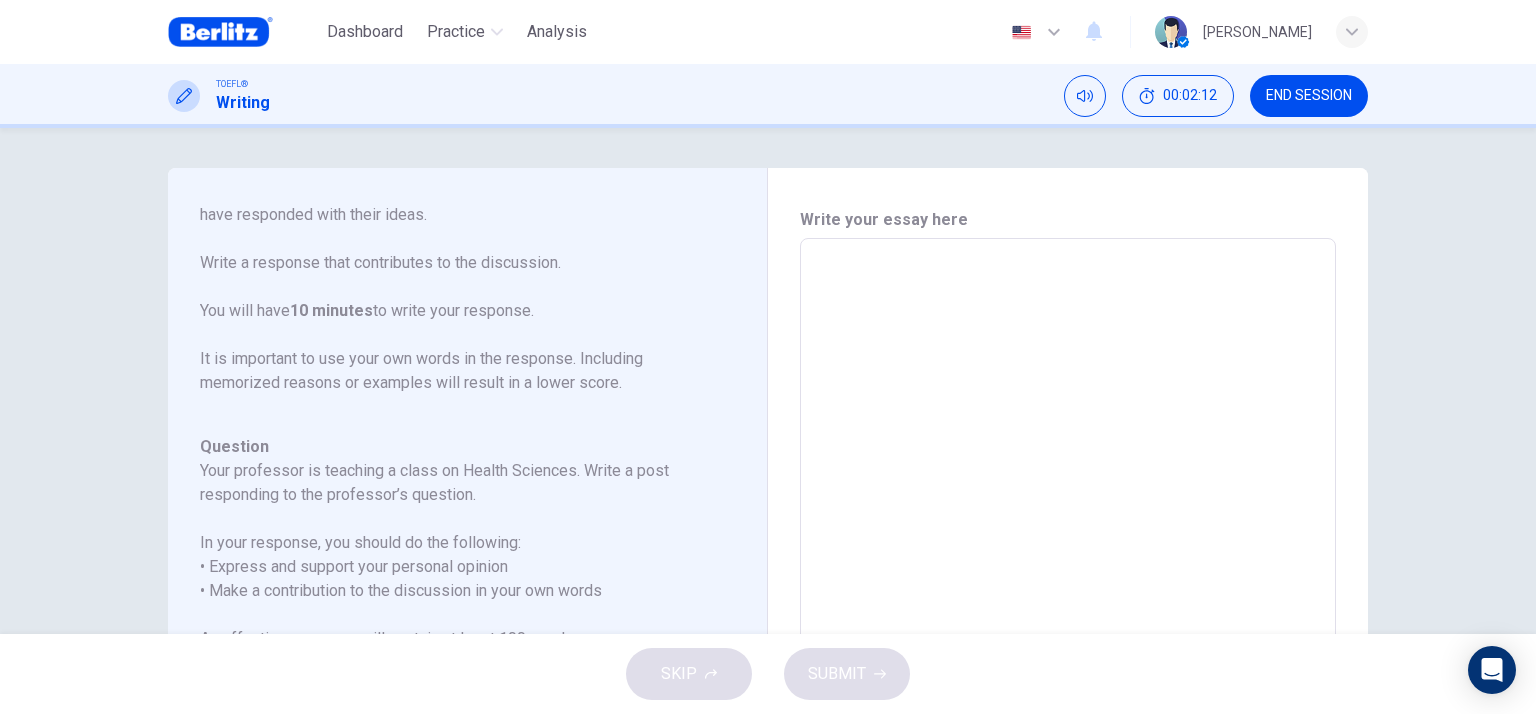 type on "*" 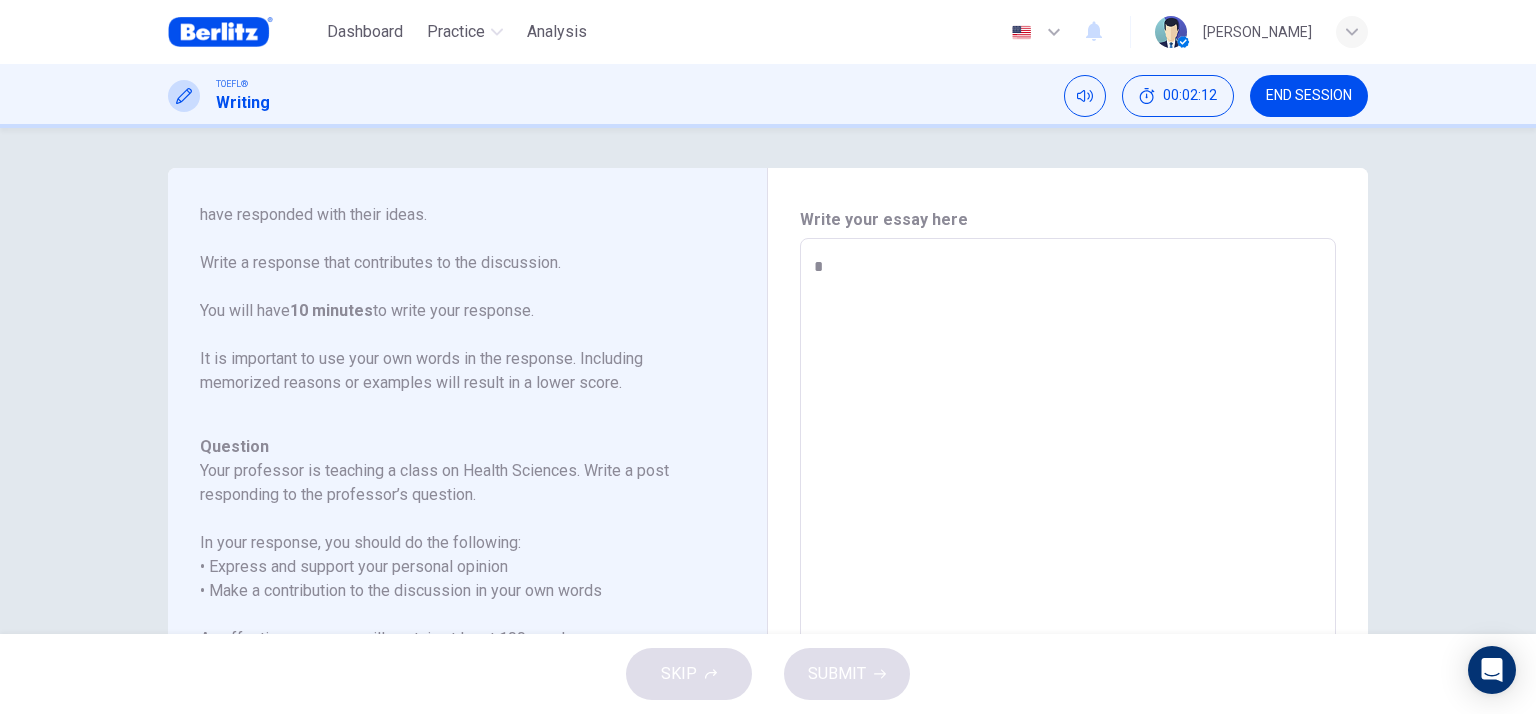 type on "*" 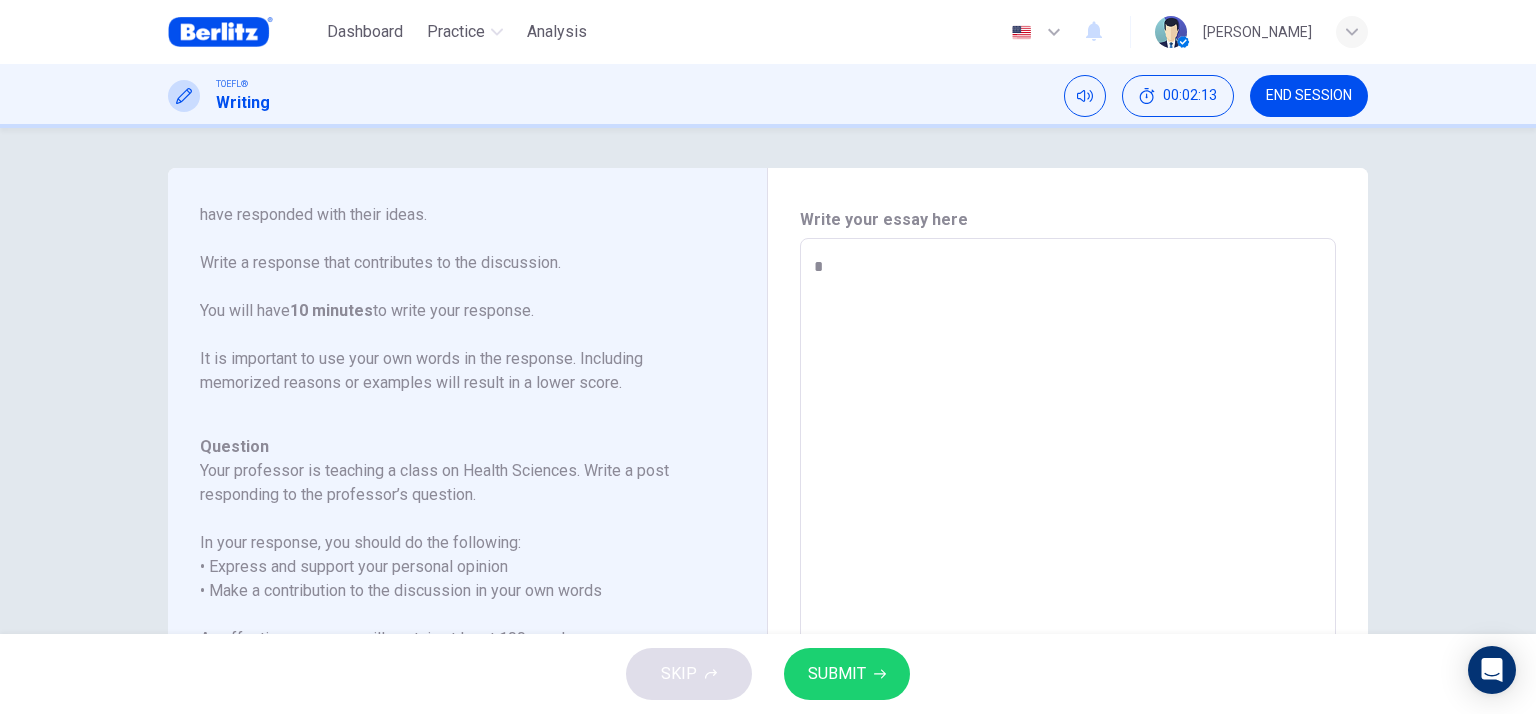 type on "**" 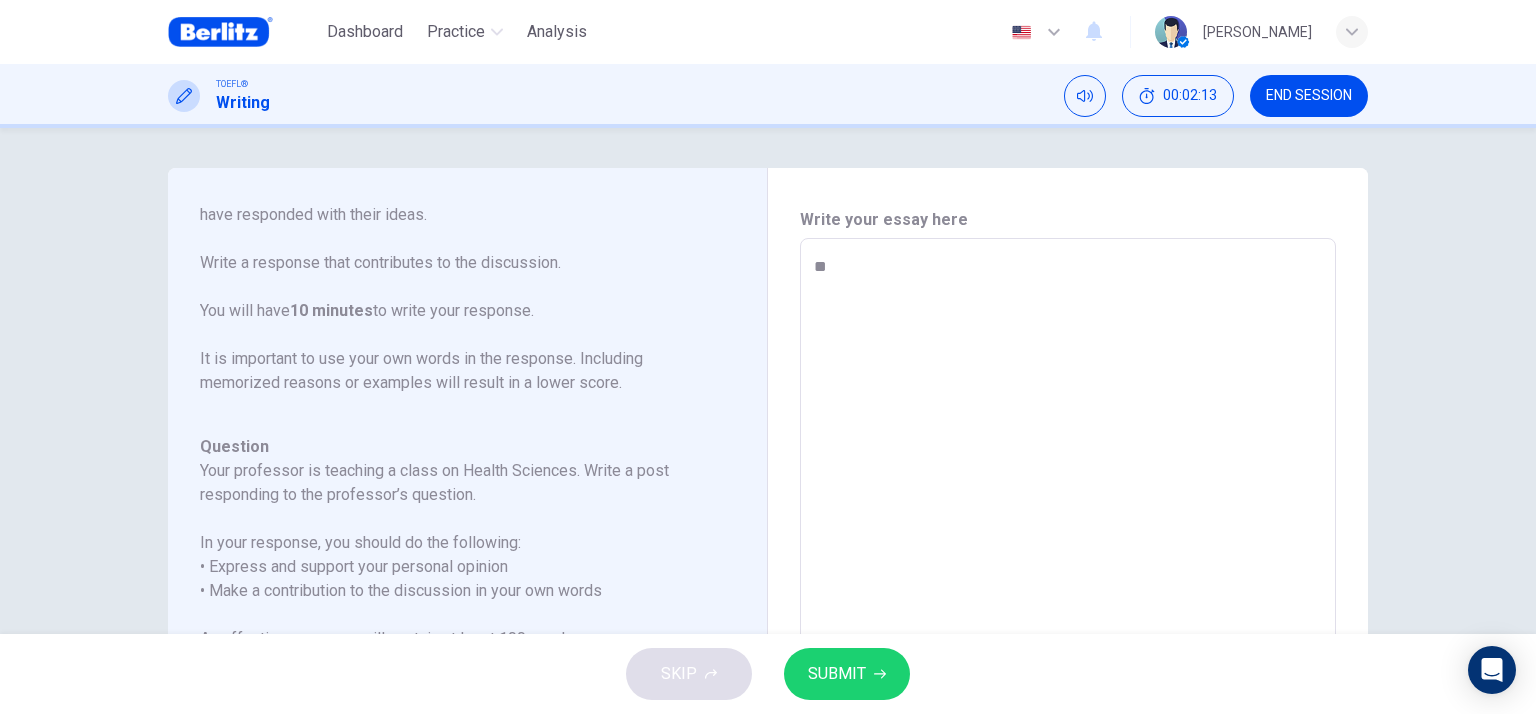 type on "***" 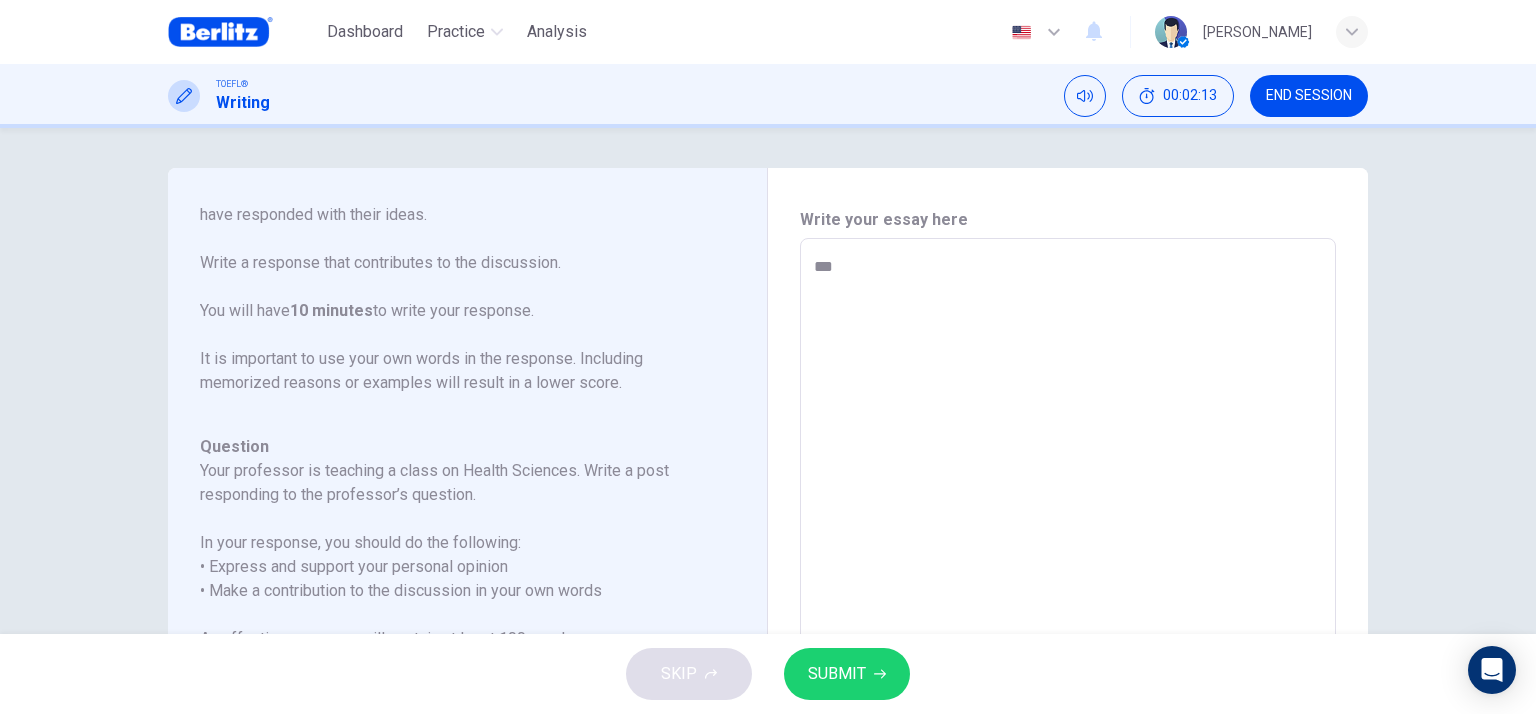 type on "*" 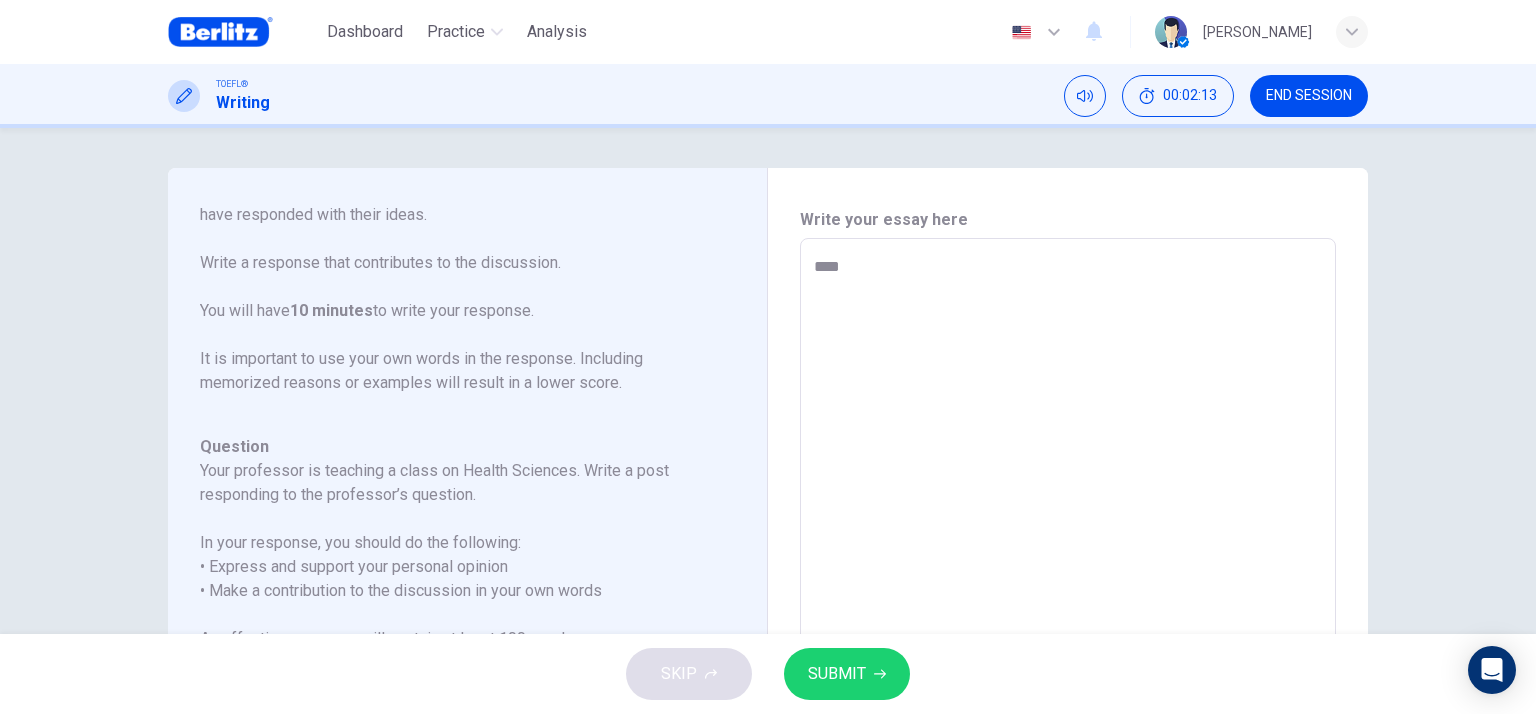 type on "*" 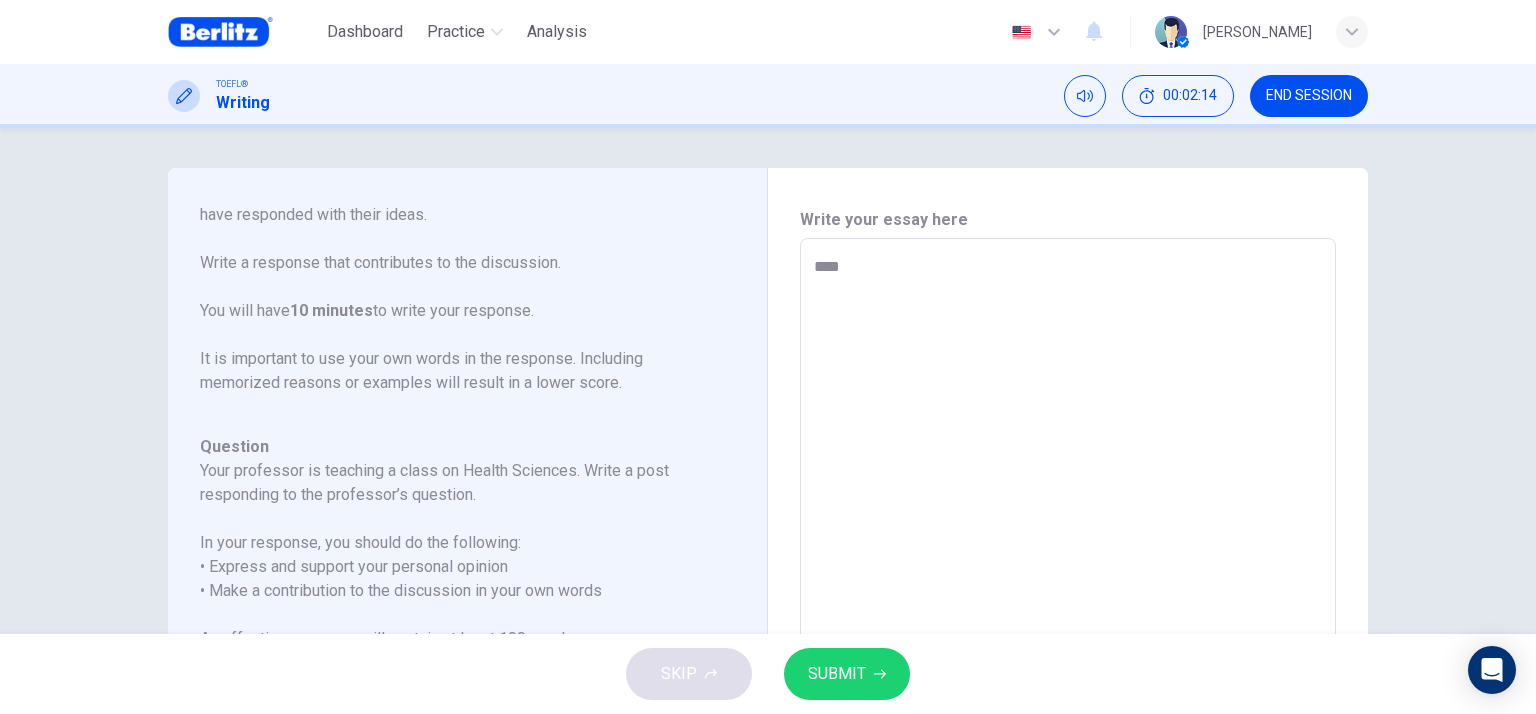 type on "*****" 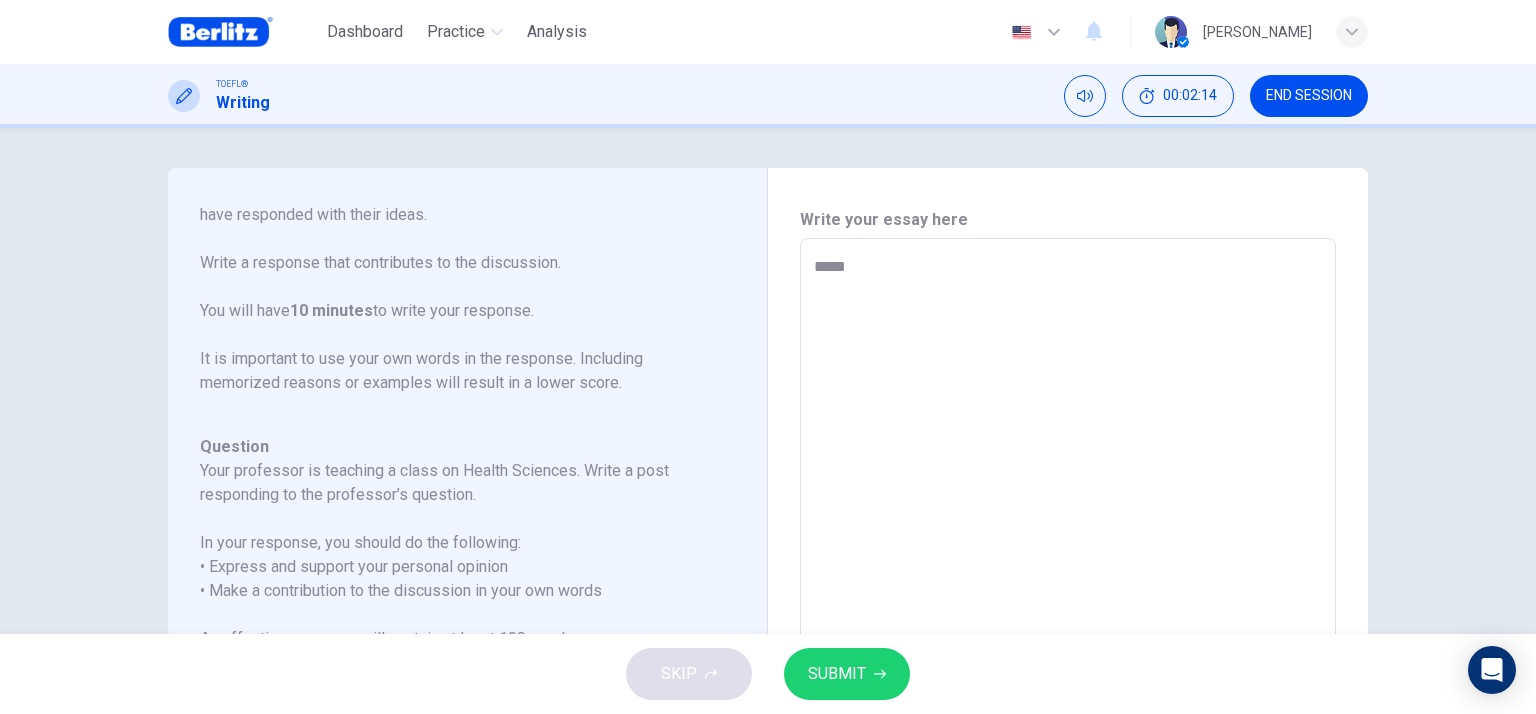 type on "******" 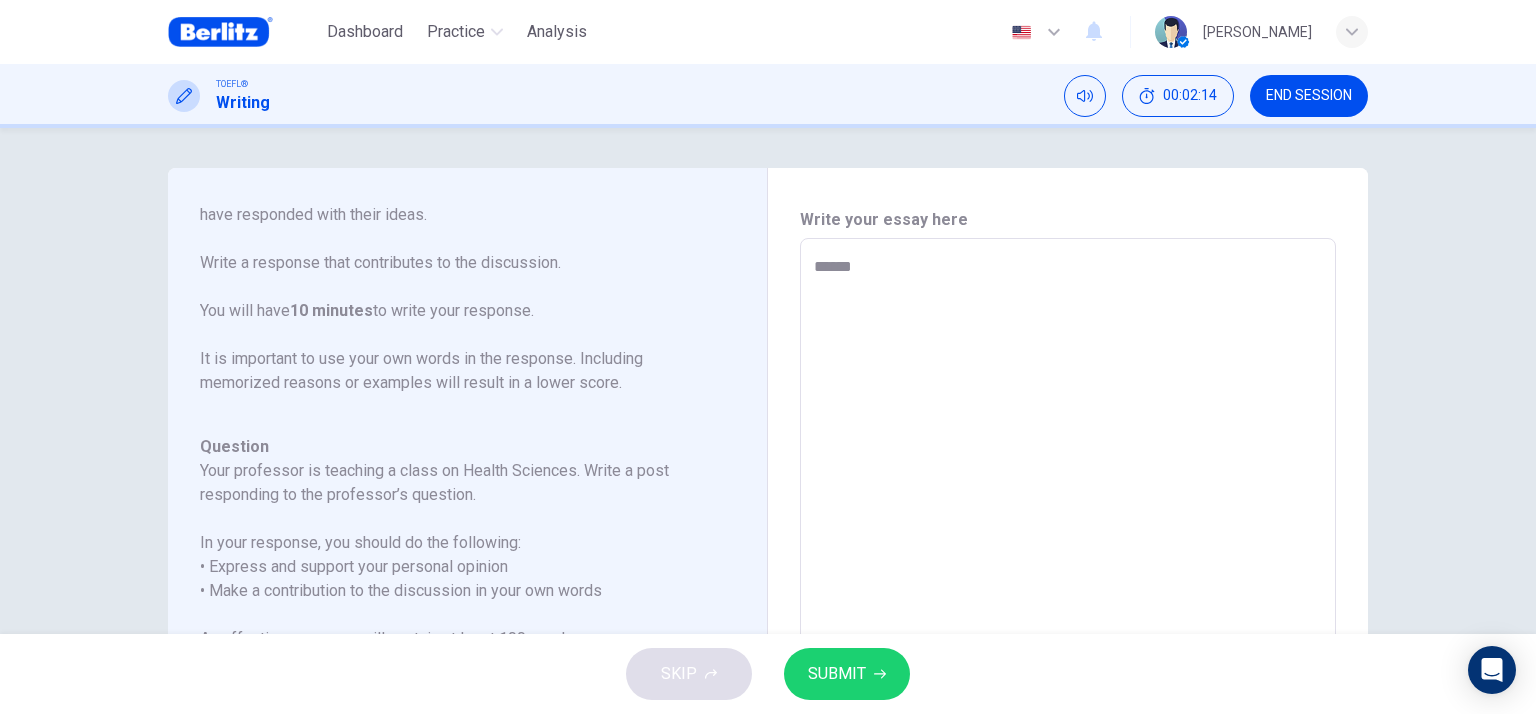 type on "*" 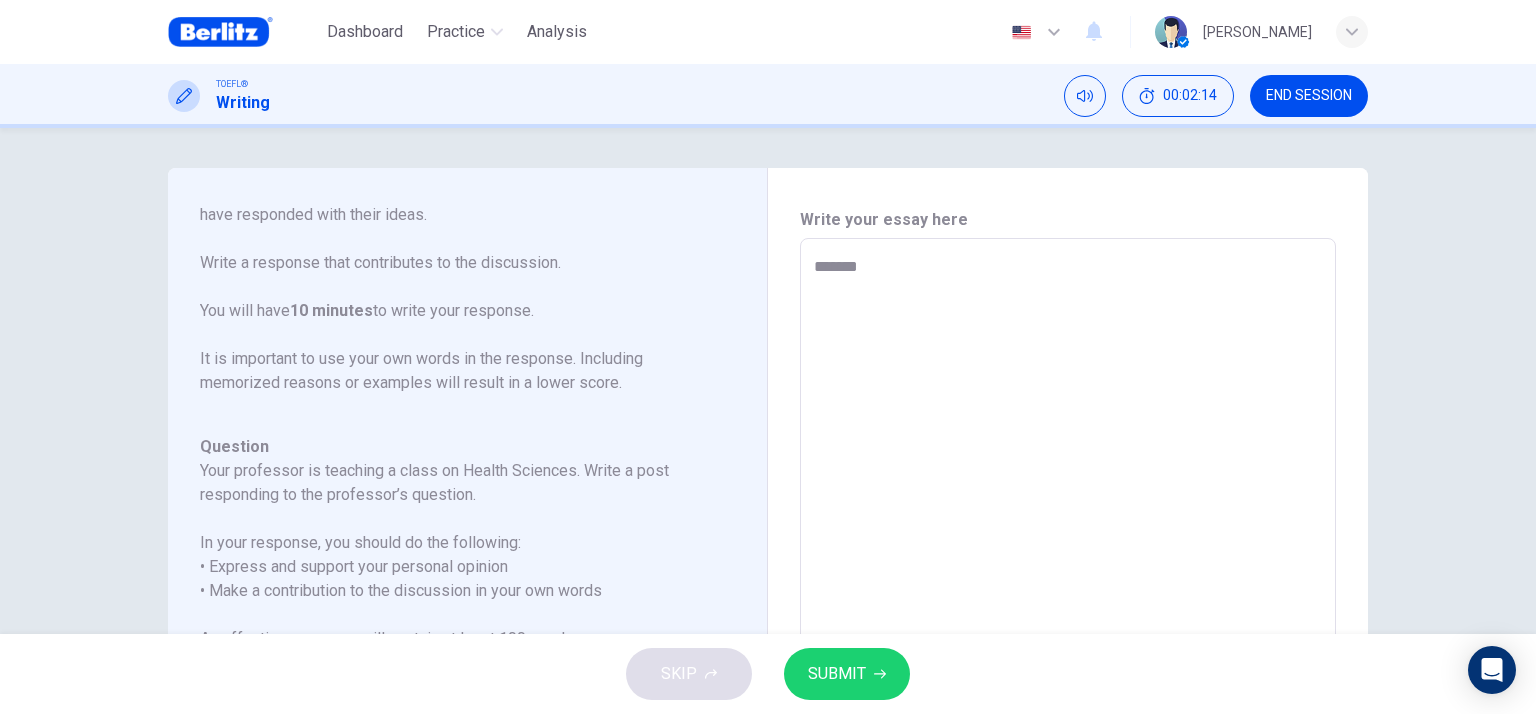type on "*" 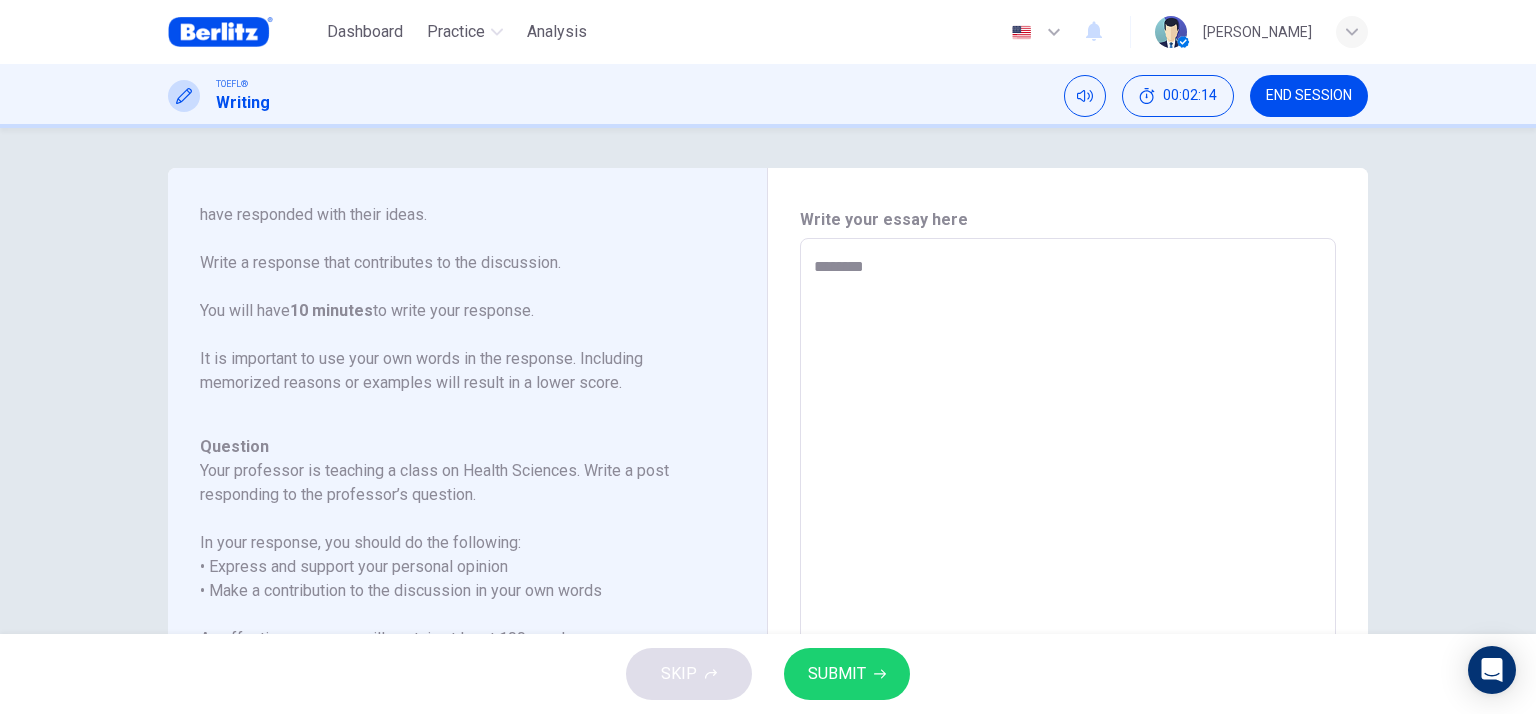 type on "*" 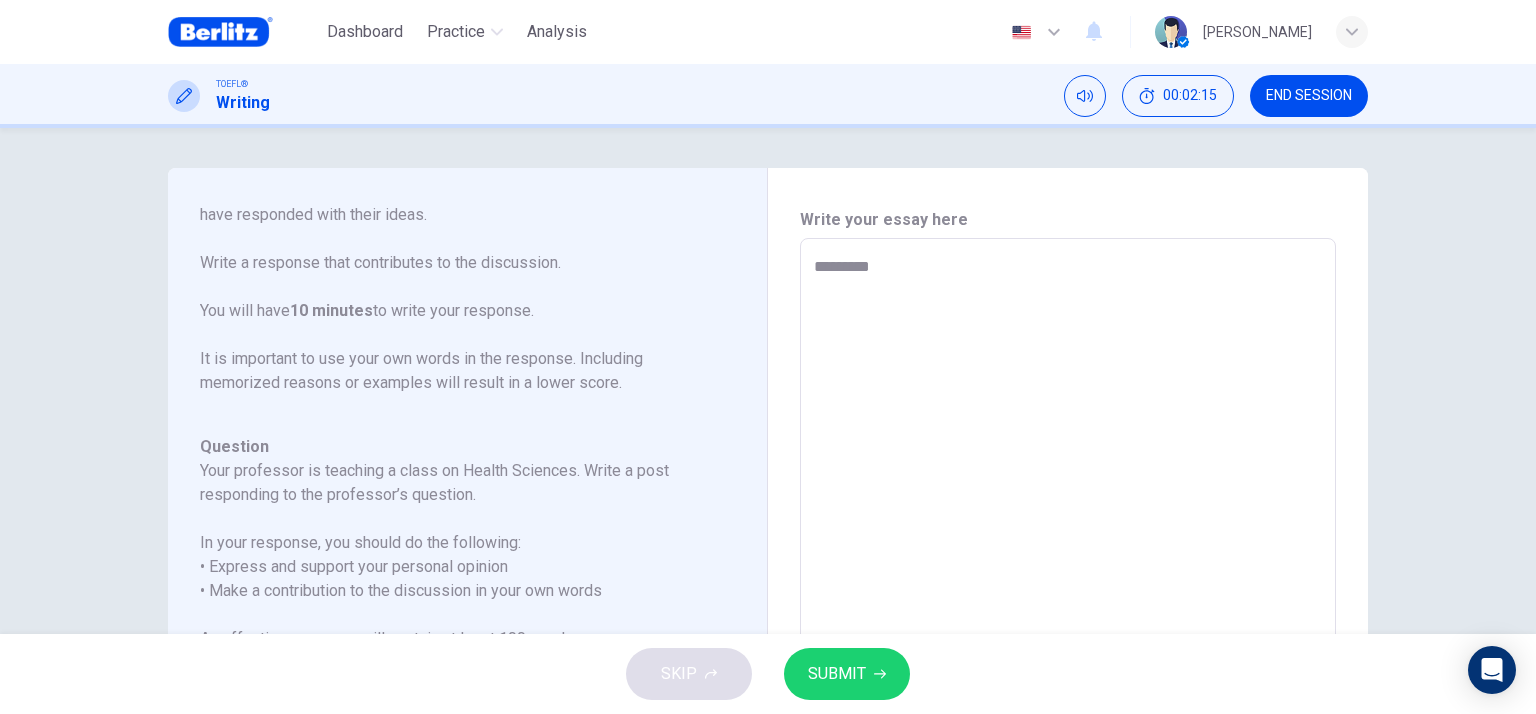 type on "********" 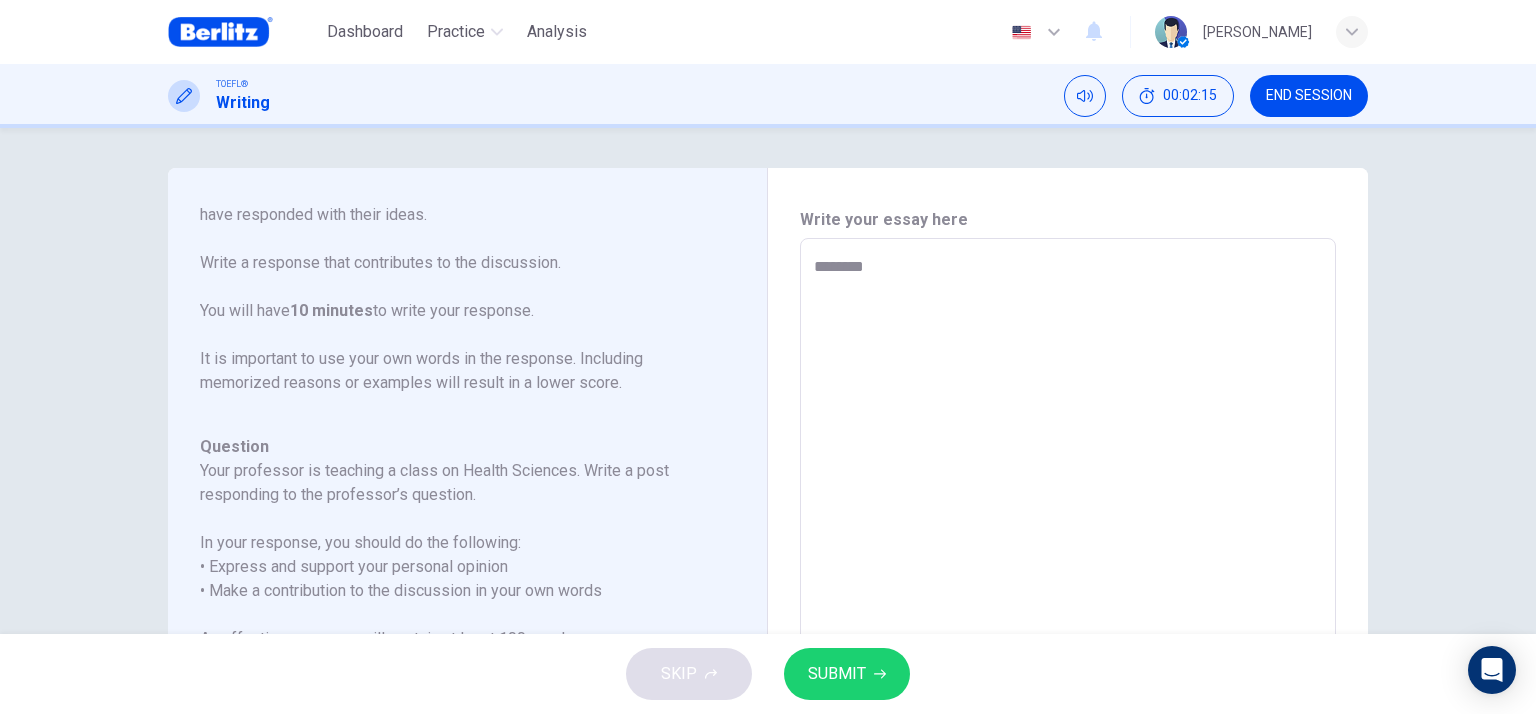 type on "*" 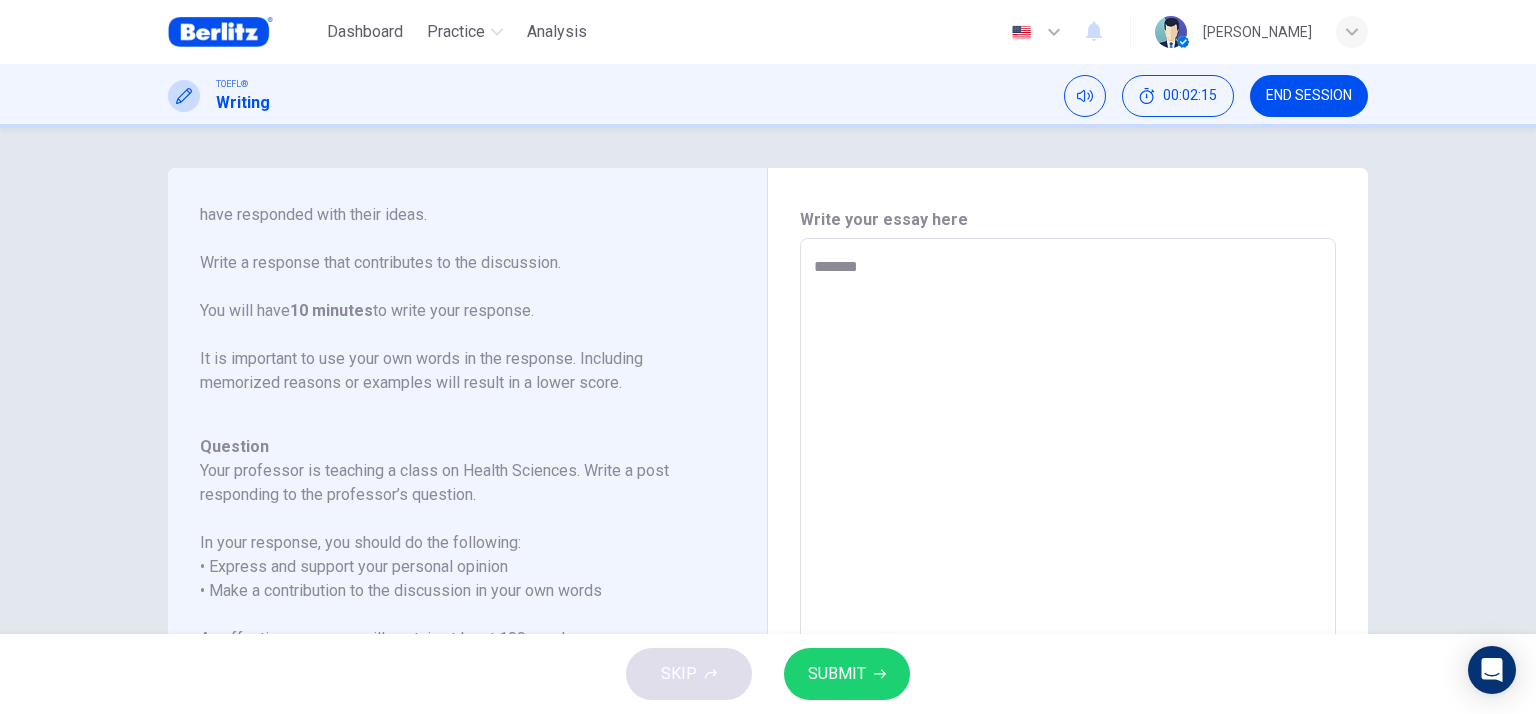 type on "*" 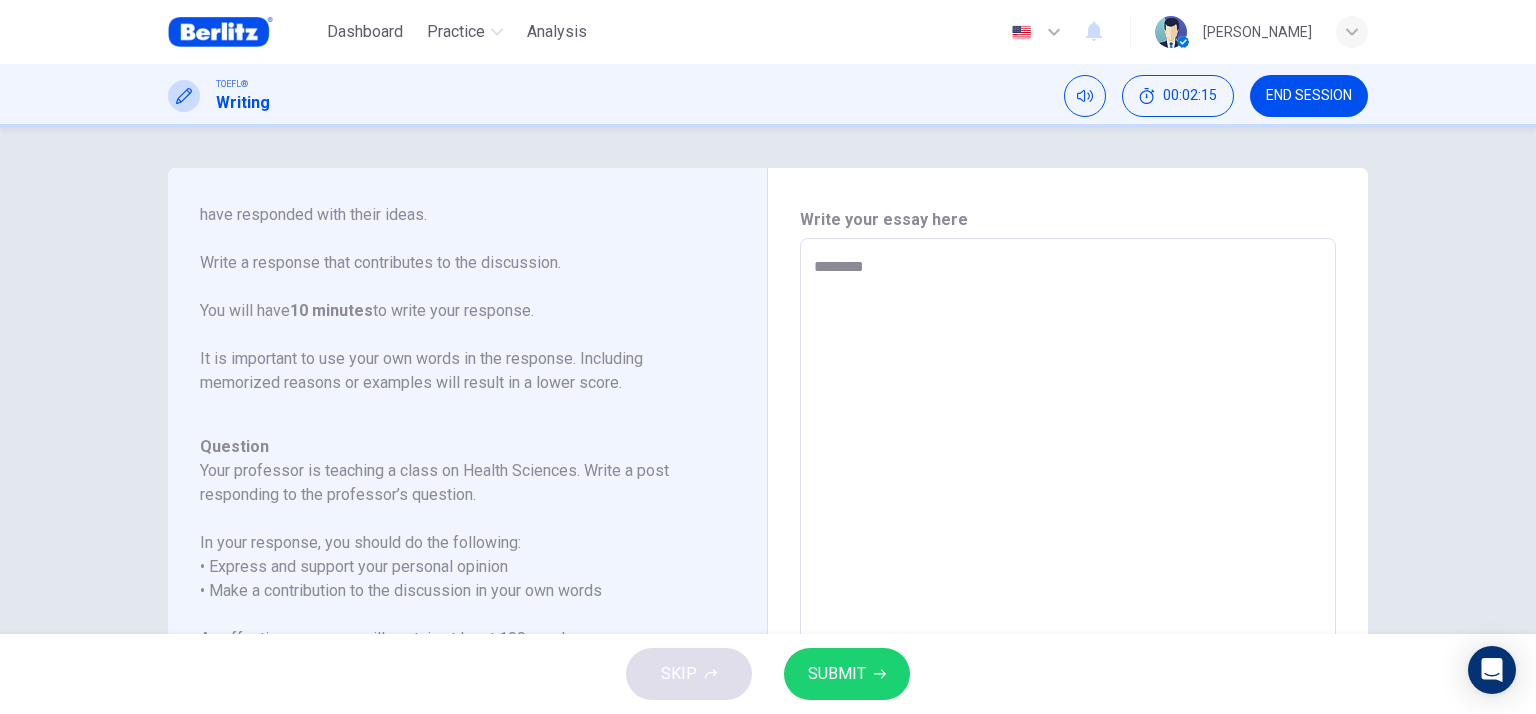 type on "*********" 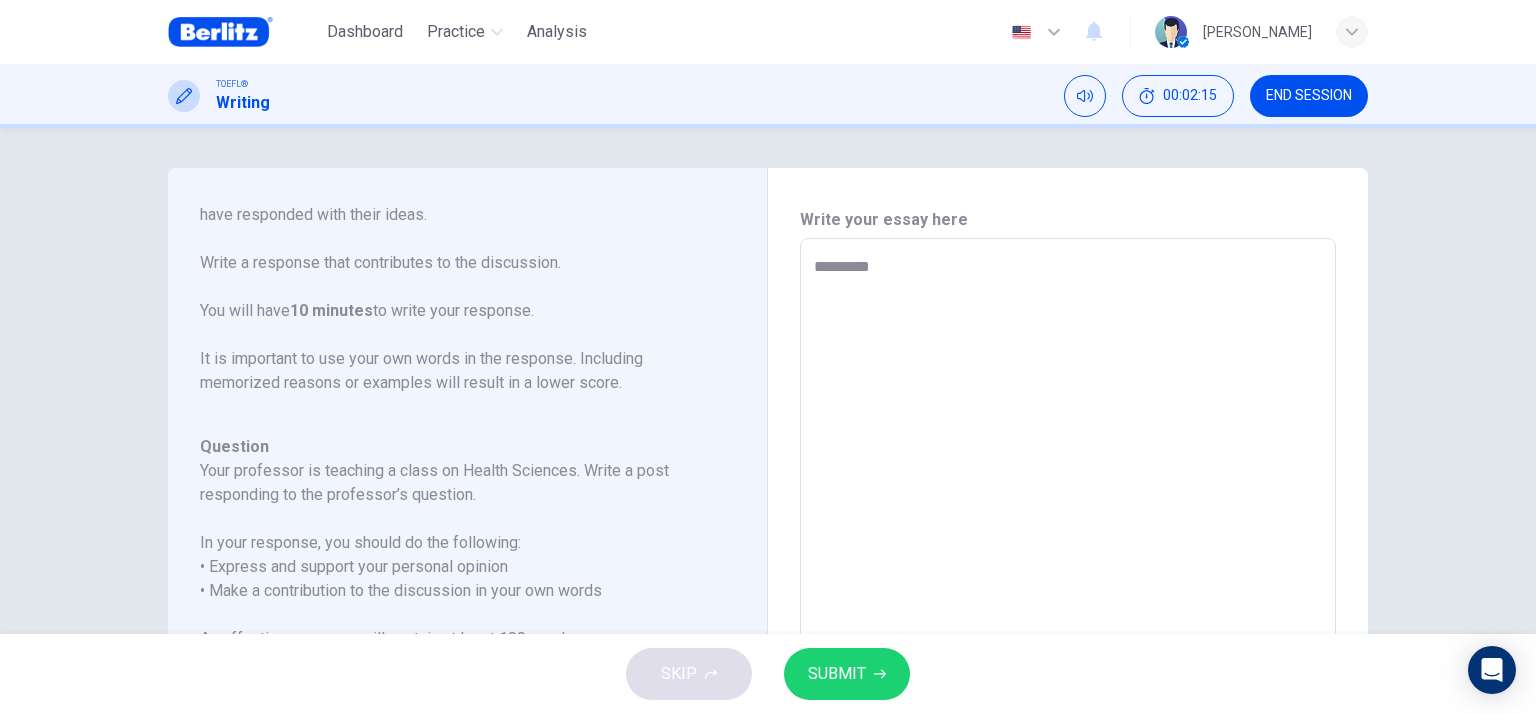 type on "*" 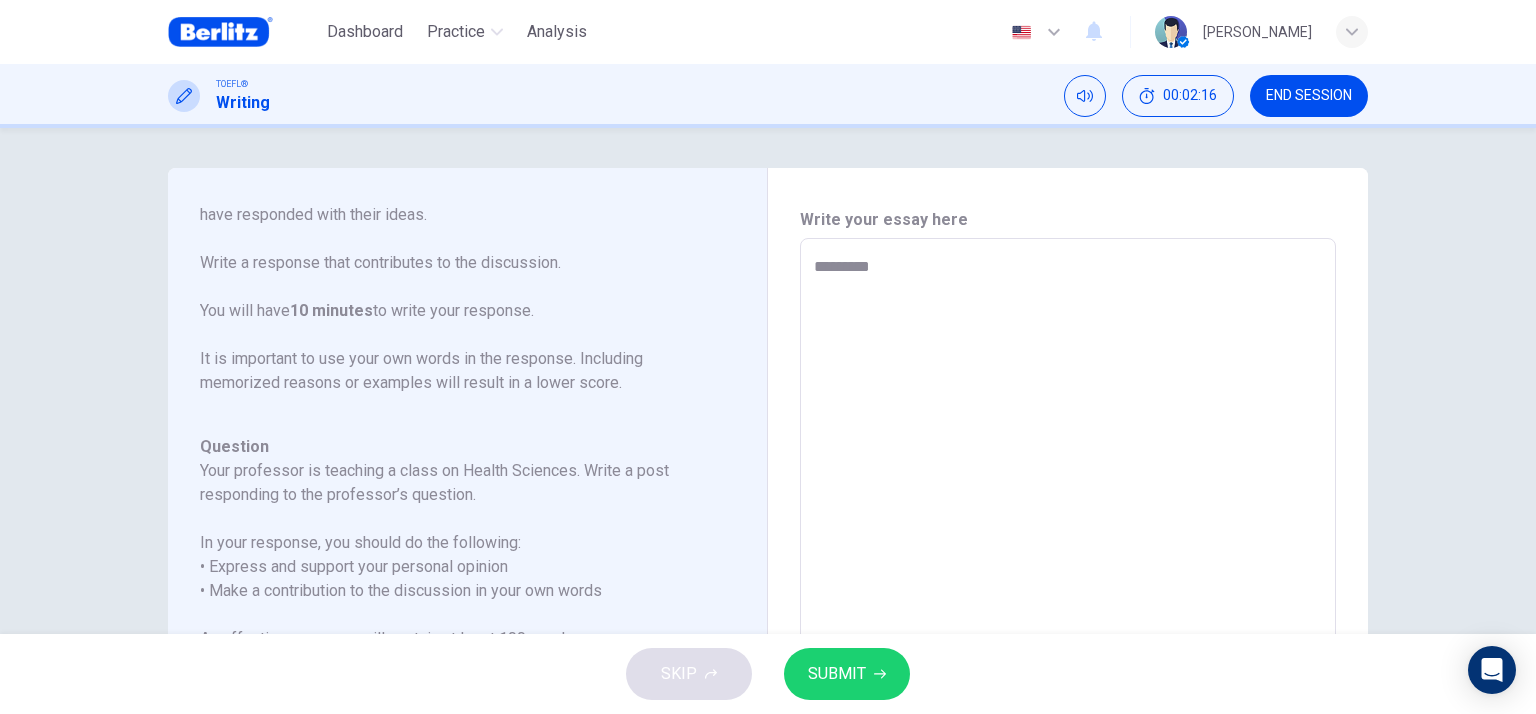 type on "********" 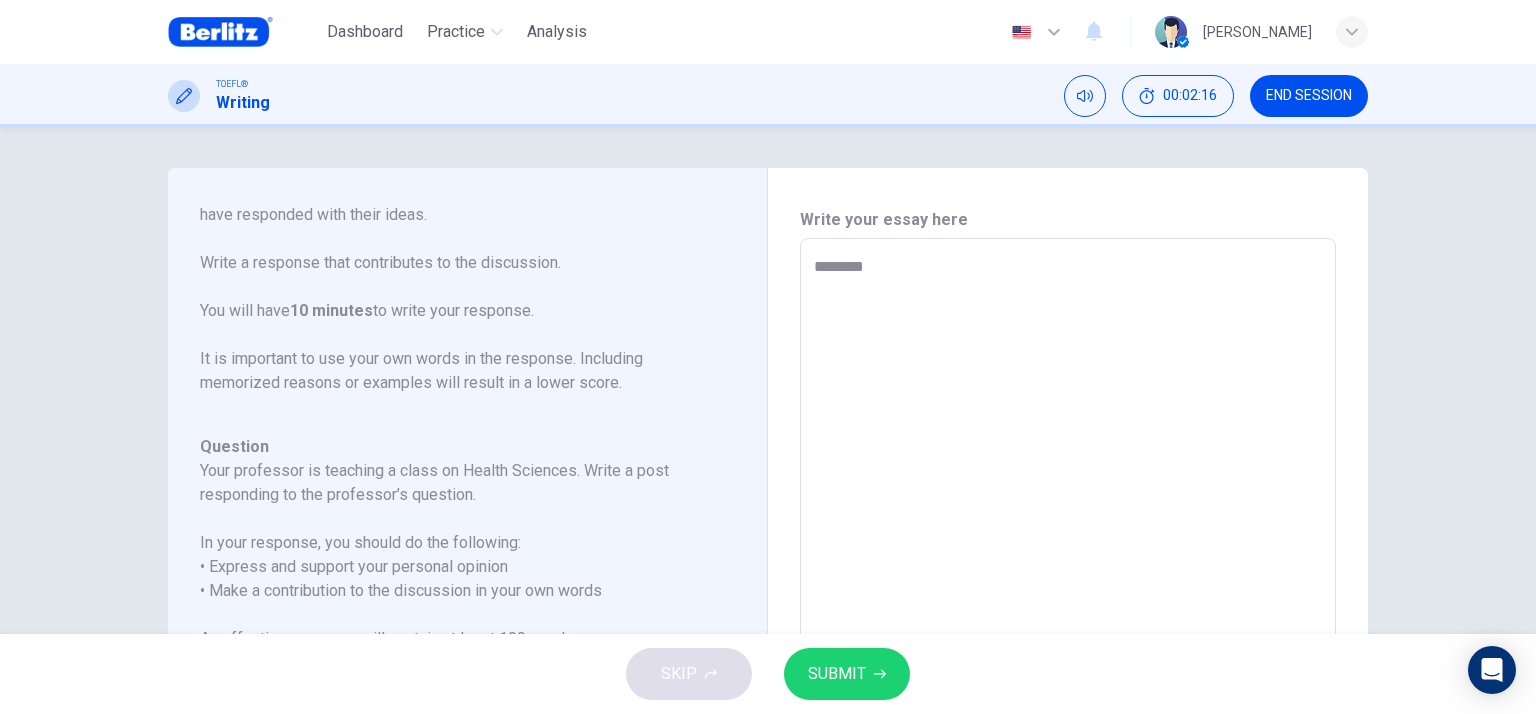 type on "*" 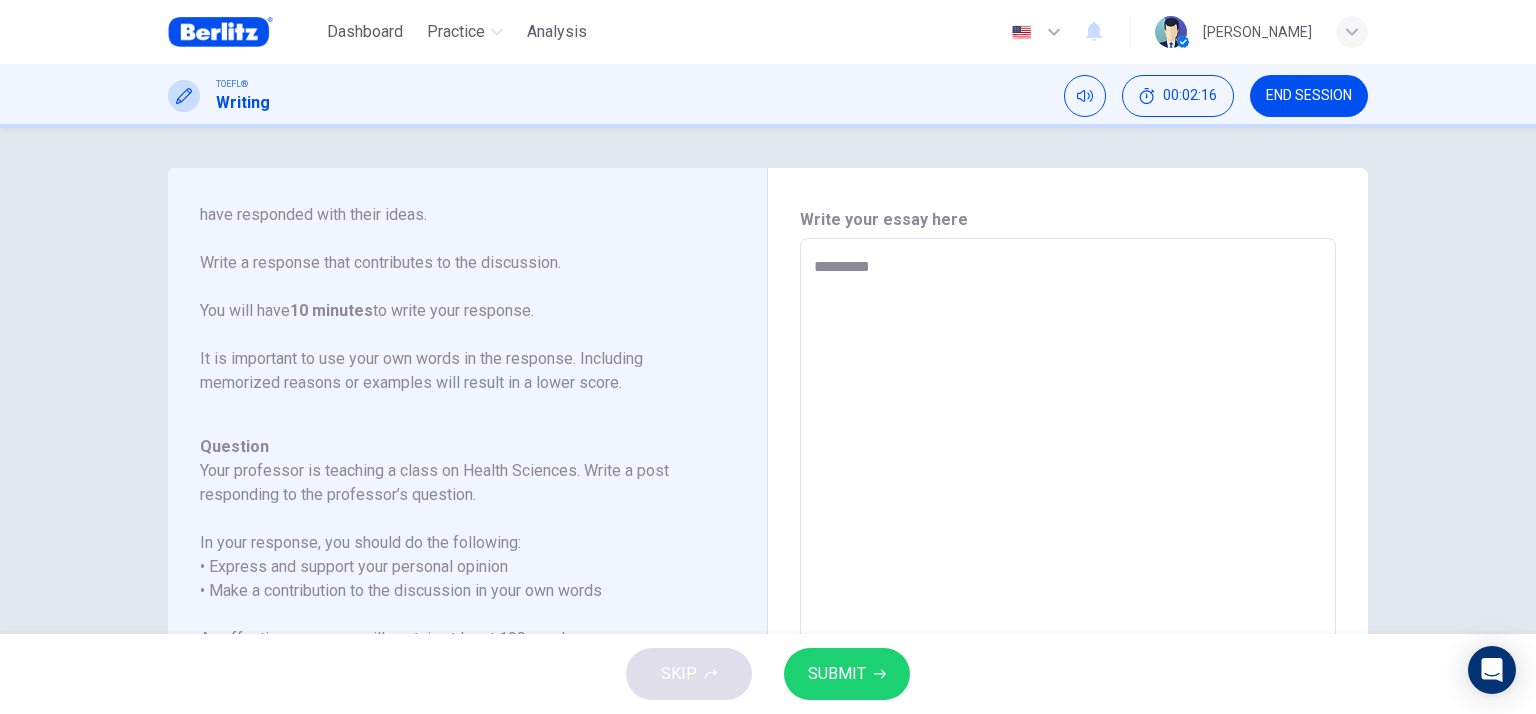 type on "*********" 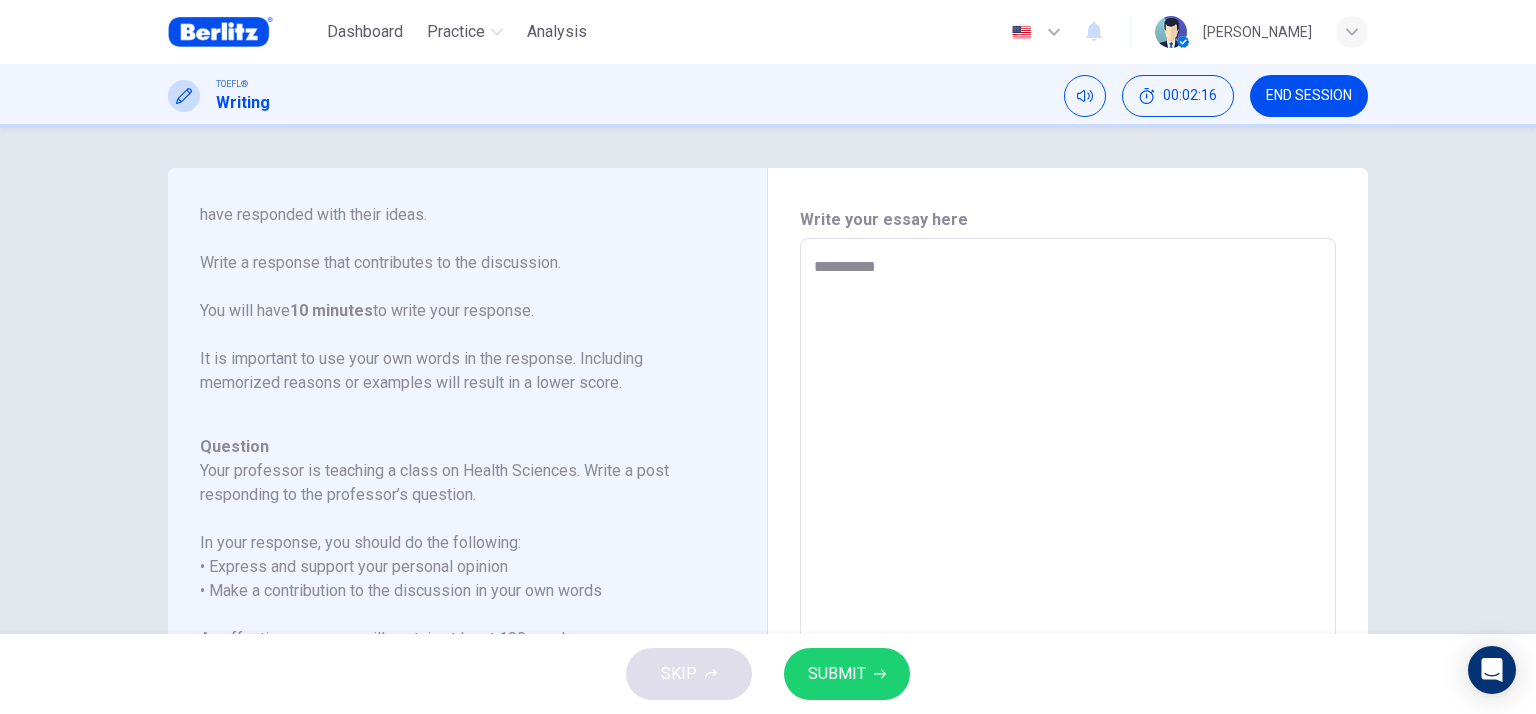 type on "*" 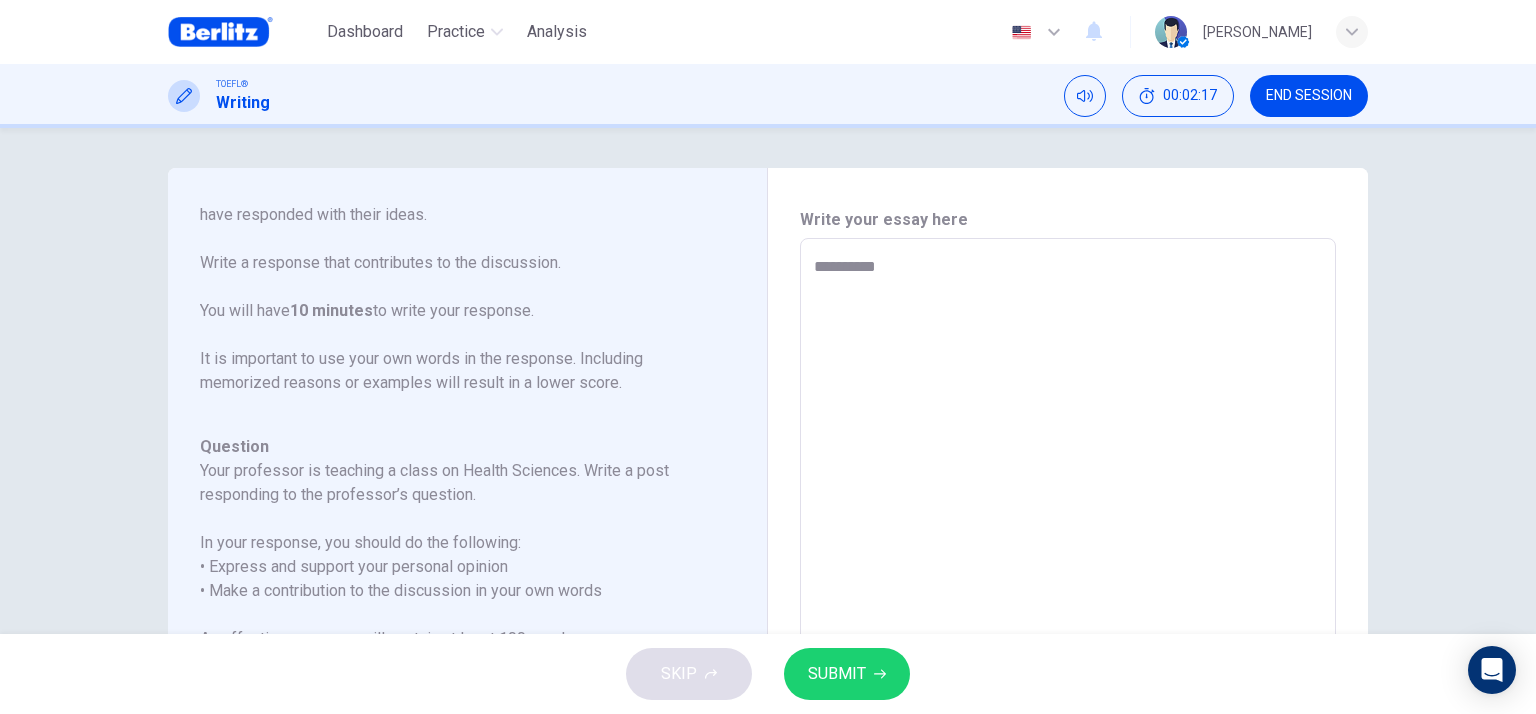 type on "**********" 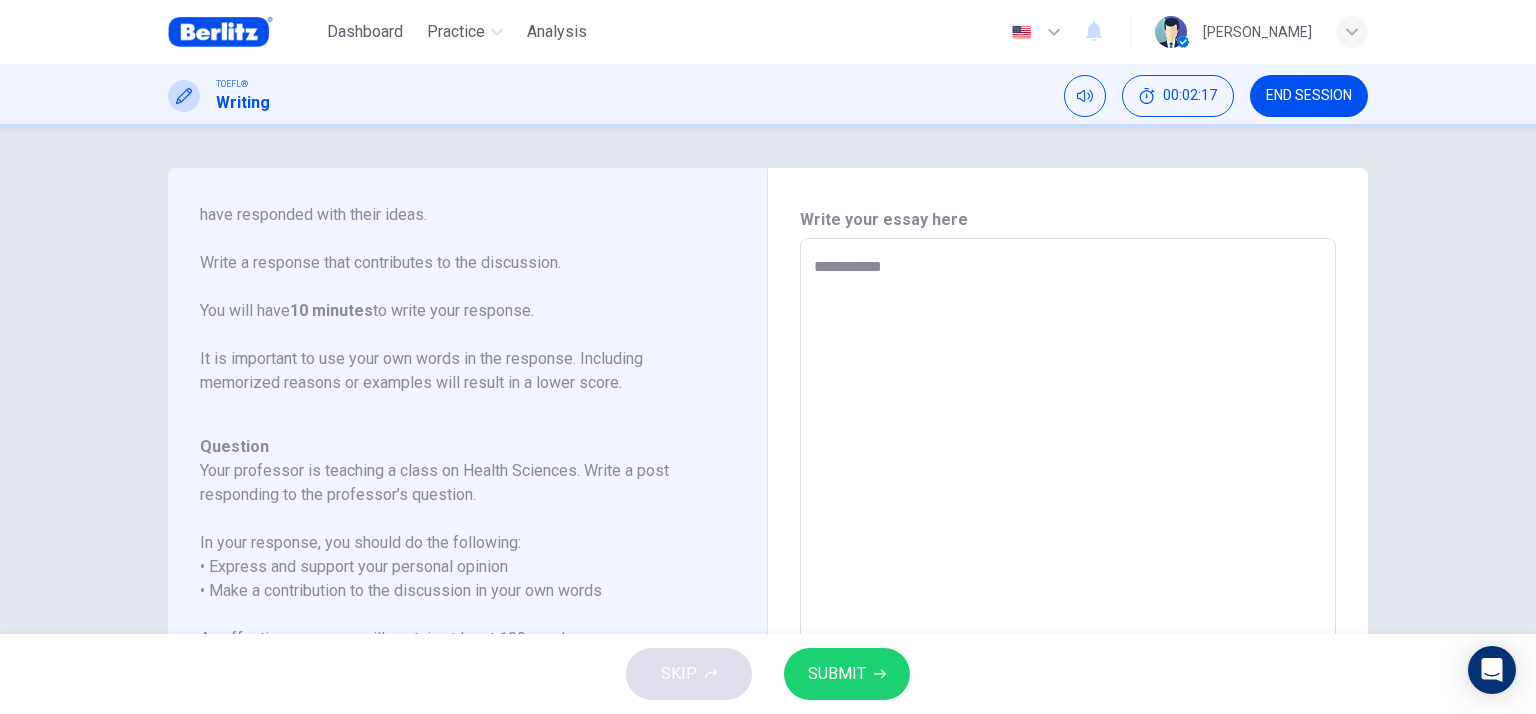 type on "*" 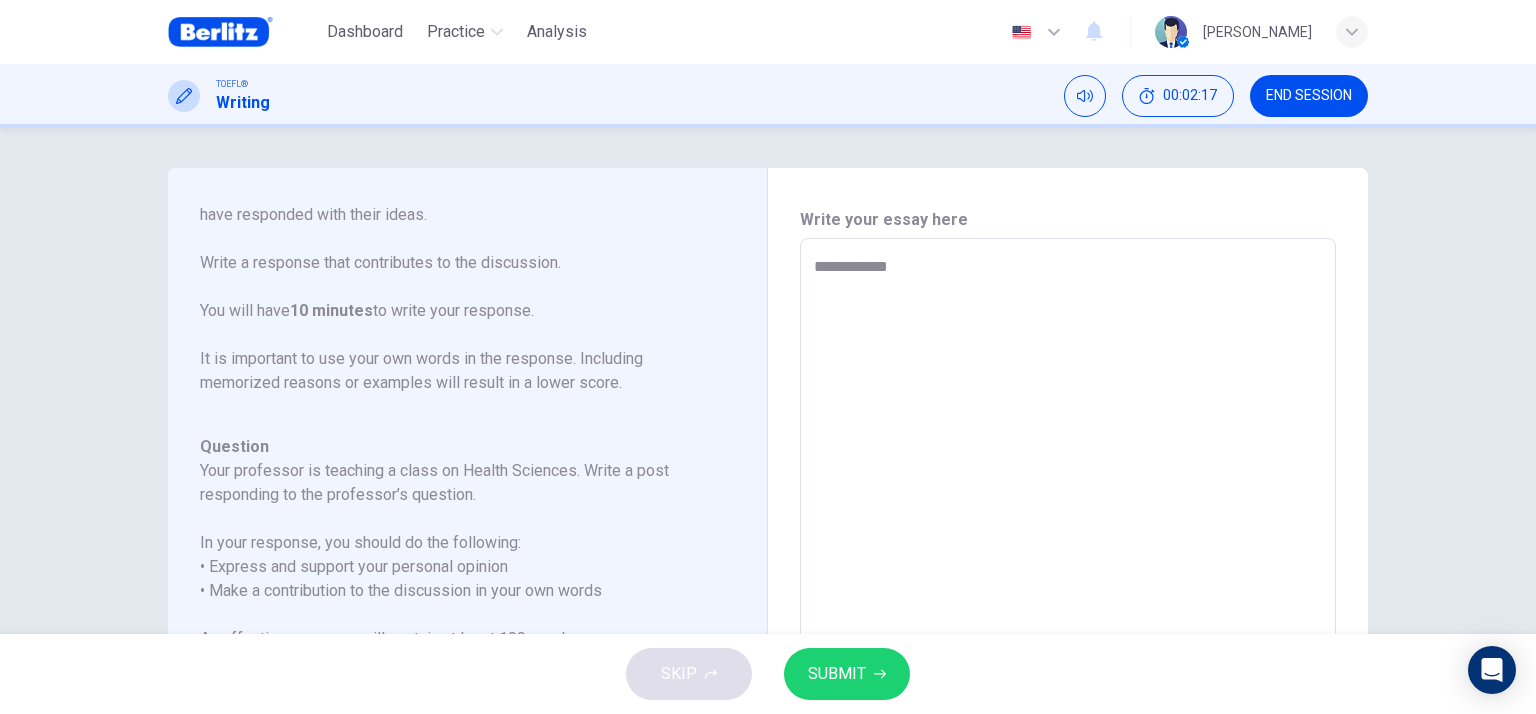 type on "*" 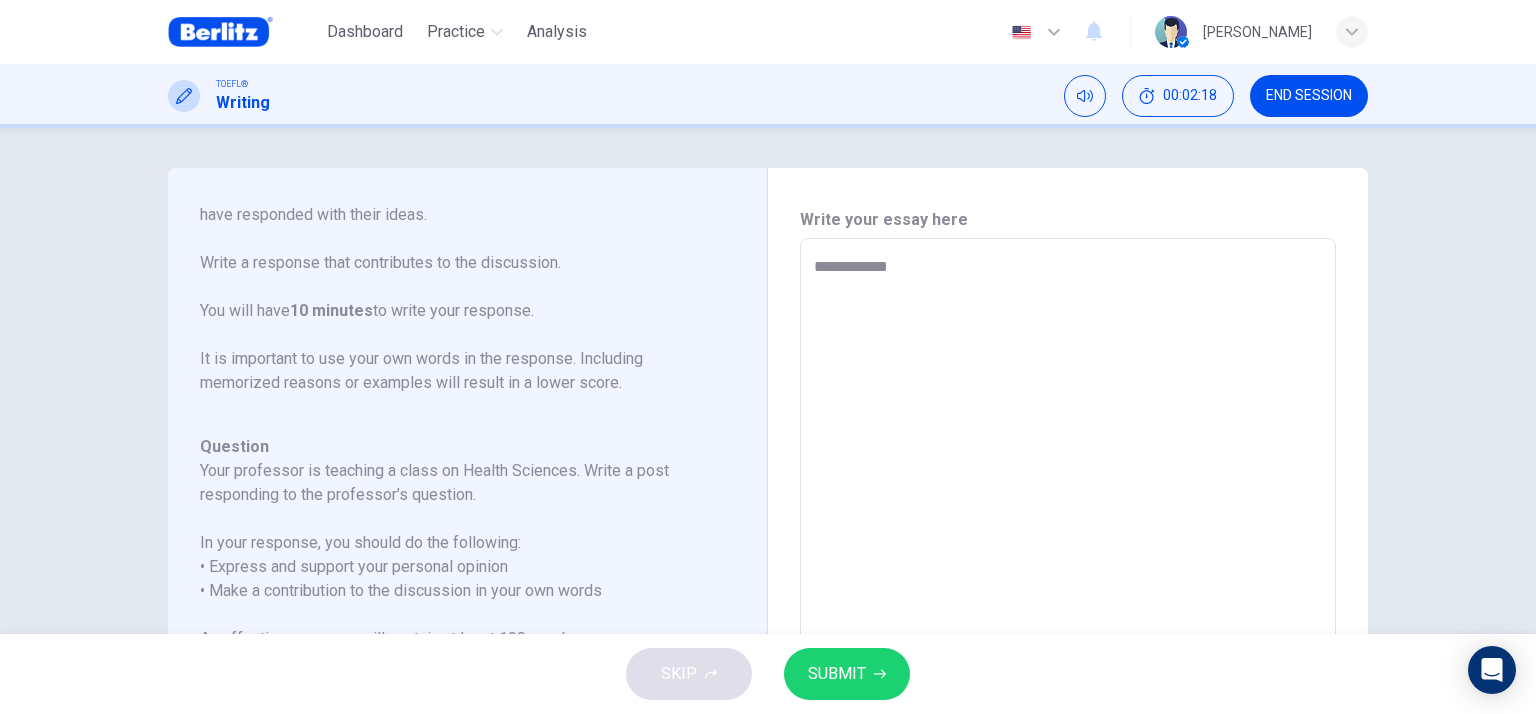 type on "**********" 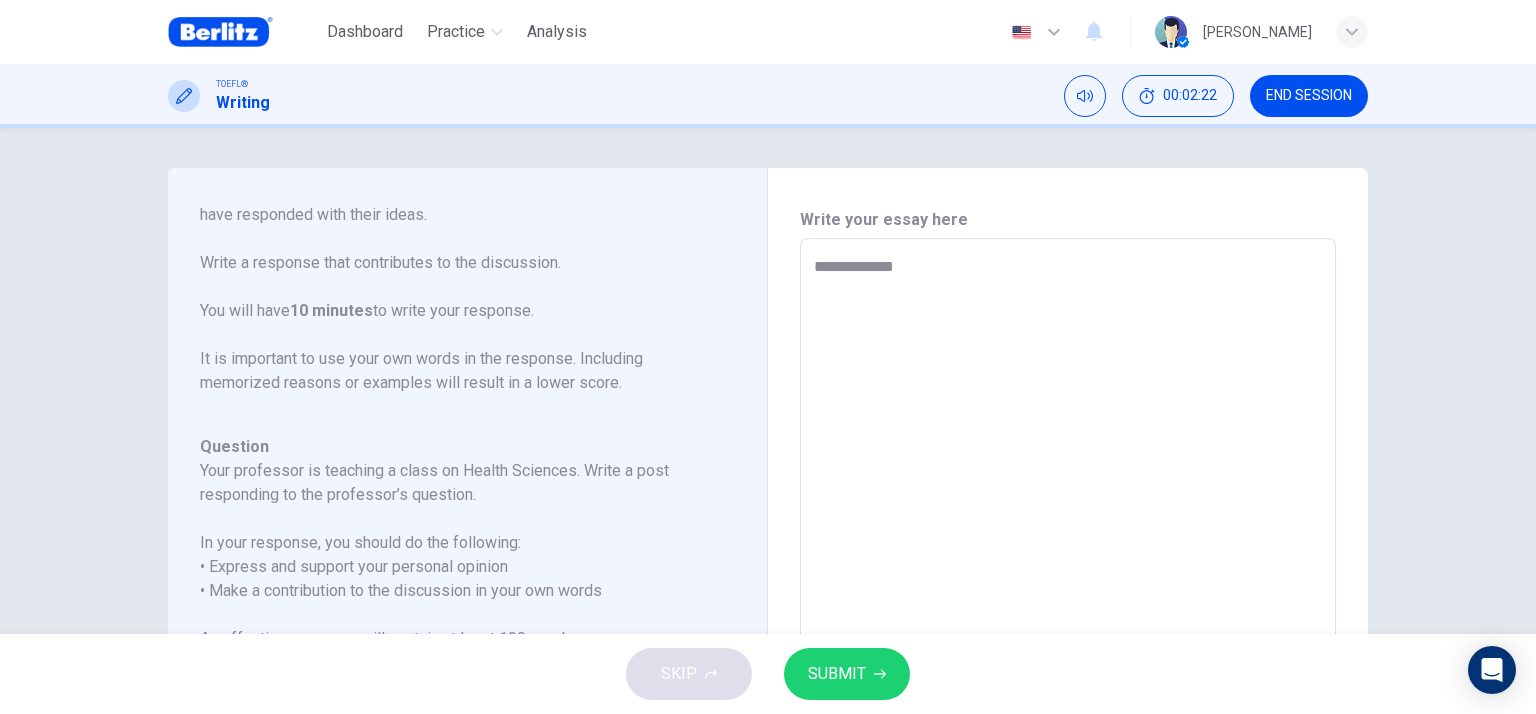 type on "**********" 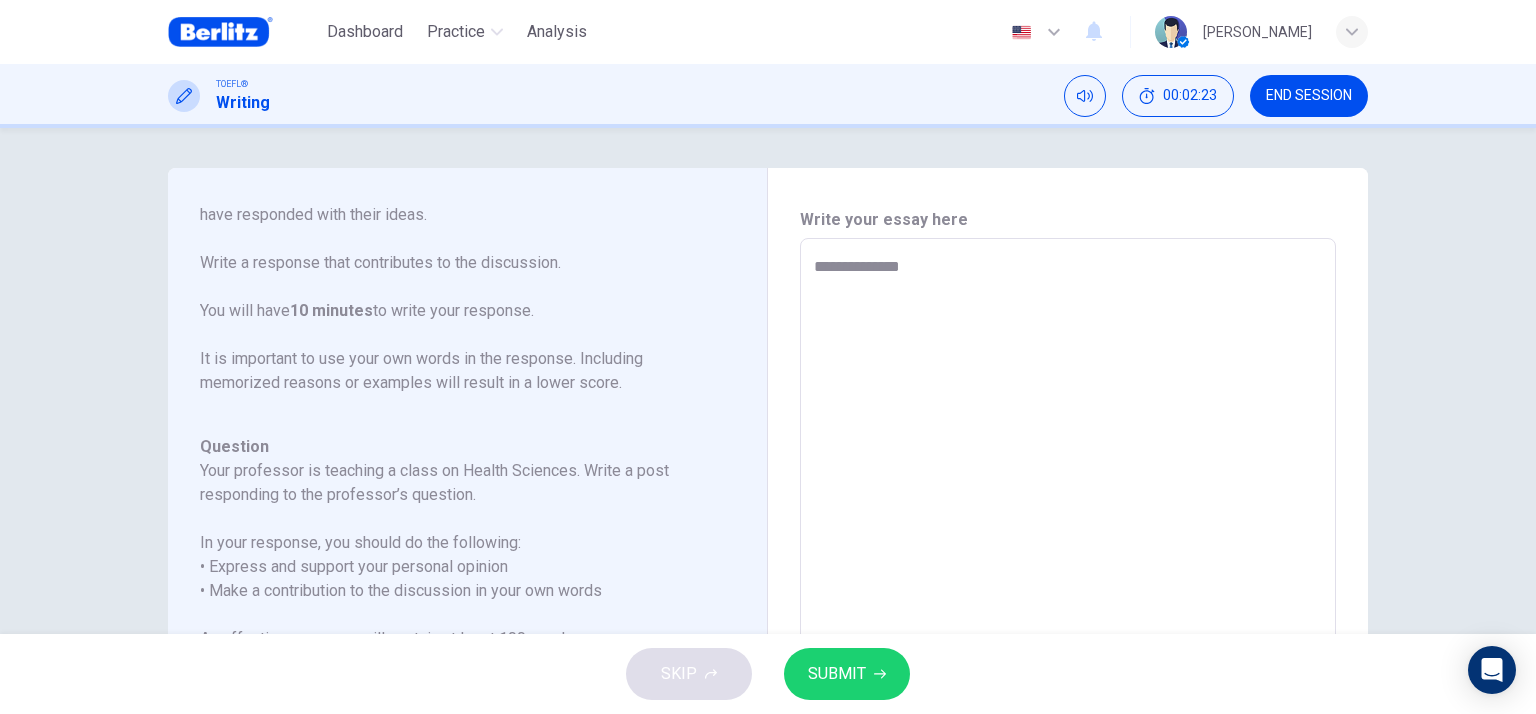 type on "**********" 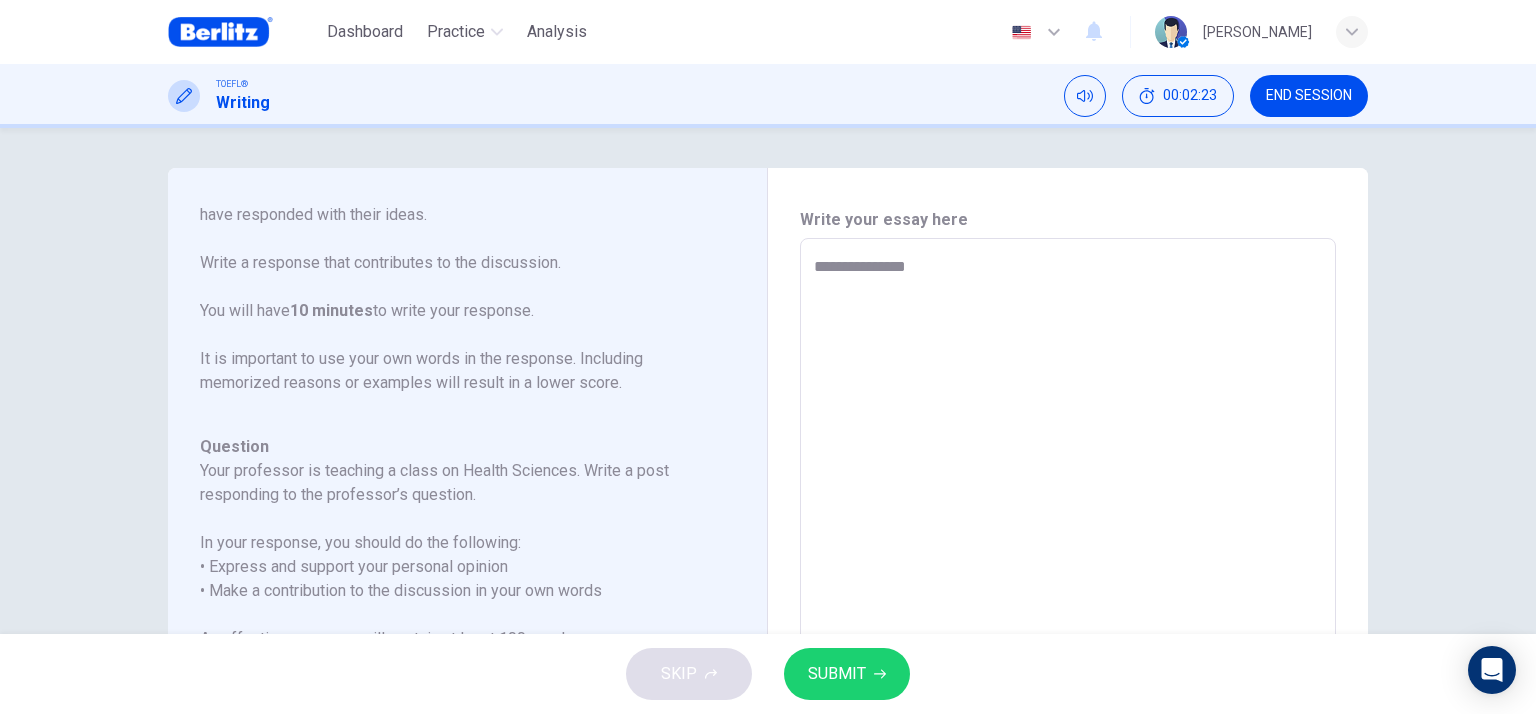 type on "*" 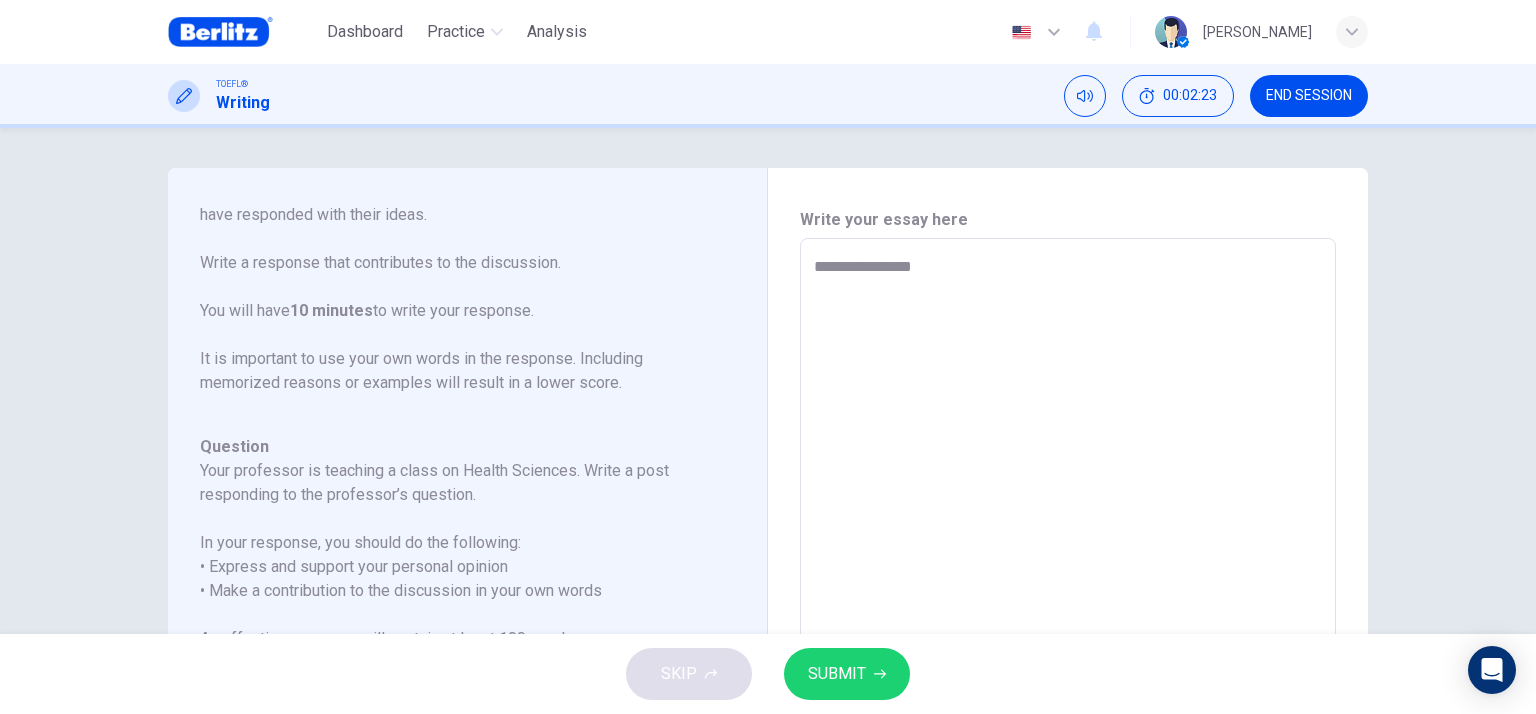 type on "*" 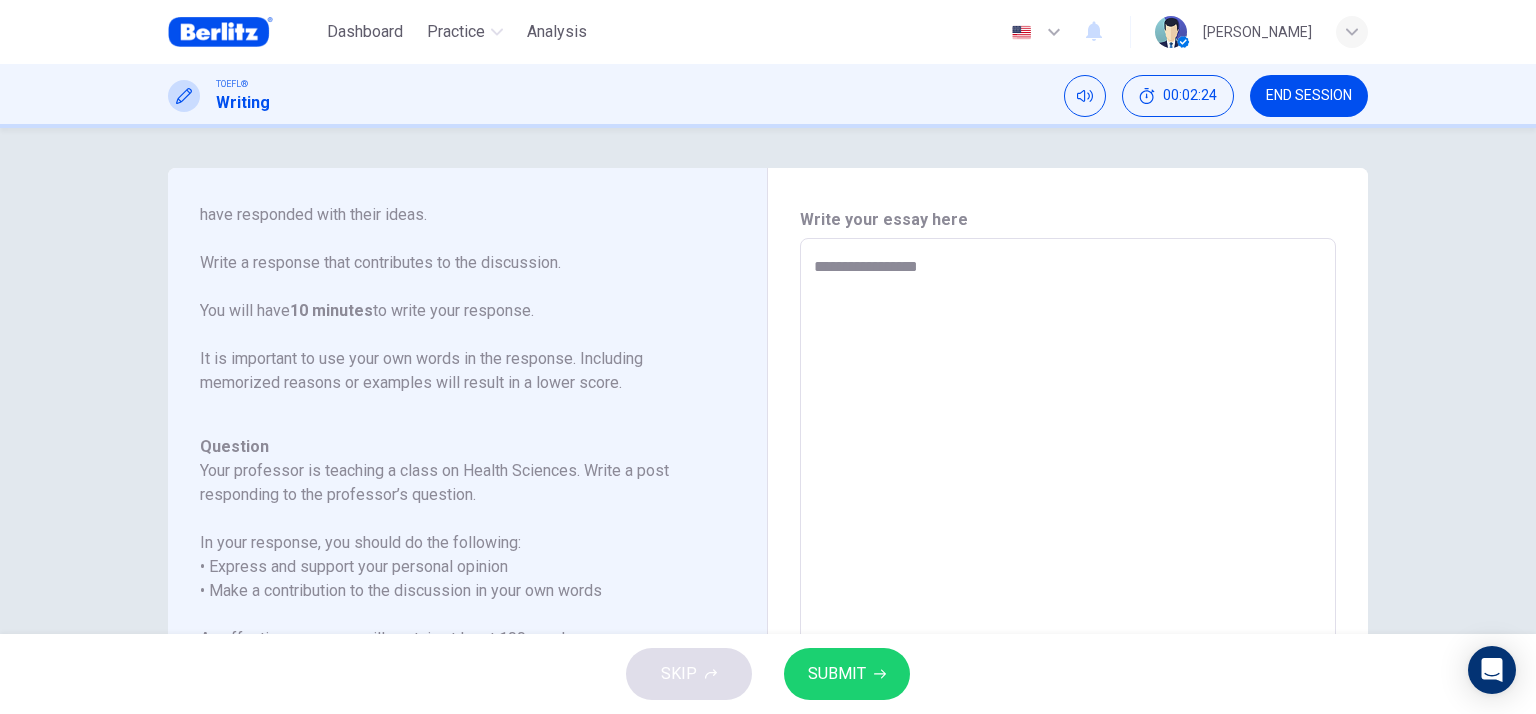 type on "**********" 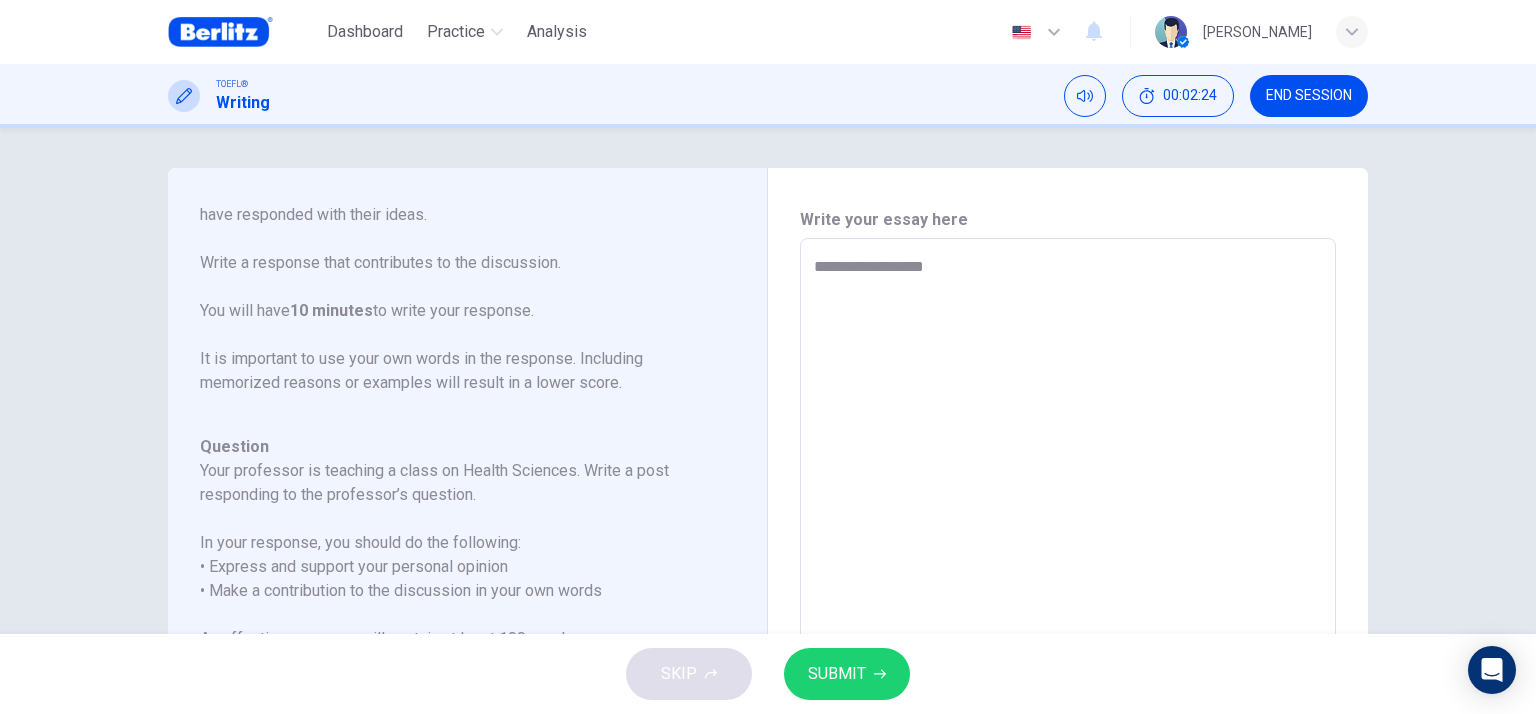 type on "*" 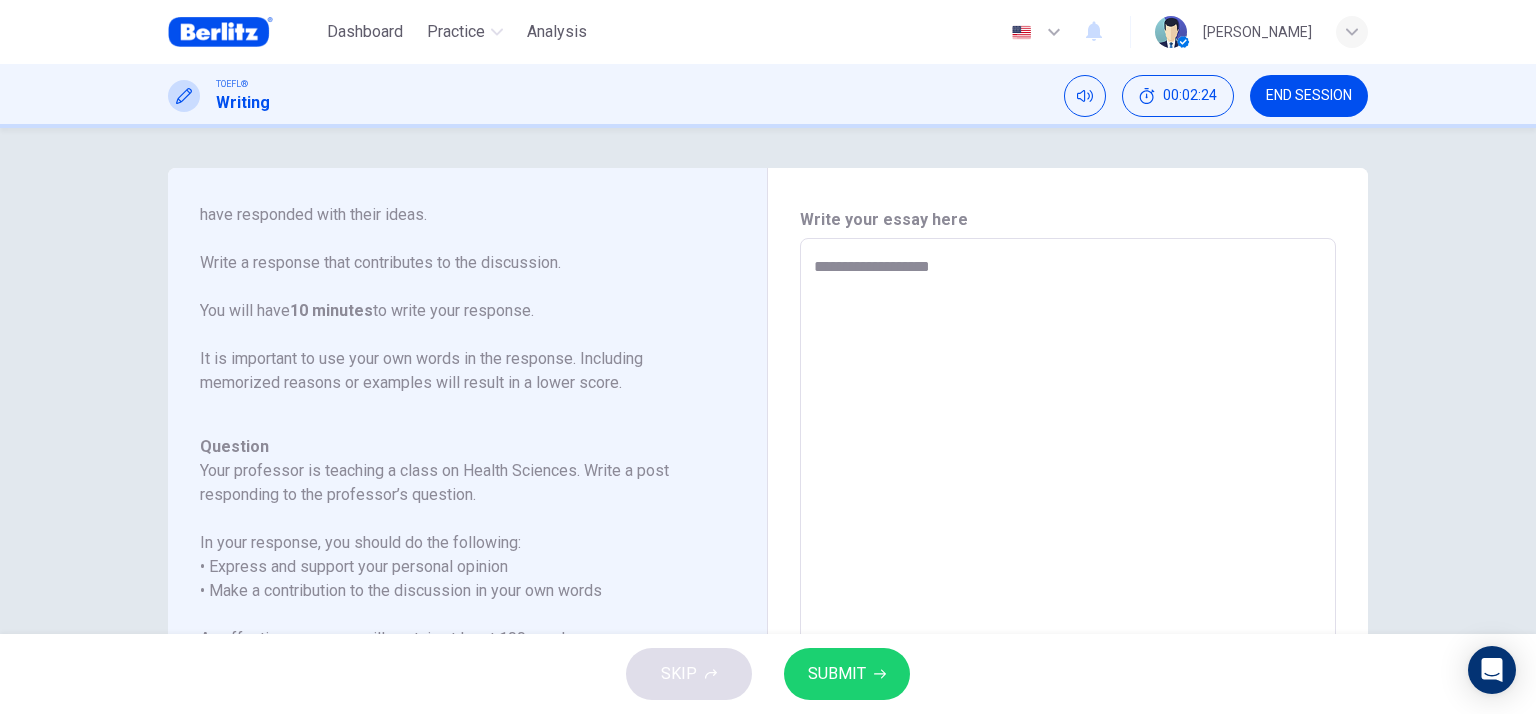 type on "*" 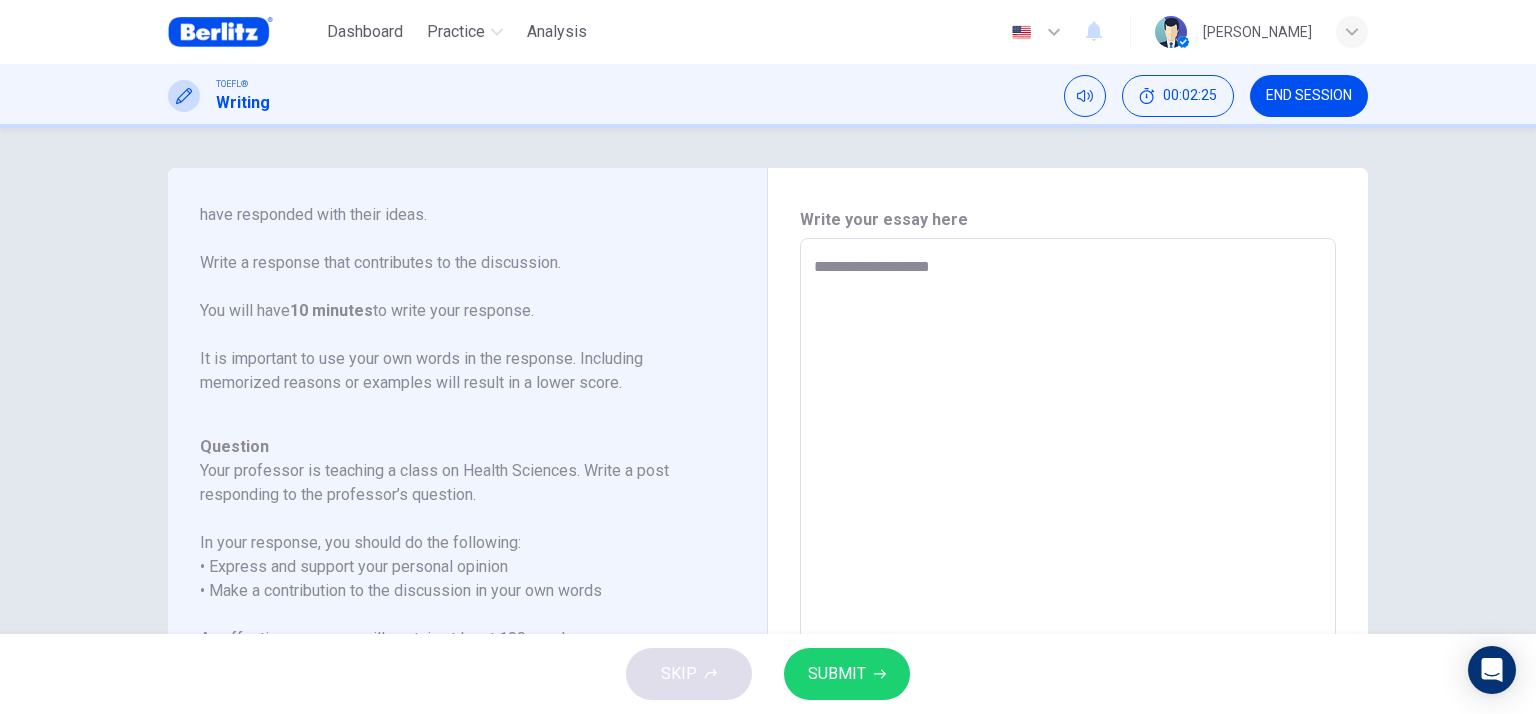 type on "**********" 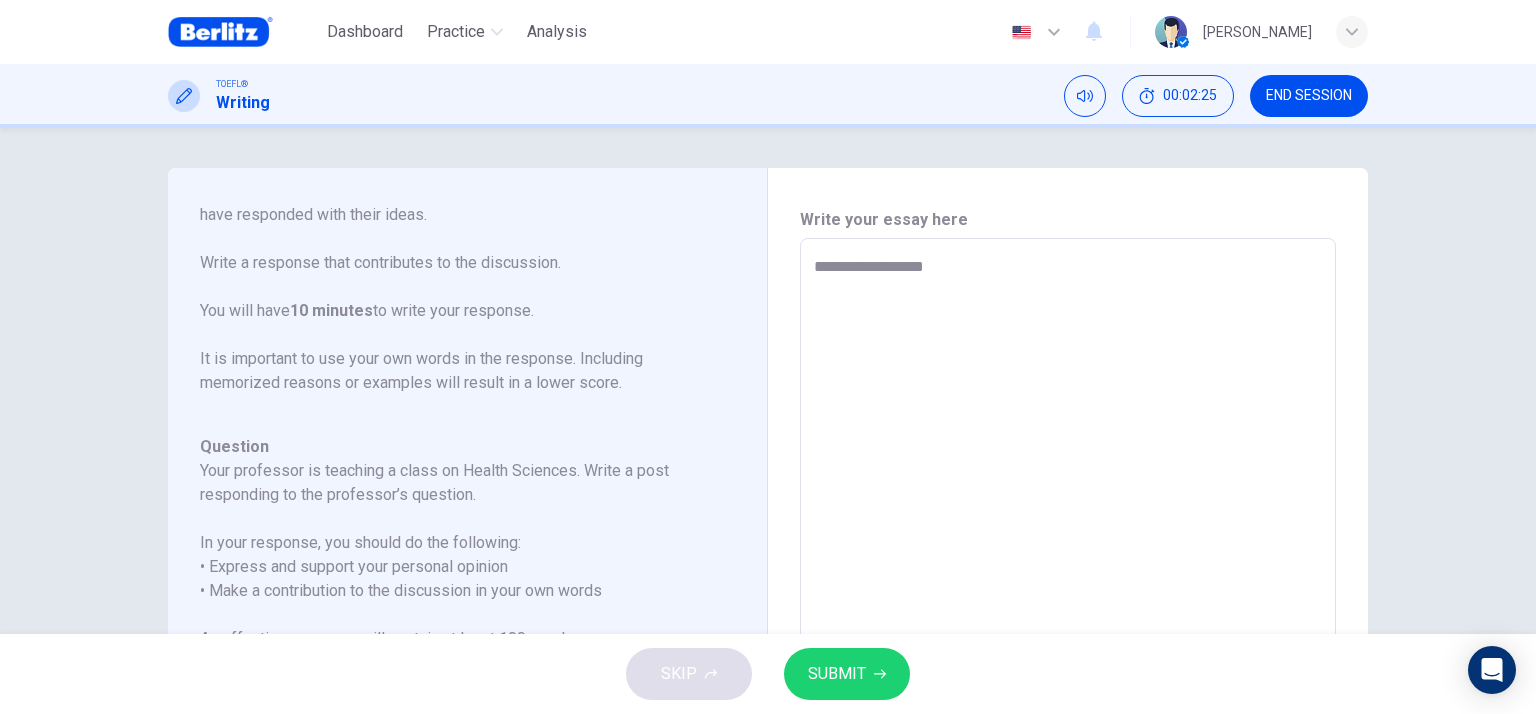 type on "**********" 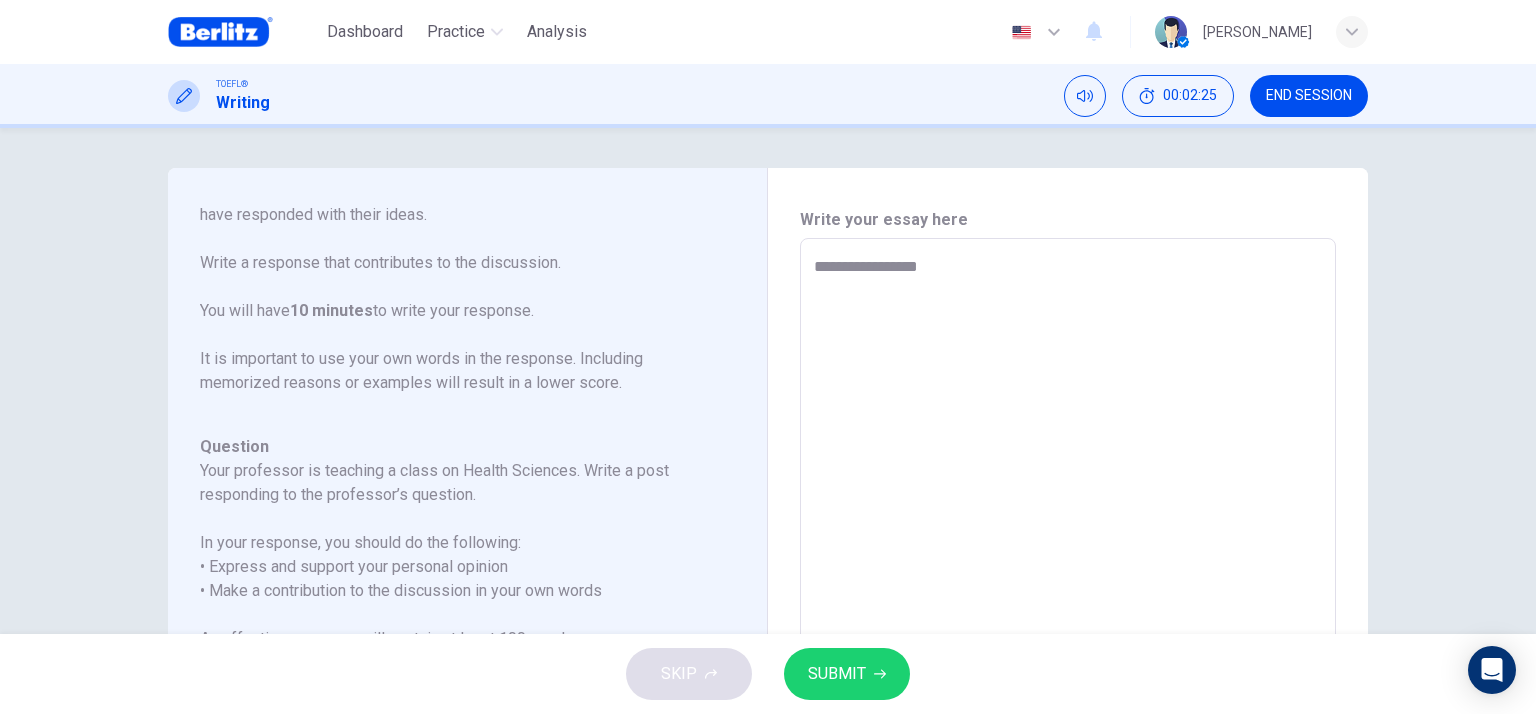 type on "*" 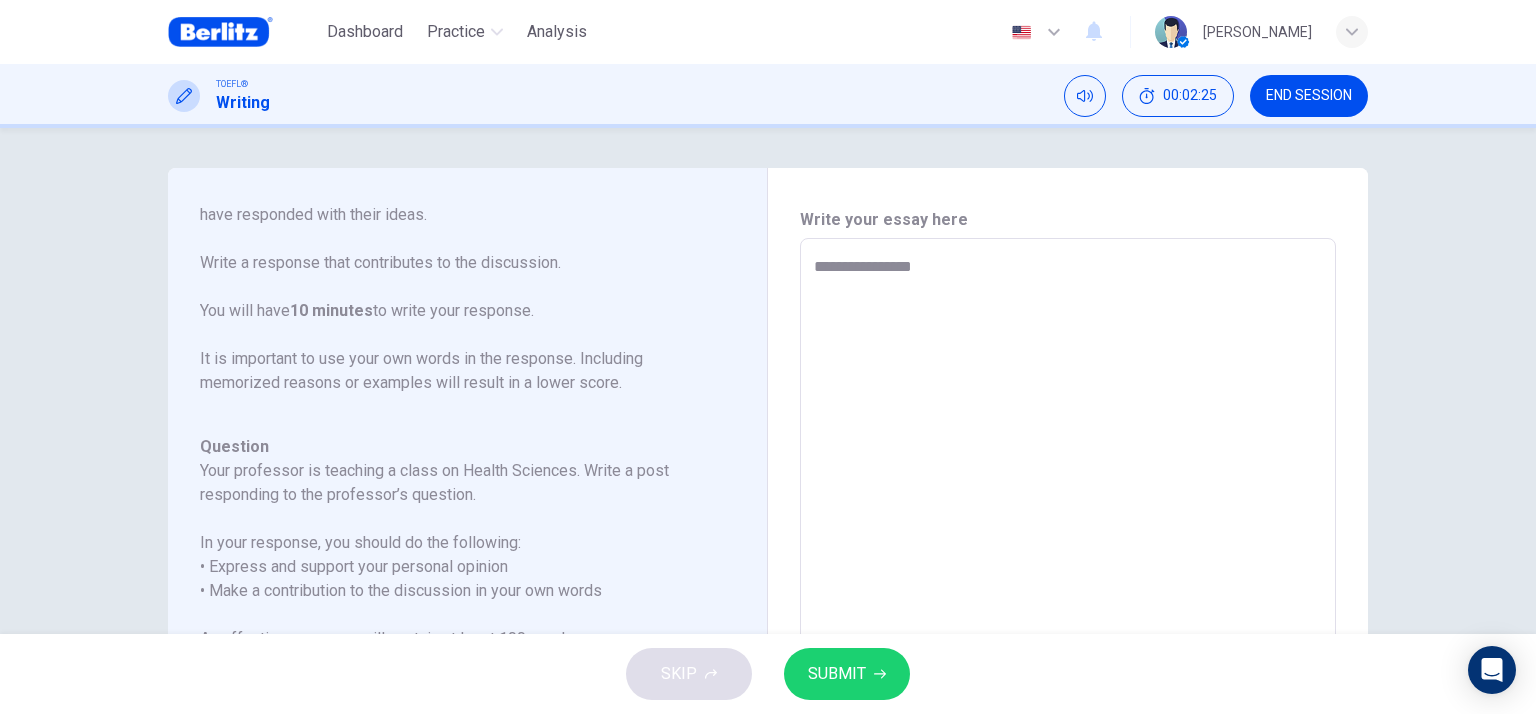 type on "**********" 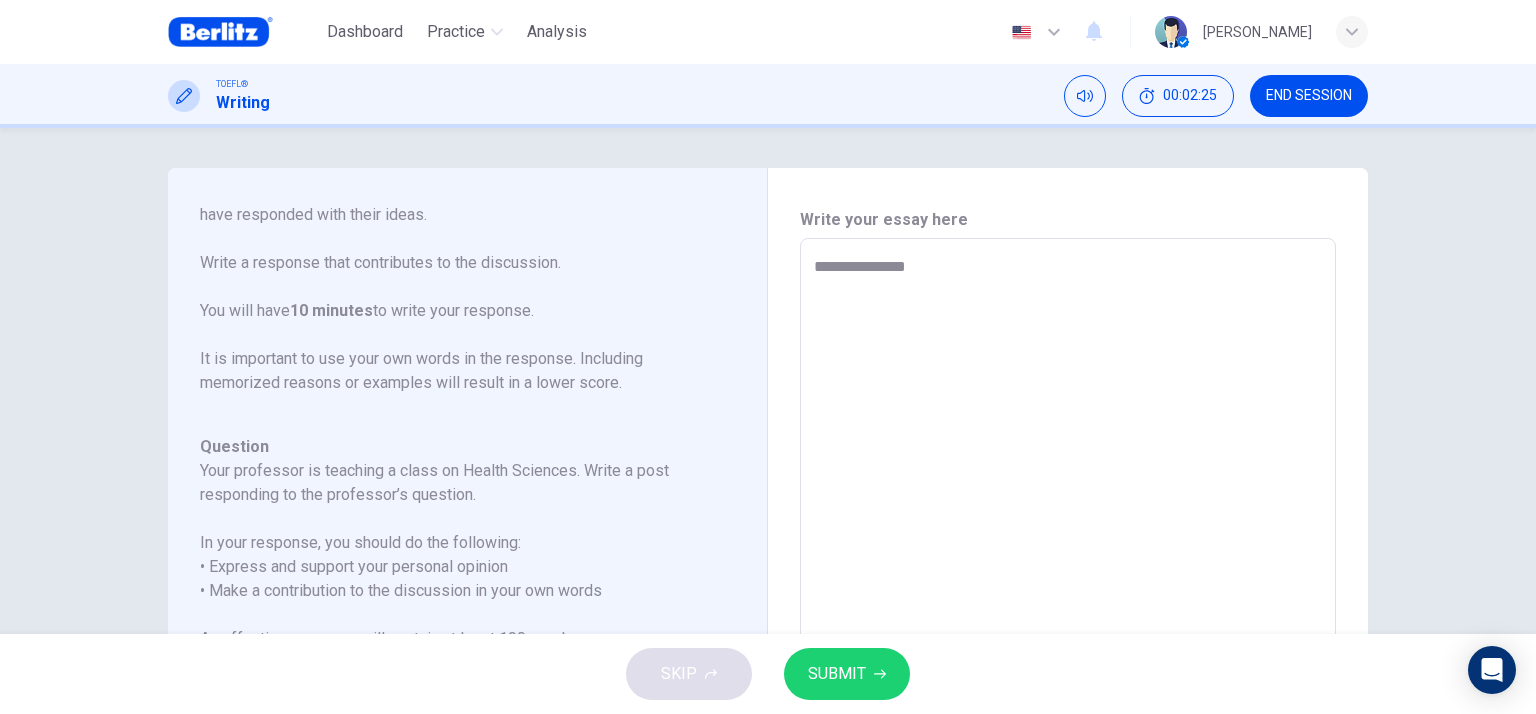 type on "*" 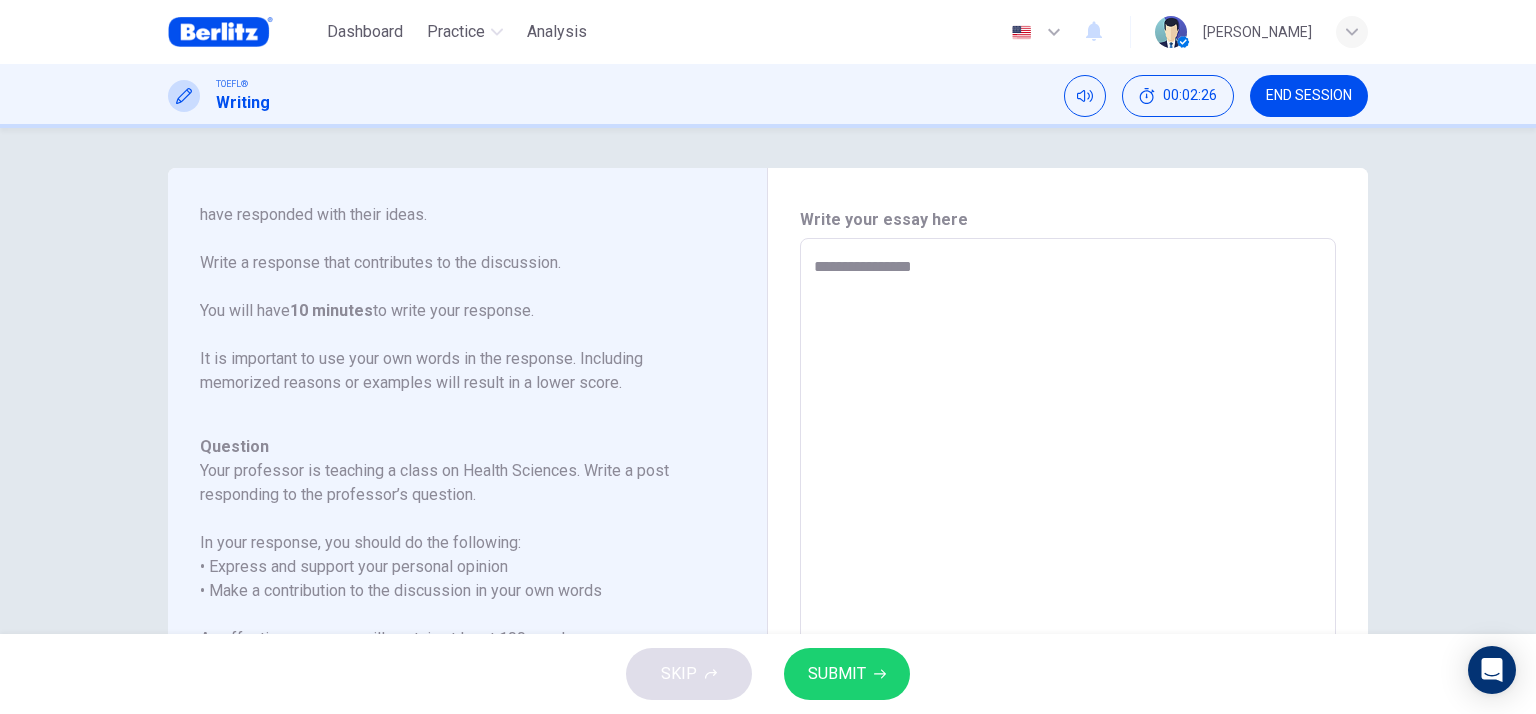 type on "**********" 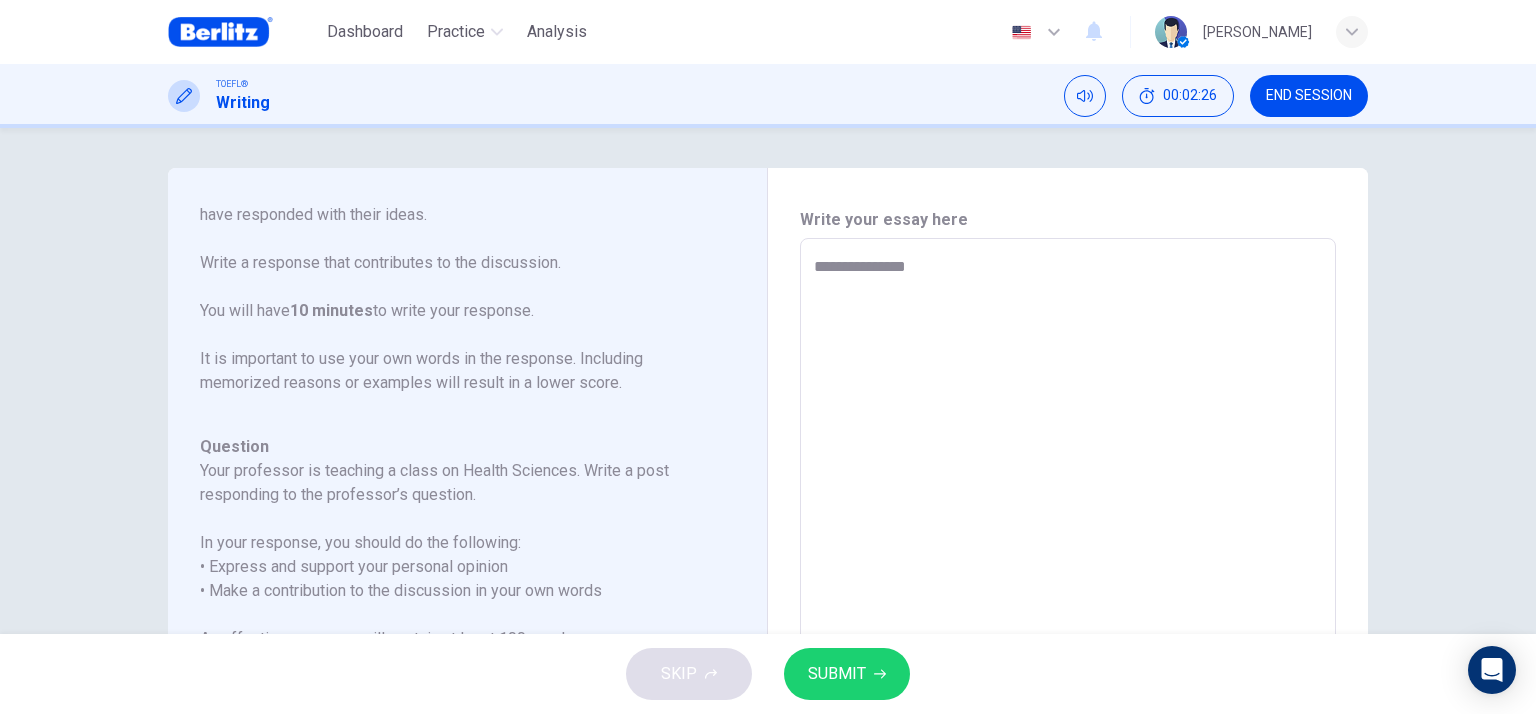 type on "*" 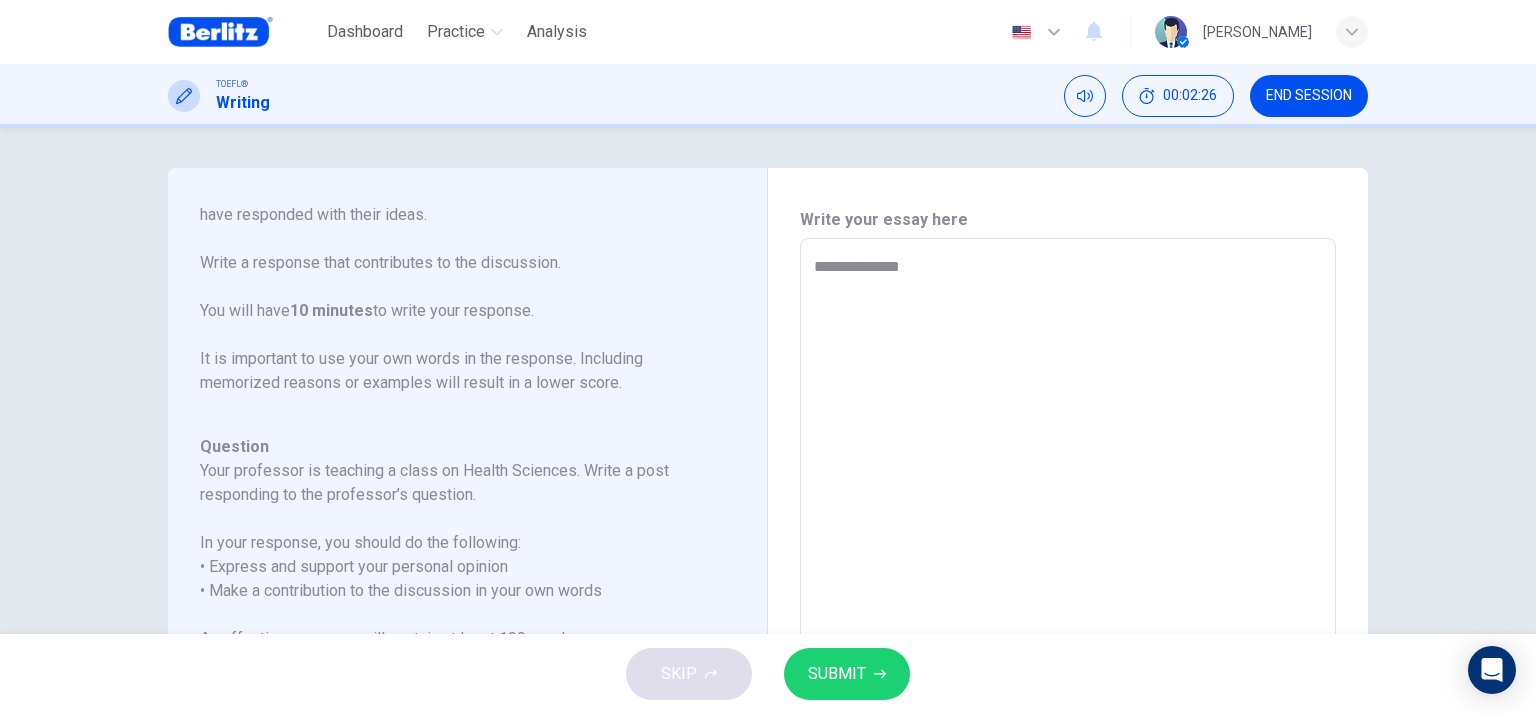 type on "*" 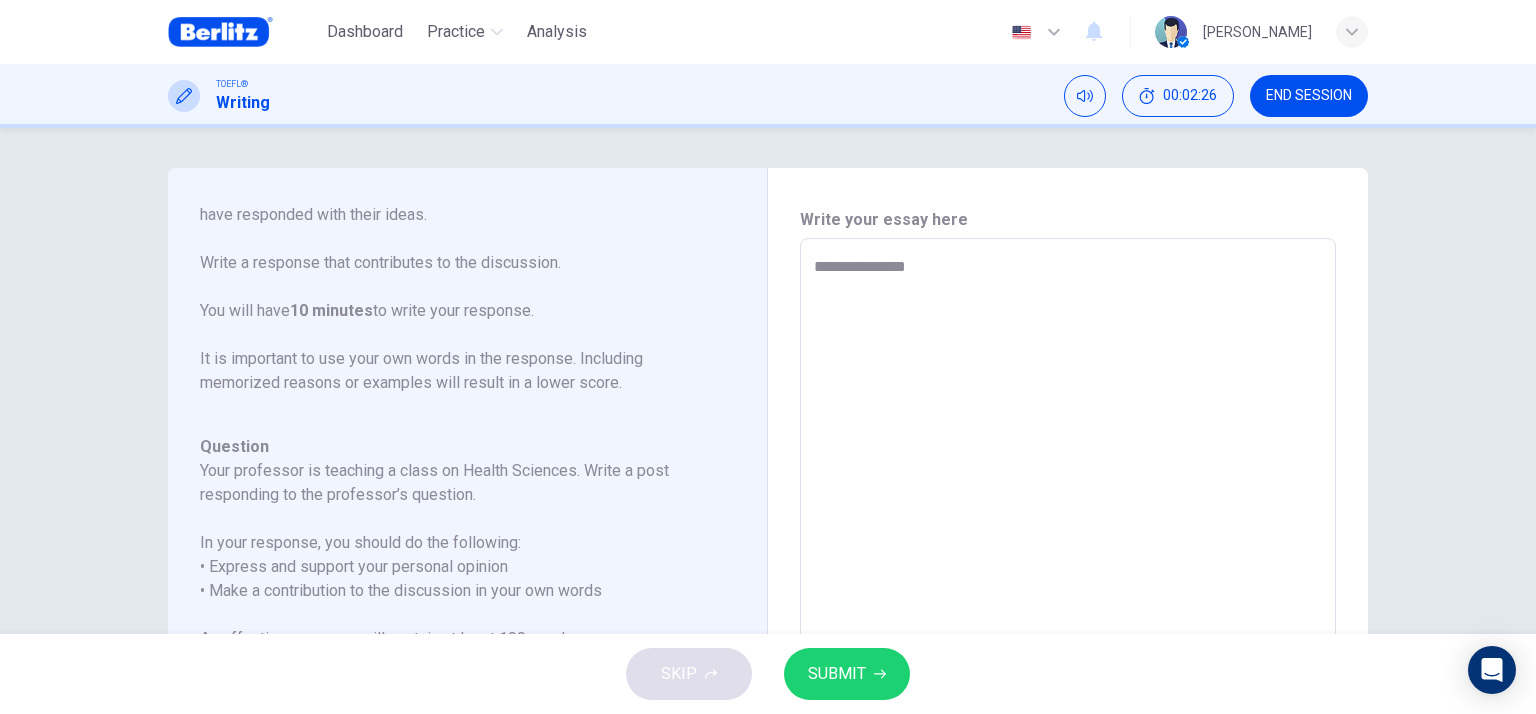 type on "**********" 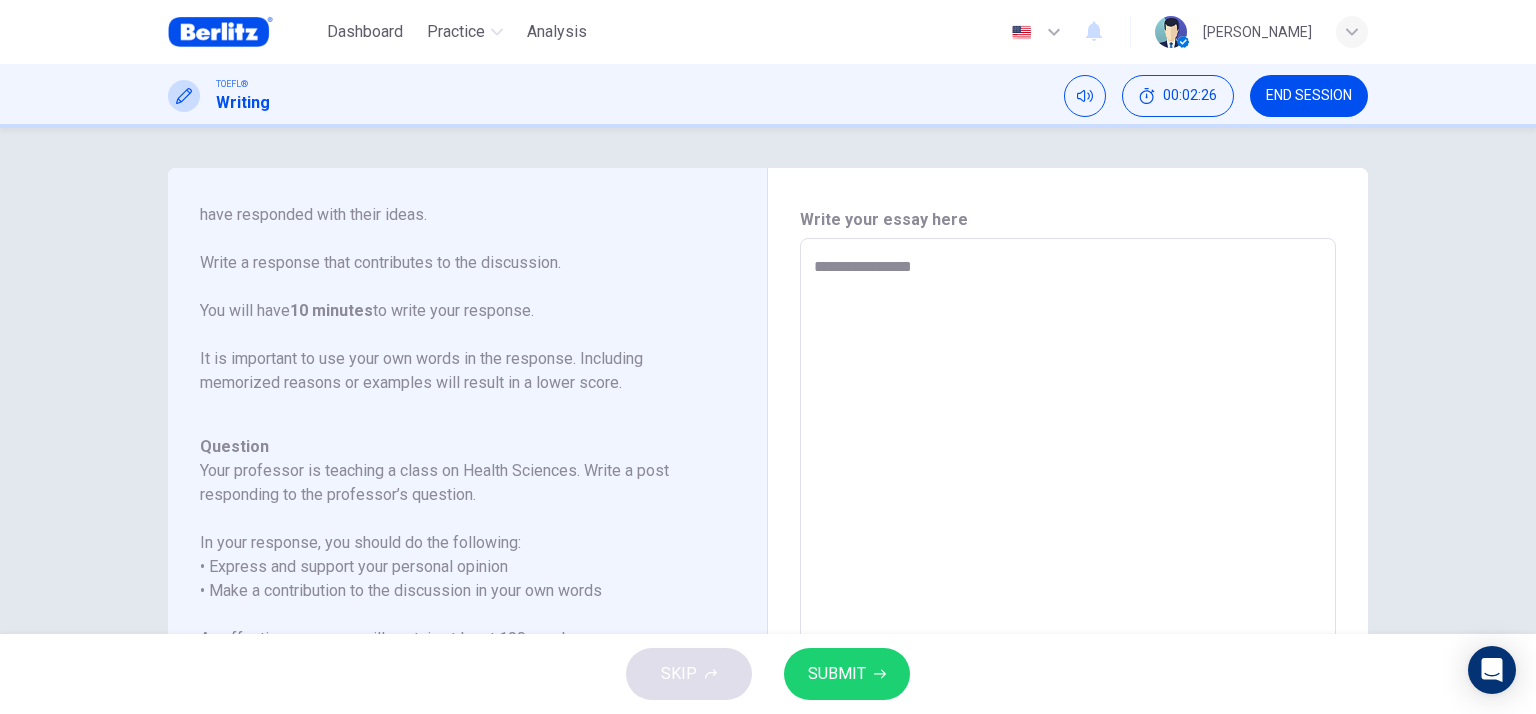 type on "*" 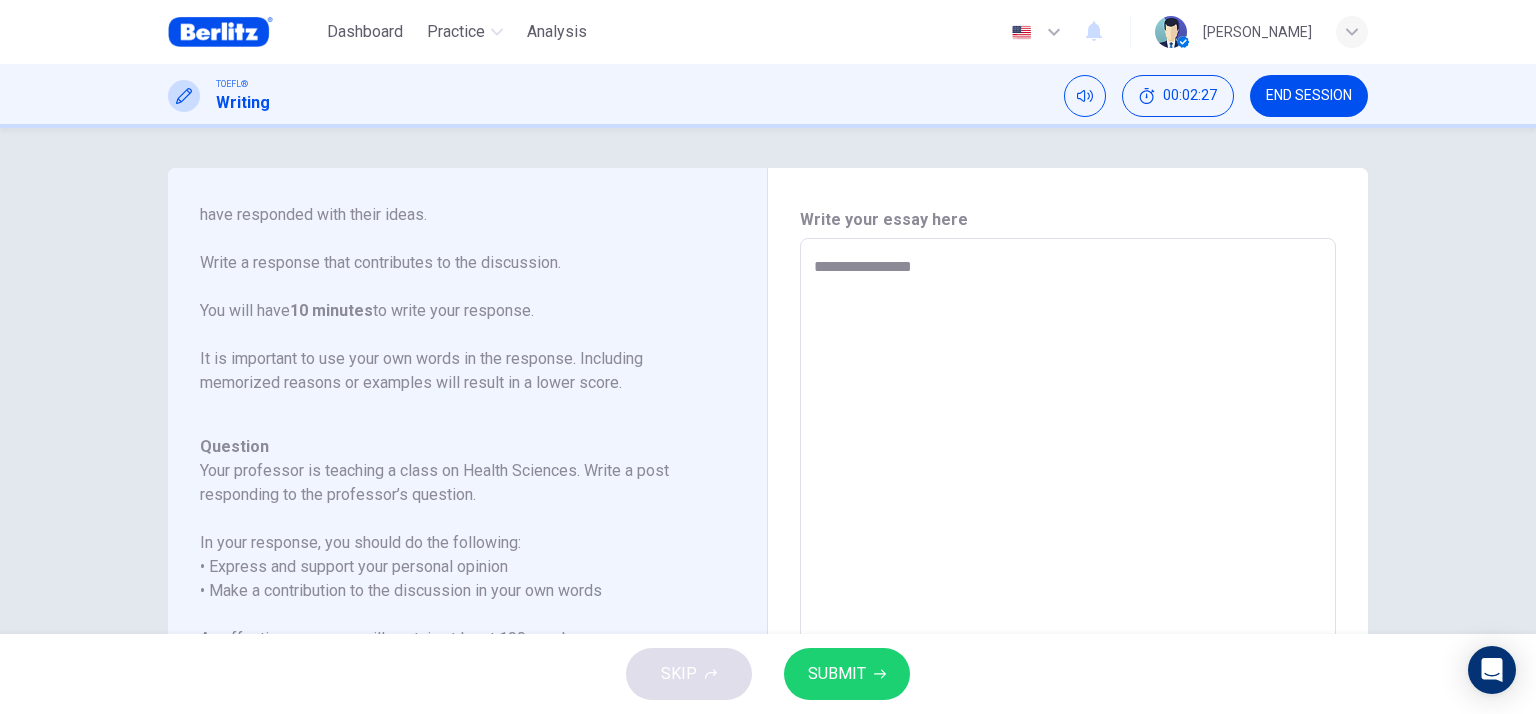 type on "**********" 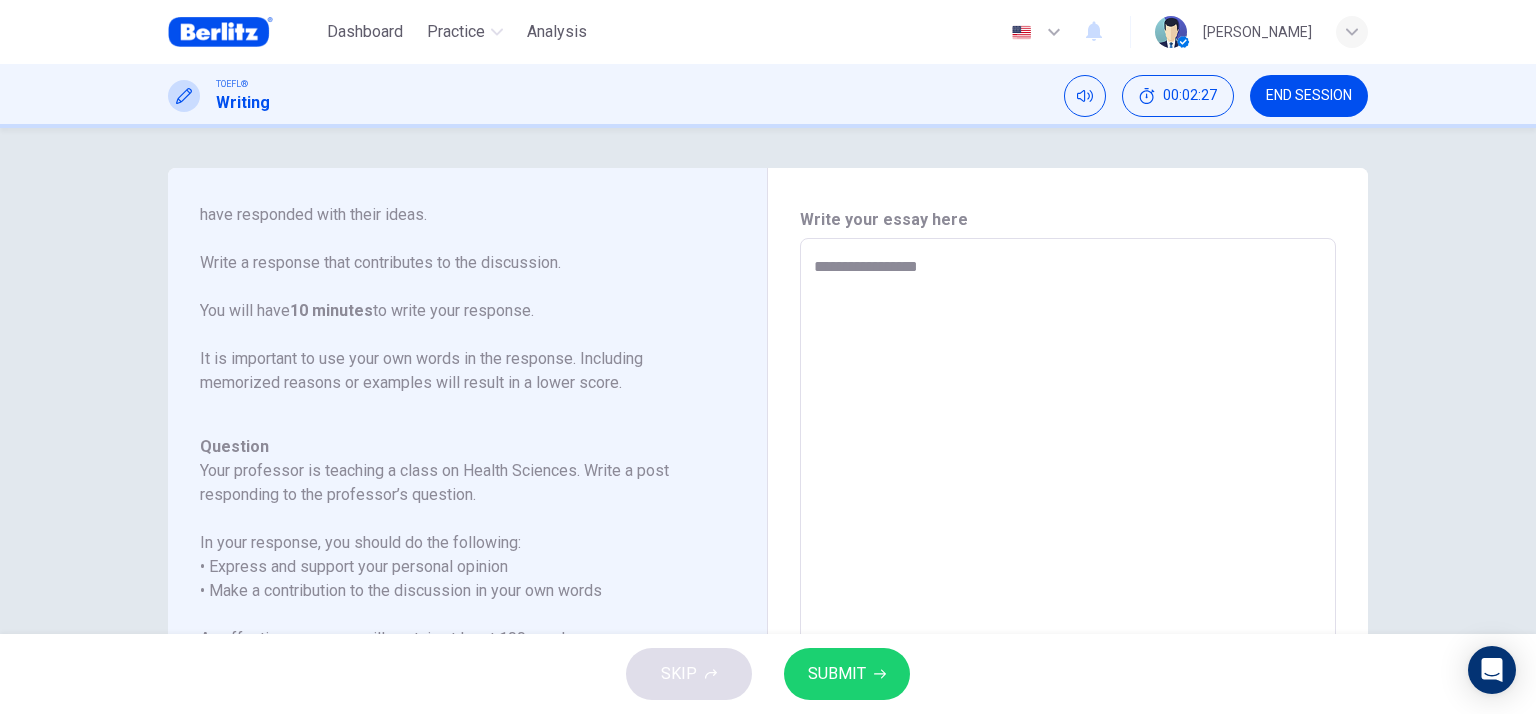type on "*" 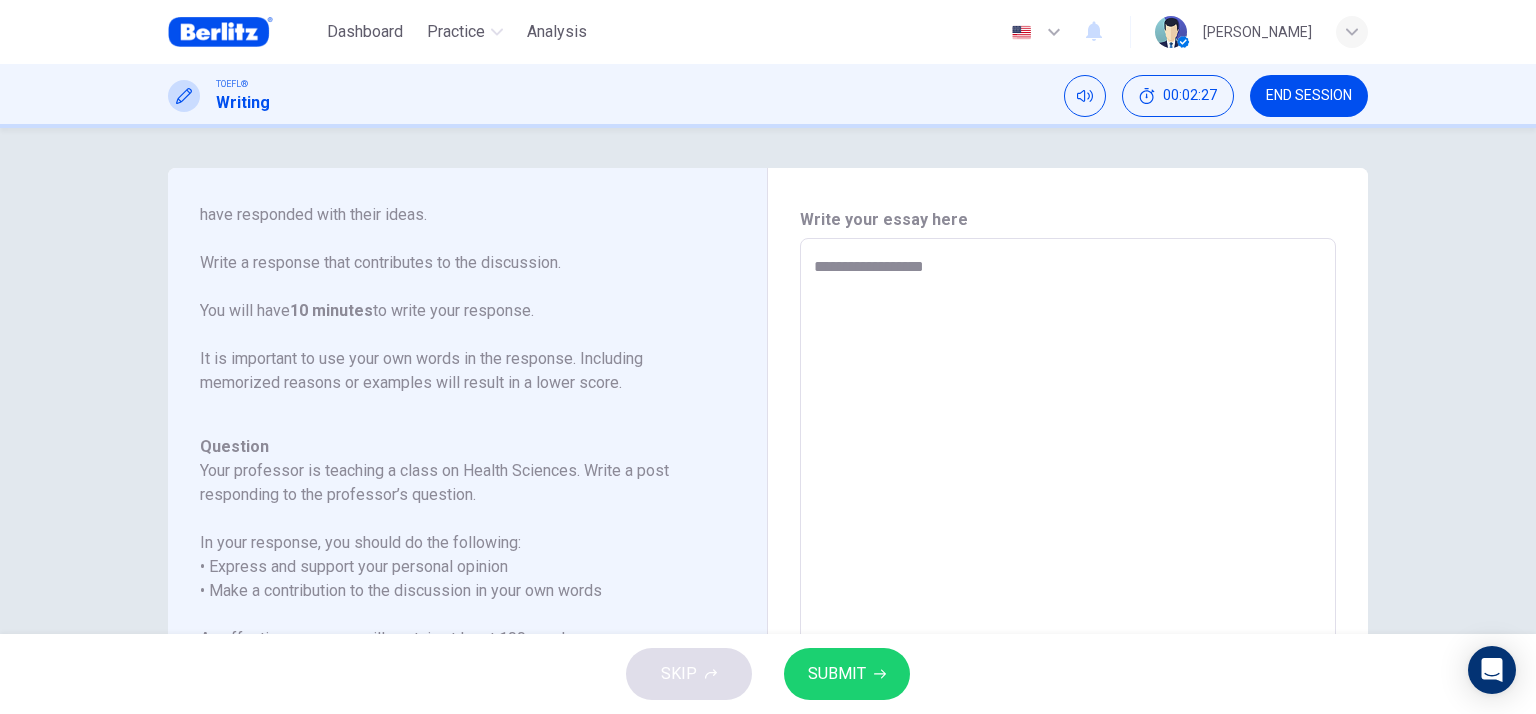 type on "*" 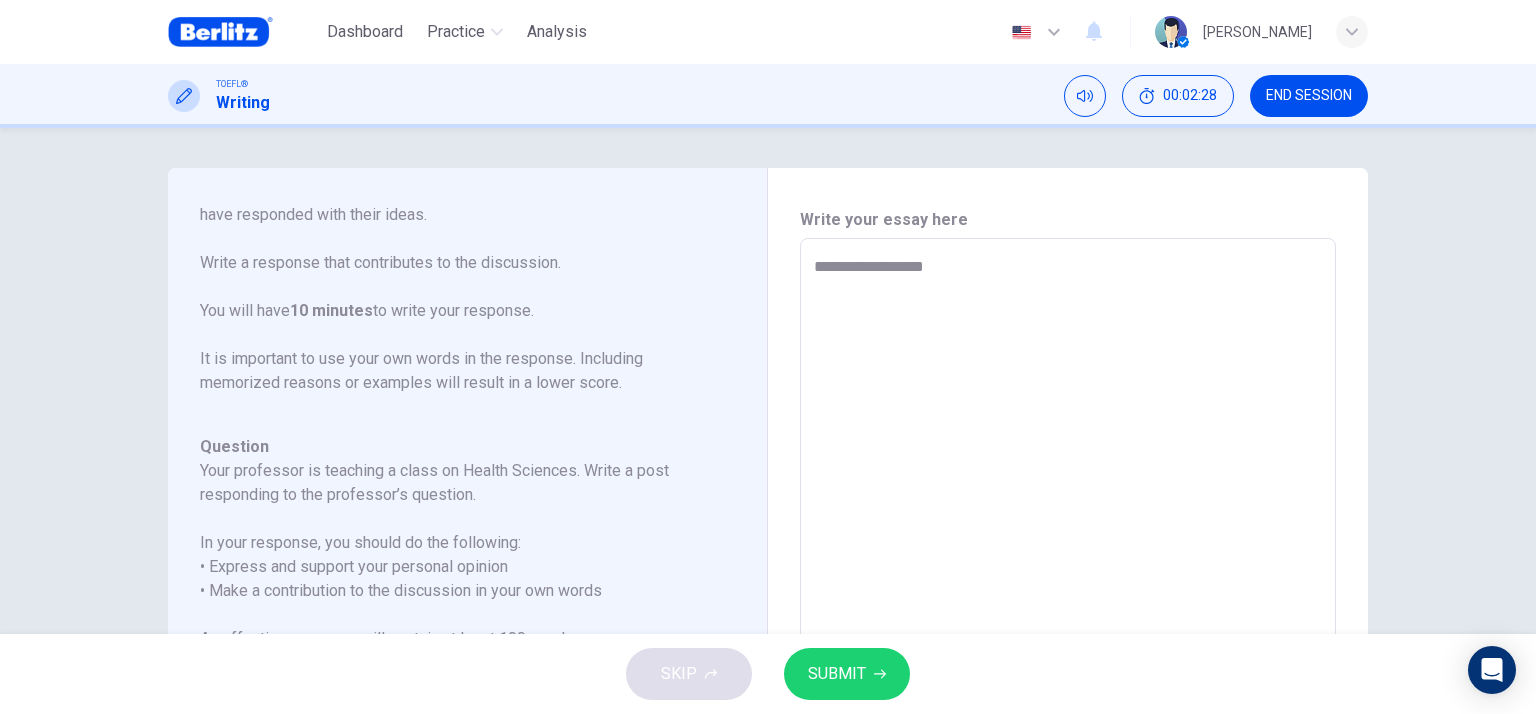 type on "**********" 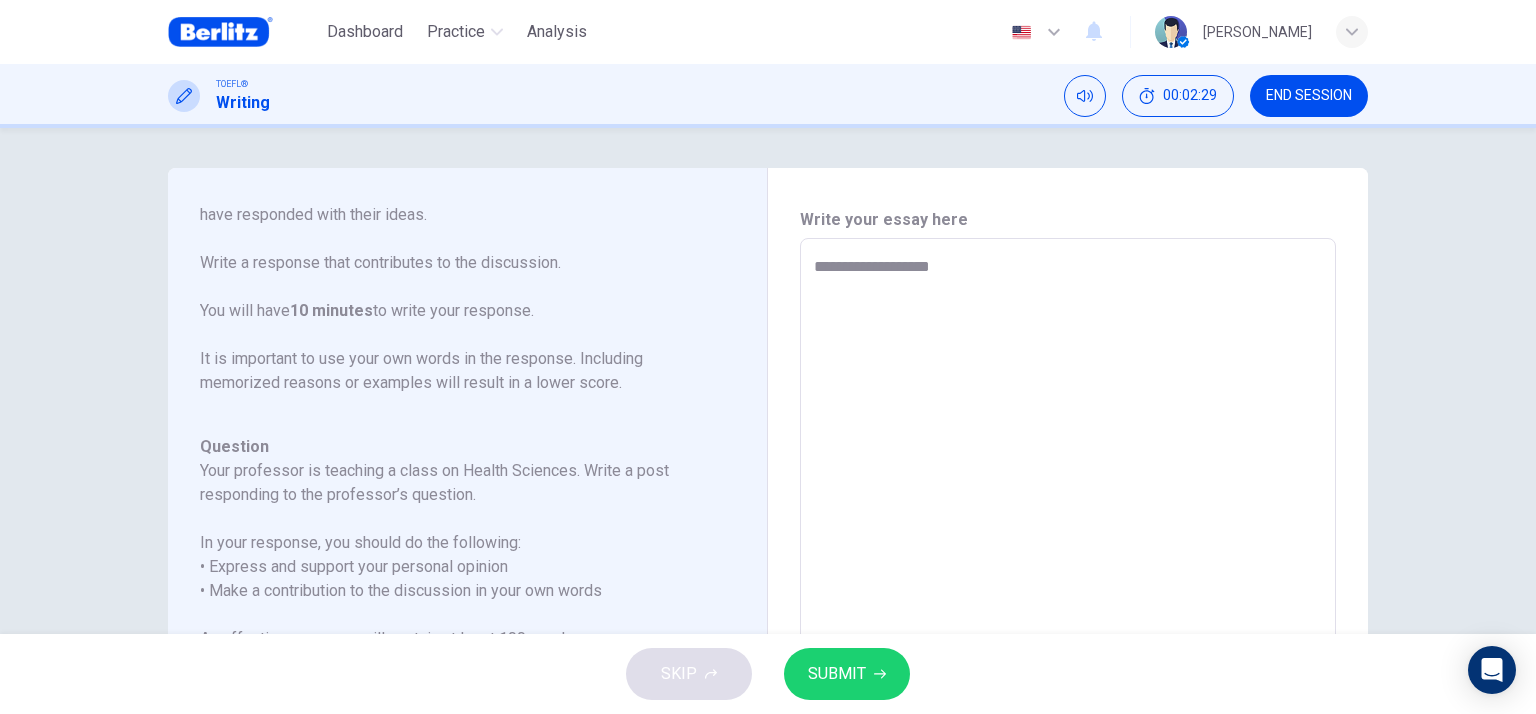 type on "**********" 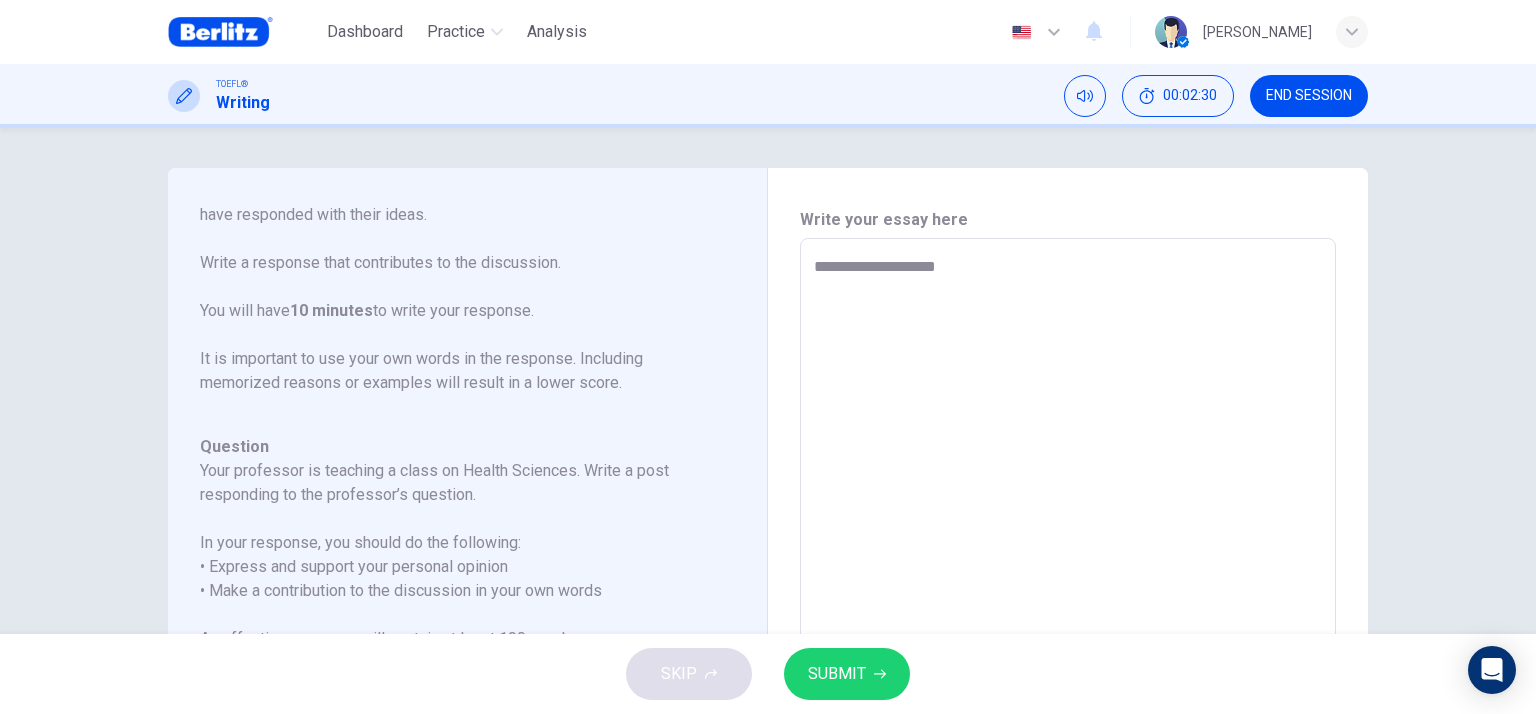 type on "**********" 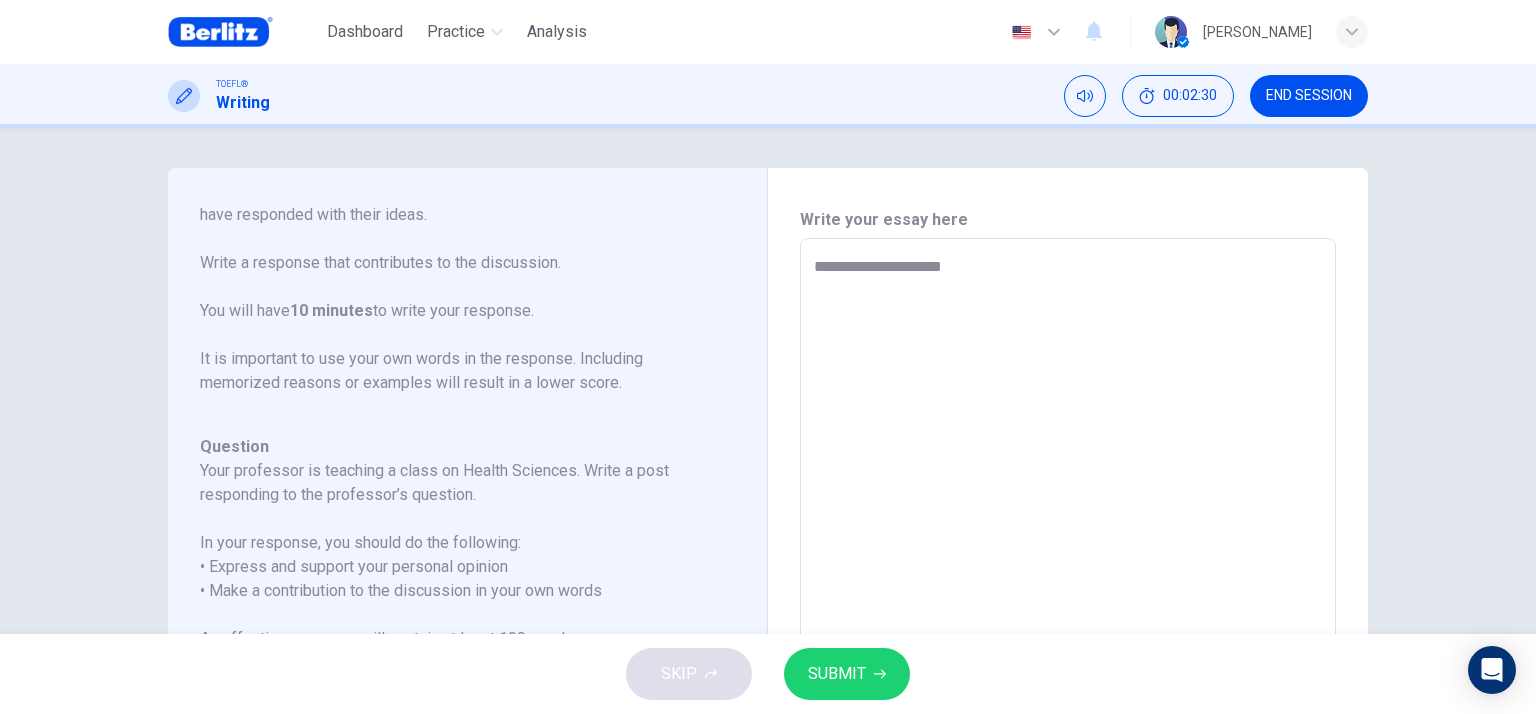 type on "*" 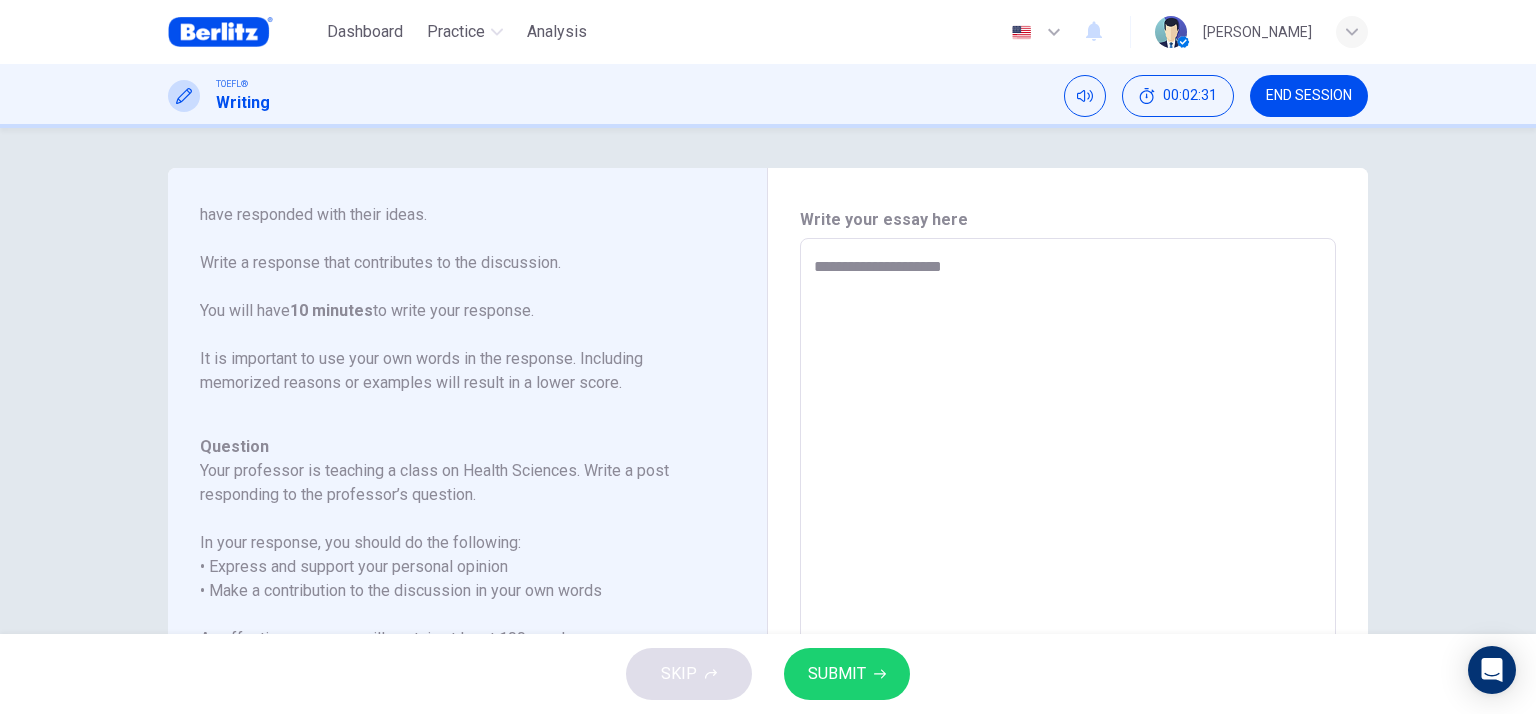 type on "**********" 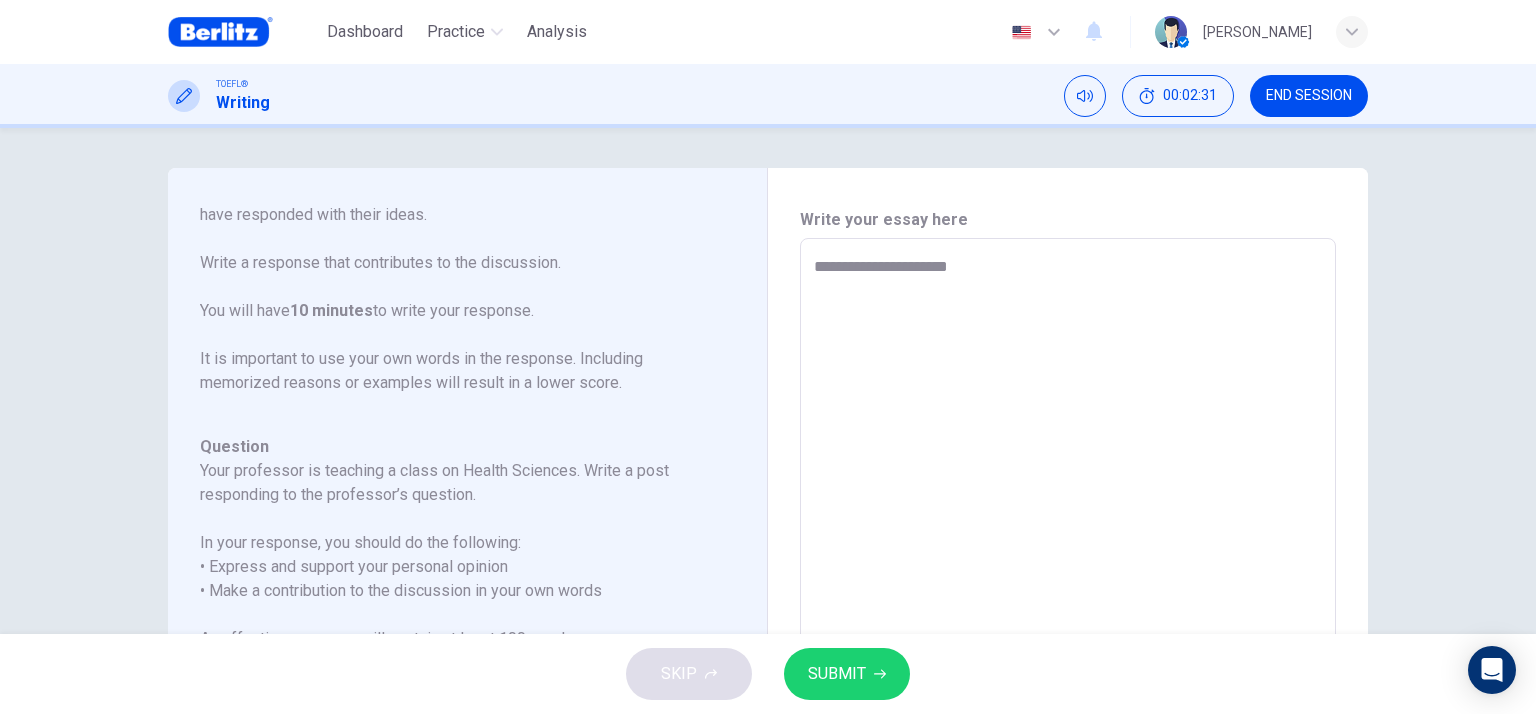 type on "*" 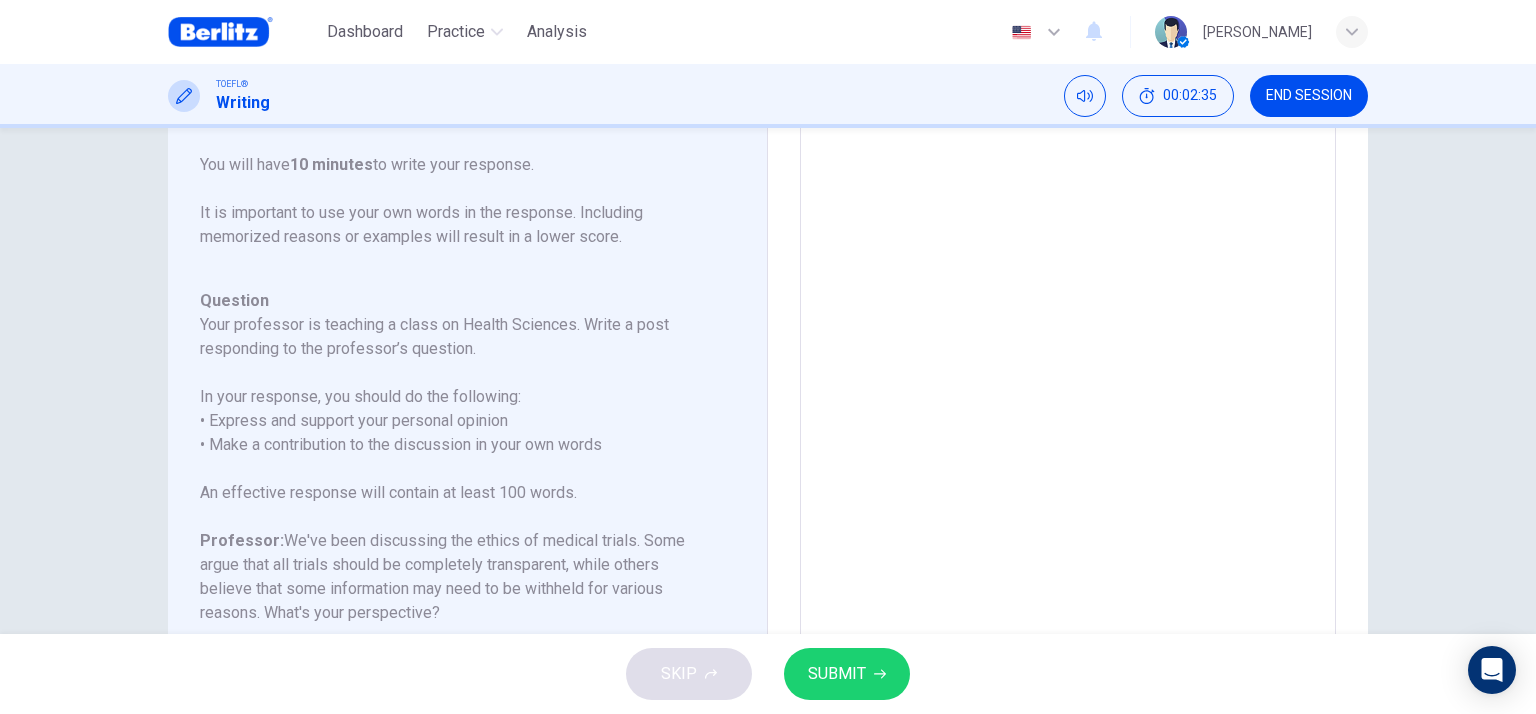 scroll, scrollTop: 100, scrollLeft: 0, axis: vertical 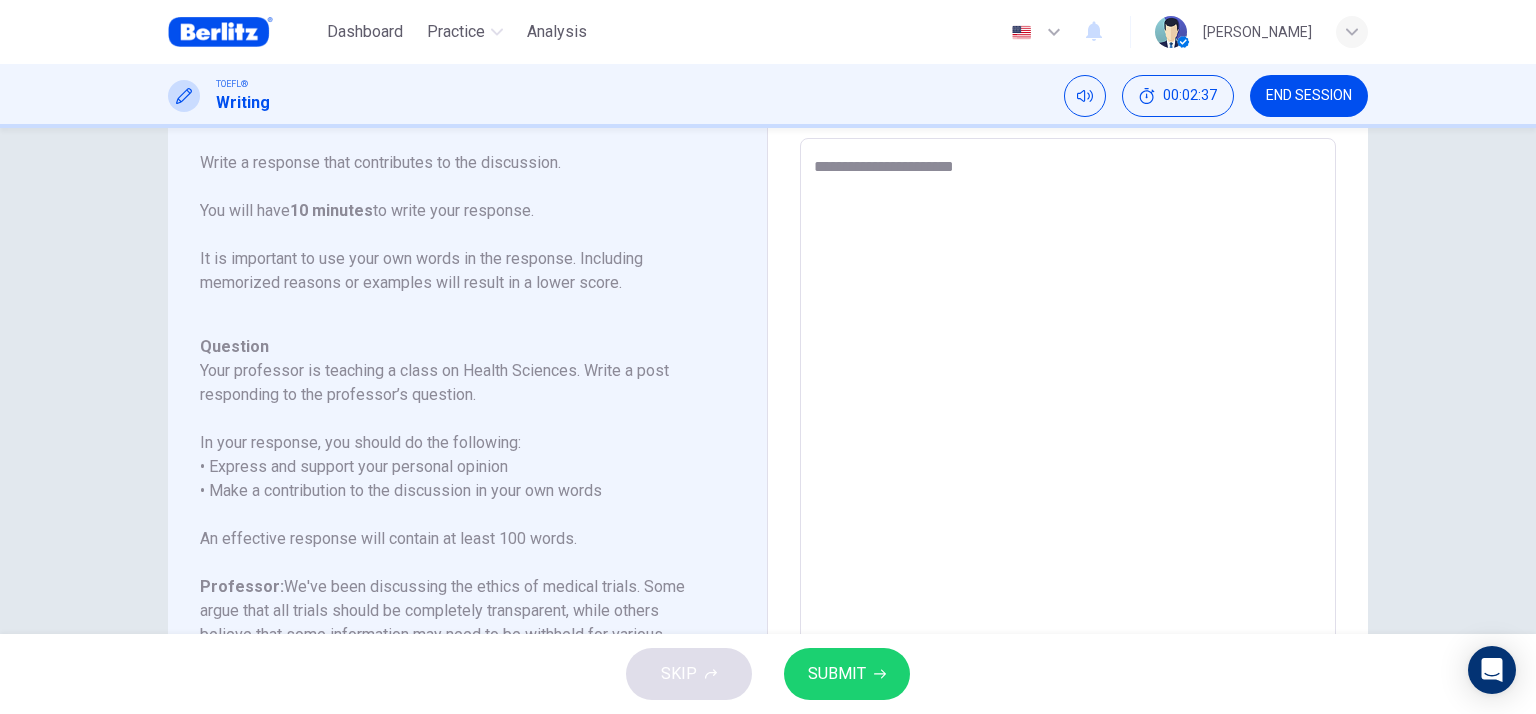 type on "**********" 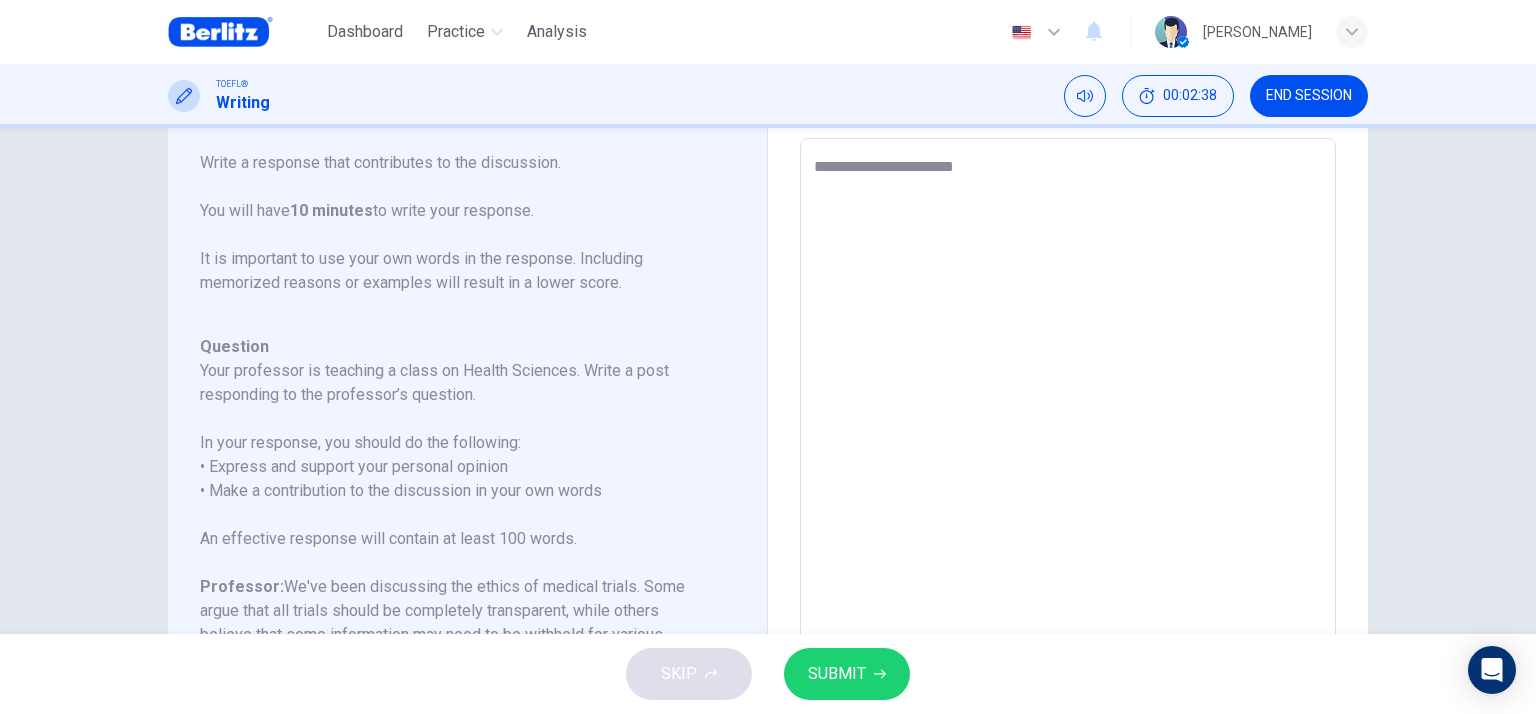 drag, startPoint x: 978, startPoint y: 159, endPoint x: 965, endPoint y: 166, distance: 14.764823 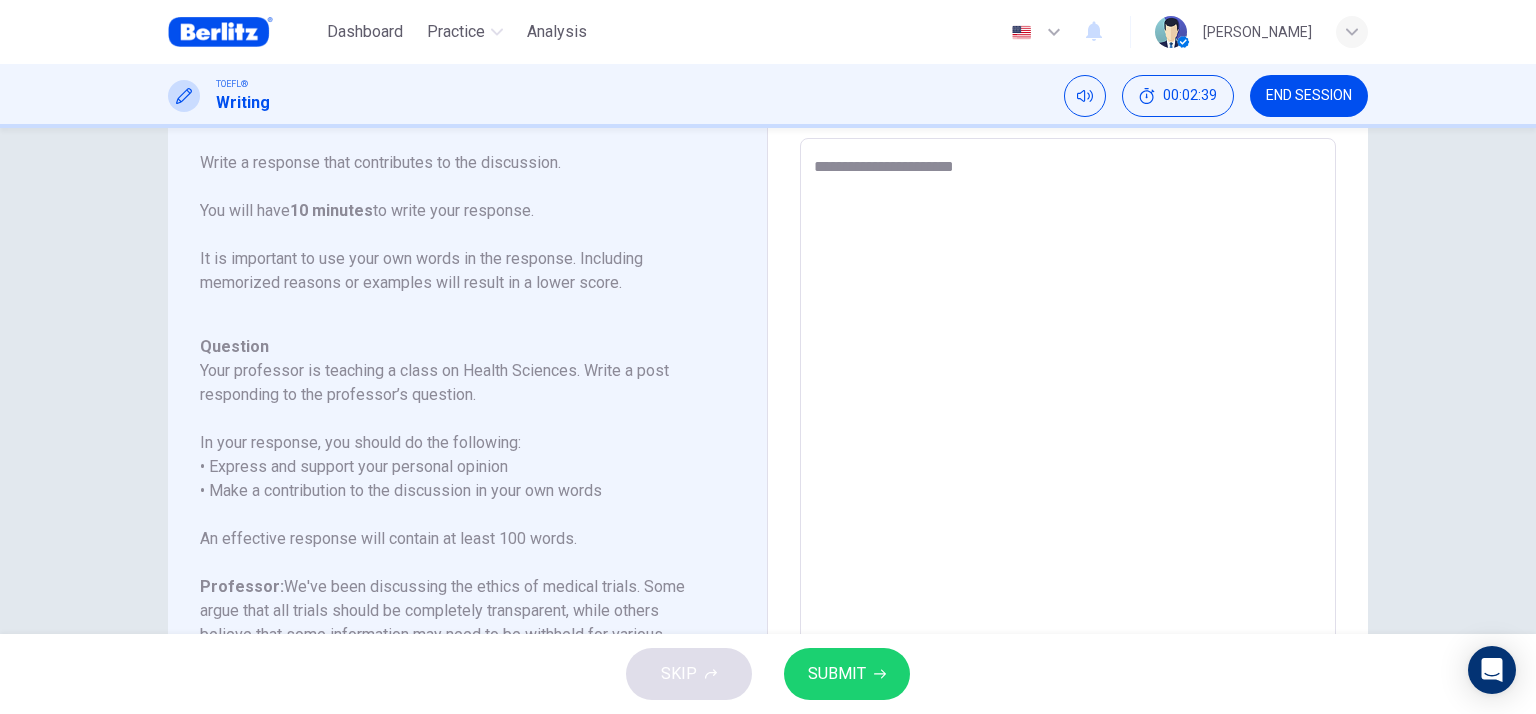 click on "**********" at bounding box center (1068, 472) 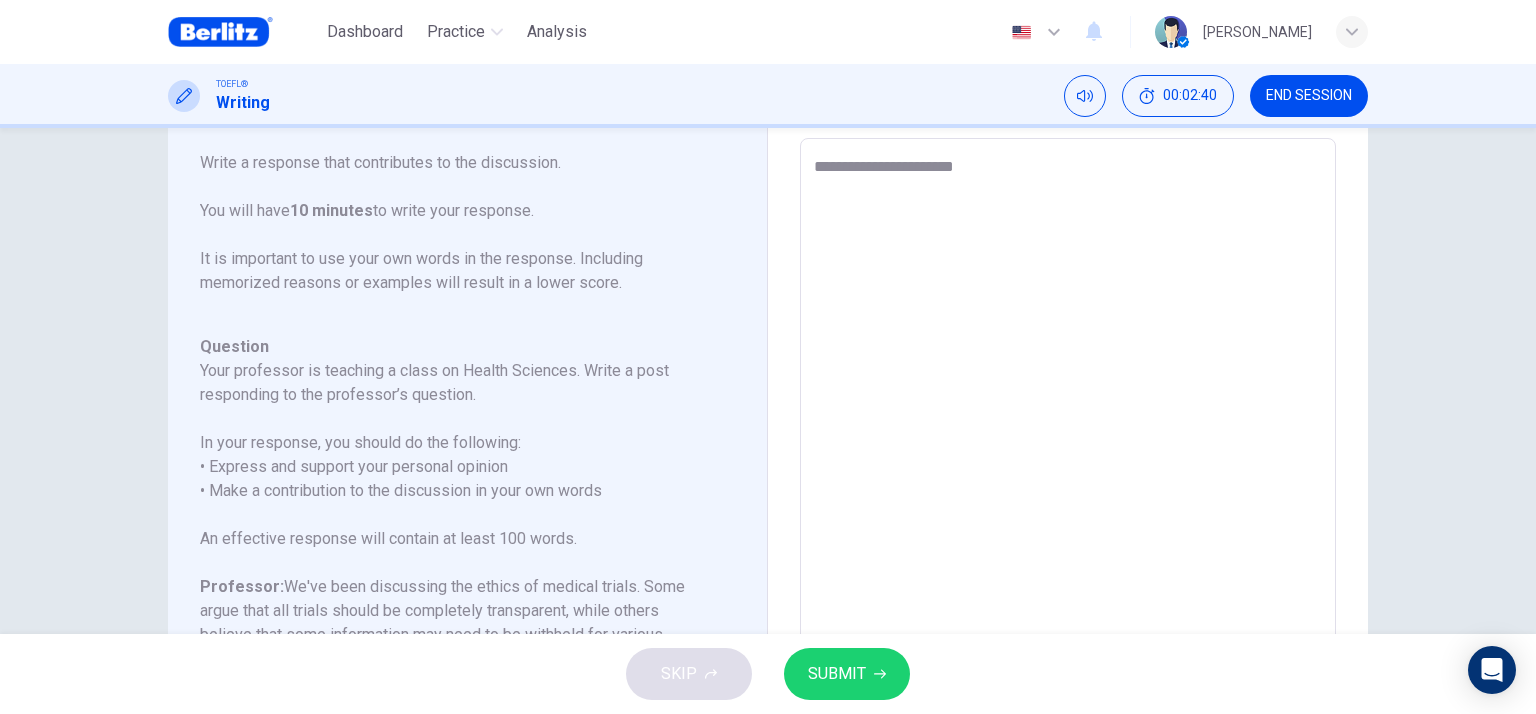 drag, startPoint x: 902, startPoint y: 165, endPoint x: 1008, endPoint y: 155, distance: 106.47065 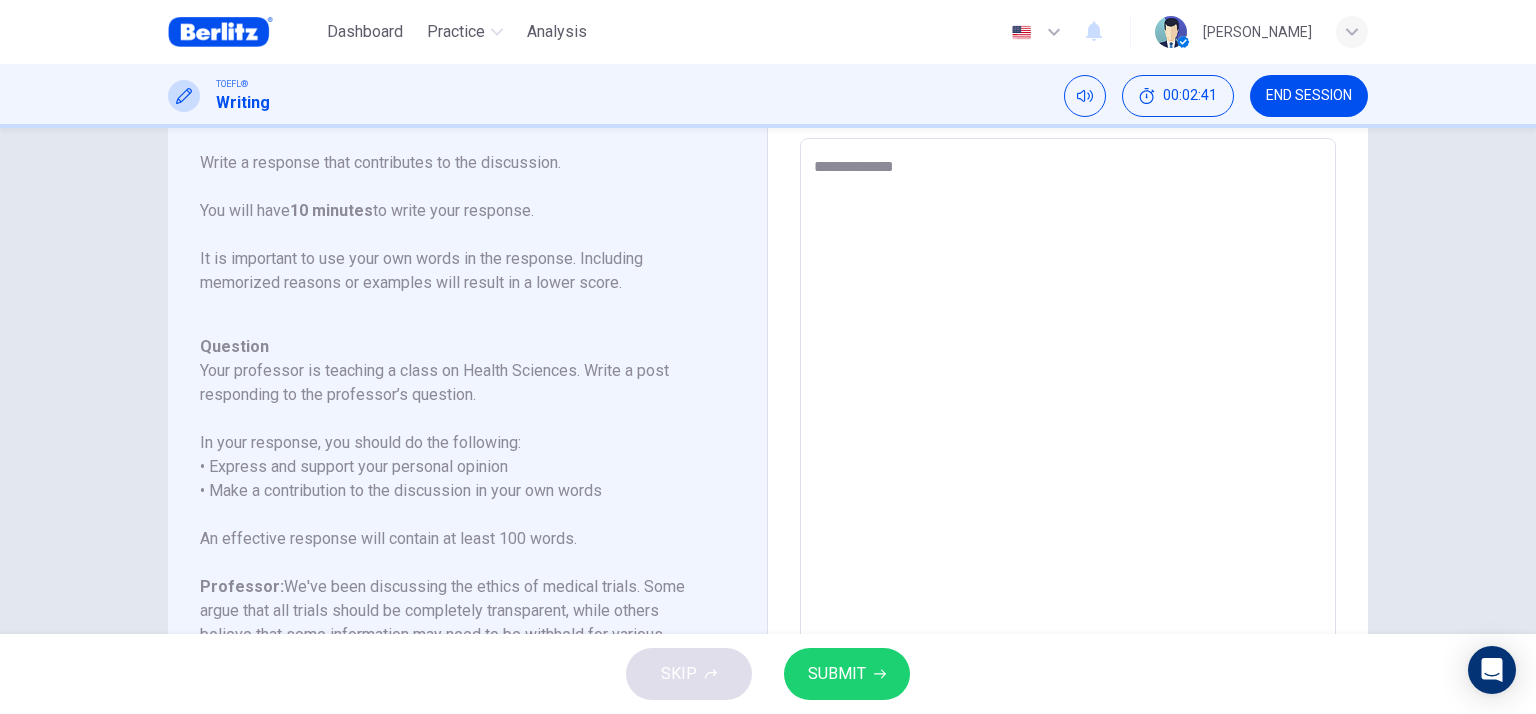 type on "**********" 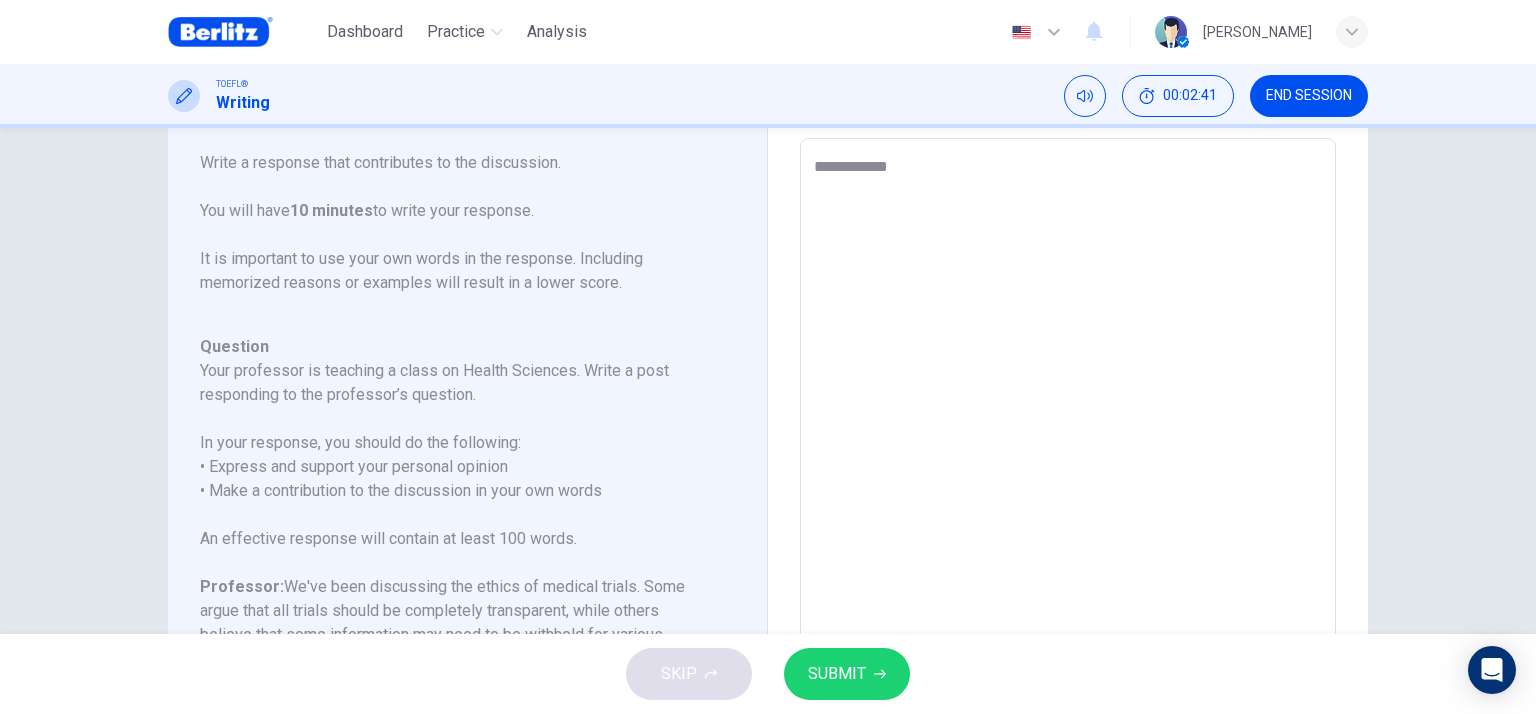 type on "*" 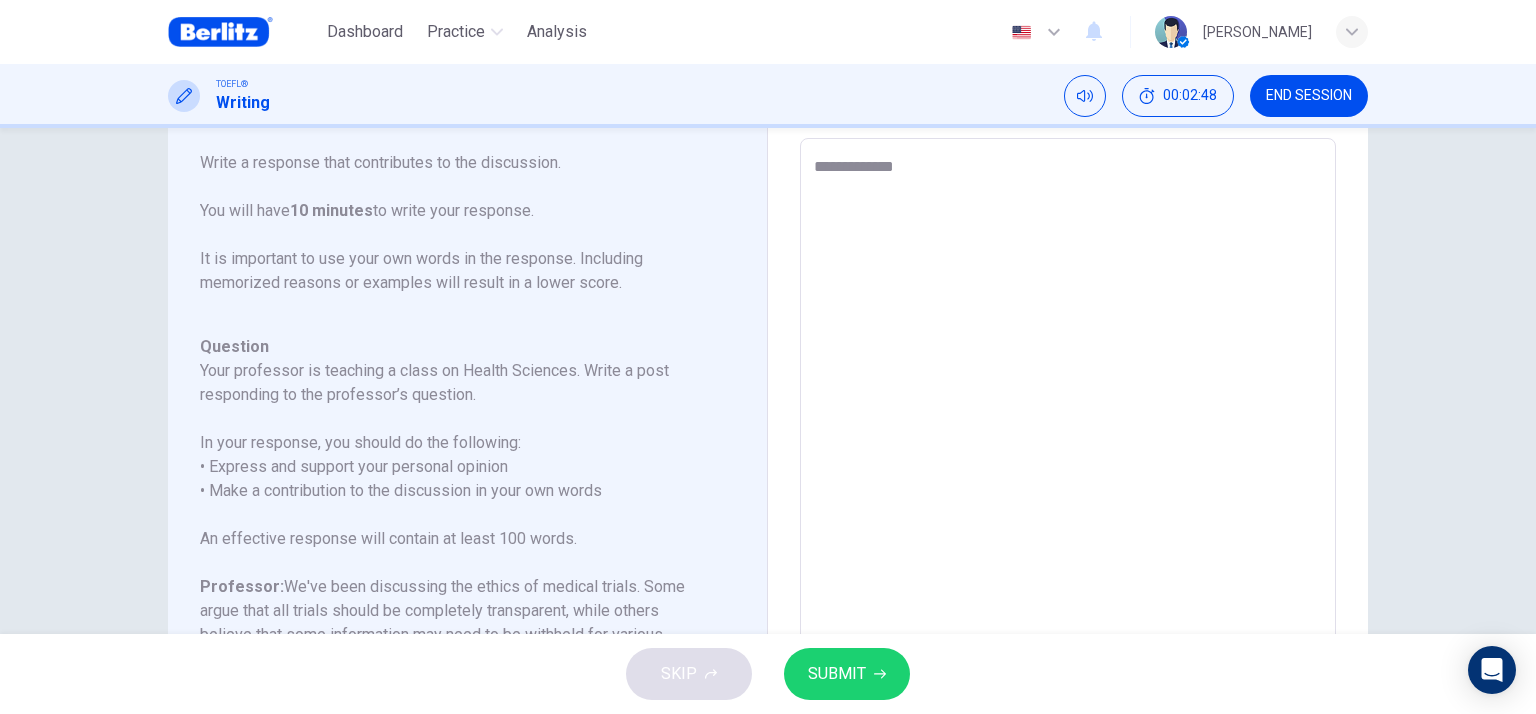 type on "**********" 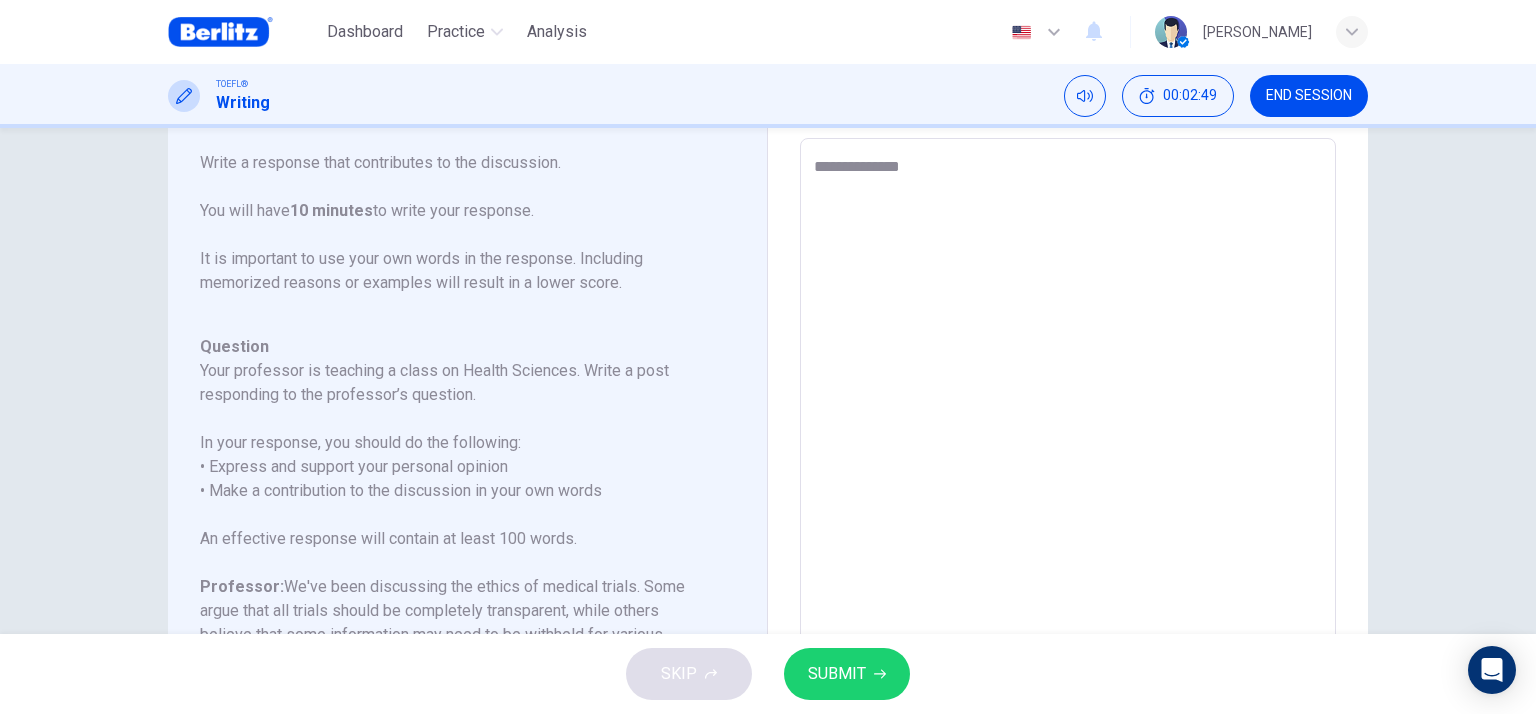 type on "**********" 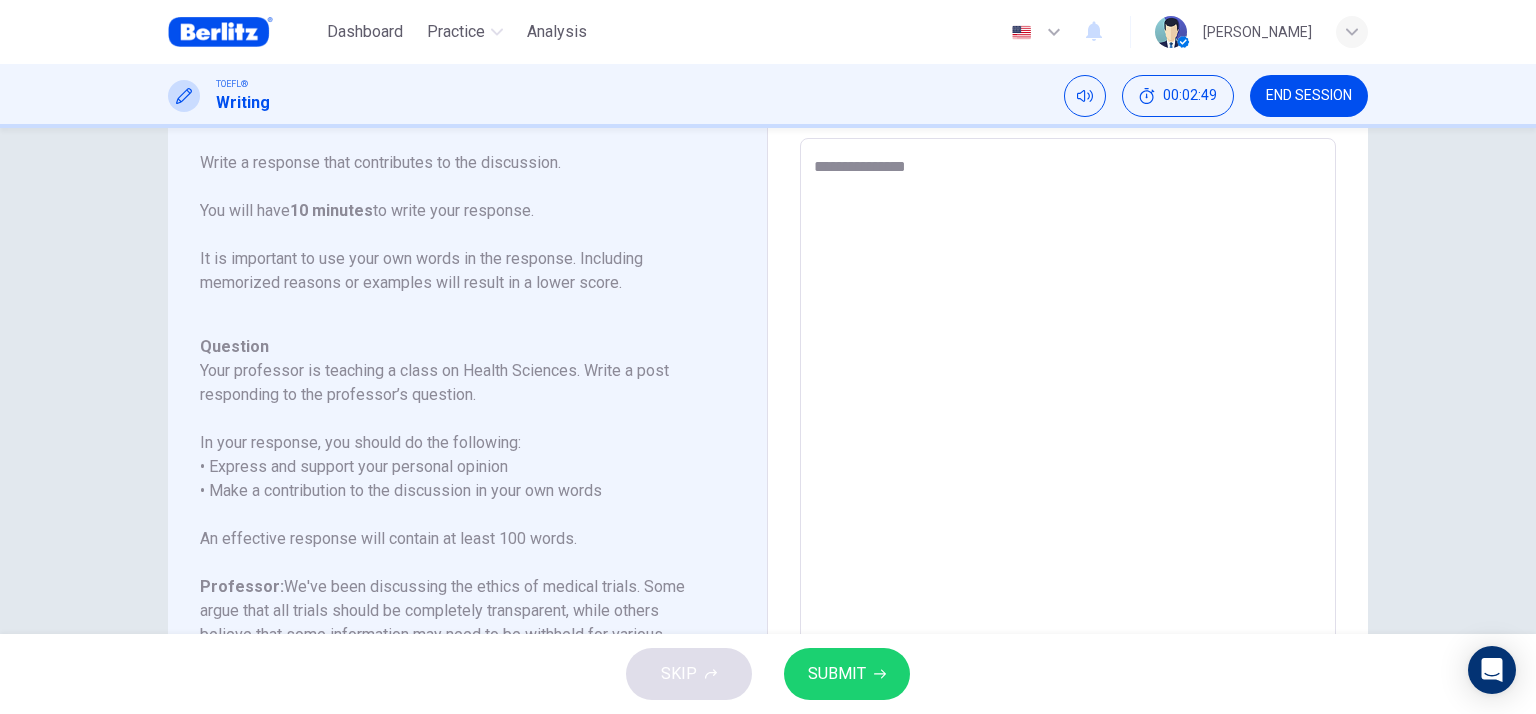 type on "**********" 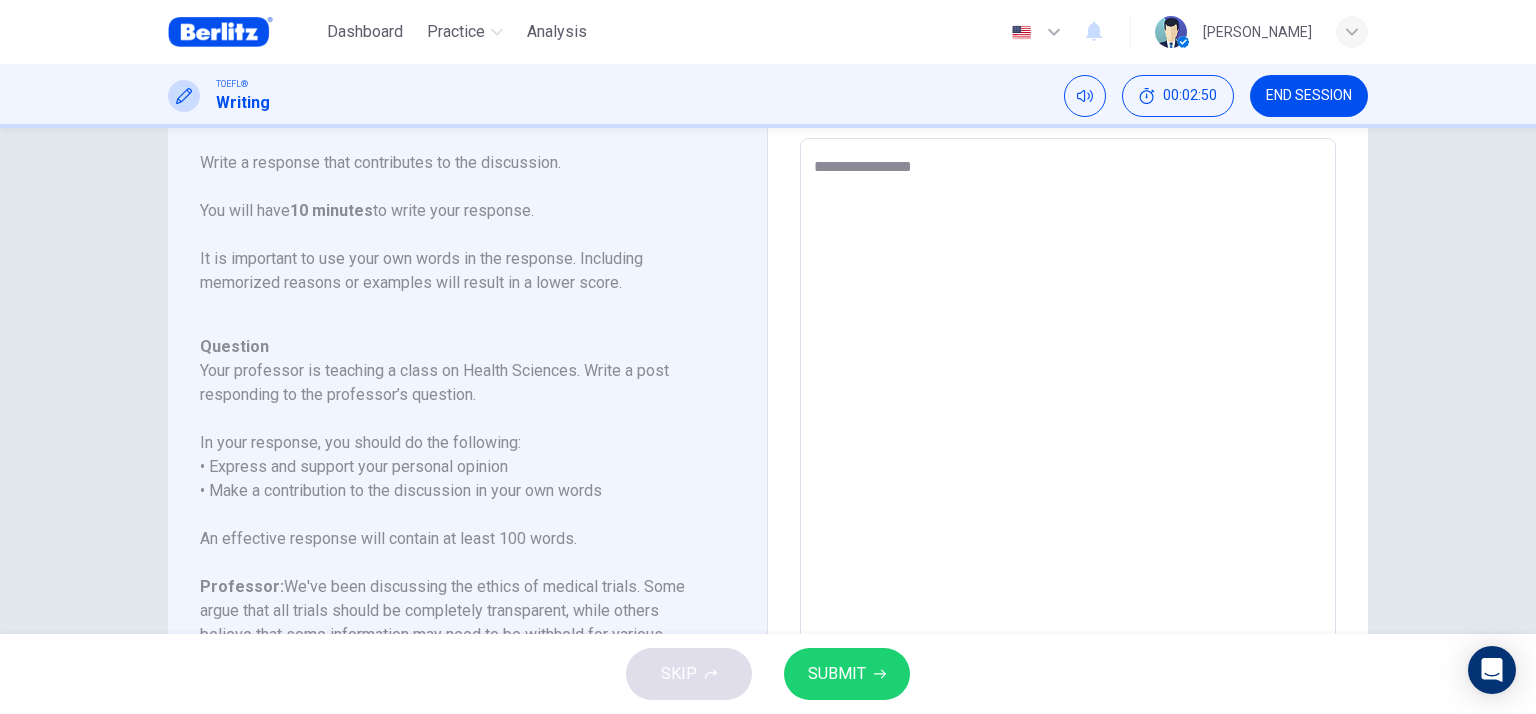 type on "**********" 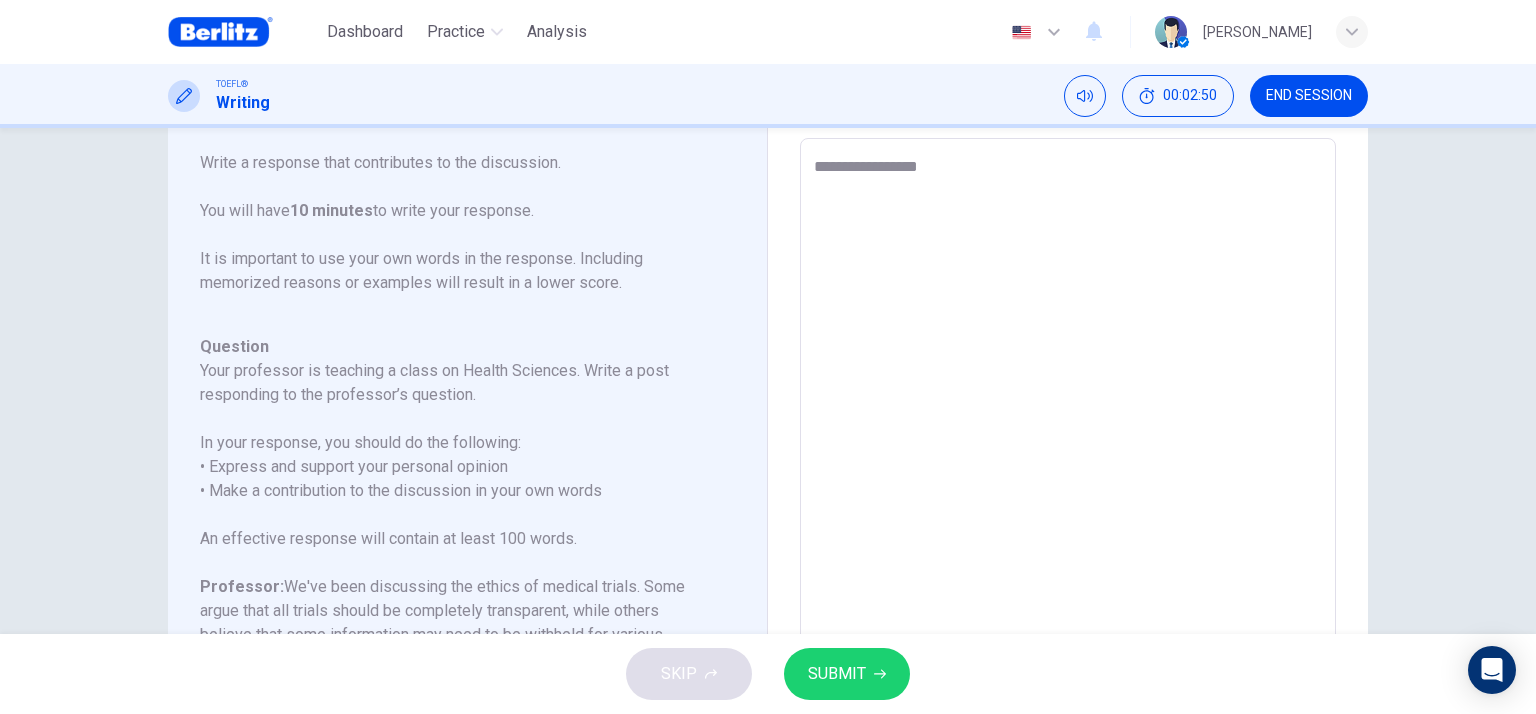 type on "*" 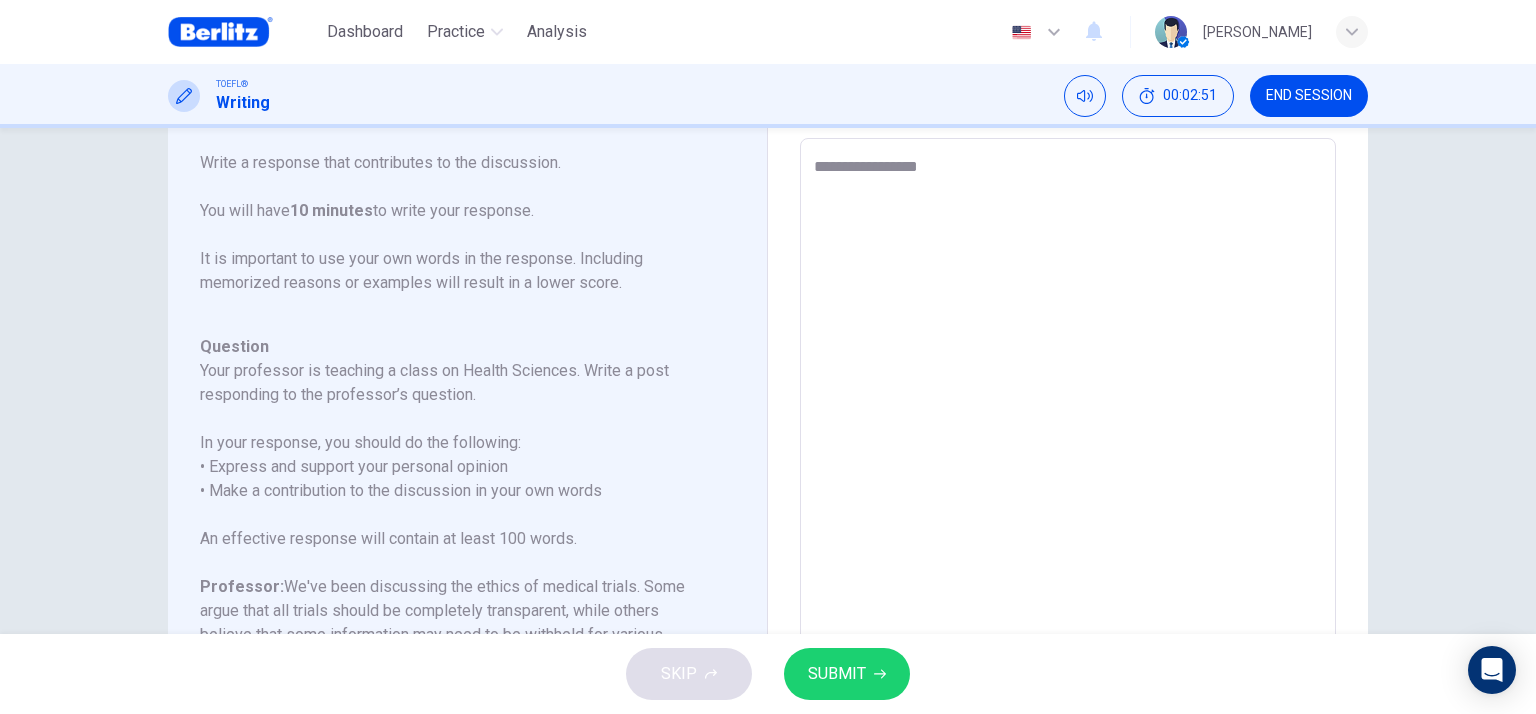 type on "**********" 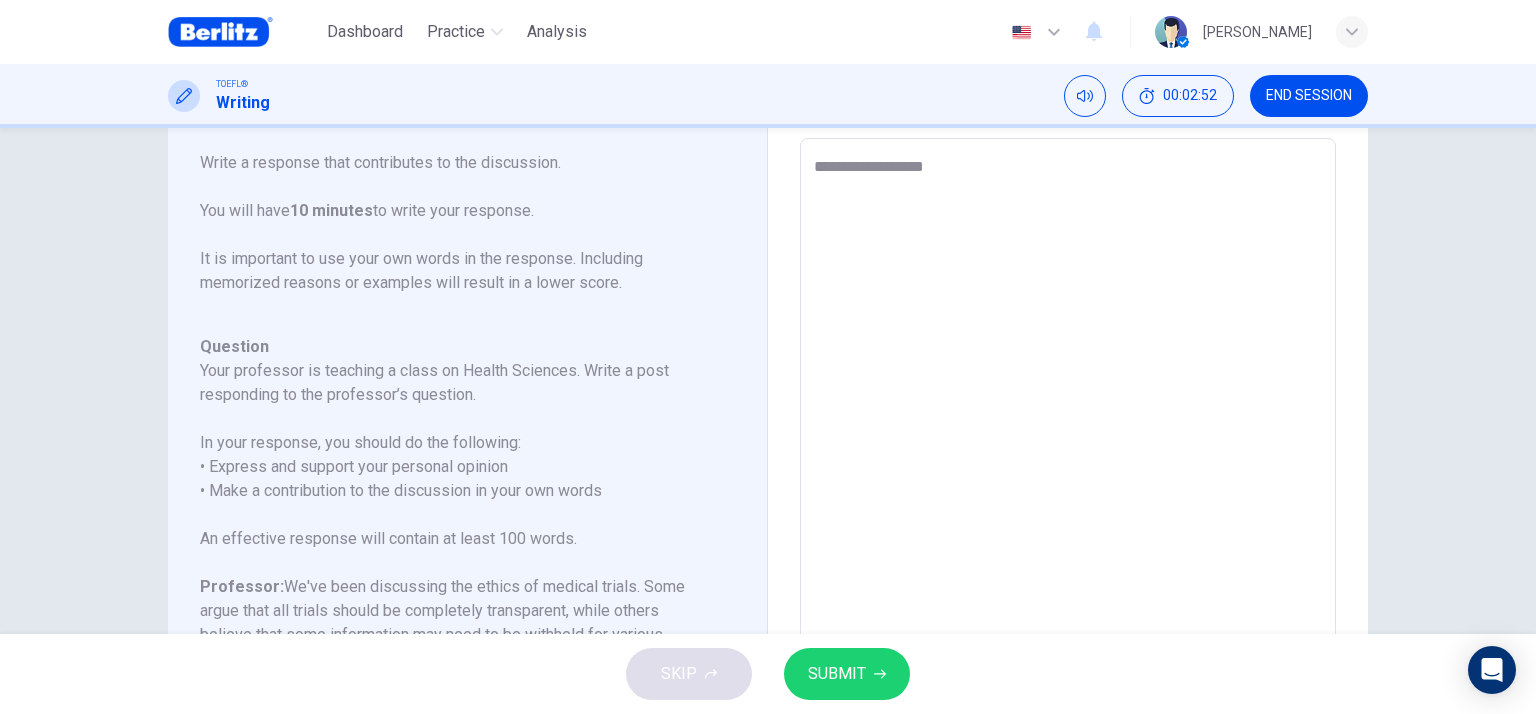 type on "**********" 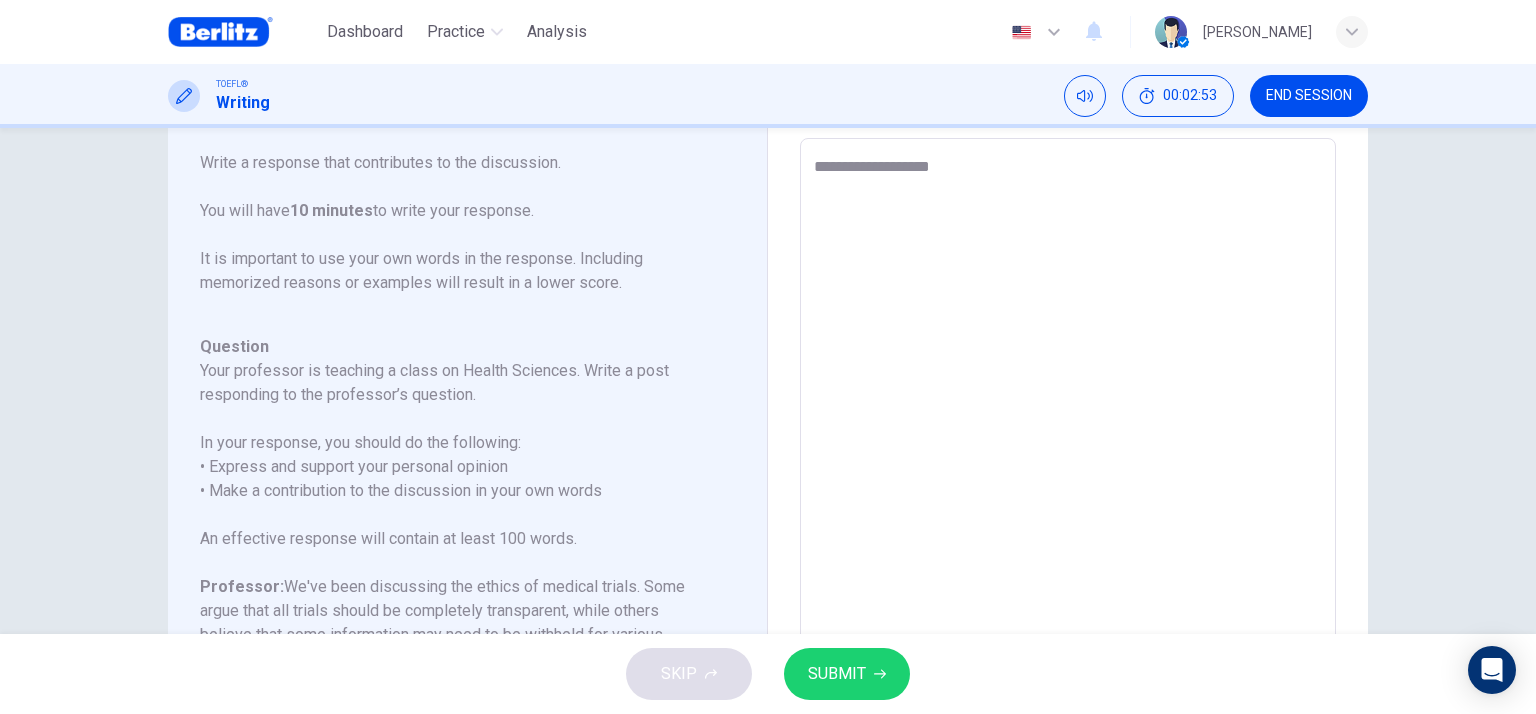 type on "**********" 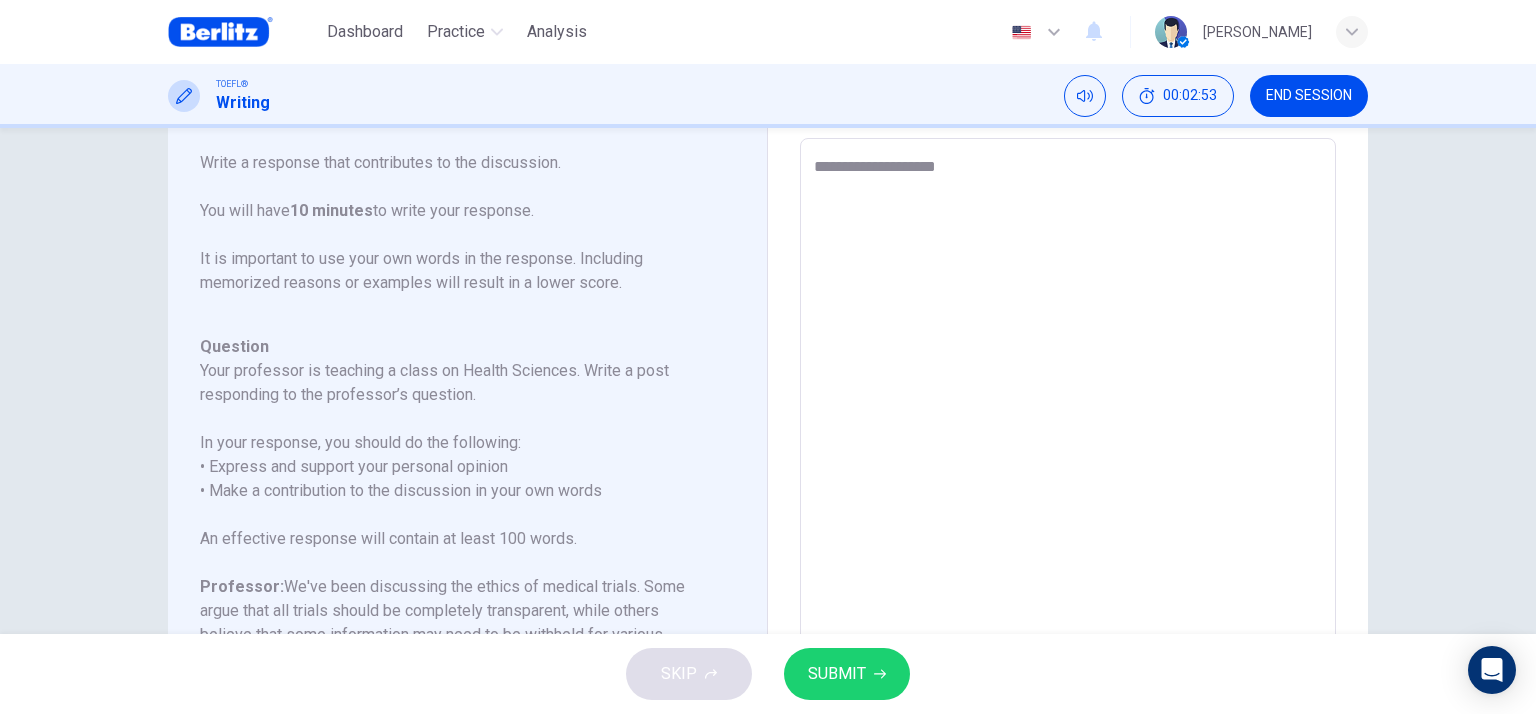 type on "**********" 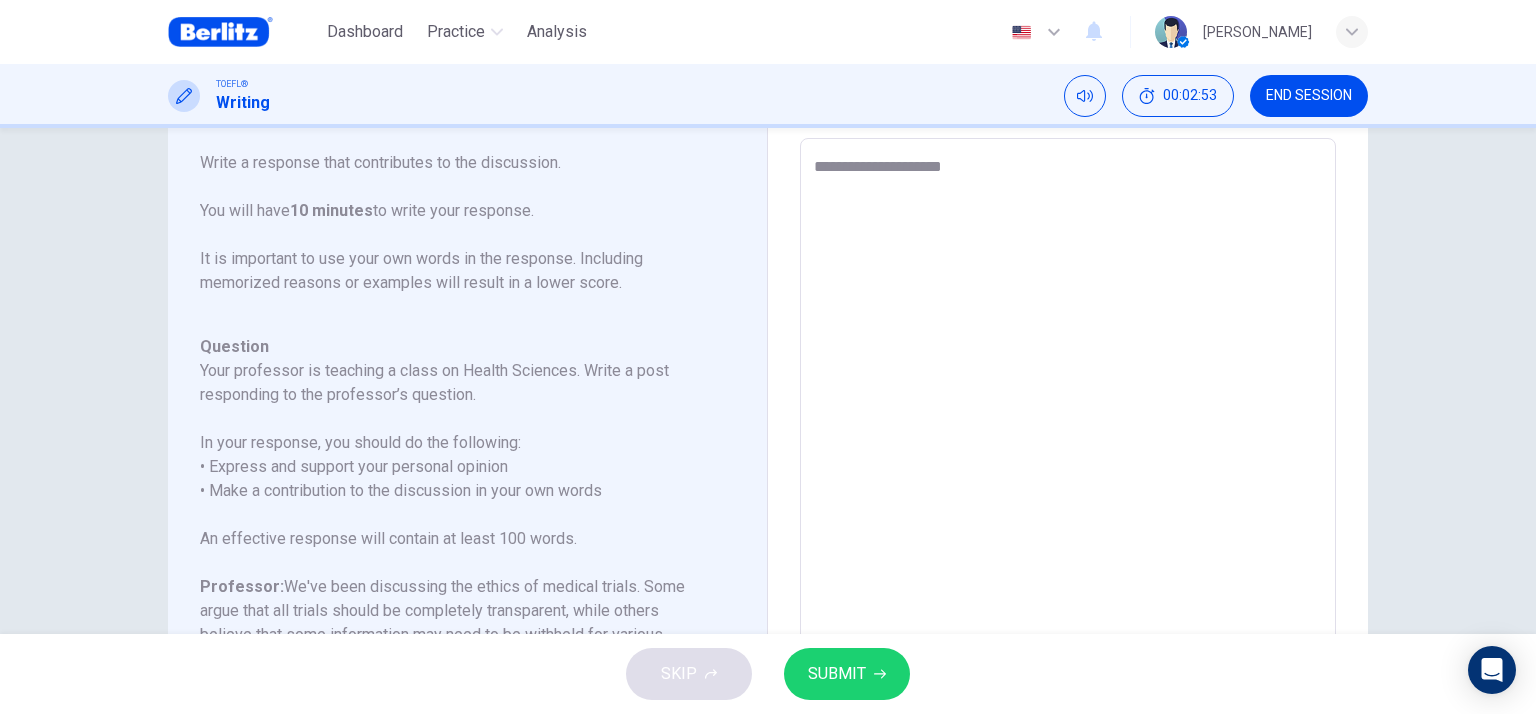 type on "*" 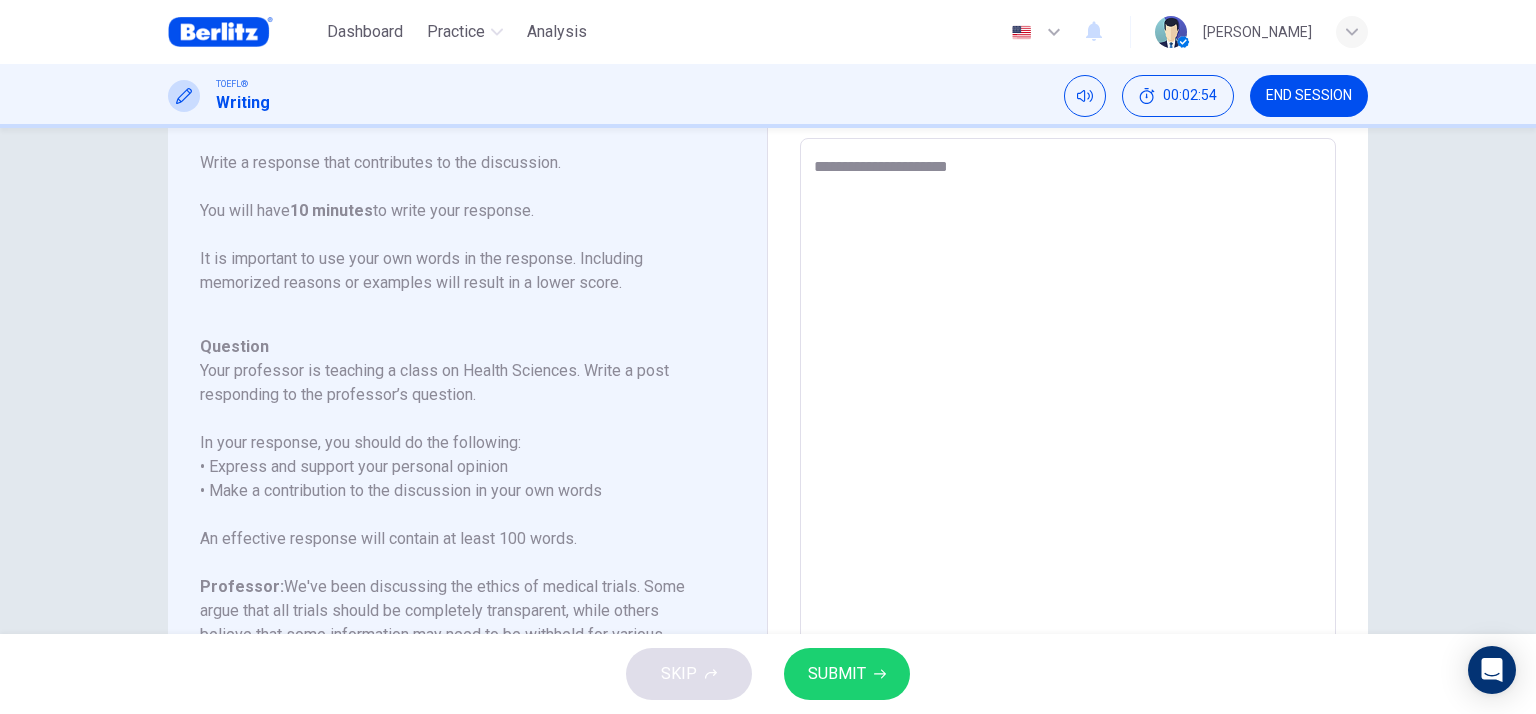 type on "**********" 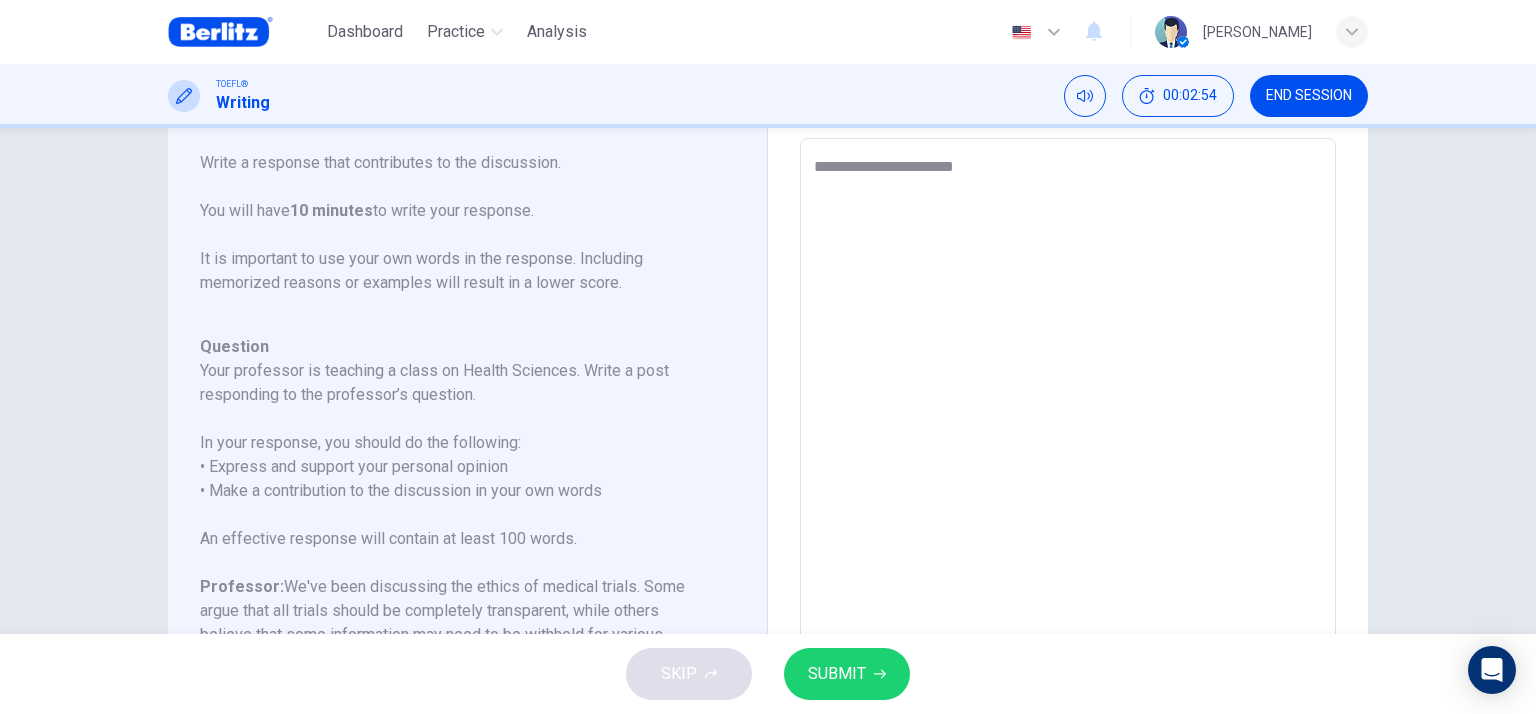 type on "*" 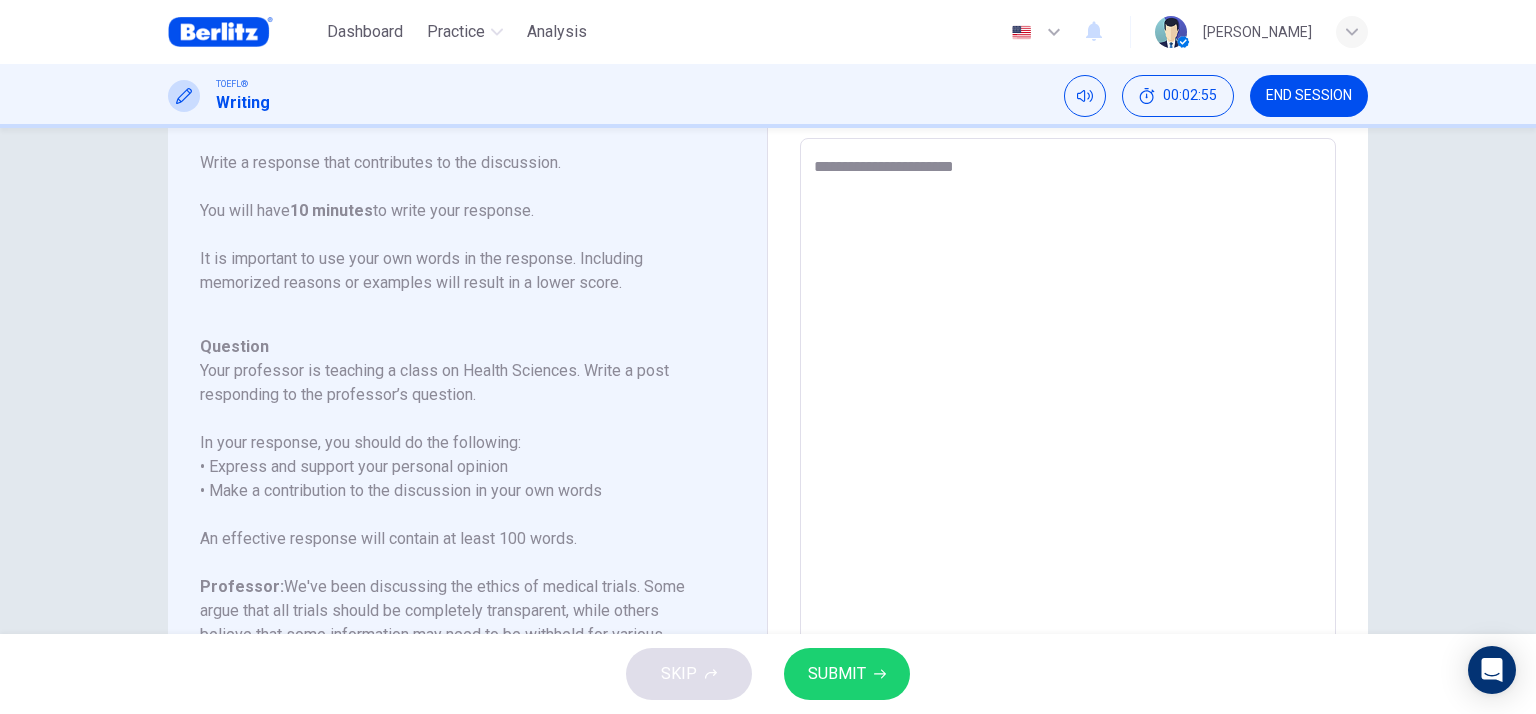 type on "**********" 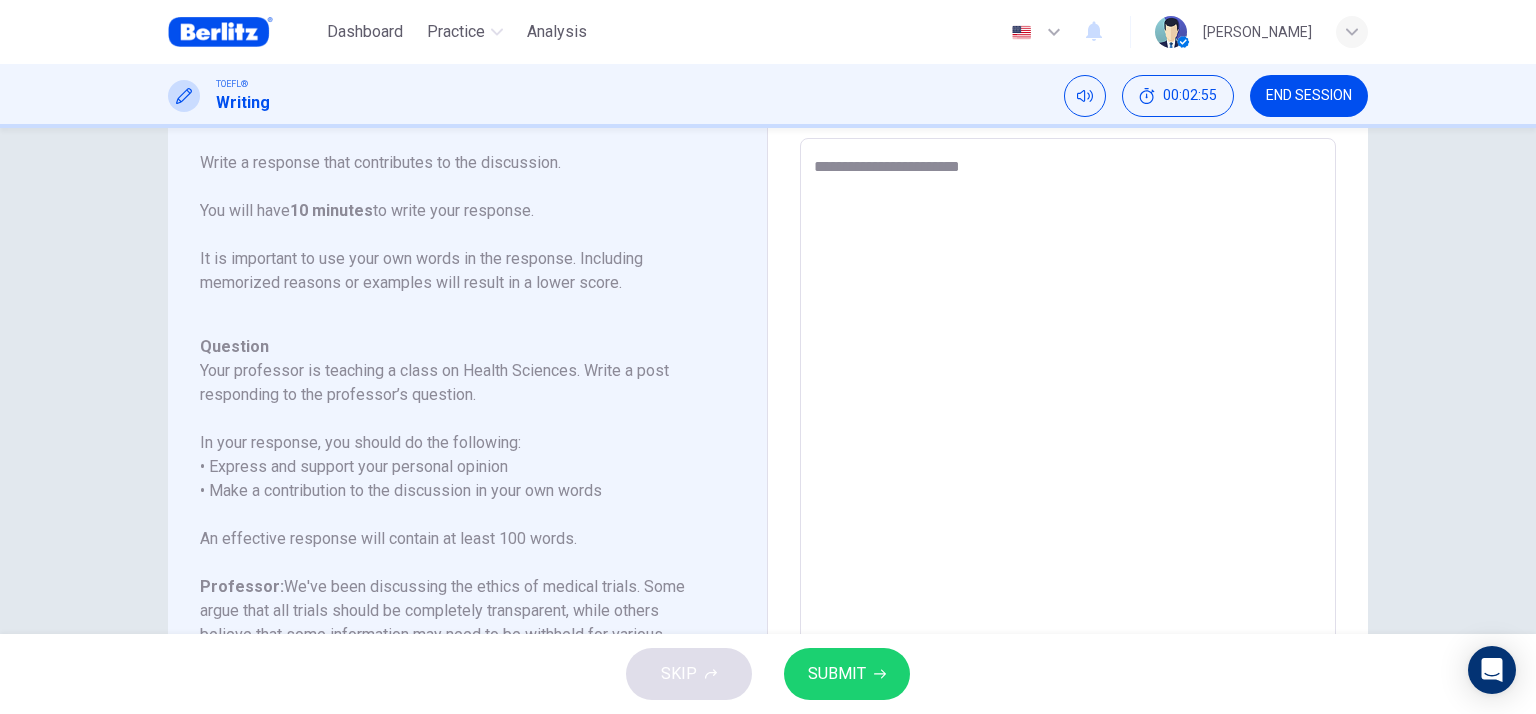type on "*" 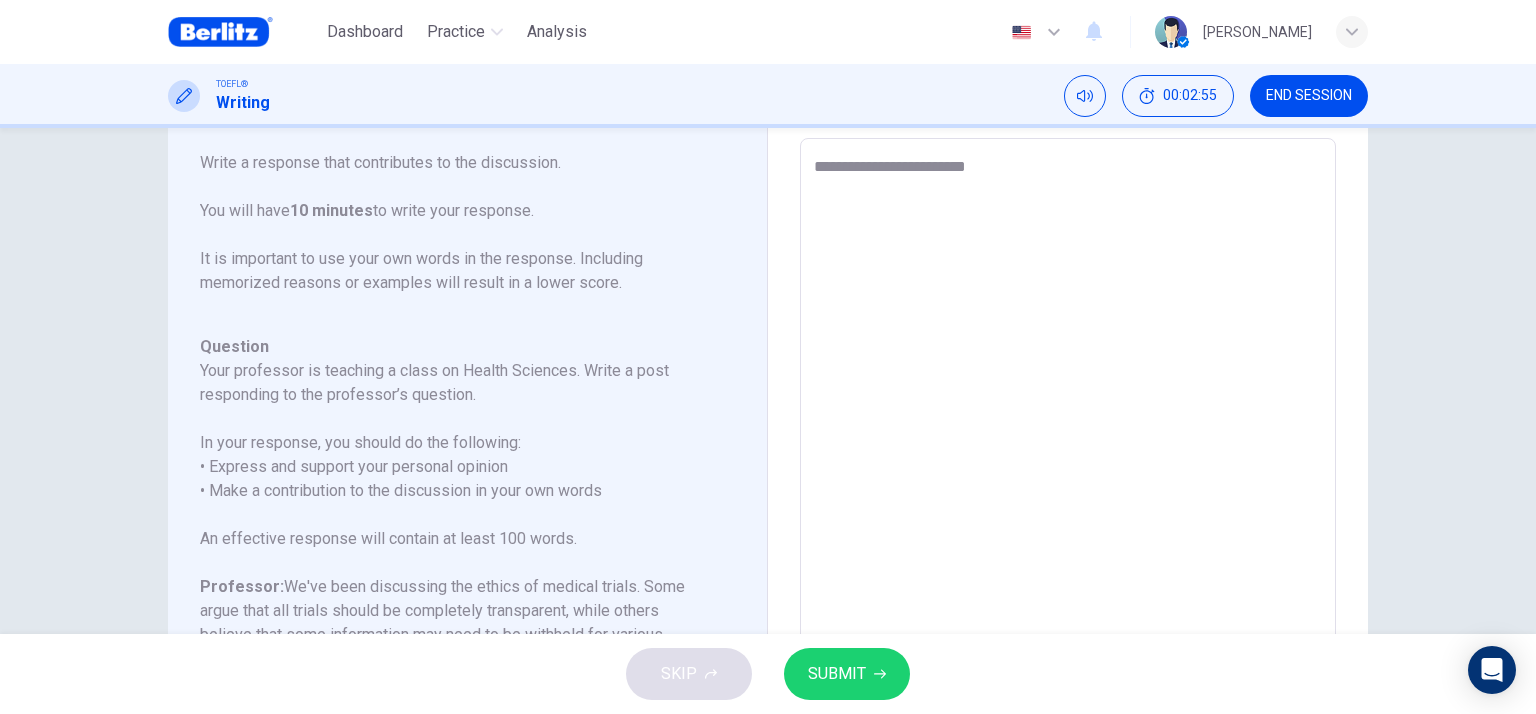 type on "*" 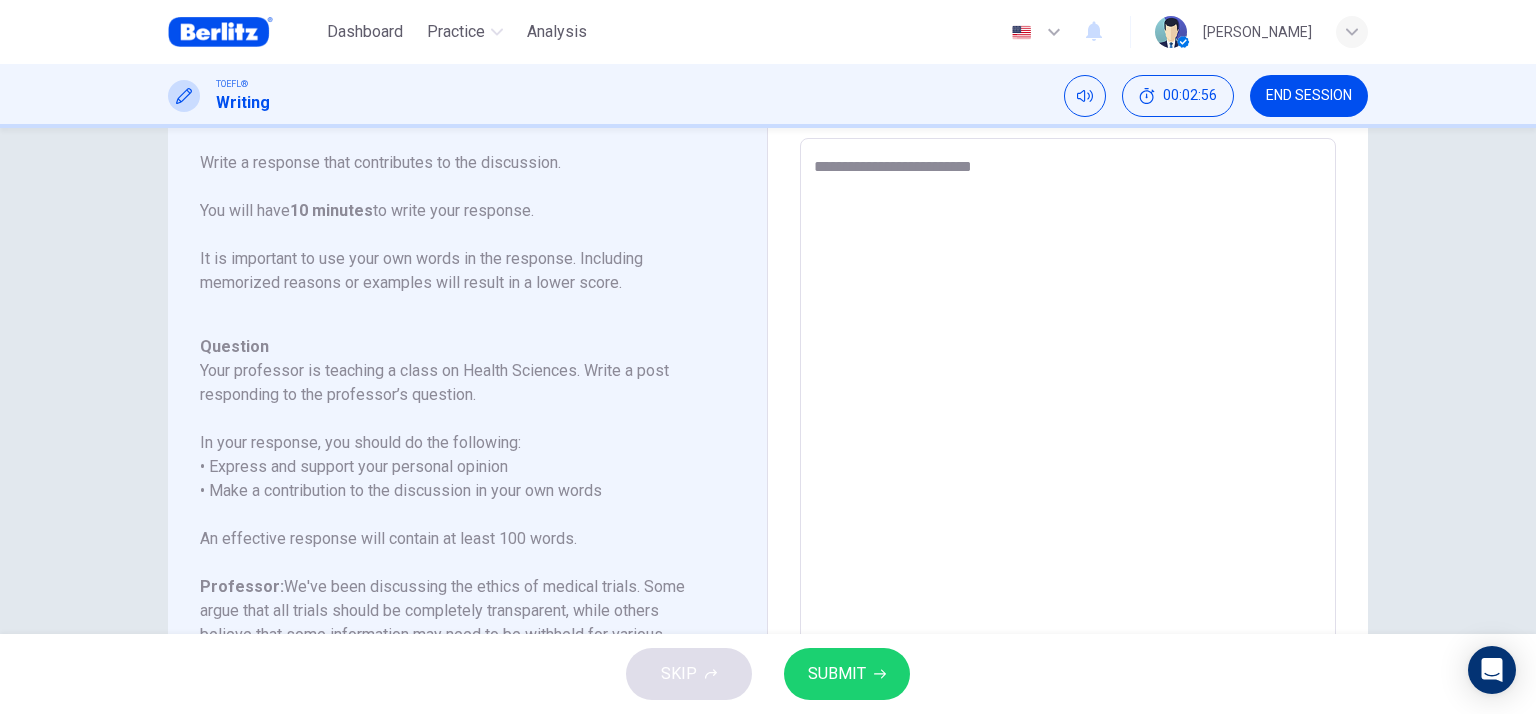 type on "**********" 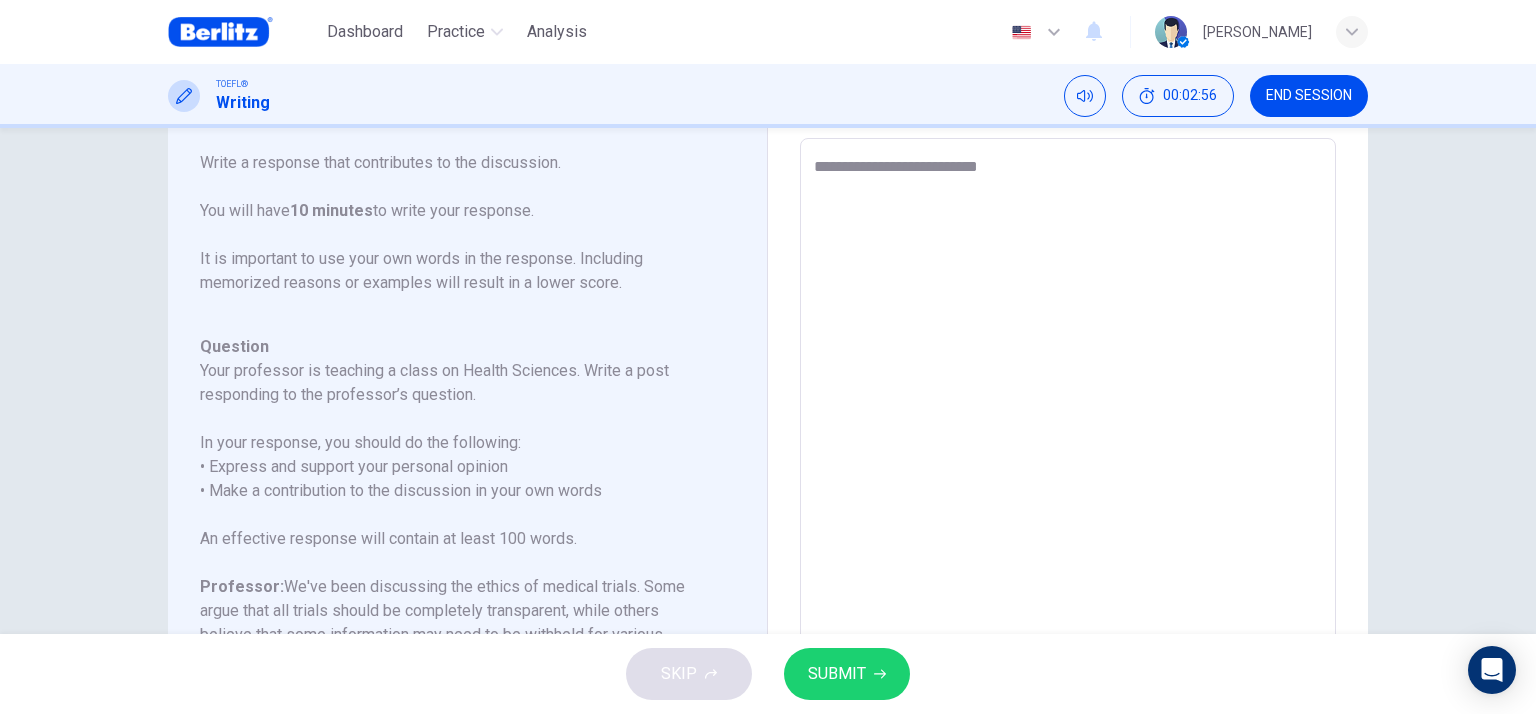type on "*" 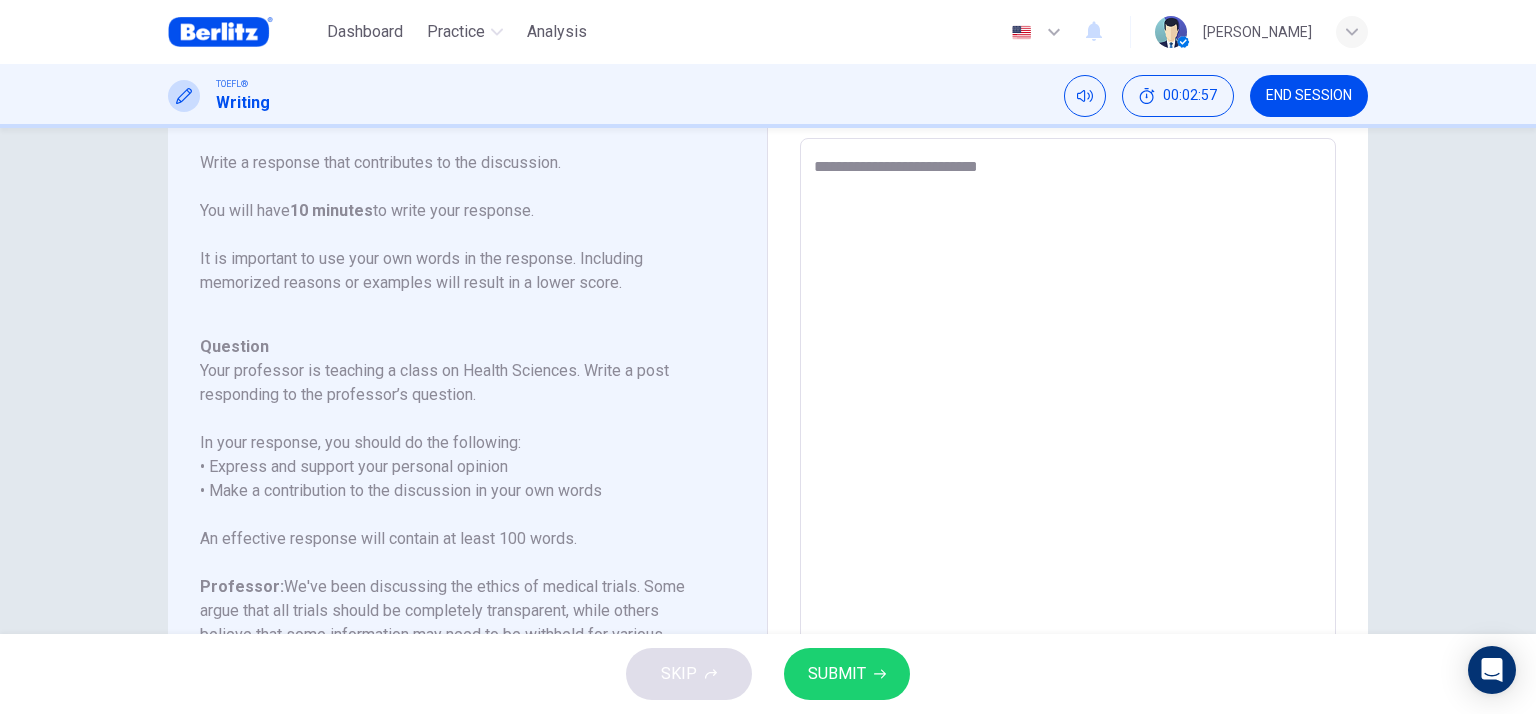 type on "**********" 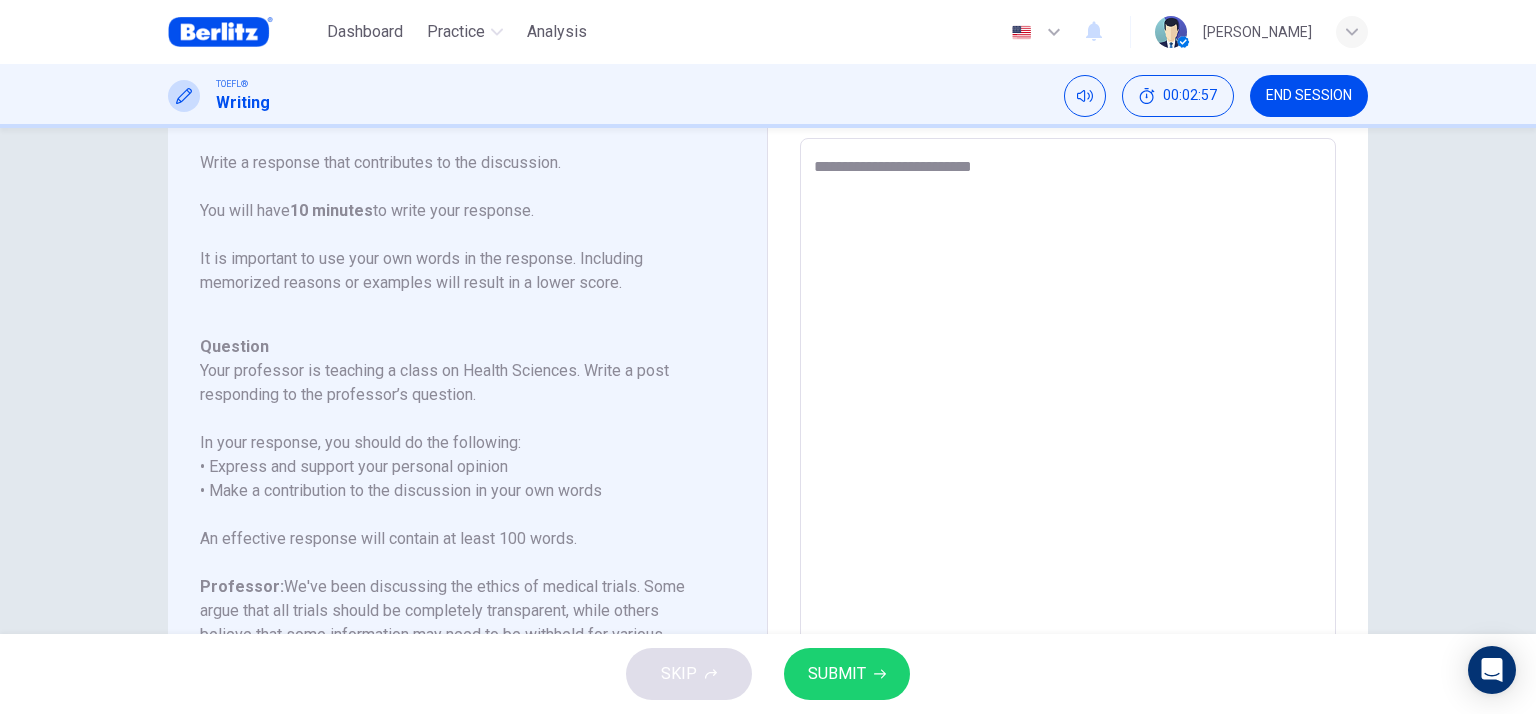 type on "**********" 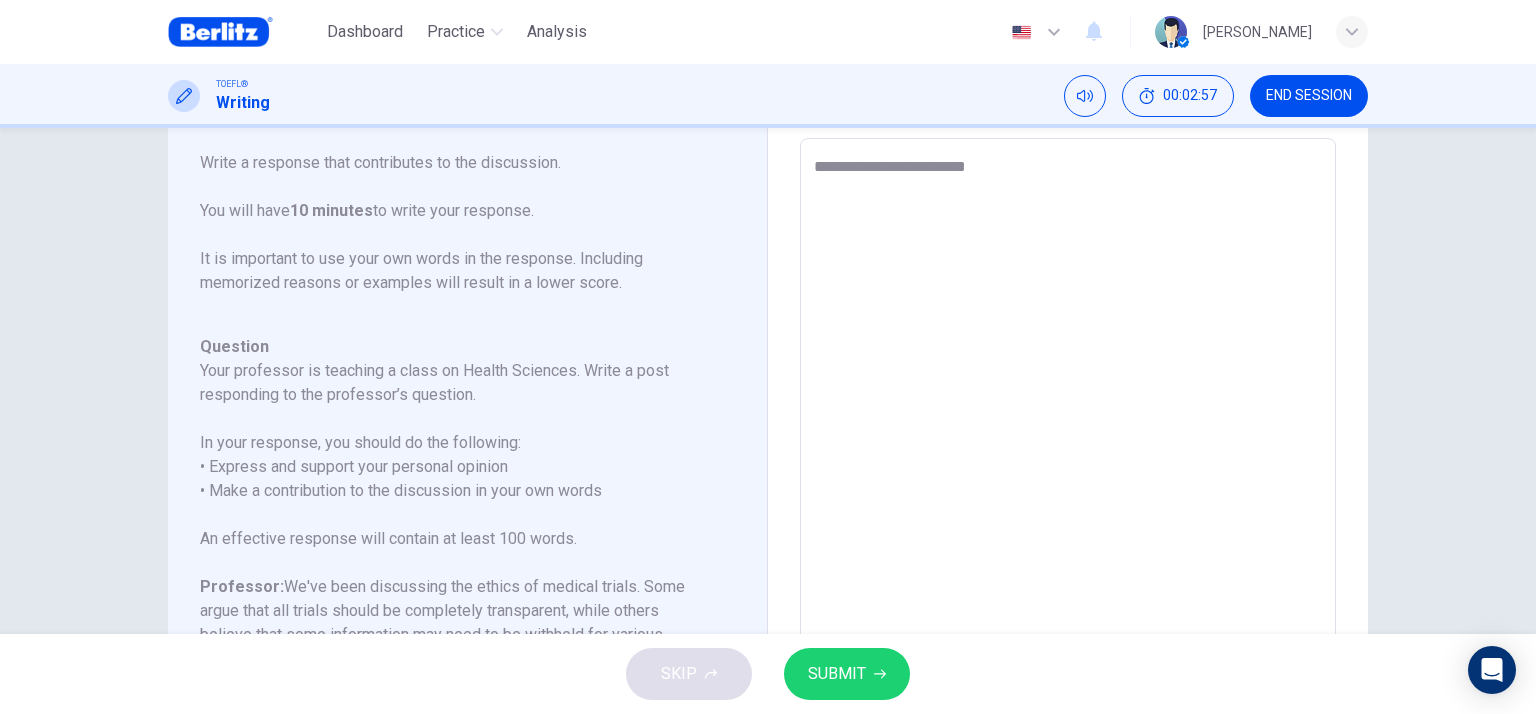 type on "**********" 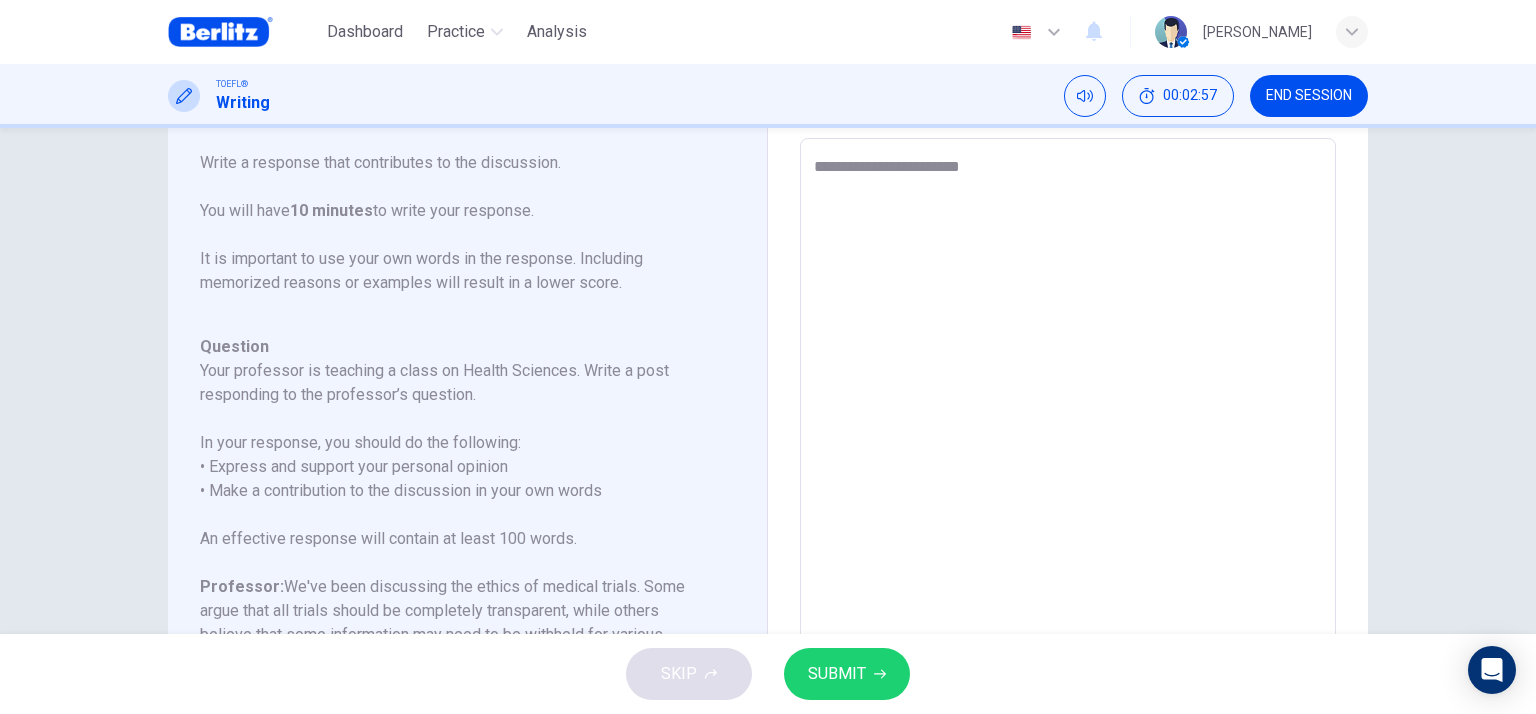 type on "*" 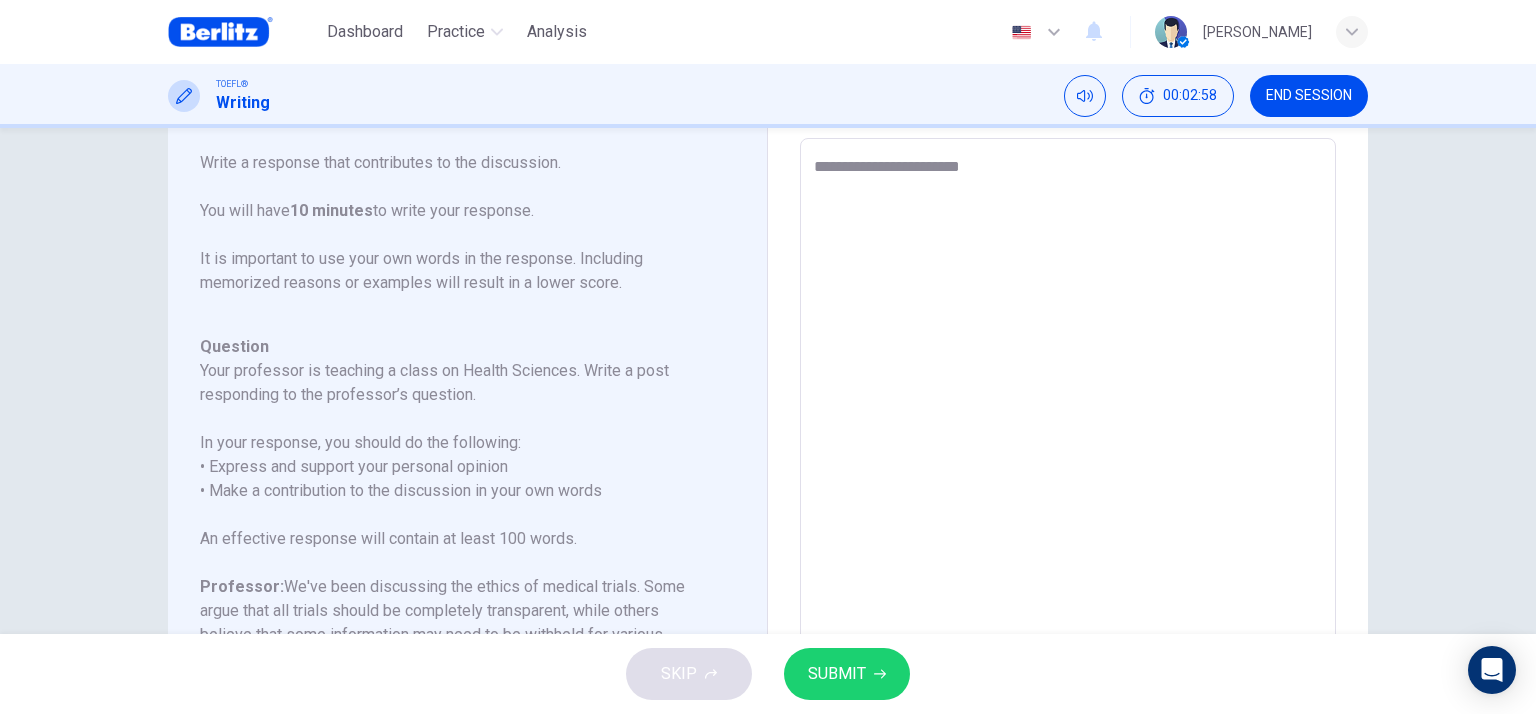 type on "**********" 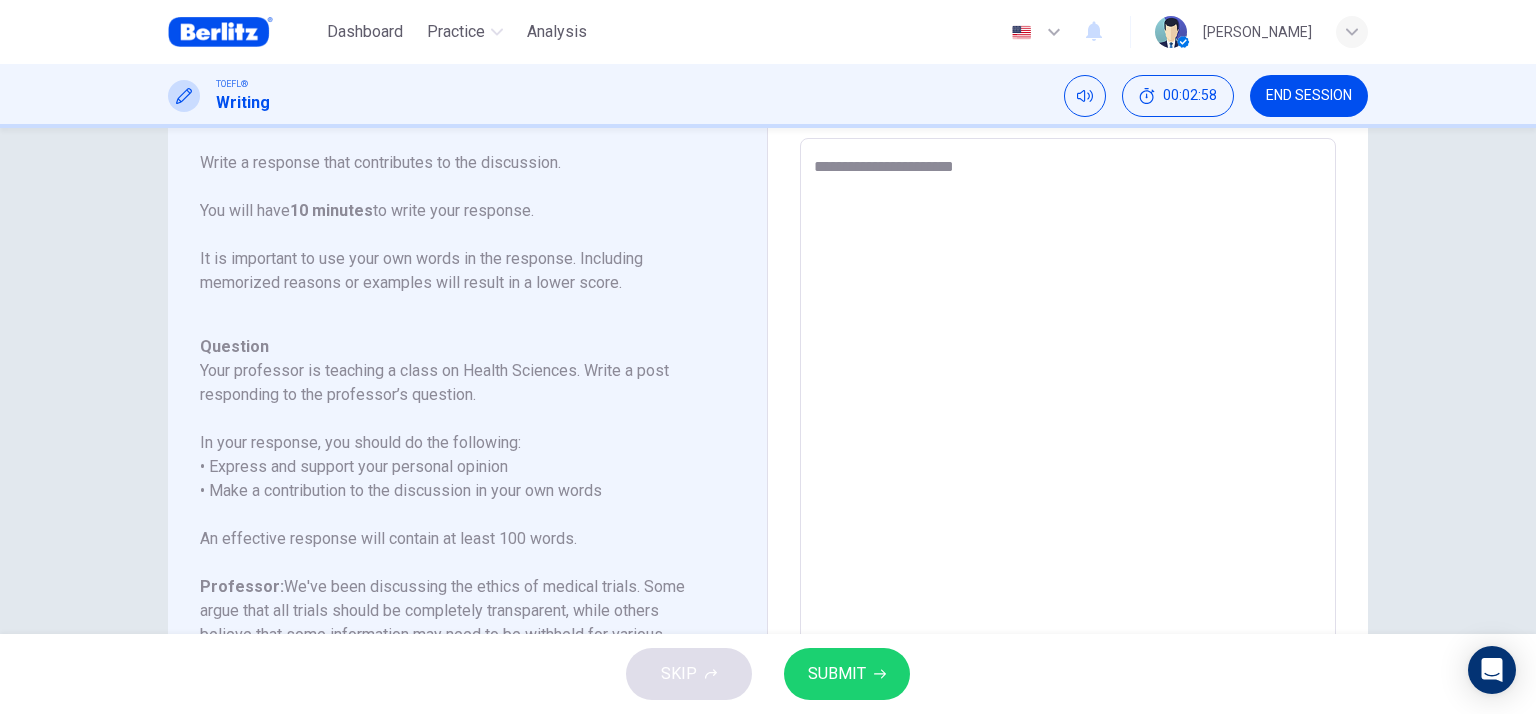 type on "*" 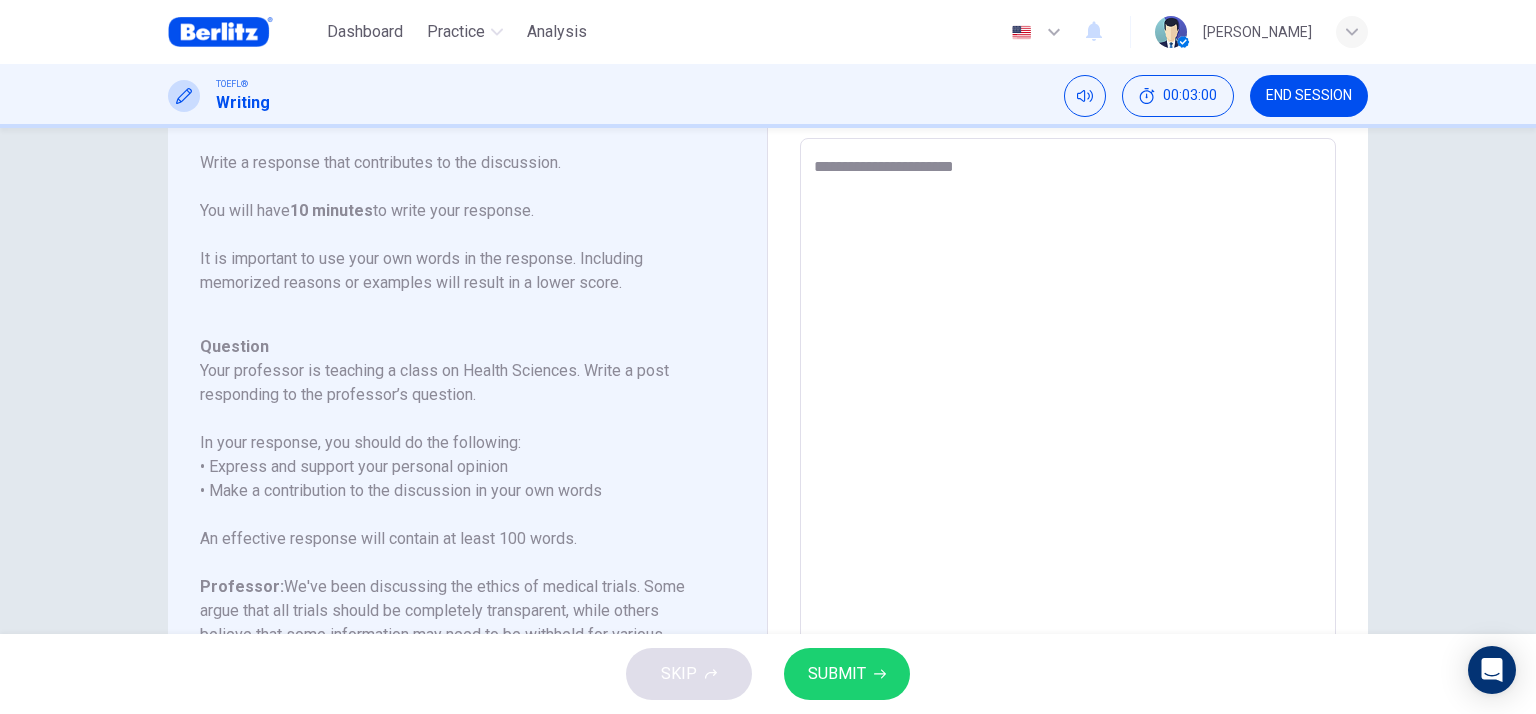 type on "**********" 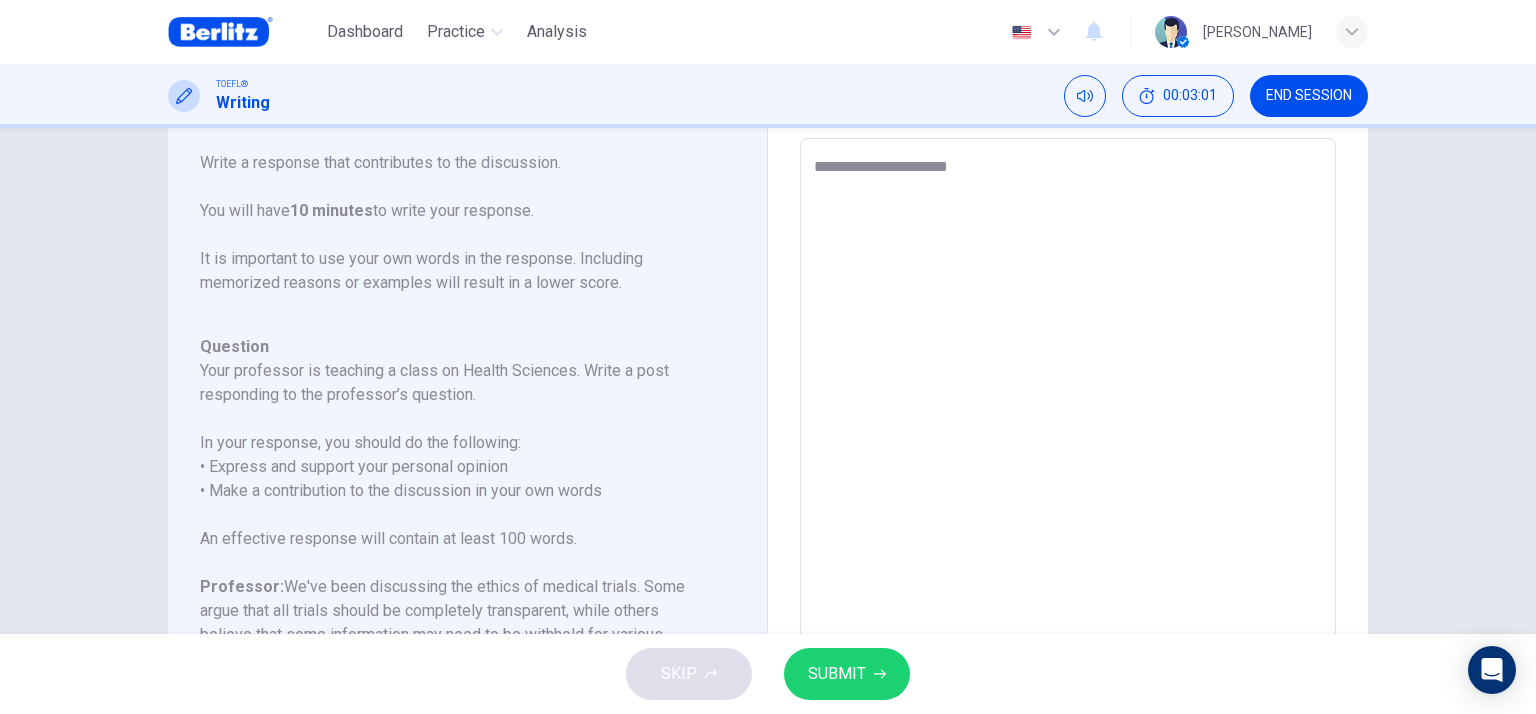 type on "**********" 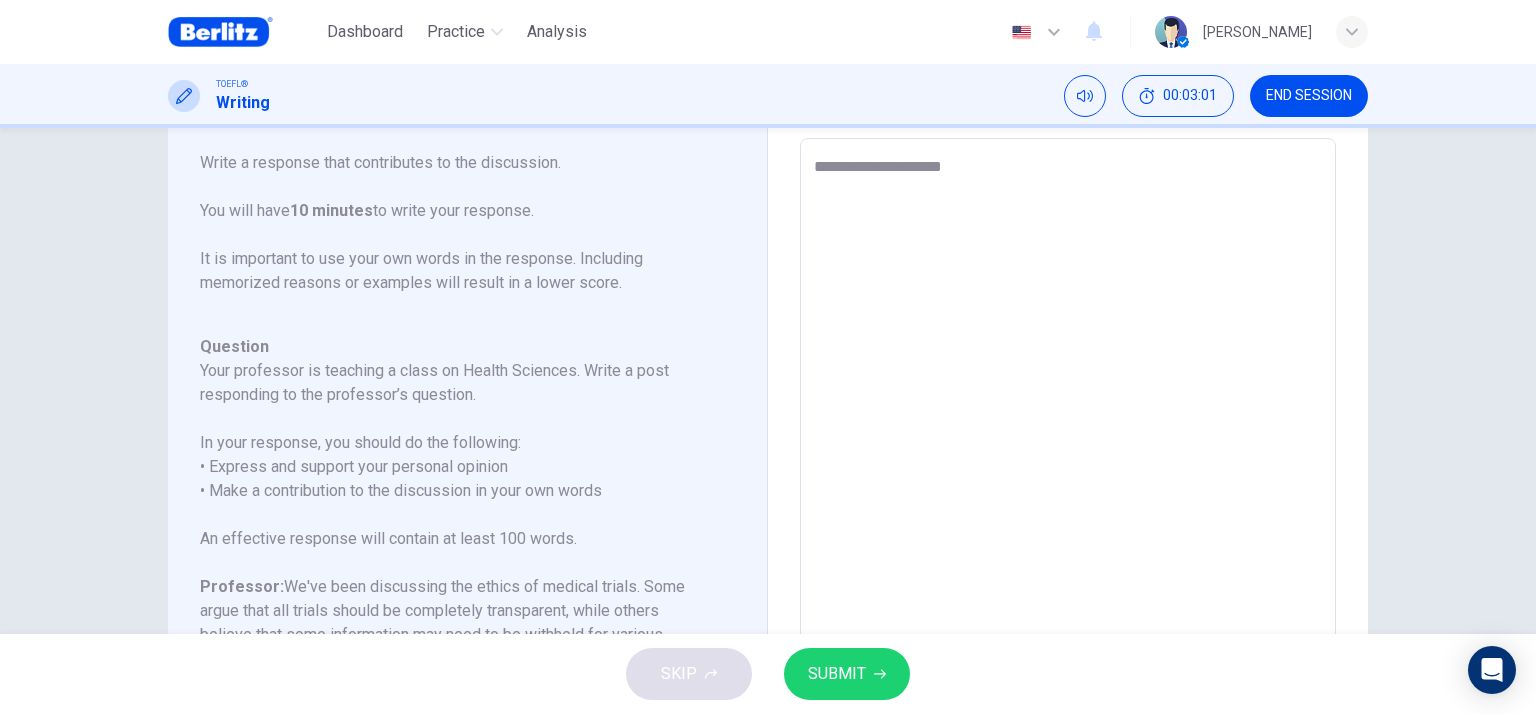 type on "*" 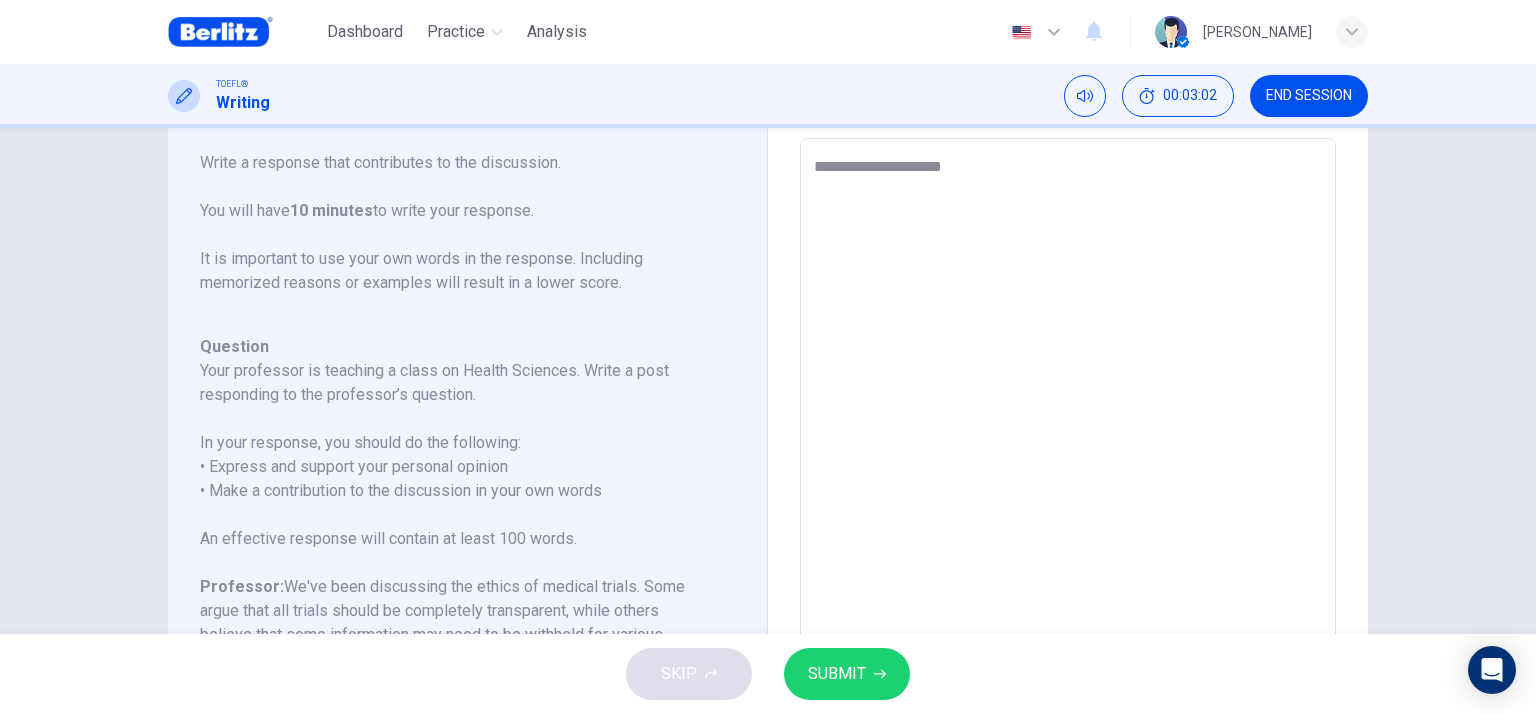 type on "**********" 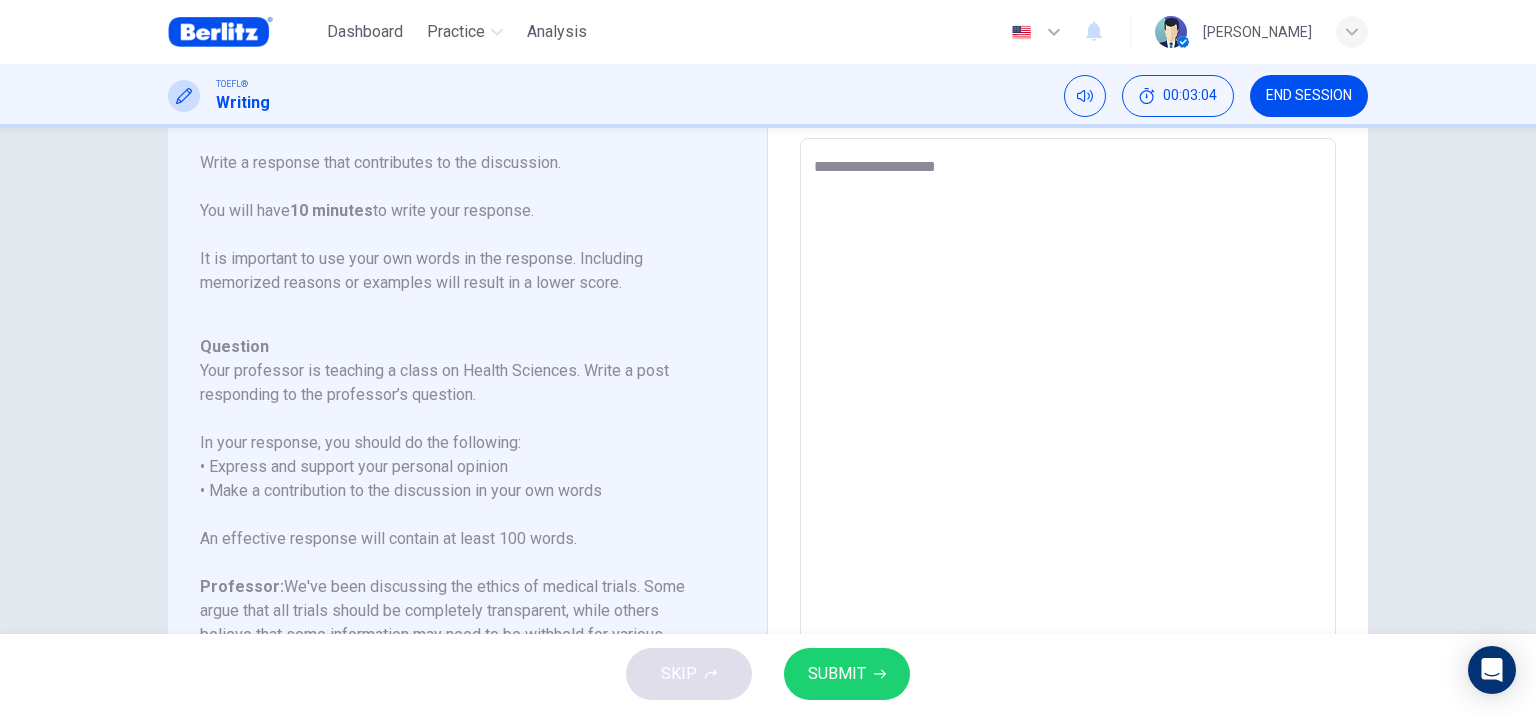 click on "**********" at bounding box center (1068, 472) 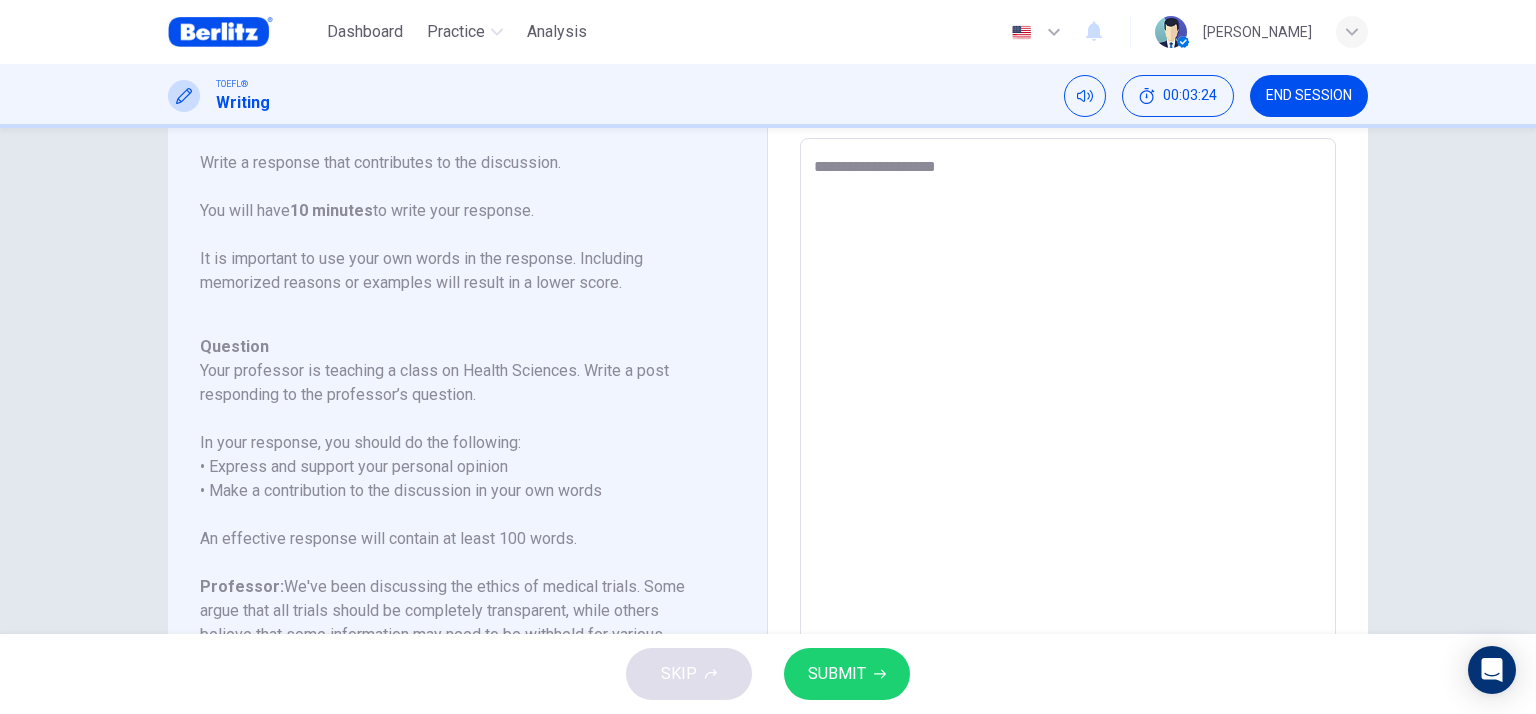 click on "**********" at bounding box center (1068, 472) 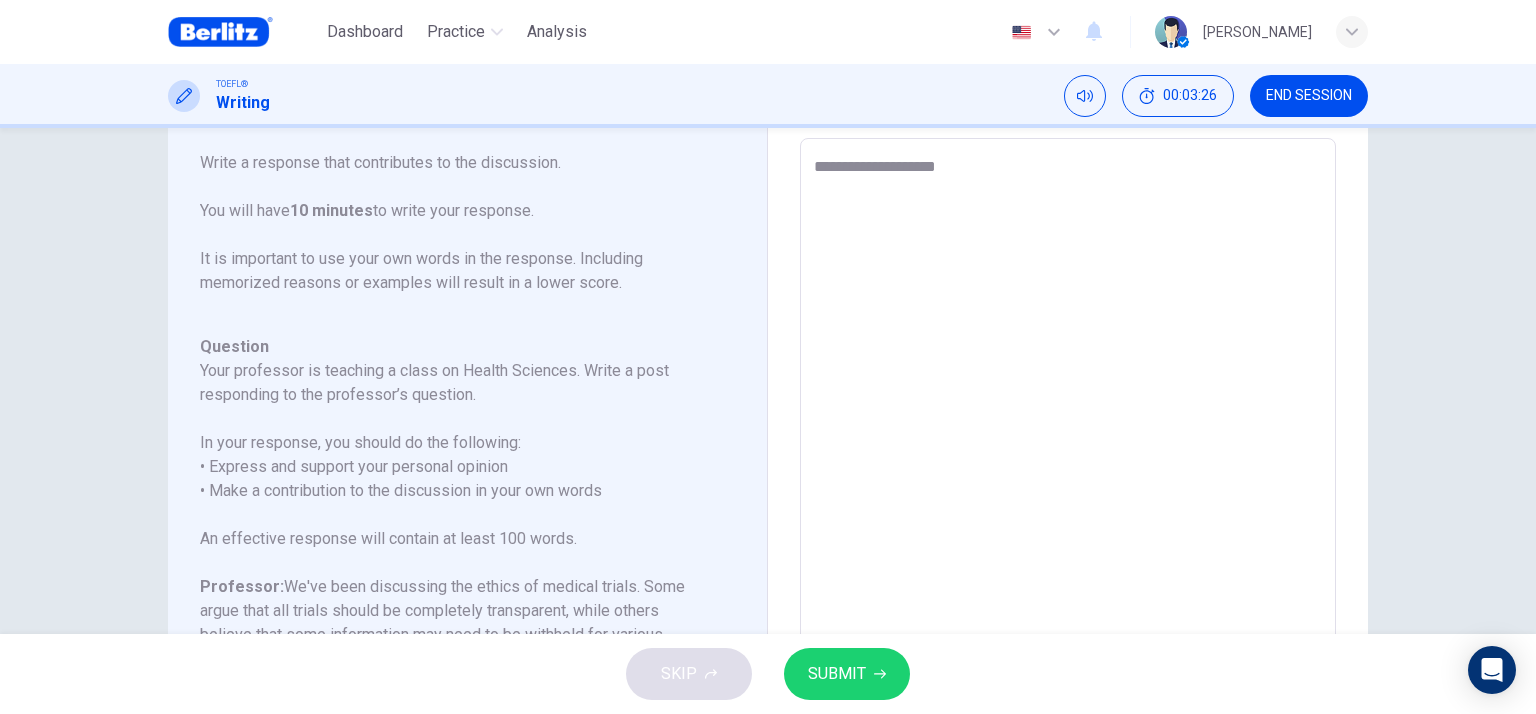 type on "**********" 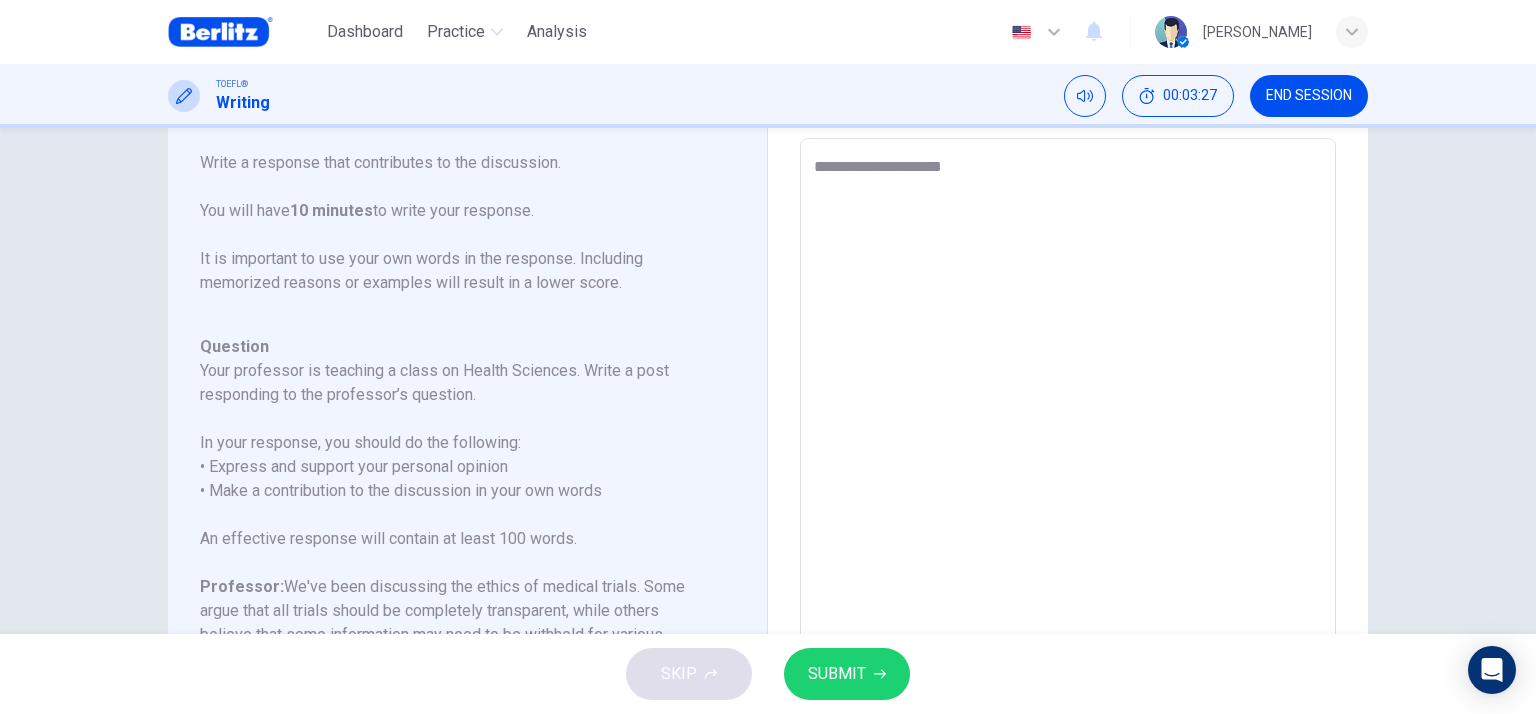 type on "**********" 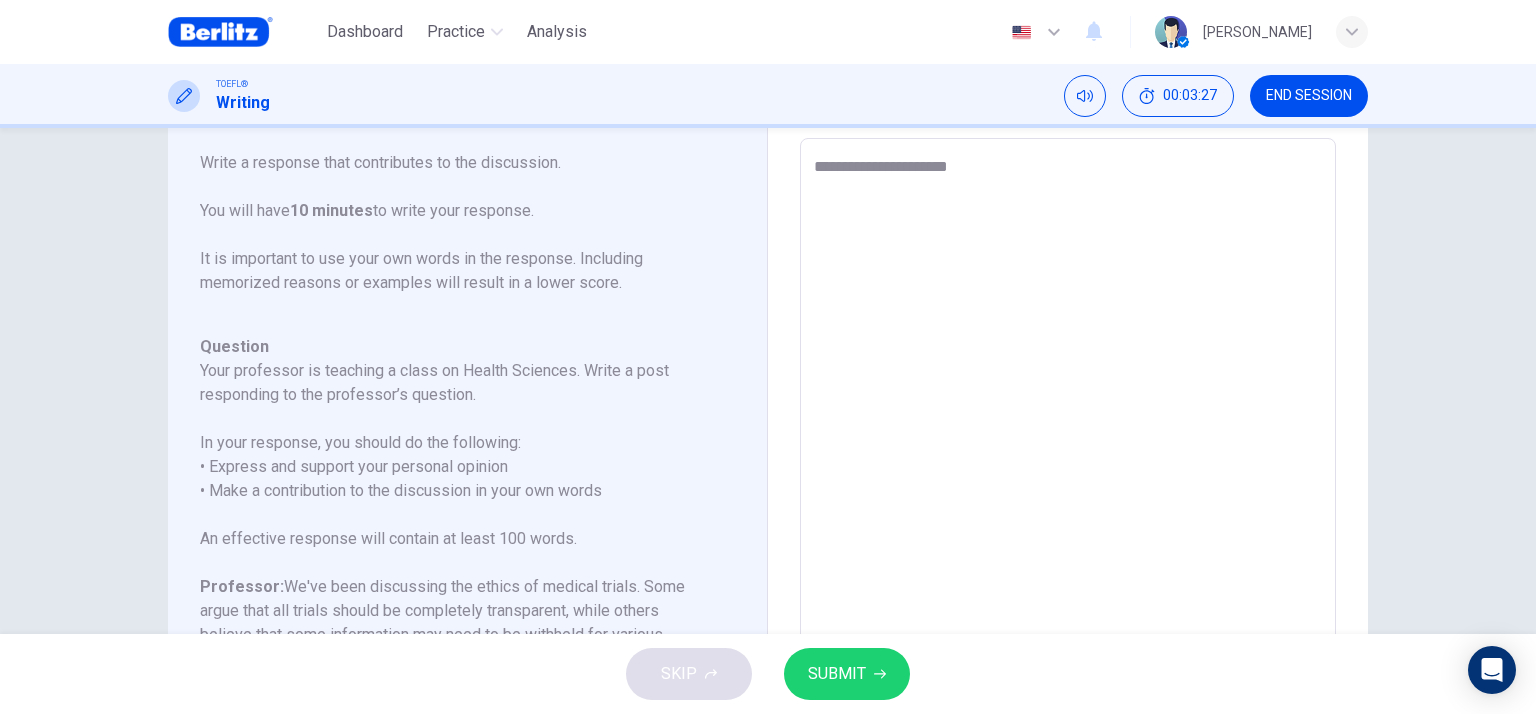 type on "*" 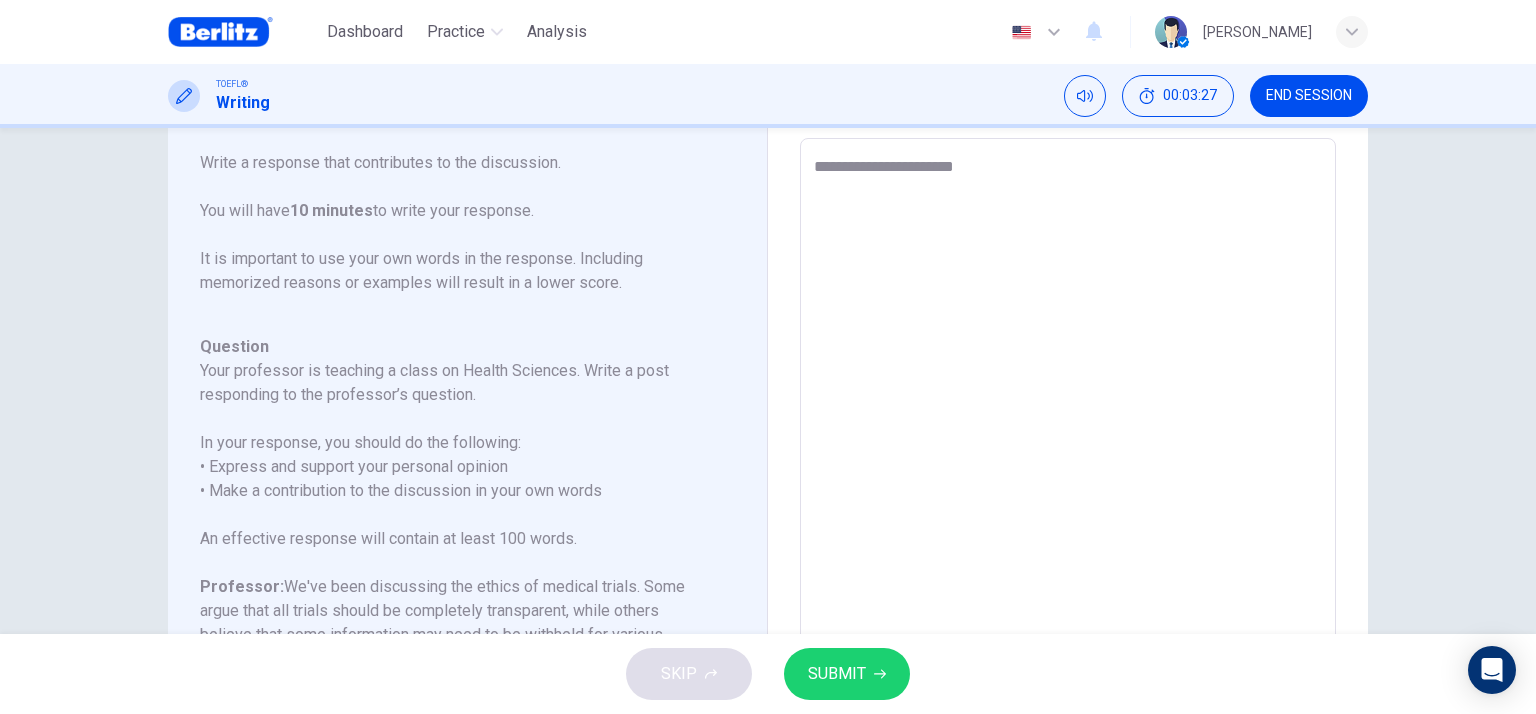 type on "**********" 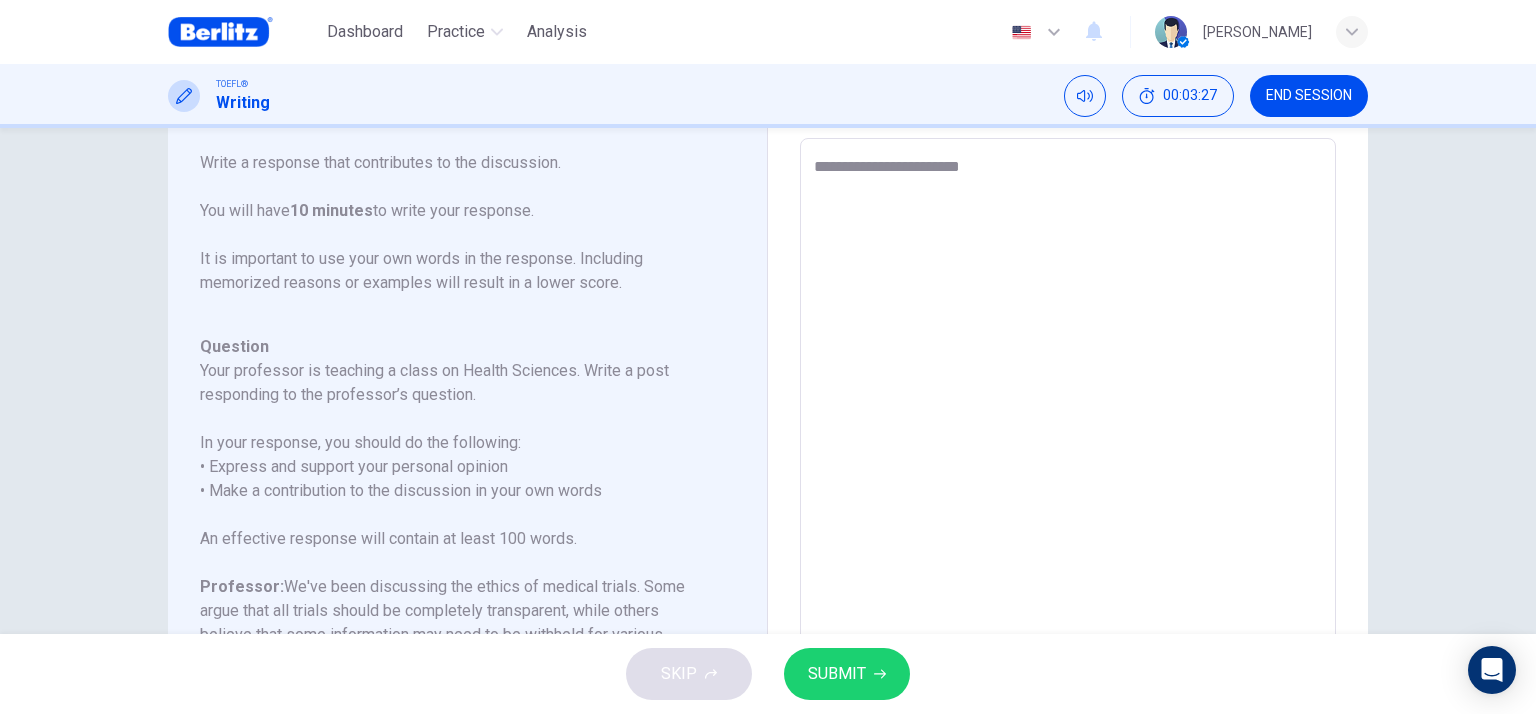 type on "*" 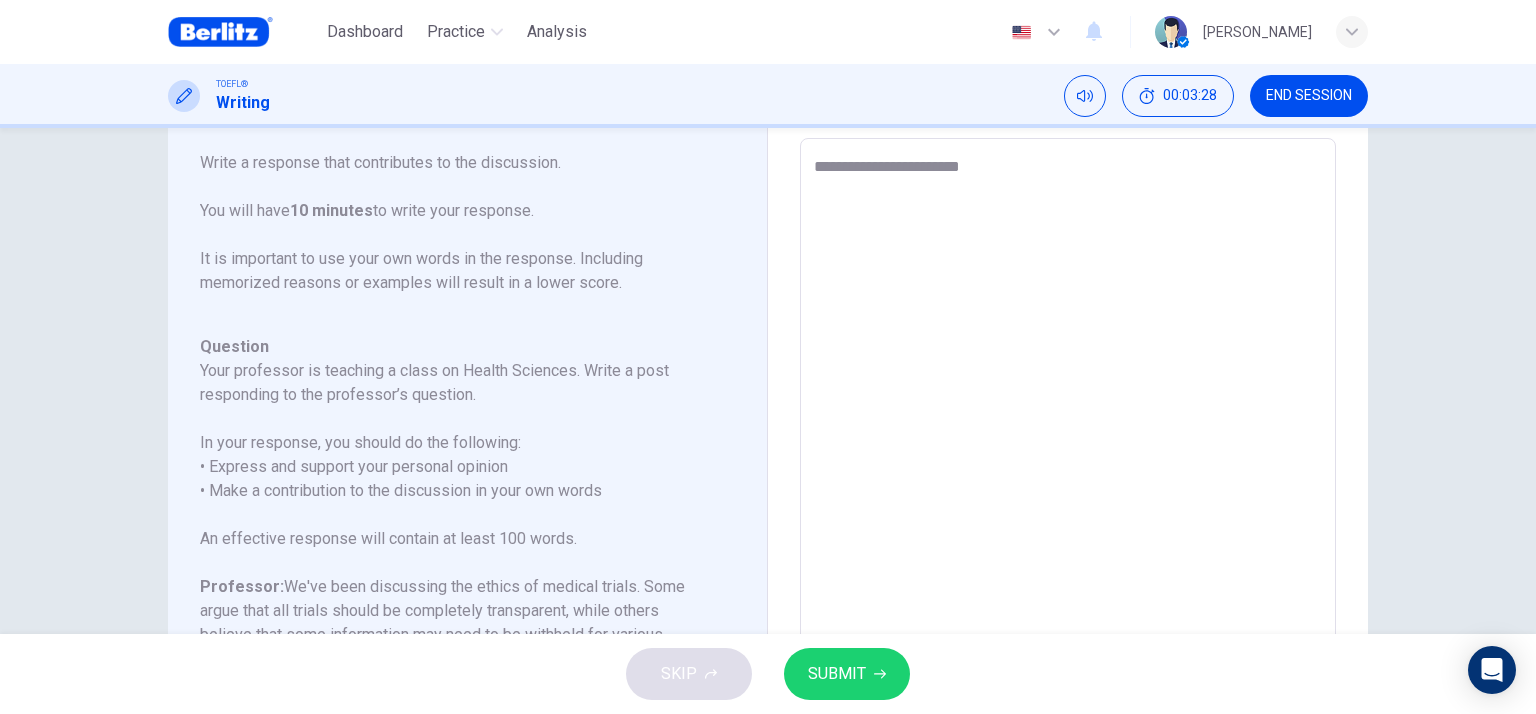 type on "**********" 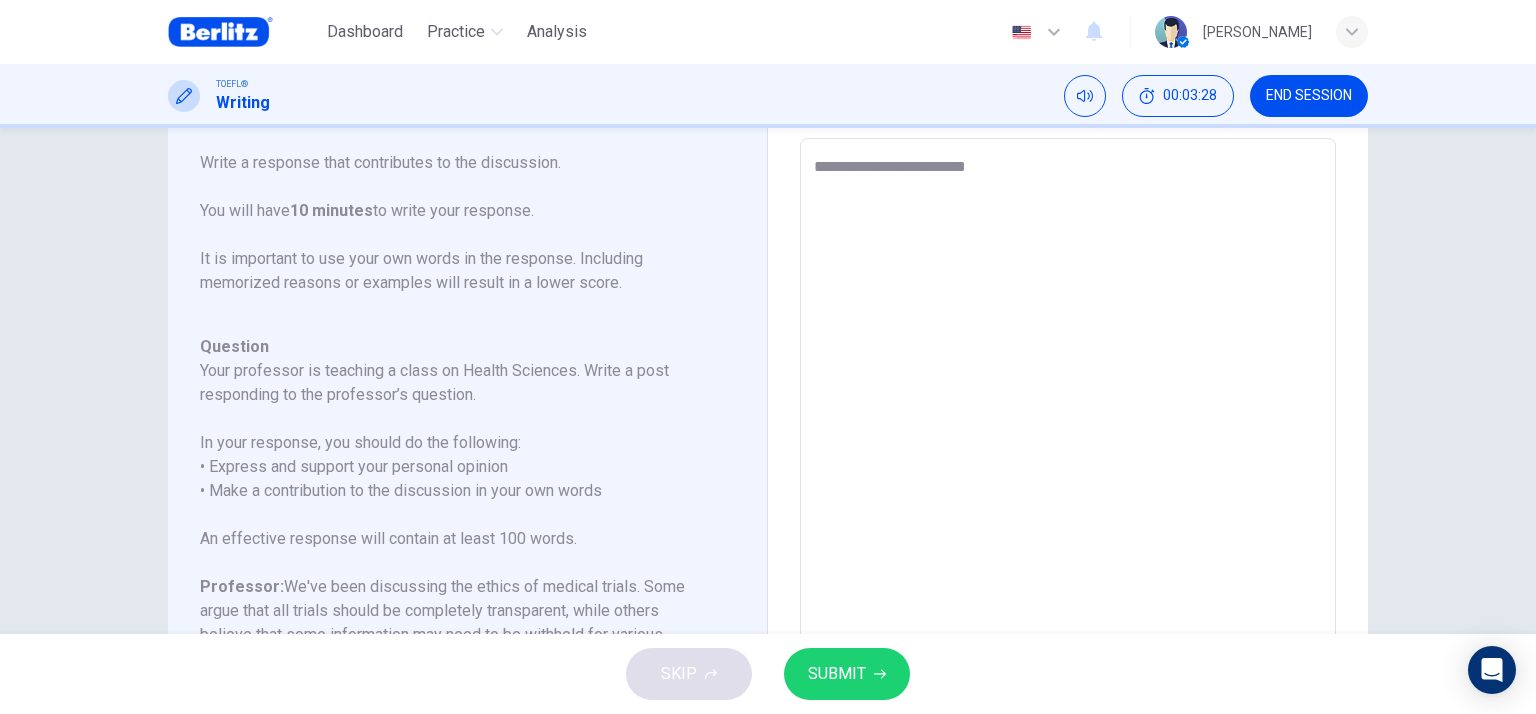 type on "*" 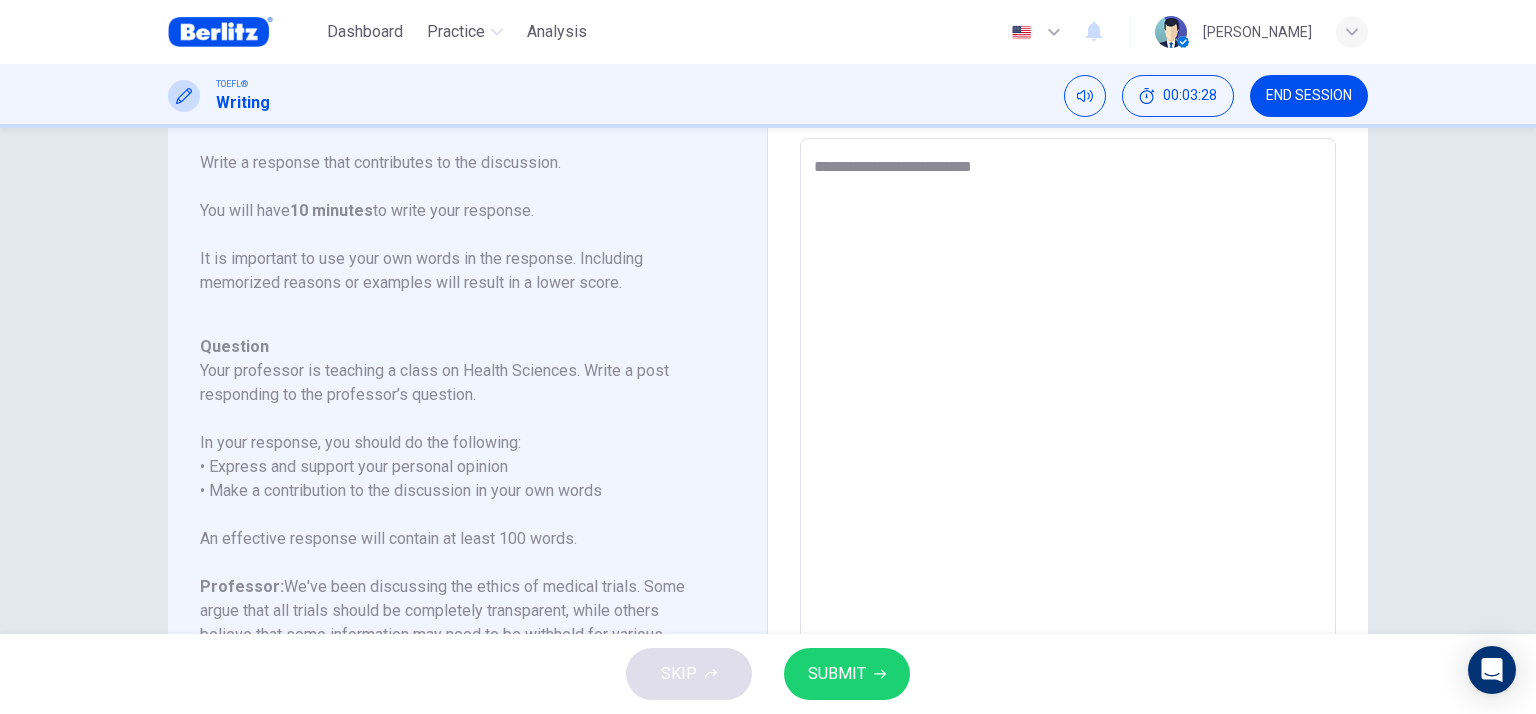 type on "*" 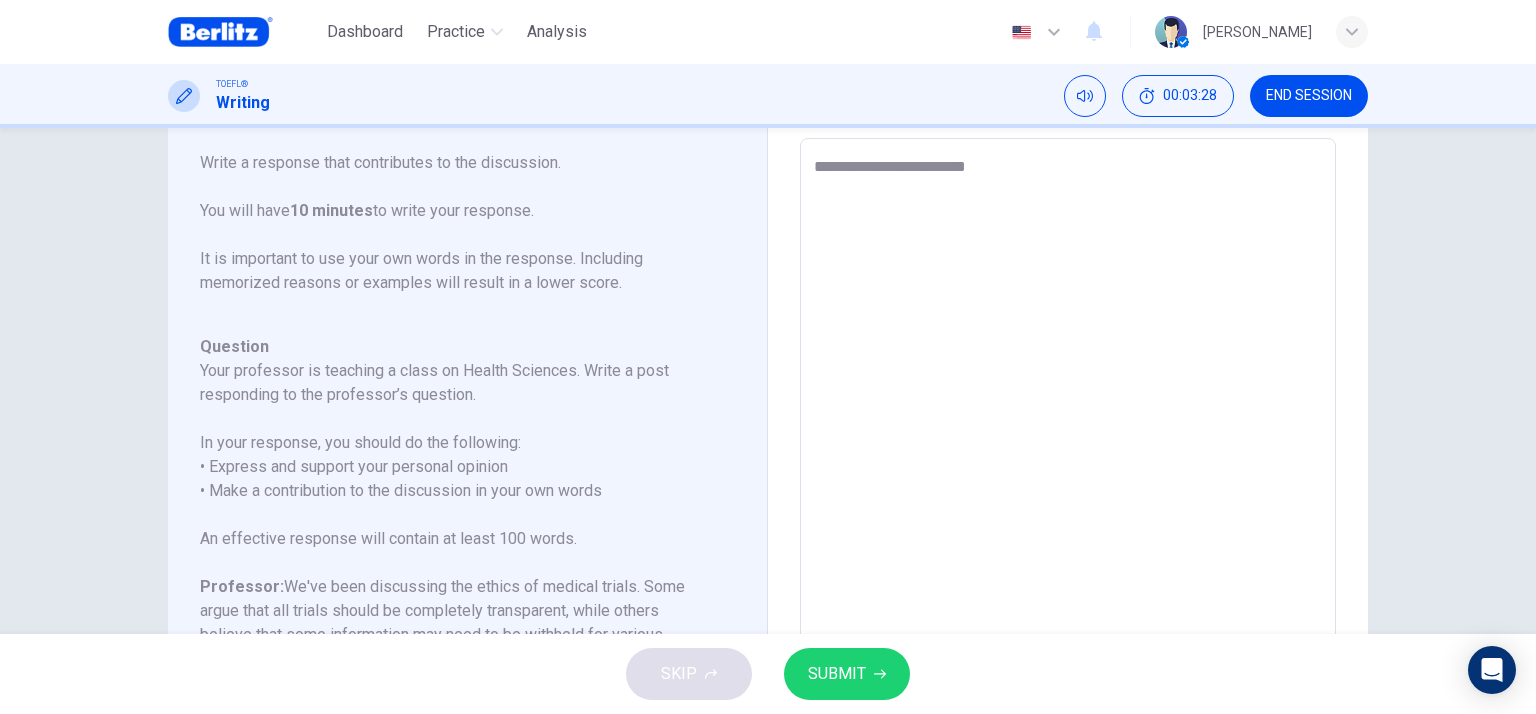 type on "**********" 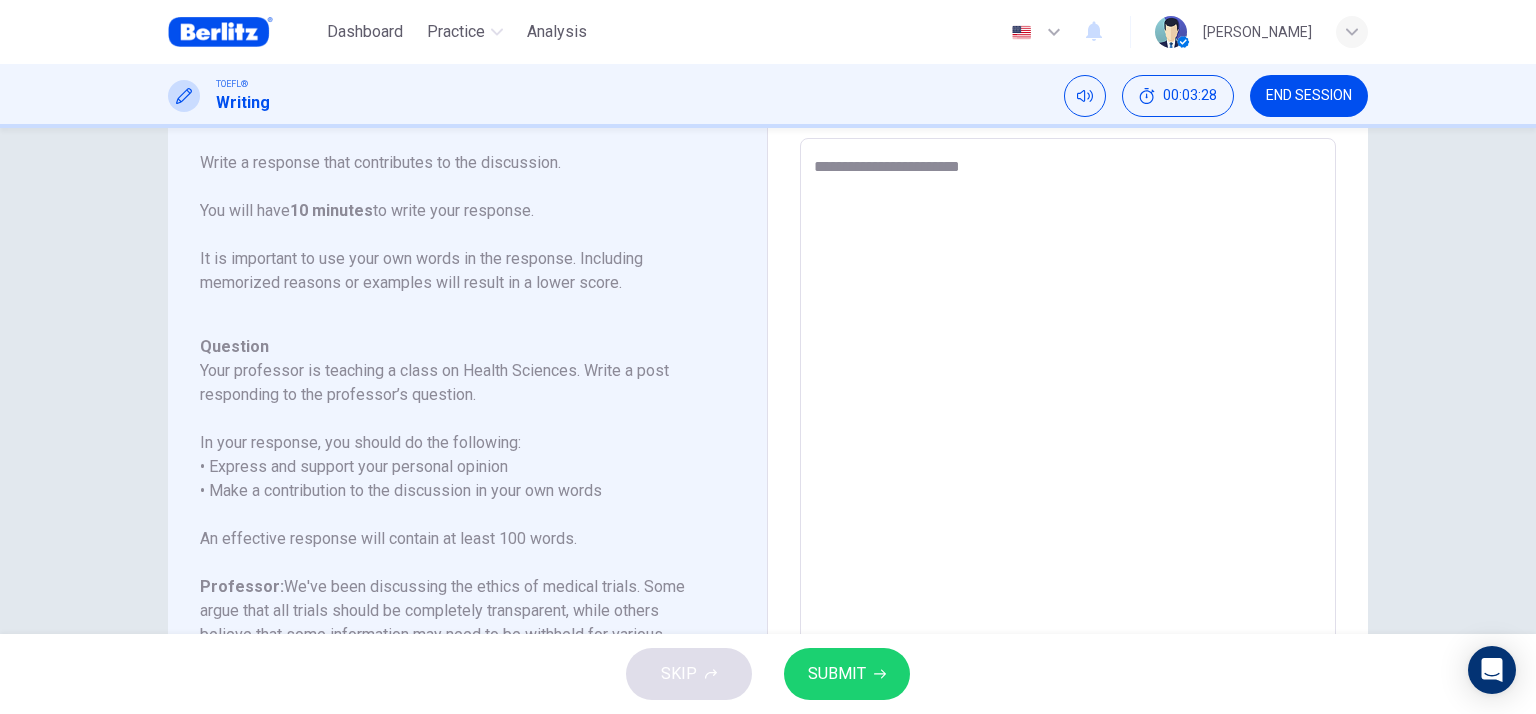 type on "*" 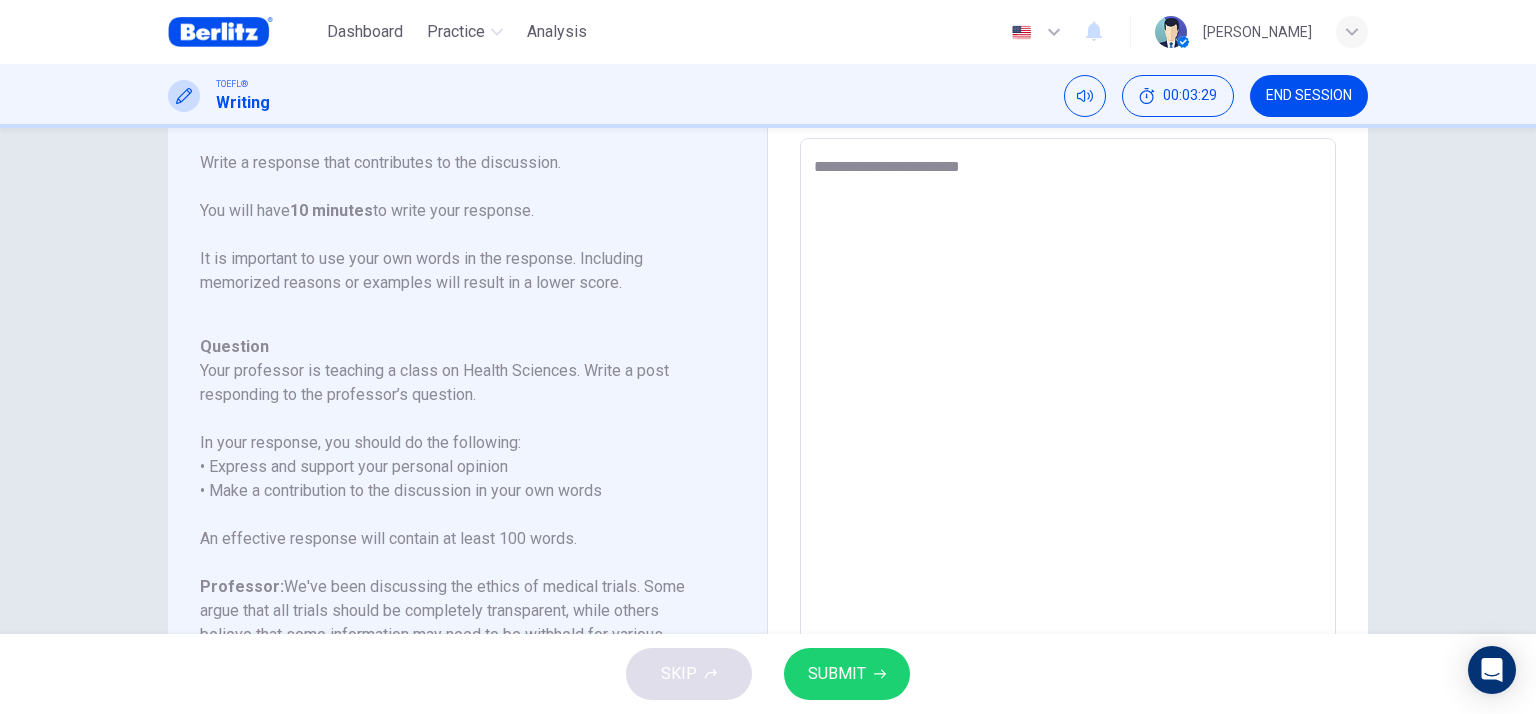 type on "**********" 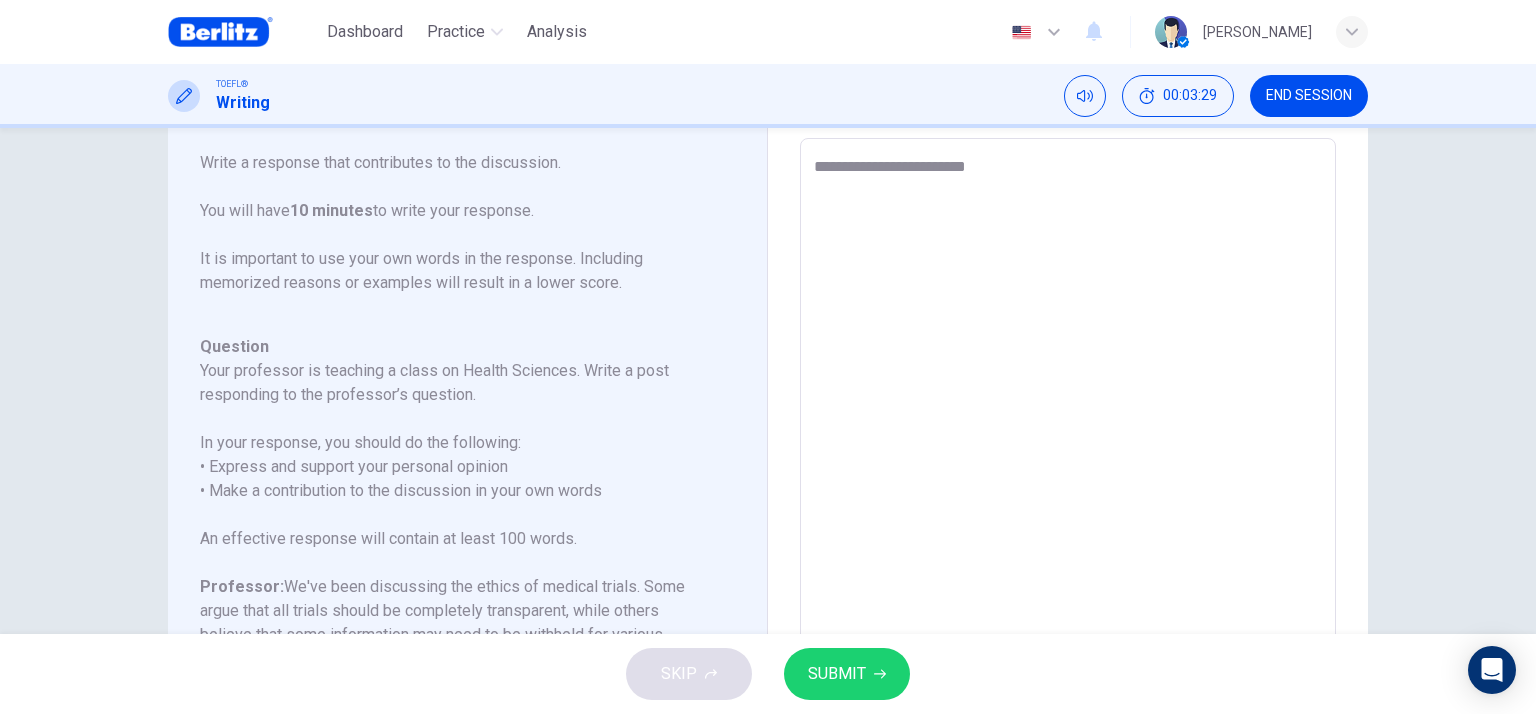 type on "*" 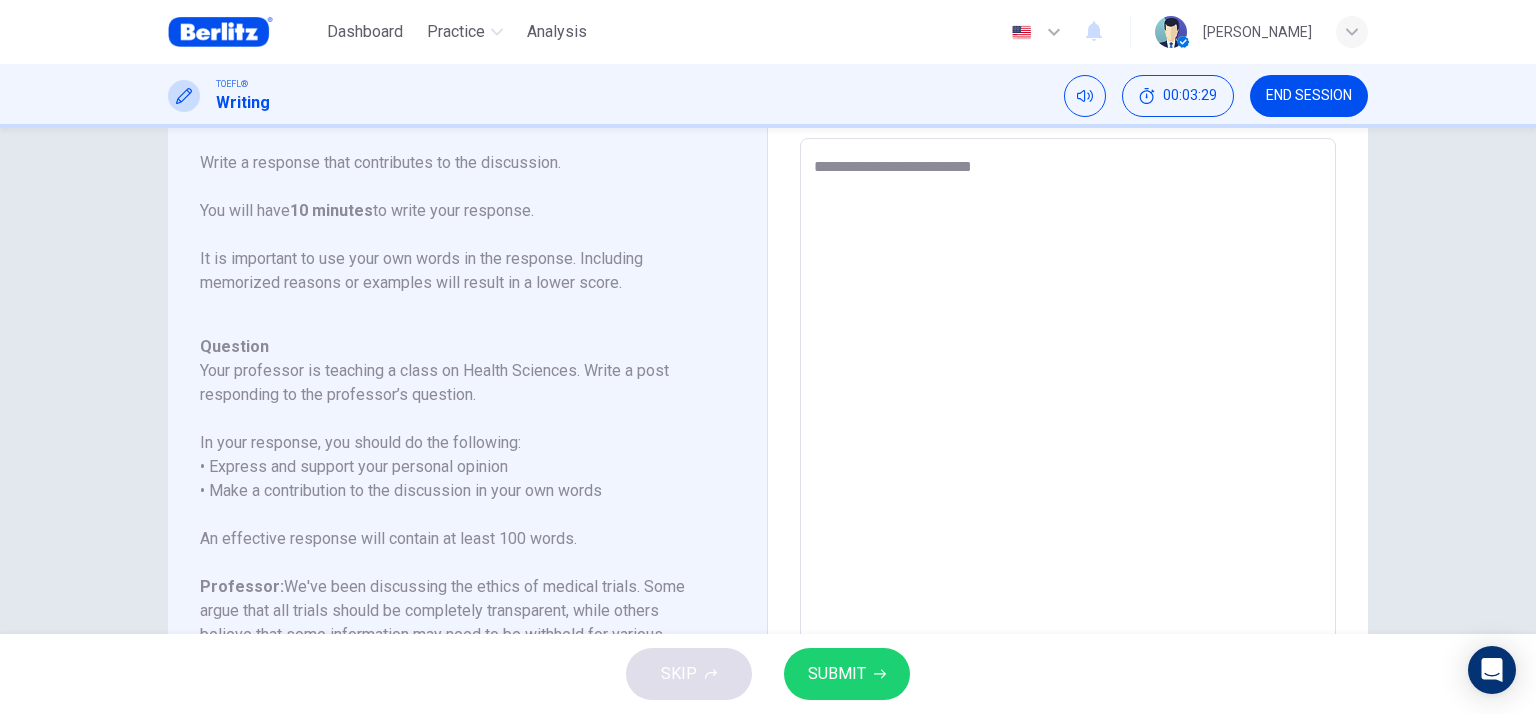 type on "*" 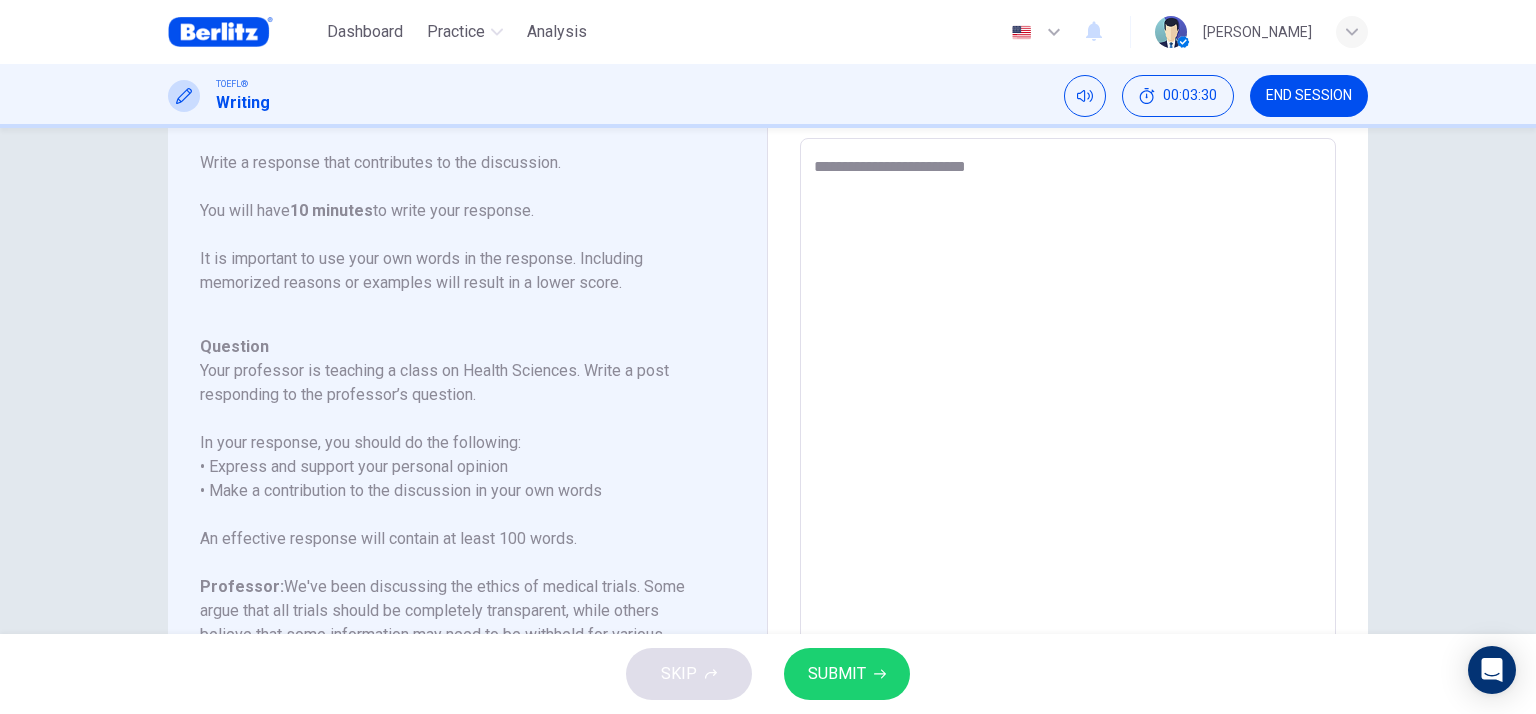 type on "**********" 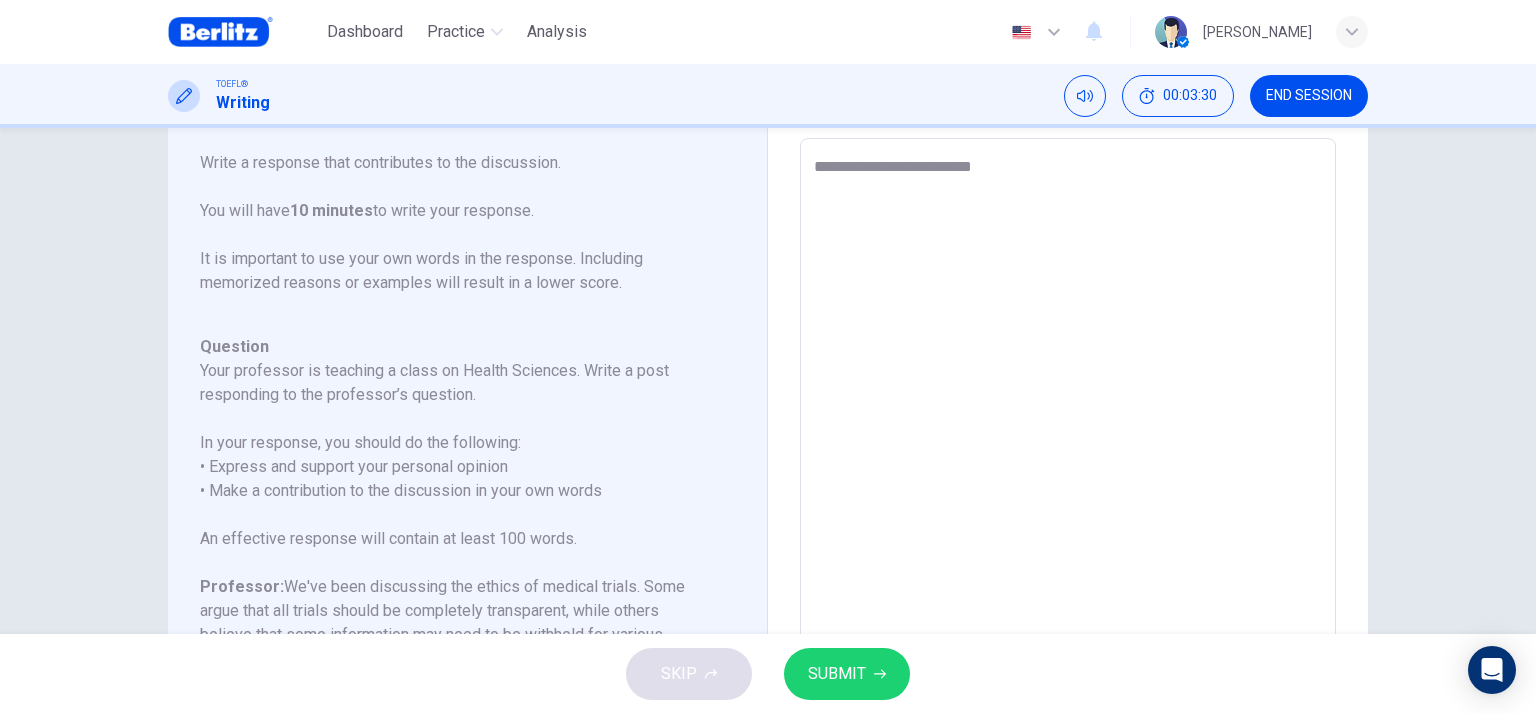 type on "*" 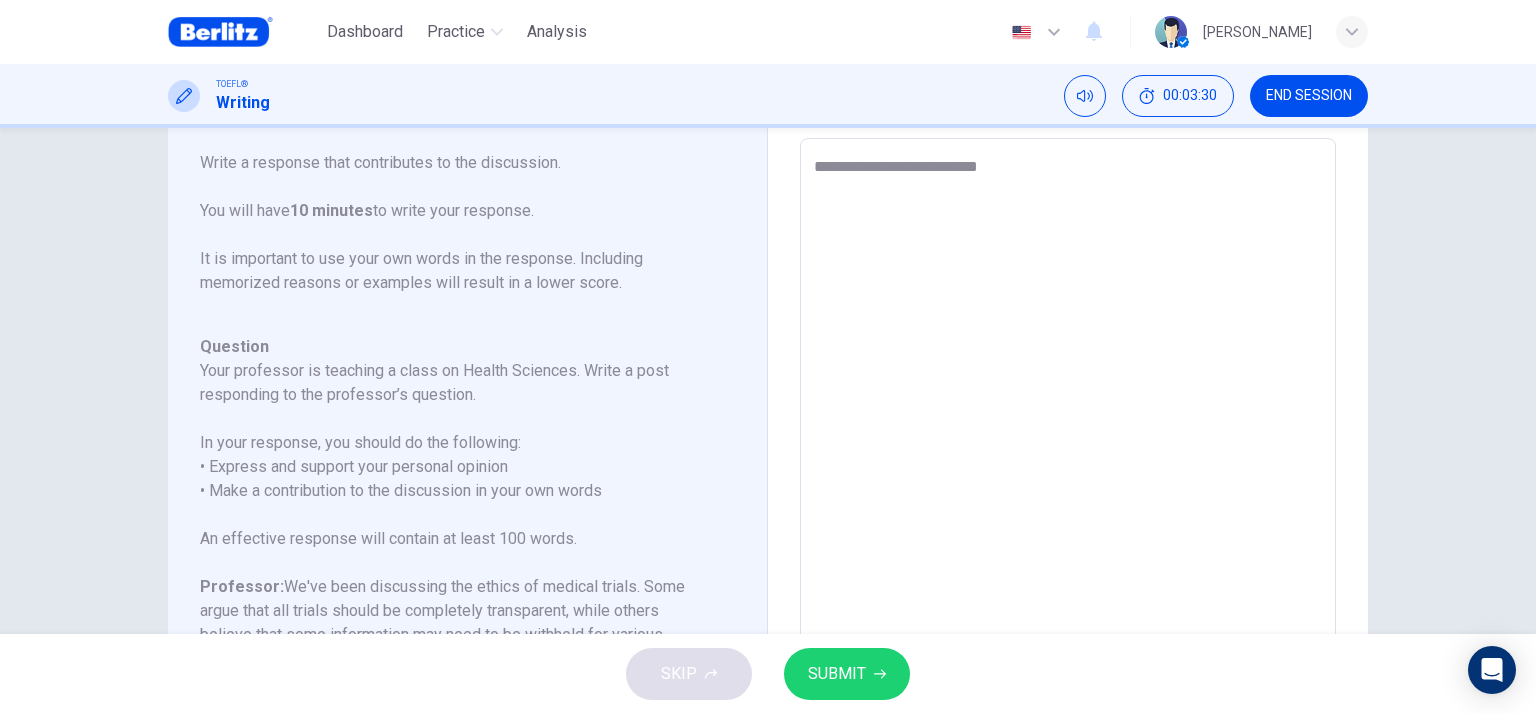 type on "*" 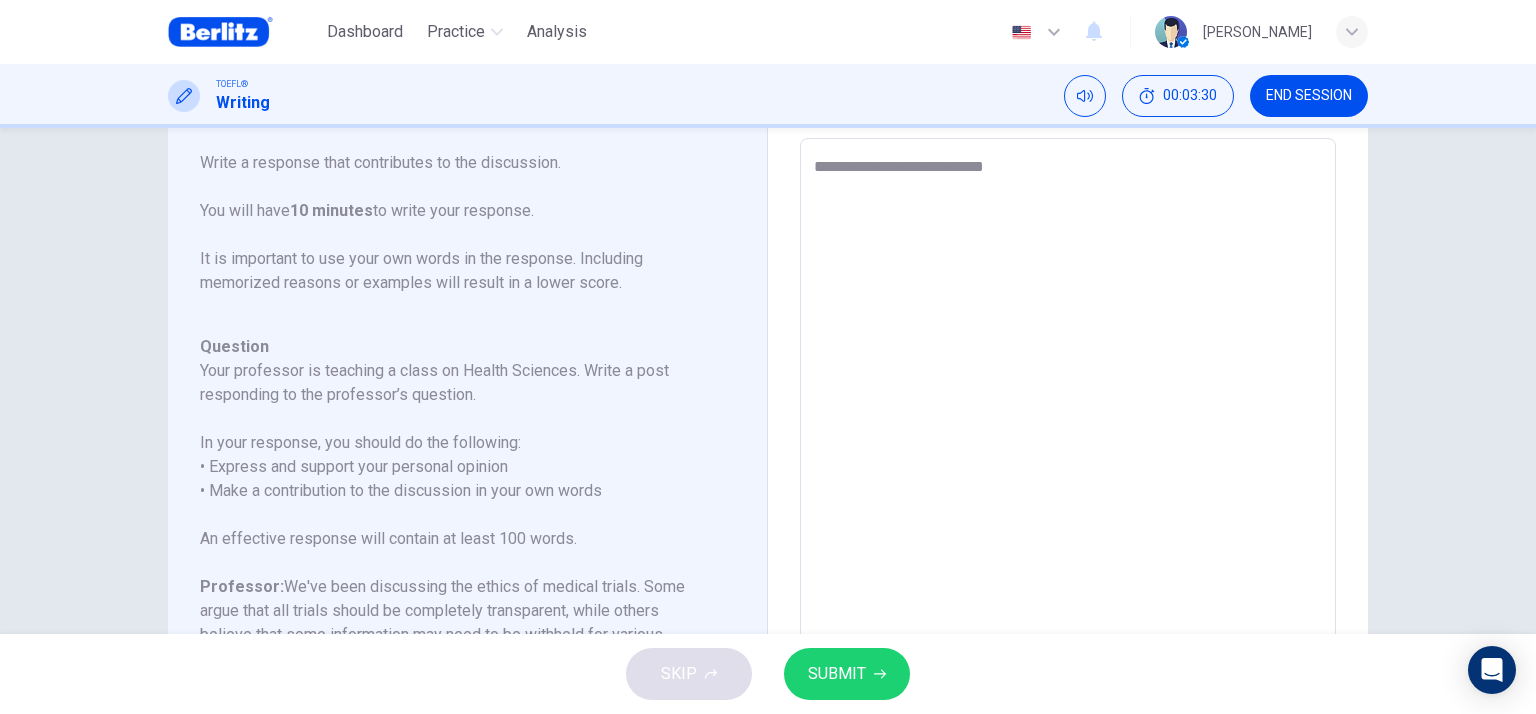 type on "*" 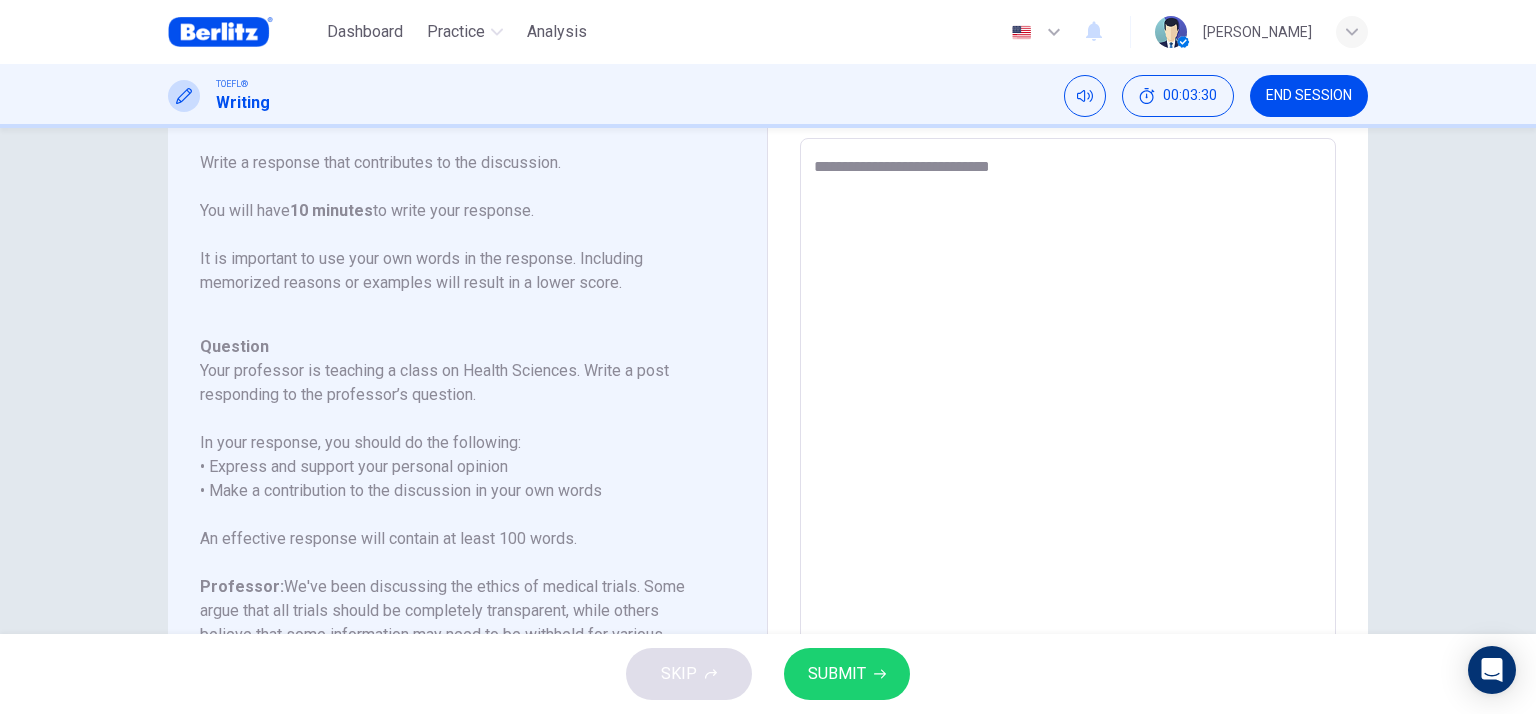 type on "**********" 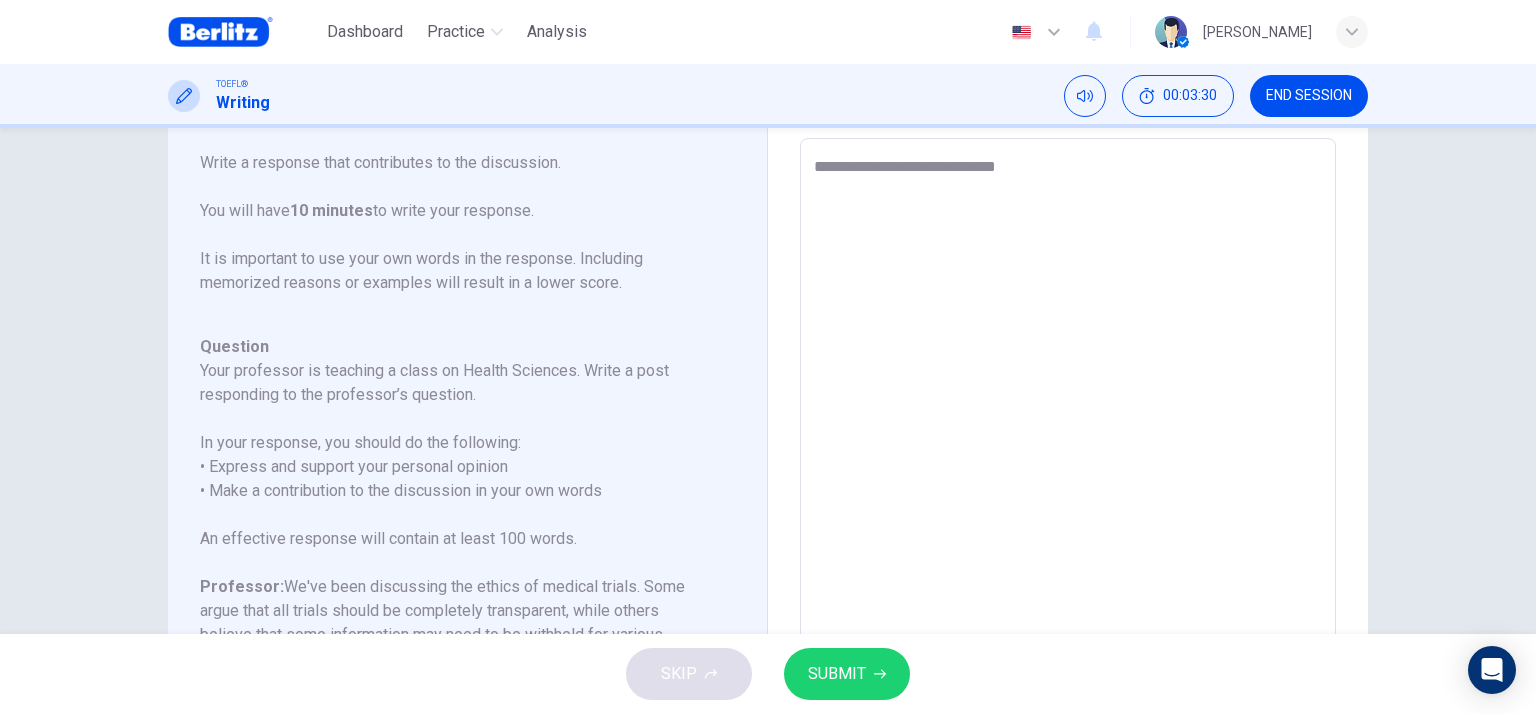 type on "*" 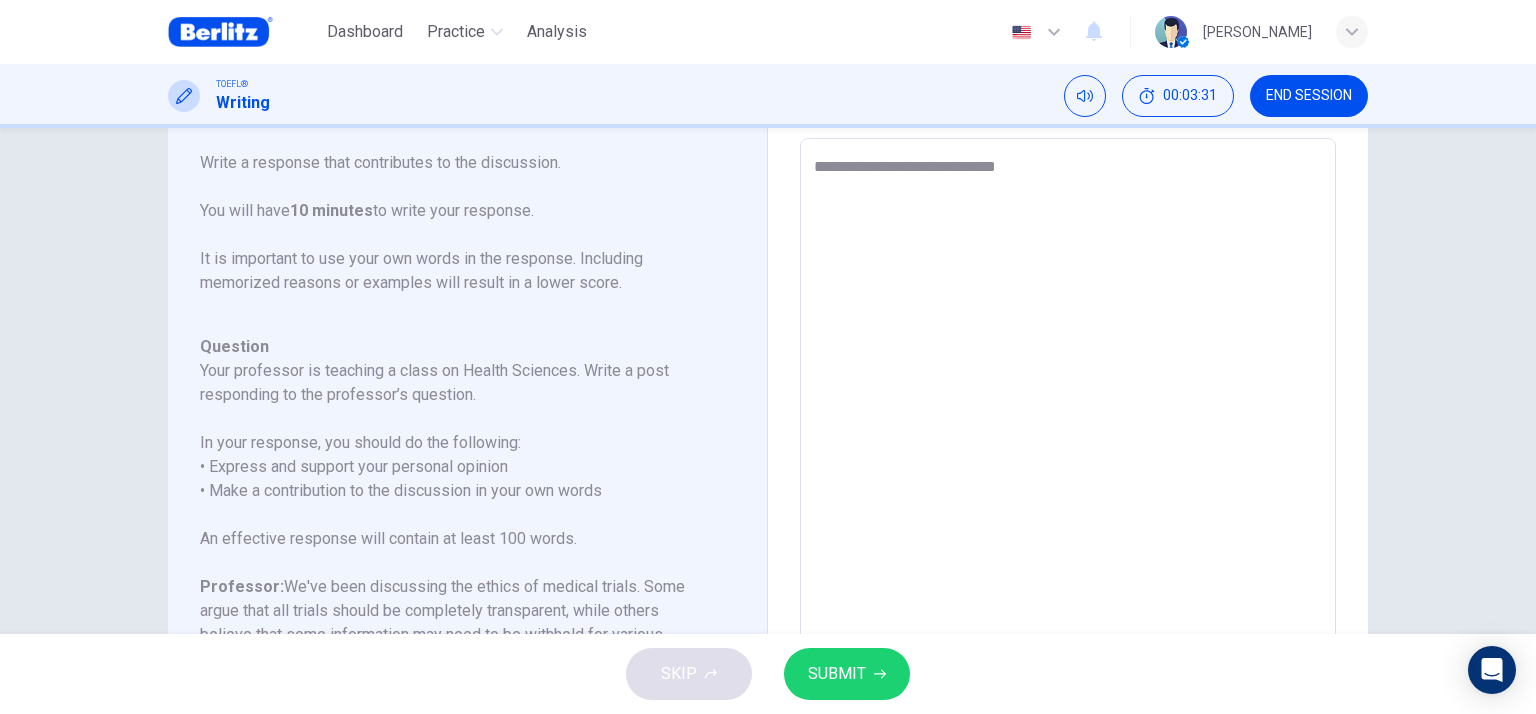 type on "**********" 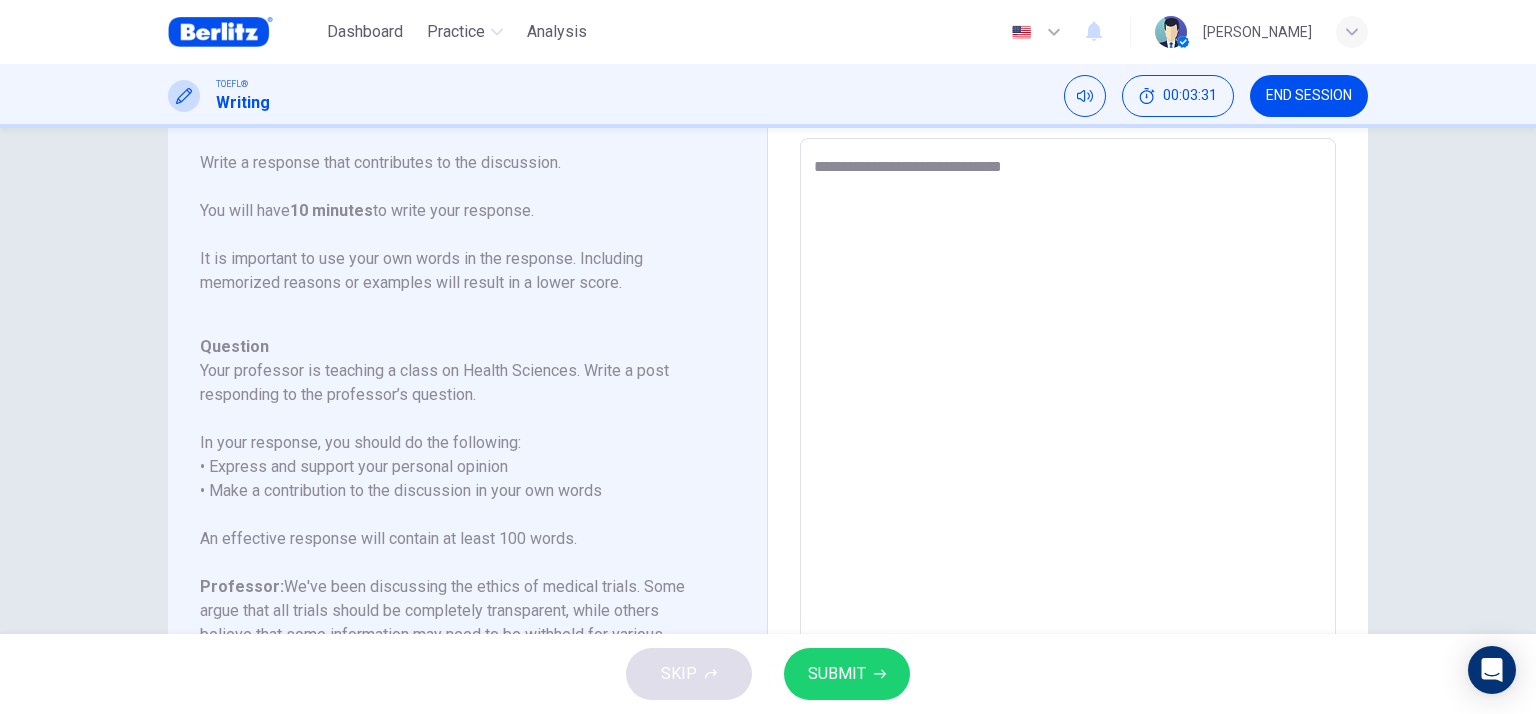 type on "*" 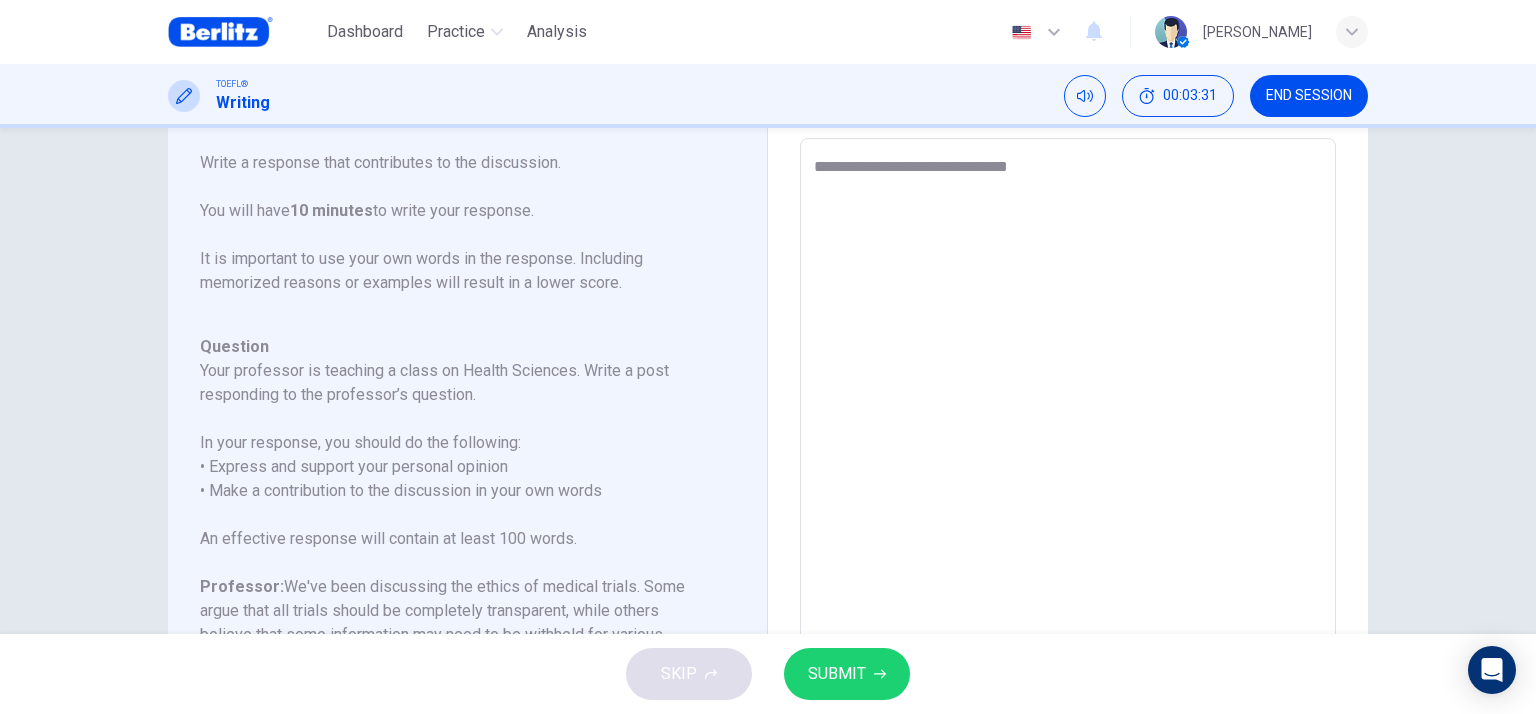 type on "**********" 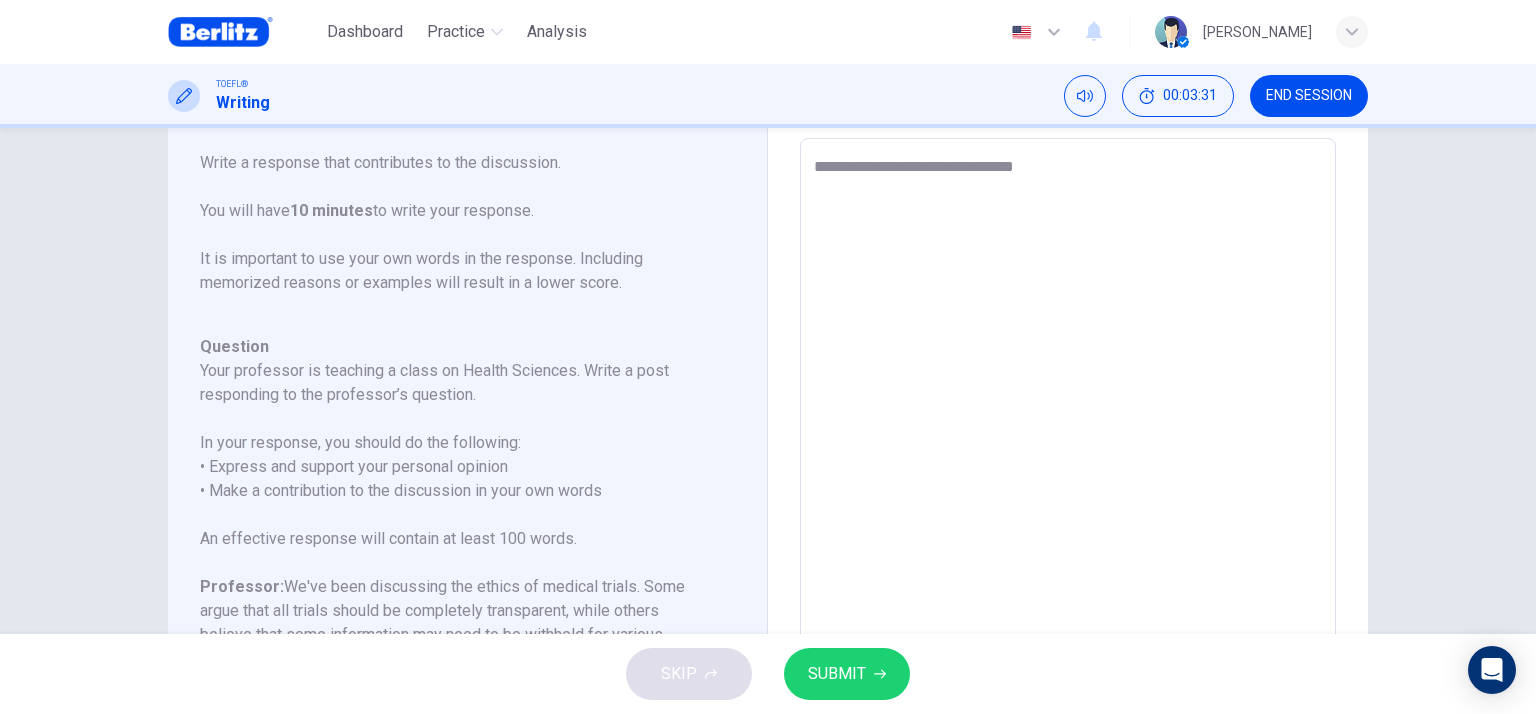 type on "*" 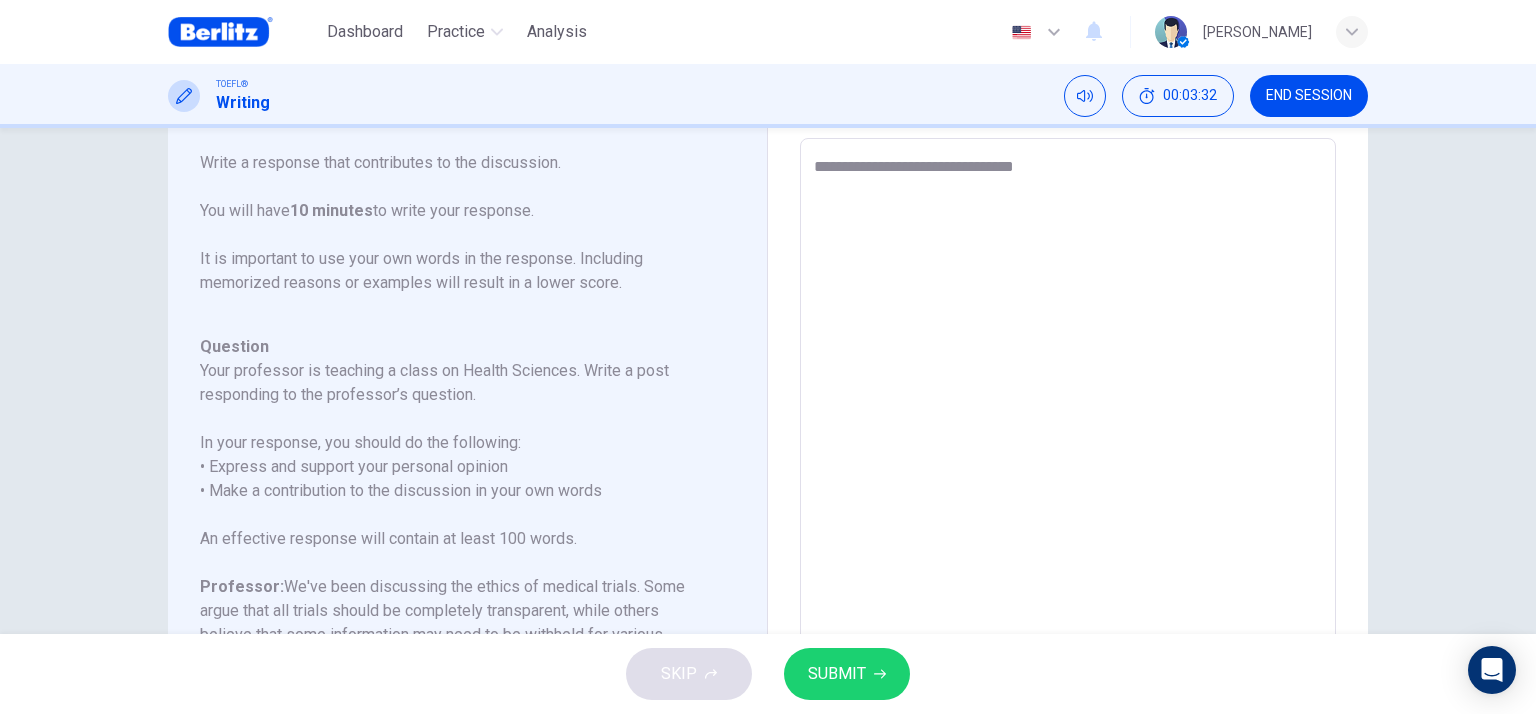type on "**********" 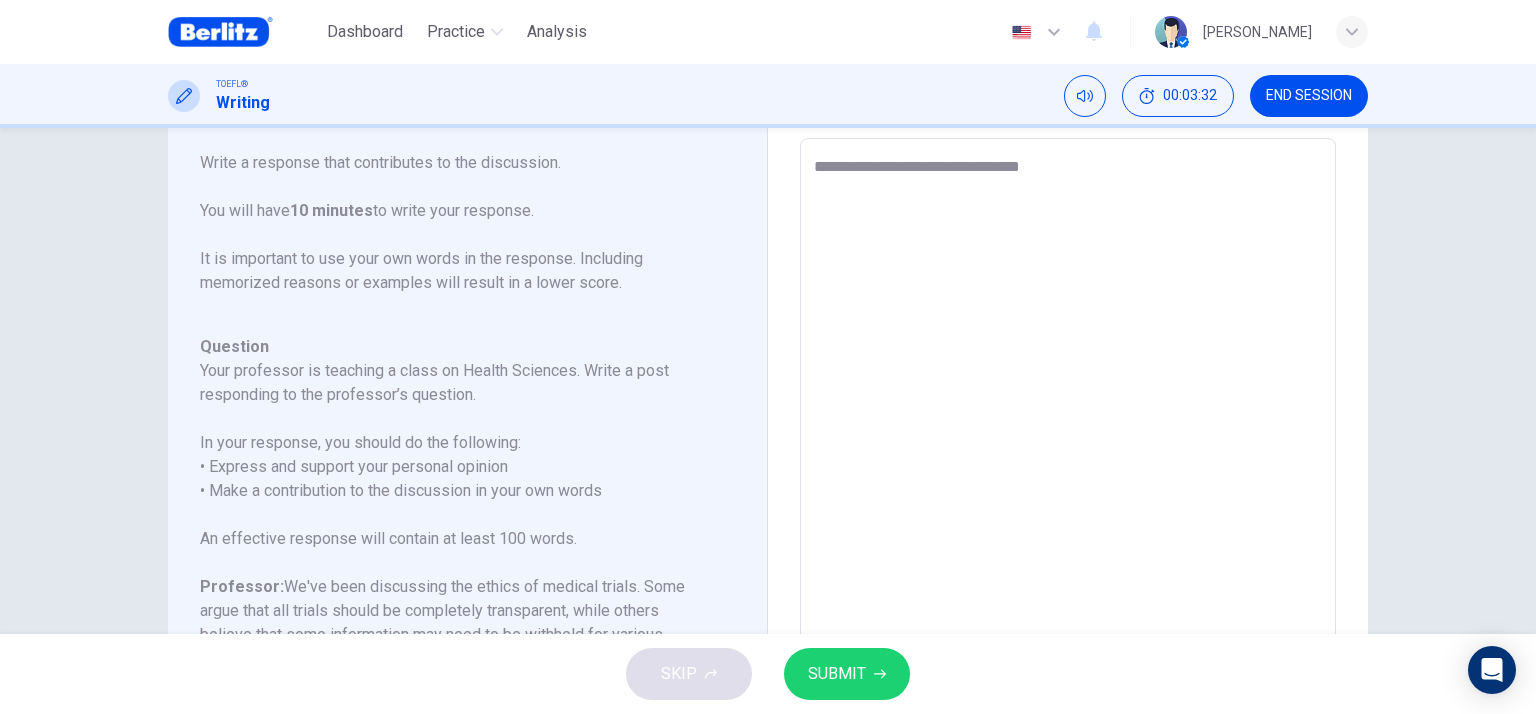type on "*" 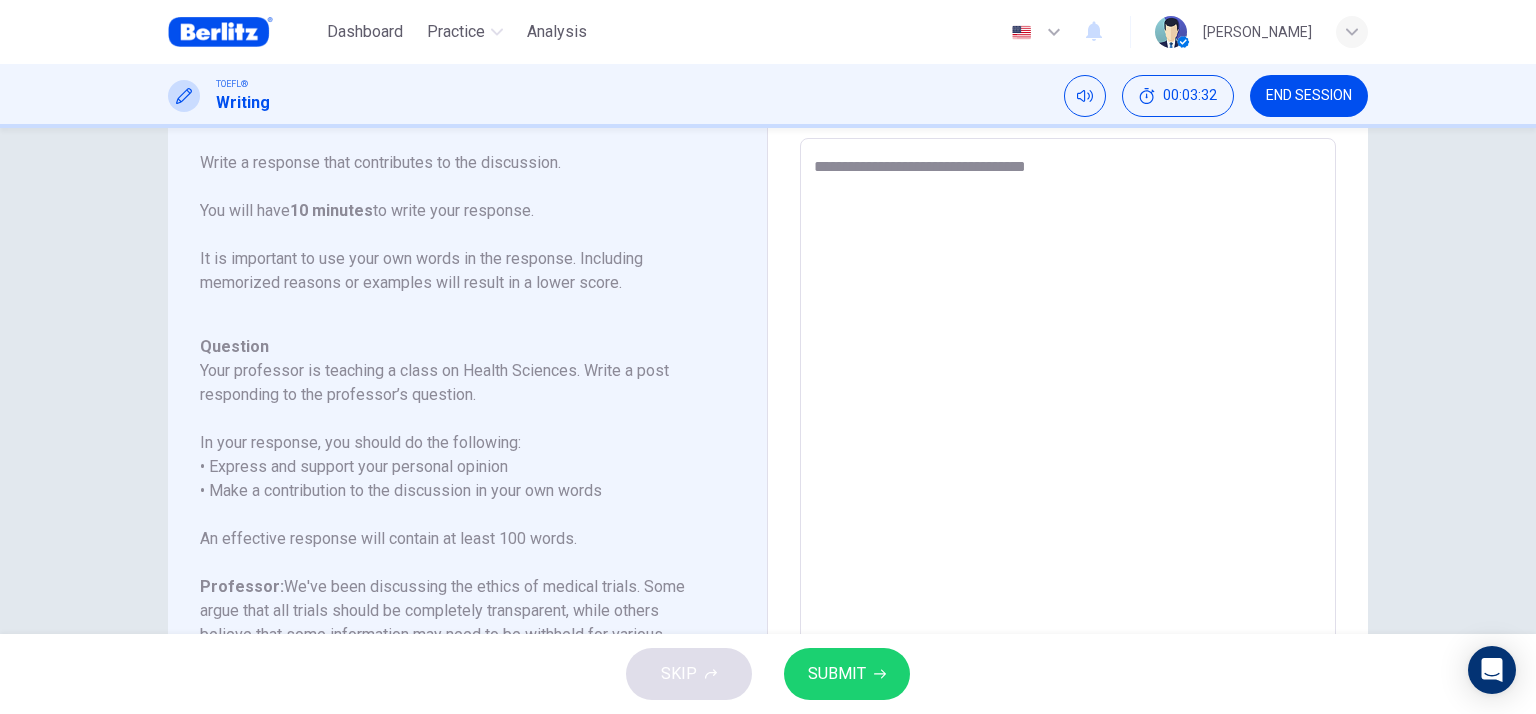 type on "*" 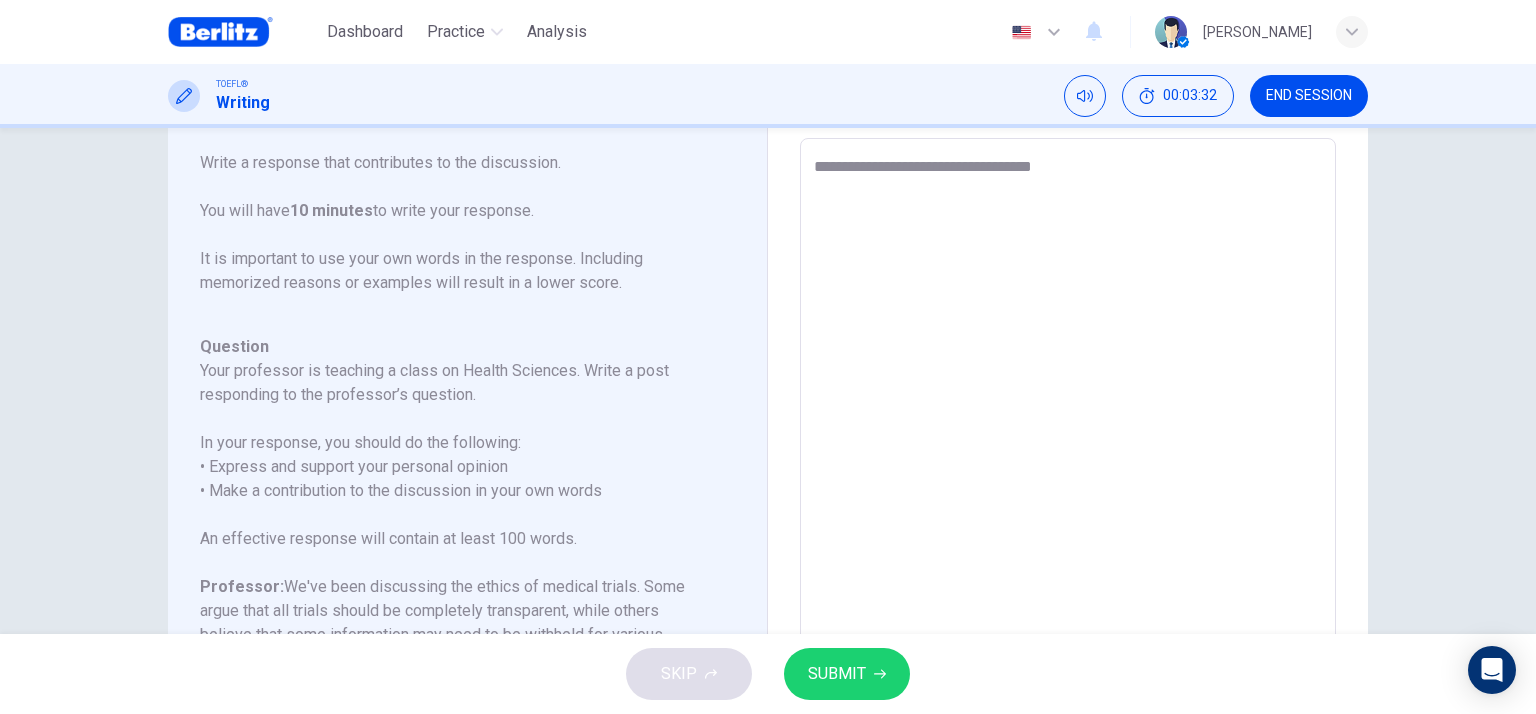 type on "**********" 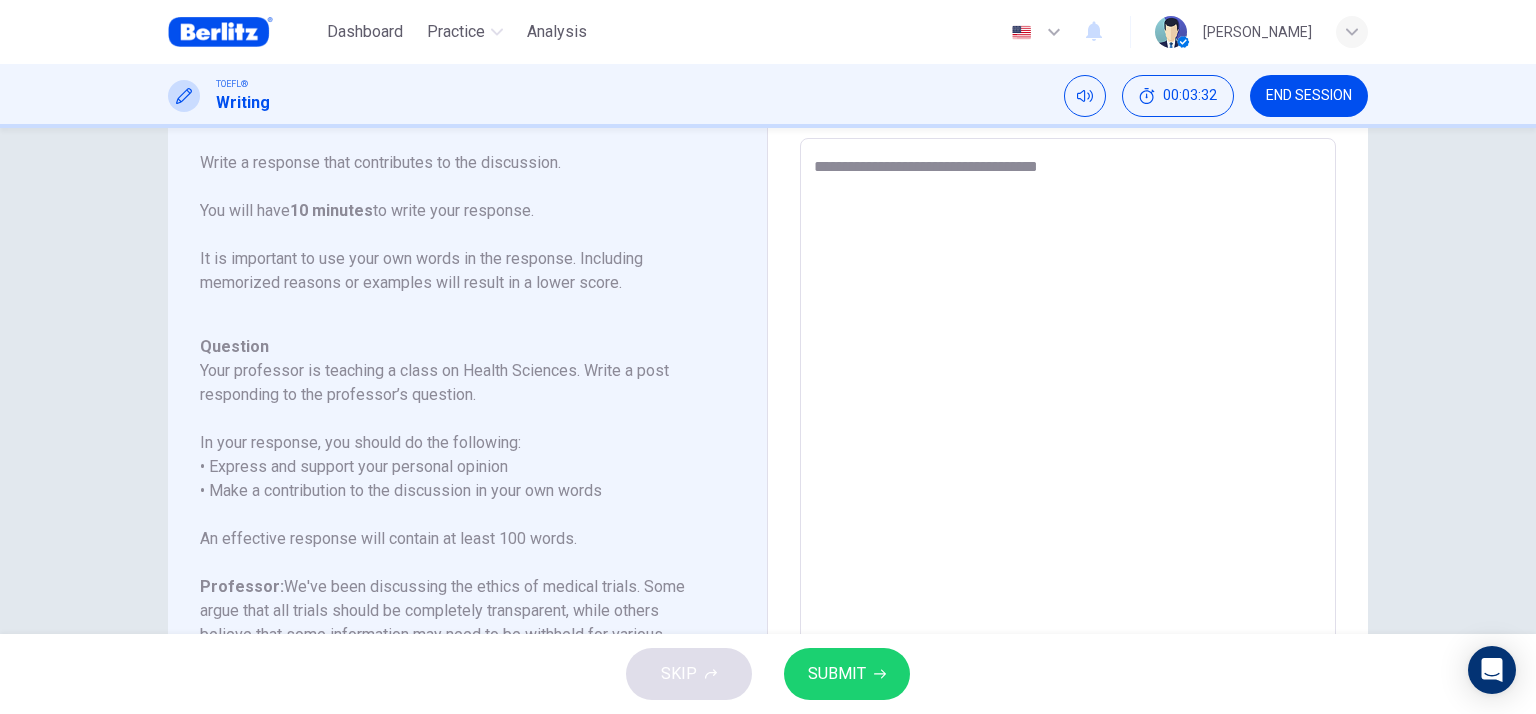 type on "*" 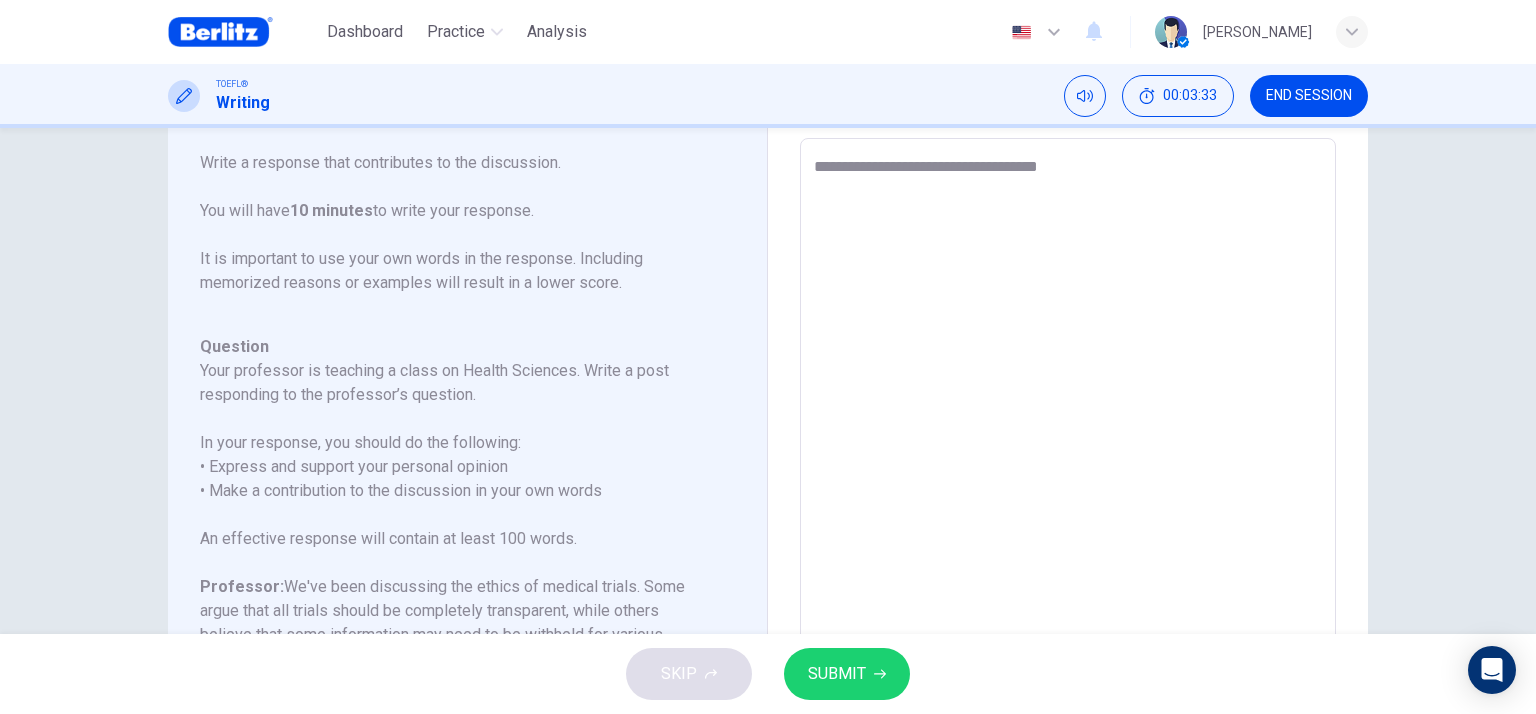 type on "**********" 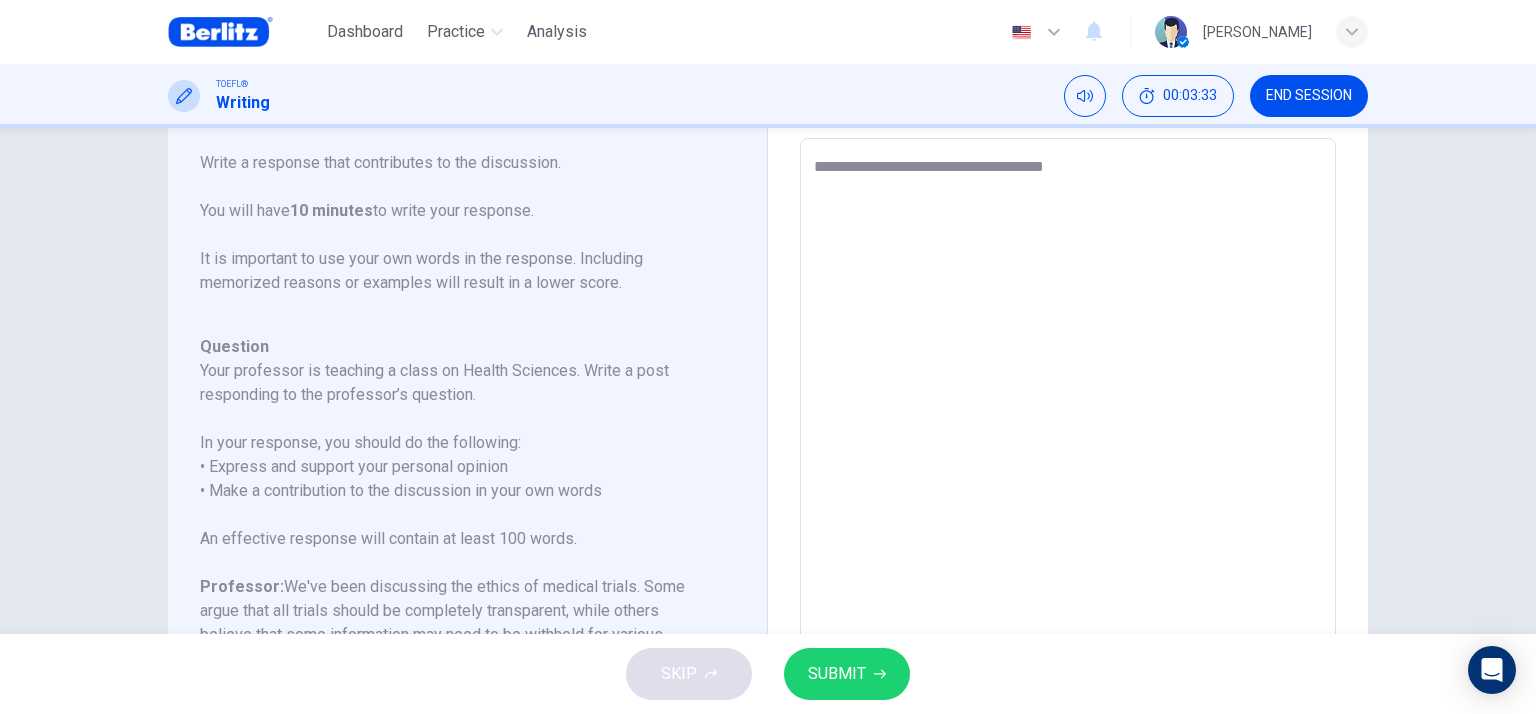 type on "*" 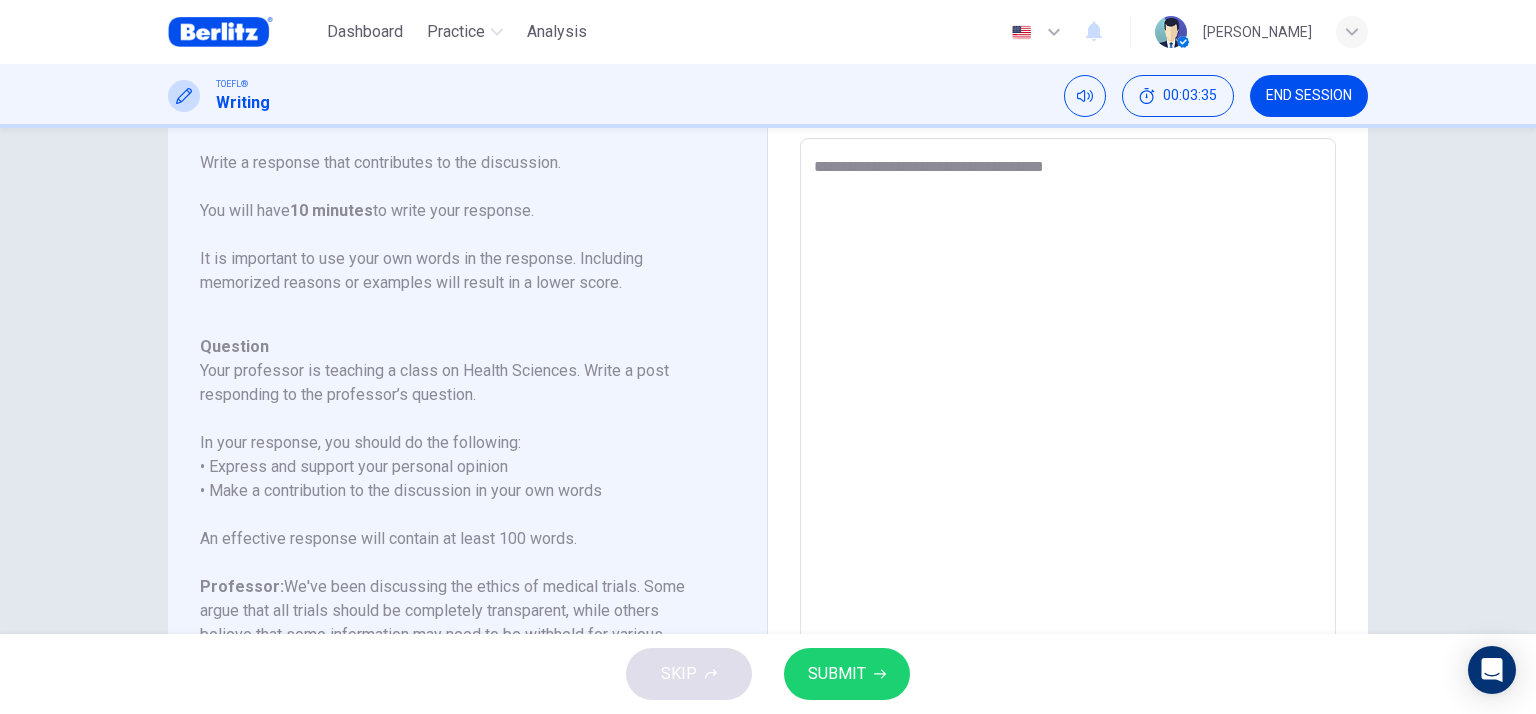 type on "**********" 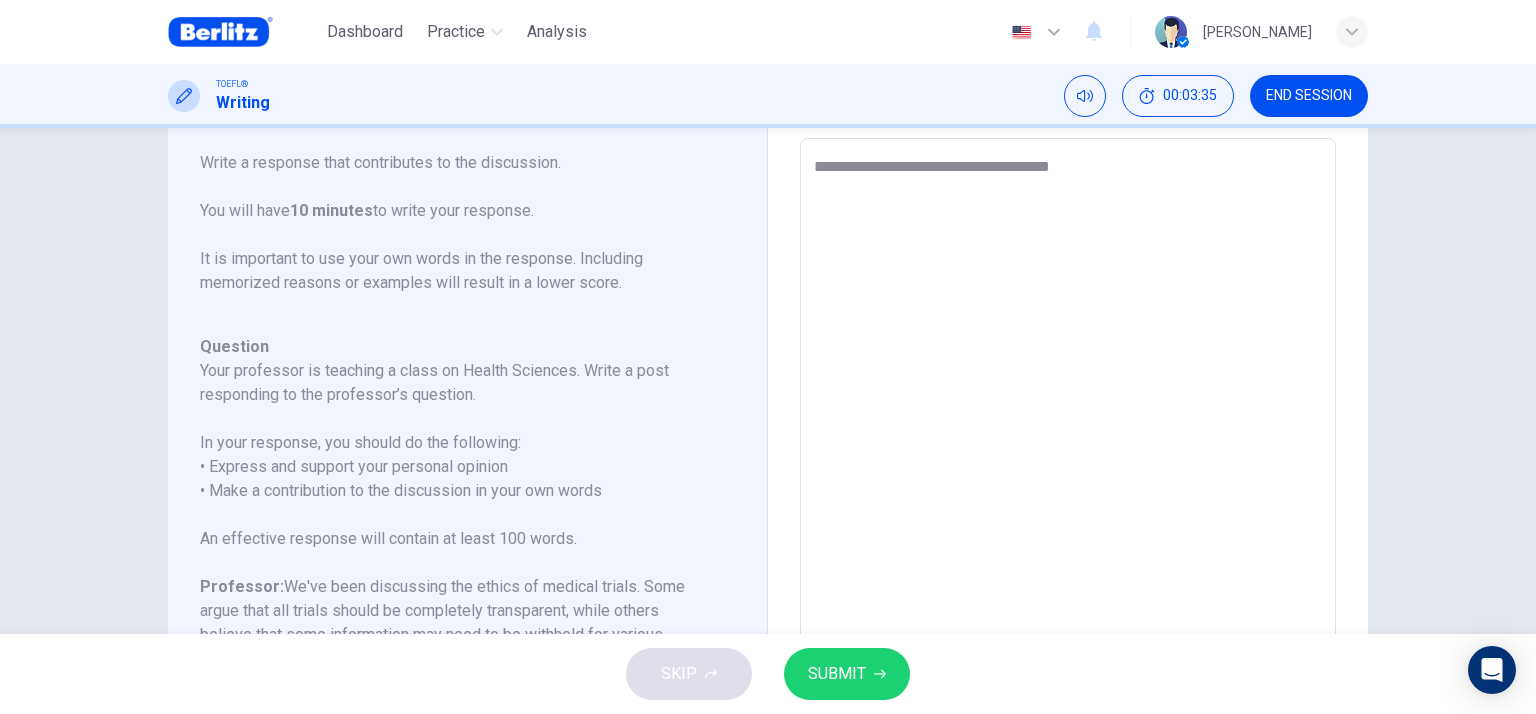 type on "**********" 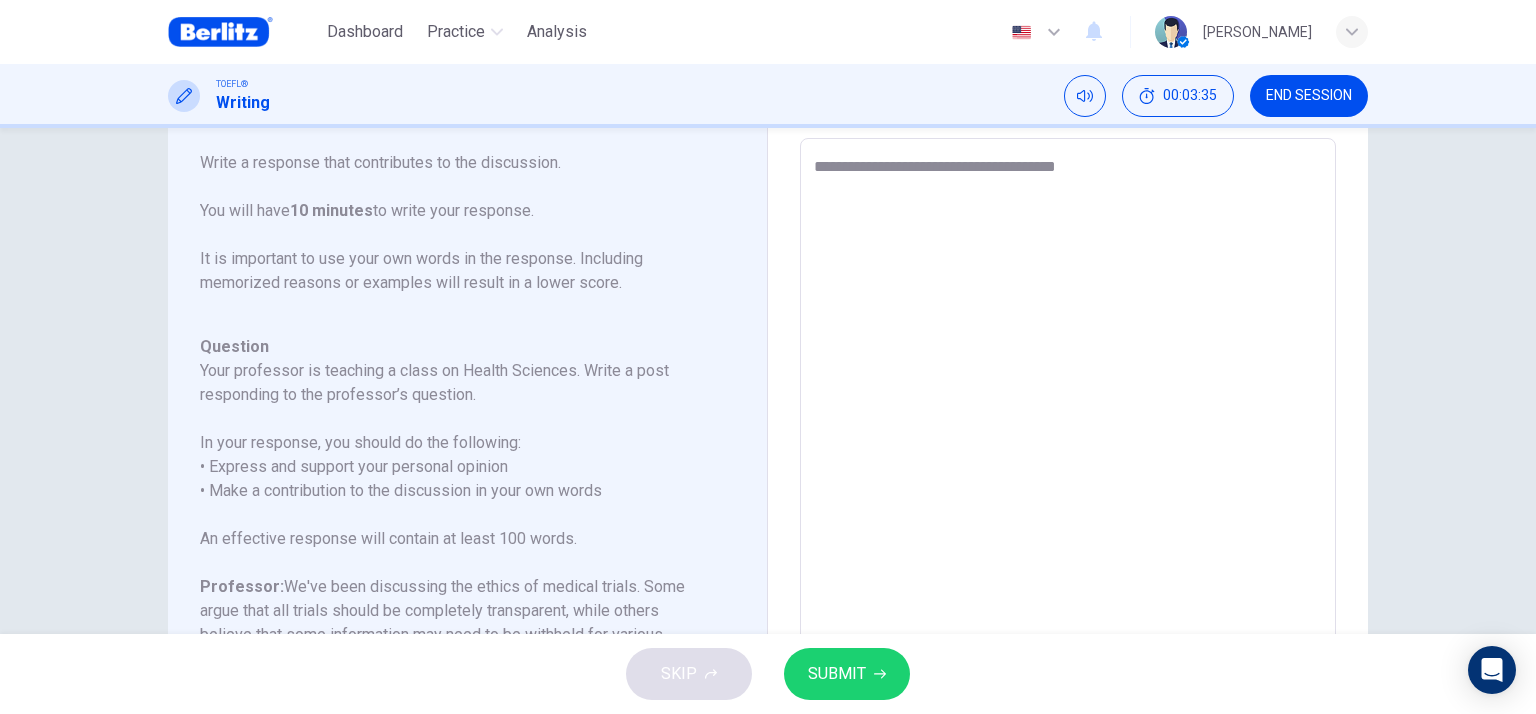 type on "*" 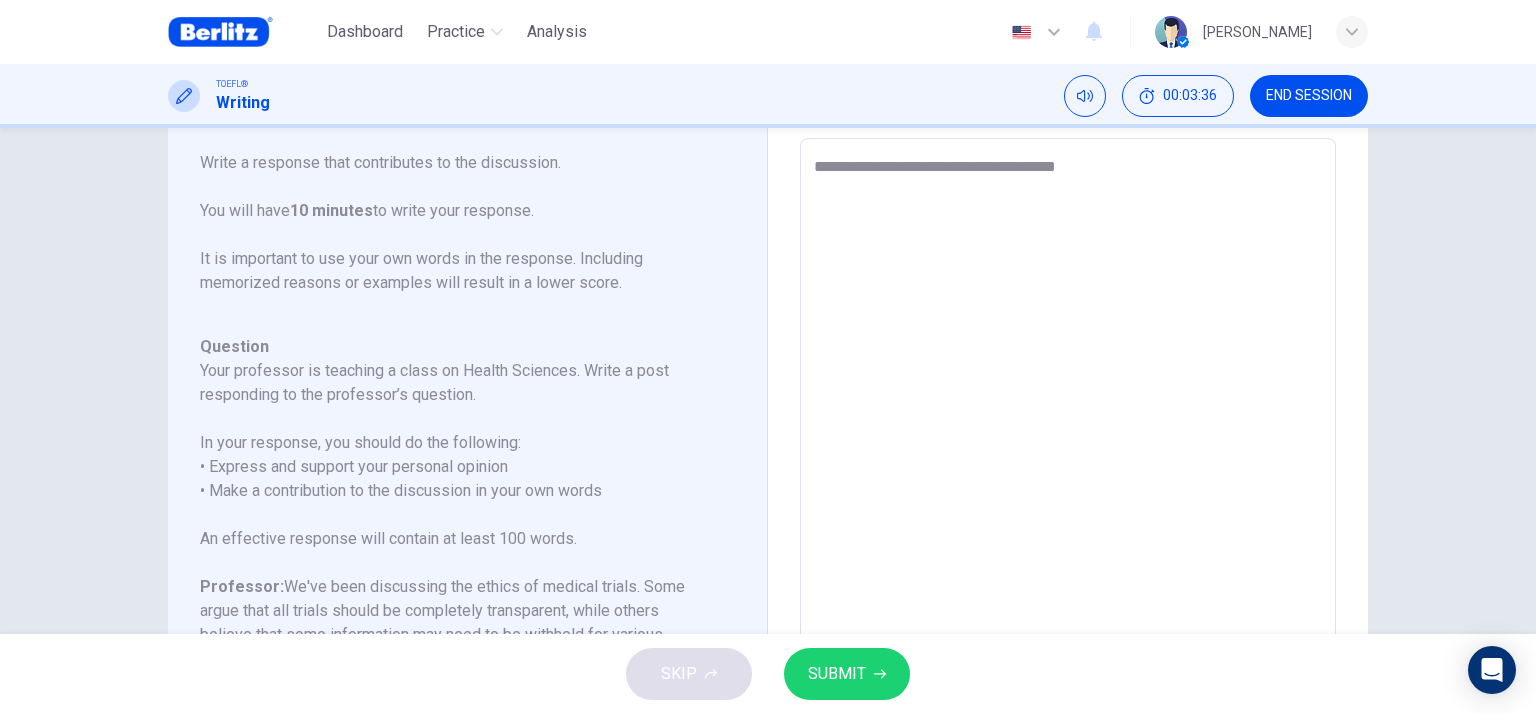 type on "**********" 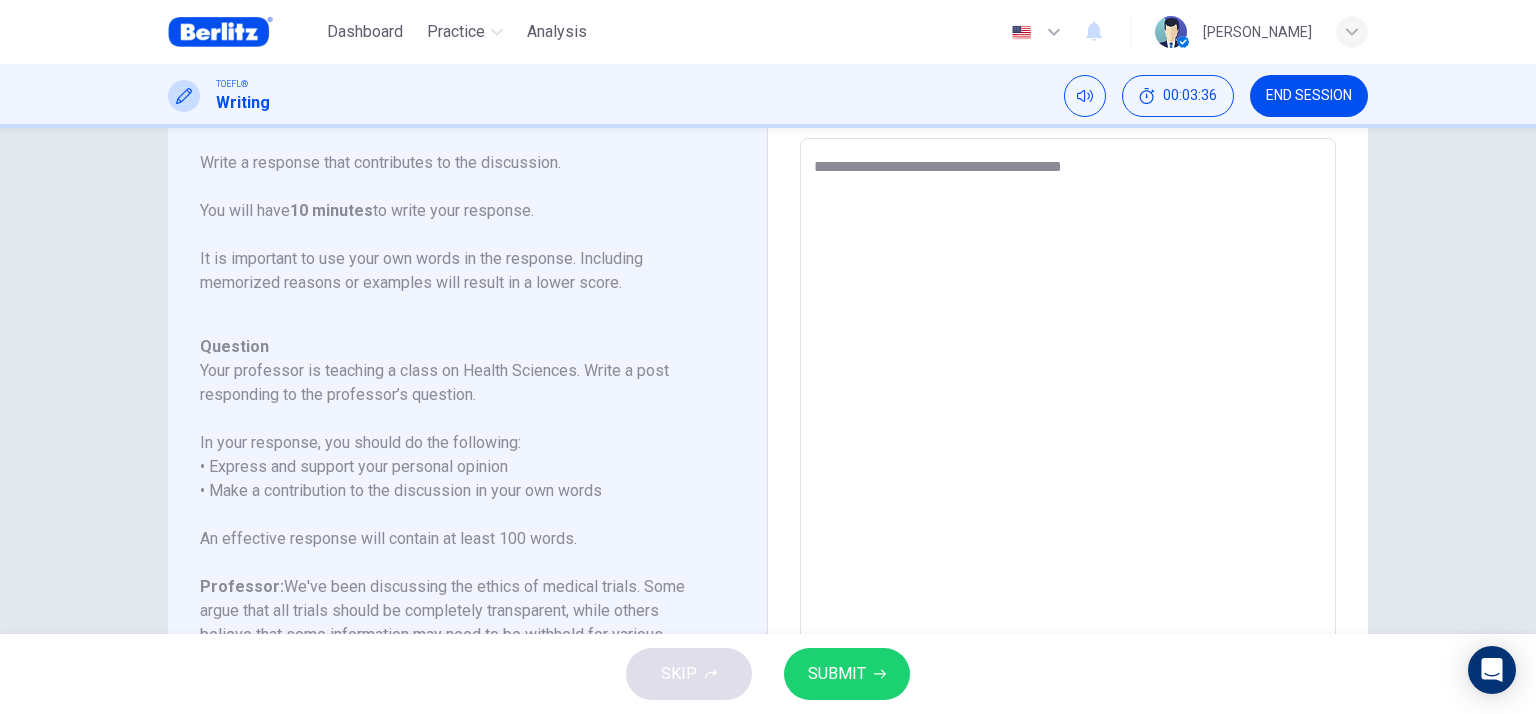 type on "*" 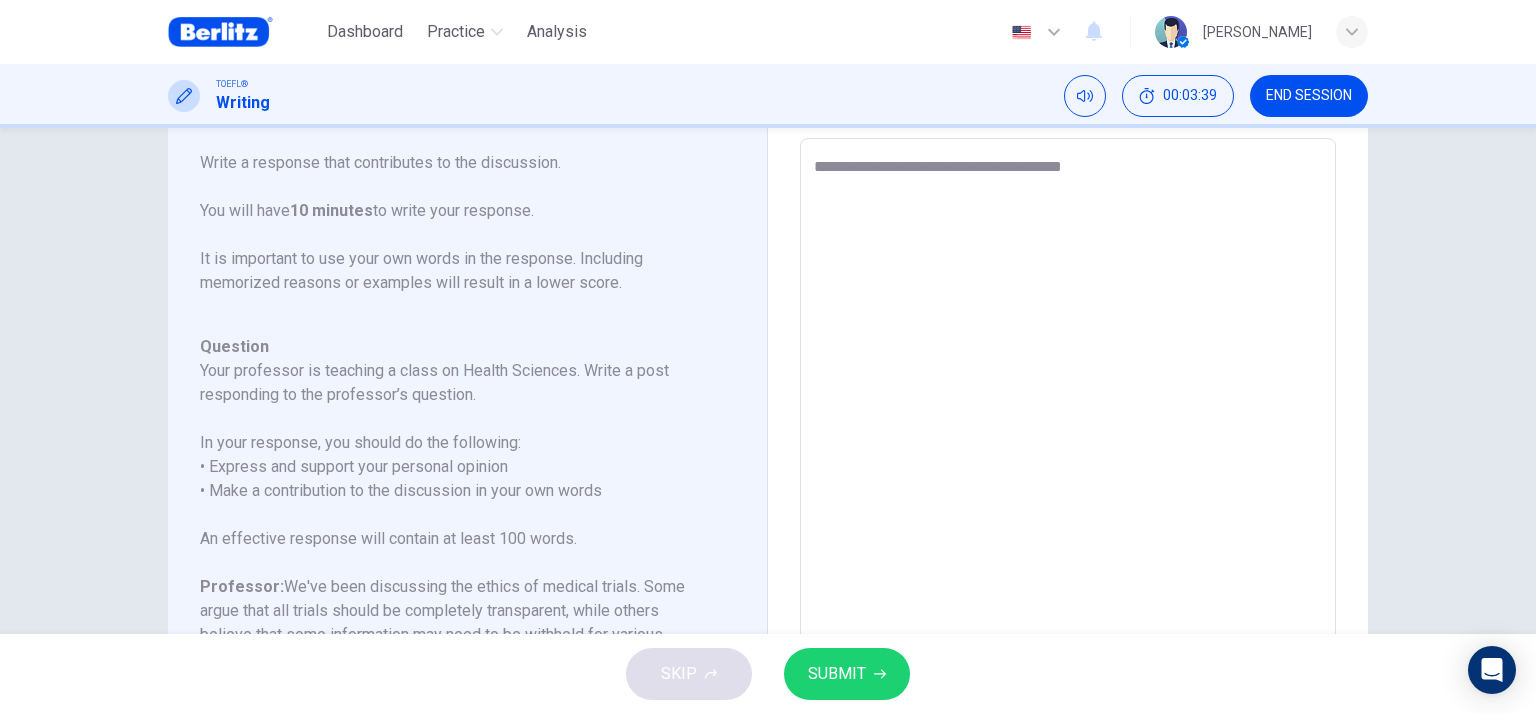 type on "**********" 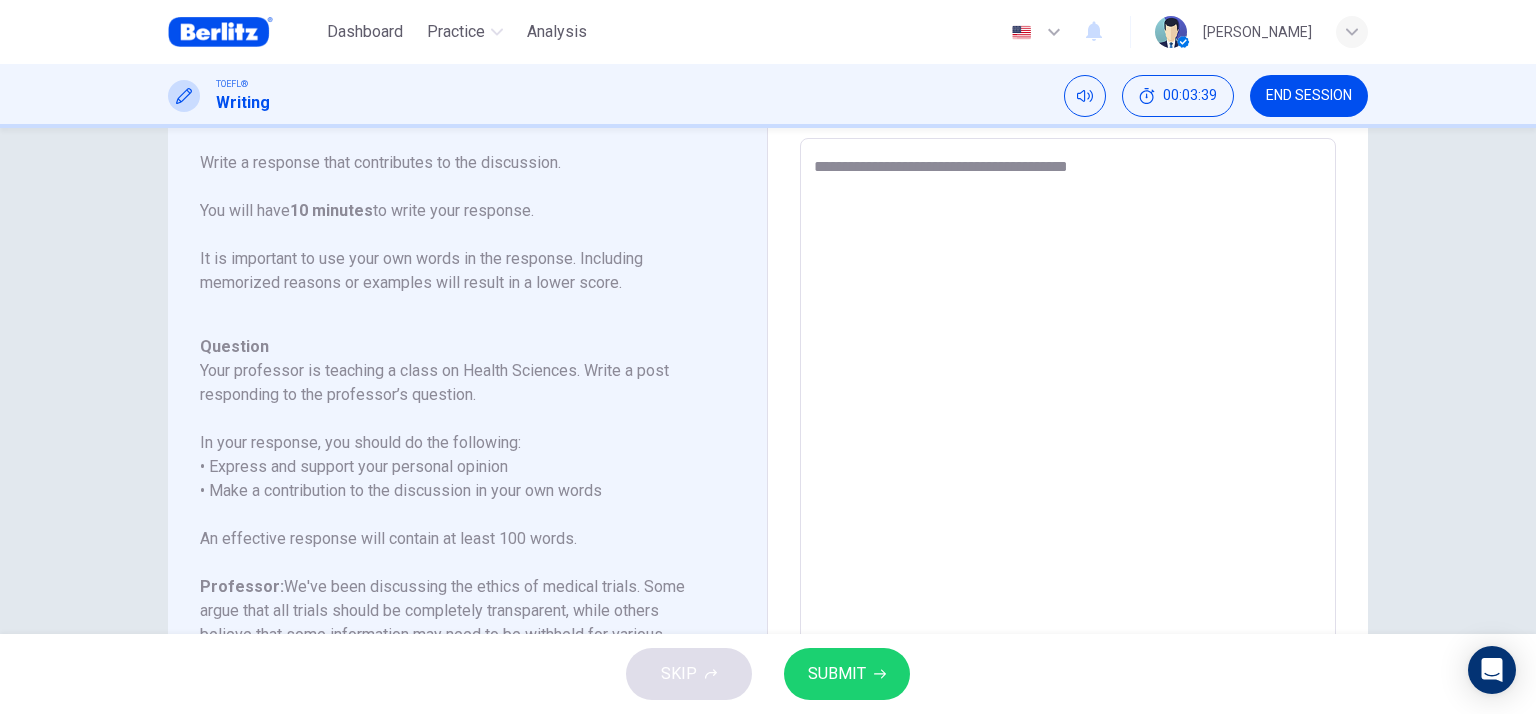 type on "**********" 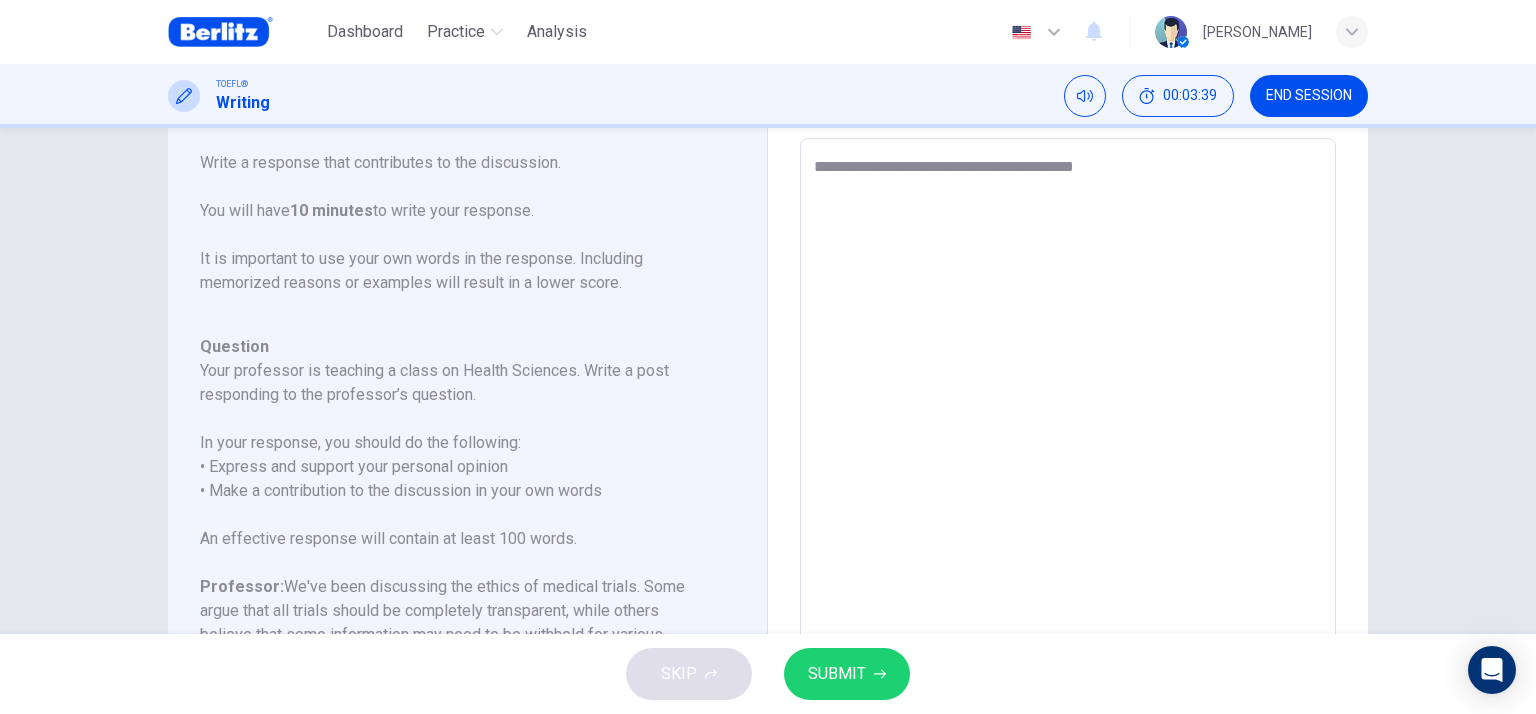 type on "*" 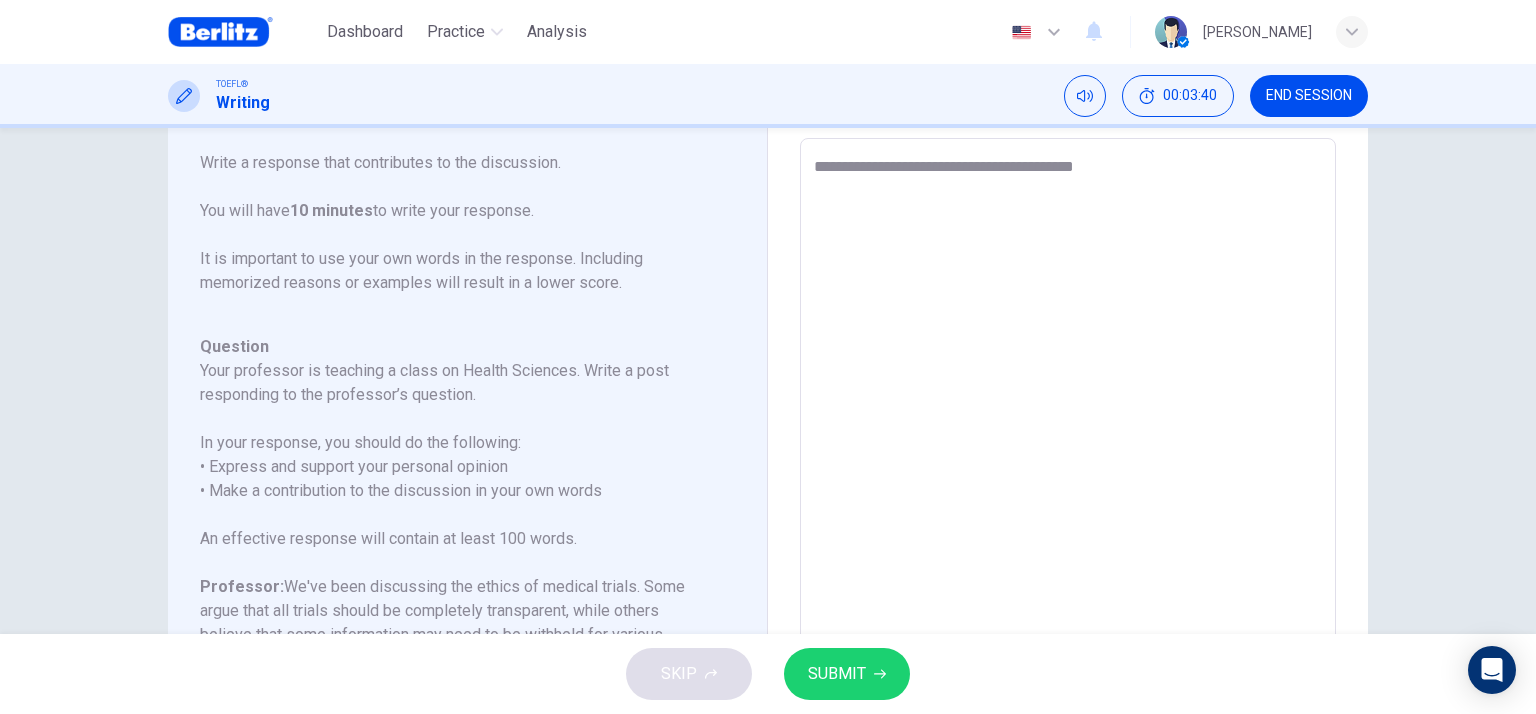 type on "**********" 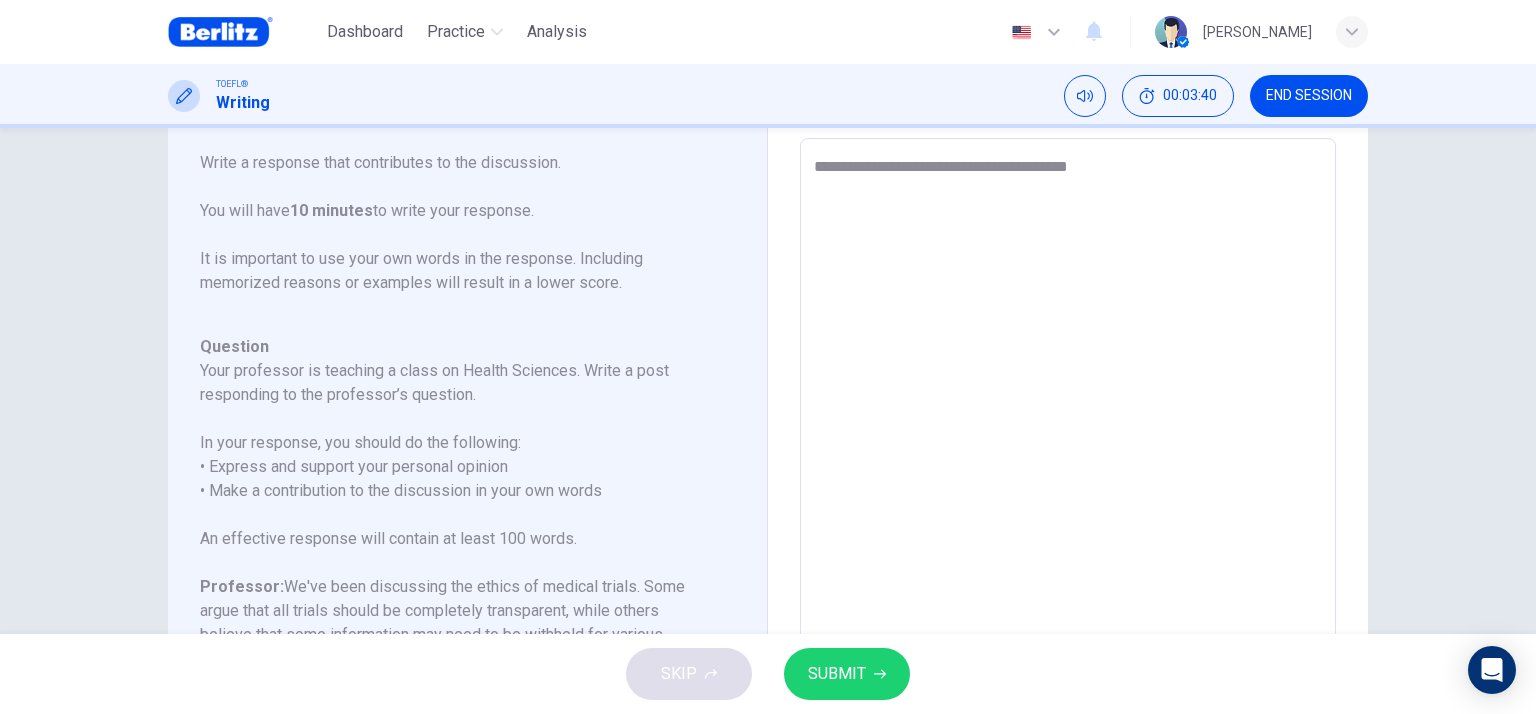 type on "**********" 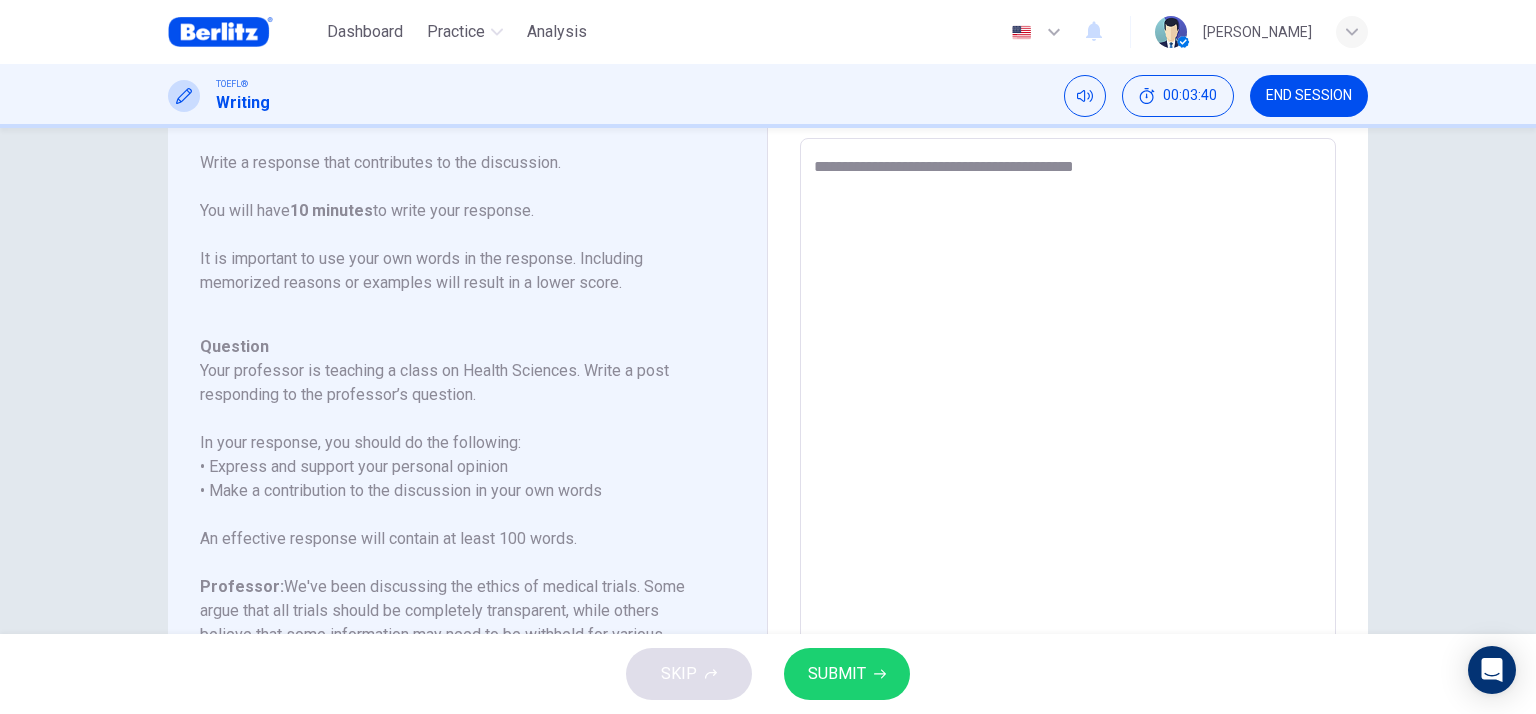 type on "*" 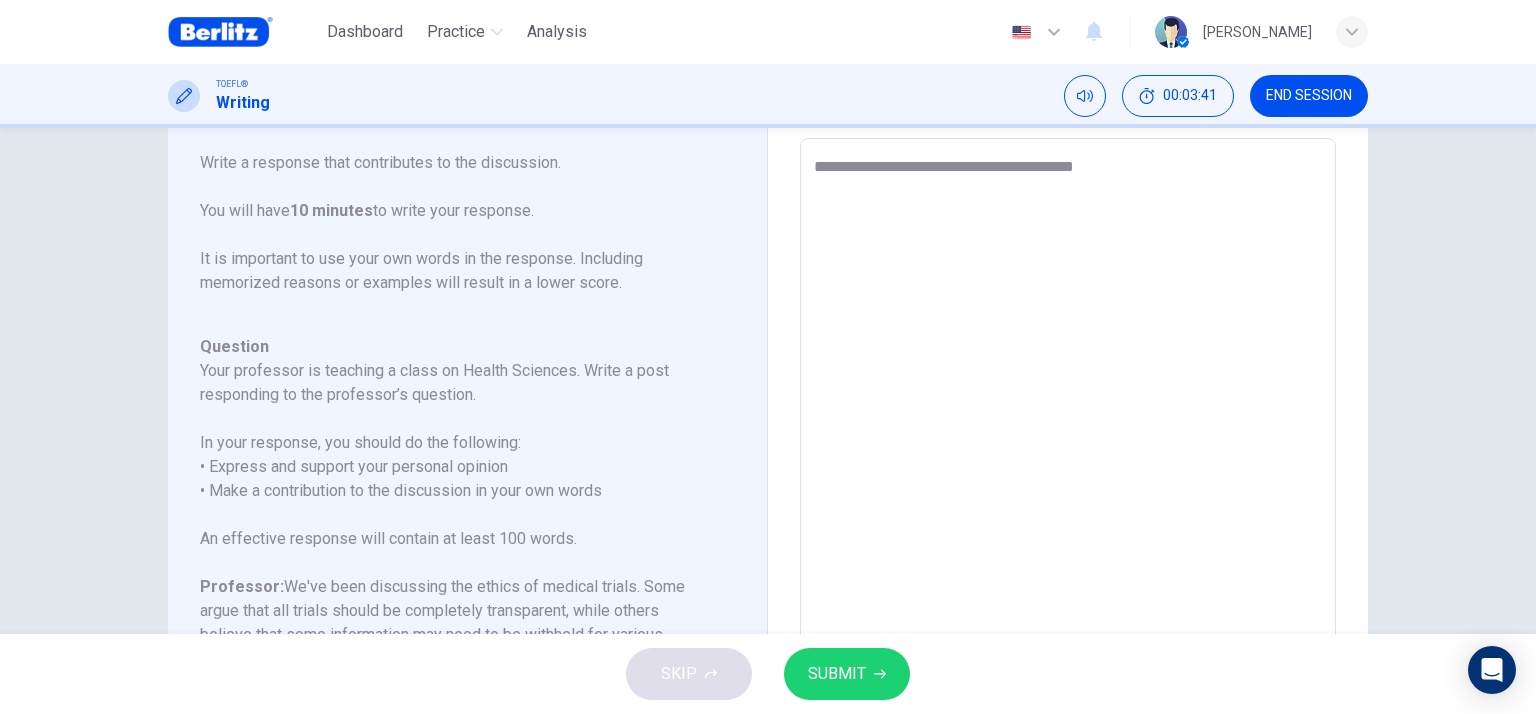 type on "**********" 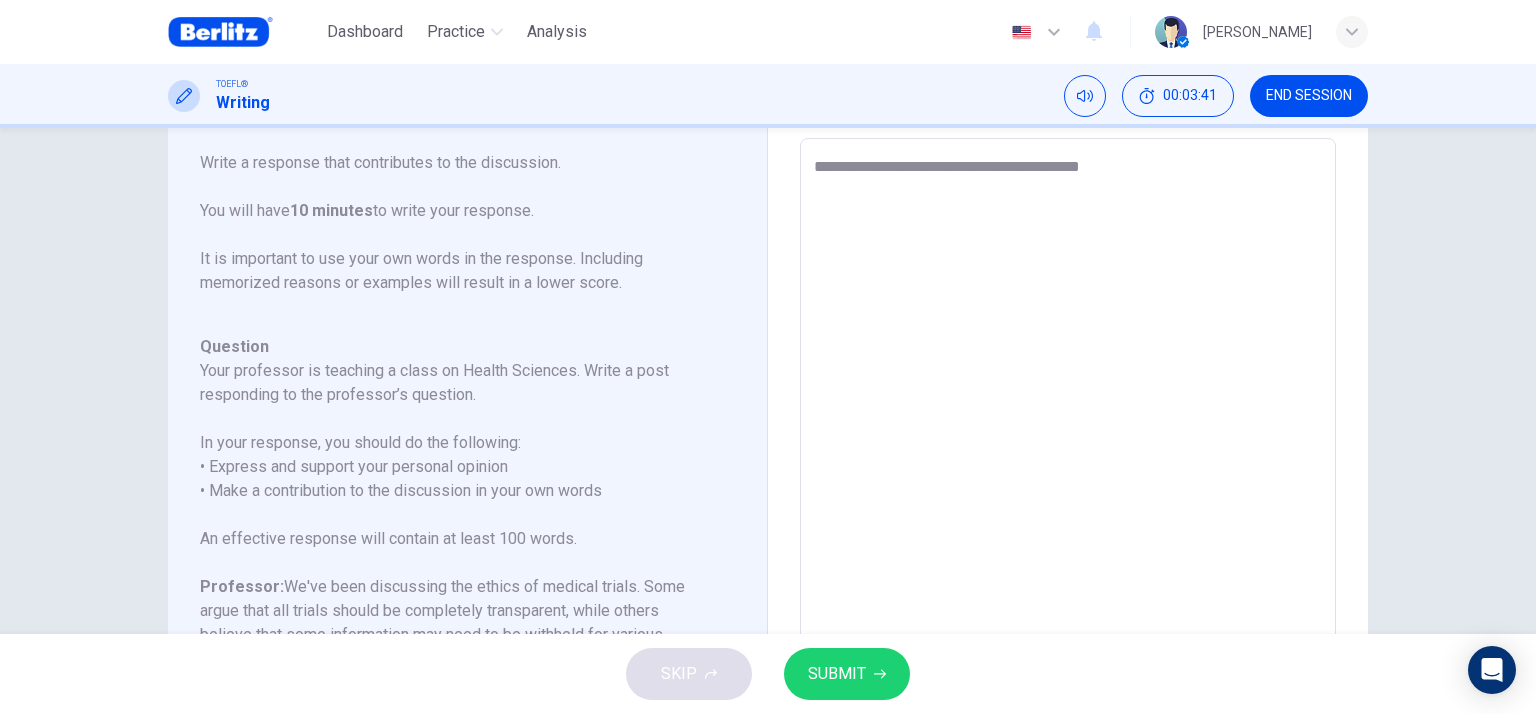 type on "*" 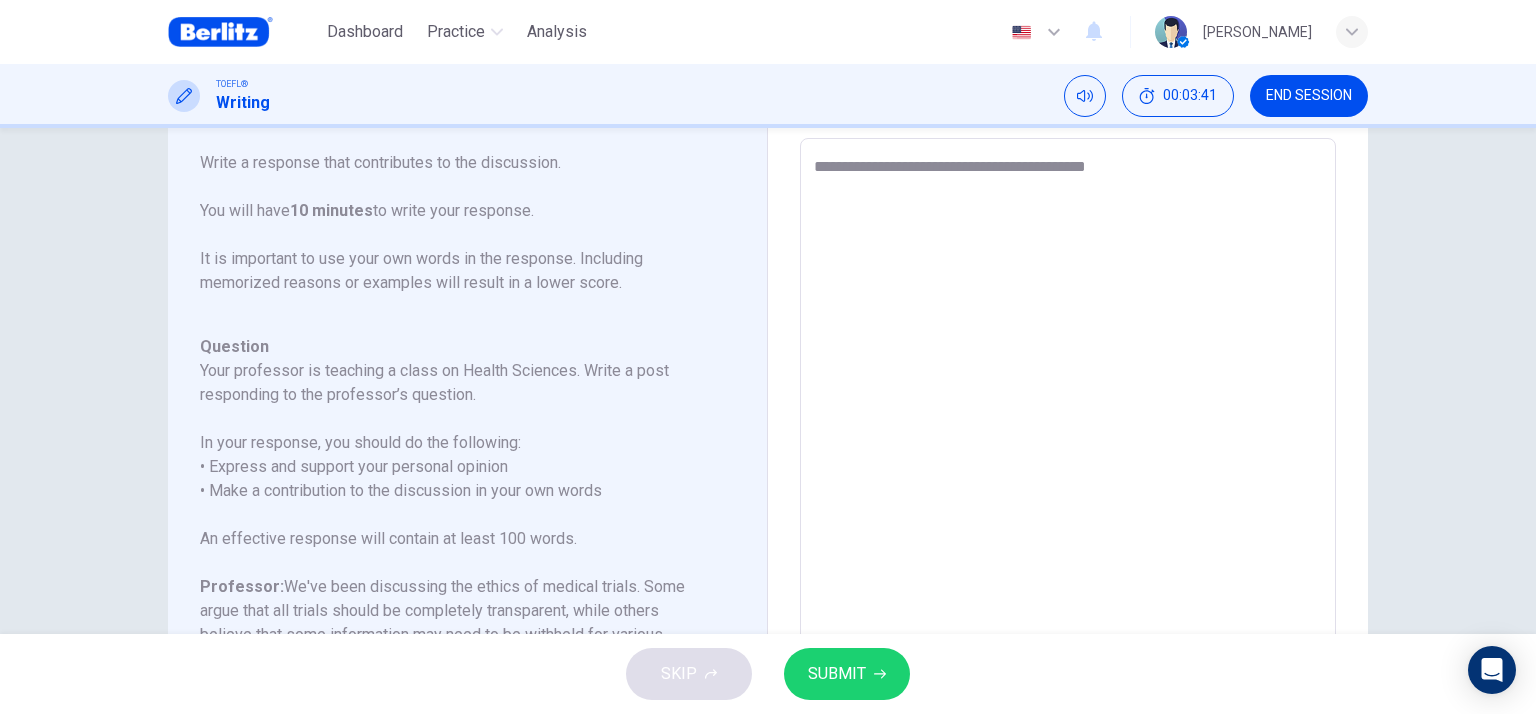 type on "*" 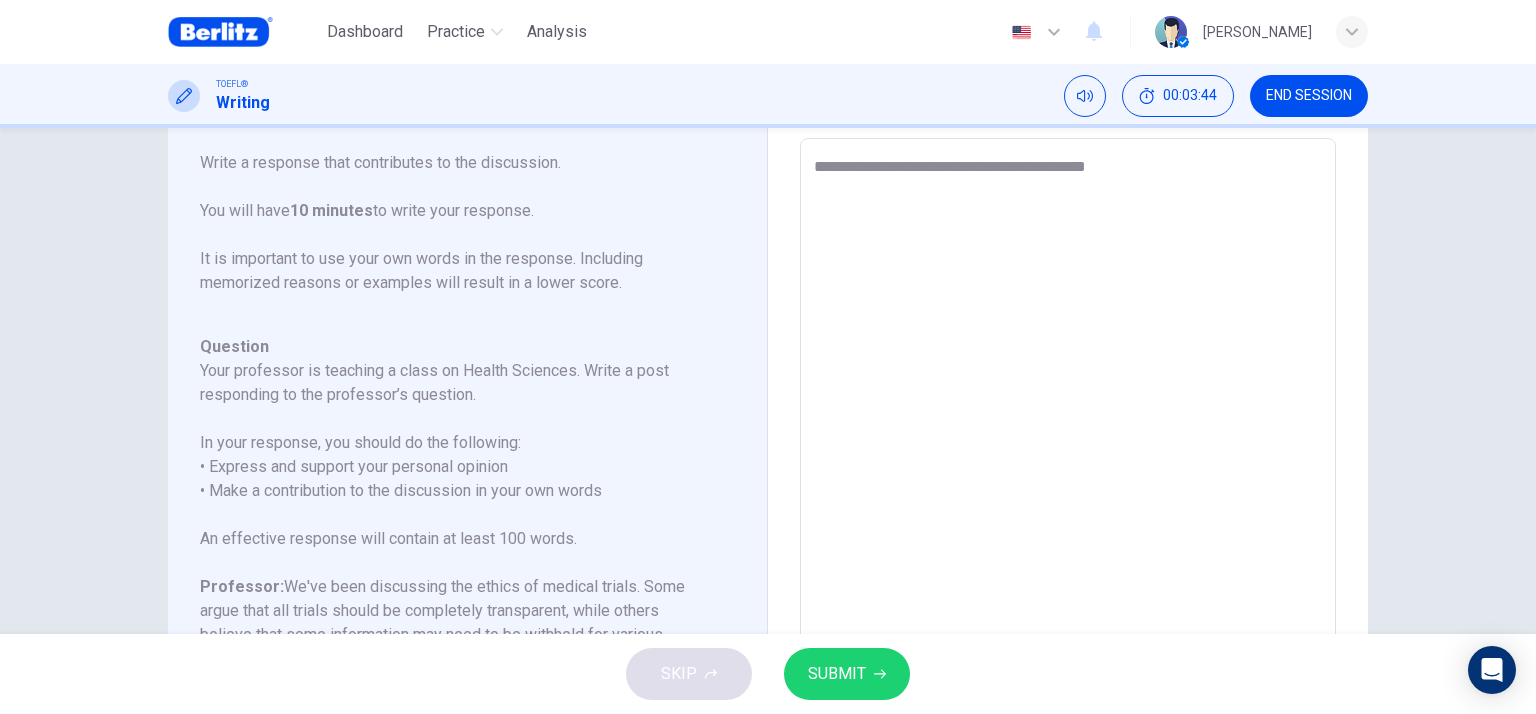 type on "**********" 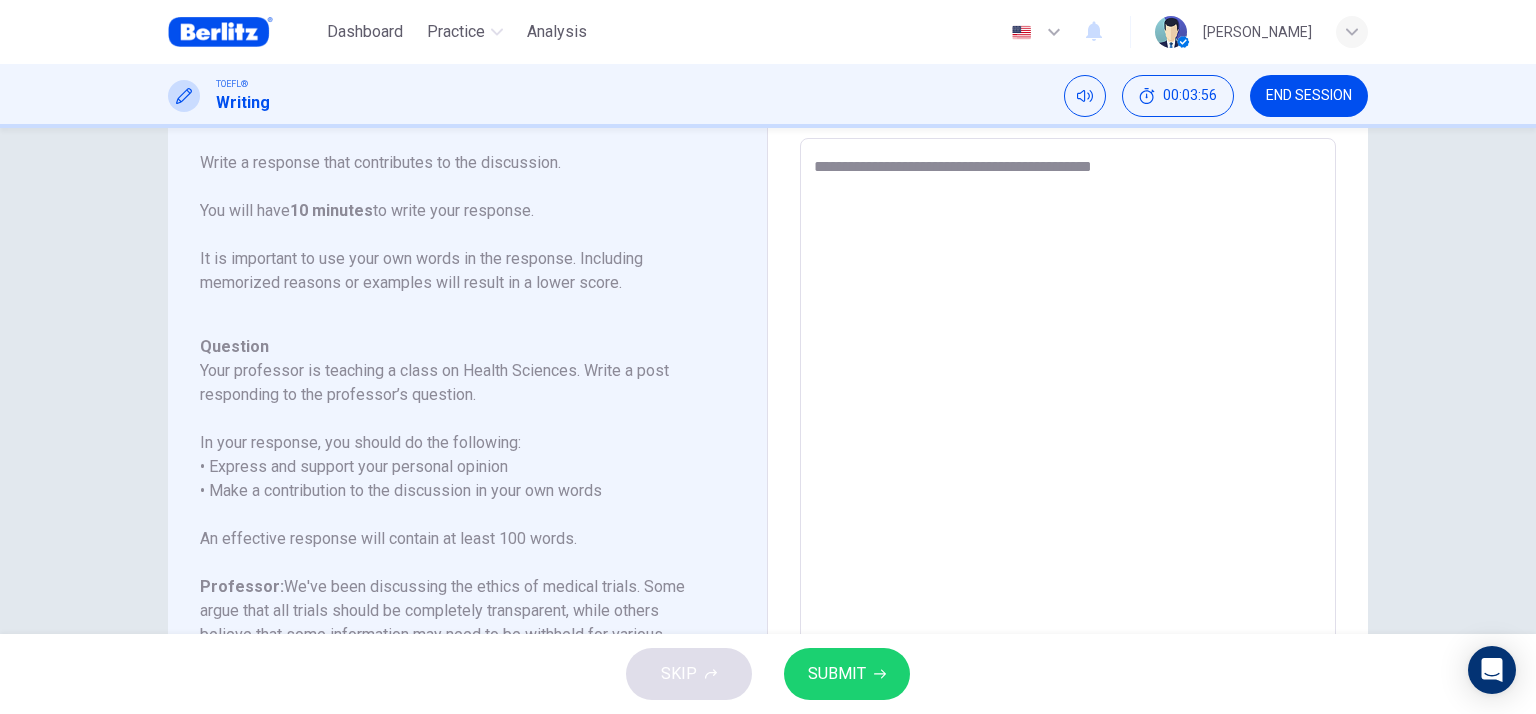 type 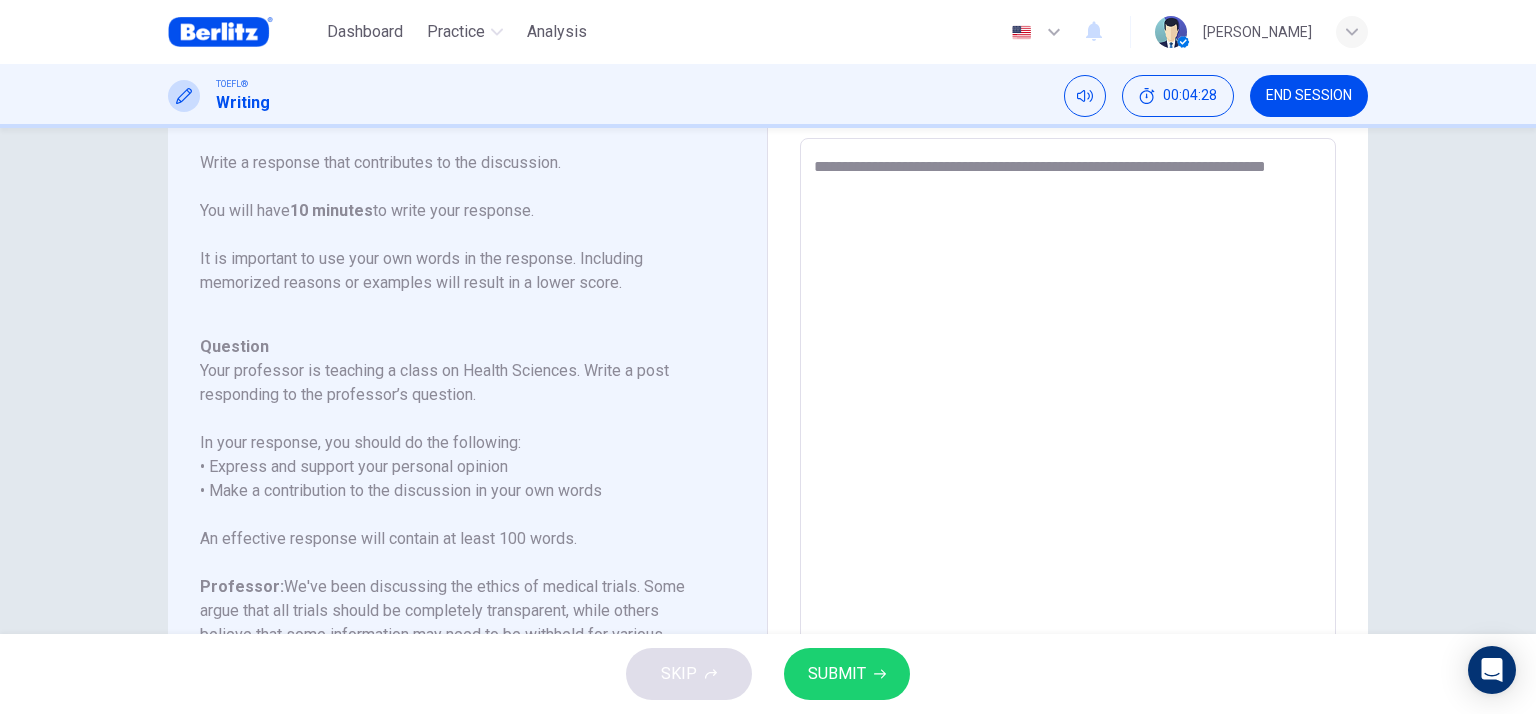 click on "**********" at bounding box center (1068, 472) 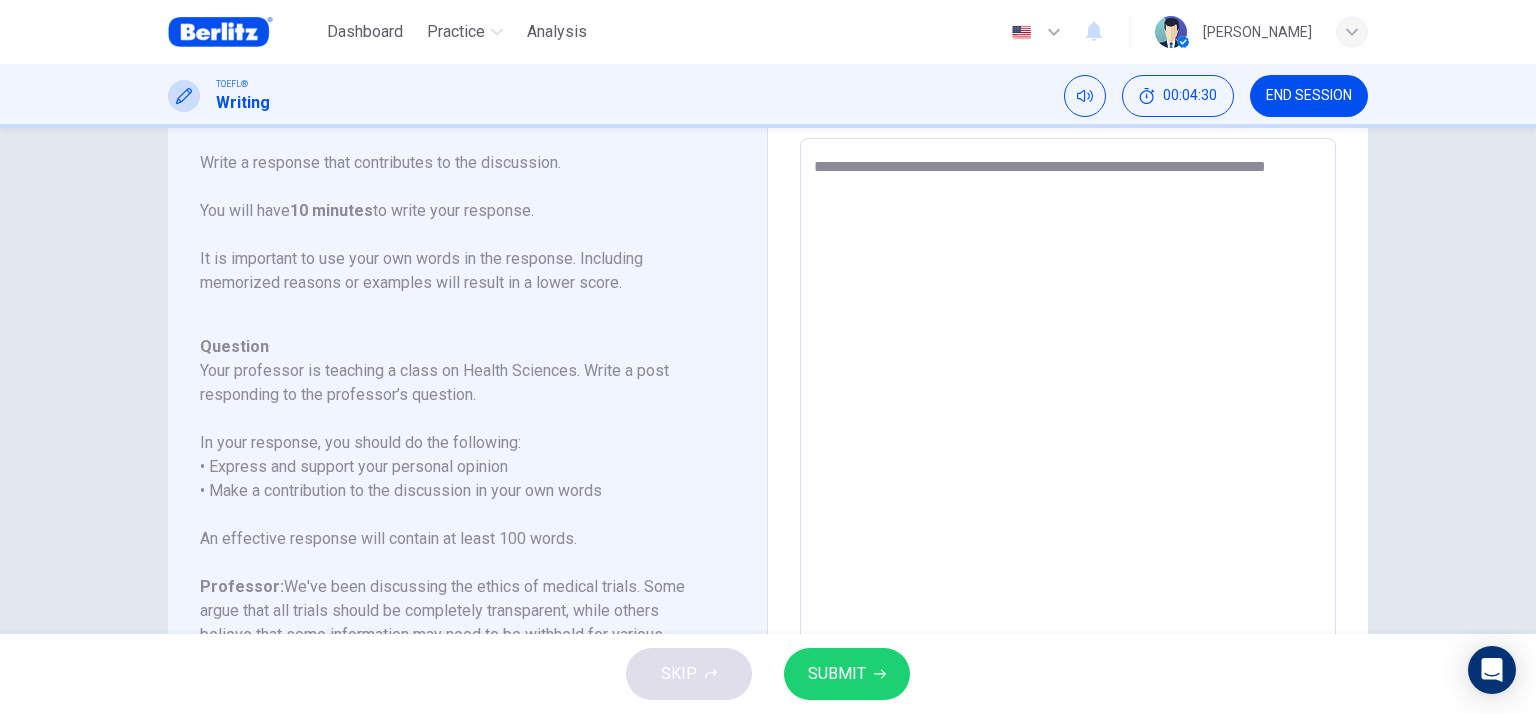 click on "**********" at bounding box center (1068, 472) 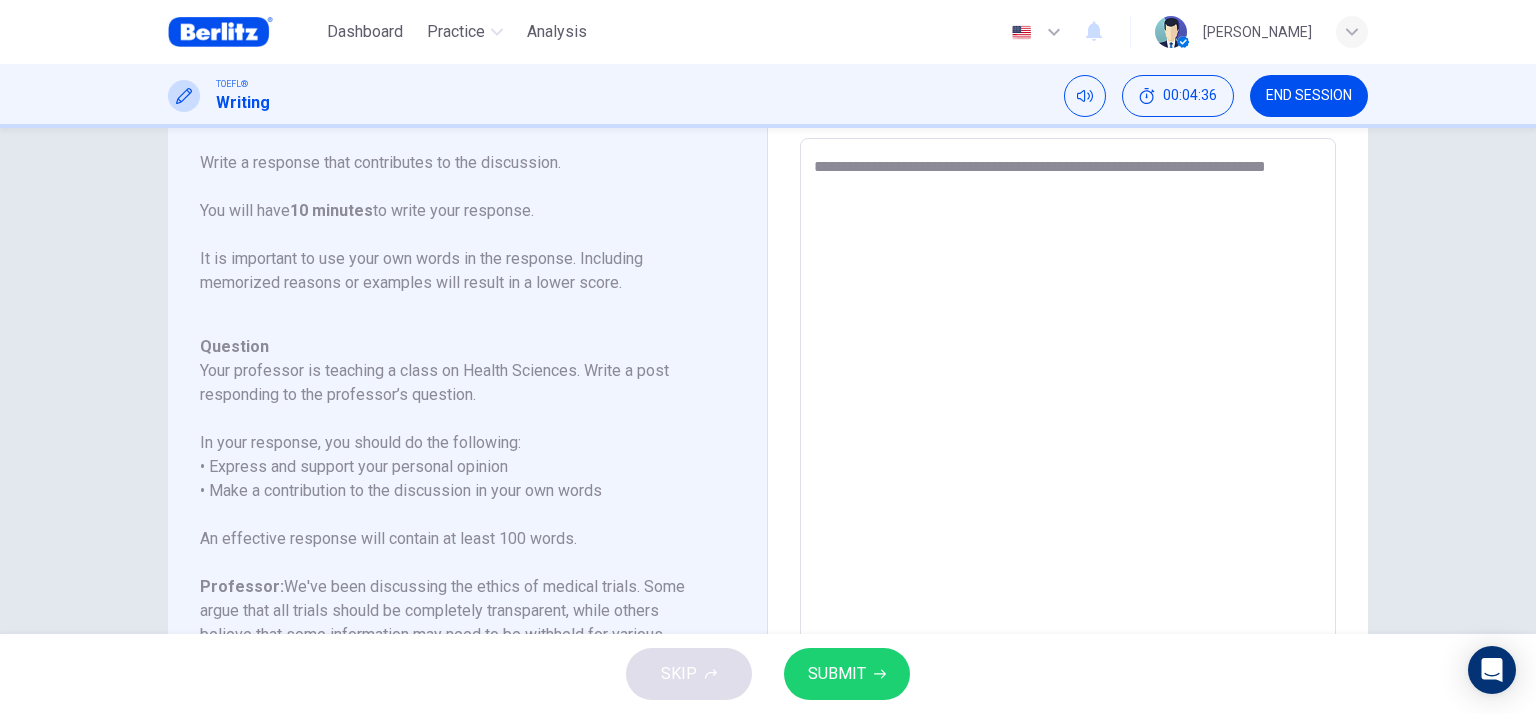 click on "**********" at bounding box center (1068, 472) 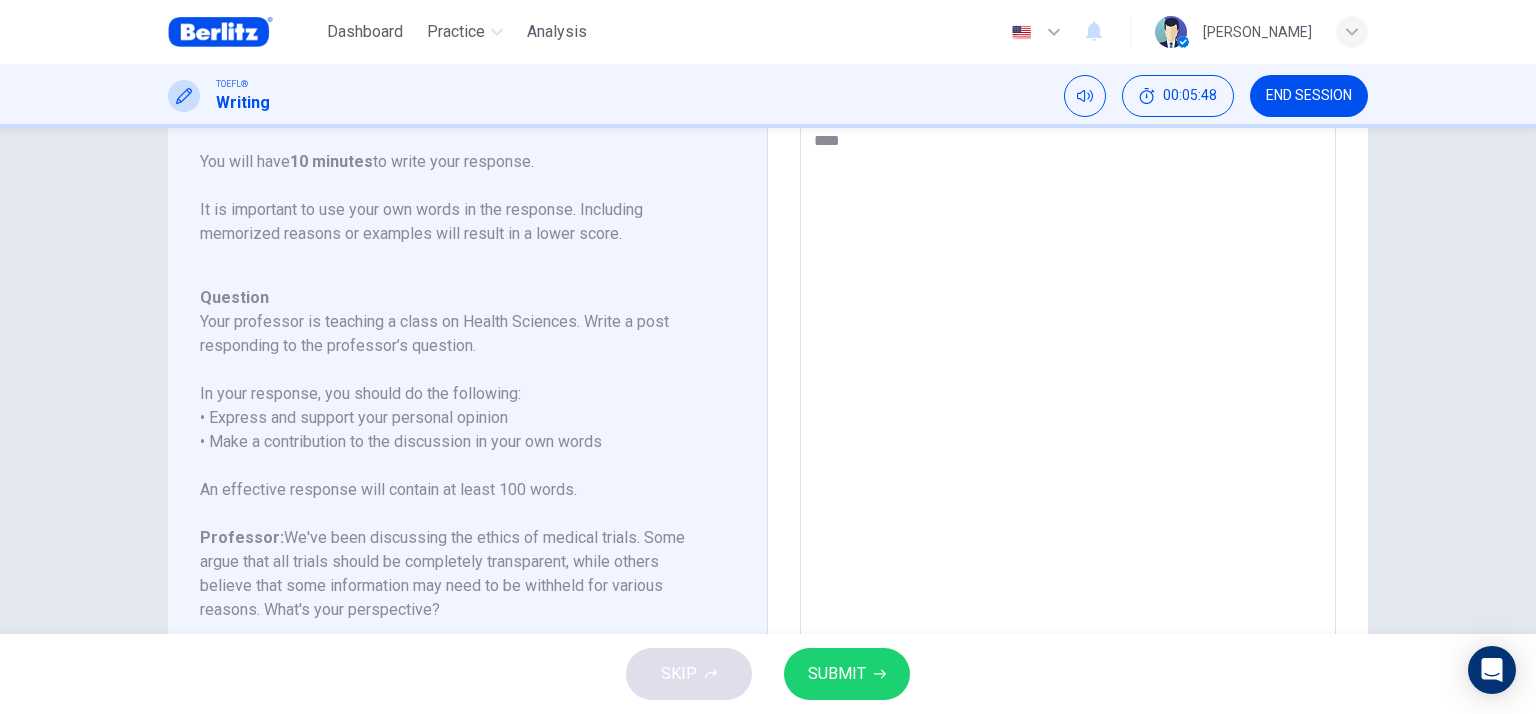 scroll, scrollTop: 184, scrollLeft: 0, axis: vertical 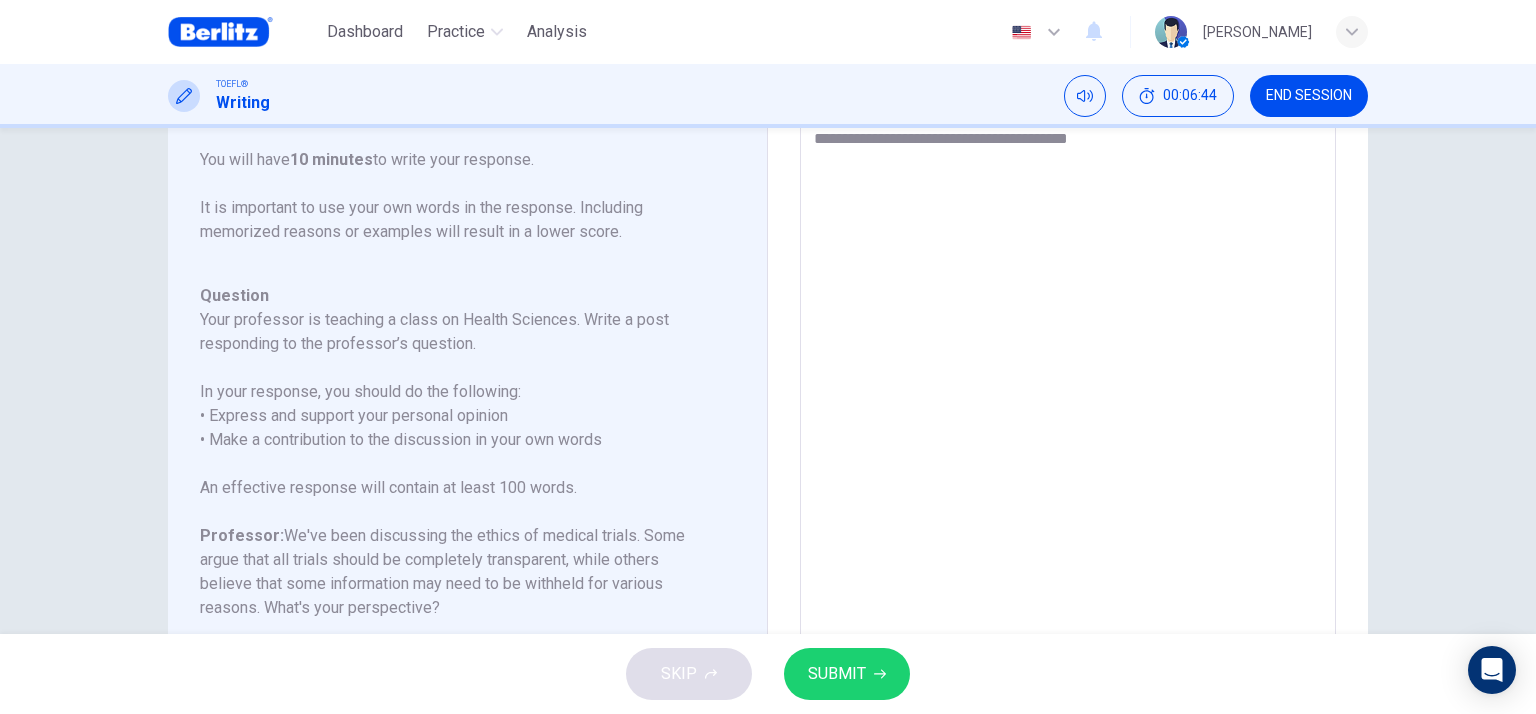click on "**********" at bounding box center (1068, 421) 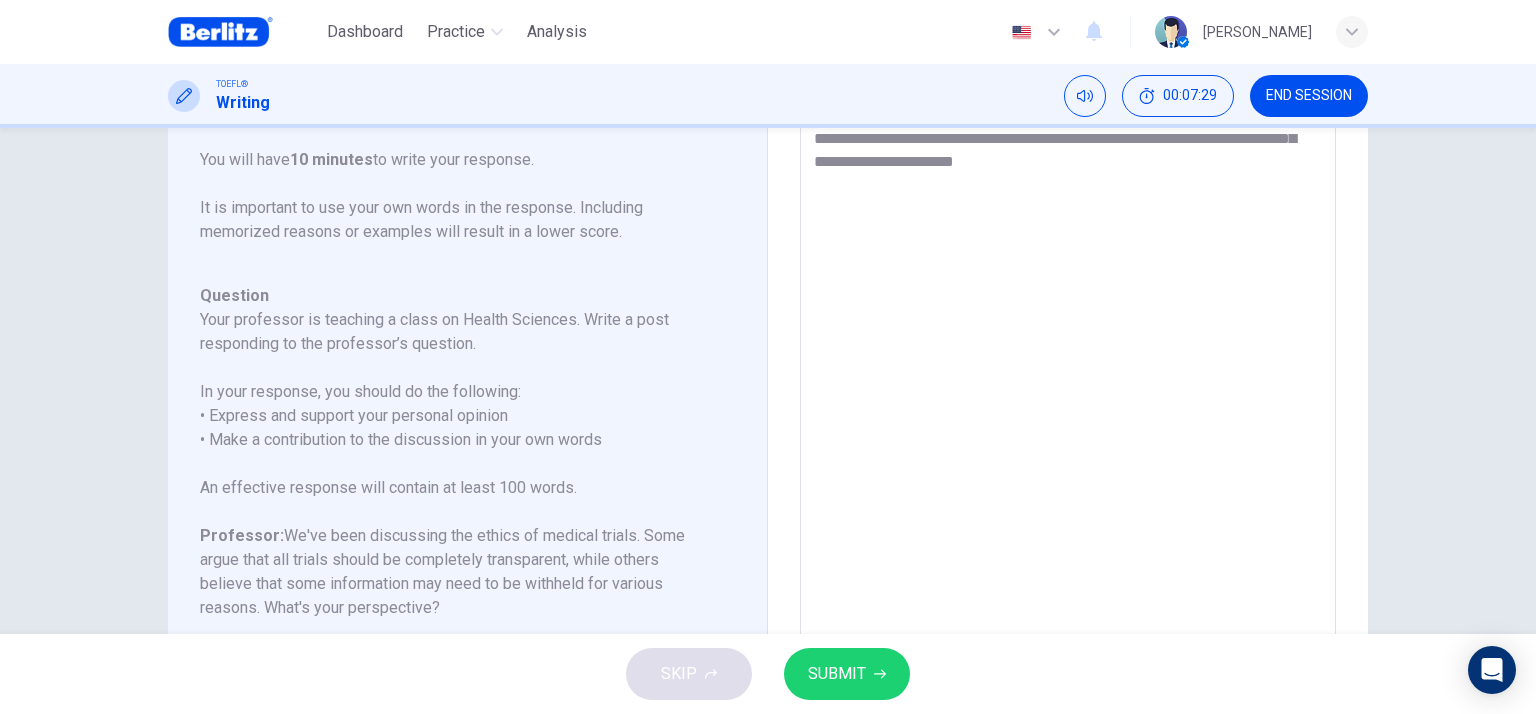 click on "**********" at bounding box center (1068, 421) 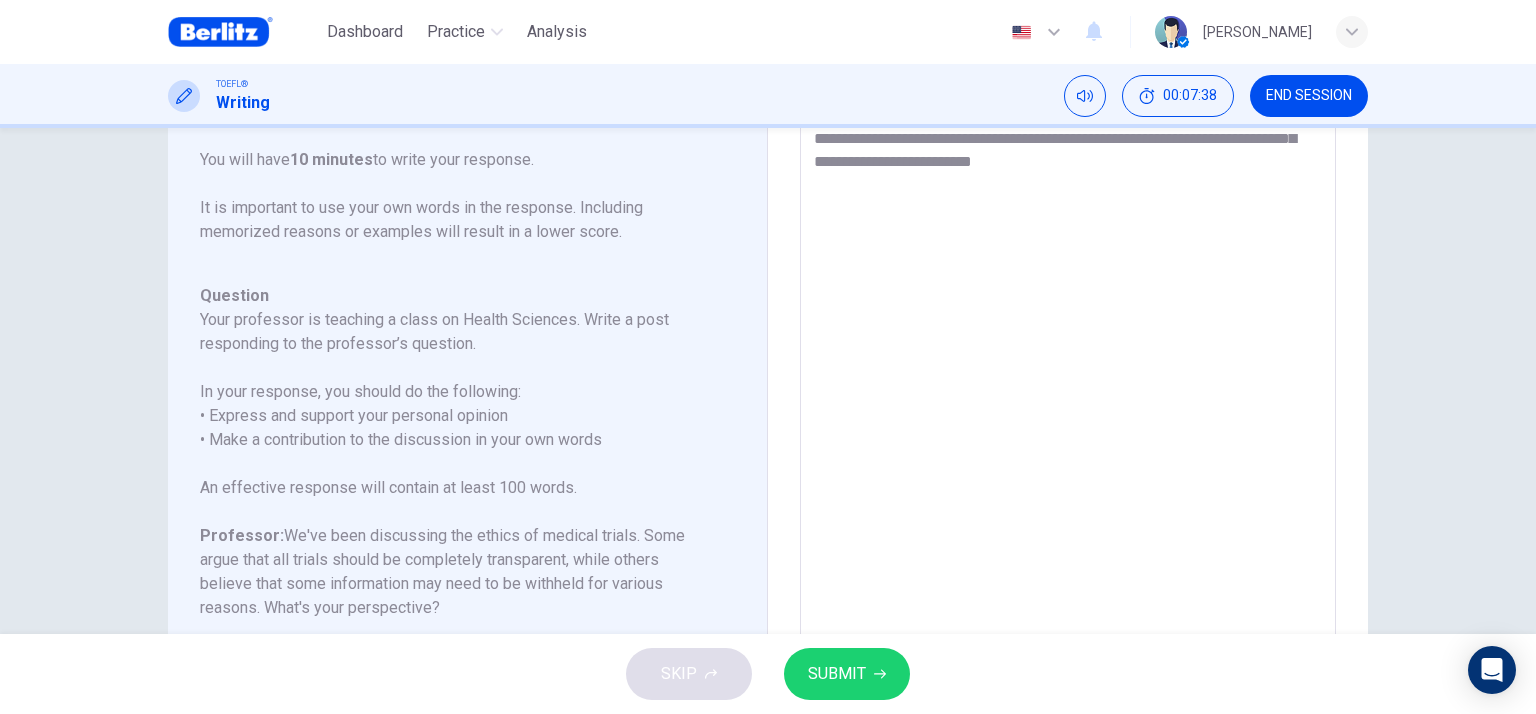 click on "**********" at bounding box center [1068, 421] 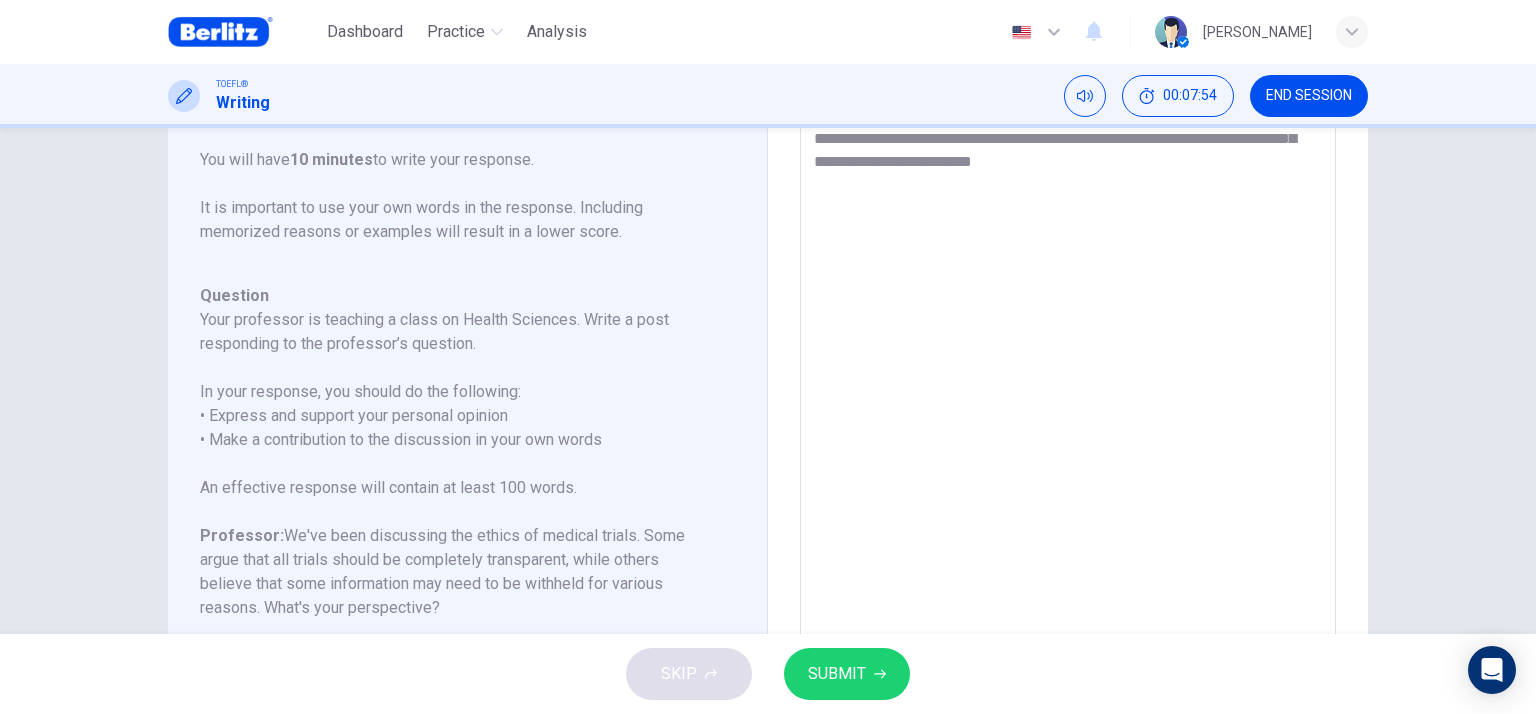 click on "**********" at bounding box center [1068, 421] 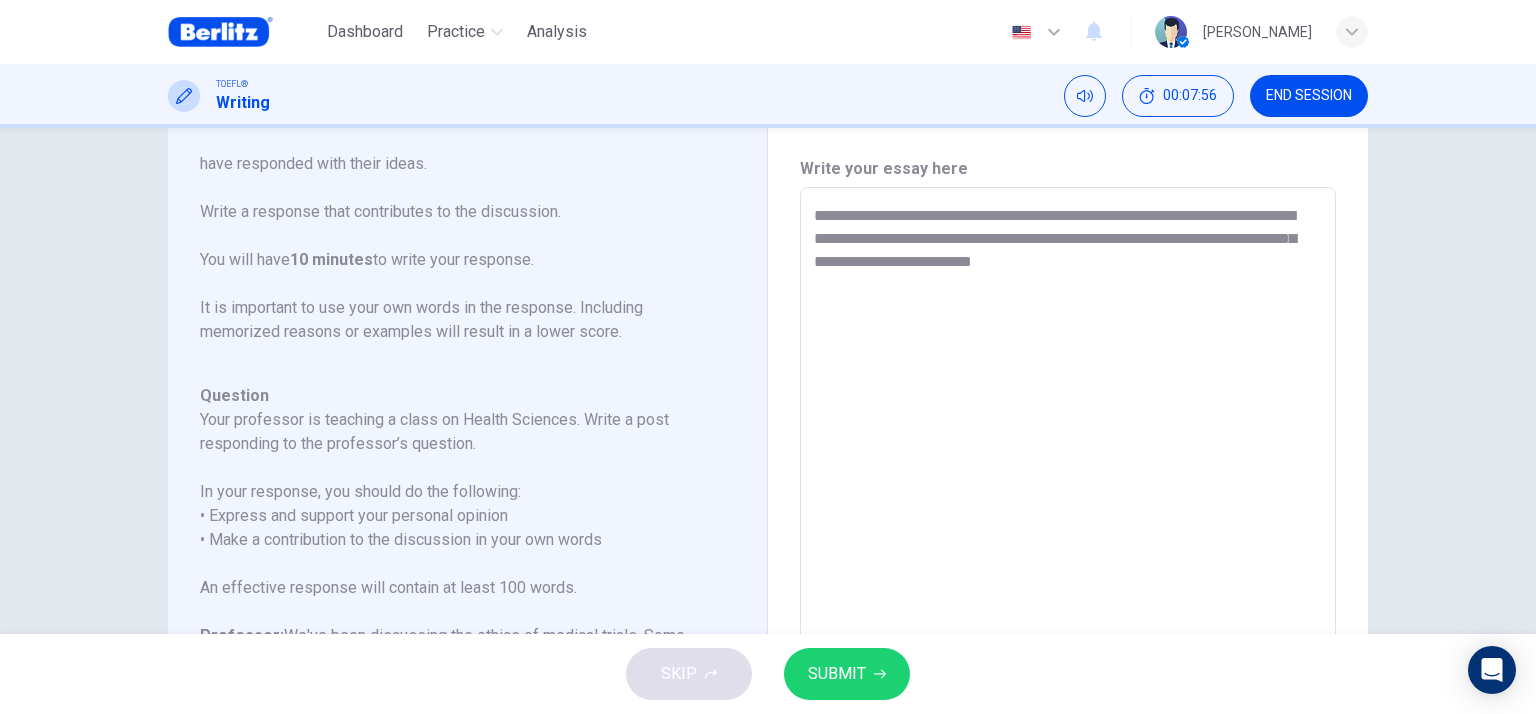 click on "**********" at bounding box center [1068, 521] 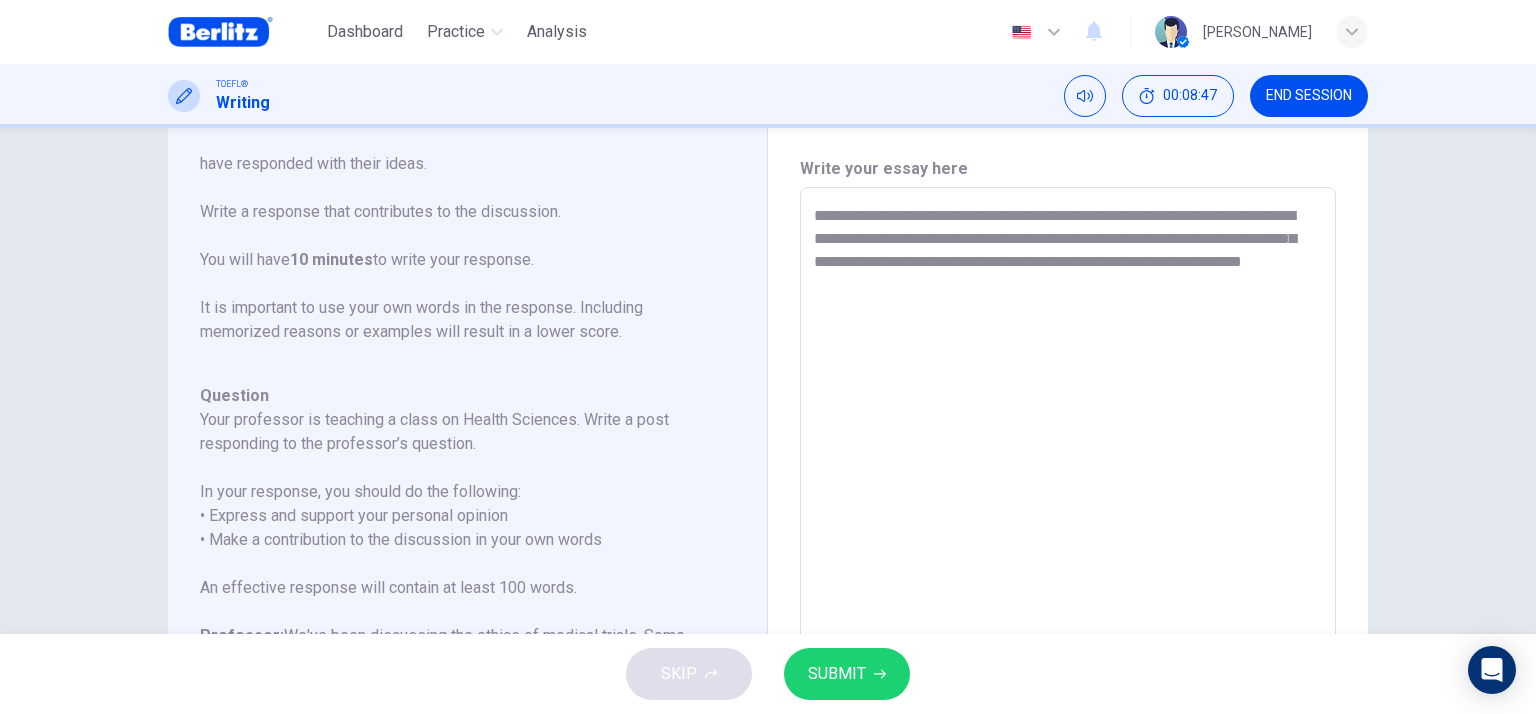 click on "**********" at bounding box center [1068, 521] 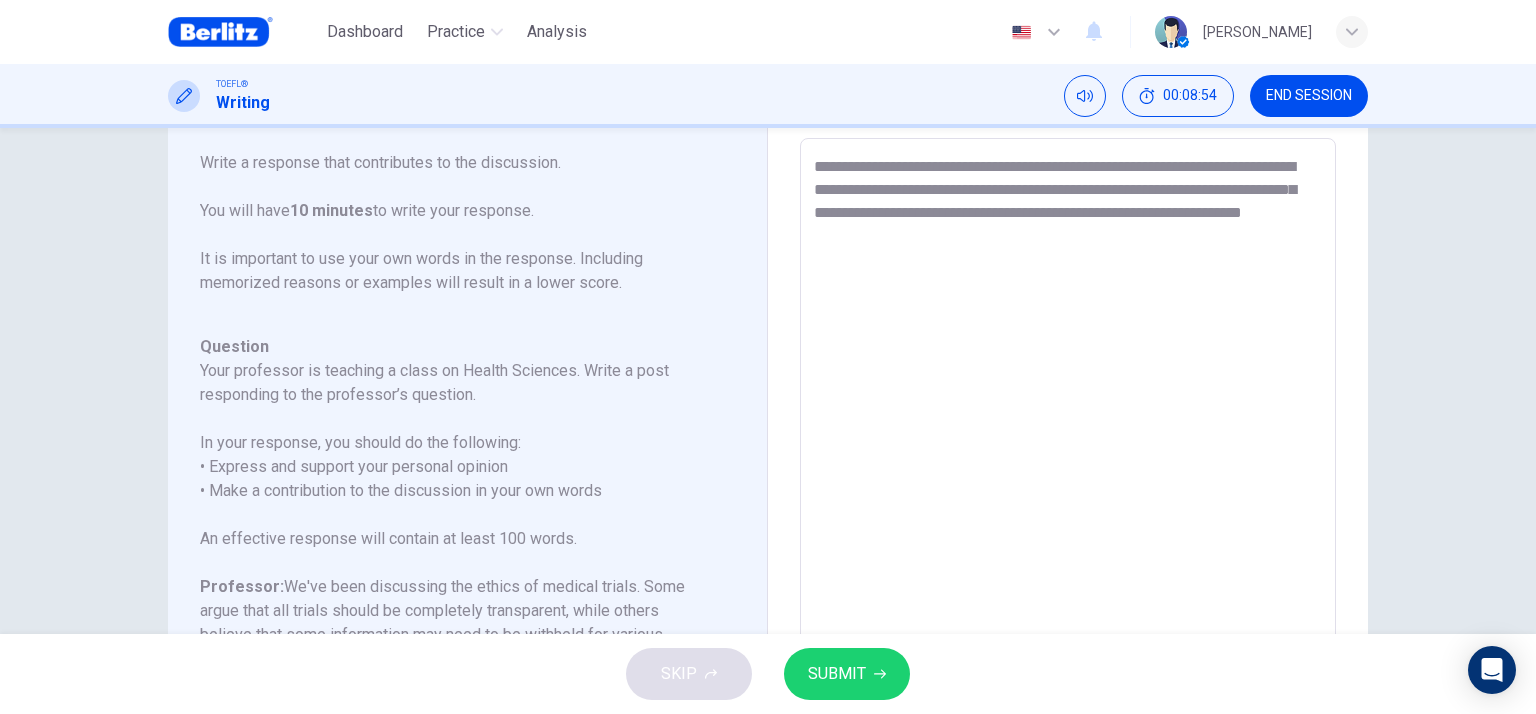 scroll, scrollTop: 51, scrollLeft: 0, axis: vertical 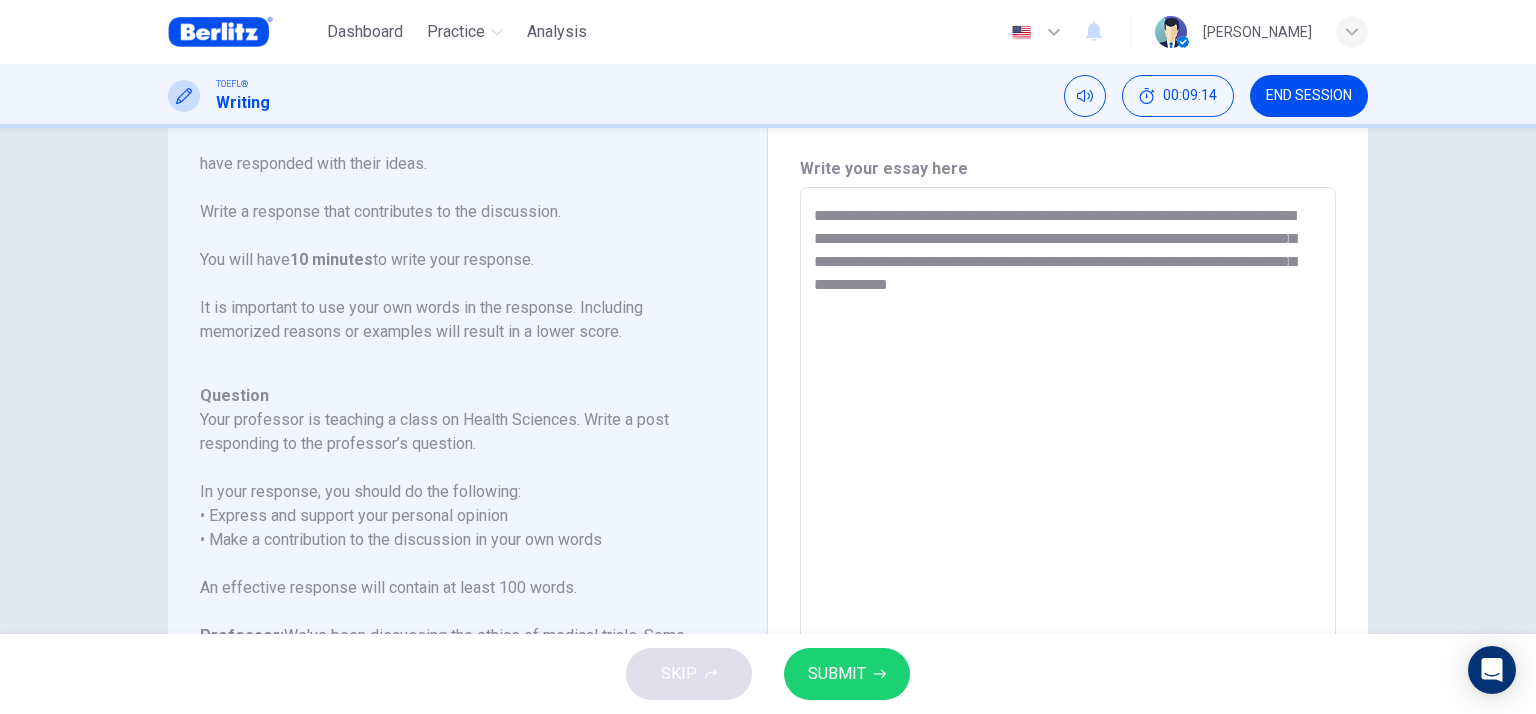 click on "**********" at bounding box center (1068, 521) 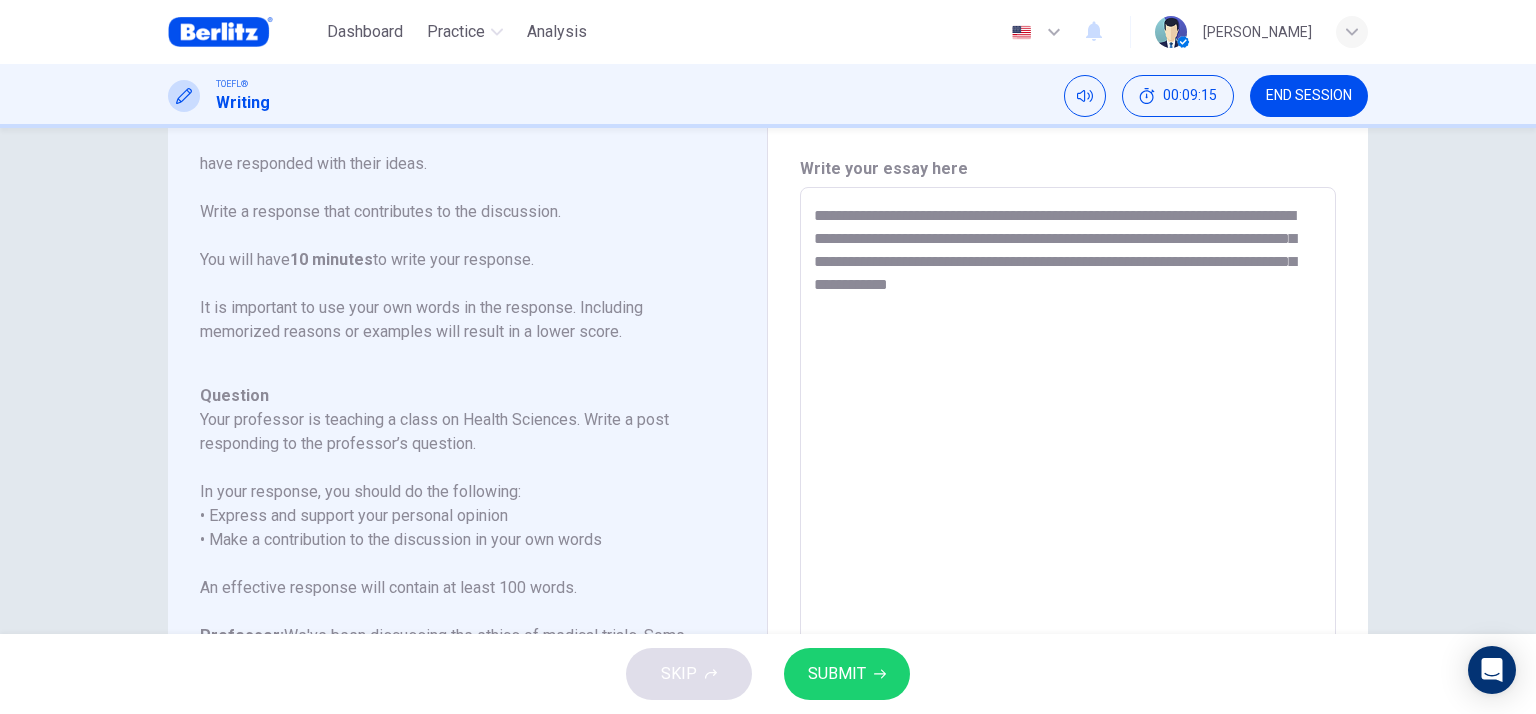 click on "**********" at bounding box center (1068, 521) 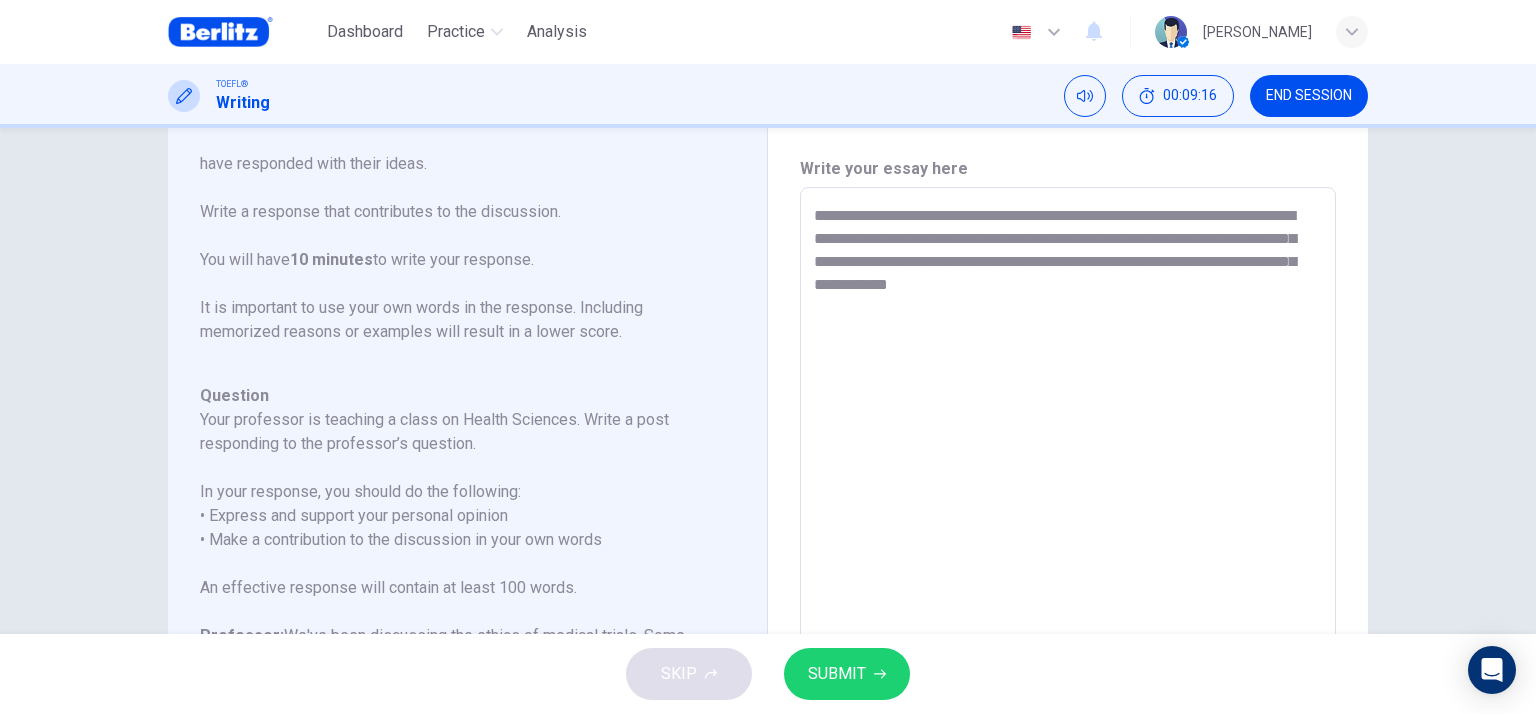 click on "**********" at bounding box center (1068, 521) 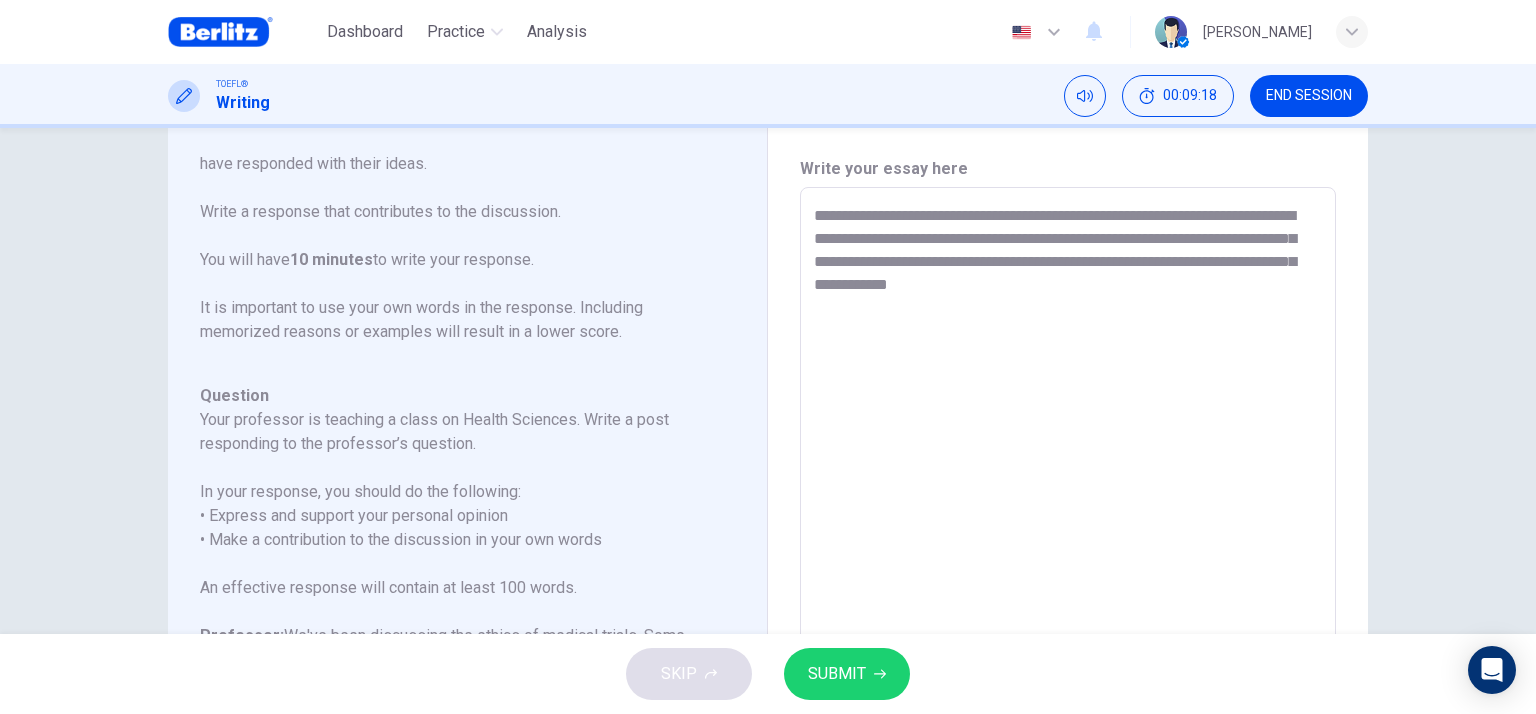 drag, startPoint x: 1149, startPoint y: 288, endPoint x: 1080, endPoint y: 282, distance: 69.260376 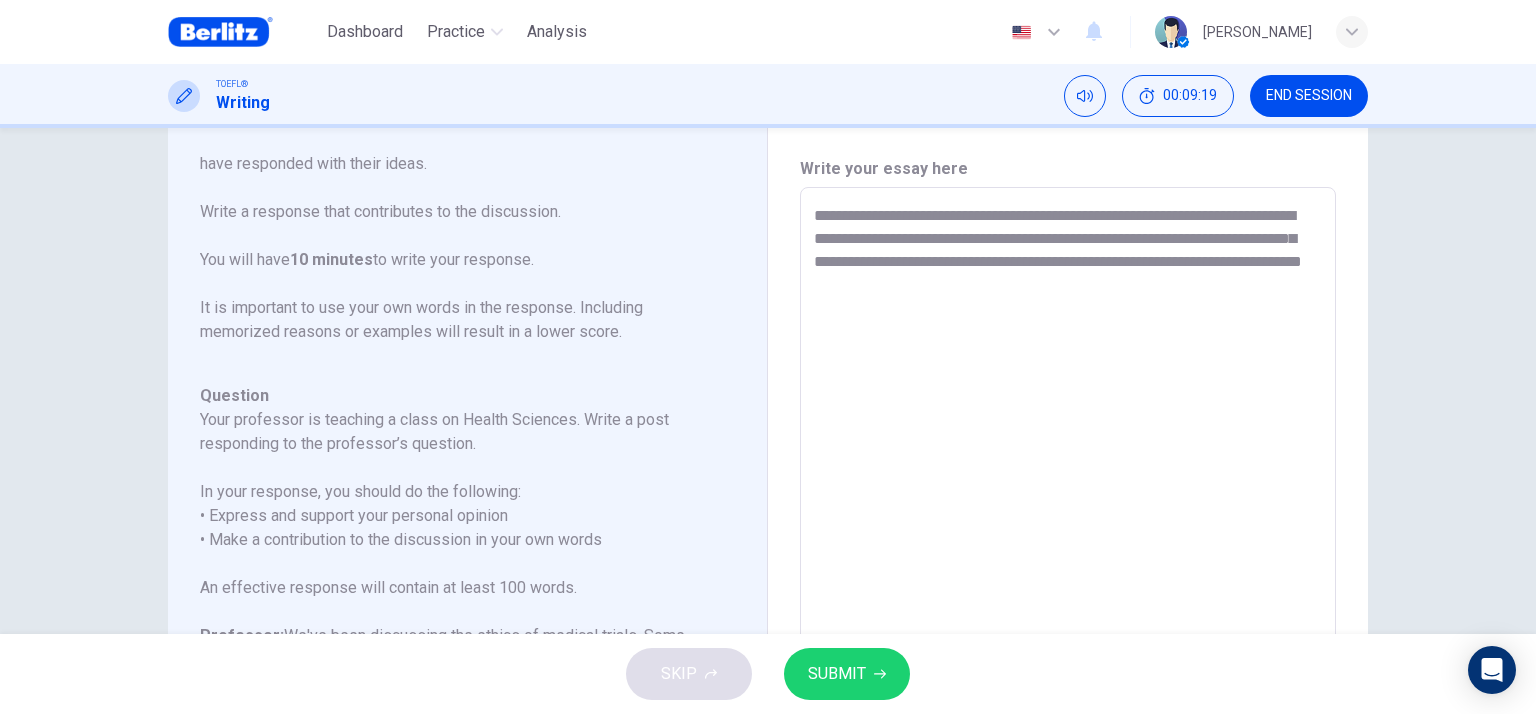 drag, startPoint x: 1008, startPoint y: 294, endPoint x: 1034, endPoint y: 288, distance: 26.683329 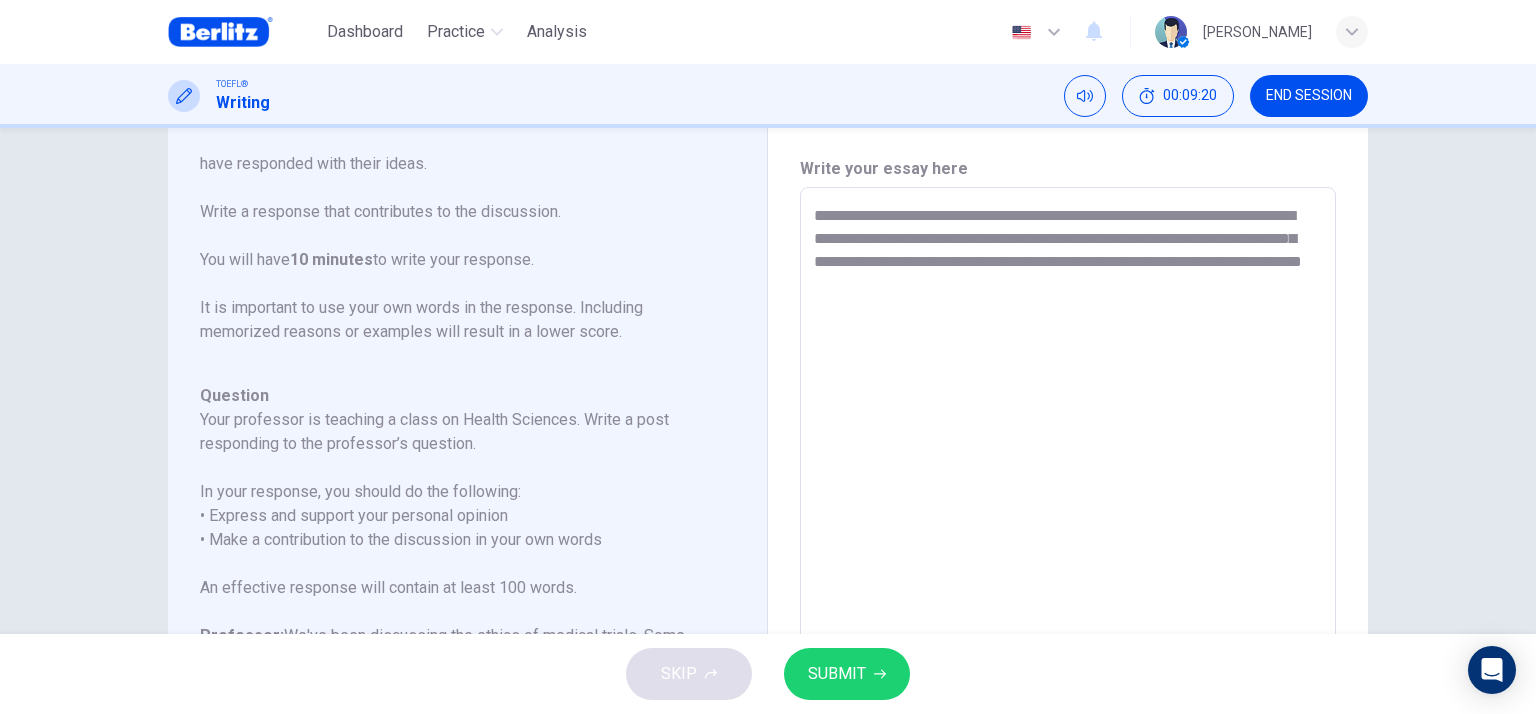 click on "**********" at bounding box center [1068, 521] 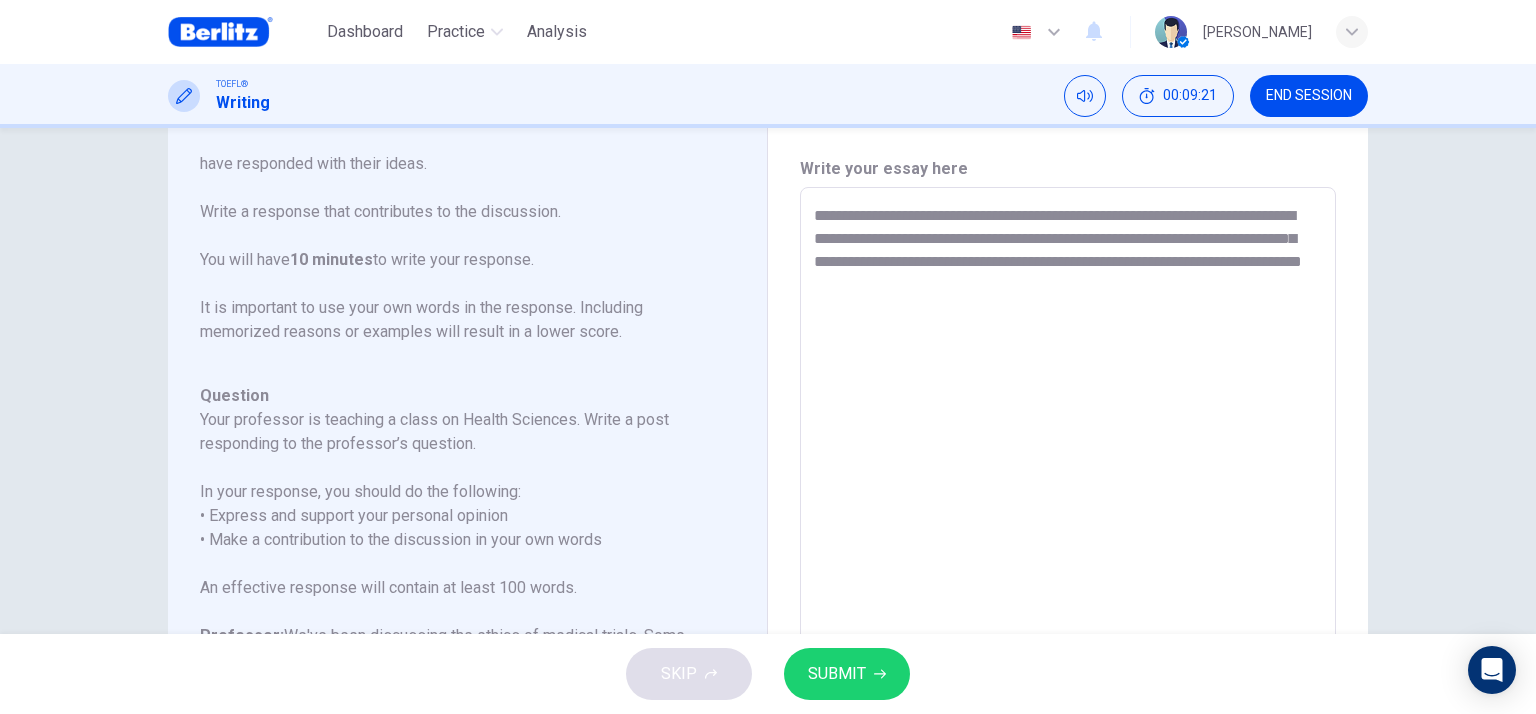 click on "**********" at bounding box center (1068, 521) 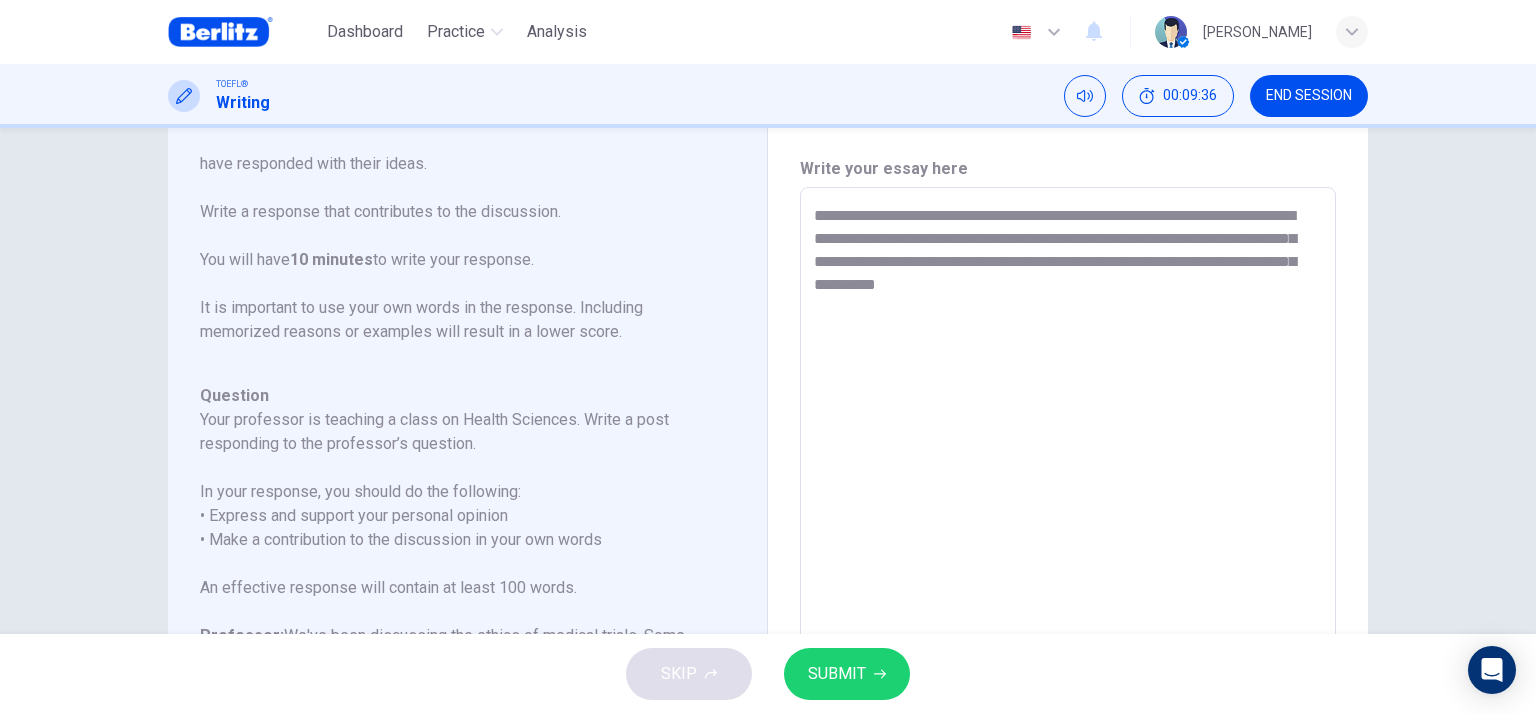 drag, startPoint x: 1094, startPoint y: 287, endPoint x: 1056, endPoint y: 299, distance: 39.849716 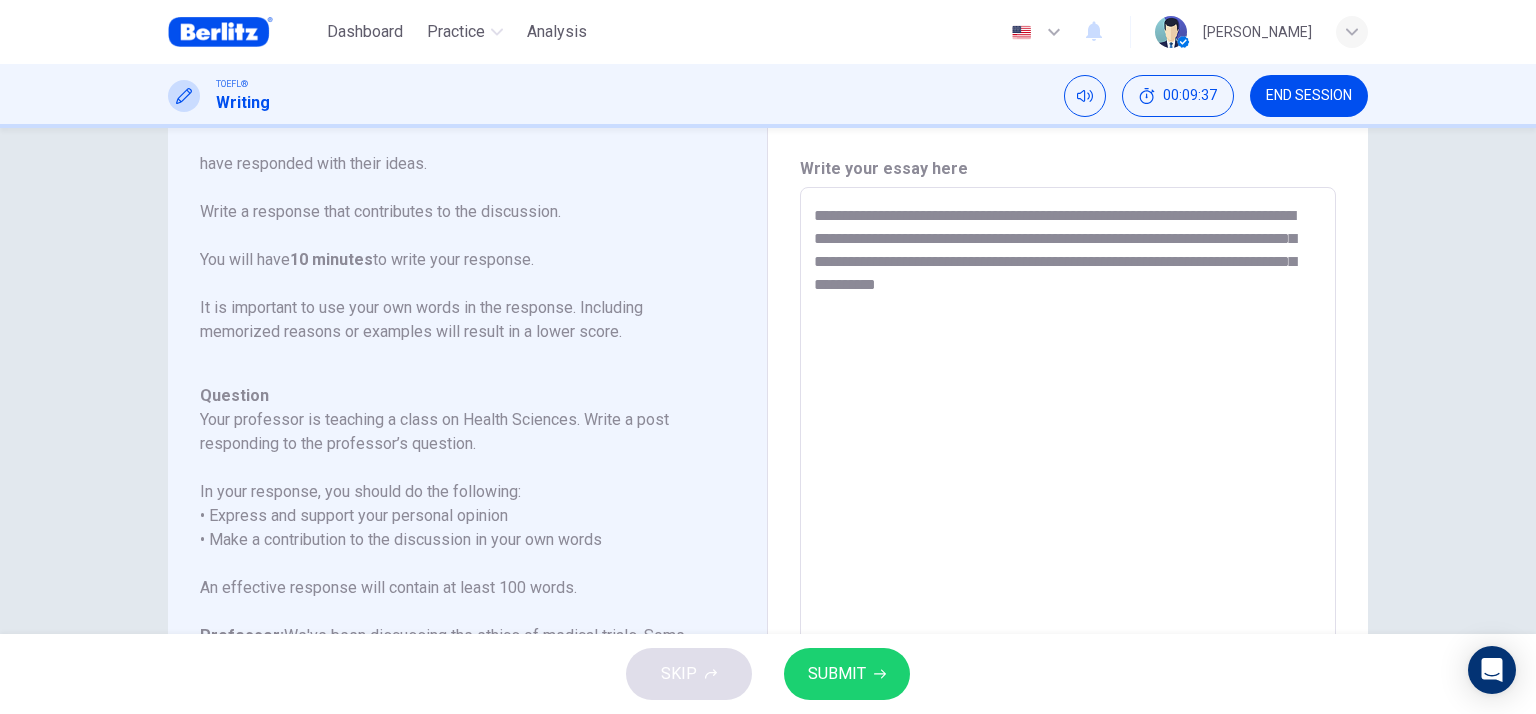 click on "**********" at bounding box center [1068, 521] 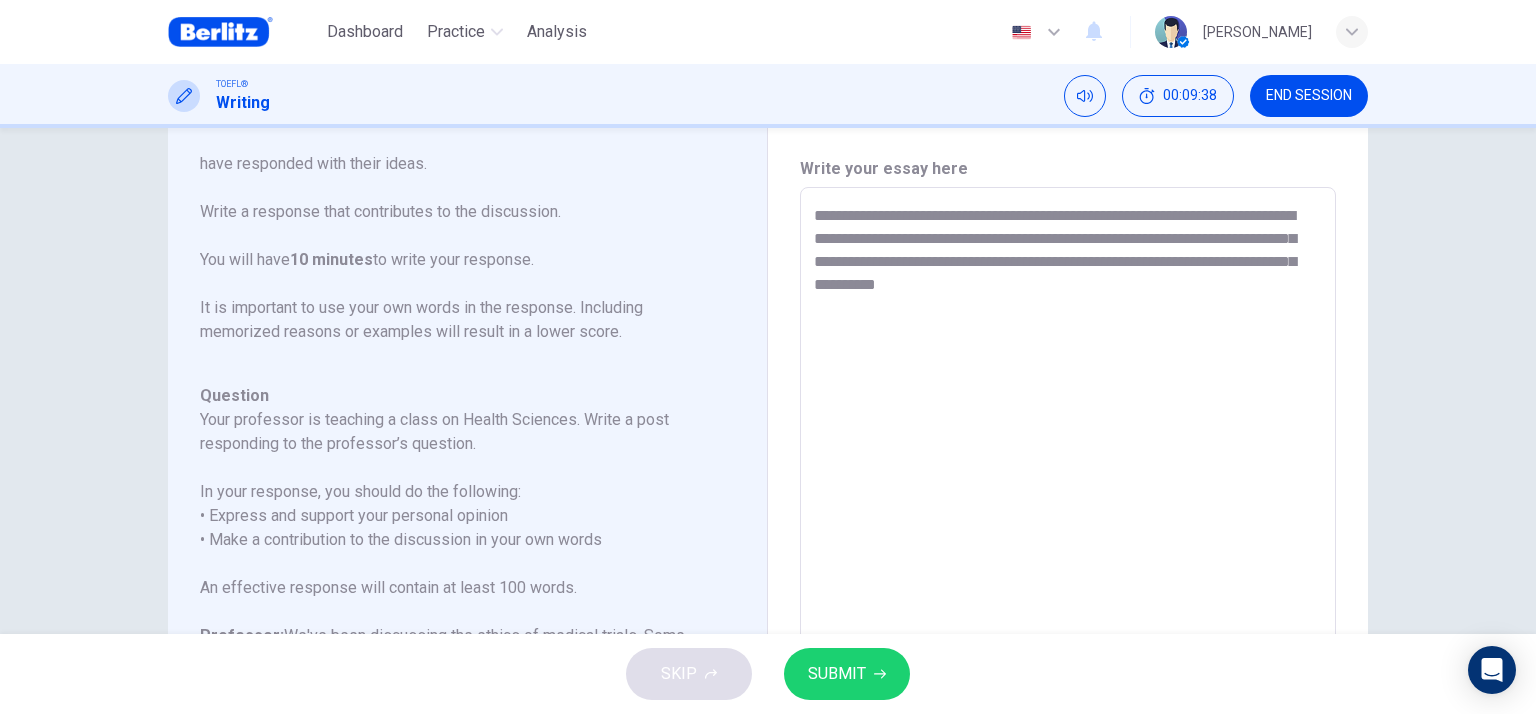click on "**********" at bounding box center (1068, 521) 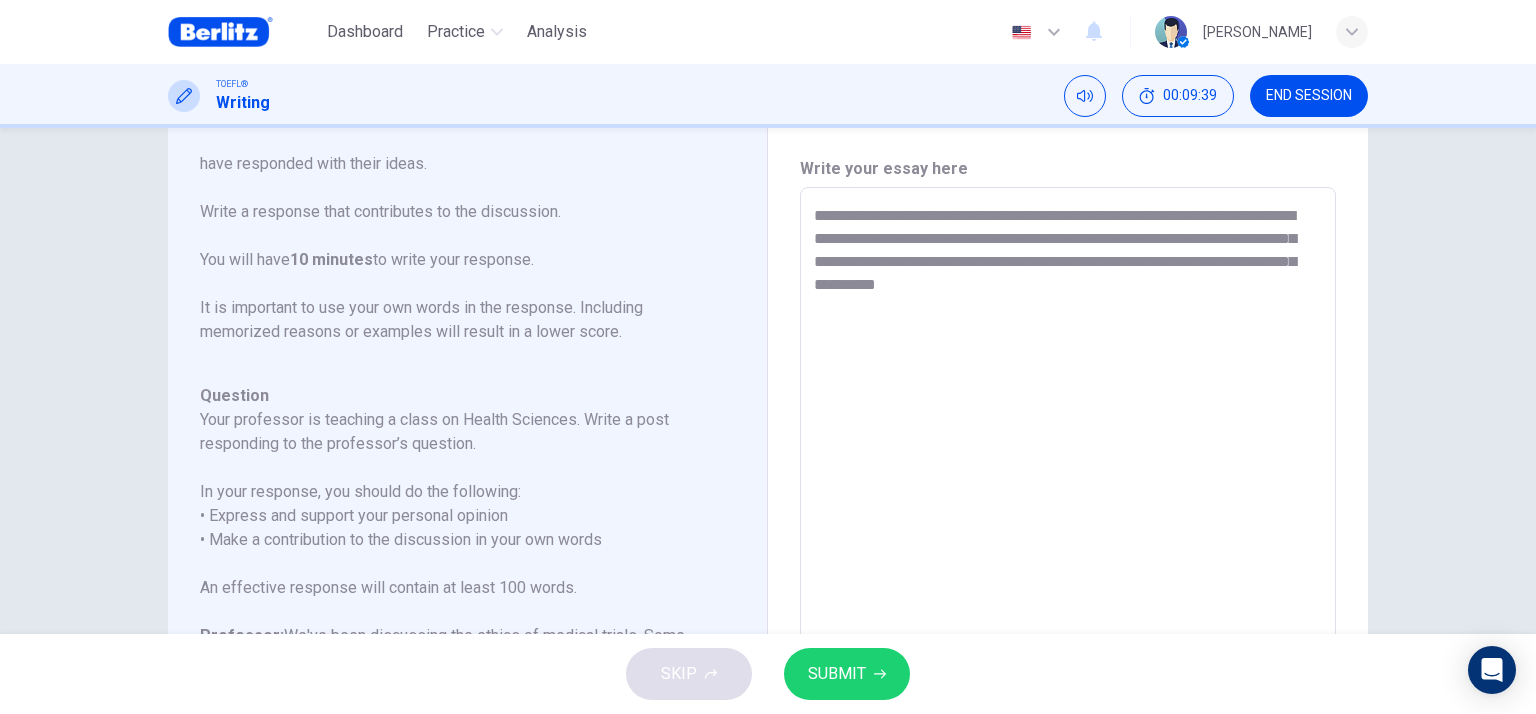 click on "**********" at bounding box center [1068, 521] 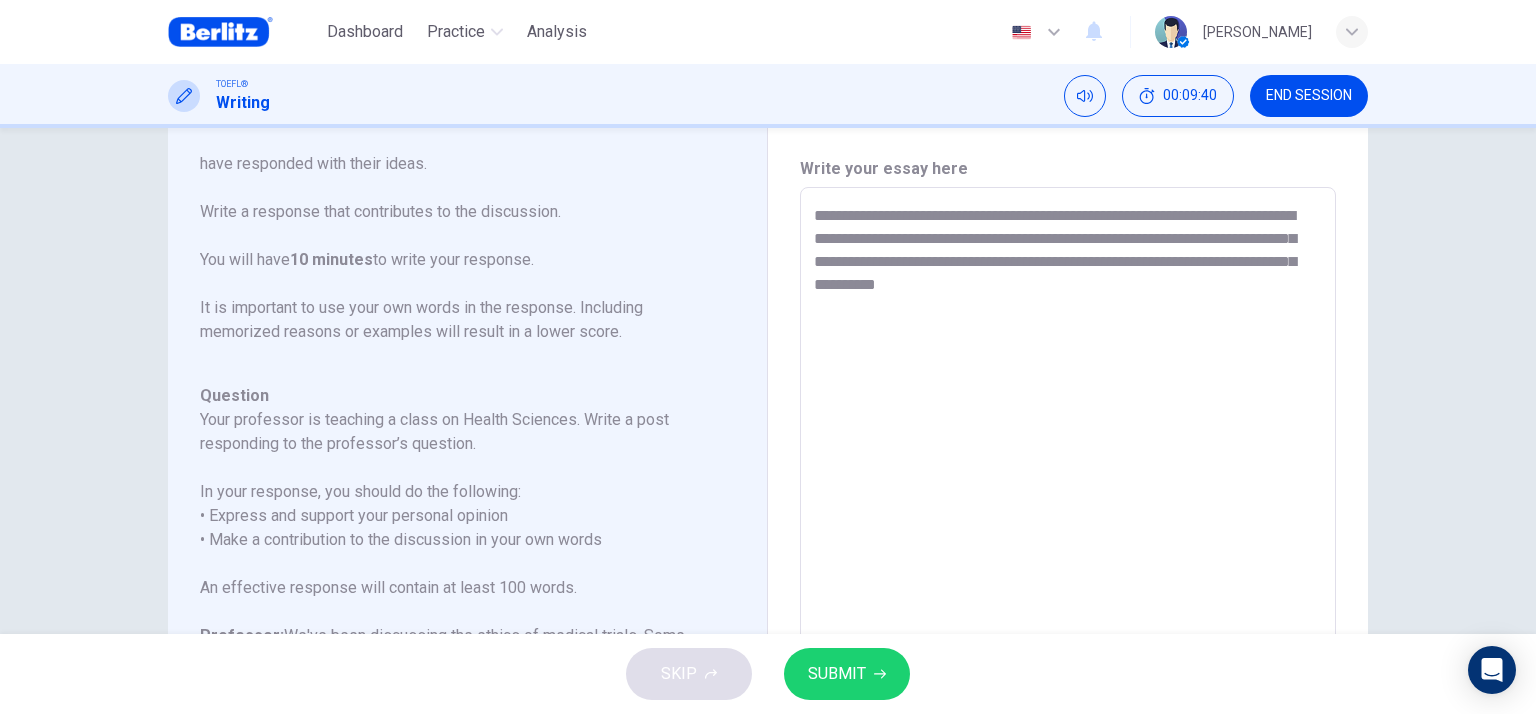 drag, startPoint x: 1096, startPoint y: 287, endPoint x: 1056, endPoint y: 287, distance: 40 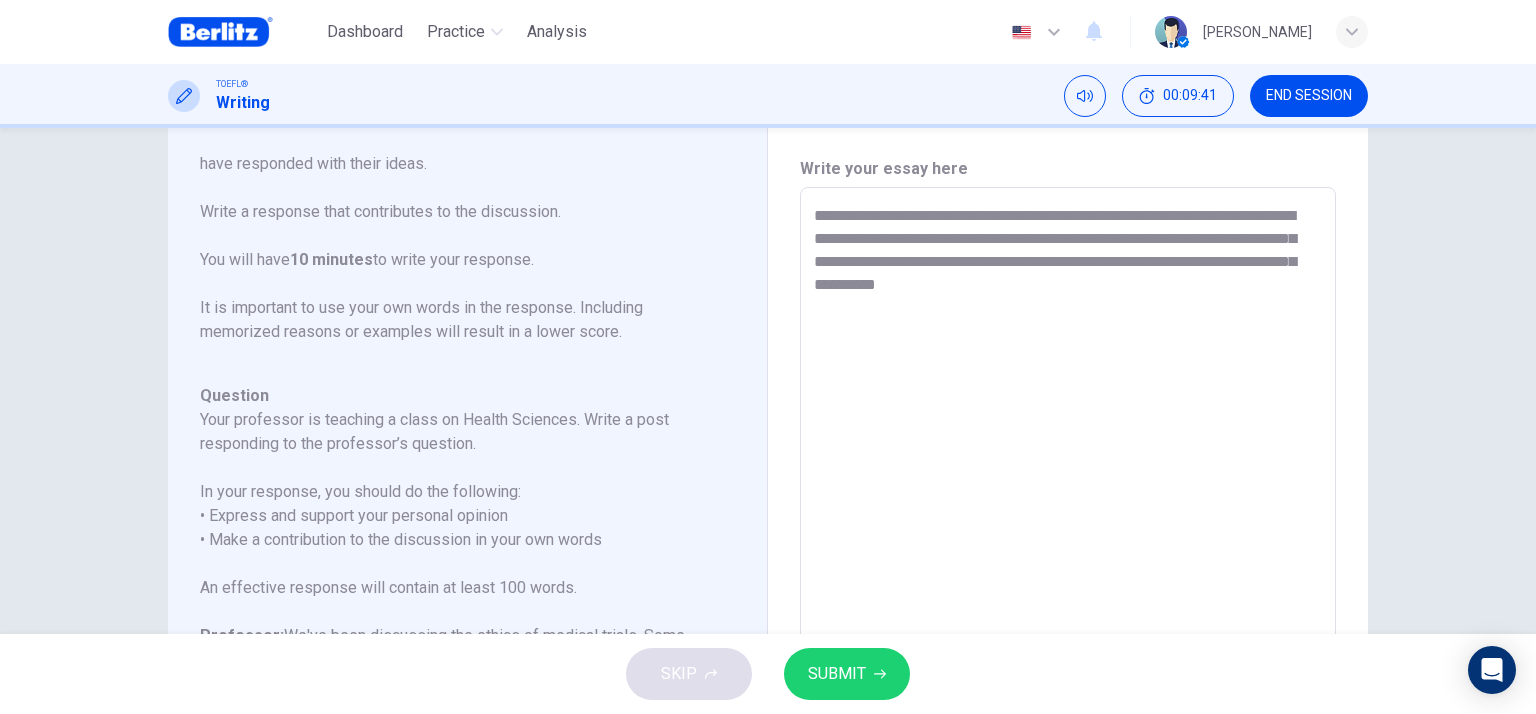 click on "**********" at bounding box center [1068, 521] 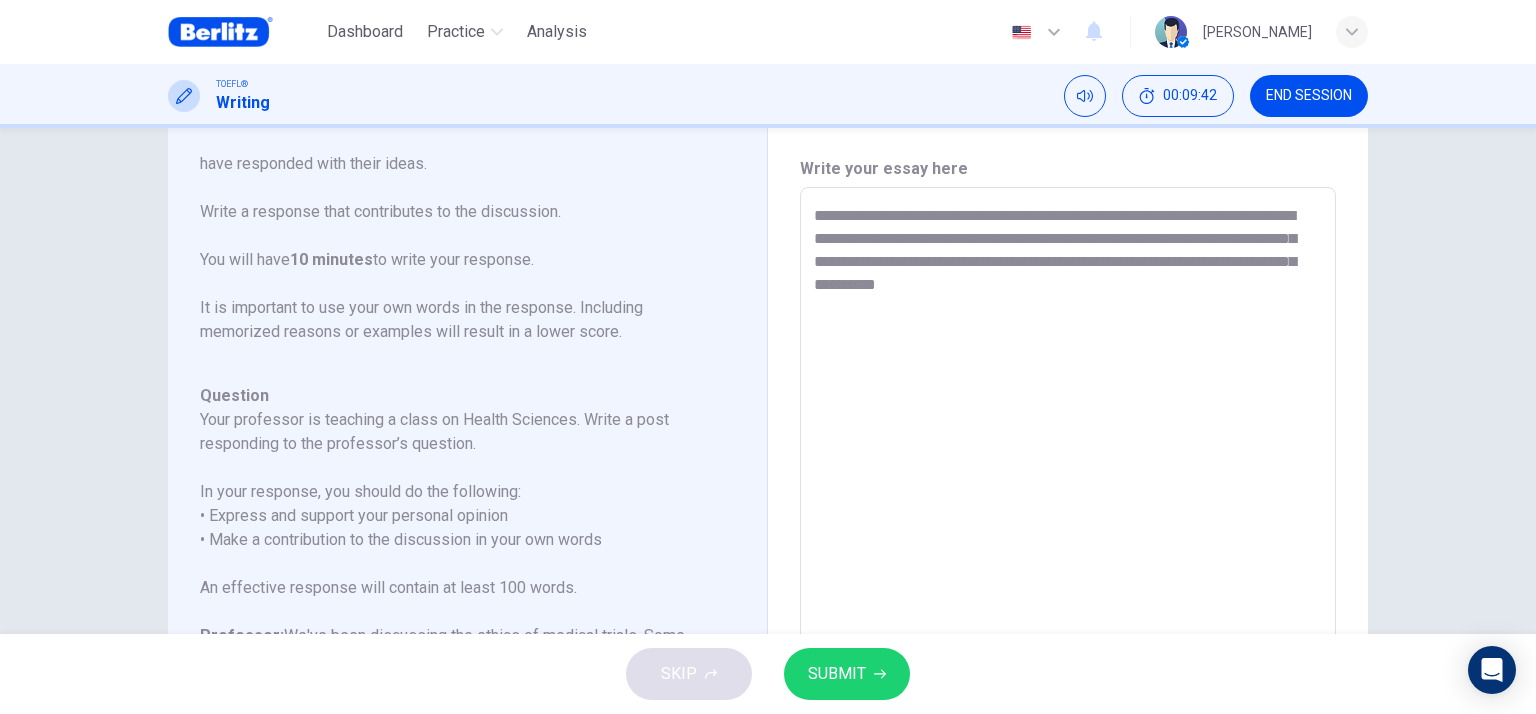 click on "**********" at bounding box center (1068, 521) 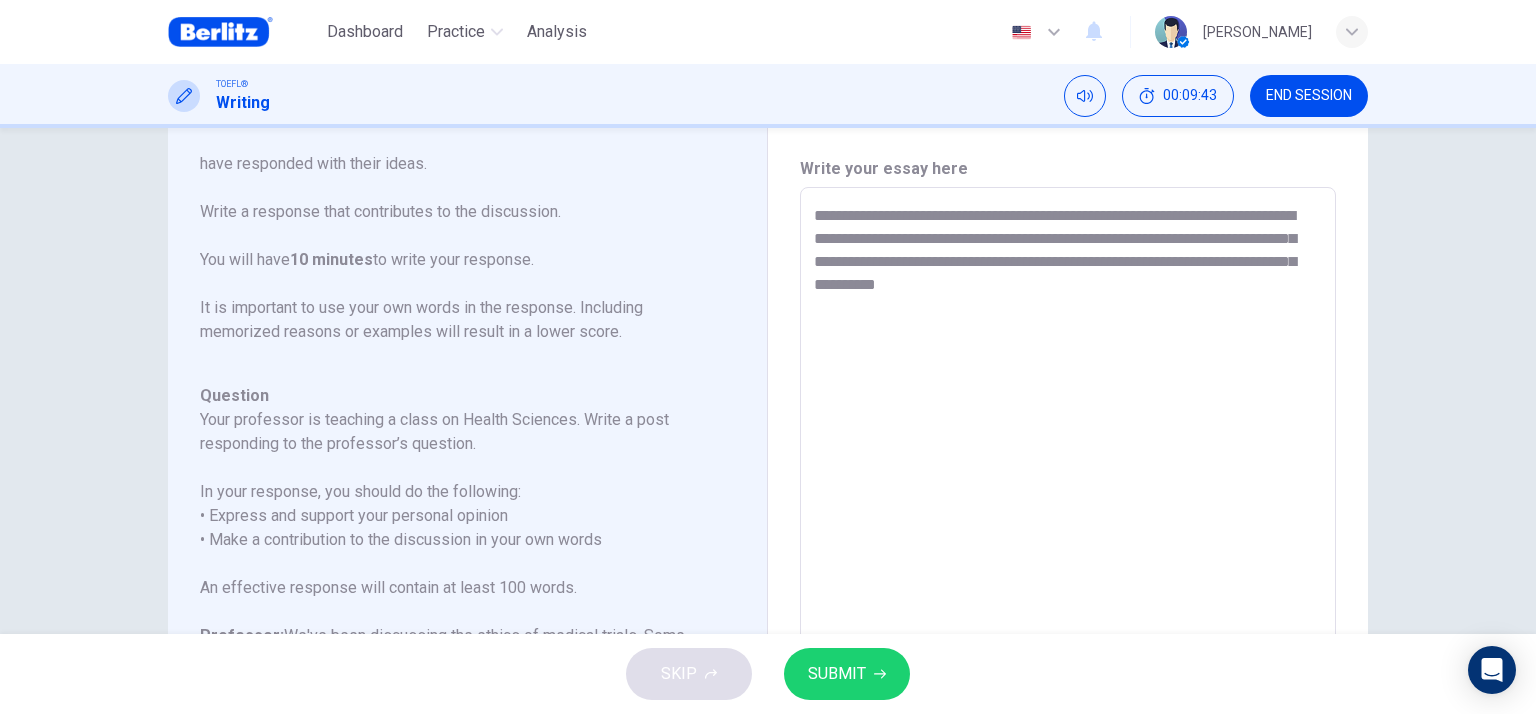 drag, startPoint x: 1040, startPoint y: 287, endPoint x: 1092, endPoint y: 281, distance: 52.34501 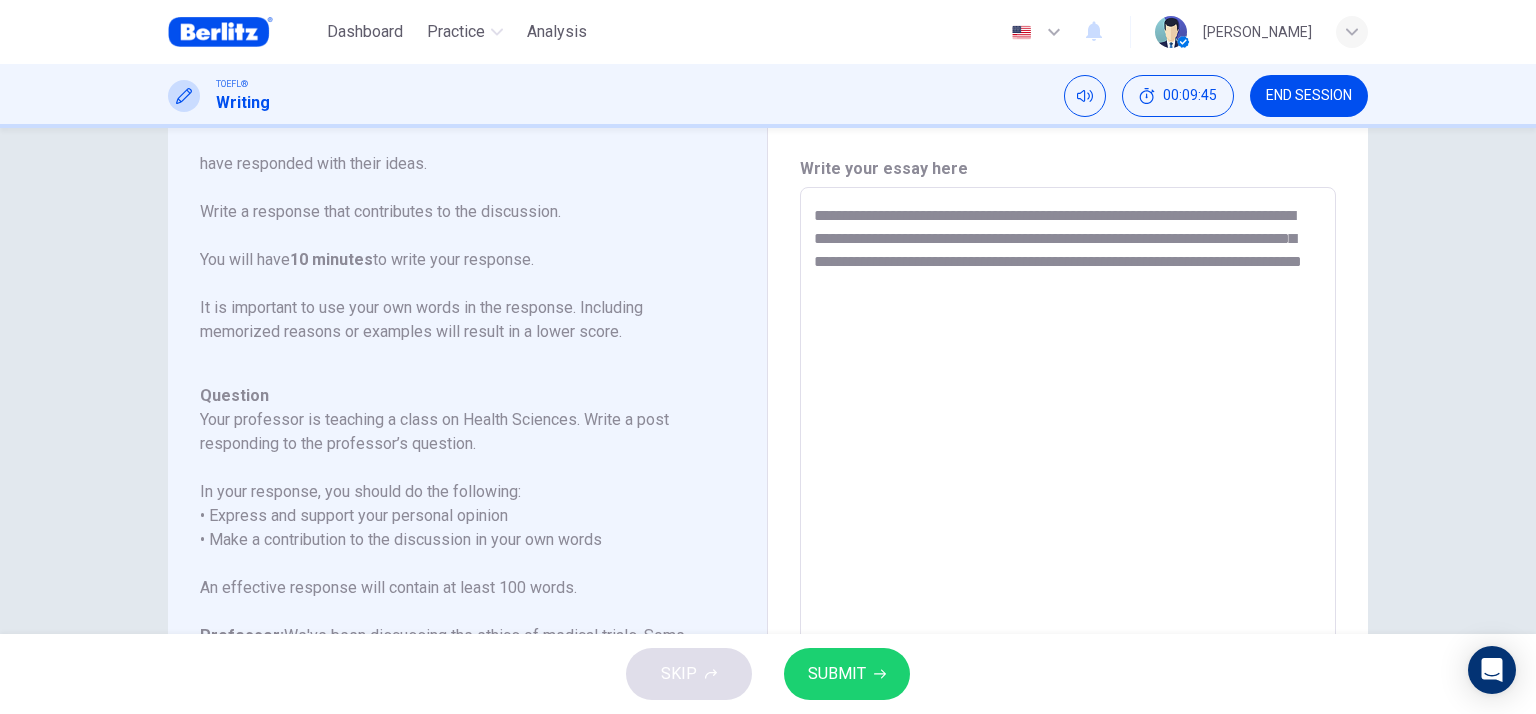 click on "**********" at bounding box center (1068, 521) 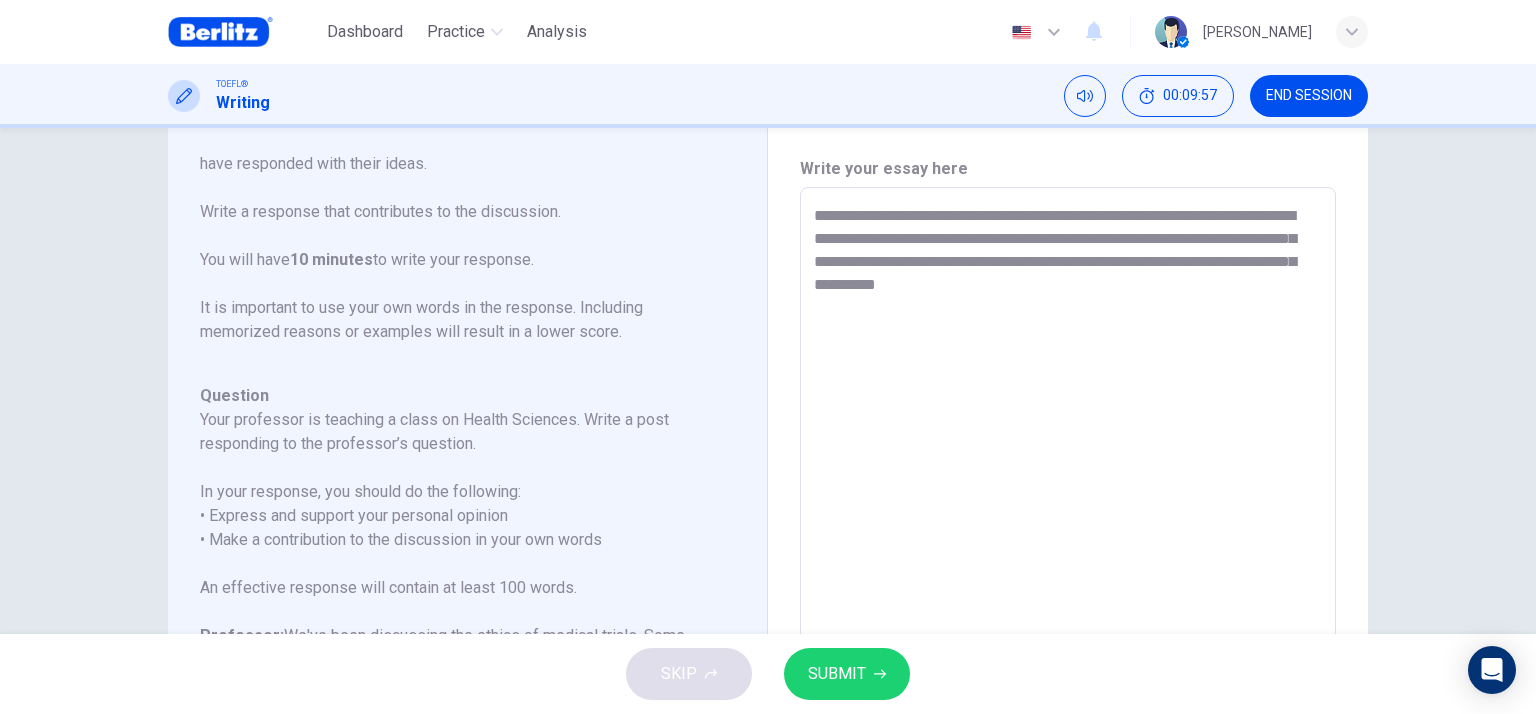 drag, startPoint x: 1111, startPoint y: 285, endPoint x: 1054, endPoint y: 282, distance: 57.07889 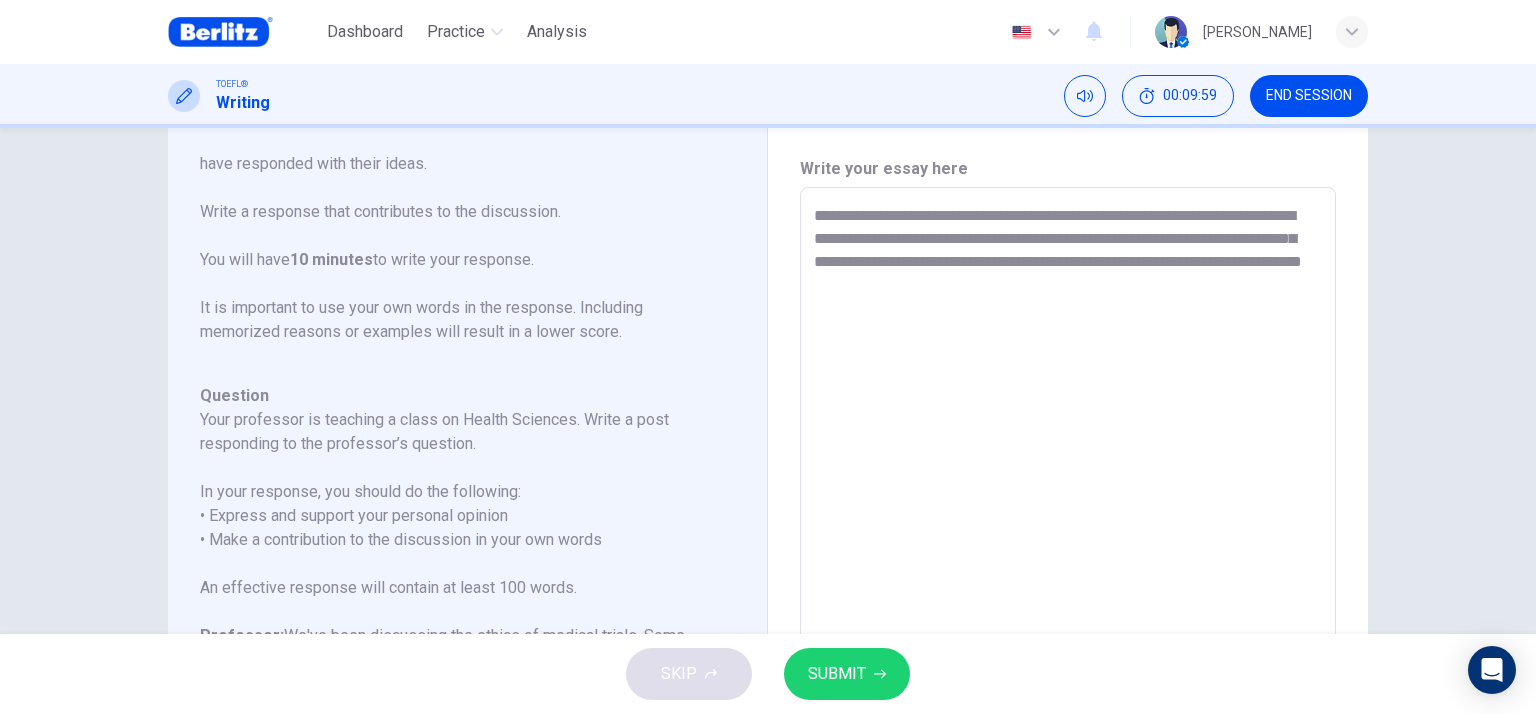 click on "**********" at bounding box center (1068, 521) 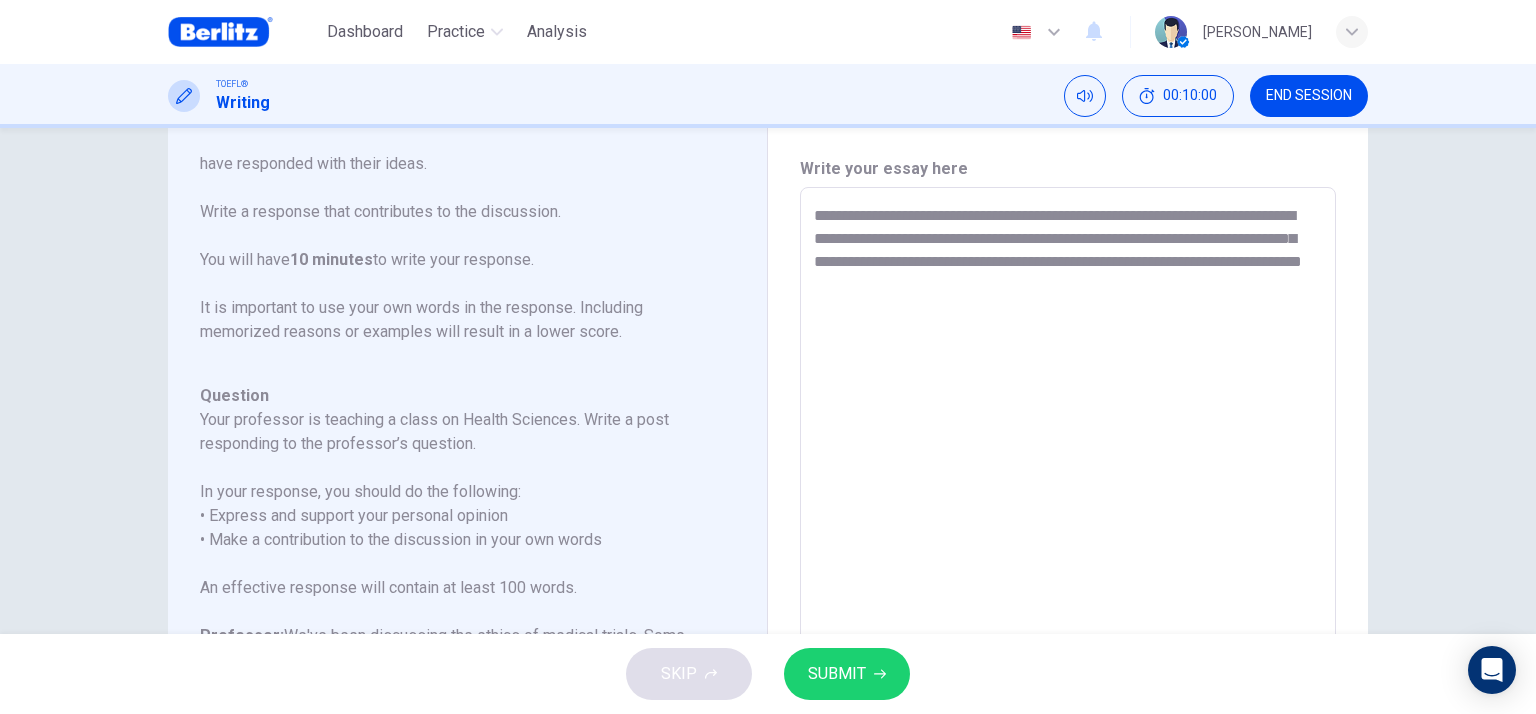 click on "**********" at bounding box center (1068, 521) 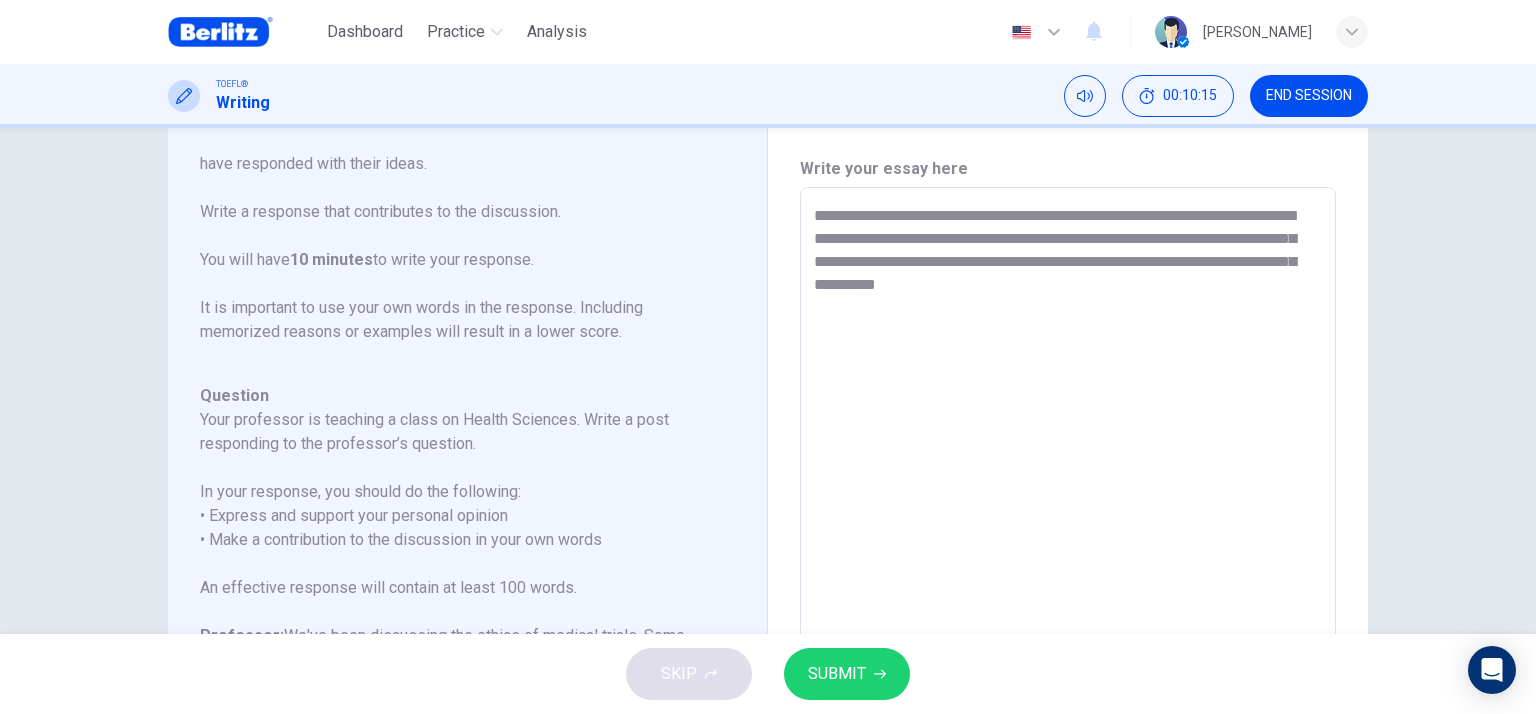 click on "**********" at bounding box center (1068, 521) 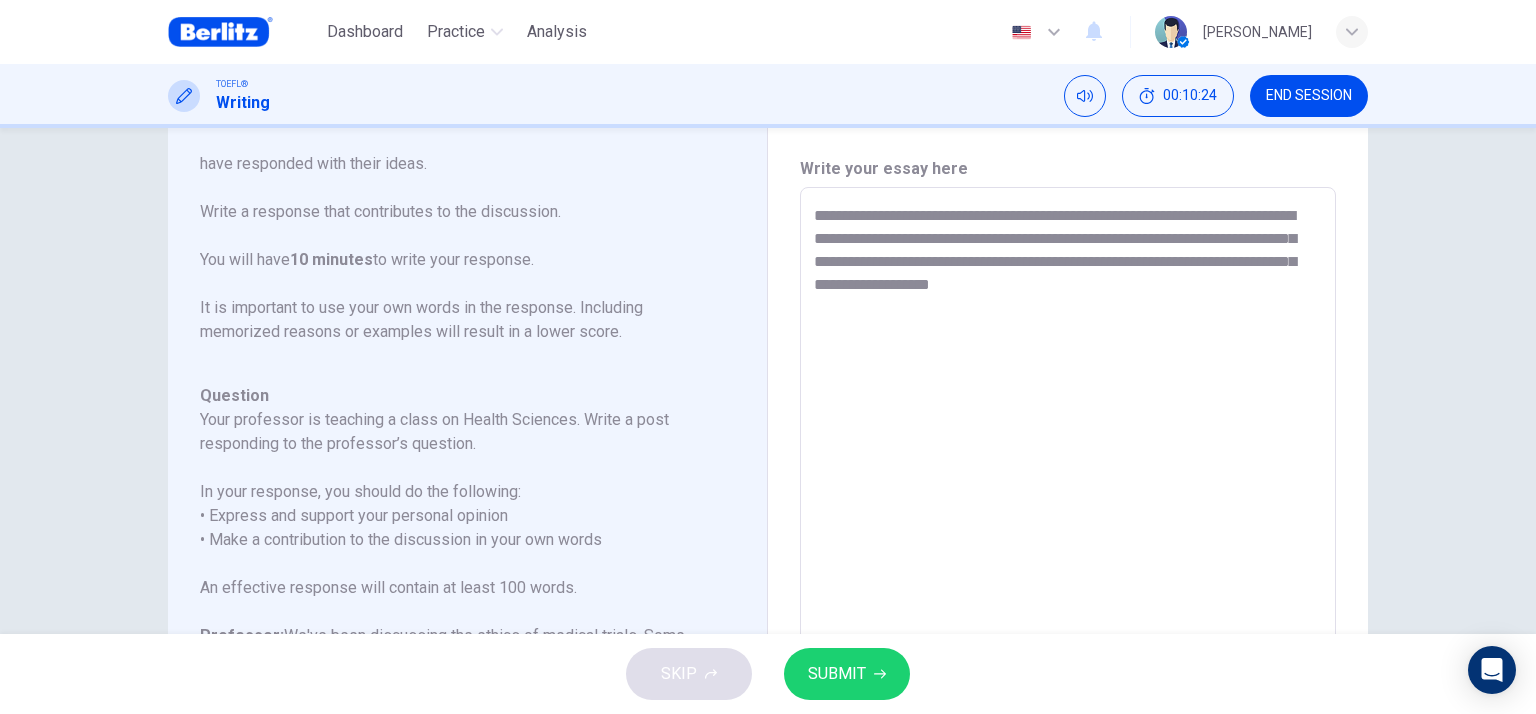 click on "**********" at bounding box center (1068, 521) 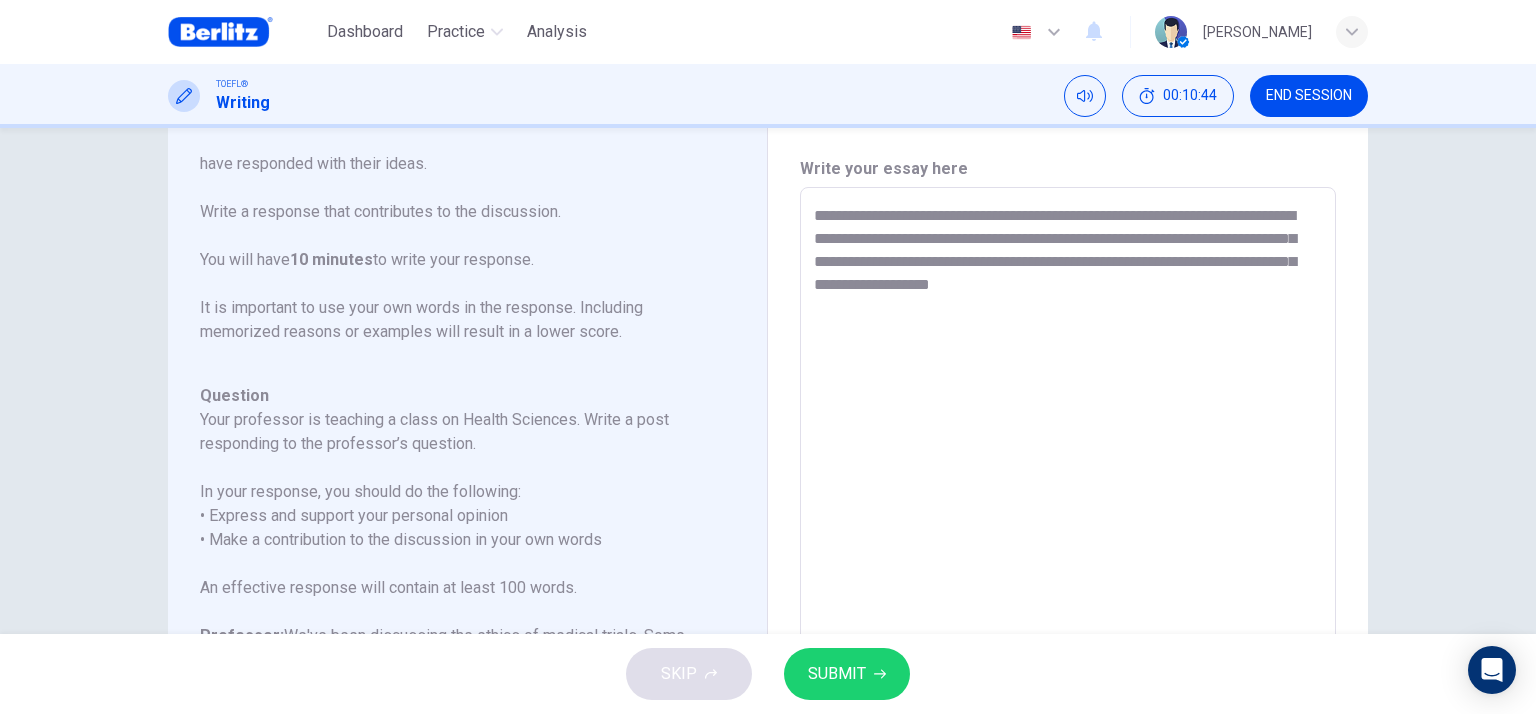 click on "**********" at bounding box center (1068, 521) 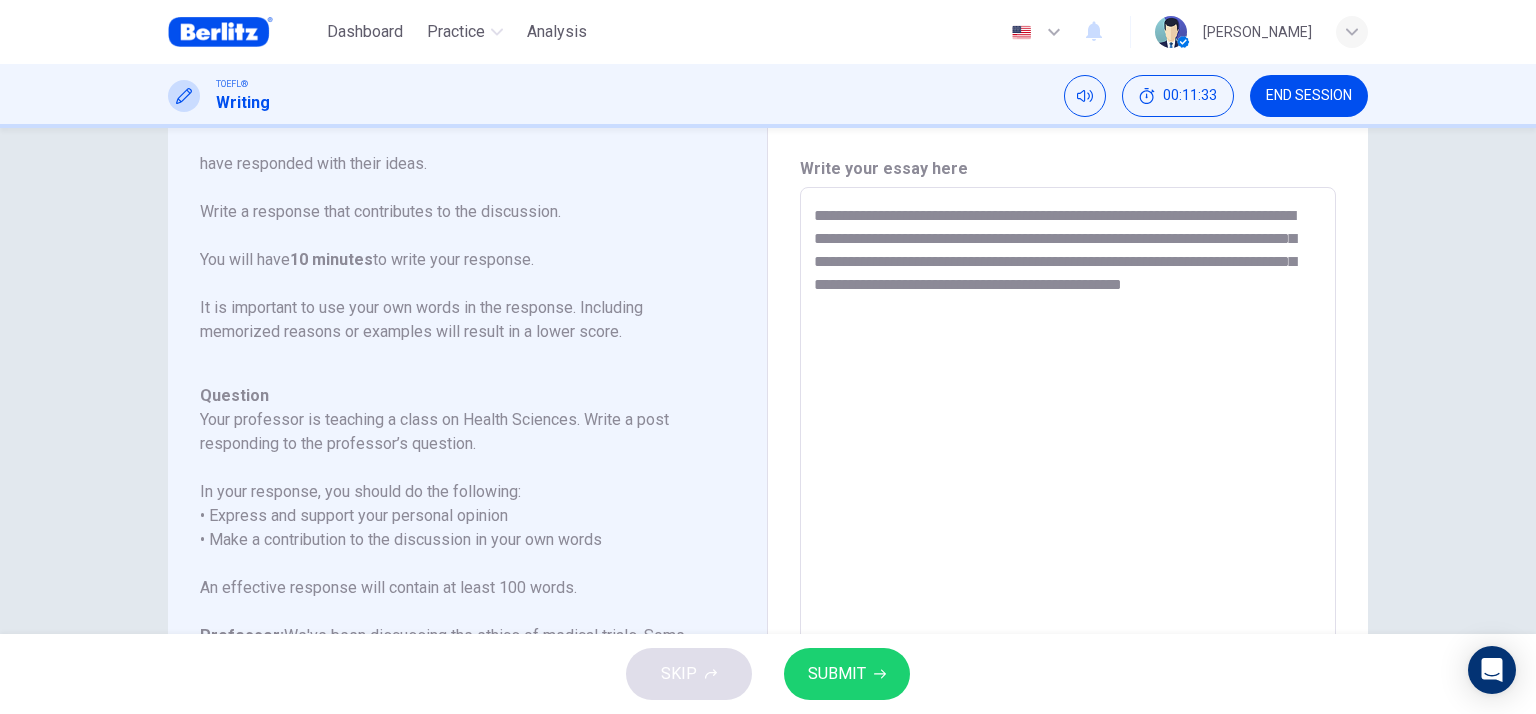 drag, startPoint x: 912, startPoint y: 303, endPoint x: 885, endPoint y: 303, distance: 27 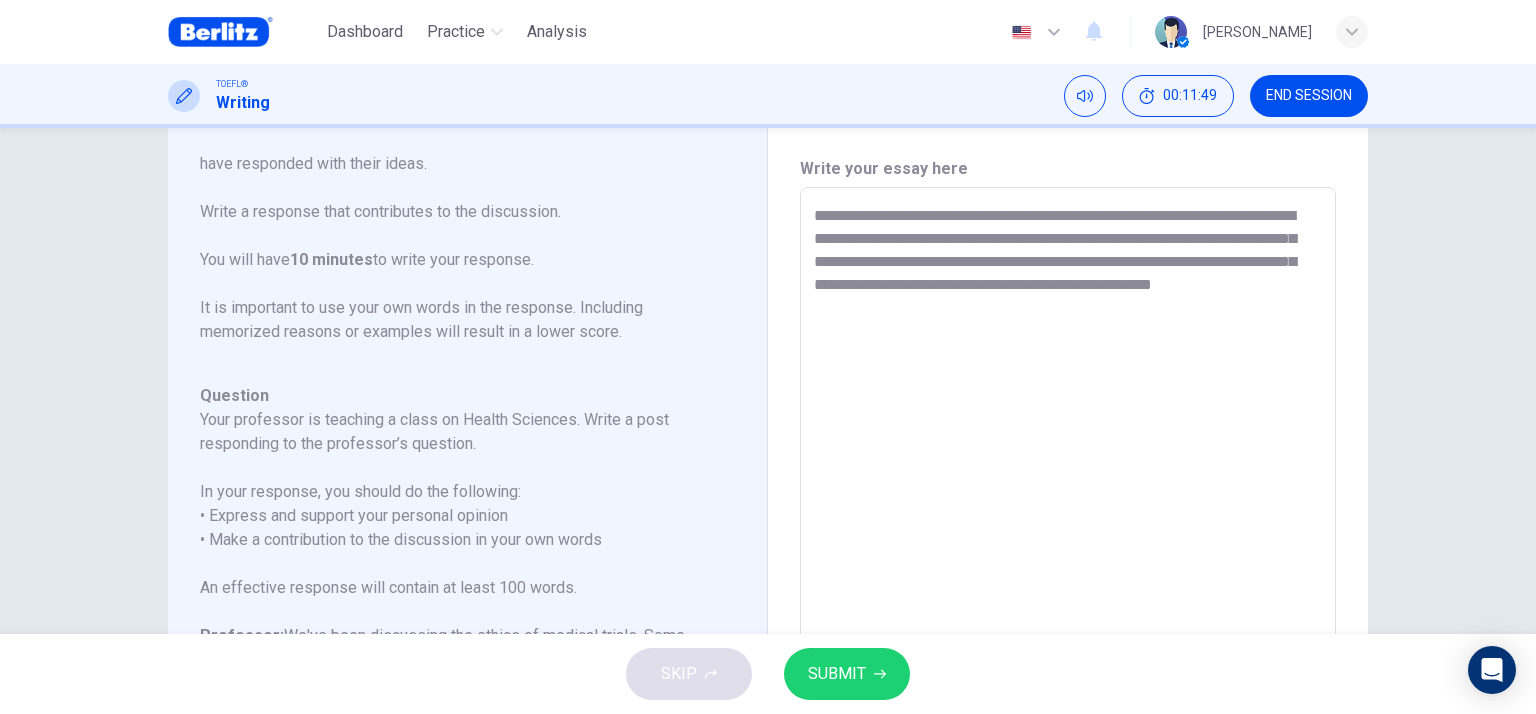 click on "**********" at bounding box center (1068, 521) 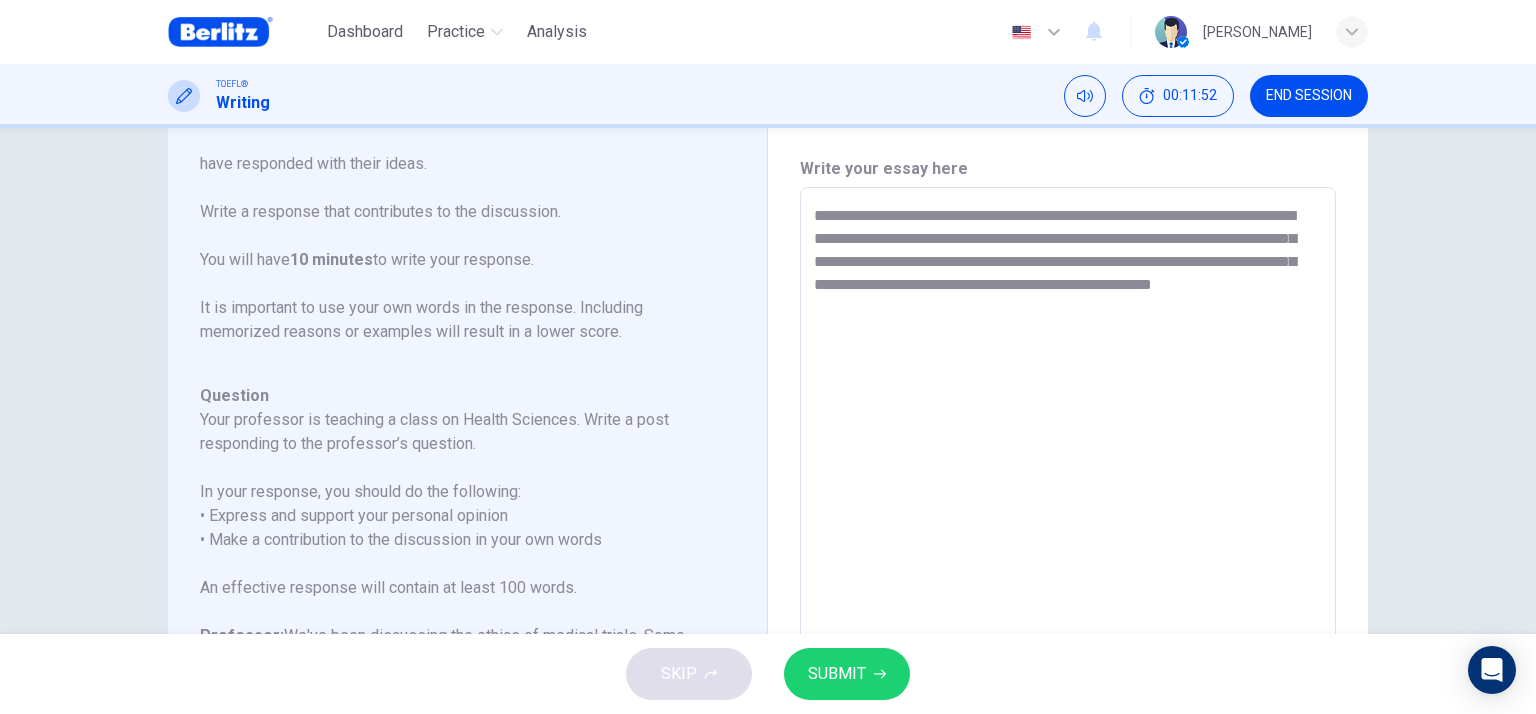 click on "**********" at bounding box center [1068, 521] 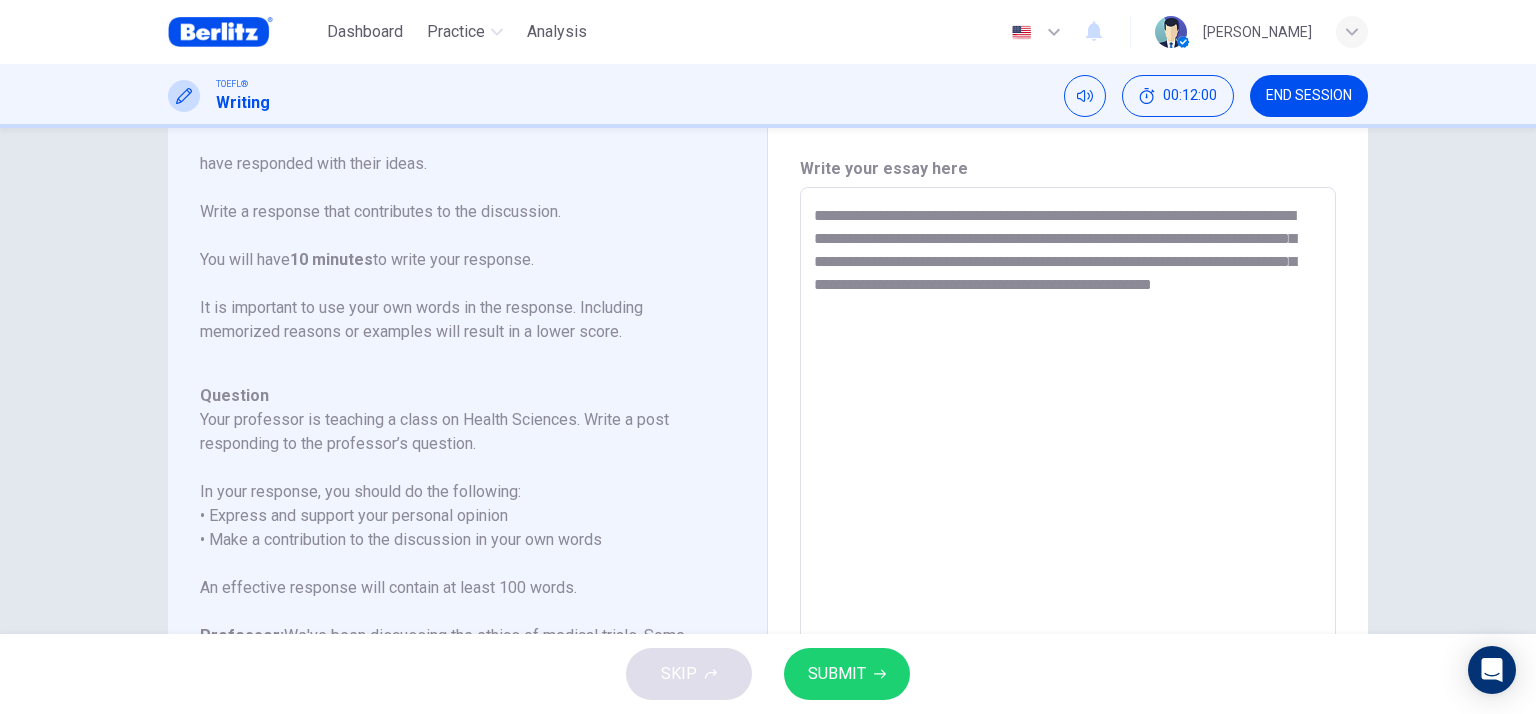 click on "**********" at bounding box center (1068, 521) 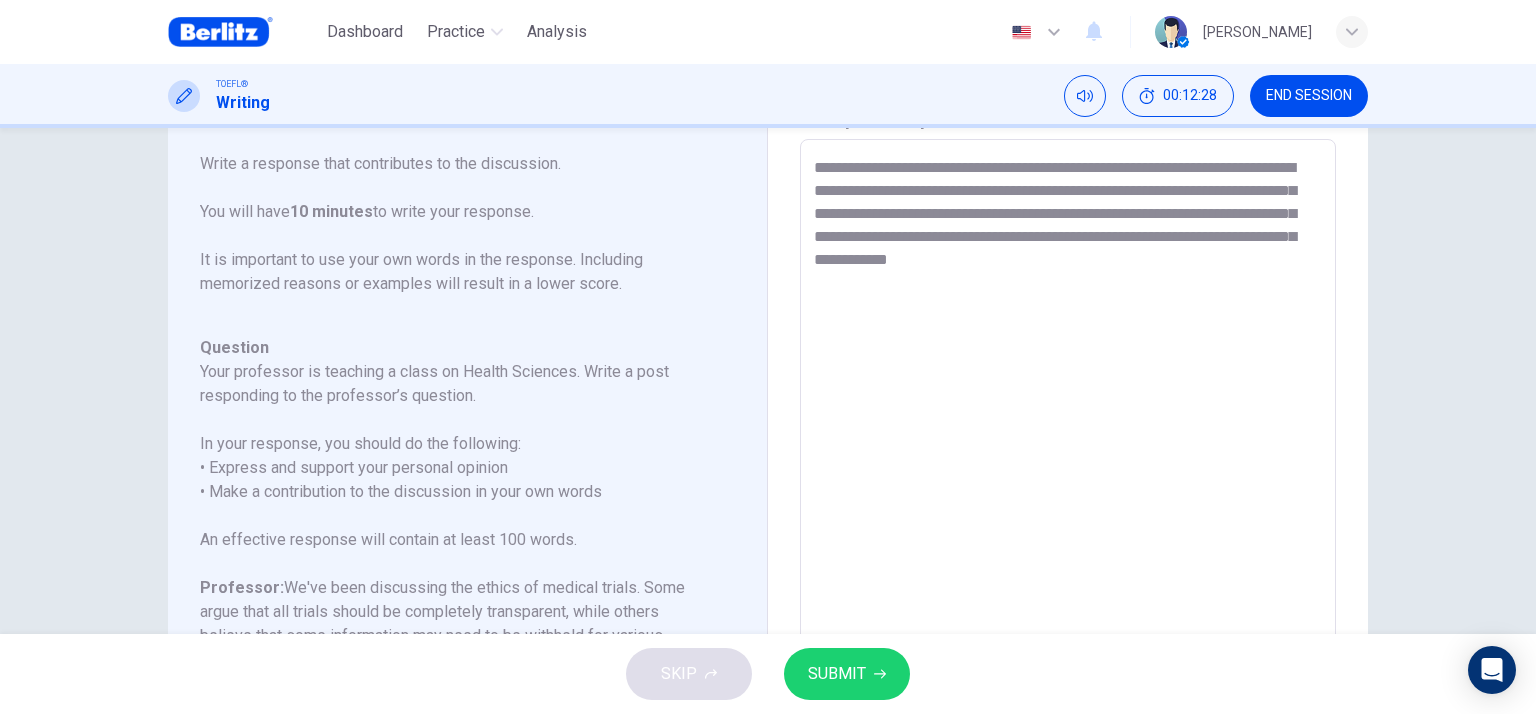 scroll, scrollTop: 51, scrollLeft: 0, axis: vertical 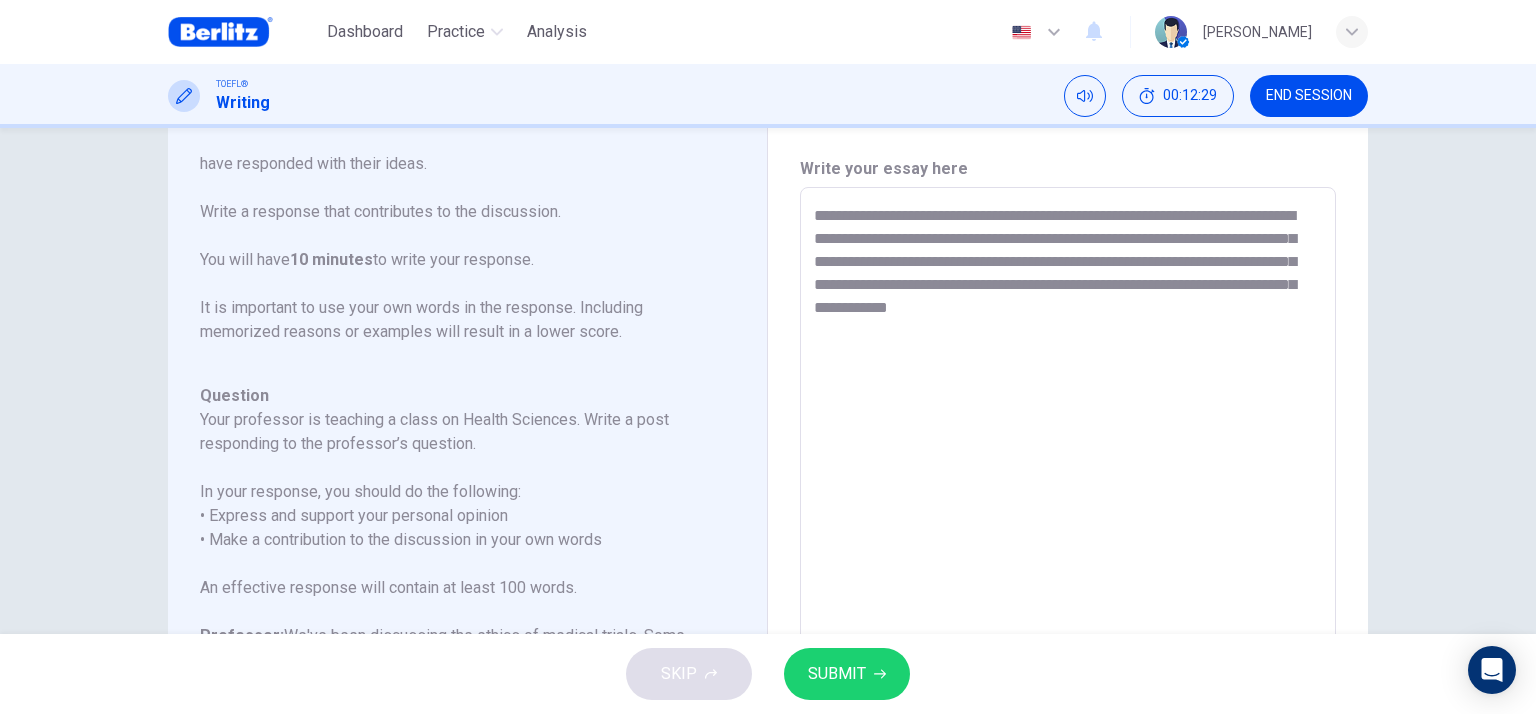 click on "**********" at bounding box center (1068, 521) 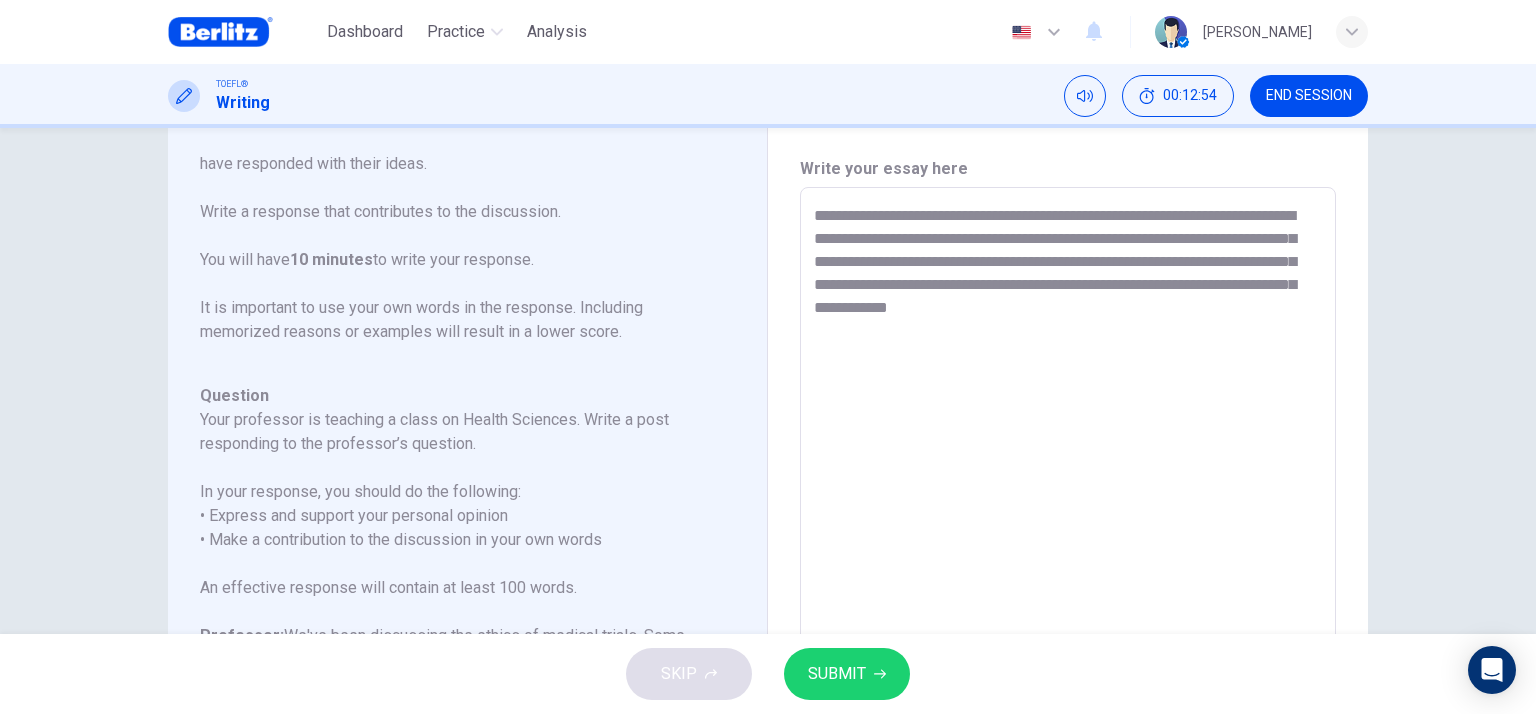 scroll, scrollTop: 151, scrollLeft: 0, axis: vertical 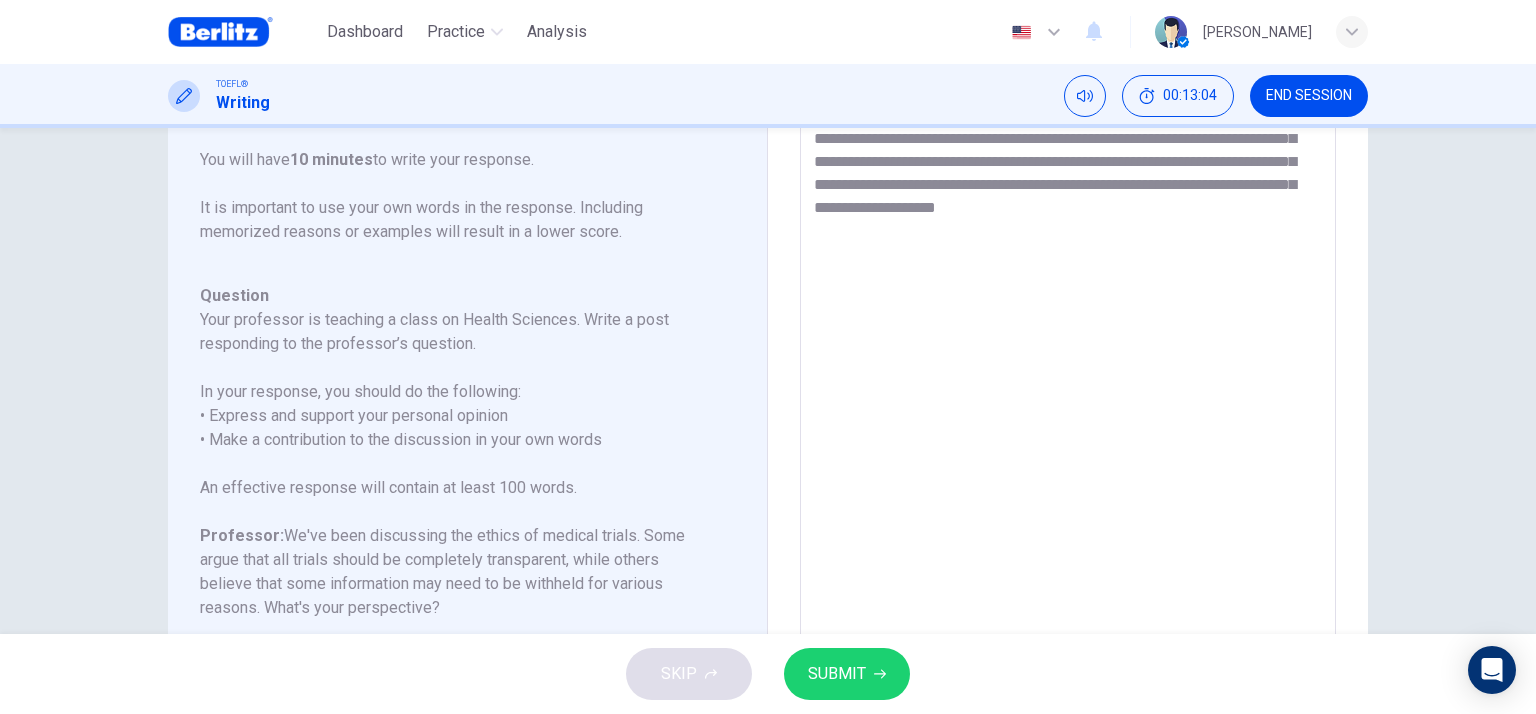 click on "**********" at bounding box center (1068, 421) 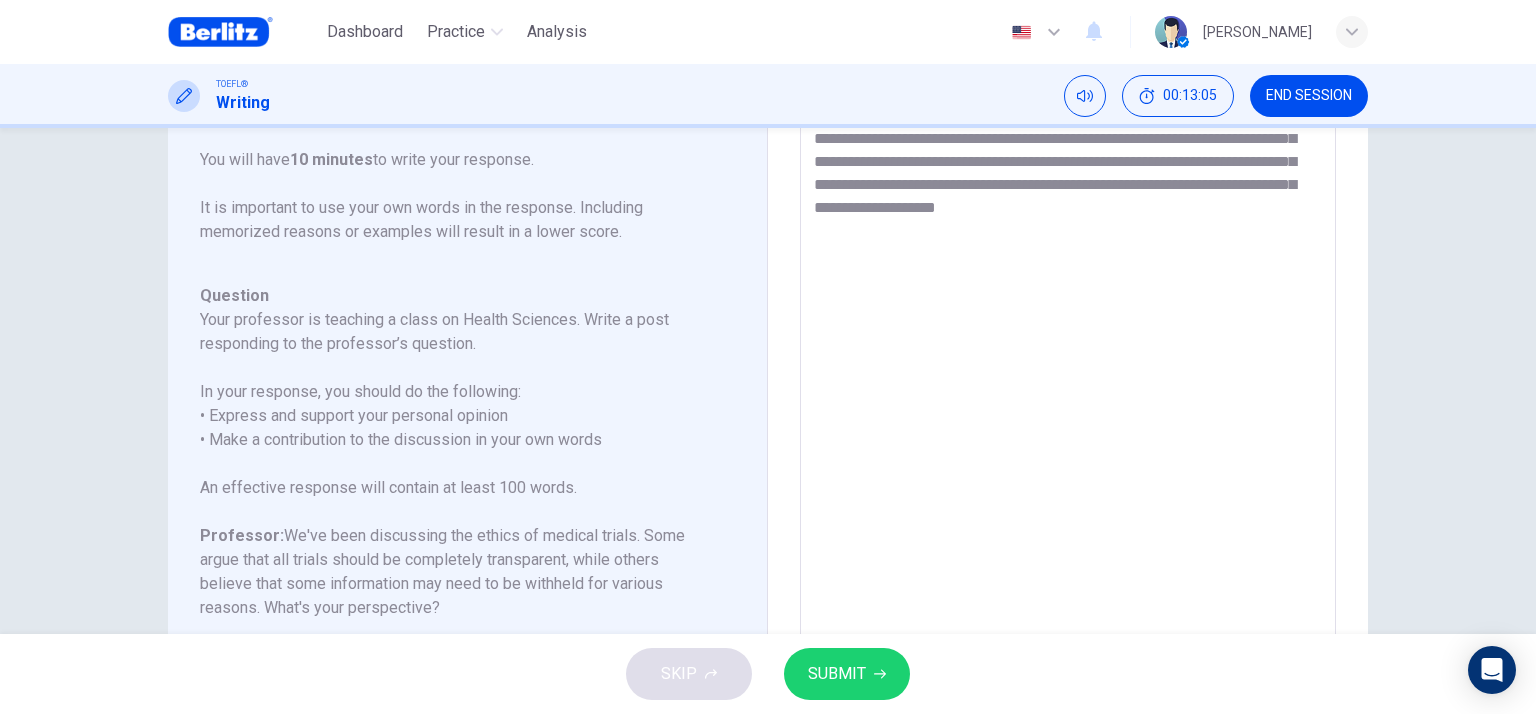 click on "**********" at bounding box center [1068, 421] 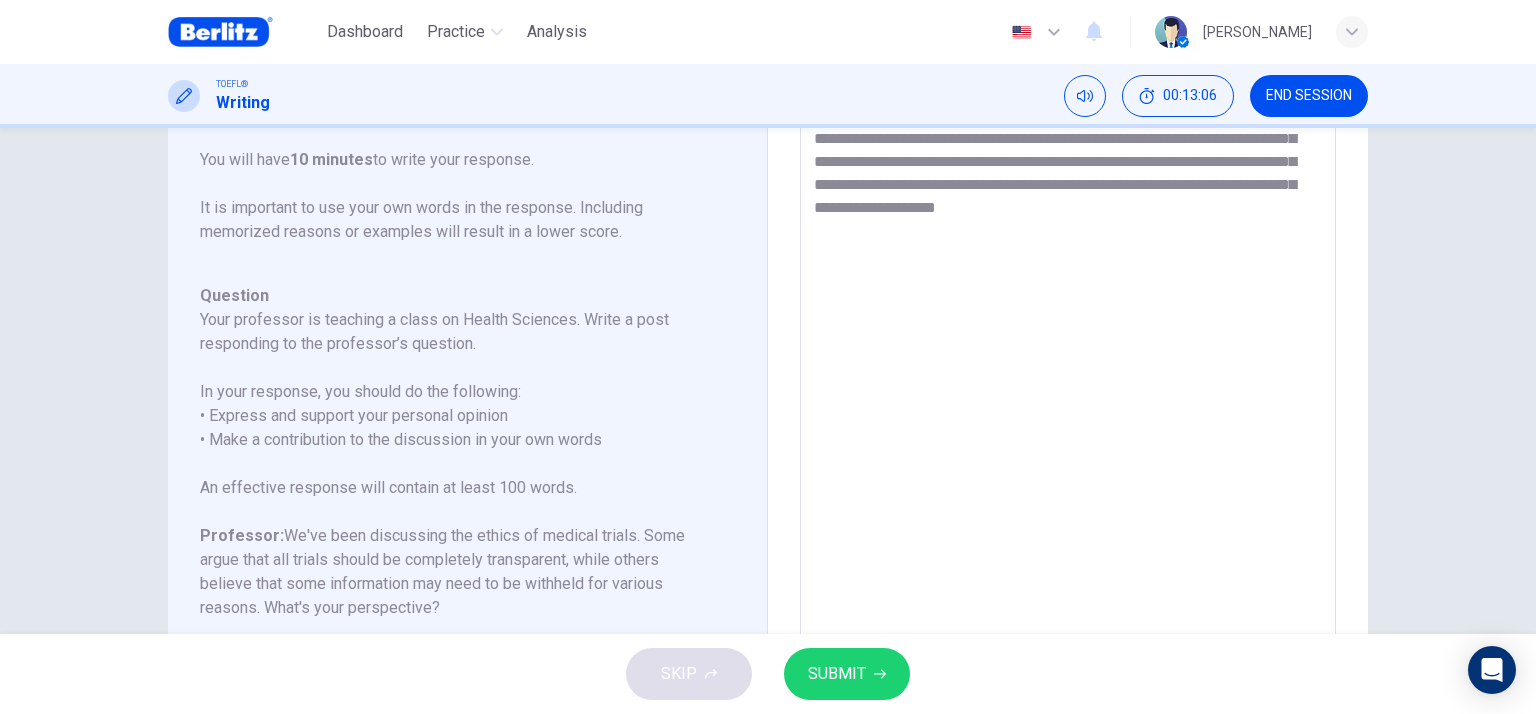click on "**********" at bounding box center [1068, 421] 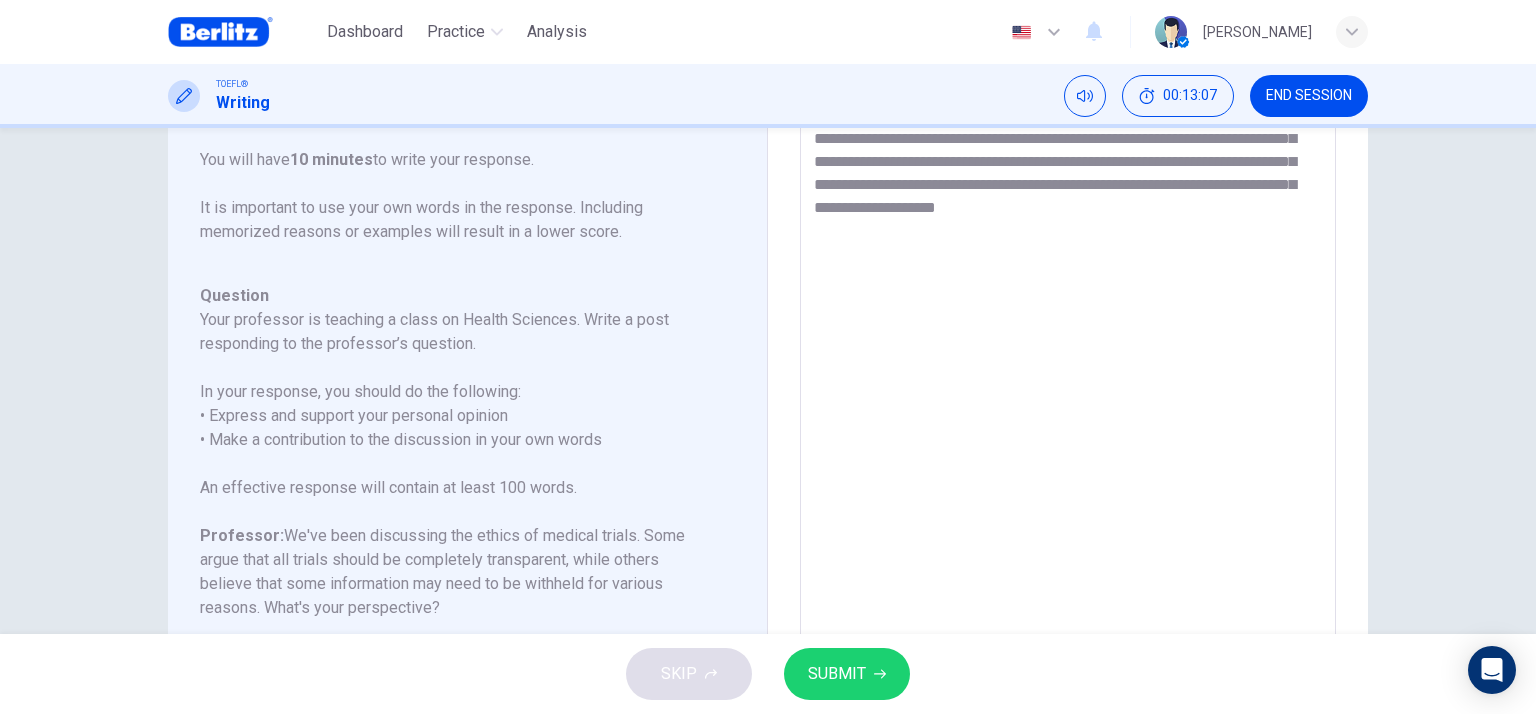 click on "**********" at bounding box center (1068, 421) 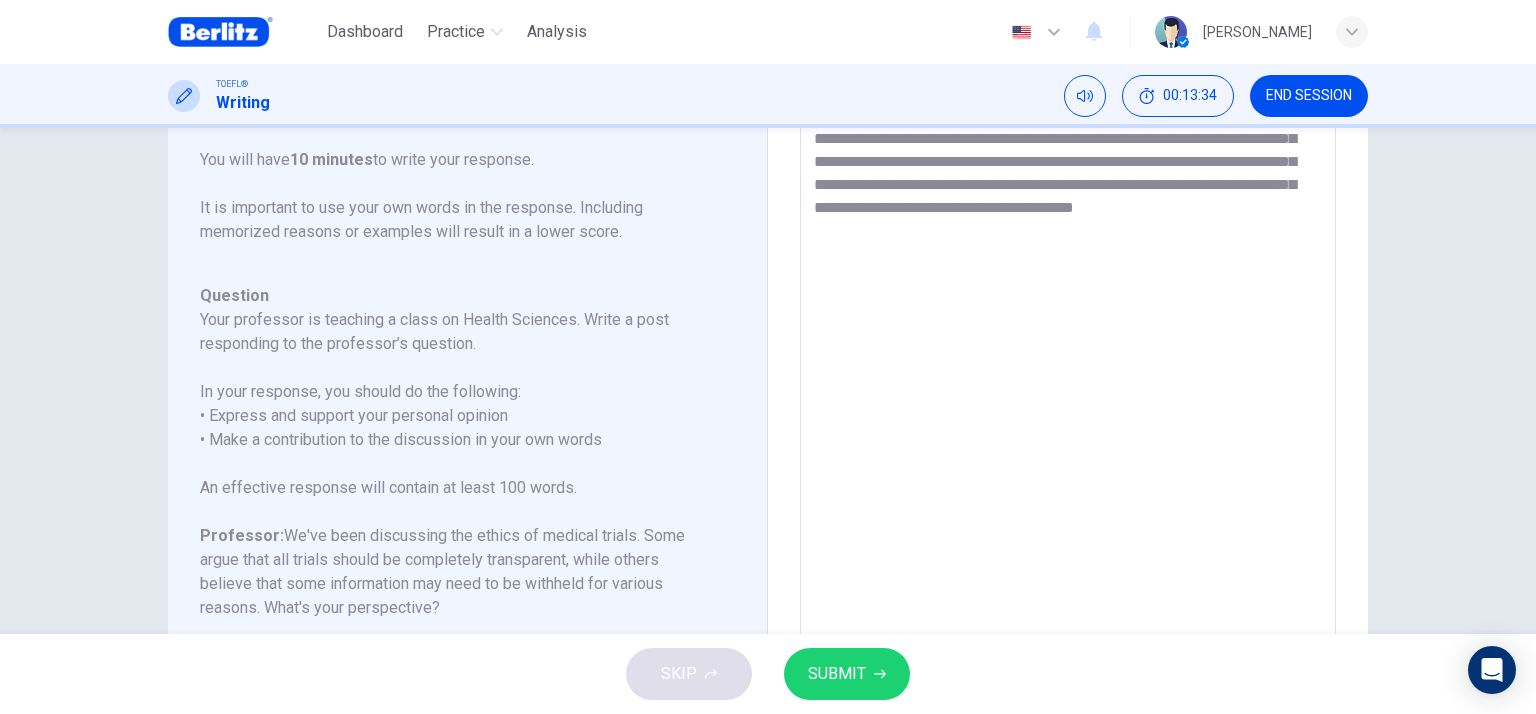 click on "**********" at bounding box center (1068, 421) 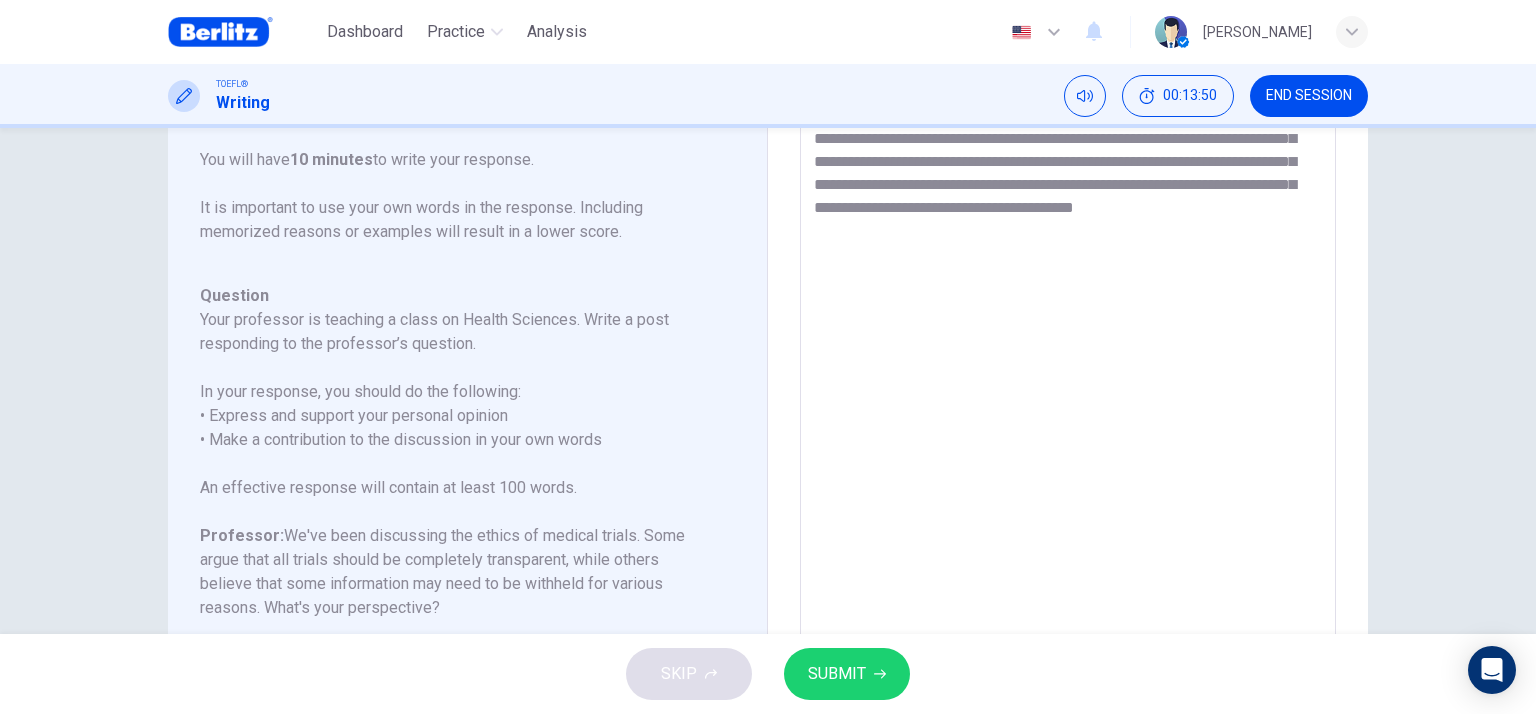 click on "**********" at bounding box center (1068, 421) 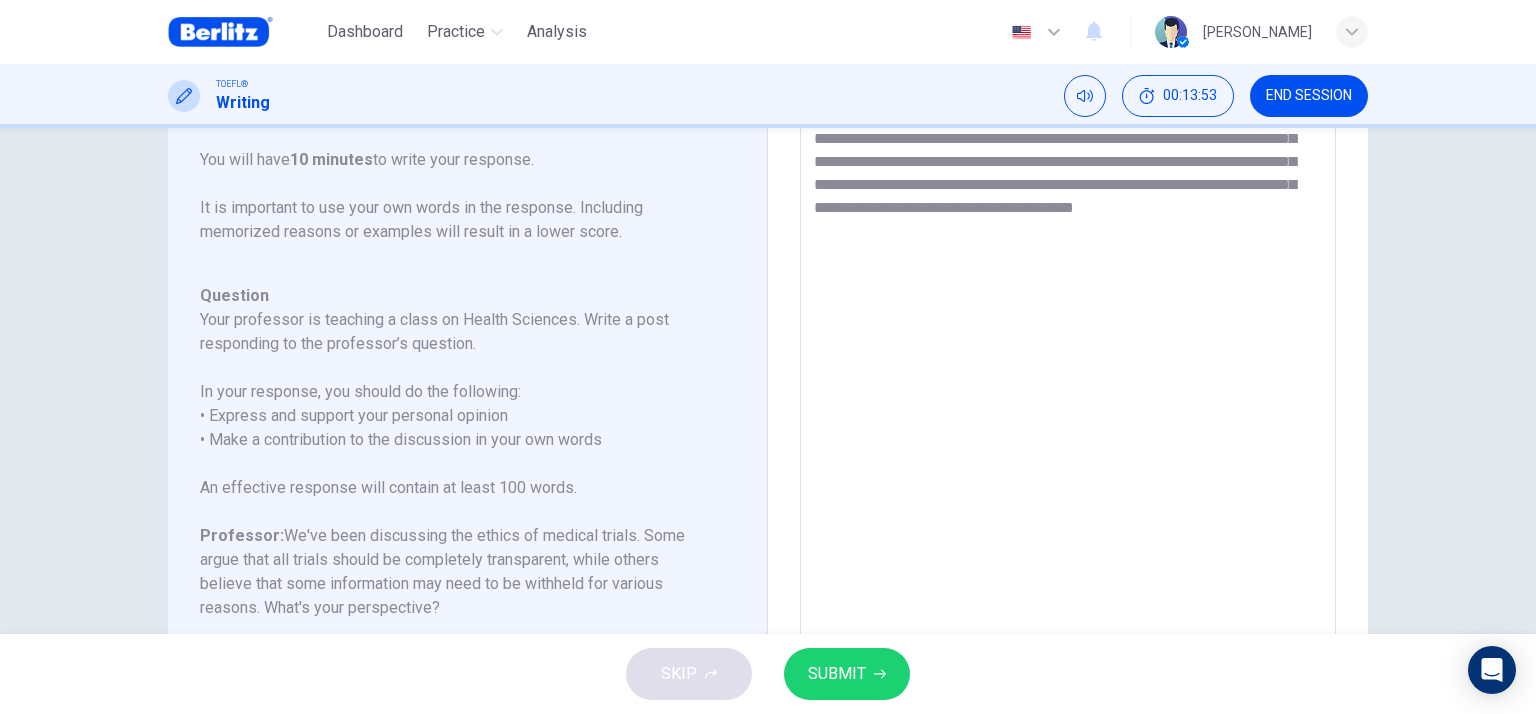 click on "**********" at bounding box center [1068, 421] 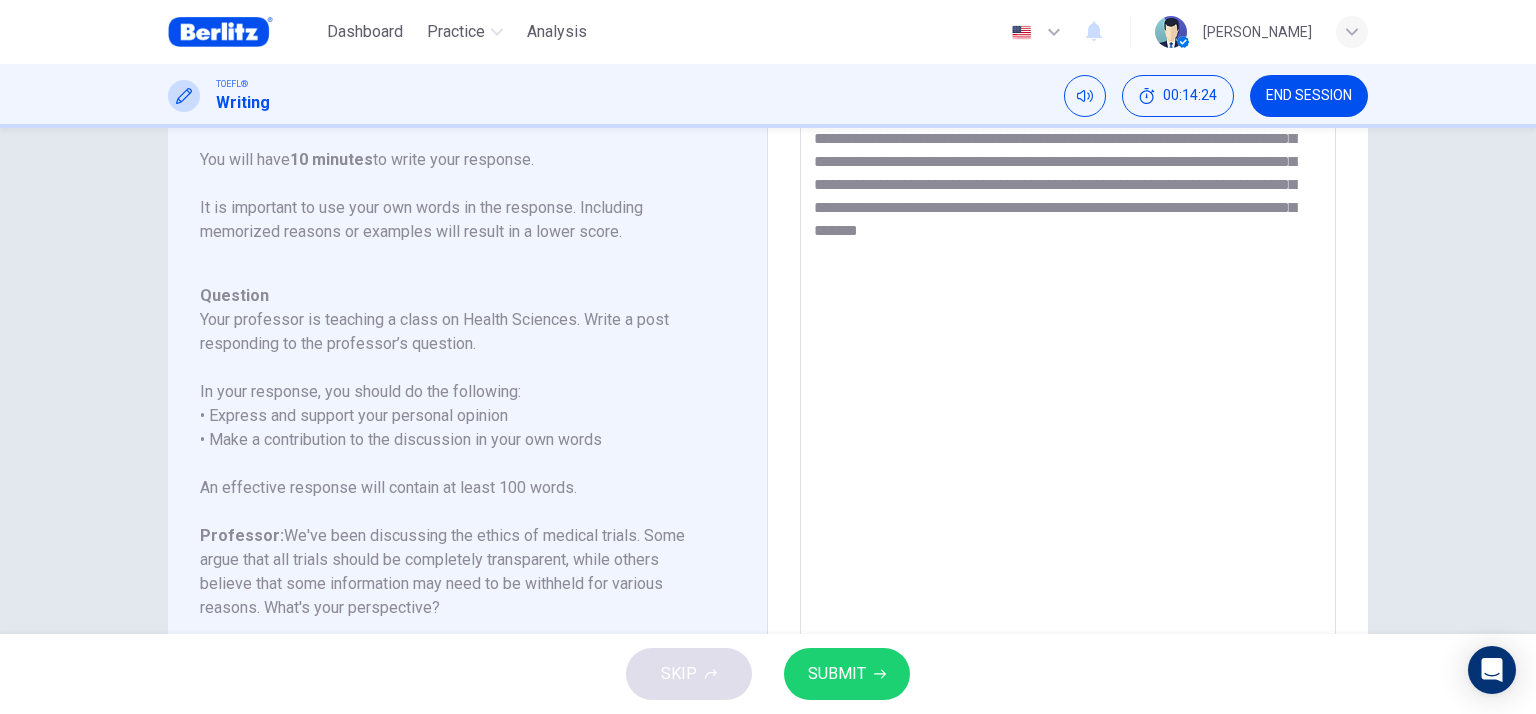 click on "**********" at bounding box center [1068, 421] 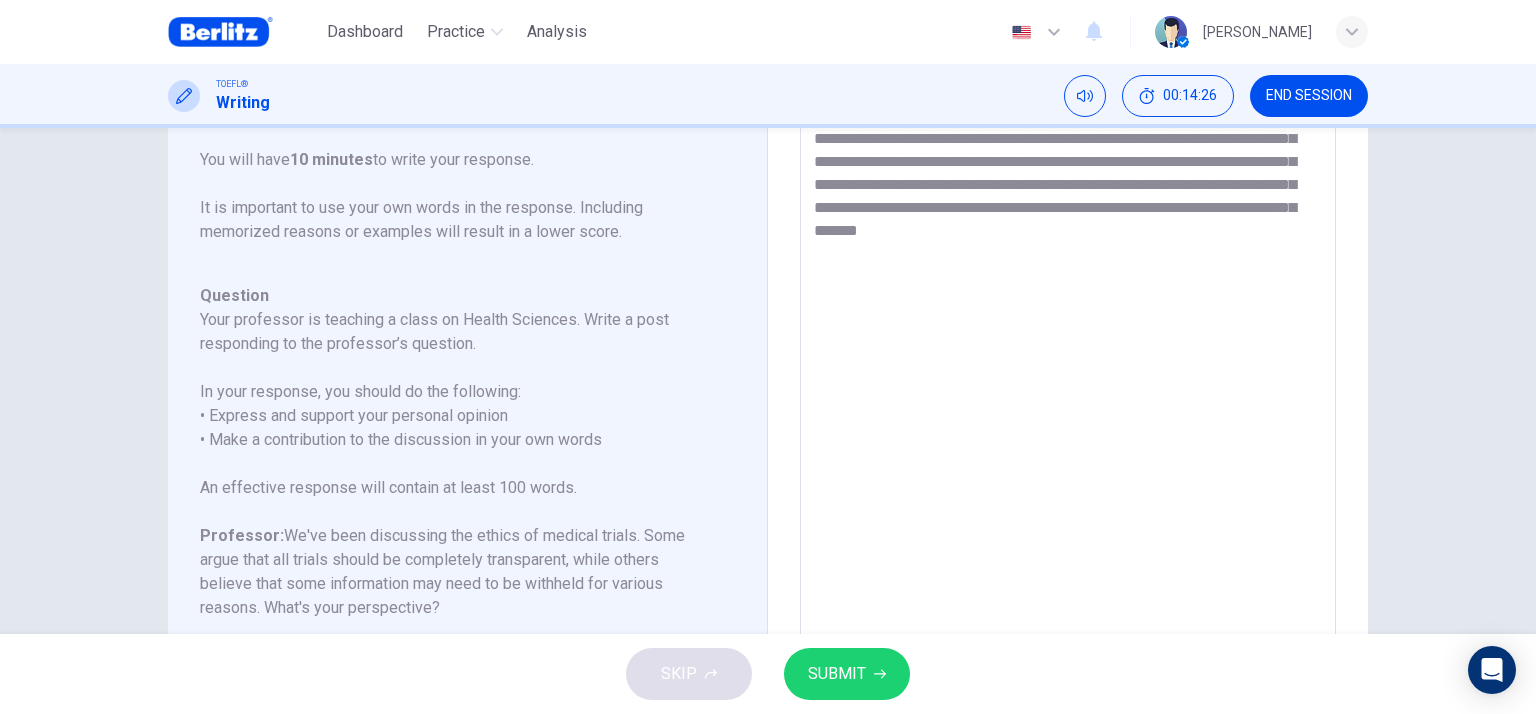 click on "**********" at bounding box center (1068, 421) 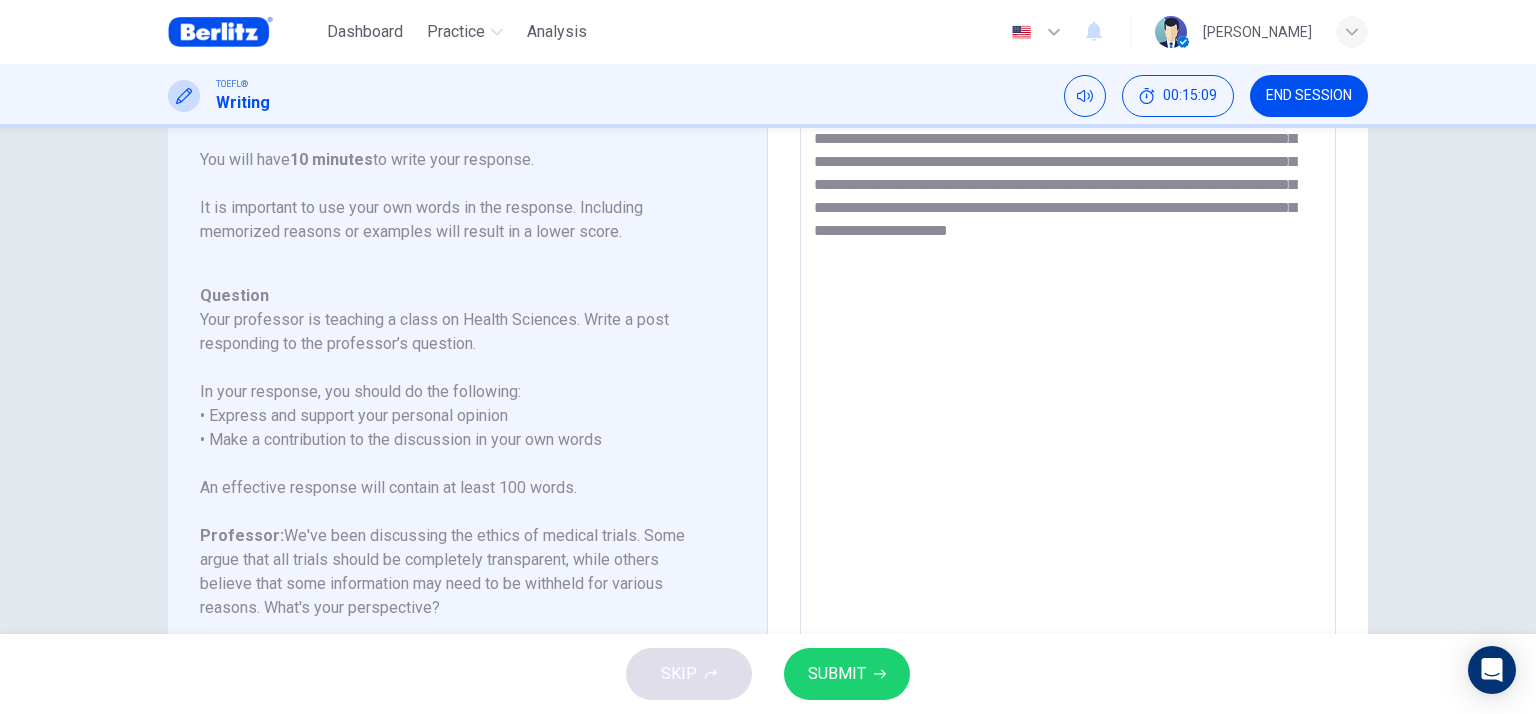 click on "**********" at bounding box center (1068, 421) 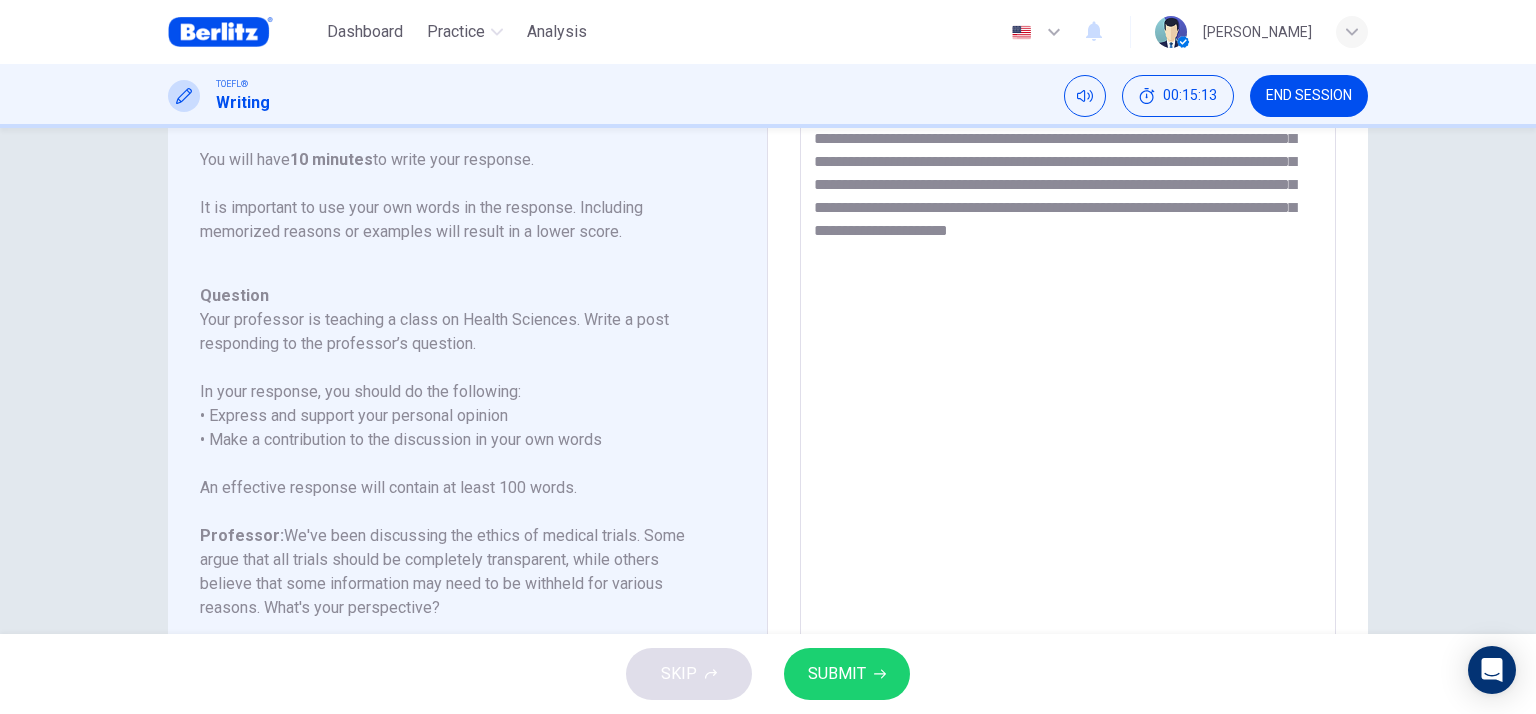 drag, startPoint x: 931, startPoint y: 258, endPoint x: 813, endPoint y: 254, distance: 118.06778 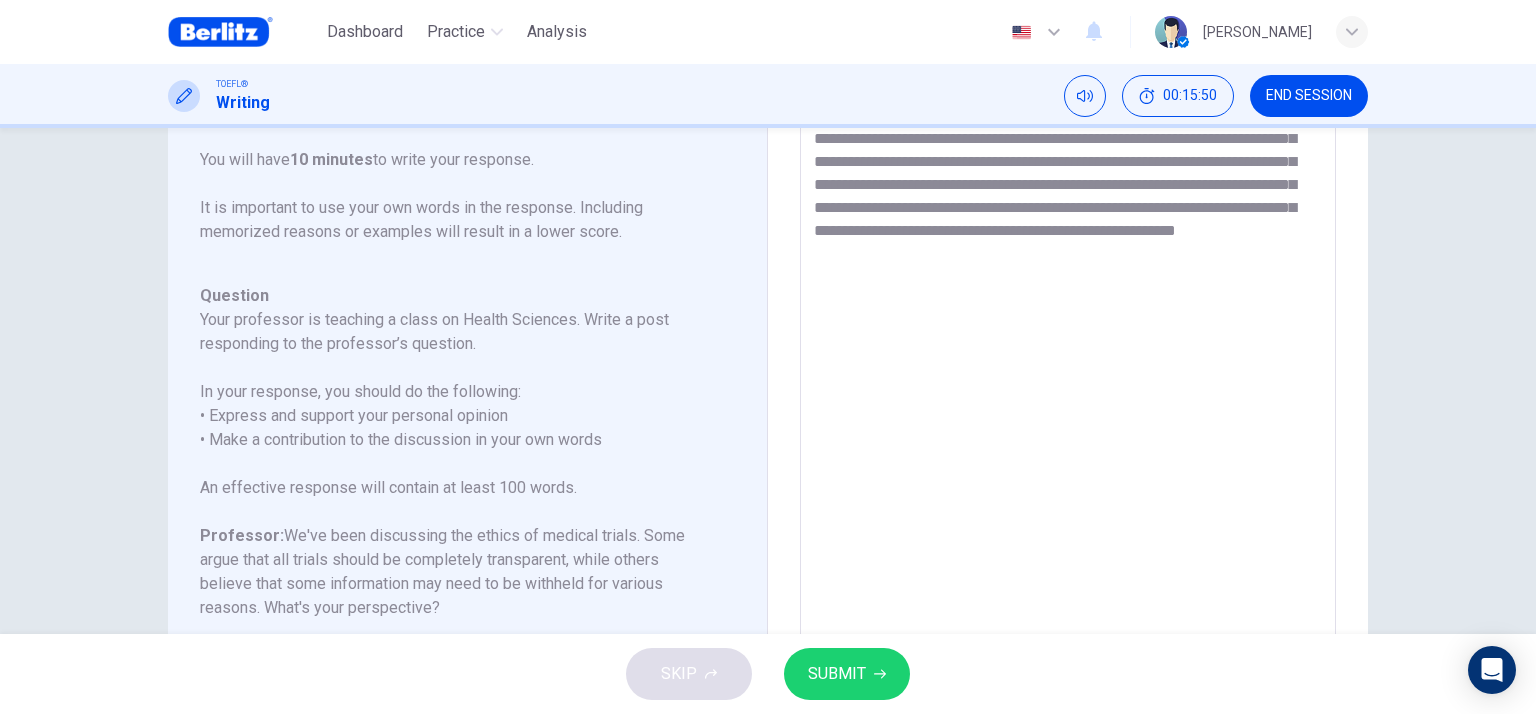 click on "**********" at bounding box center [1068, 421] 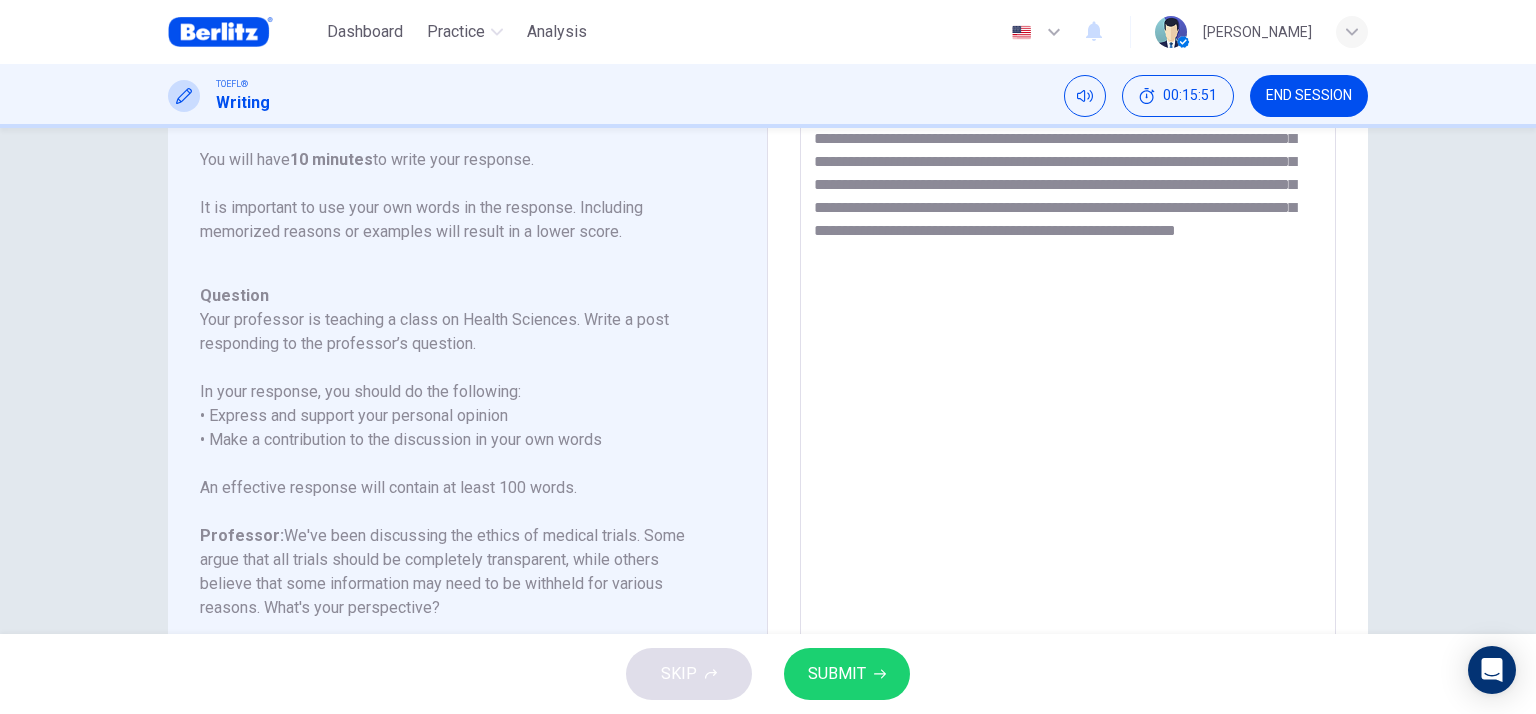 drag, startPoint x: 1204, startPoint y: 259, endPoint x: 1135, endPoint y: 262, distance: 69.065186 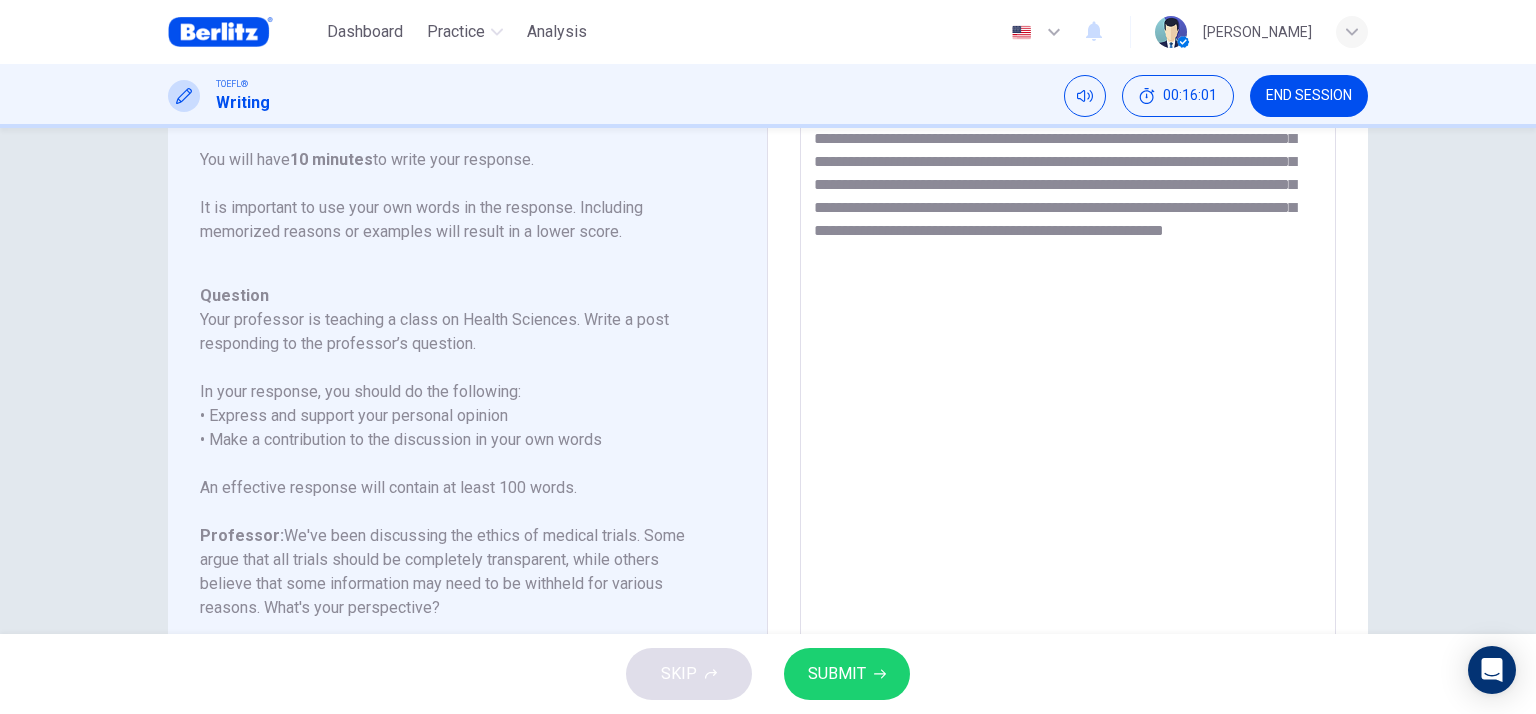 click on "**********" at bounding box center [1068, 421] 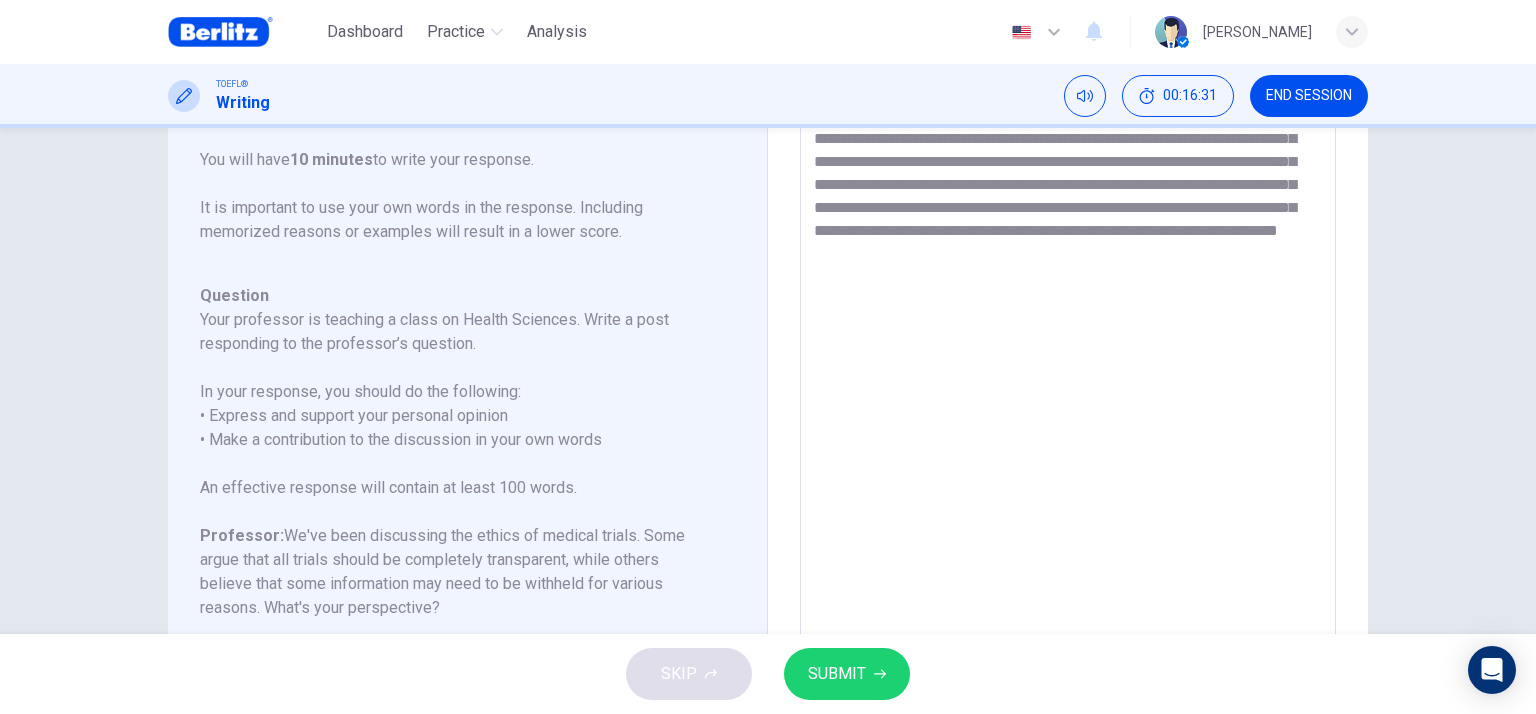 click on "**********" at bounding box center (1068, 421) 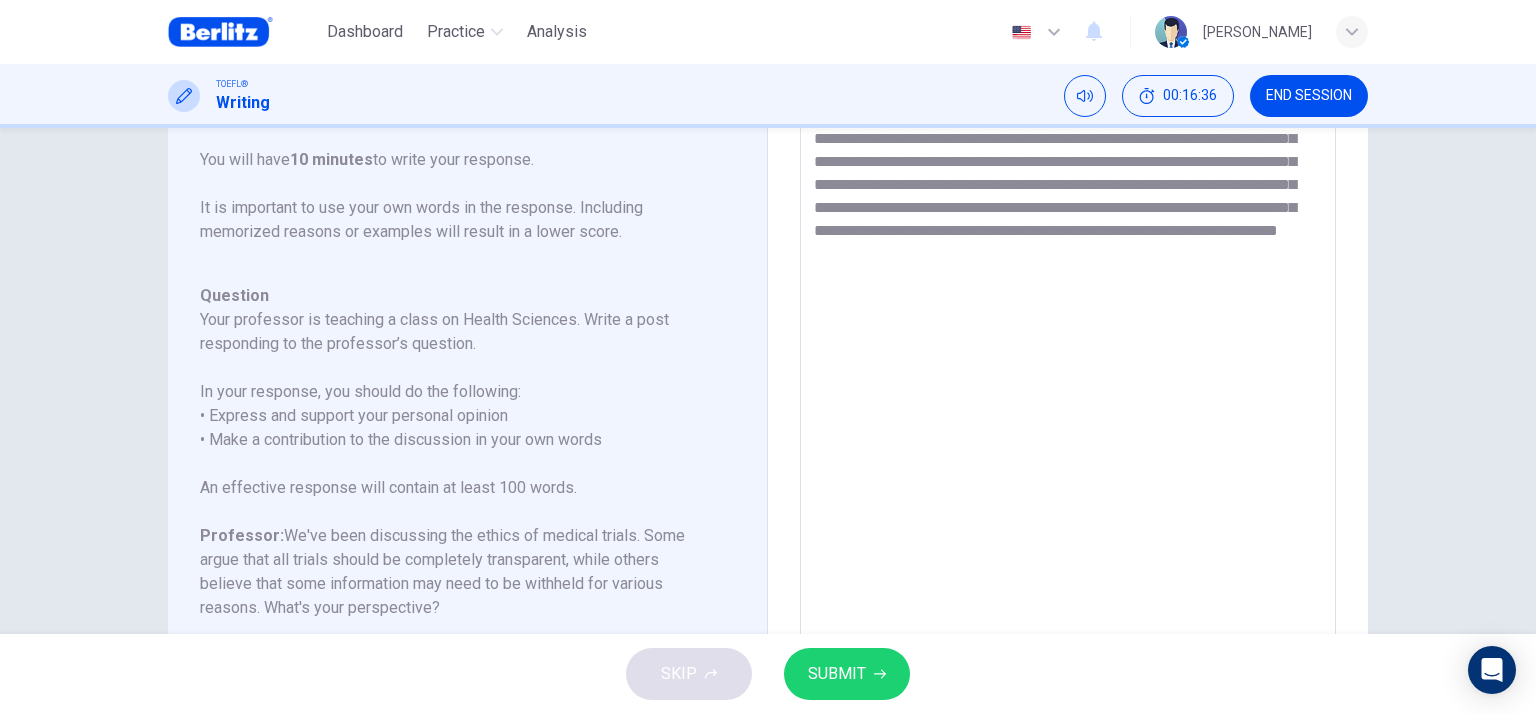 click on "**********" at bounding box center (1068, 421) 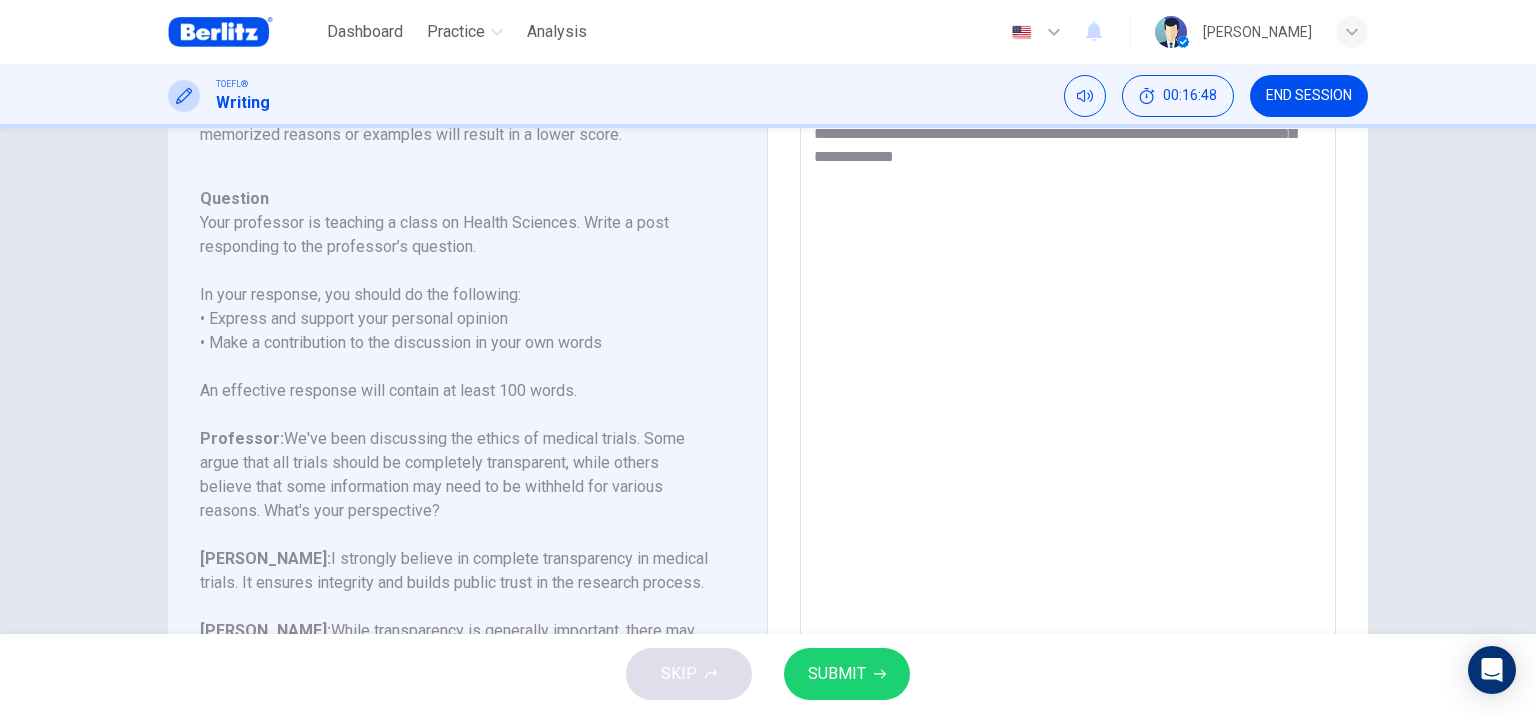 scroll, scrollTop: 184, scrollLeft: 0, axis: vertical 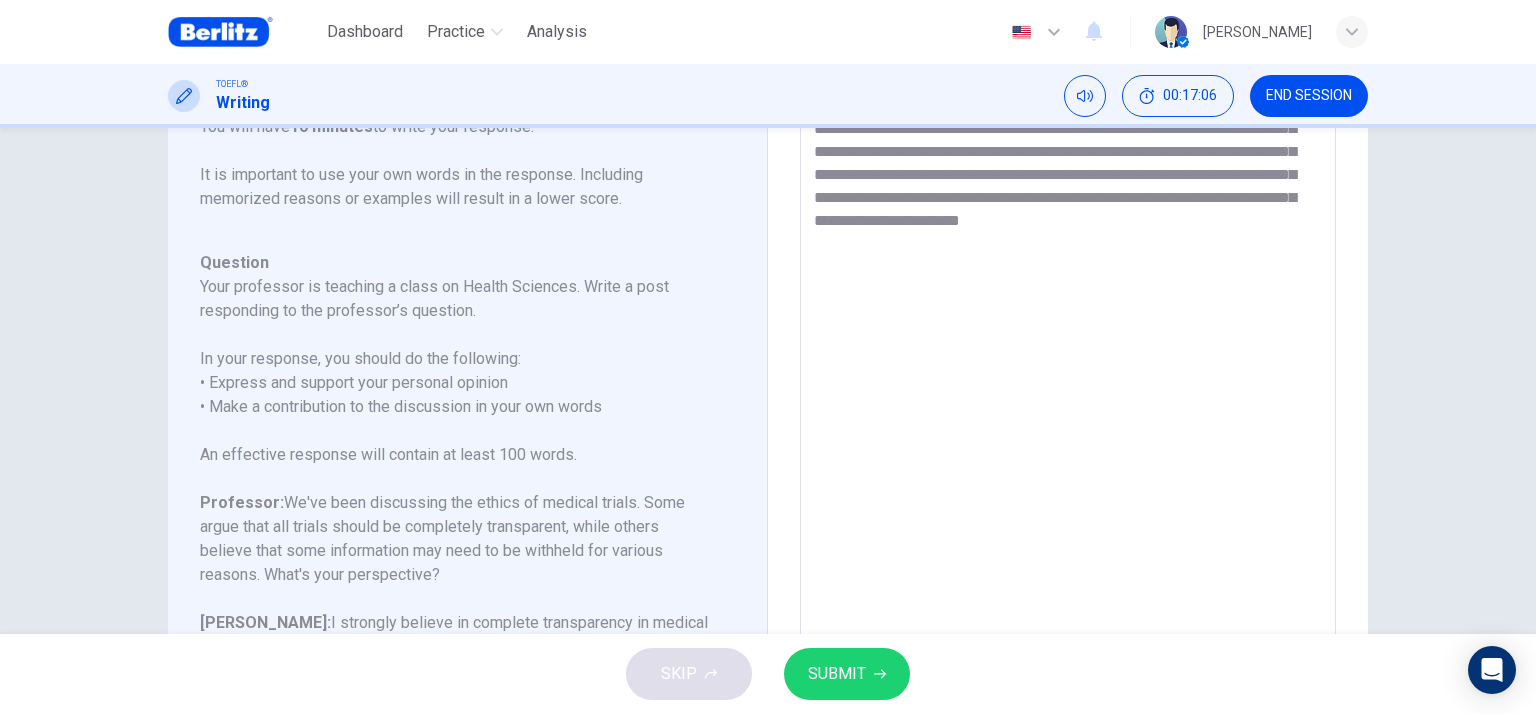 click on "**********" at bounding box center [1068, 388] 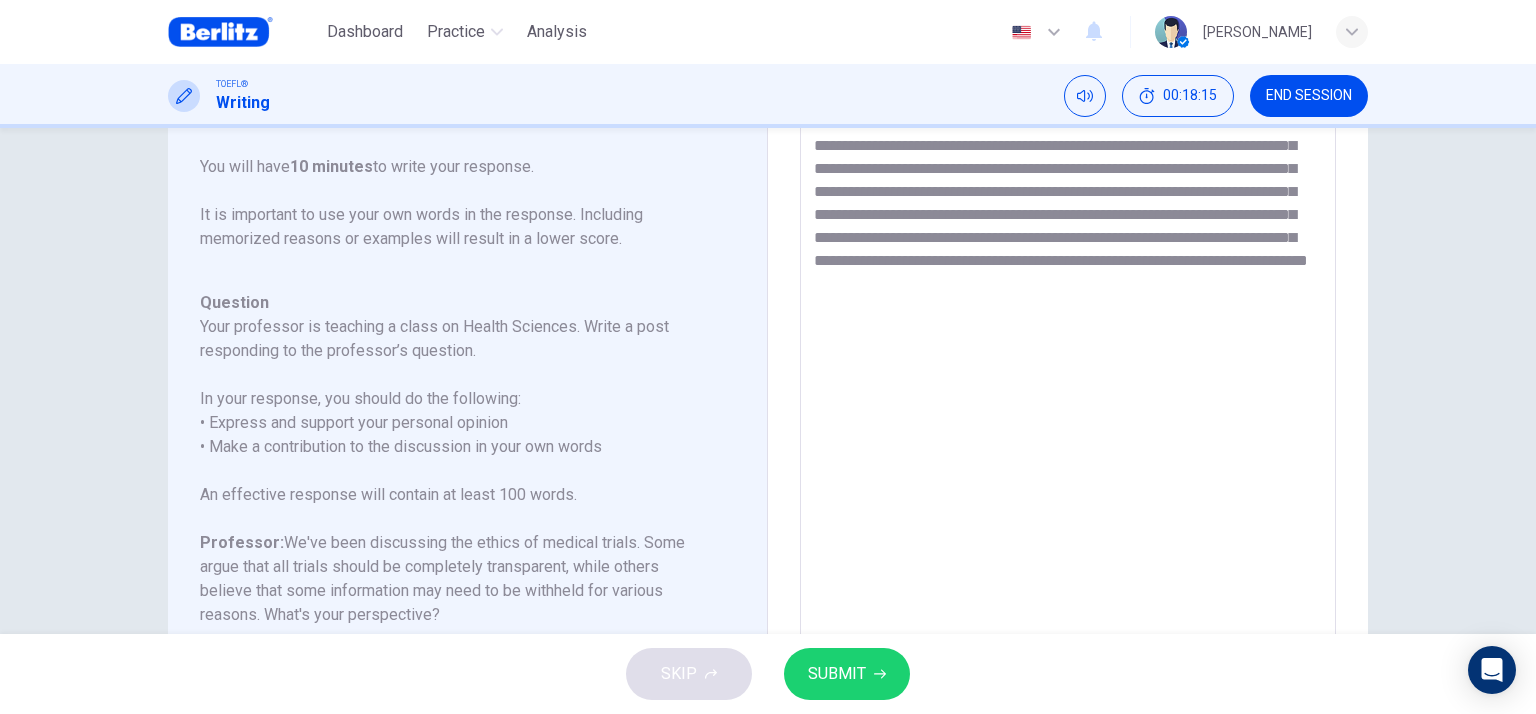 scroll, scrollTop: 100, scrollLeft: 0, axis: vertical 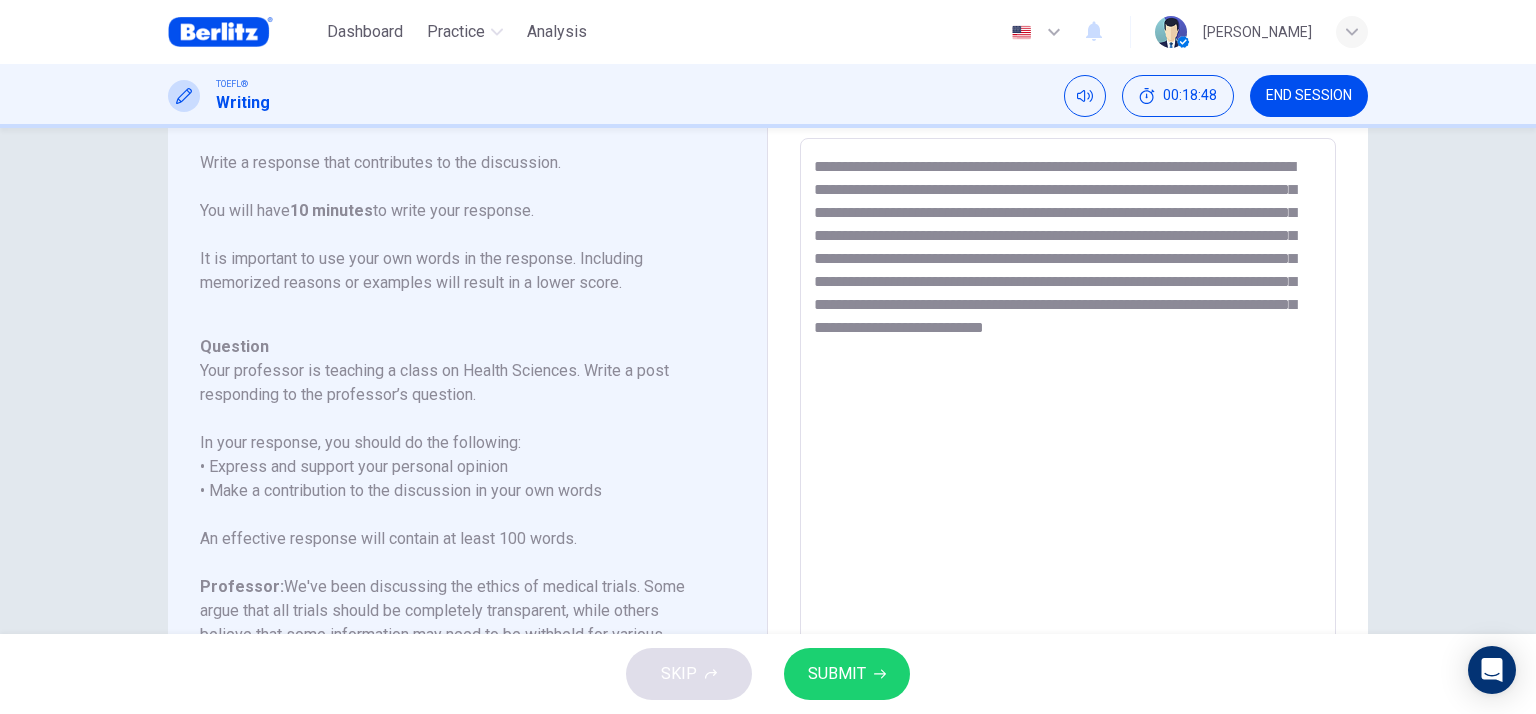 click on "**********" at bounding box center [1068, 472] 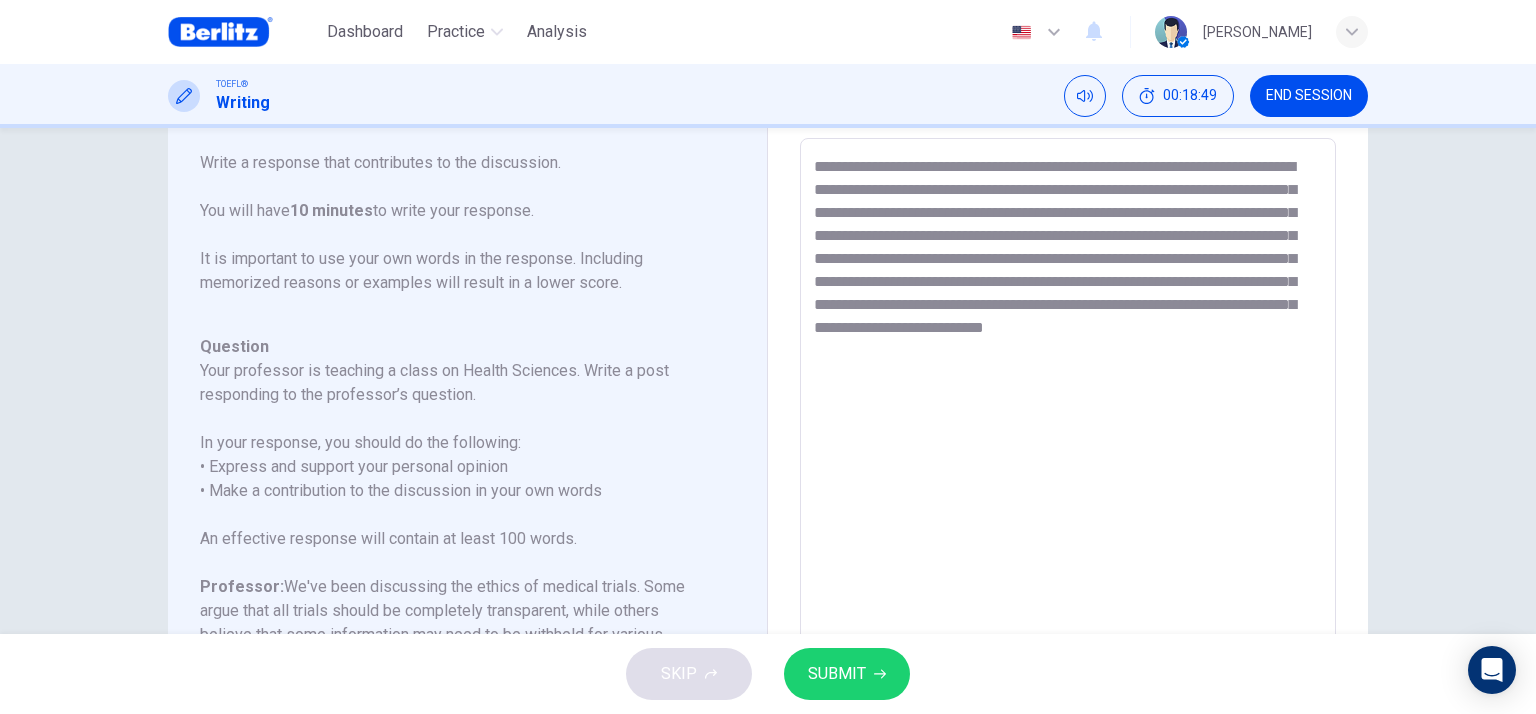 click on "**********" at bounding box center [1068, 472] 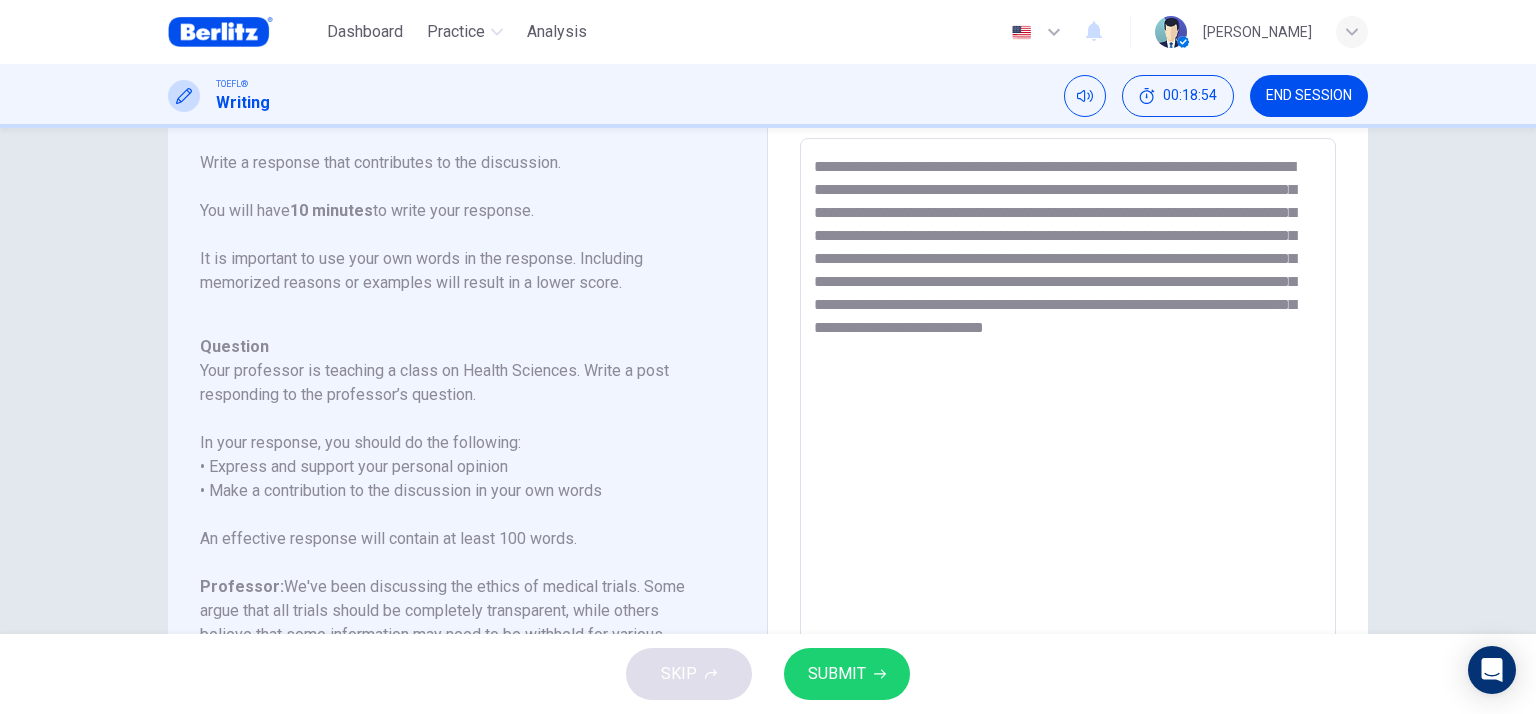 click on "**********" at bounding box center [1068, 472] 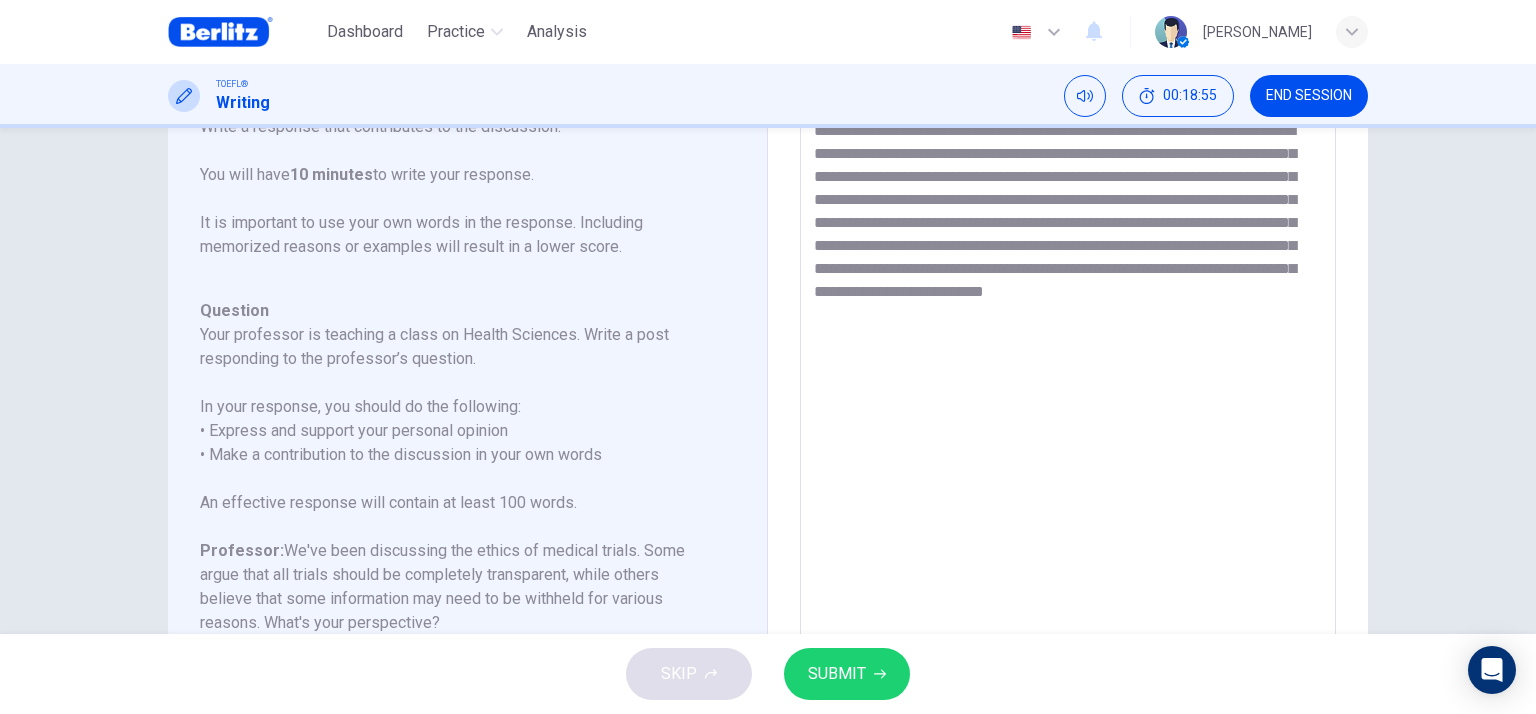 scroll, scrollTop: 84, scrollLeft: 0, axis: vertical 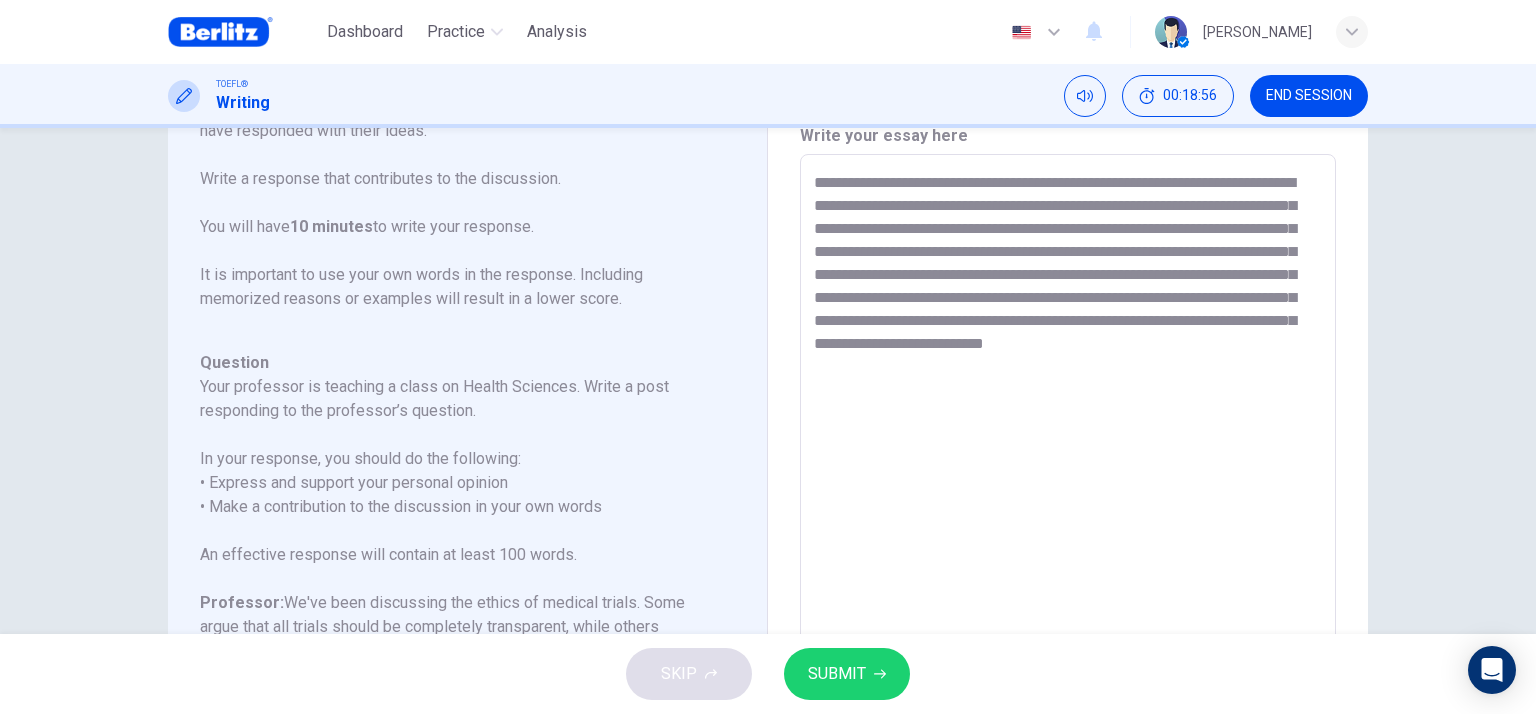 click on "**********" at bounding box center (1068, 488) 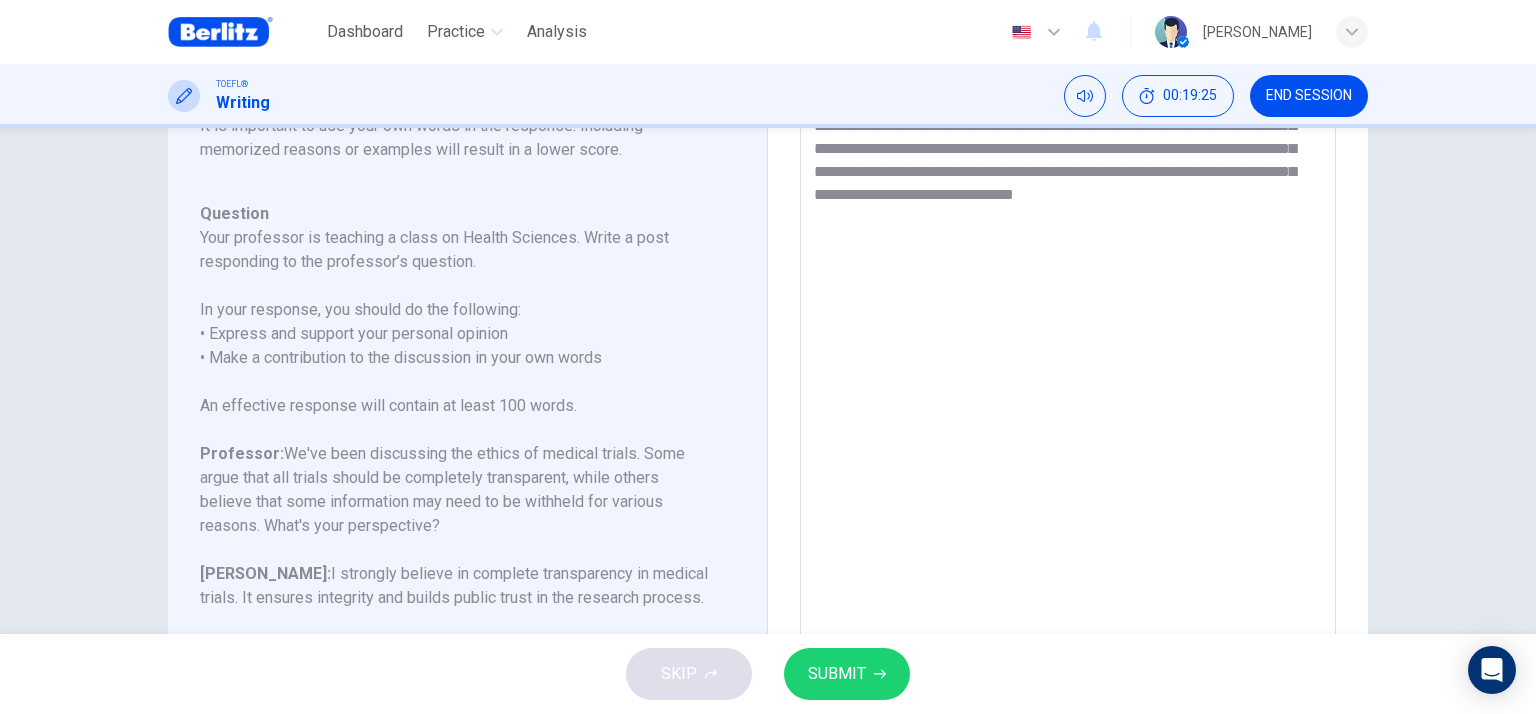 scroll, scrollTop: 184, scrollLeft: 0, axis: vertical 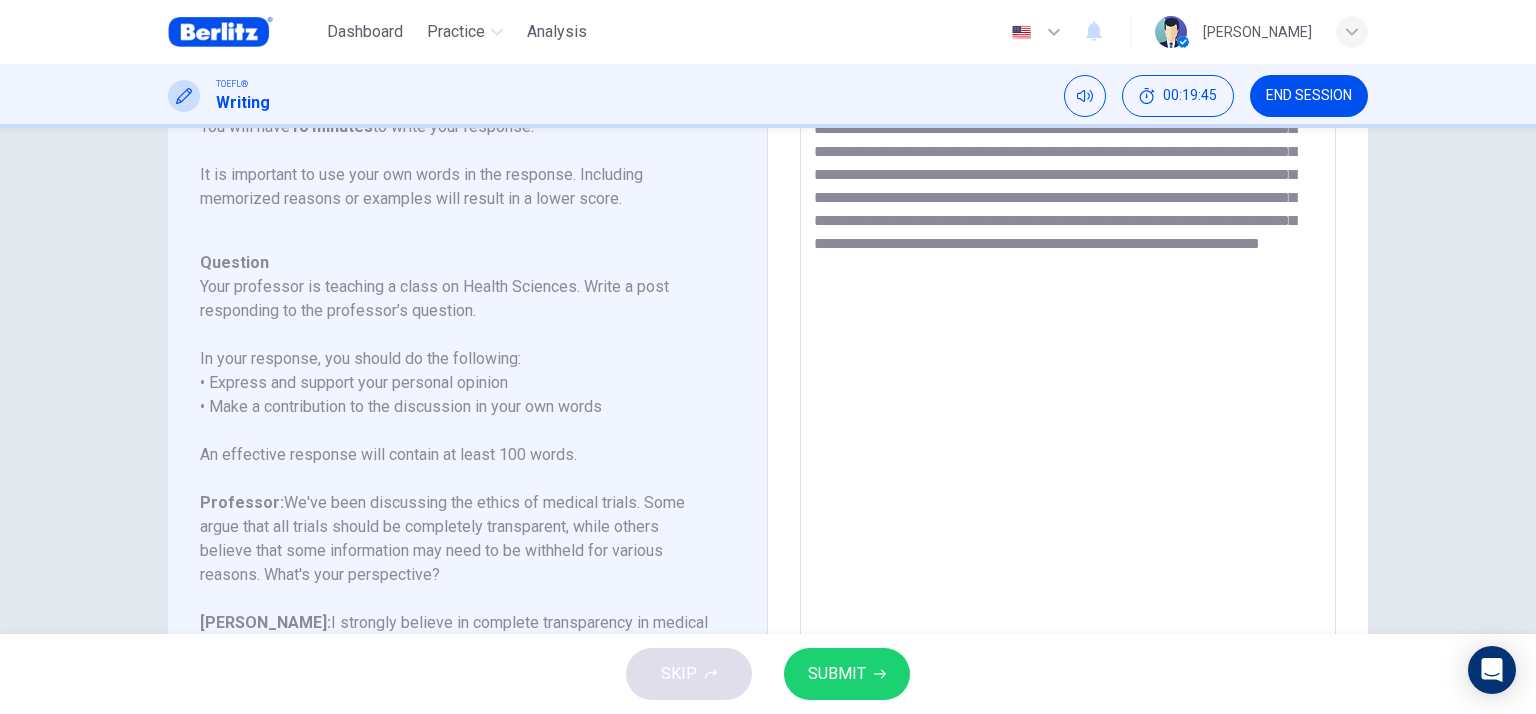 click on "**********" at bounding box center [1068, 388] 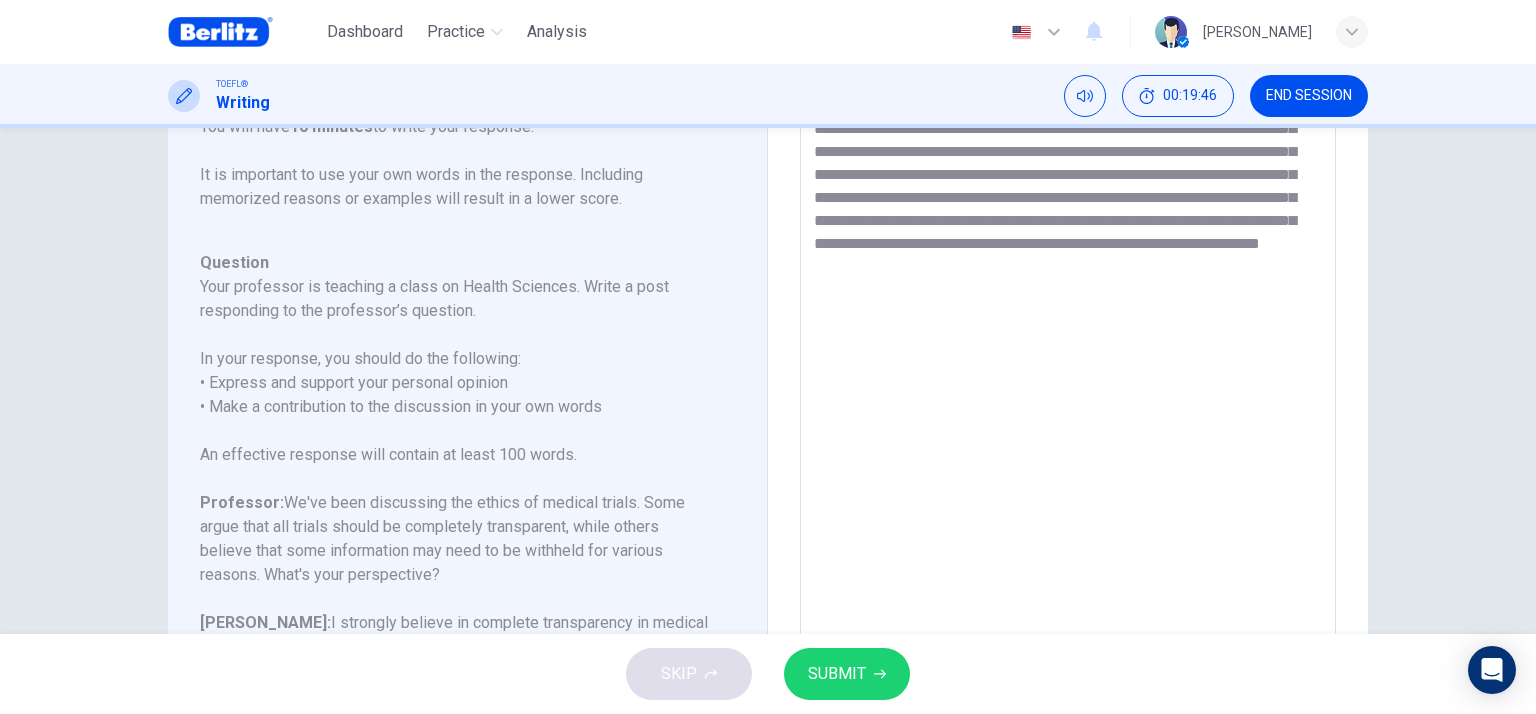 click on "**********" at bounding box center [1068, 388] 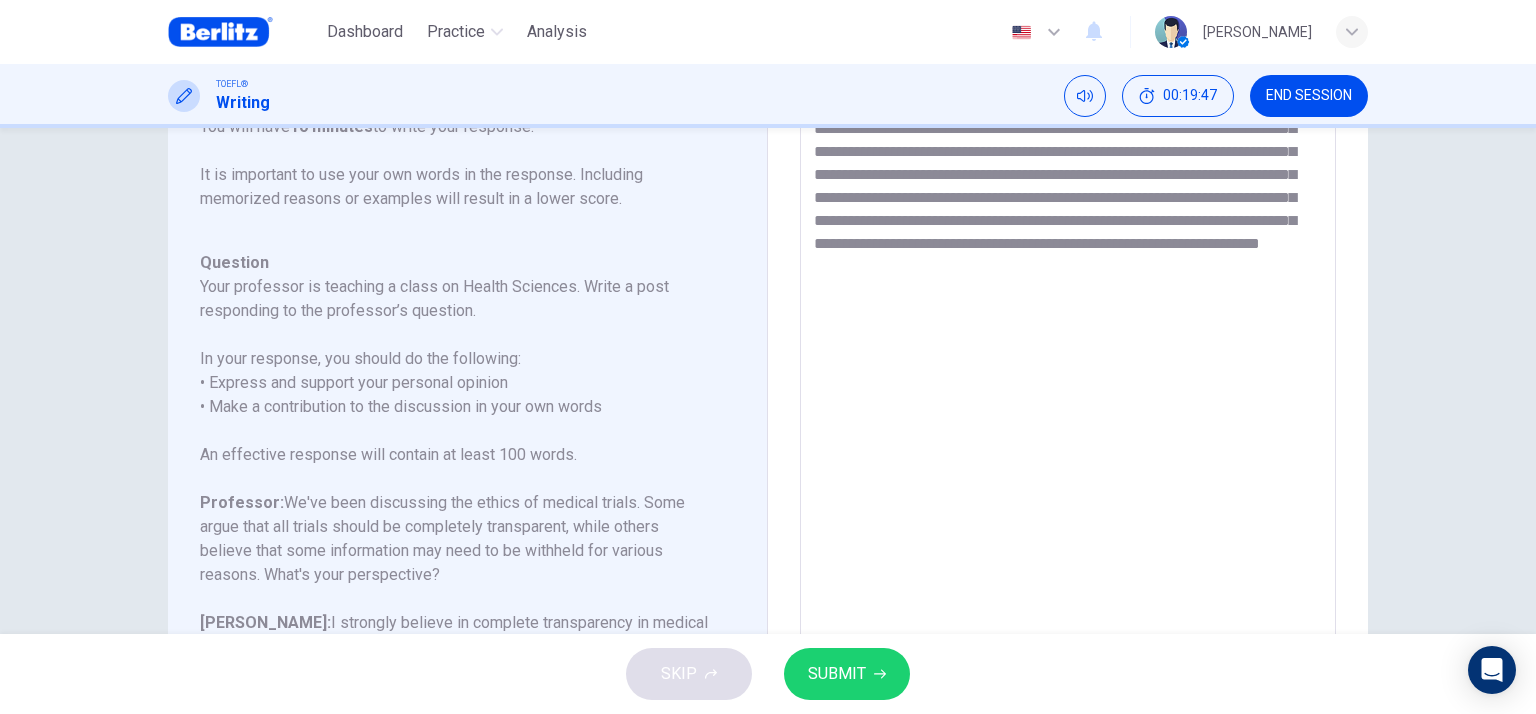 click on "**********" at bounding box center (1068, 388) 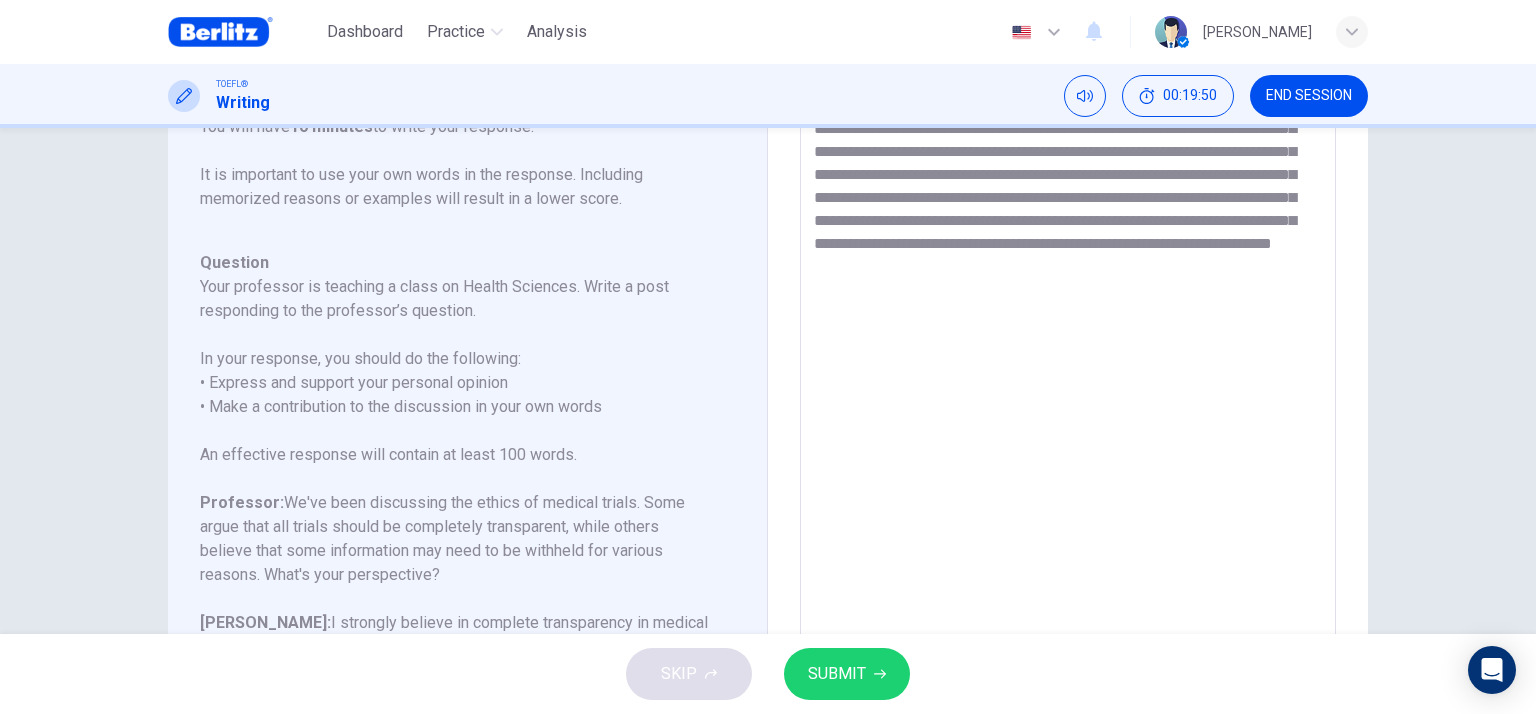 click on "**********" at bounding box center [1068, 388] 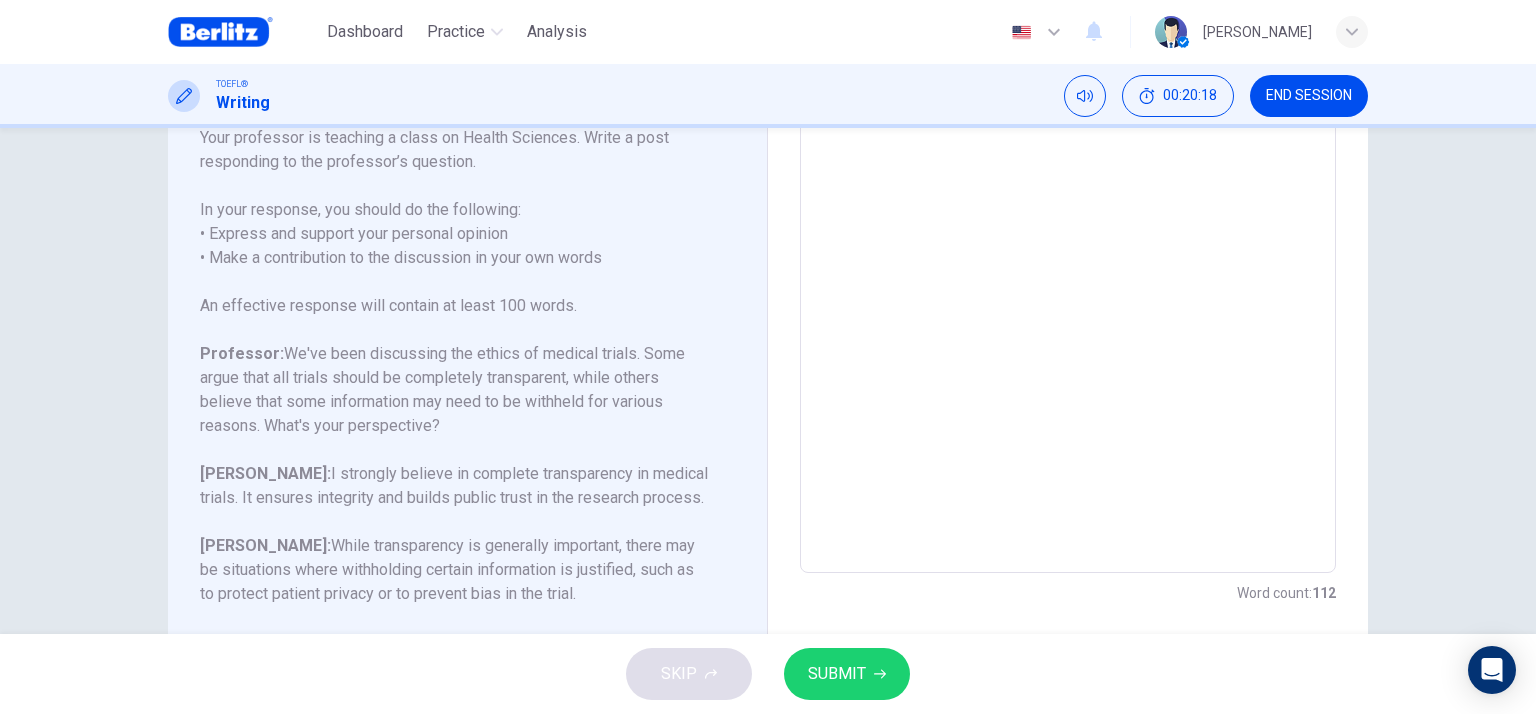 scroll, scrollTop: 384, scrollLeft: 0, axis: vertical 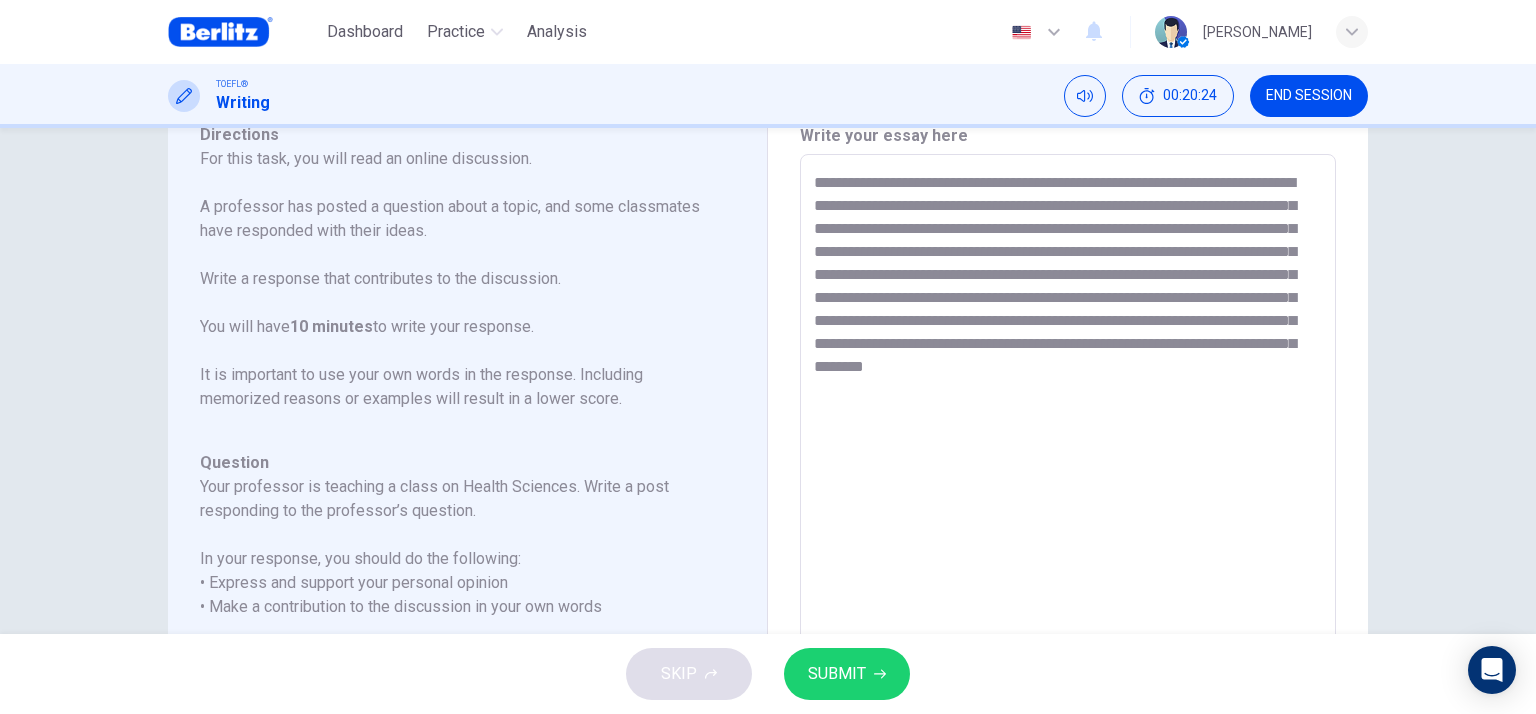 click on "**********" at bounding box center [1068, 488] 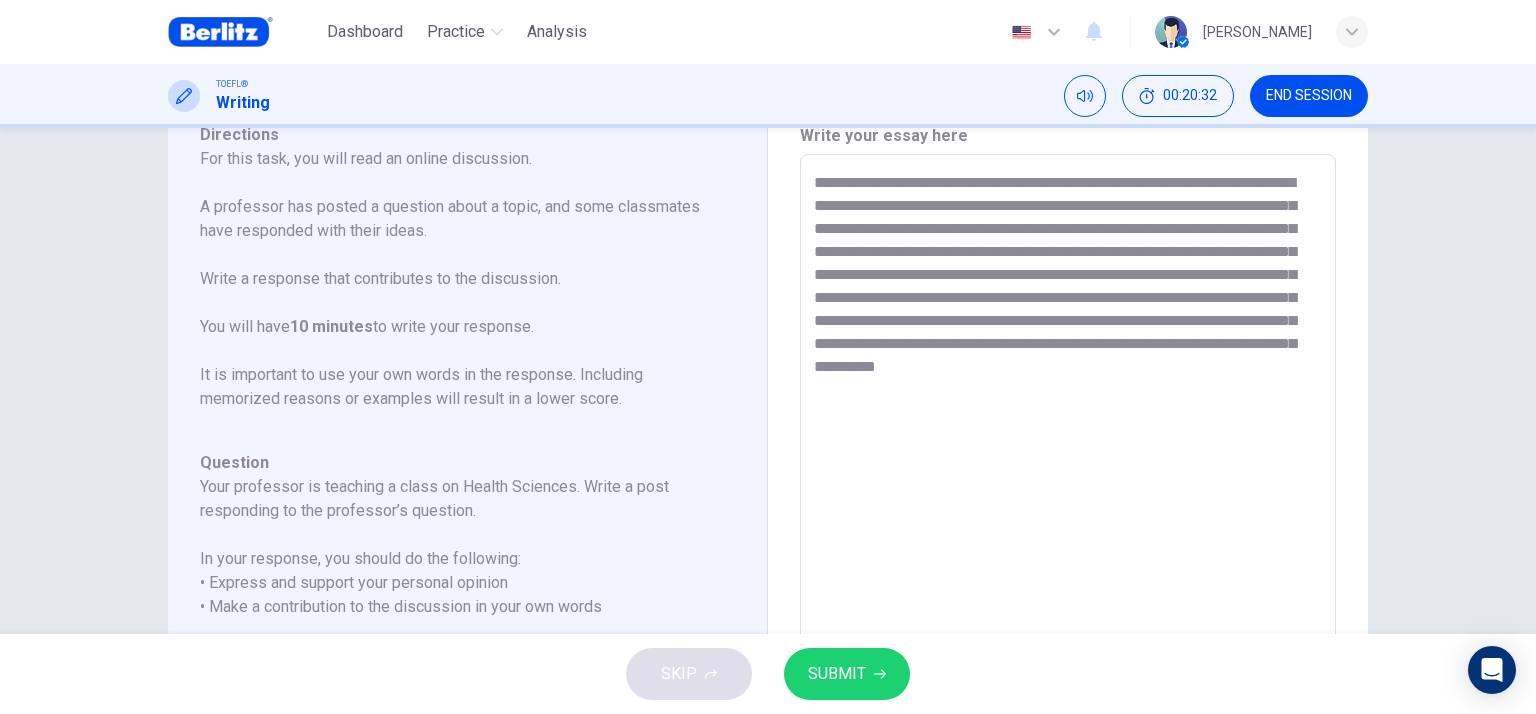 scroll, scrollTop: 197, scrollLeft: 0, axis: vertical 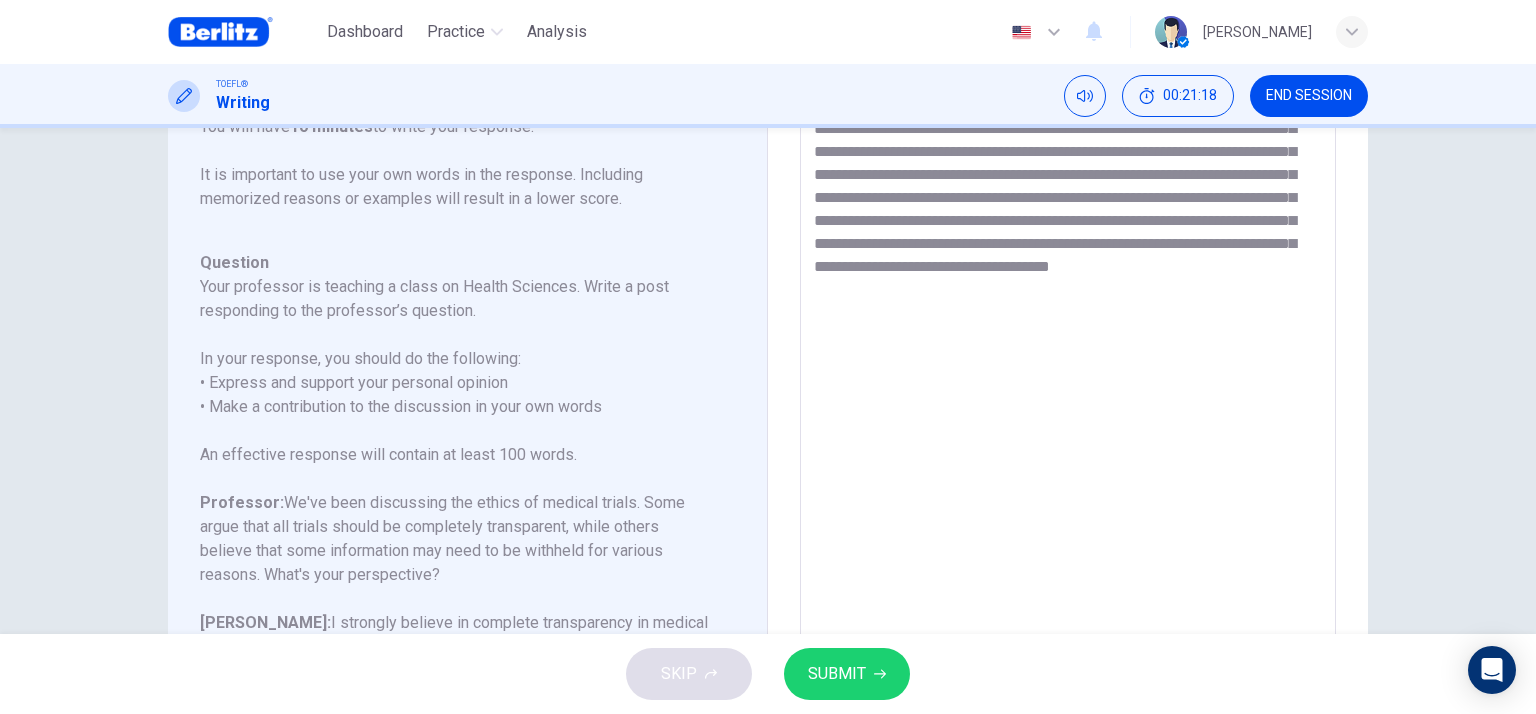 click on "**********" at bounding box center (1068, 388) 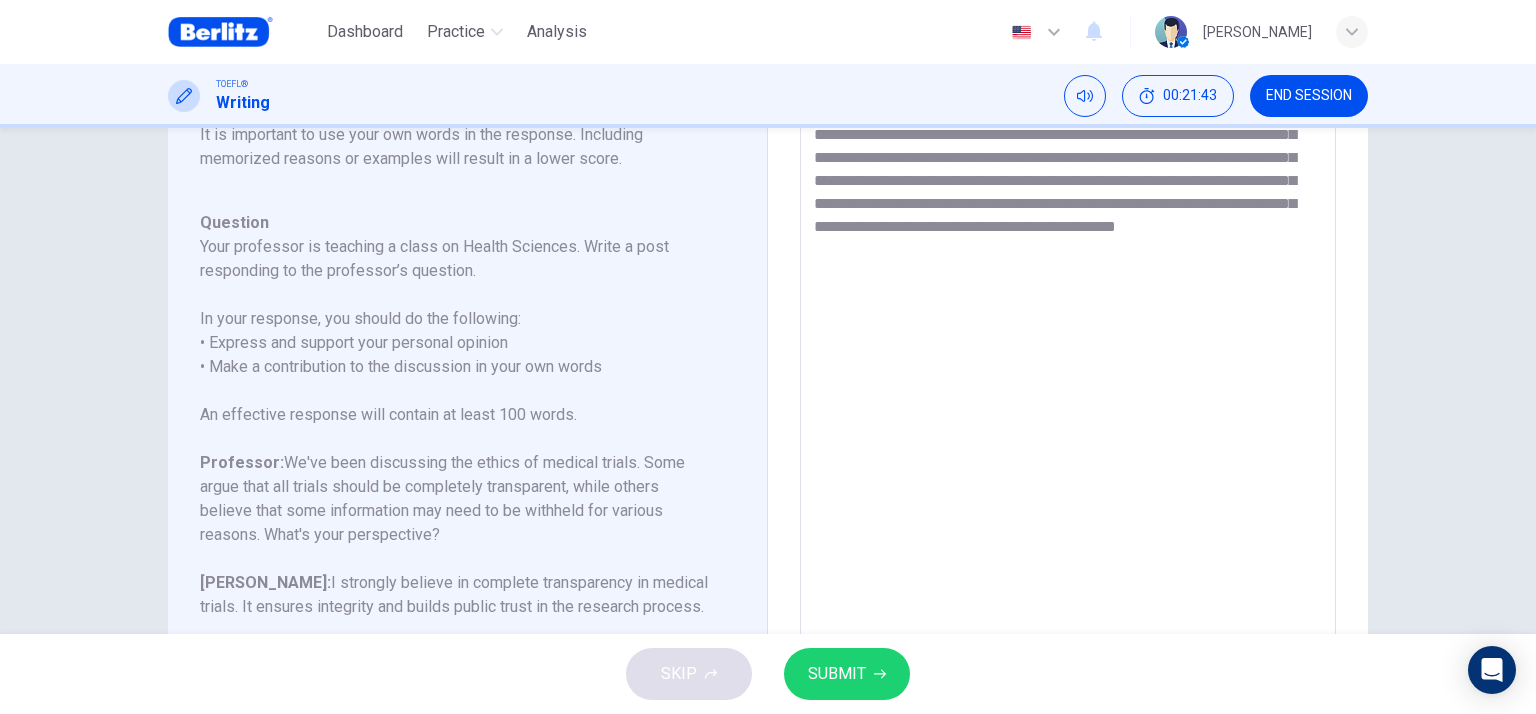 scroll, scrollTop: 284, scrollLeft: 0, axis: vertical 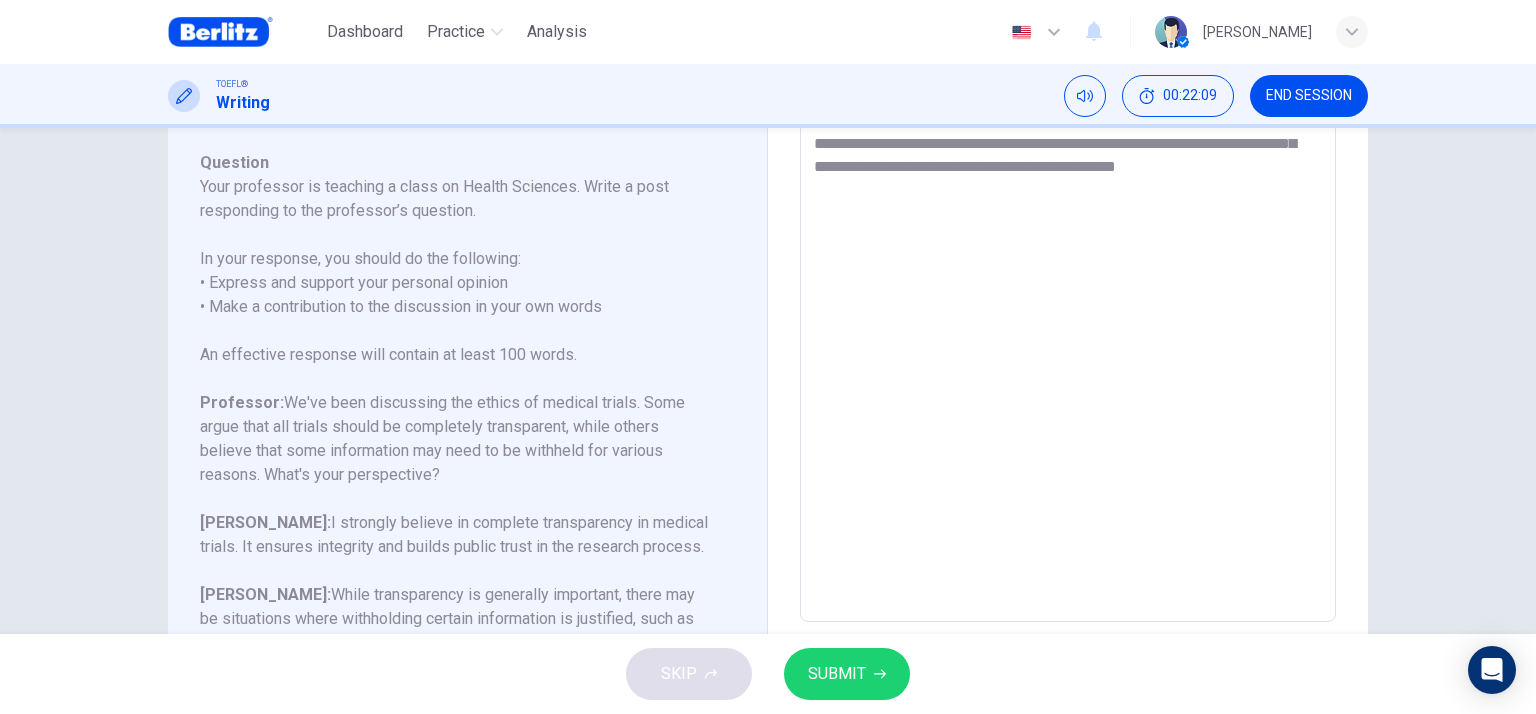 click on "**********" at bounding box center (1068, 288) 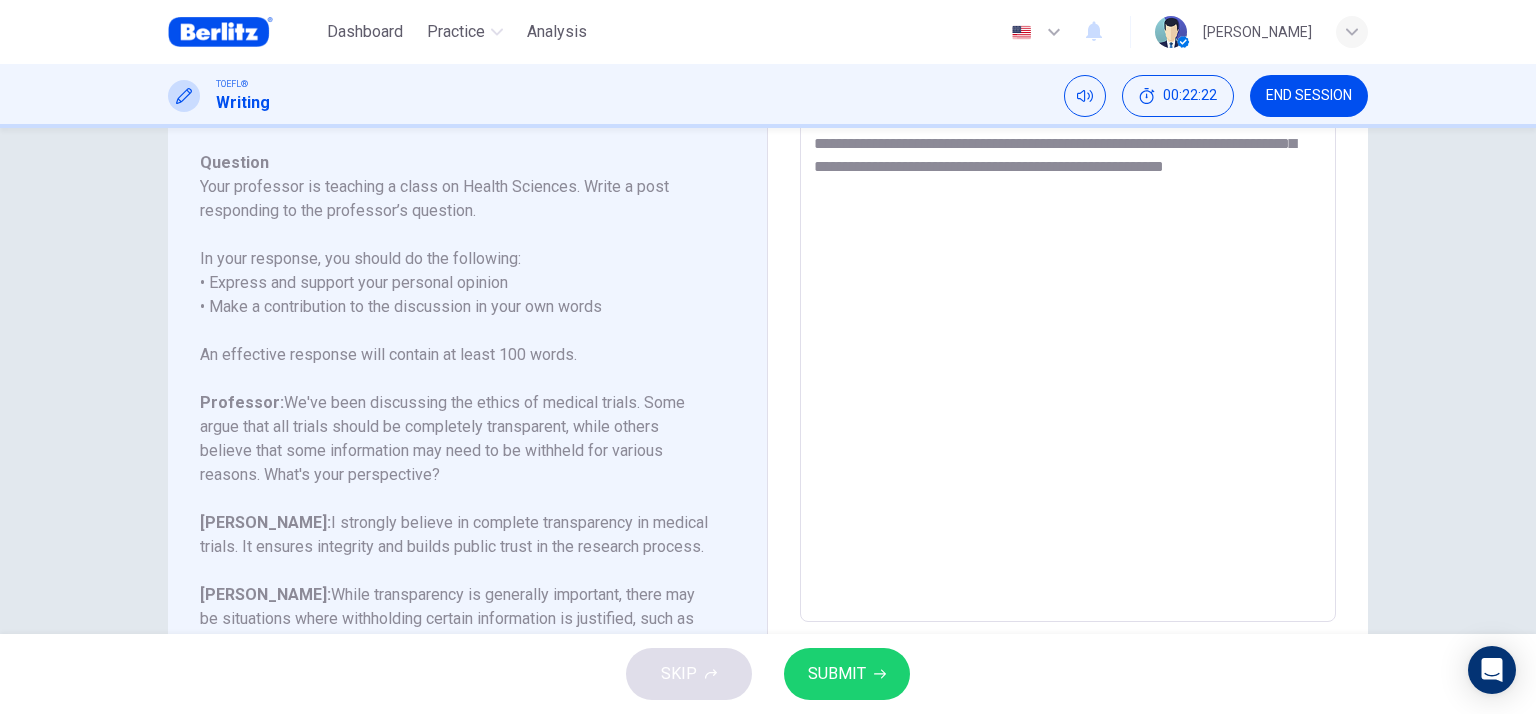 click on "**********" at bounding box center [1068, 288] 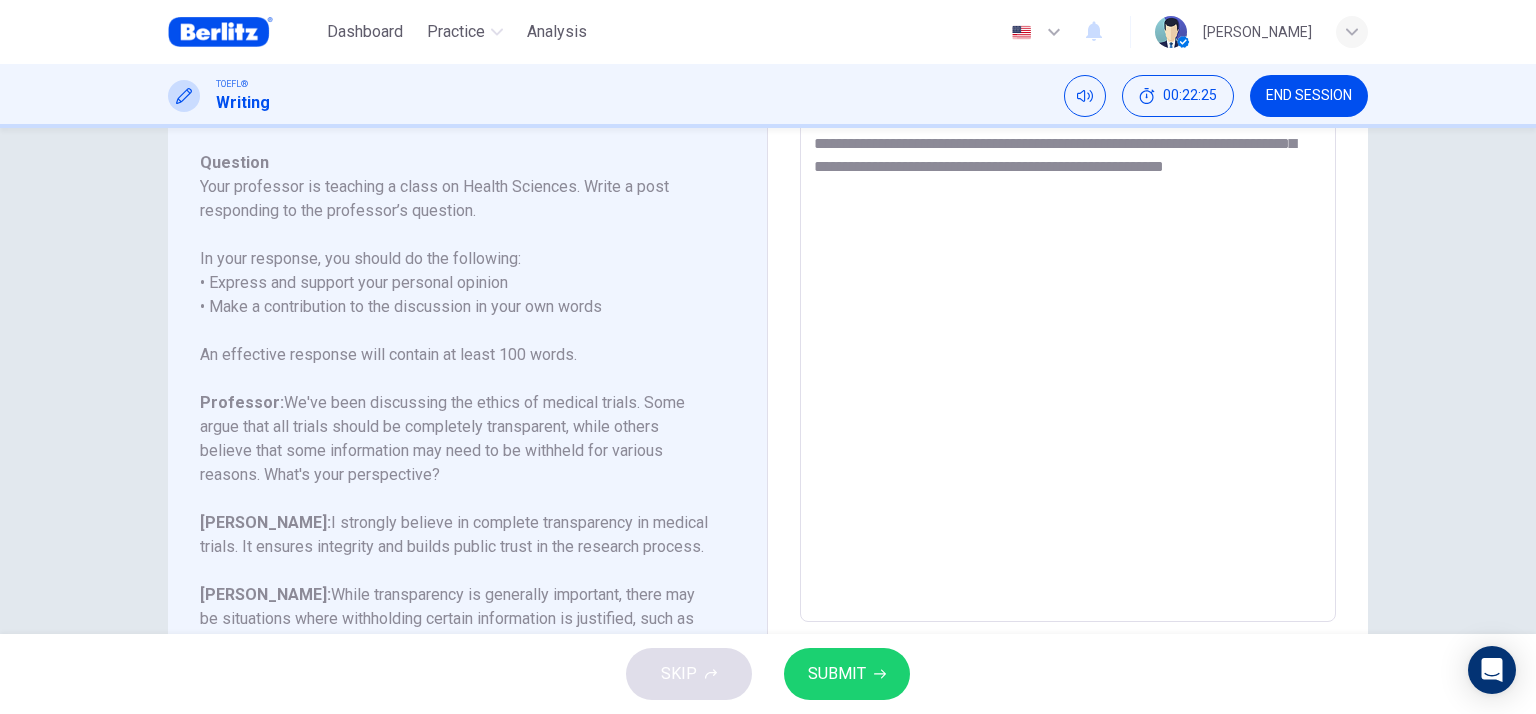 click on "**********" at bounding box center (1068, 288) 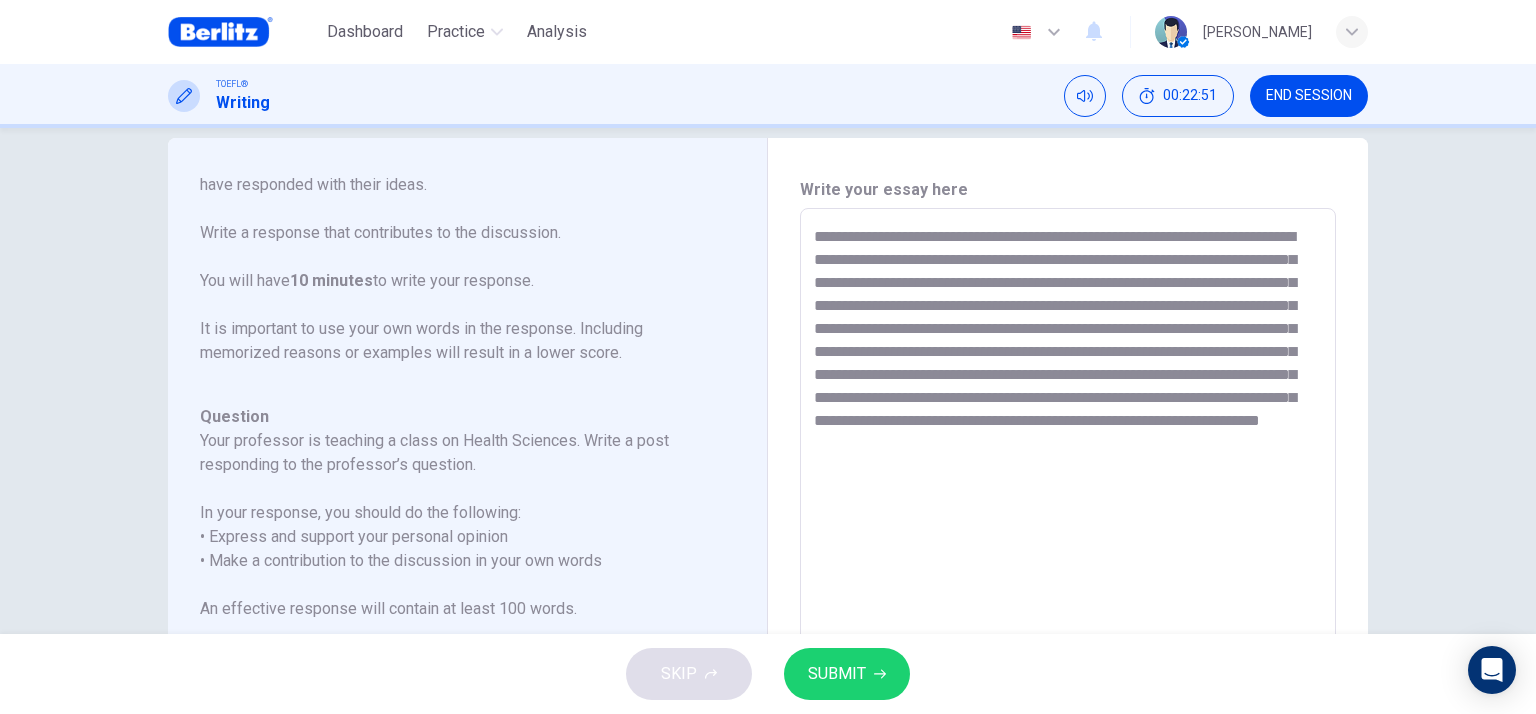 scroll, scrollTop: 0, scrollLeft: 0, axis: both 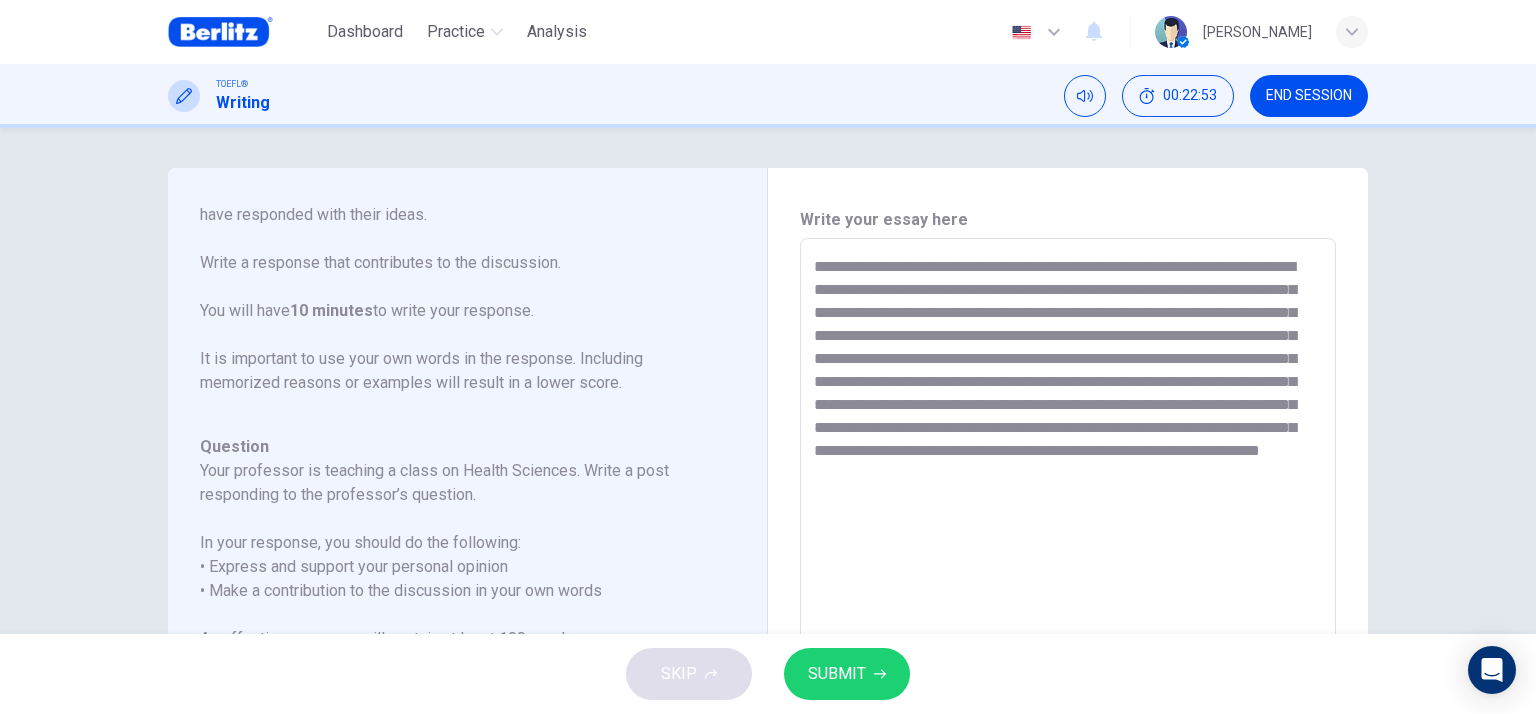 click on "**********" at bounding box center [1068, 572] 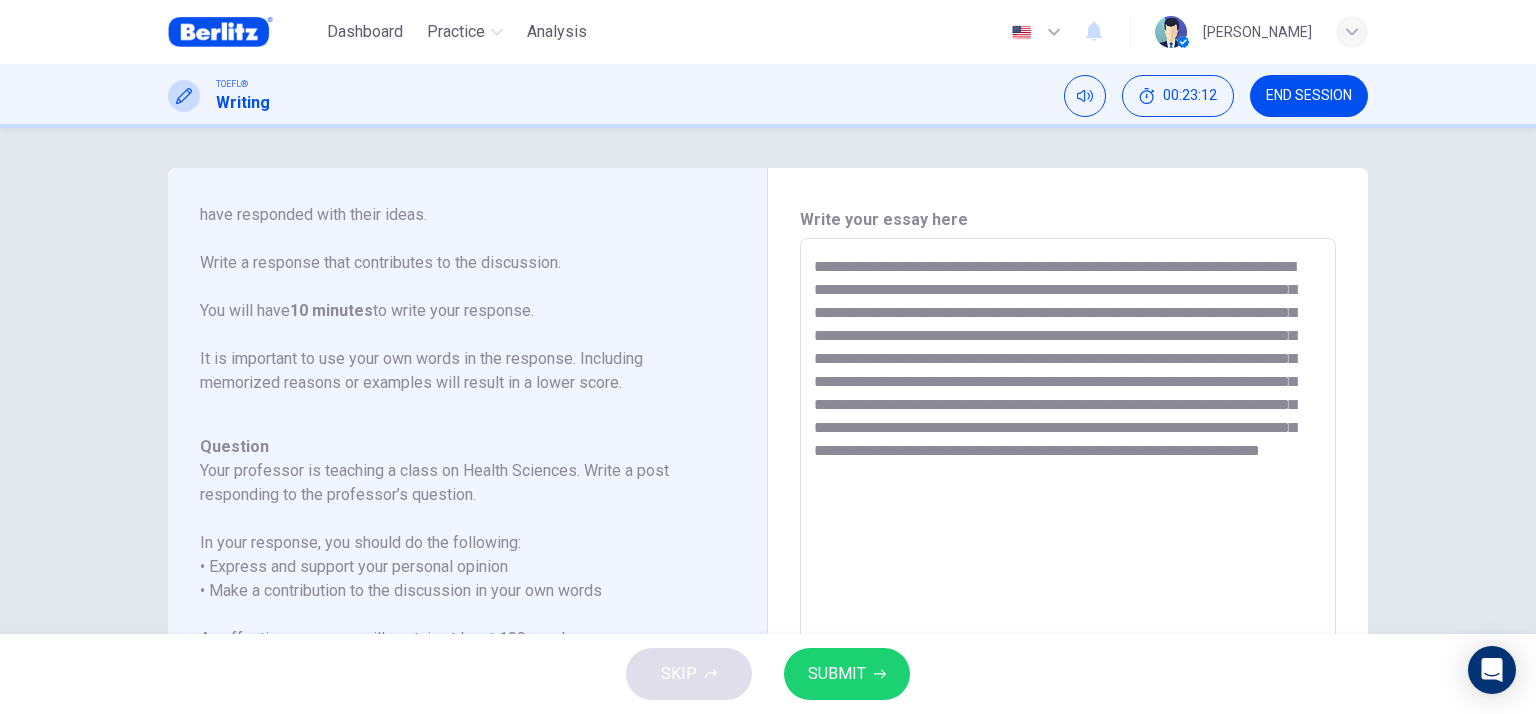 scroll, scrollTop: 100, scrollLeft: 0, axis: vertical 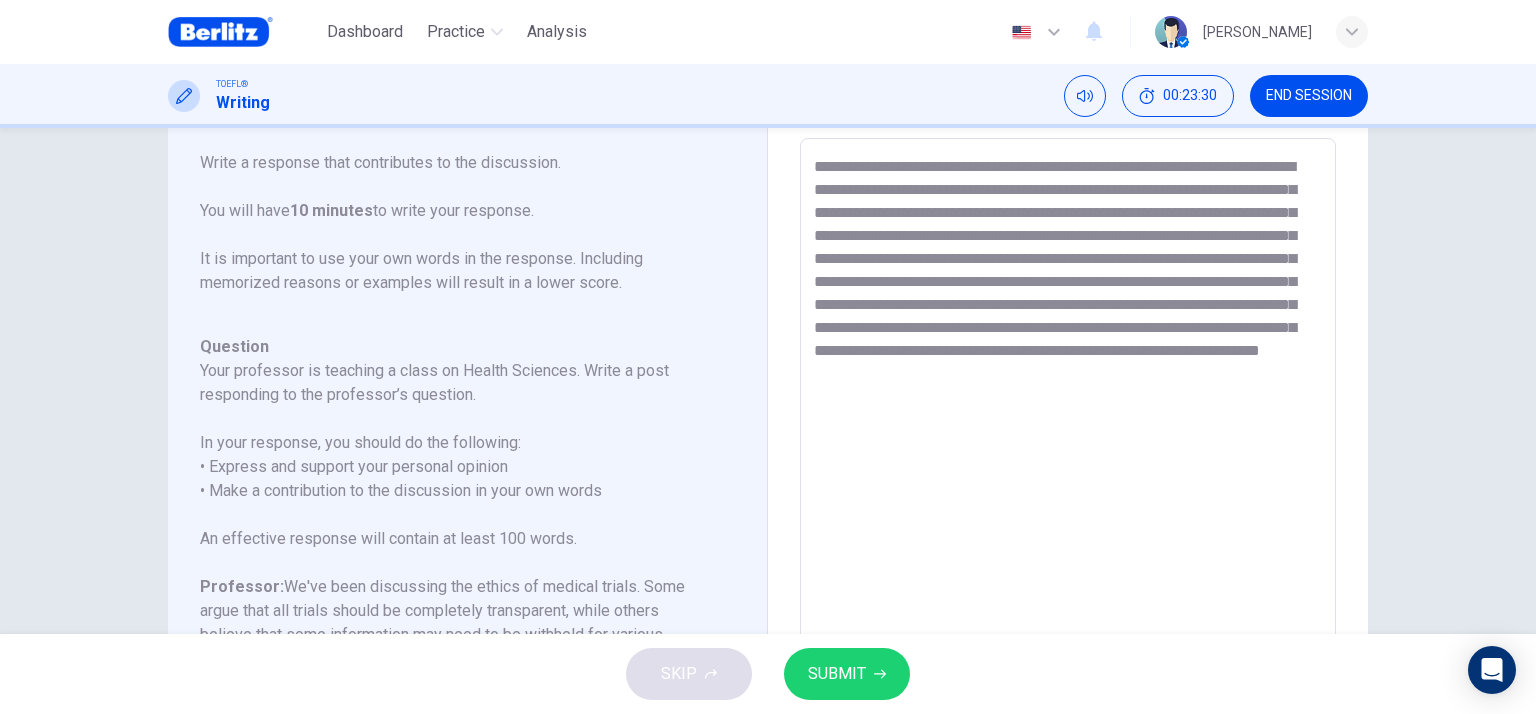 click on "**********" at bounding box center [1068, 472] 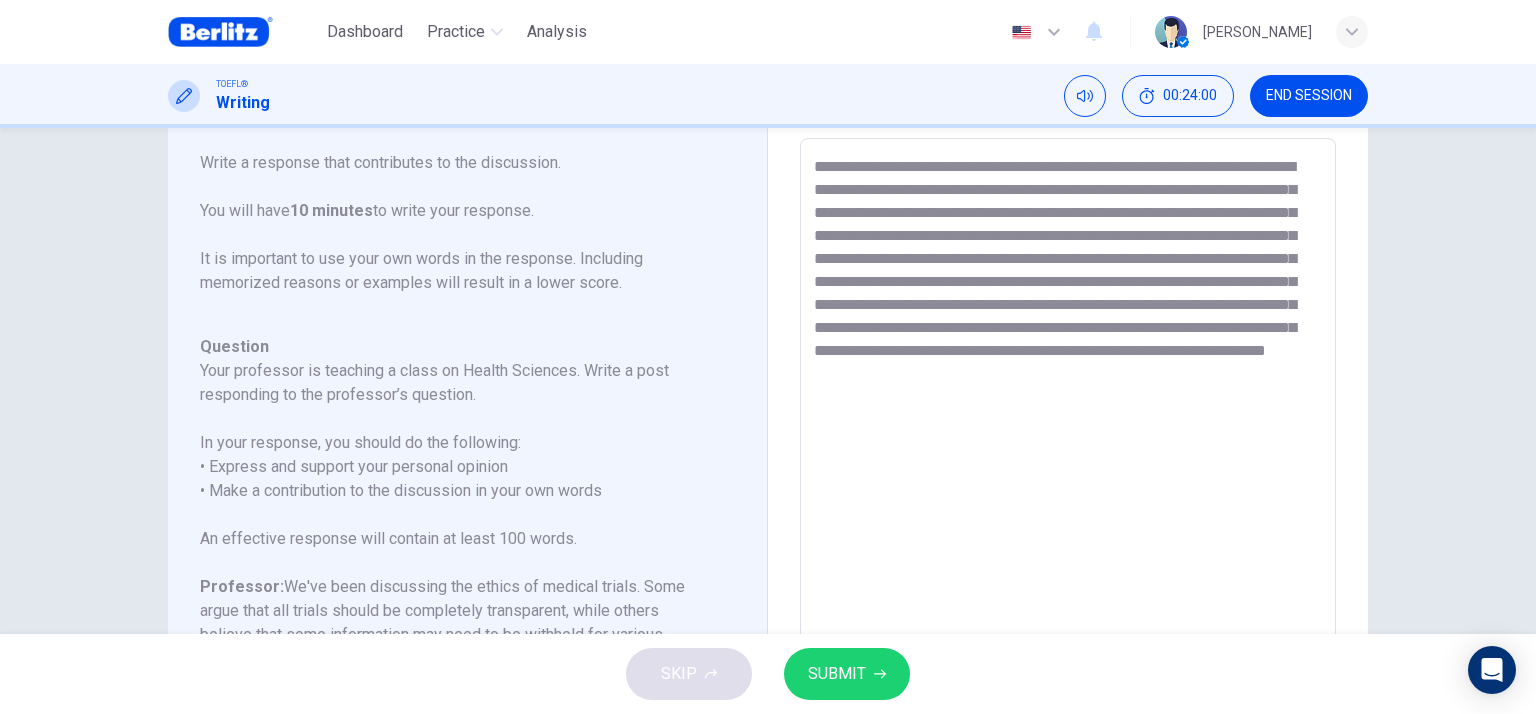 click on "**********" at bounding box center (1068, 472) 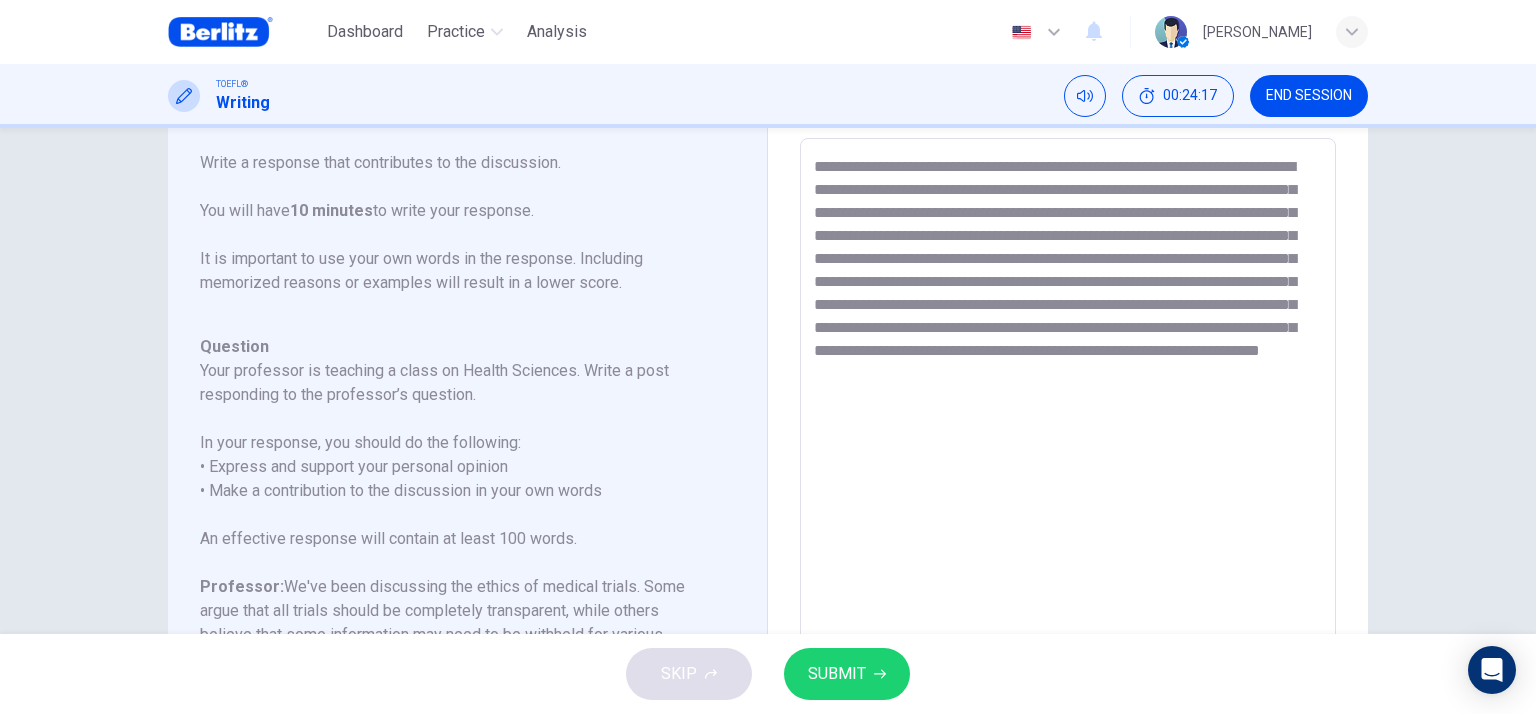 click on "**********" at bounding box center (1068, 472) 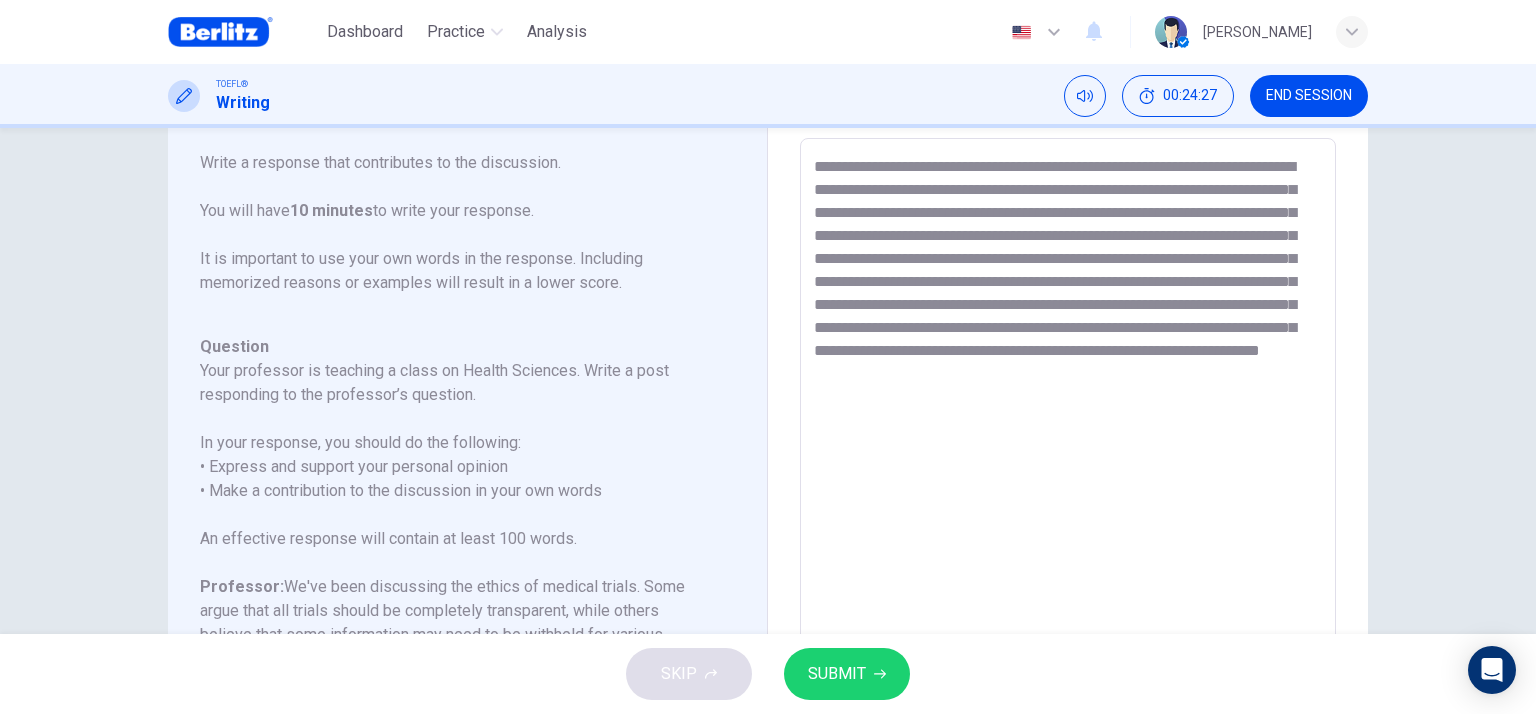 click on "**********" at bounding box center (1068, 472) 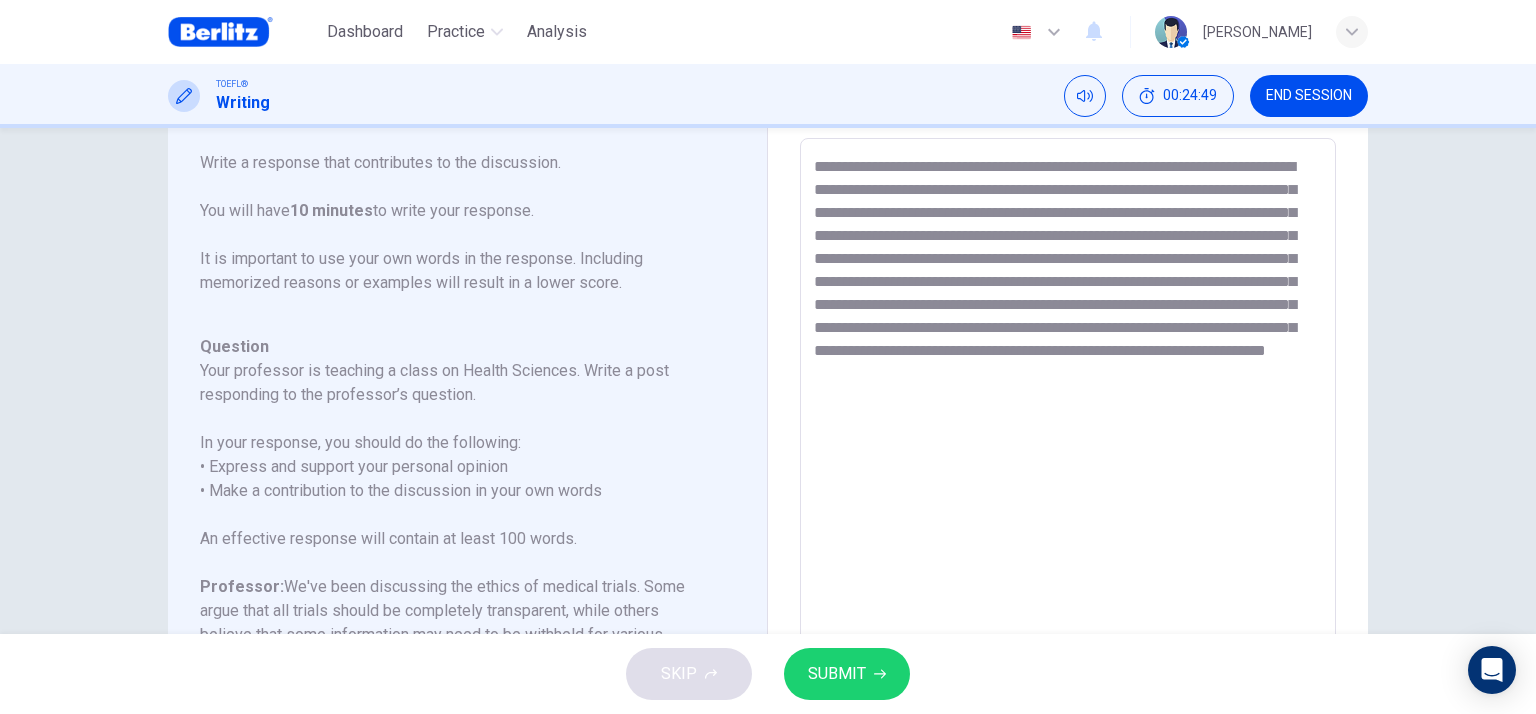 click on "**********" at bounding box center (1068, 472) 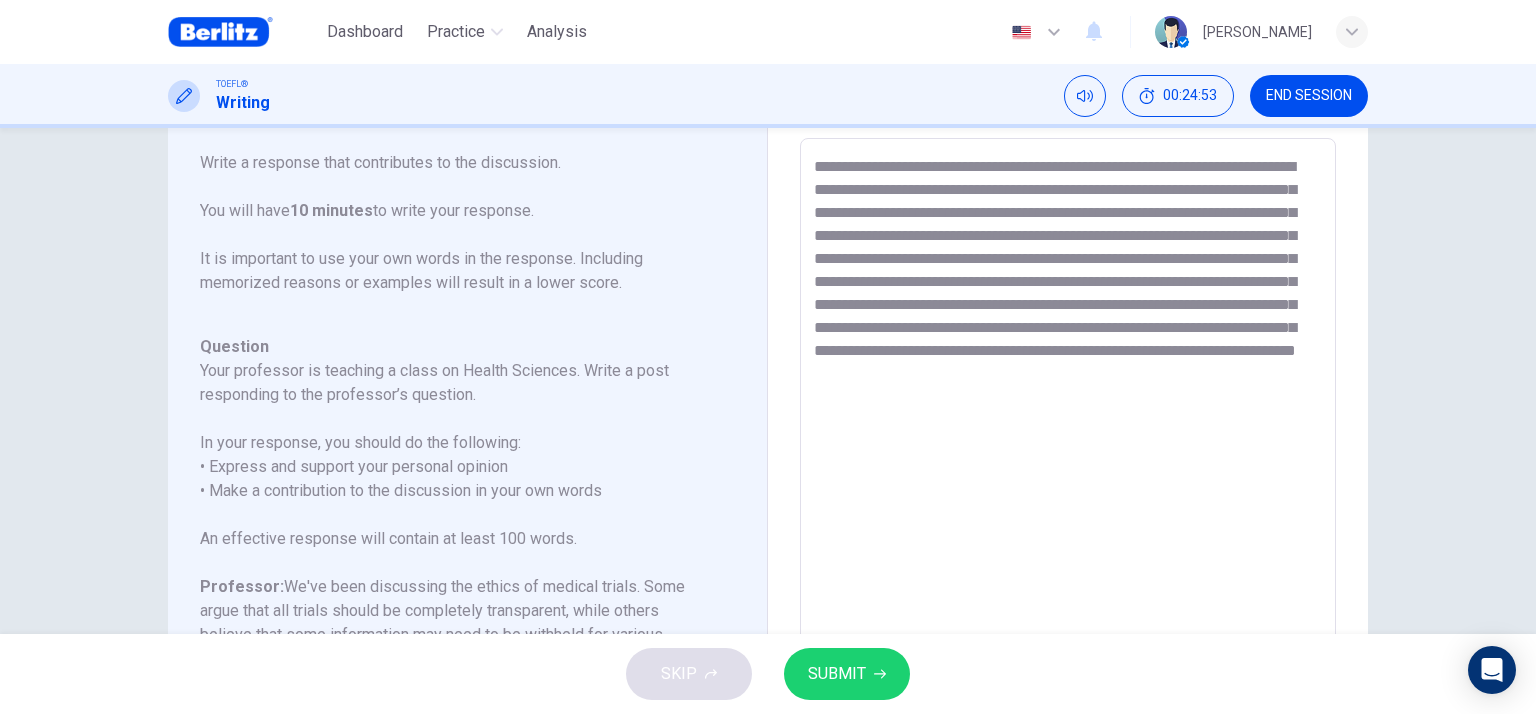 click on "**********" at bounding box center (1068, 472) 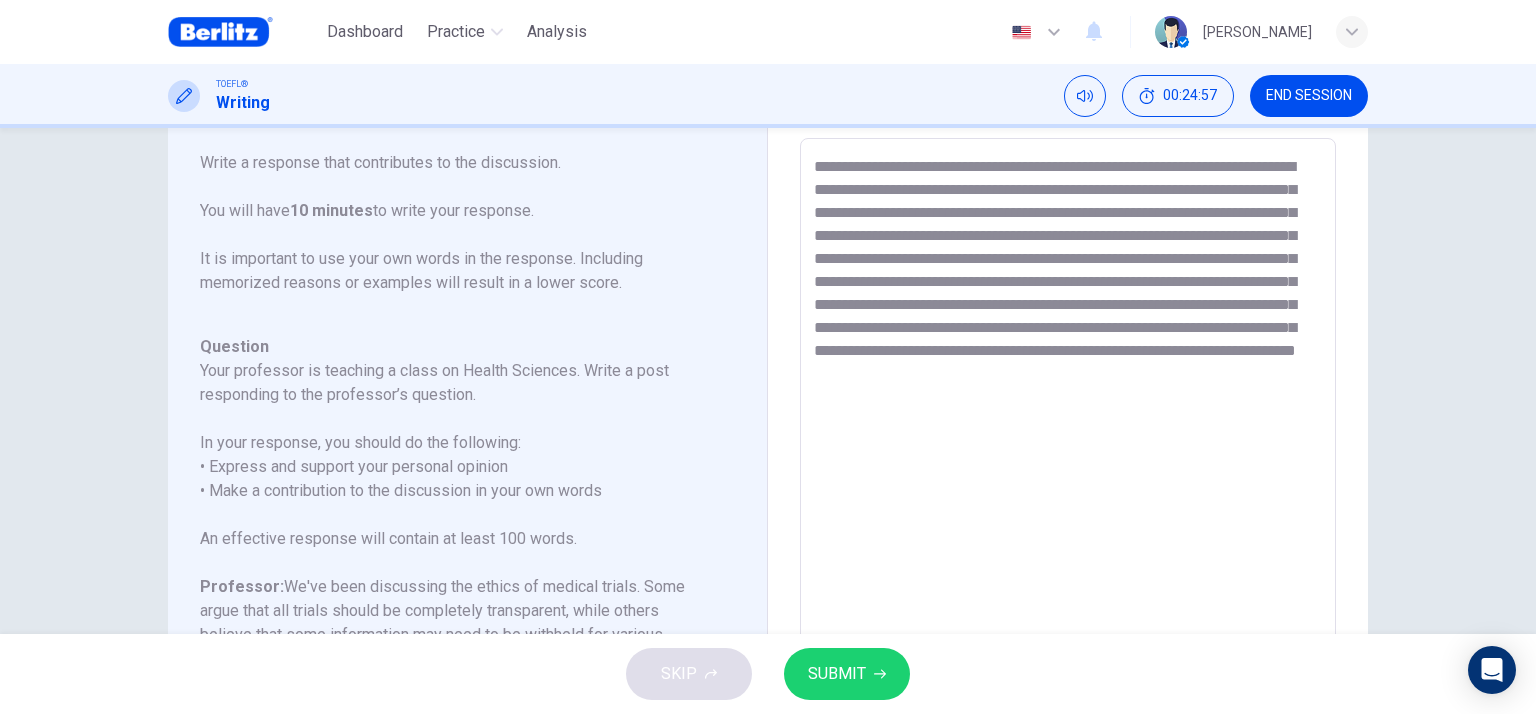 click on "**********" at bounding box center (1068, 472) 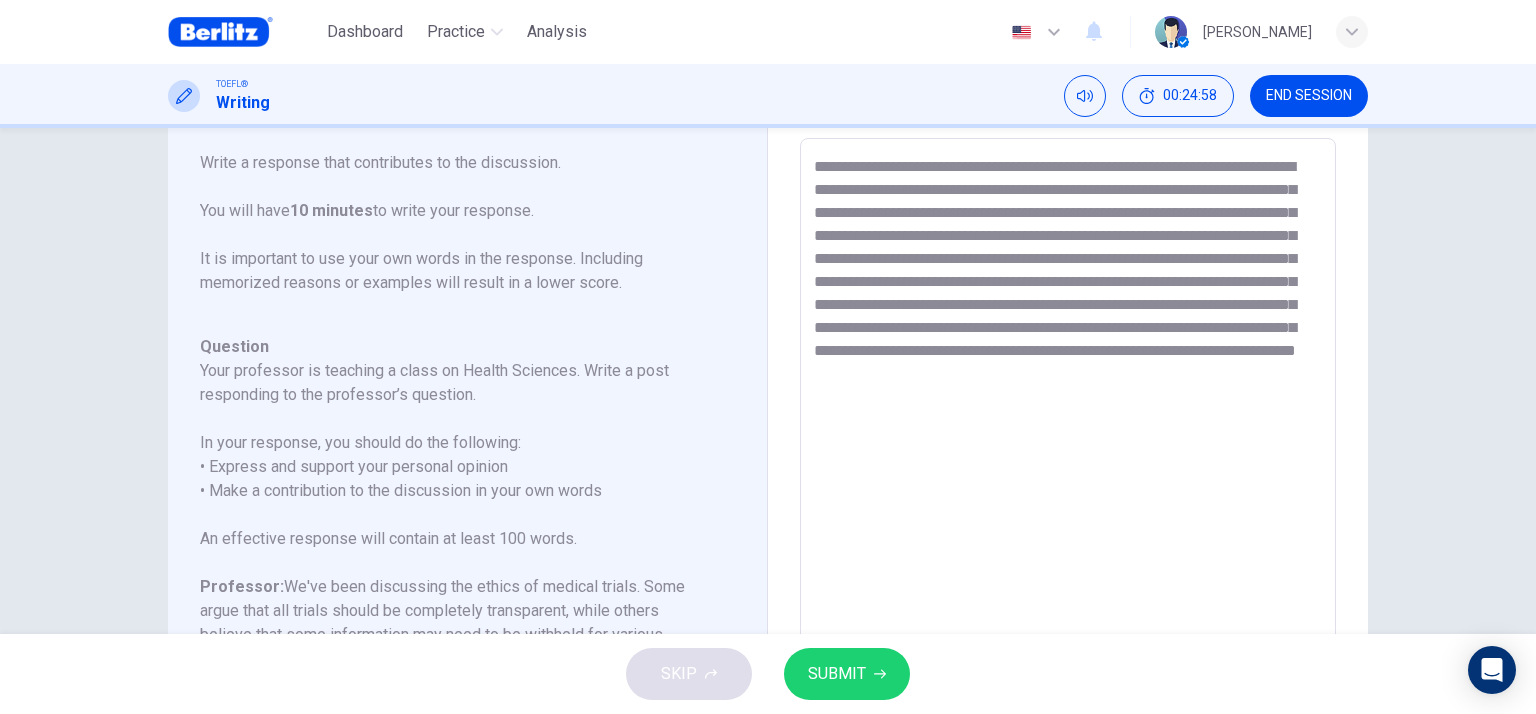 click on "**********" at bounding box center (1068, 472) 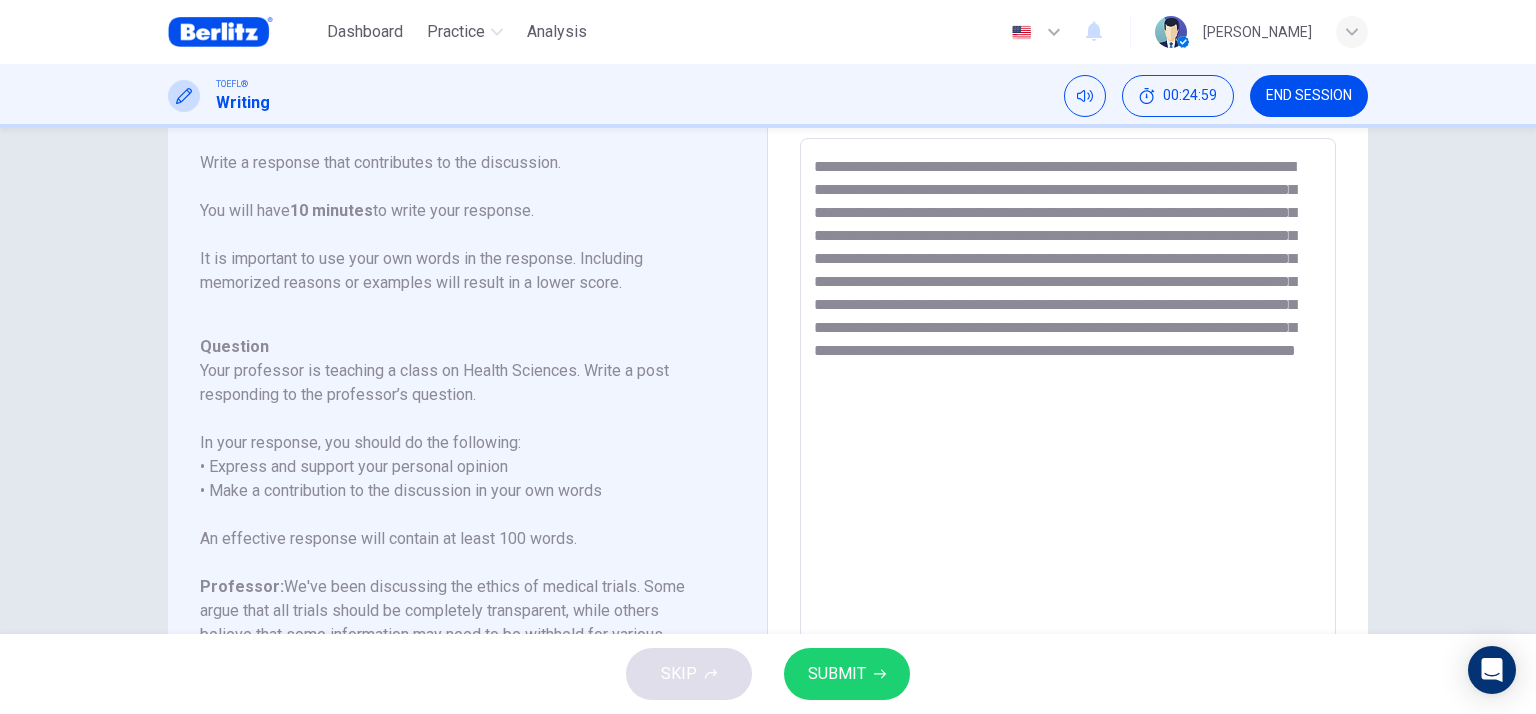 click on "**********" at bounding box center [1068, 472] 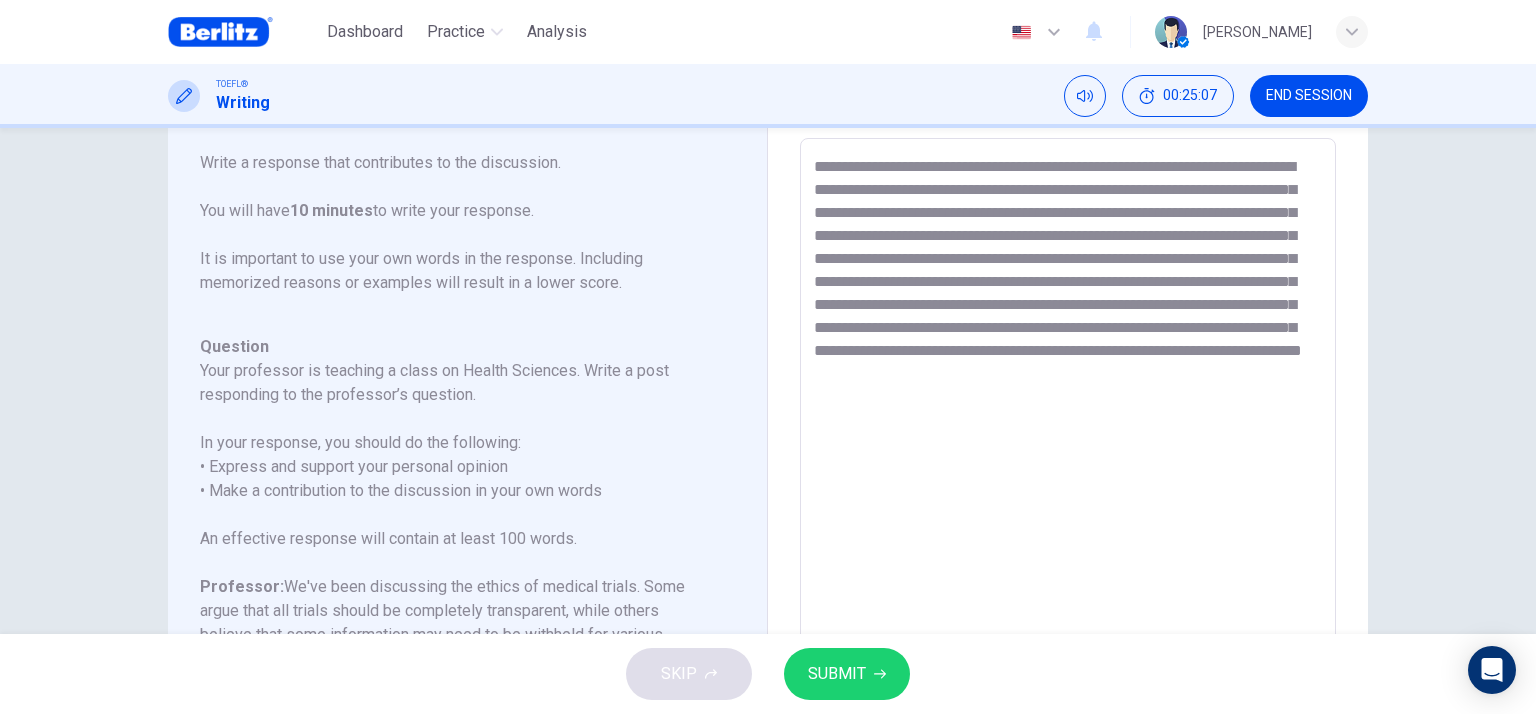 drag, startPoint x: 1140, startPoint y: 402, endPoint x: 1058, endPoint y: 397, distance: 82.1523 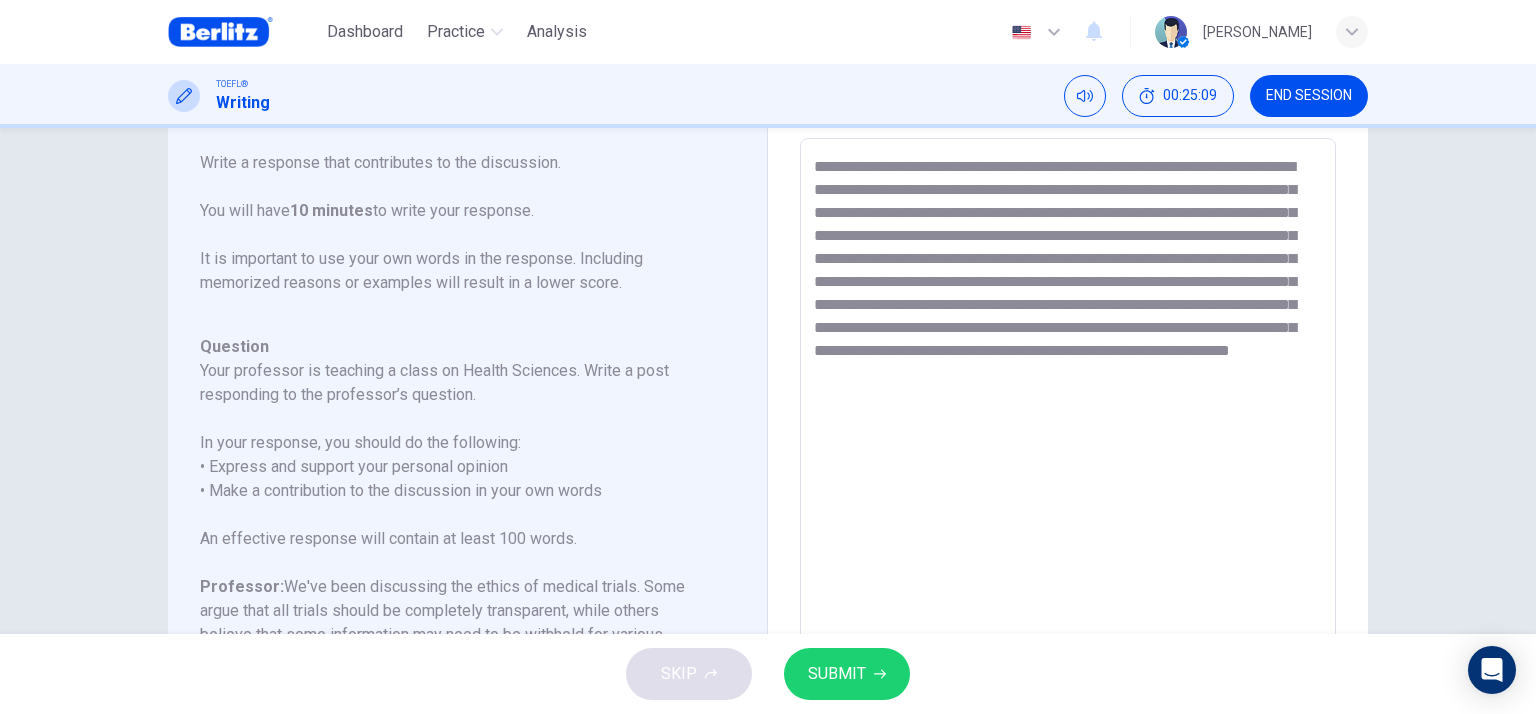 click on "**********" at bounding box center (1068, 472) 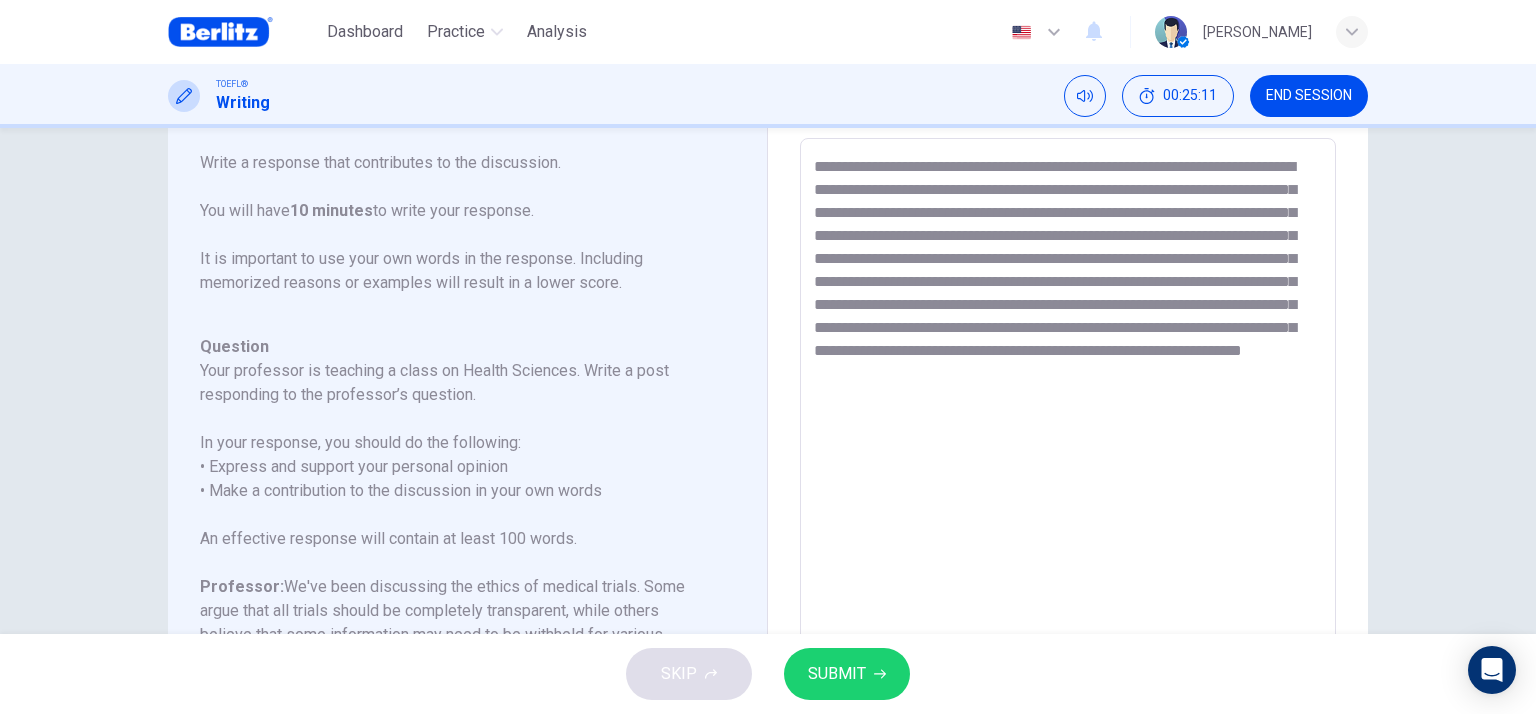 click on "SUBMIT" at bounding box center (837, 674) 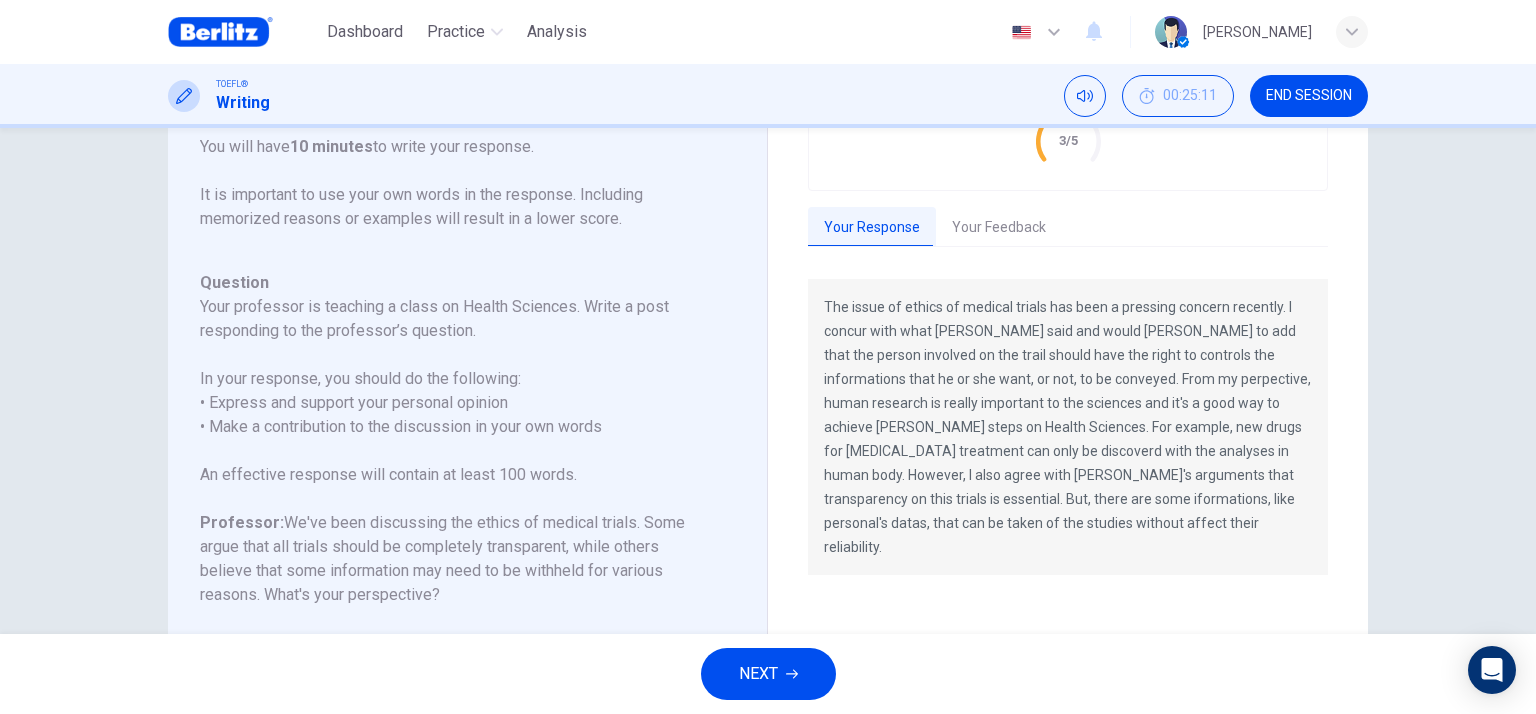 scroll, scrollTop: 200, scrollLeft: 0, axis: vertical 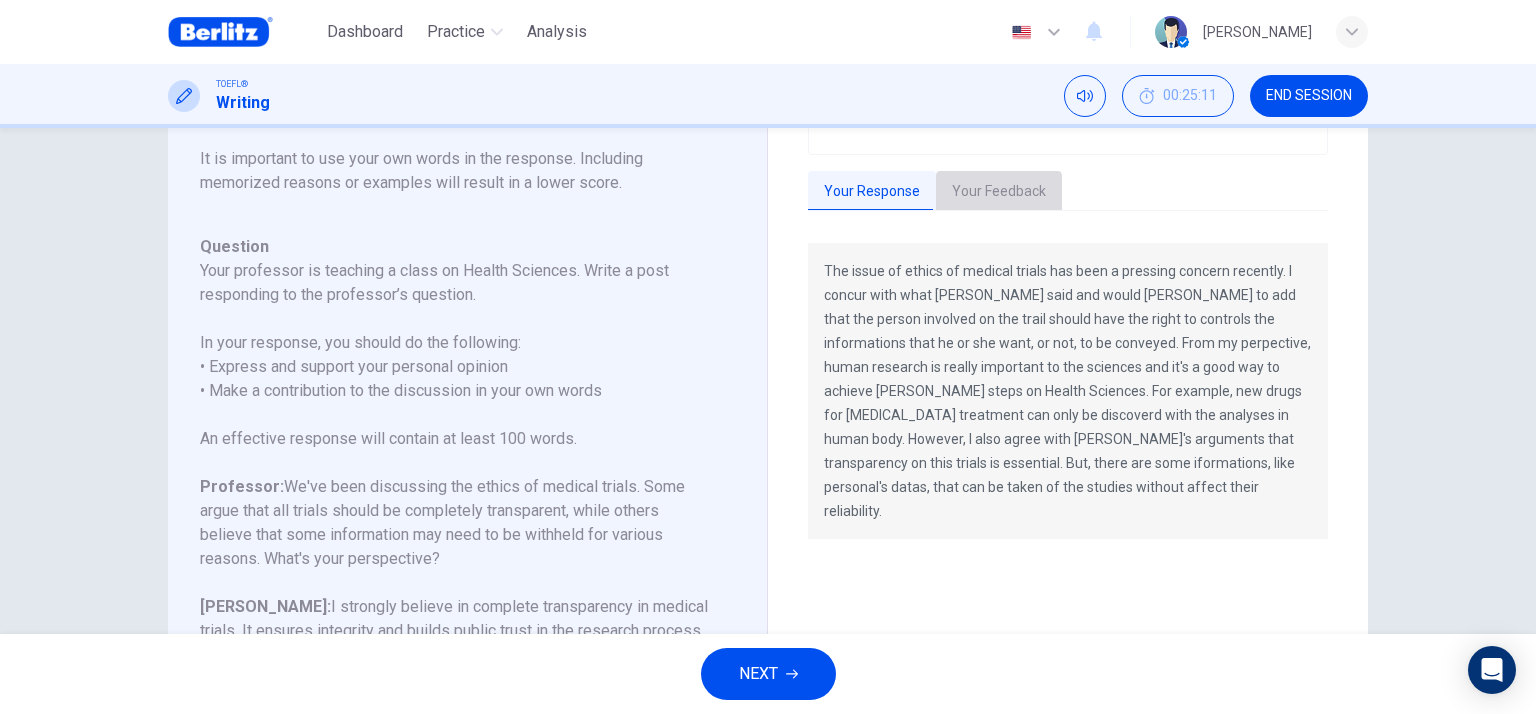 click on "Your Feedback" at bounding box center (999, 192) 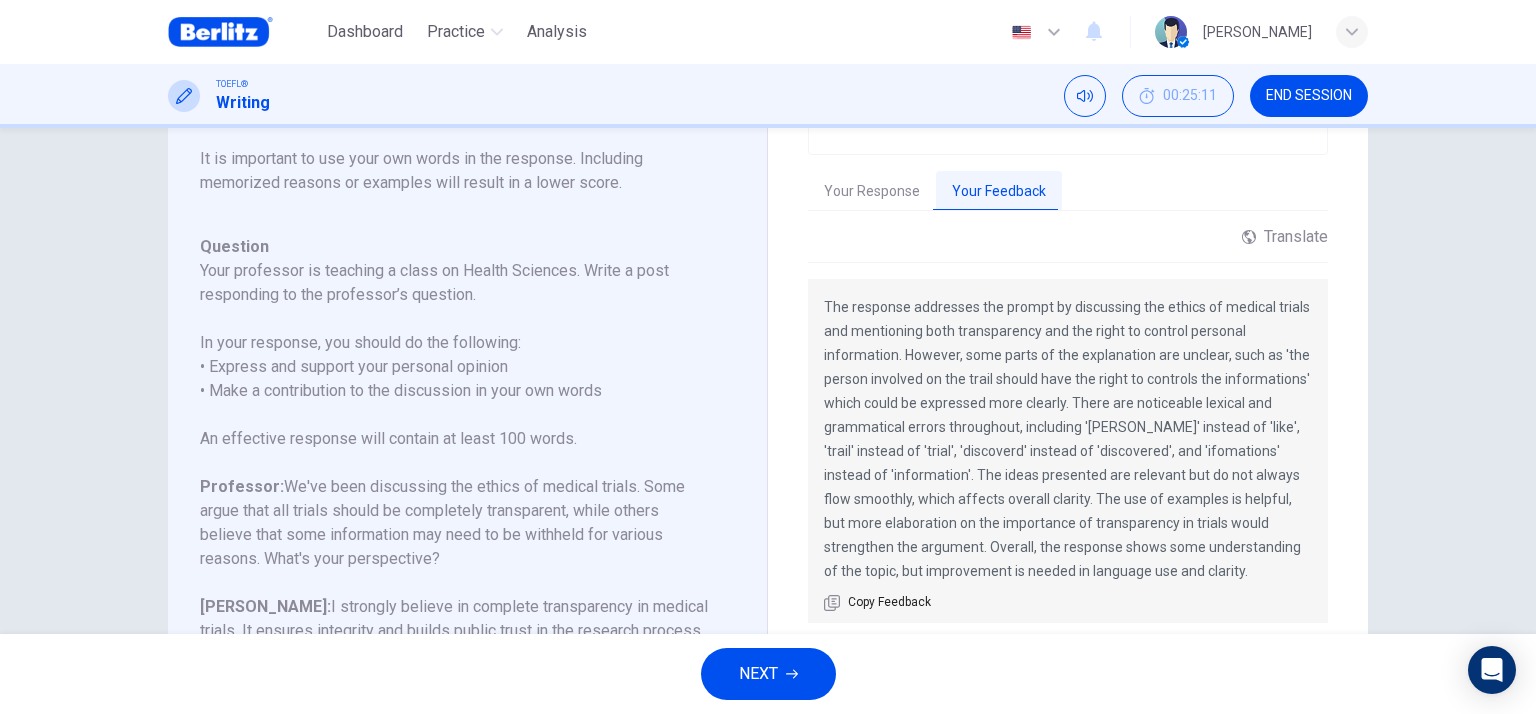 scroll, scrollTop: 5, scrollLeft: 0, axis: vertical 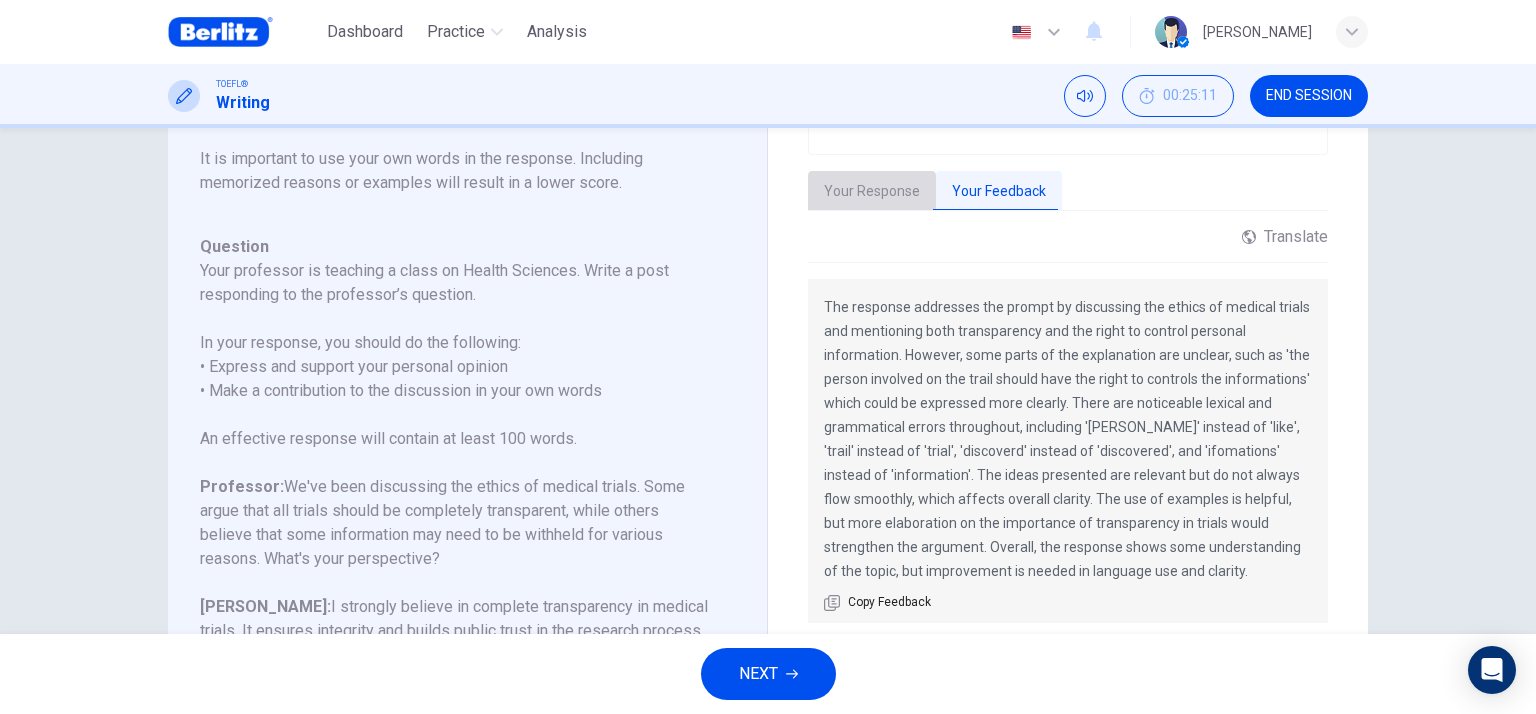 click on "Your Response" at bounding box center [872, 192] 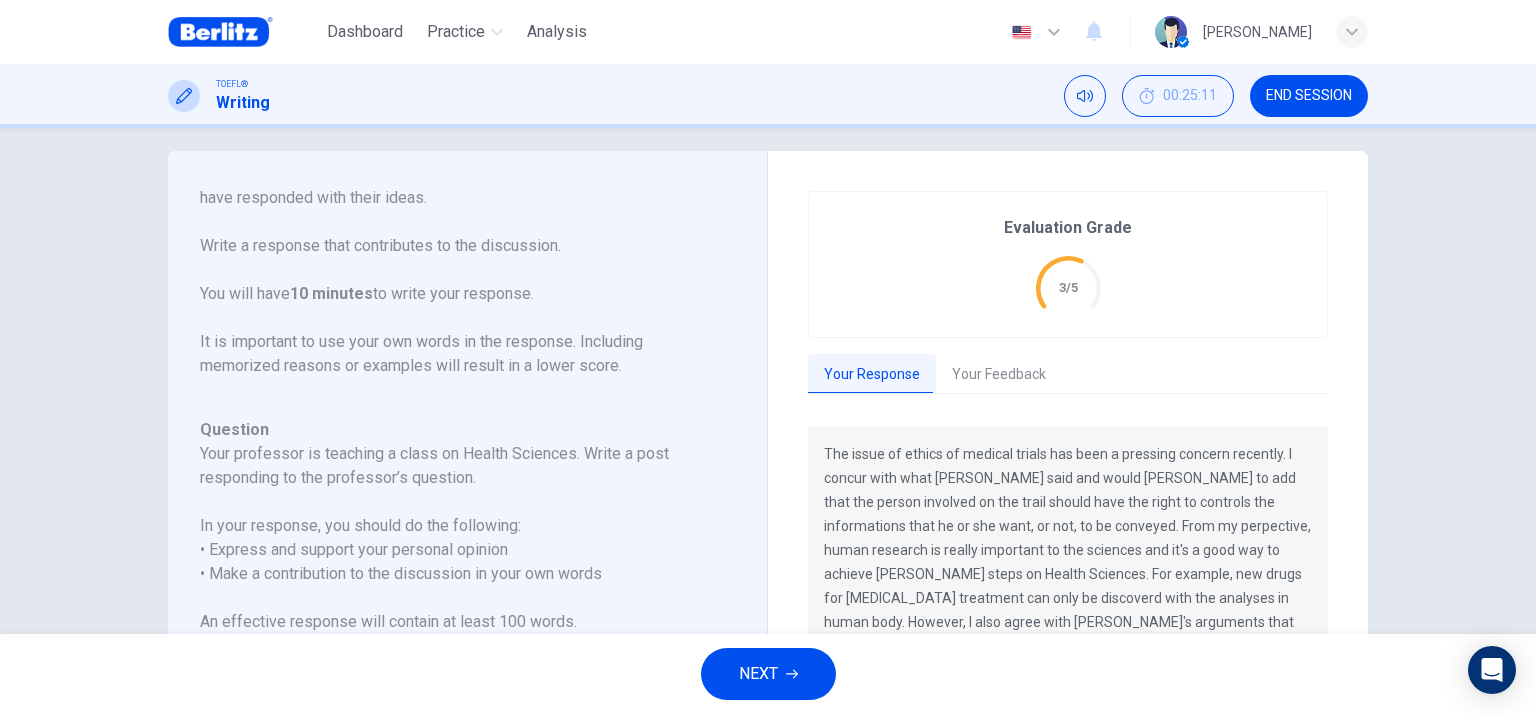 scroll, scrollTop: 0, scrollLeft: 0, axis: both 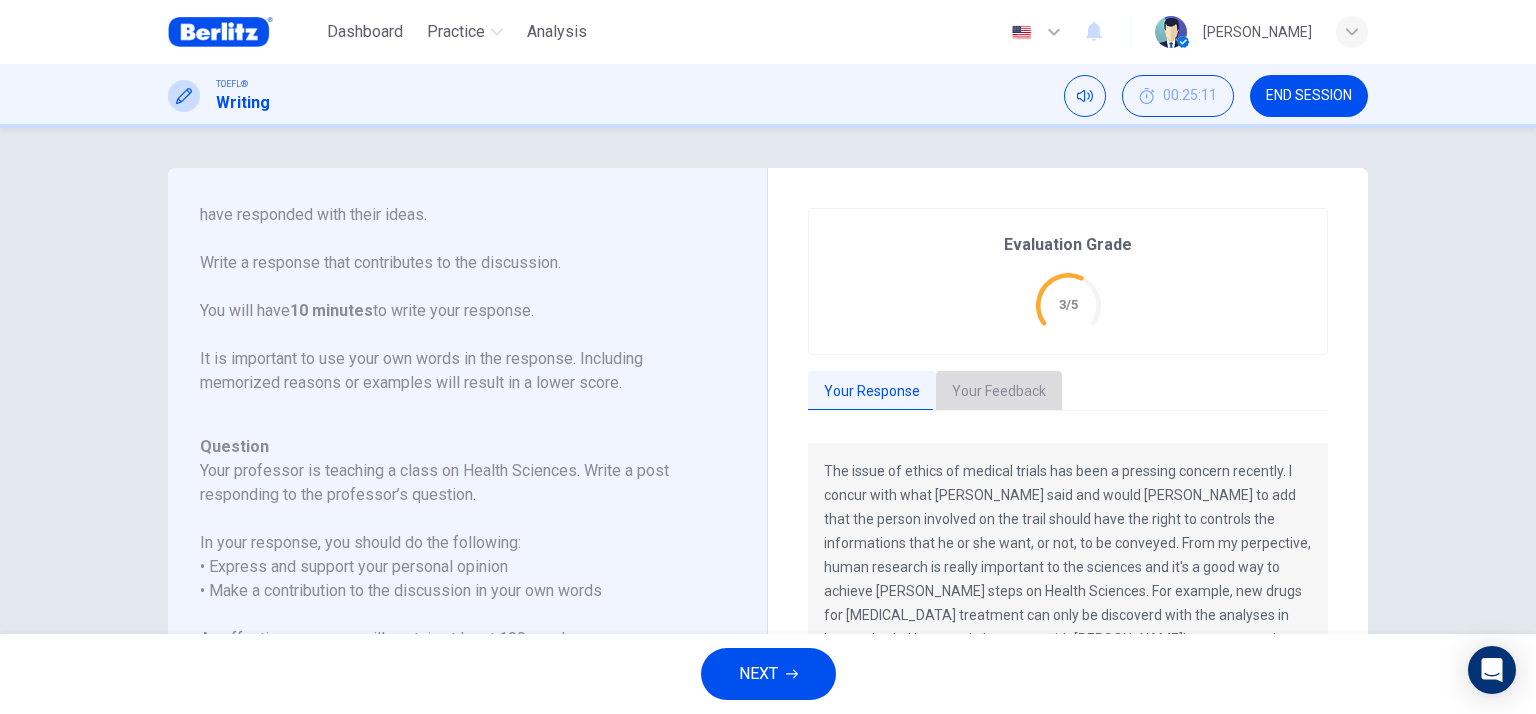 click on "Your Feedback" at bounding box center (999, 392) 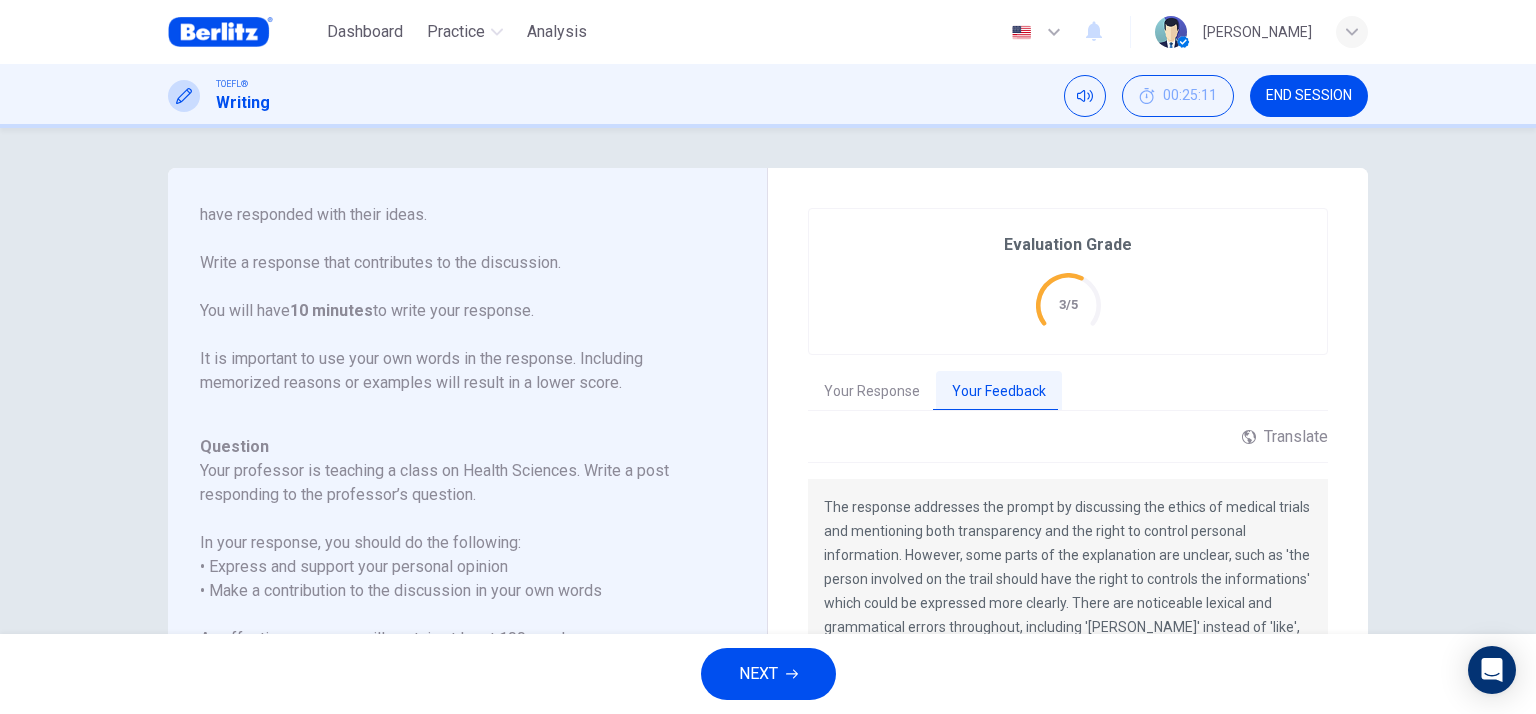 scroll, scrollTop: 200, scrollLeft: 0, axis: vertical 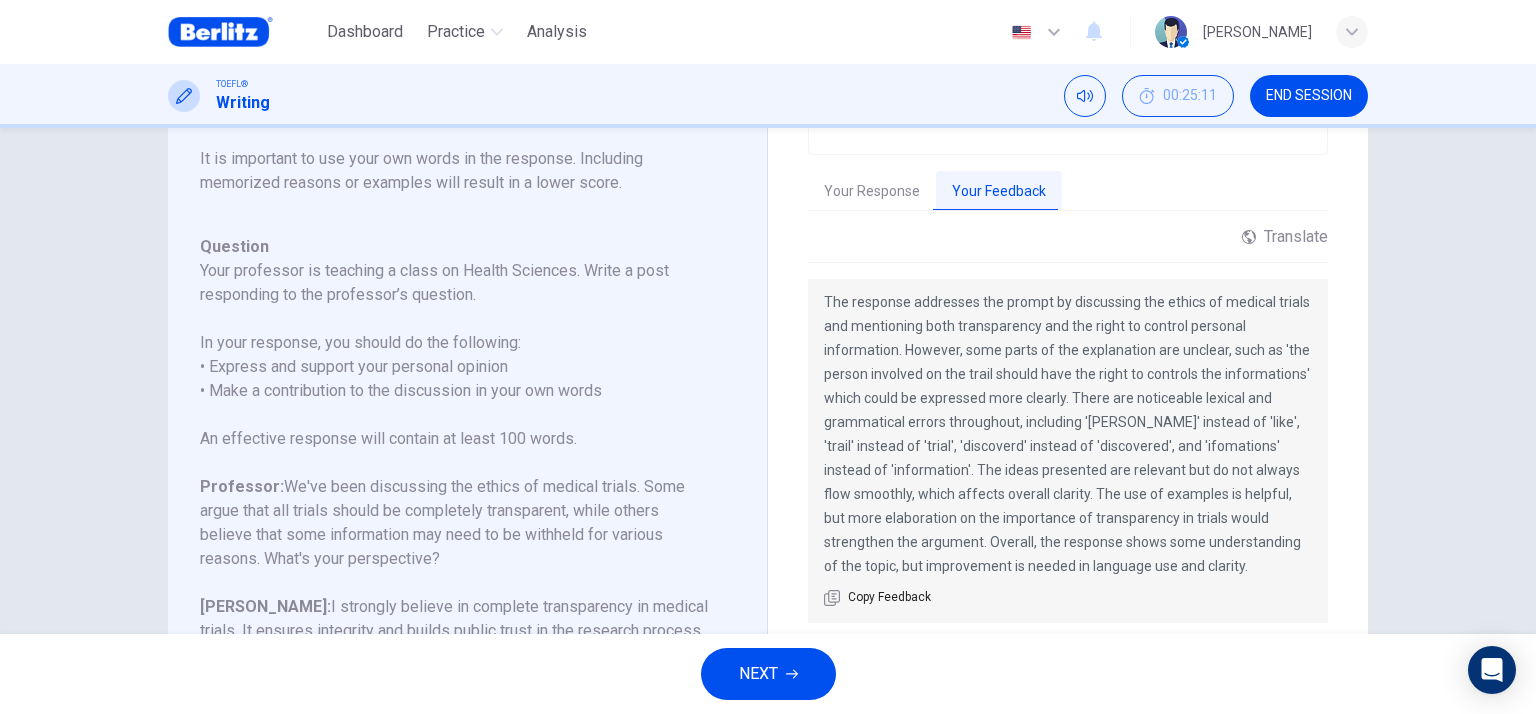 click on "END SESSION" at bounding box center [1309, 96] 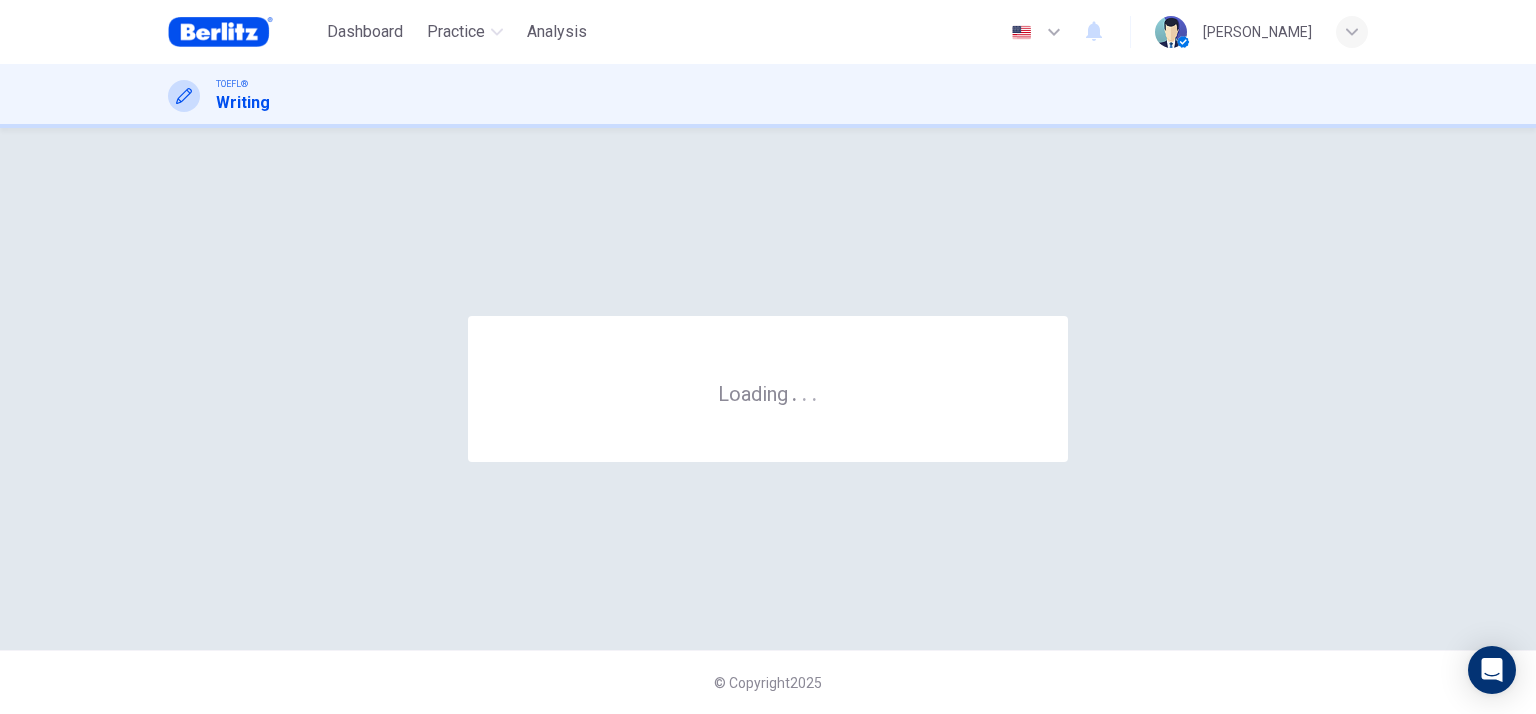 scroll, scrollTop: 0, scrollLeft: 0, axis: both 